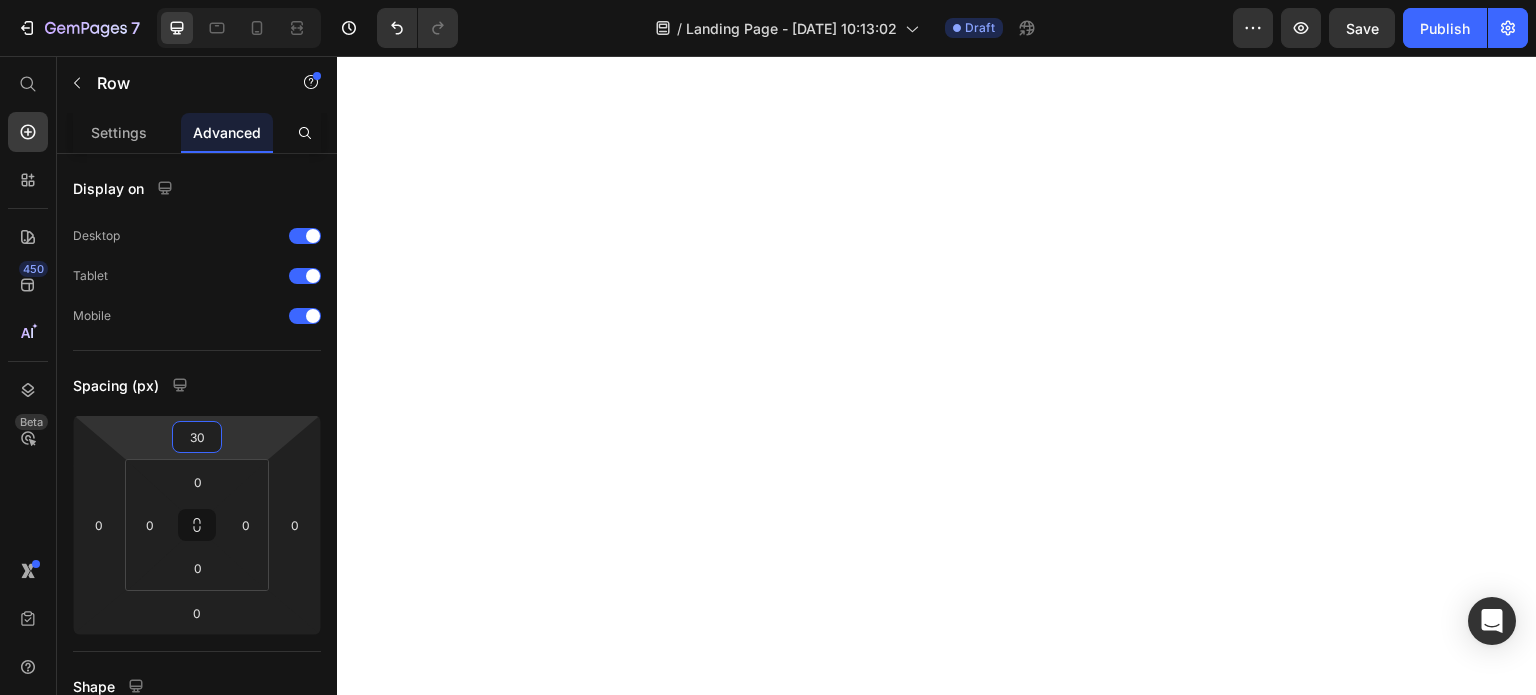 scroll, scrollTop: 0, scrollLeft: 0, axis: both 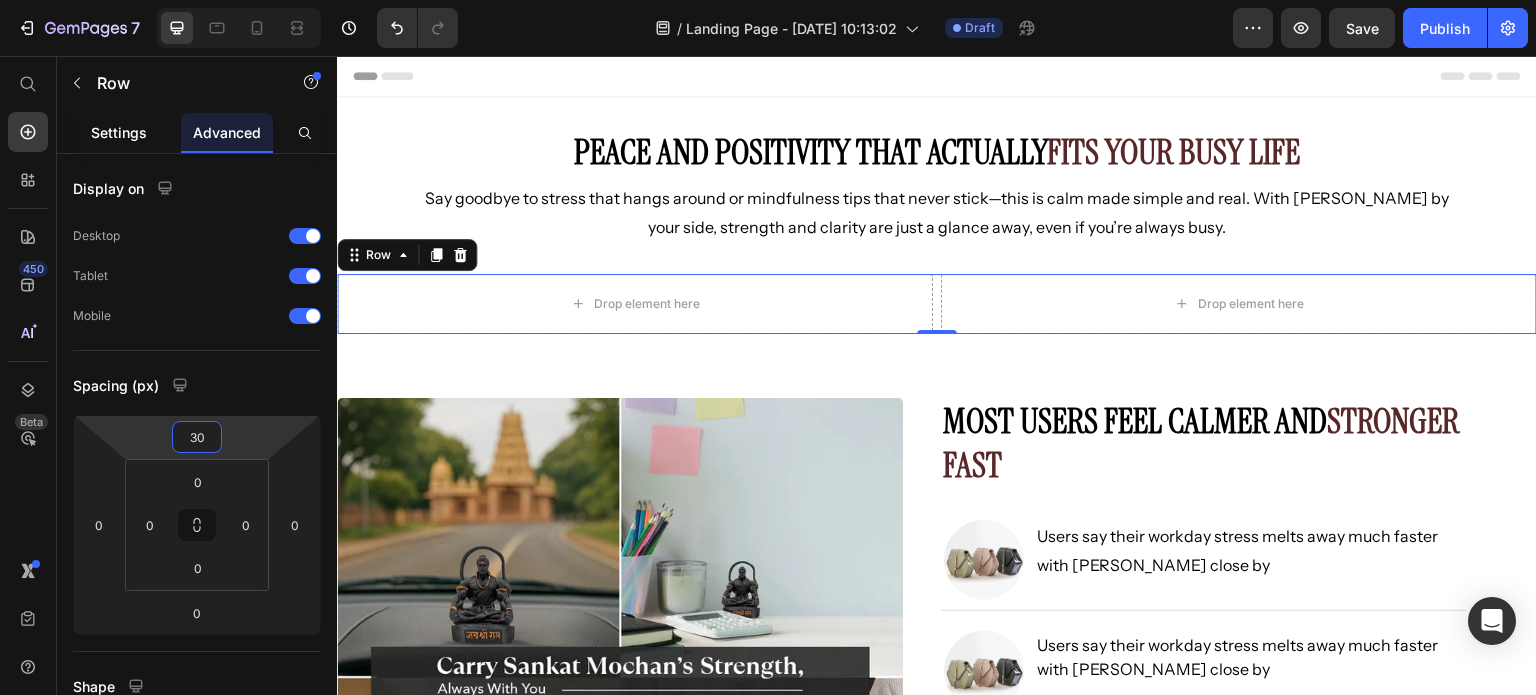 click on "Settings" 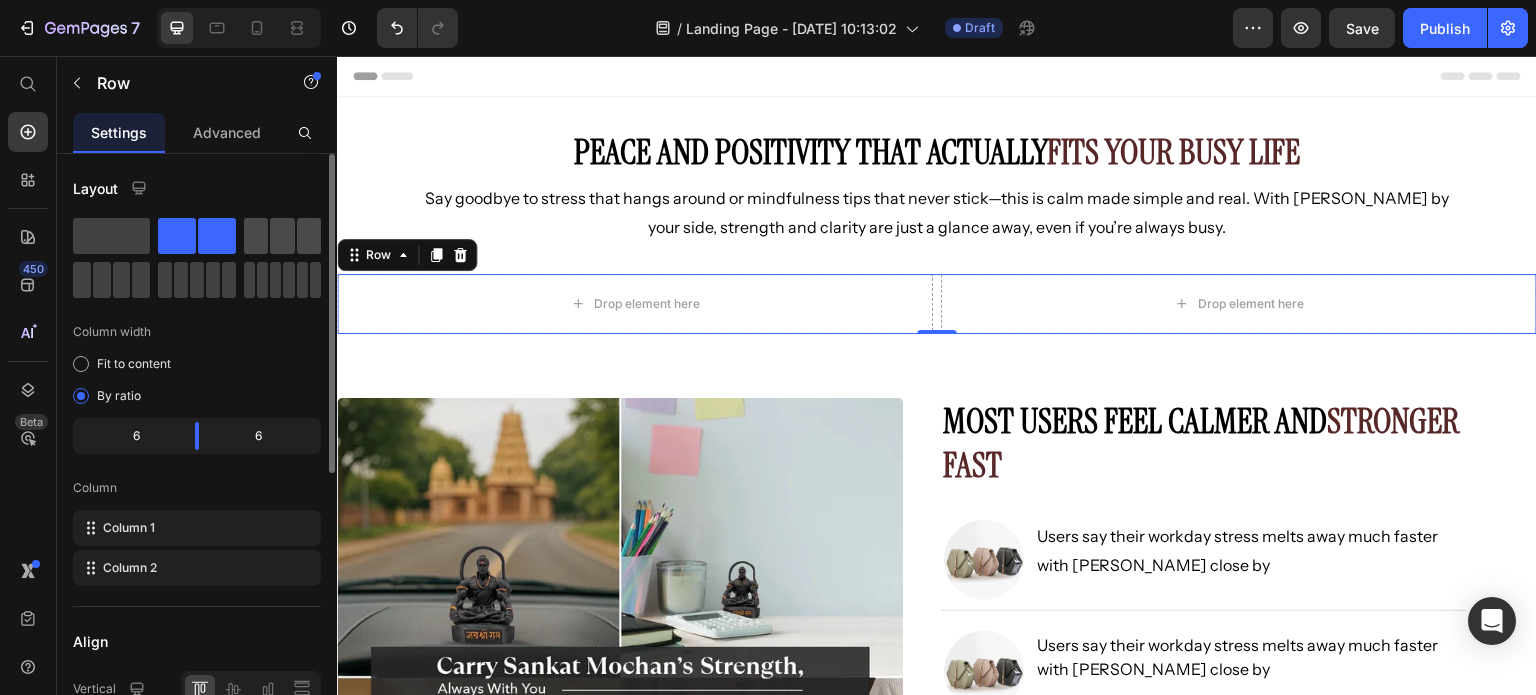 click 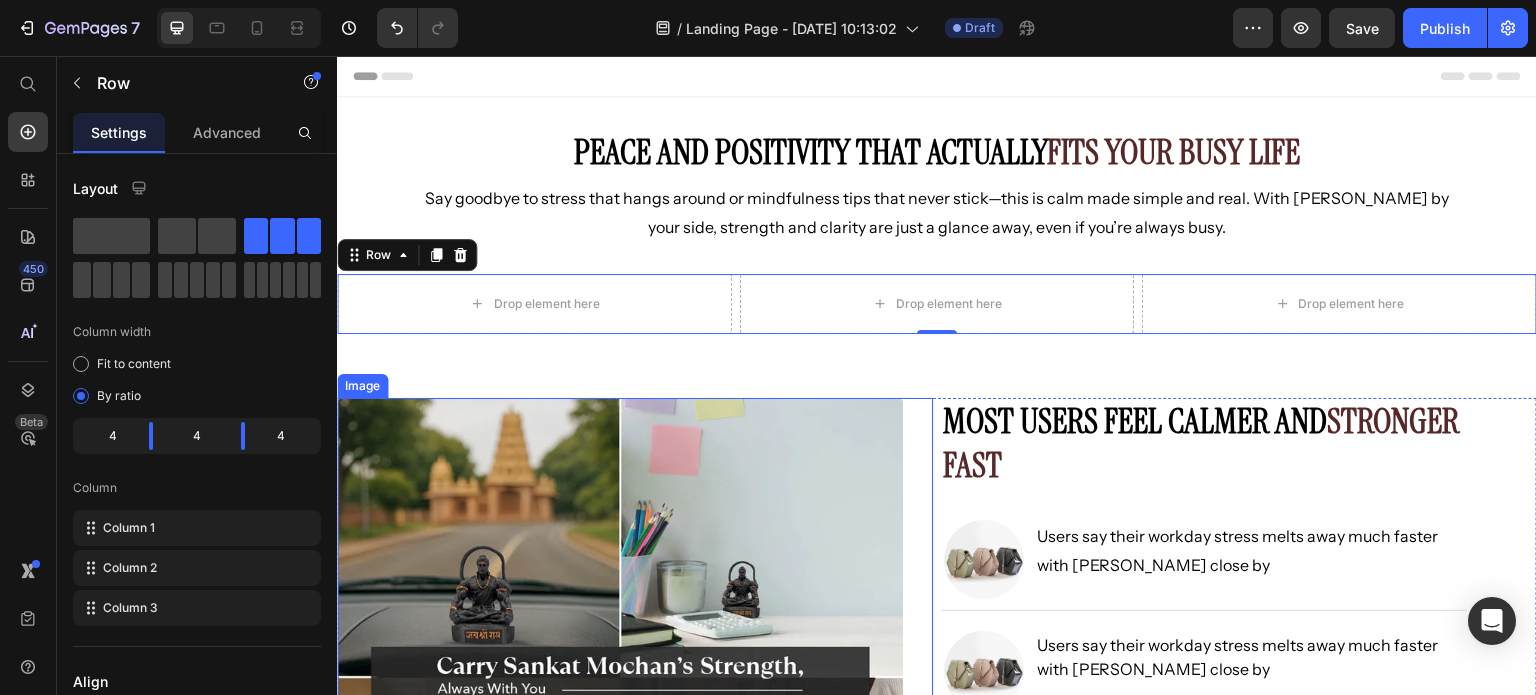 scroll, scrollTop: 100, scrollLeft: 0, axis: vertical 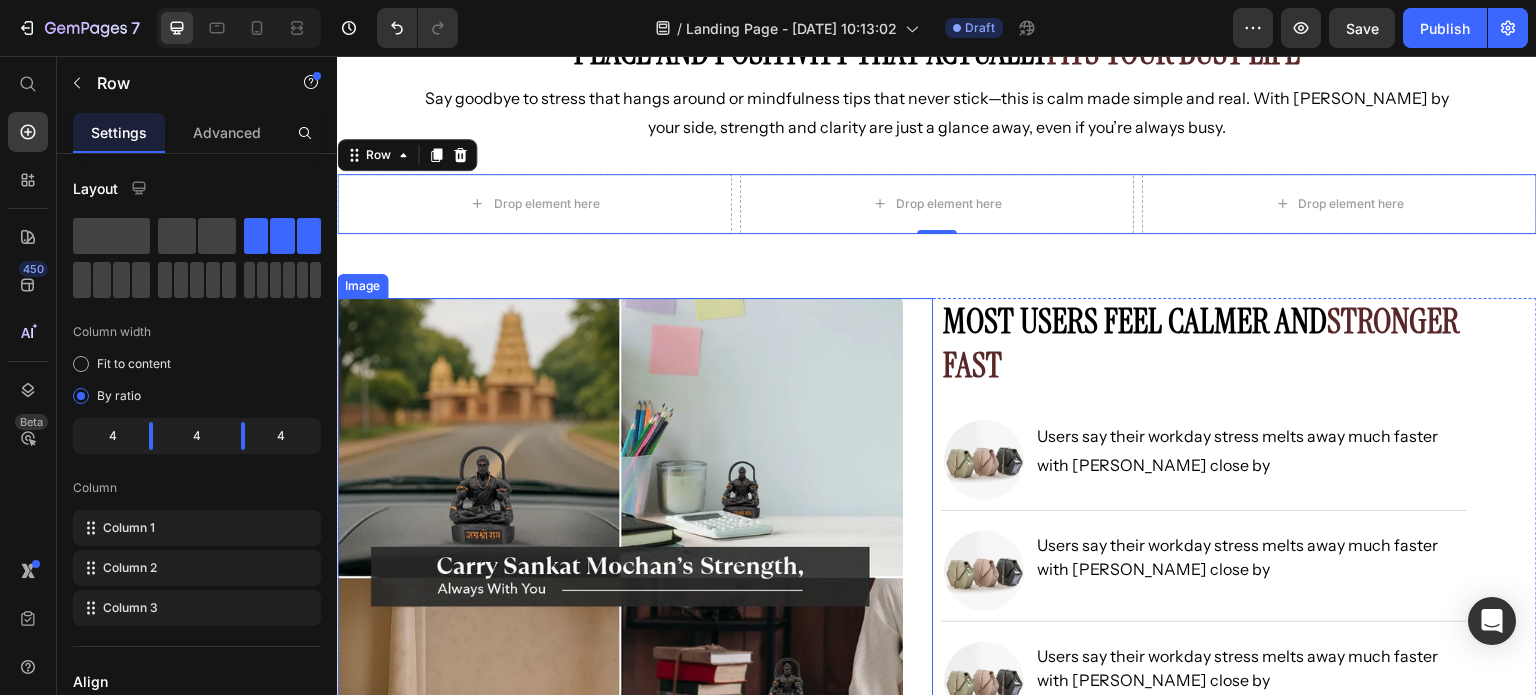 click at bounding box center [635, 581] 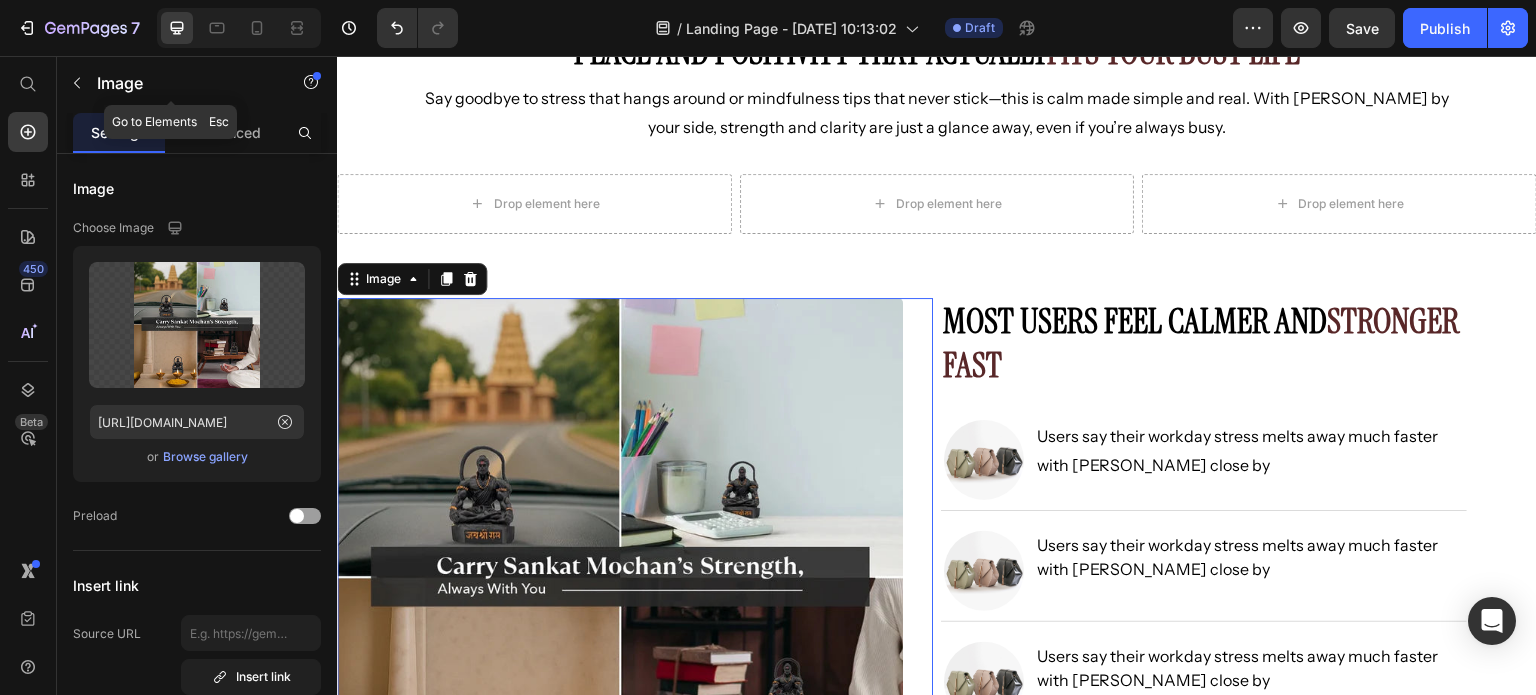 click 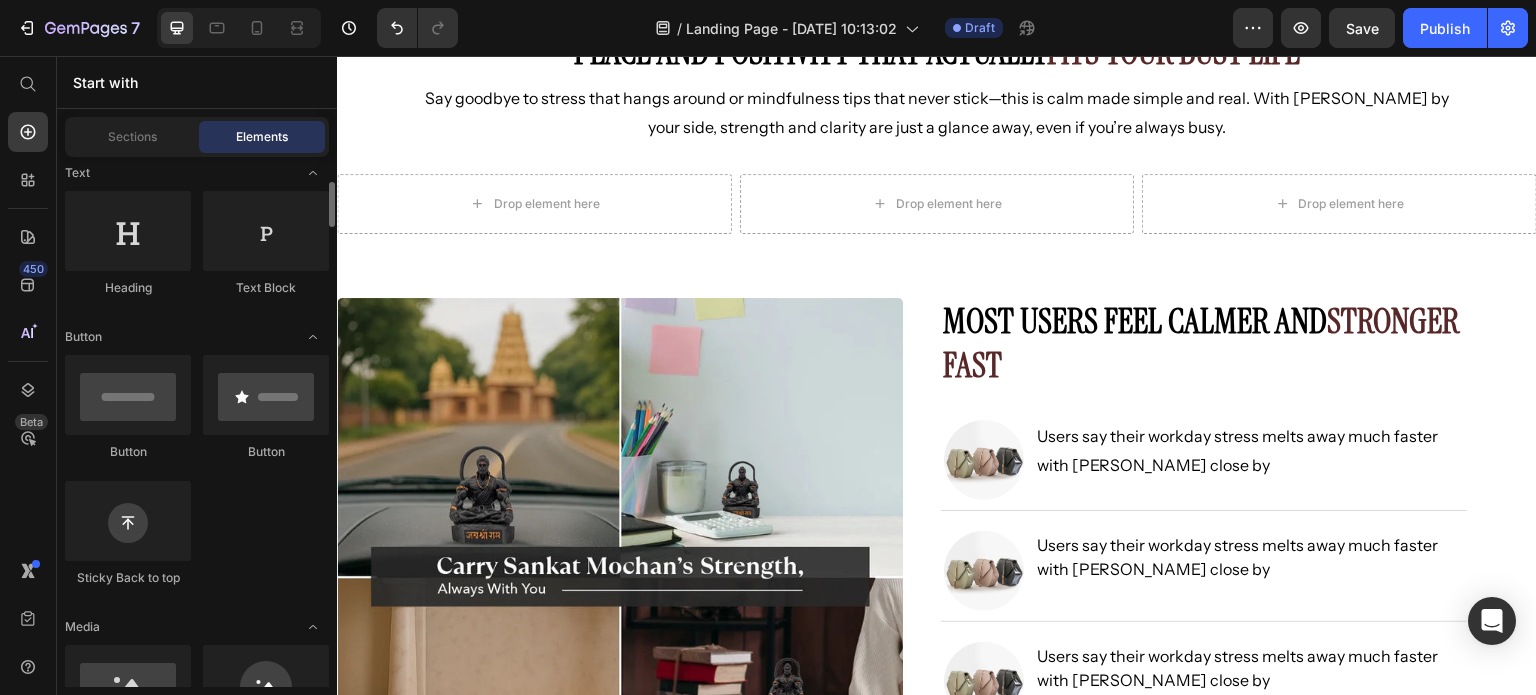 scroll, scrollTop: 500, scrollLeft: 0, axis: vertical 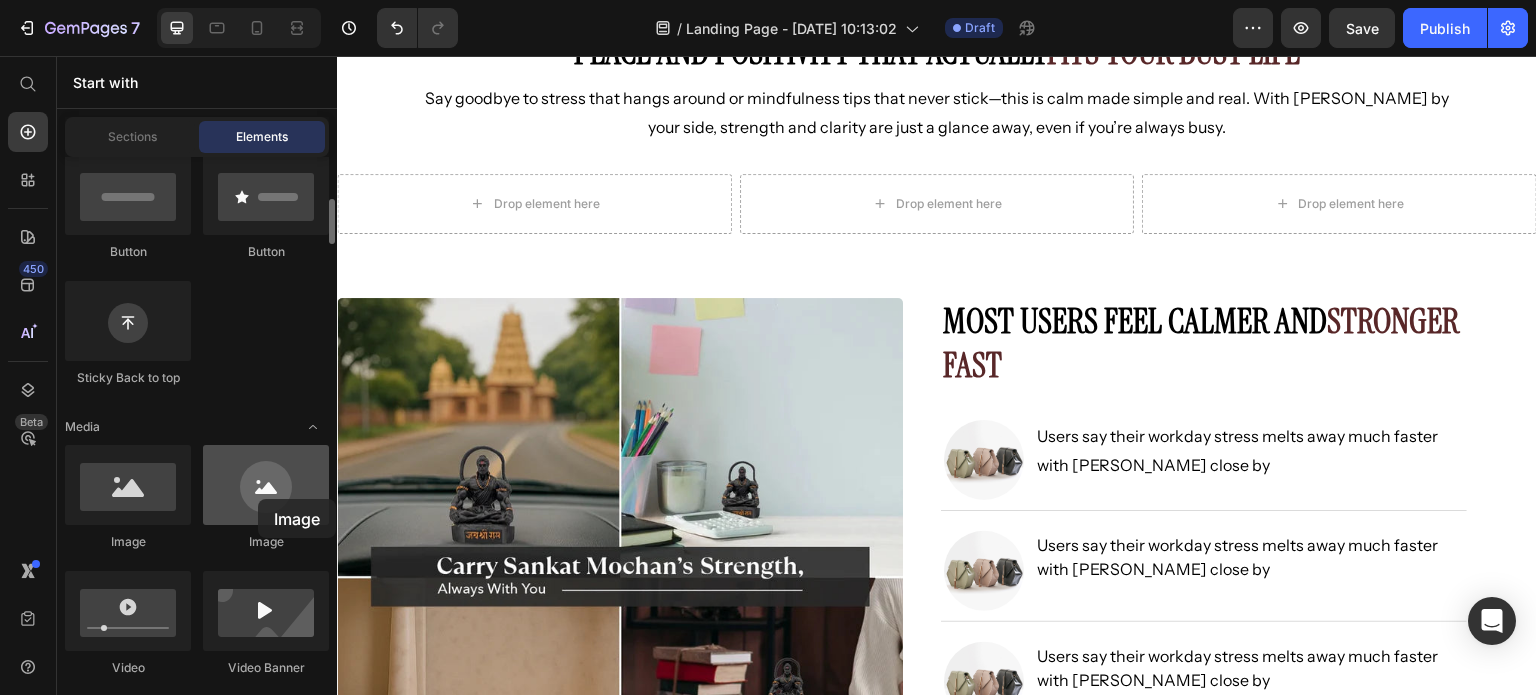 drag, startPoint x: 282, startPoint y: 497, endPoint x: 258, endPoint y: 499, distance: 24.083189 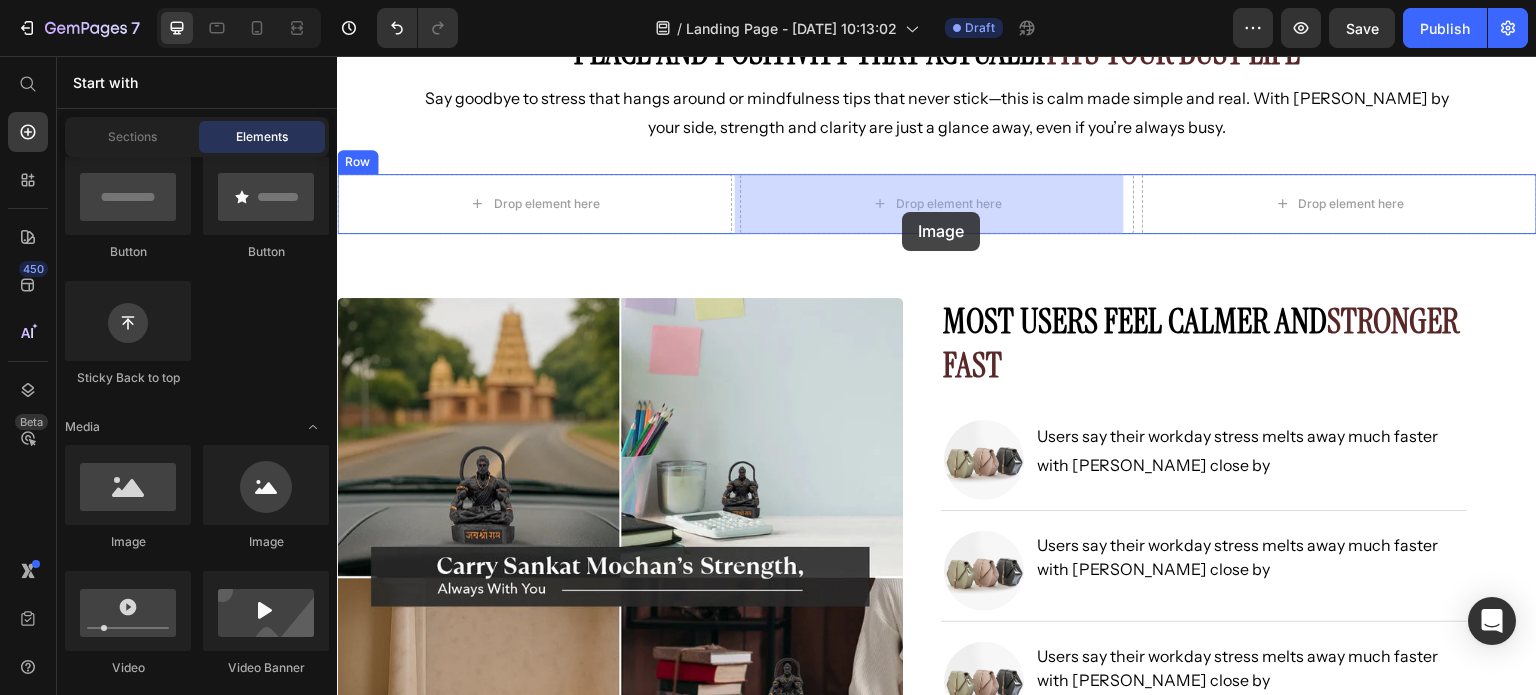 drag, startPoint x: 532, startPoint y: 535, endPoint x: 1038, endPoint y: 524, distance: 506.11954 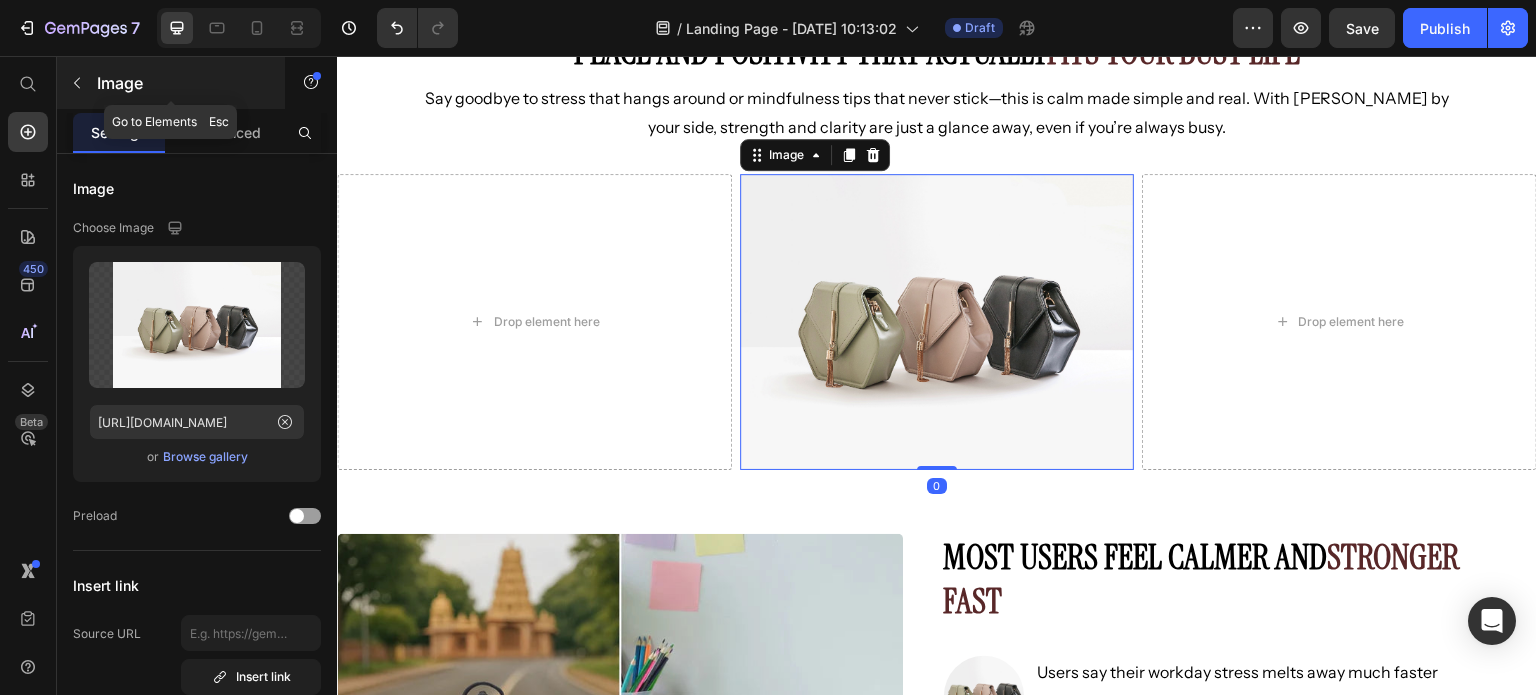 click on "Image" at bounding box center (171, 83) 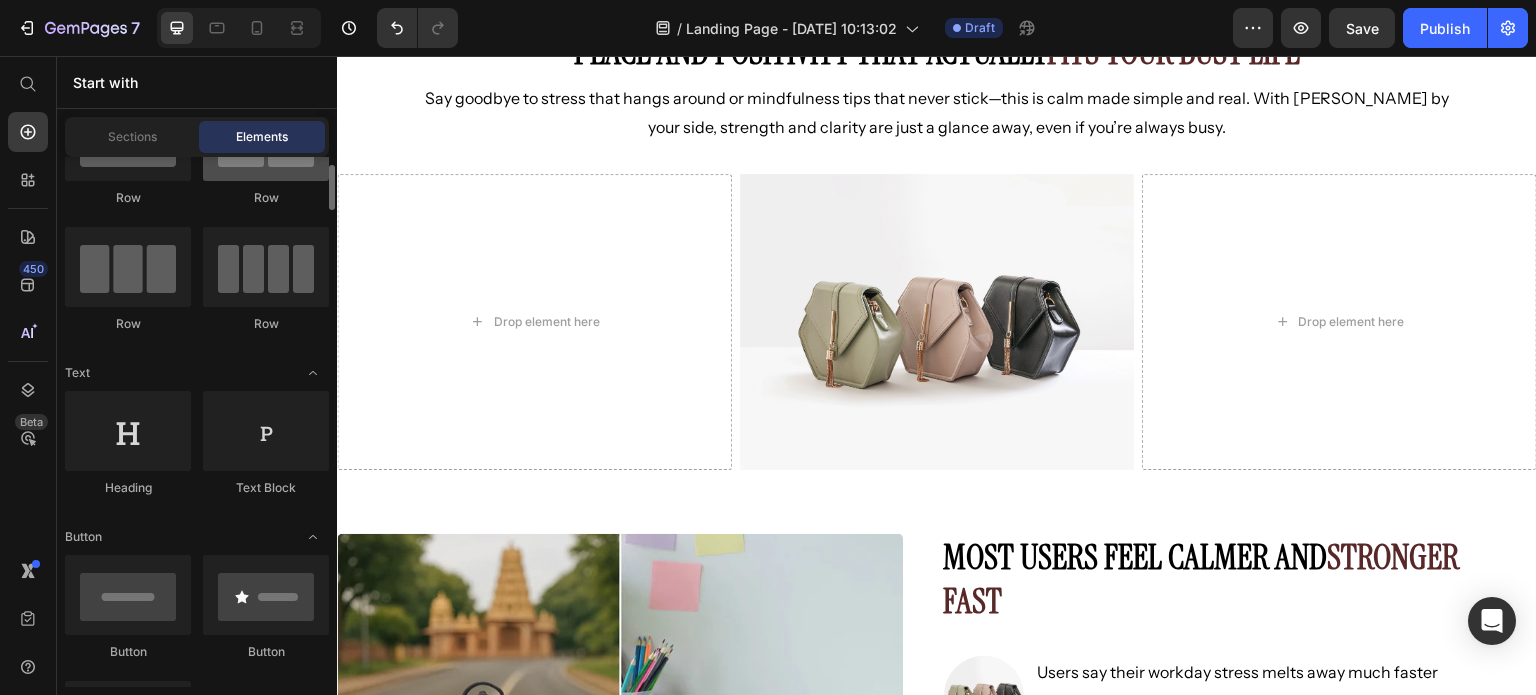 scroll, scrollTop: 0, scrollLeft: 0, axis: both 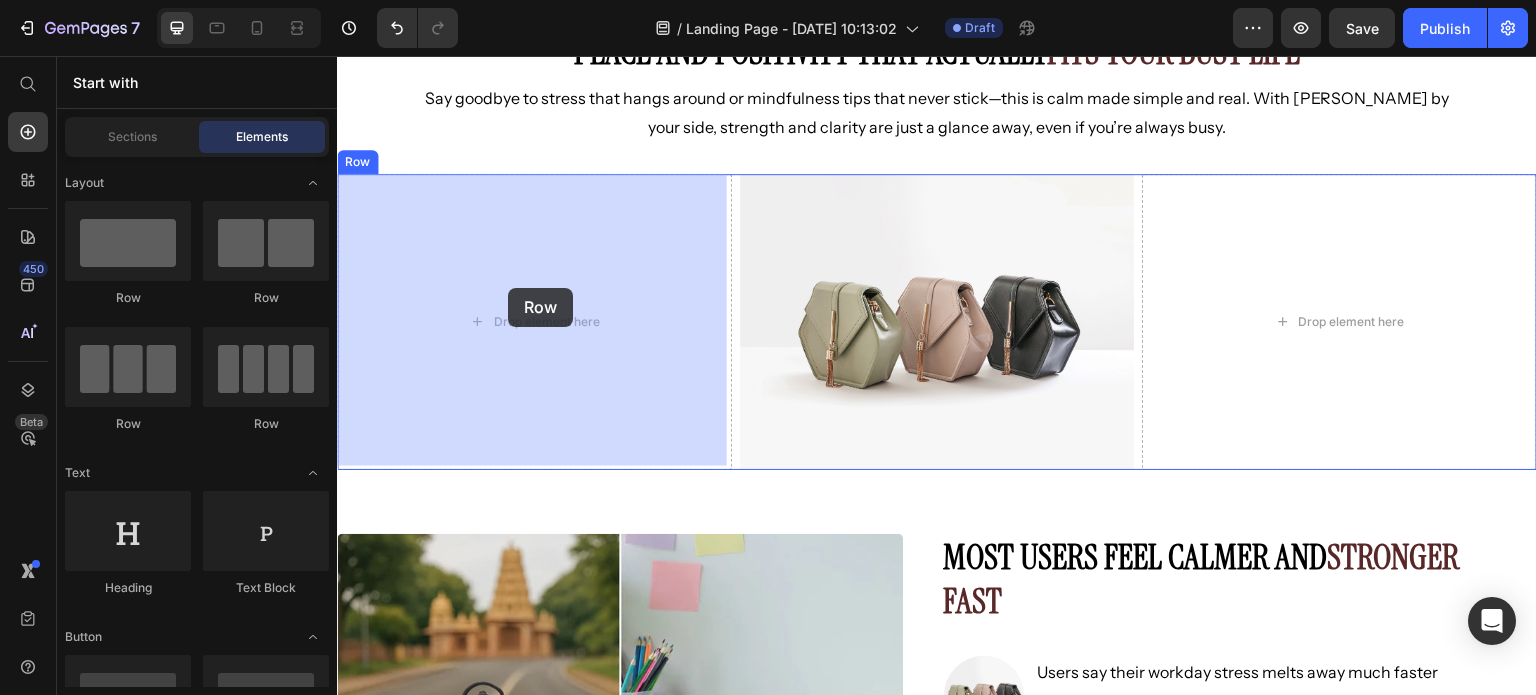 drag, startPoint x: 641, startPoint y: 370, endPoint x: 511, endPoint y: 290, distance: 152.64337 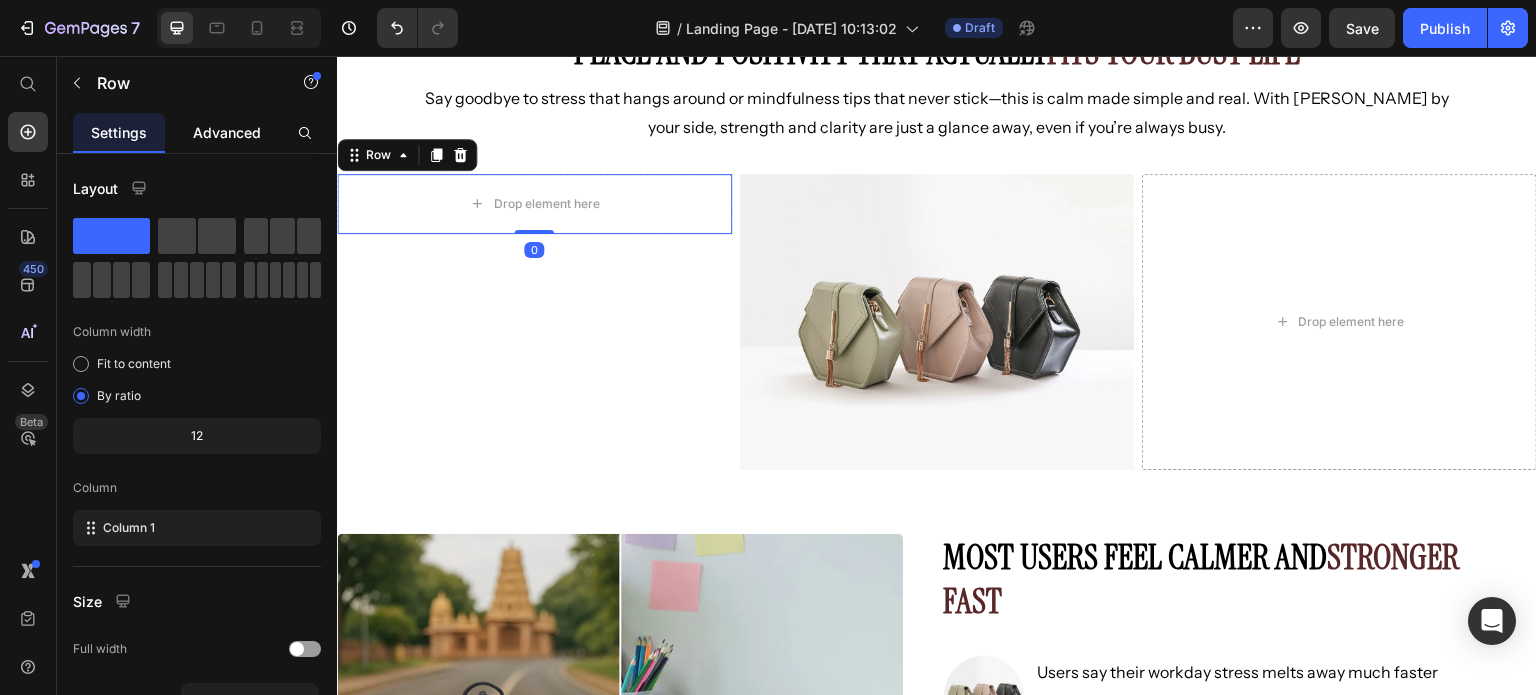 click on "Advanced" at bounding box center [227, 132] 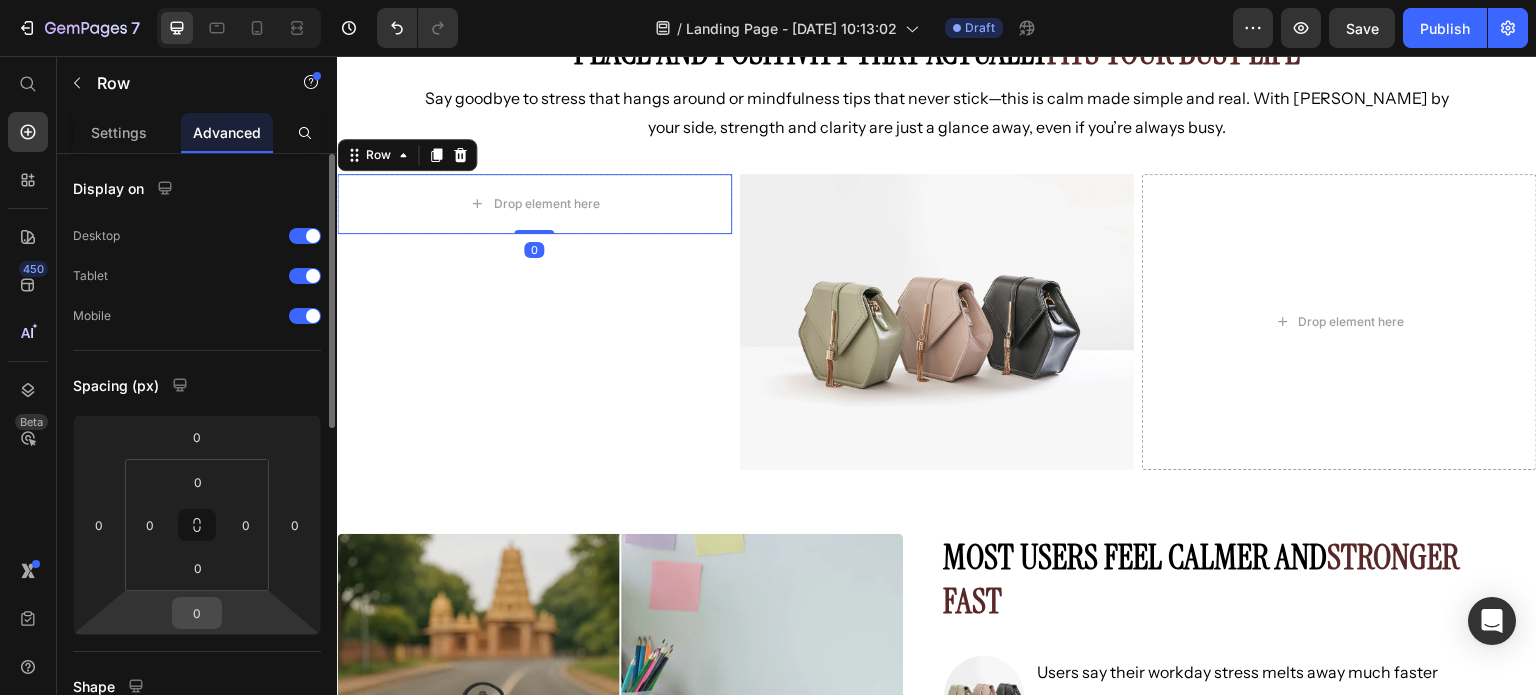 click on "0" at bounding box center (197, 613) 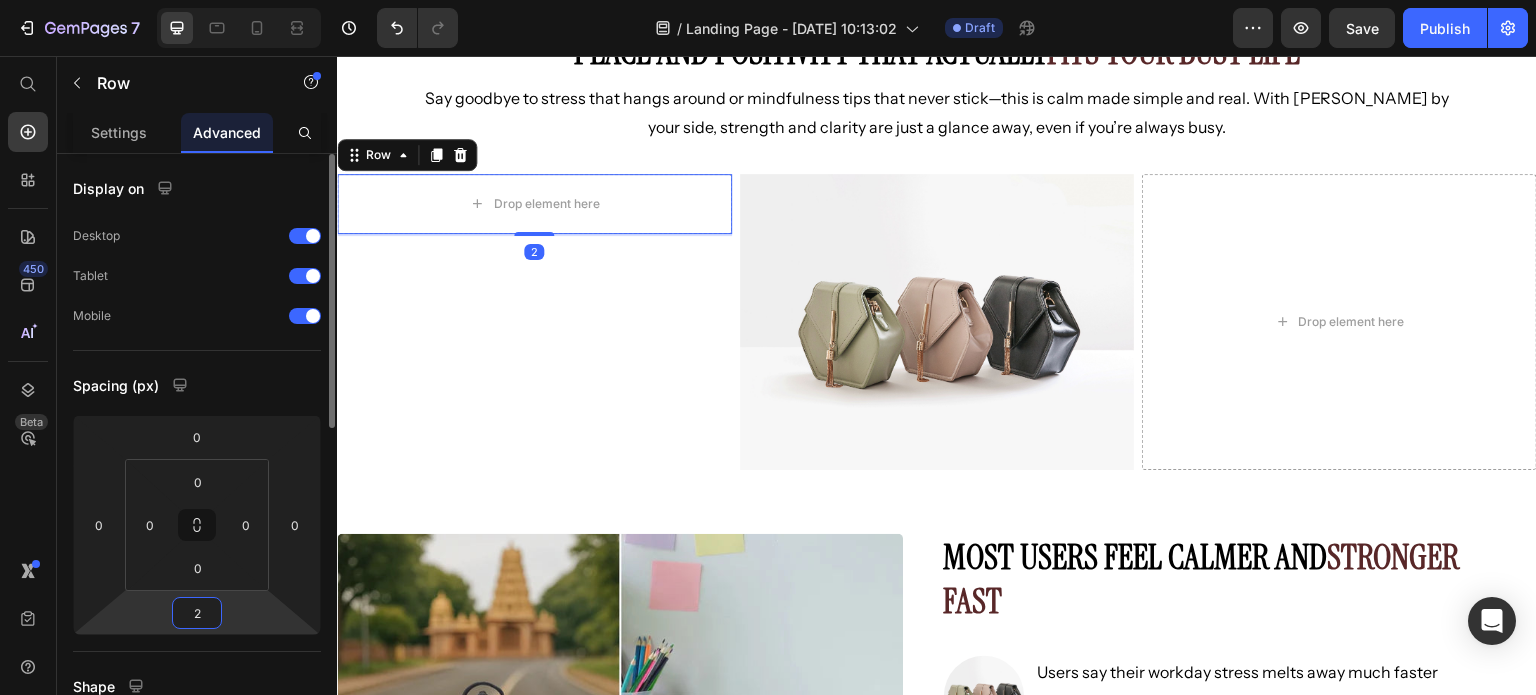 type on "25" 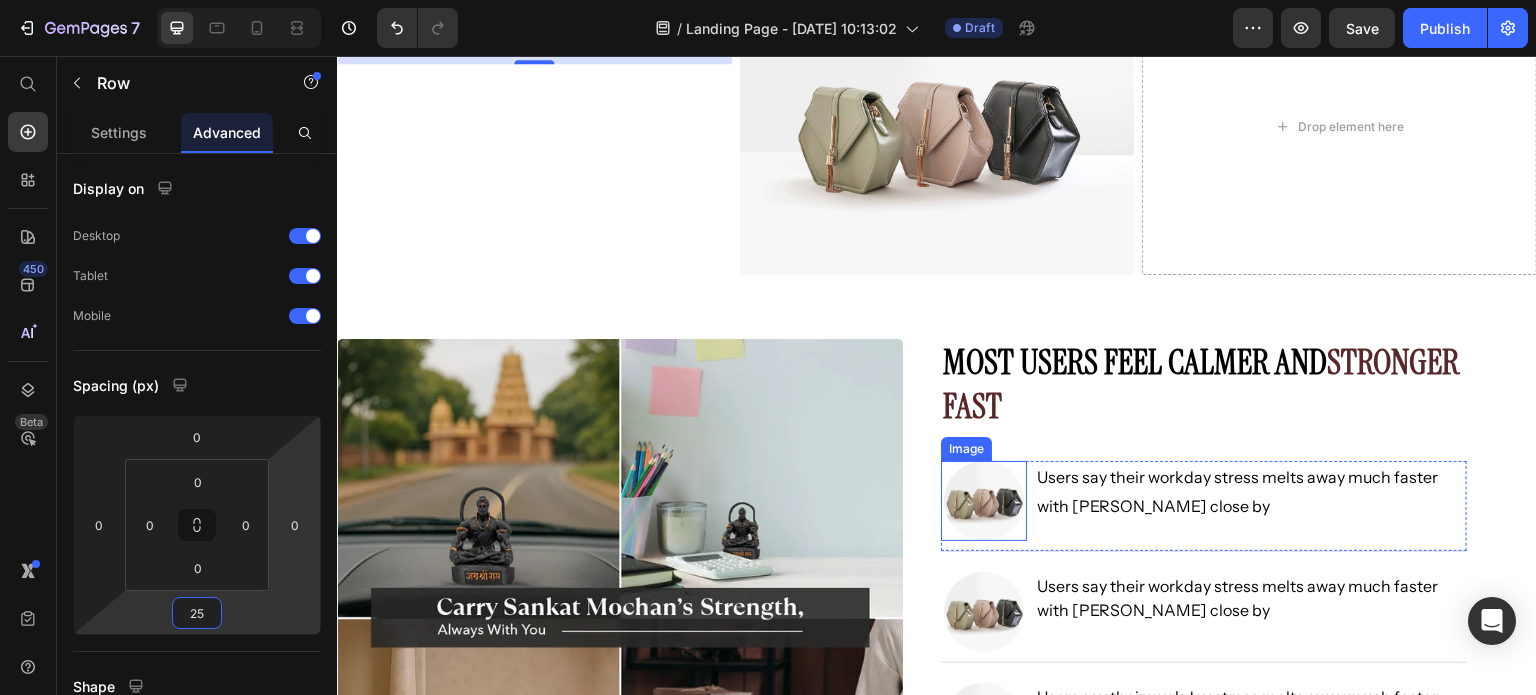 scroll, scrollTop: 300, scrollLeft: 0, axis: vertical 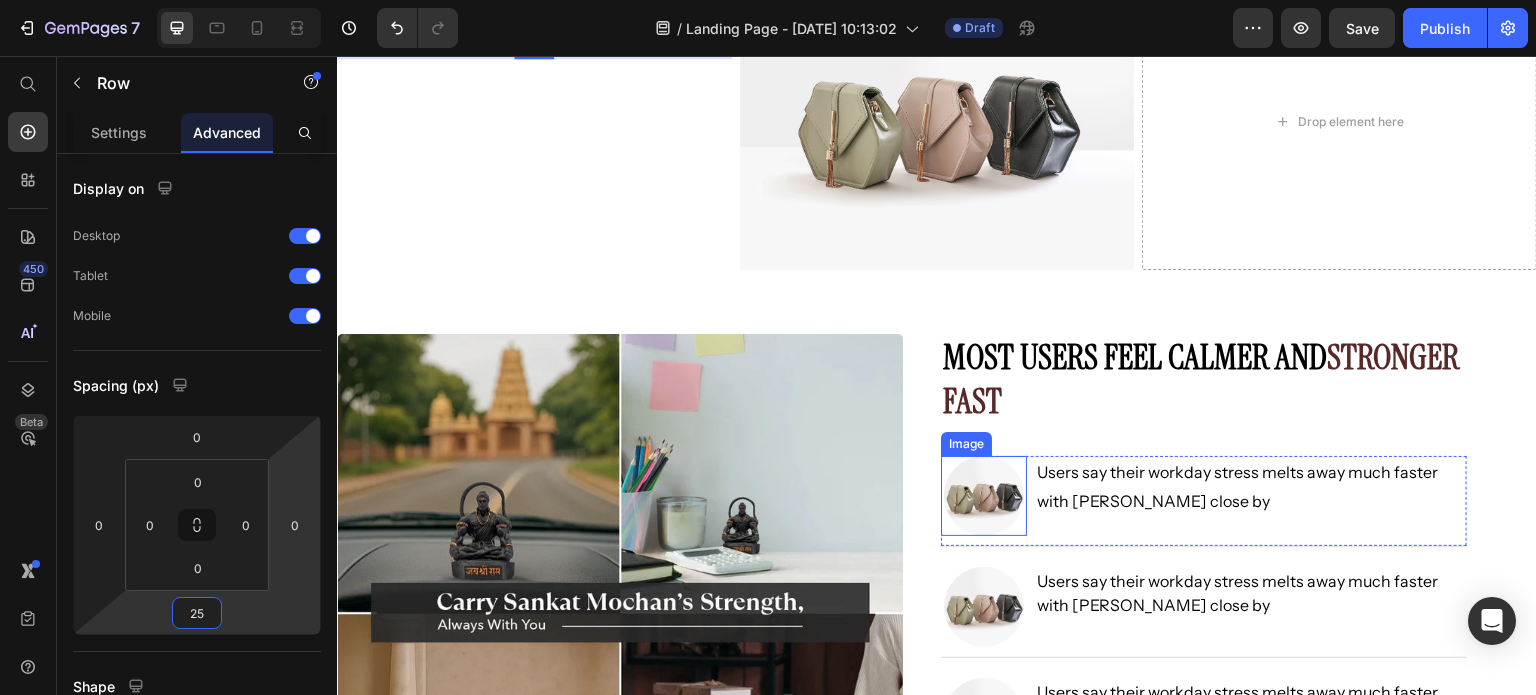 click at bounding box center [984, 496] 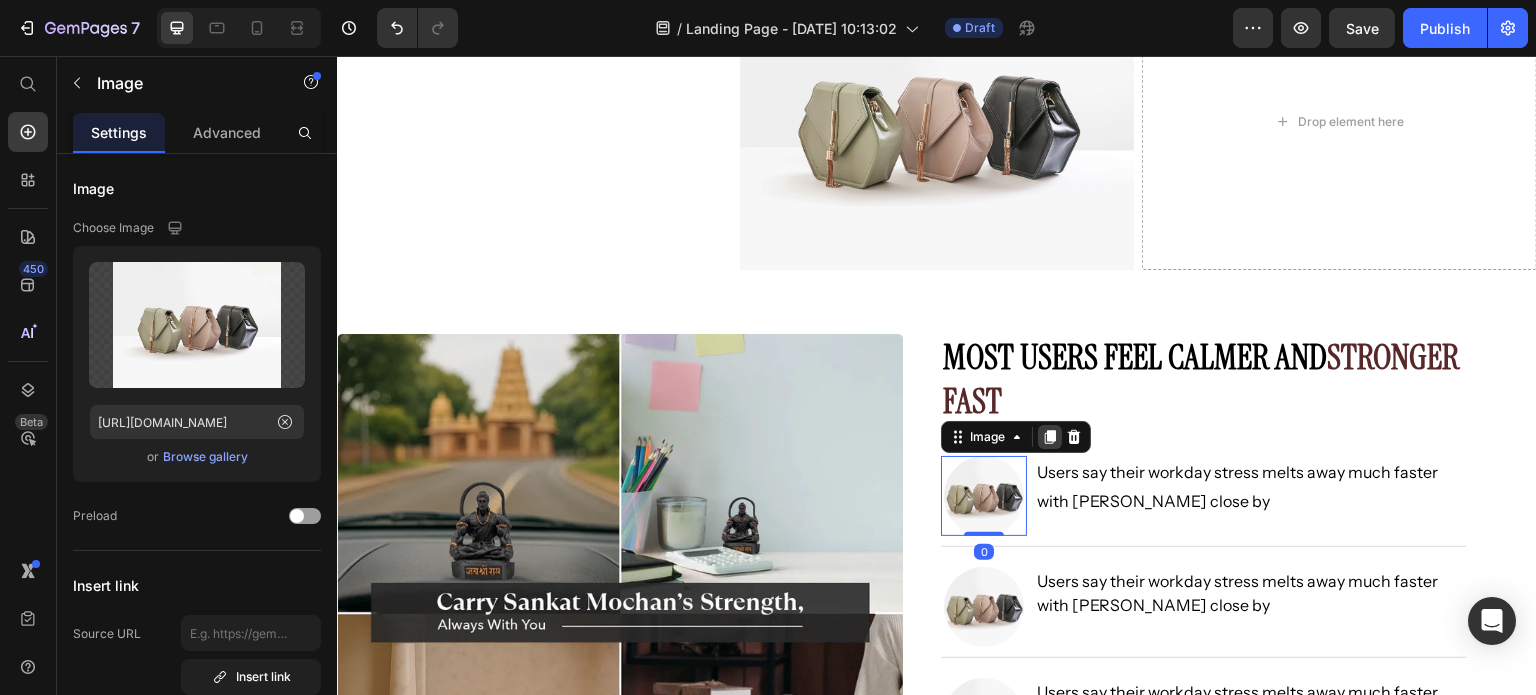 click 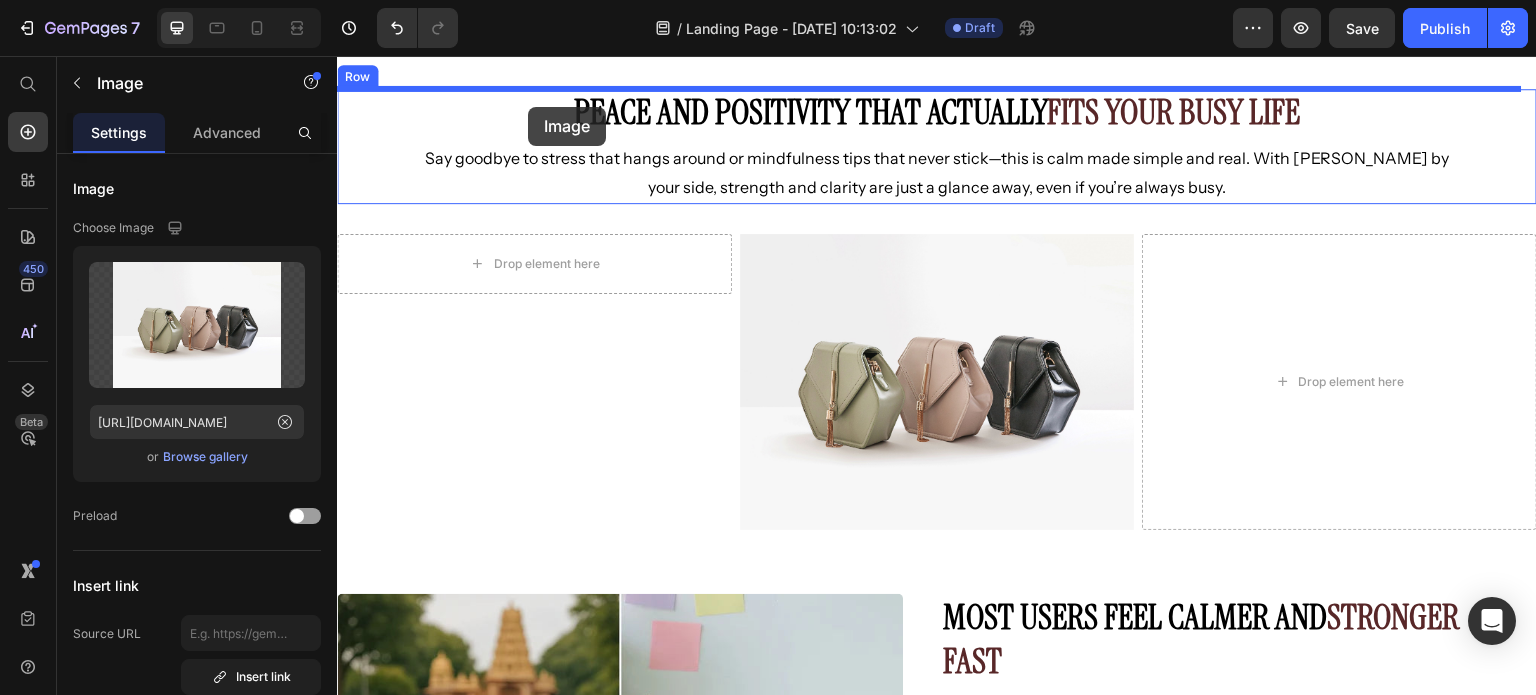 scroll, scrollTop: 0, scrollLeft: 0, axis: both 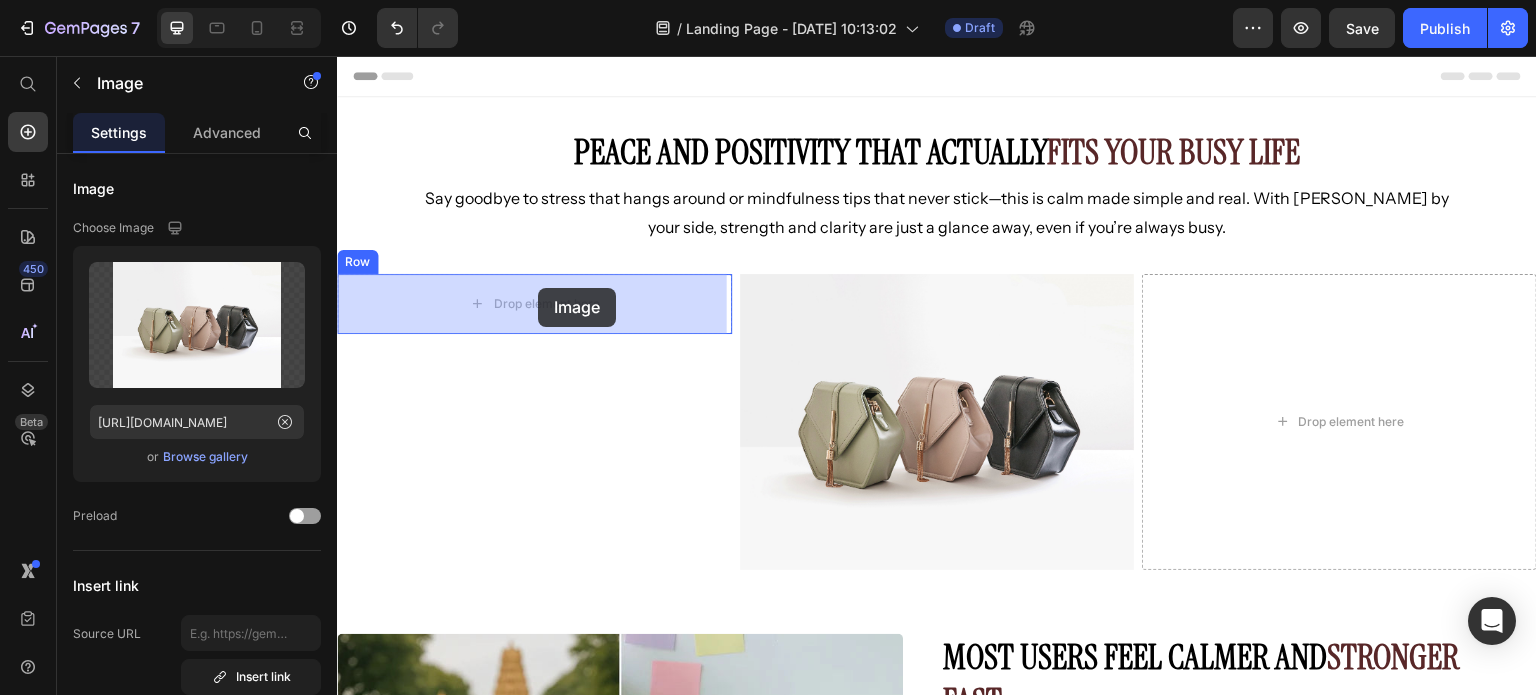 drag, startPoint x: 954, startPoint y: 504, endPoint x: 538, endPoint y: 289, distance: 468.2745 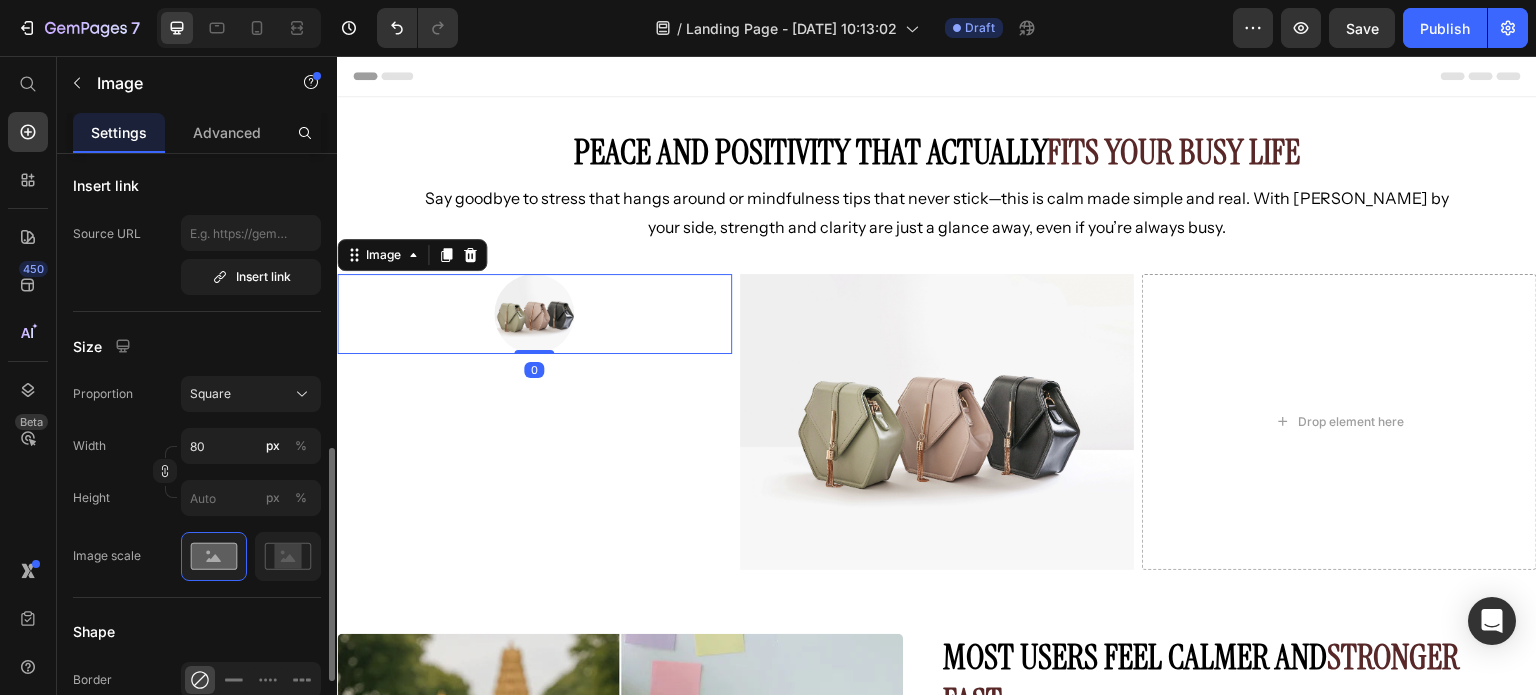 scroll, scrollTop: 500, scrollLeft: 0, axis: vertical 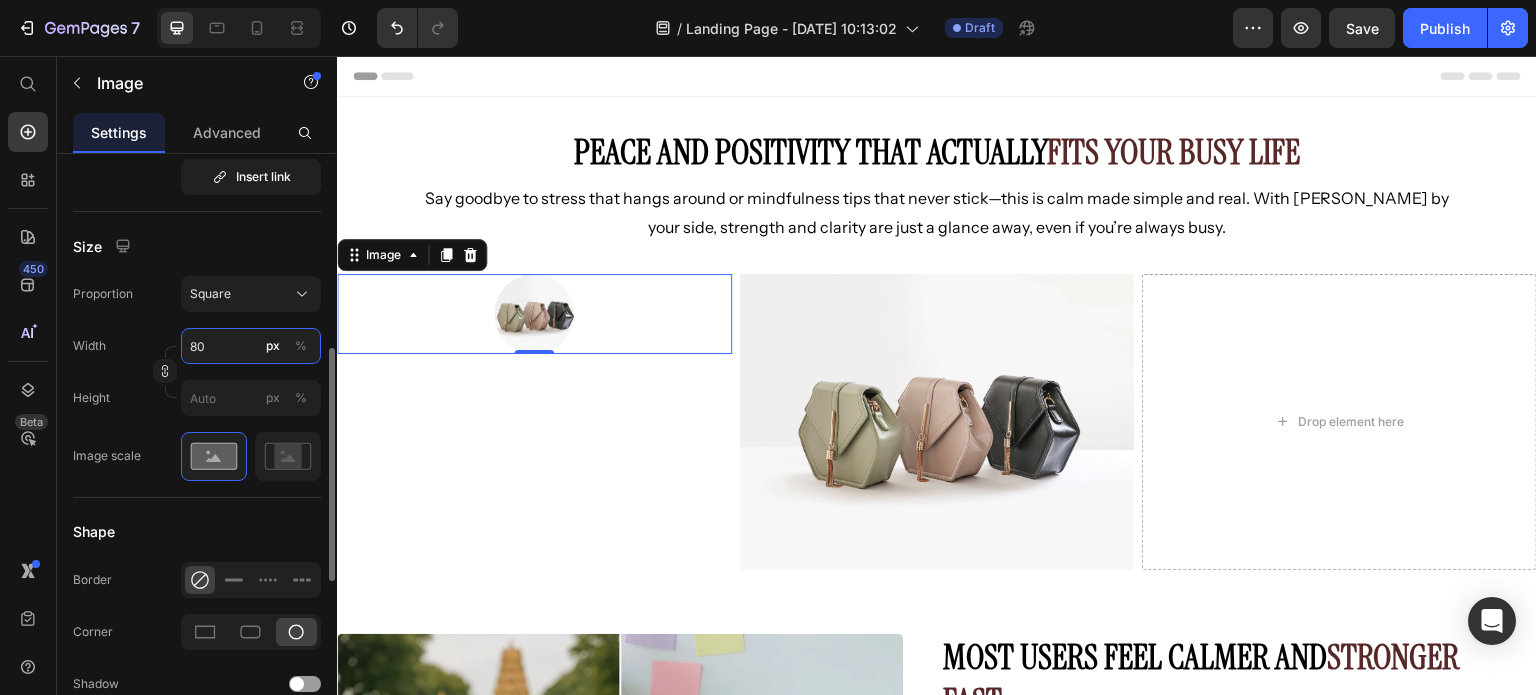 click on "80" at bounding box center [251, 346] 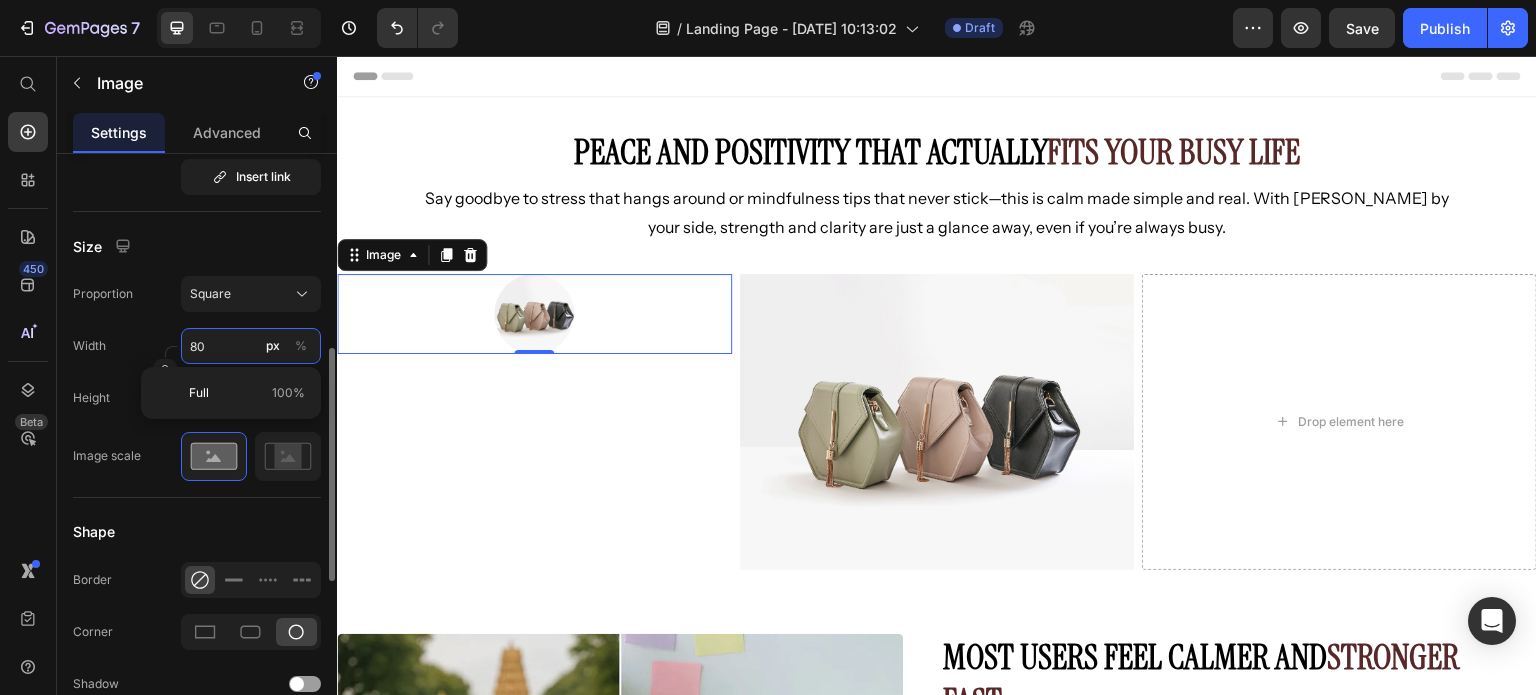 type on "5" 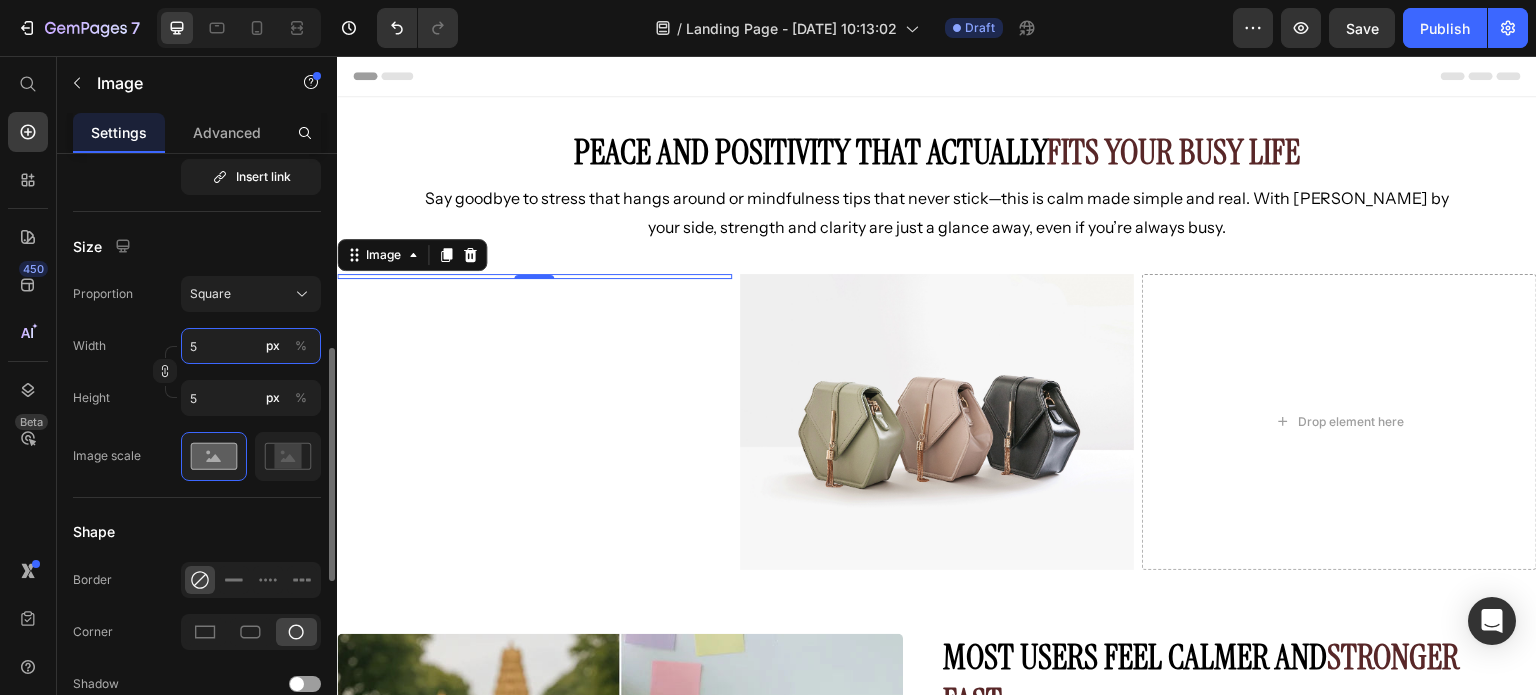 type on "50" 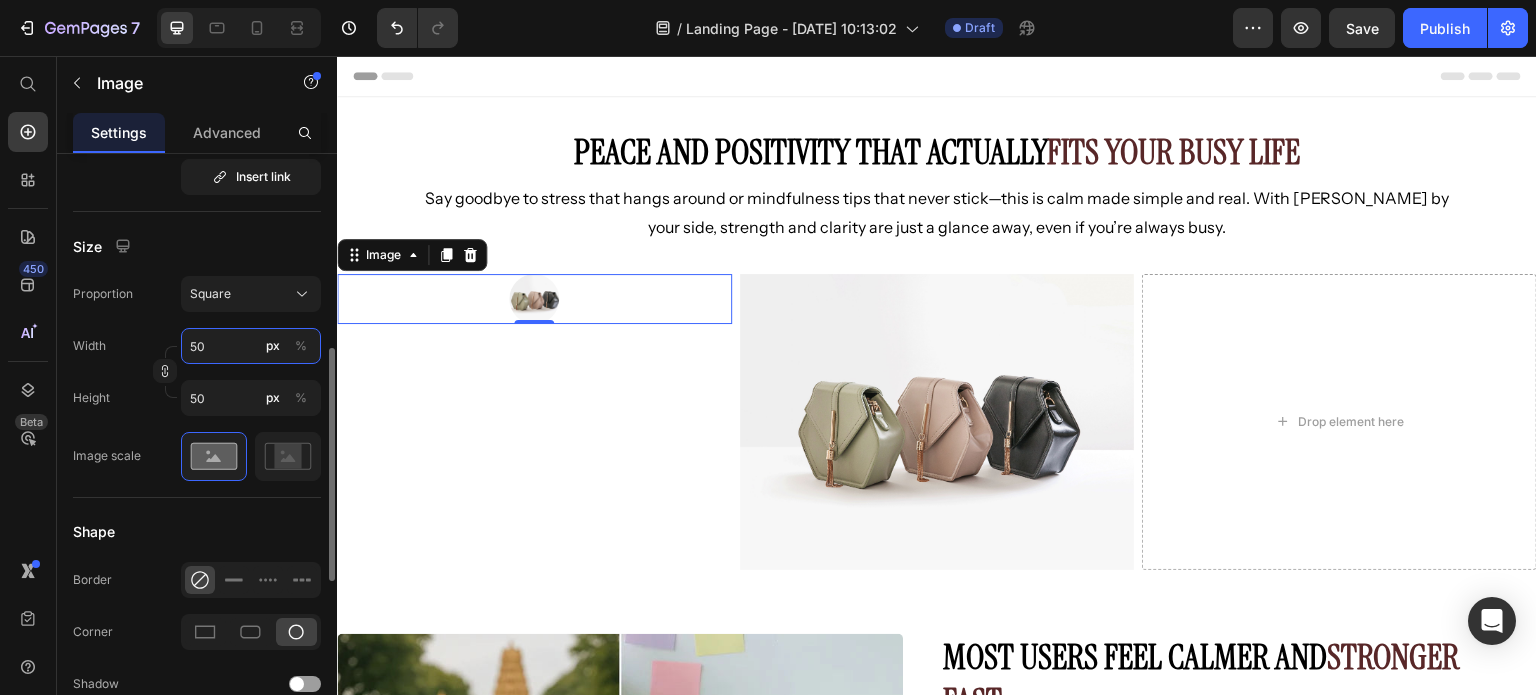 type on "5" 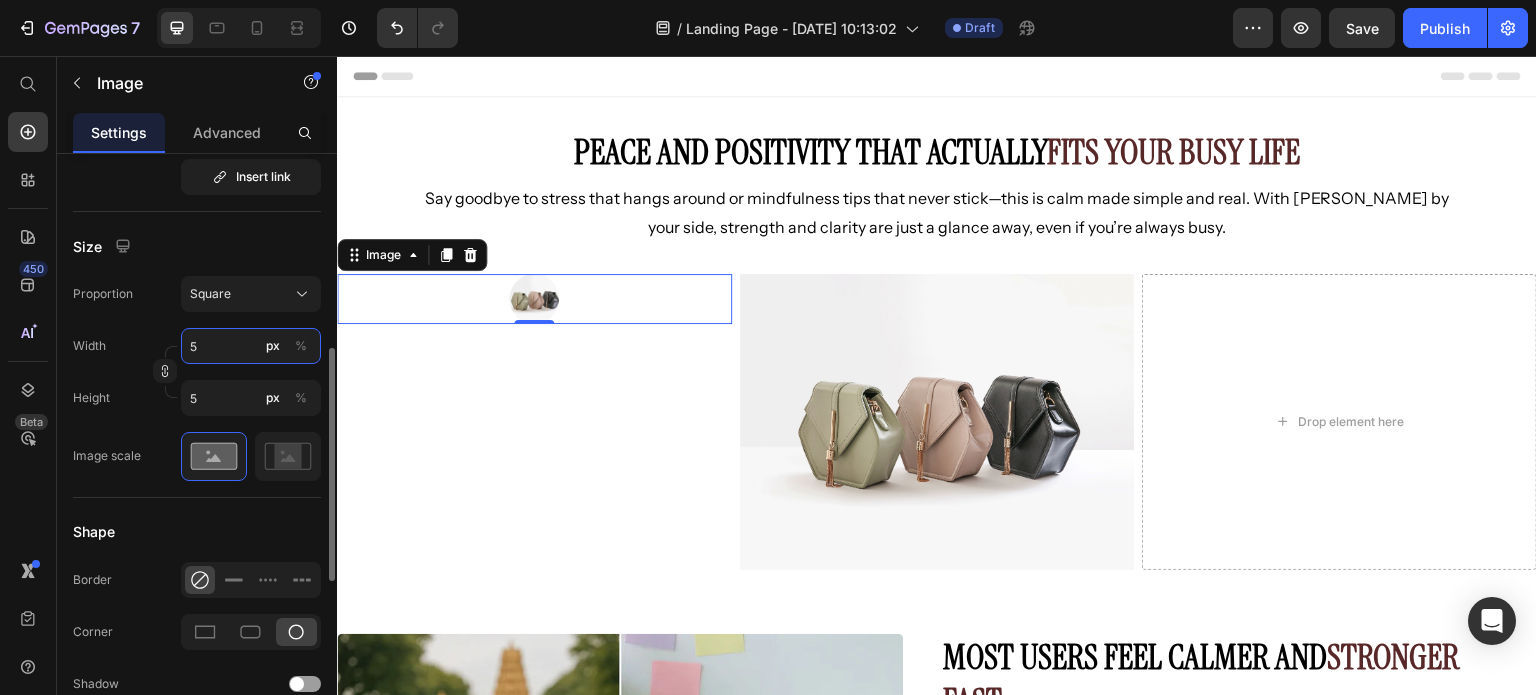 type 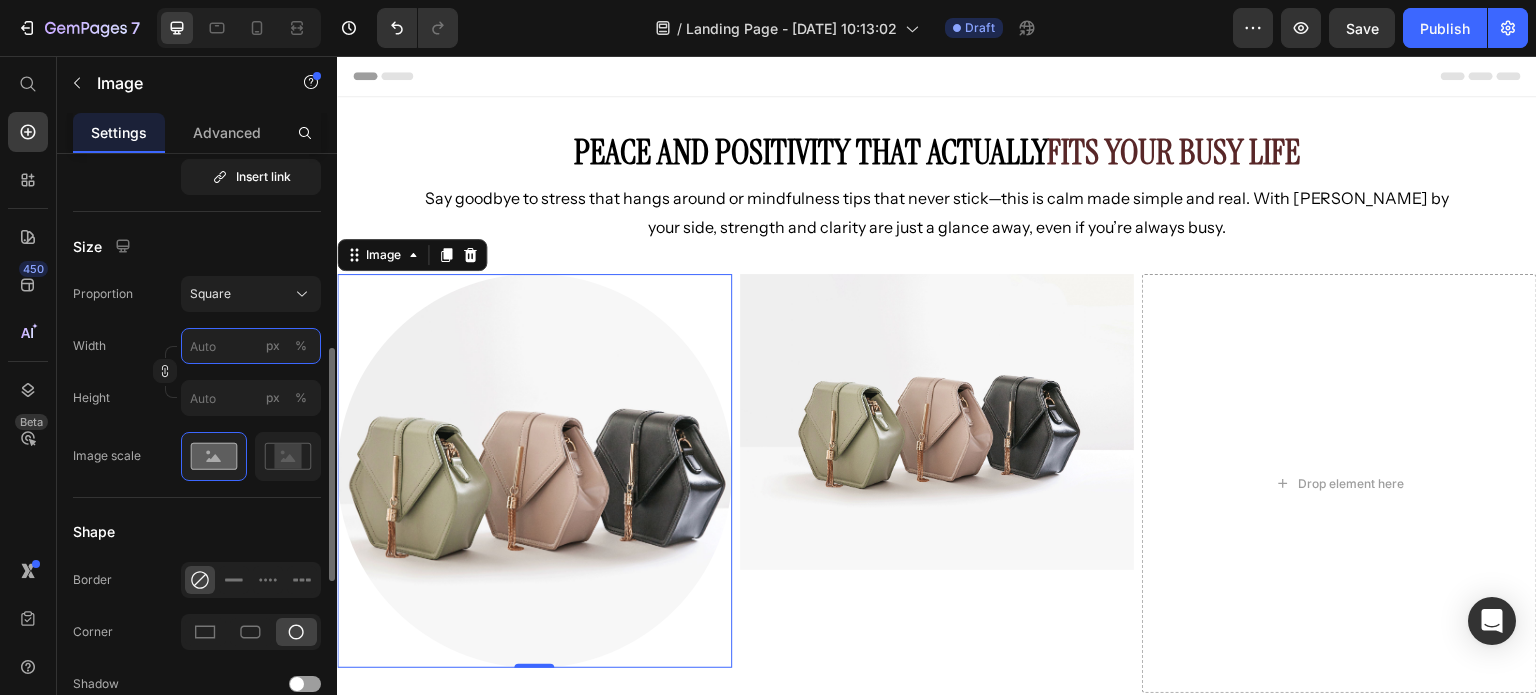 type on "5" 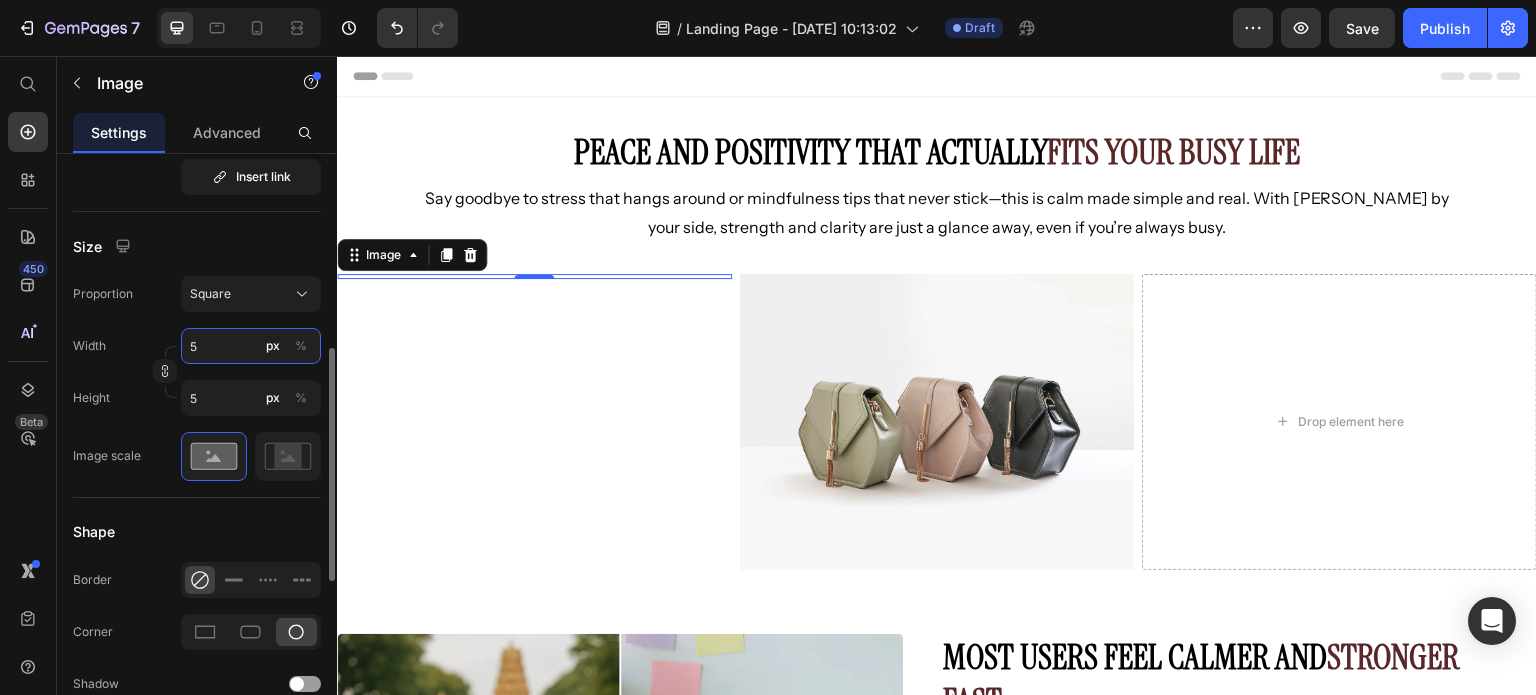 type on "56" 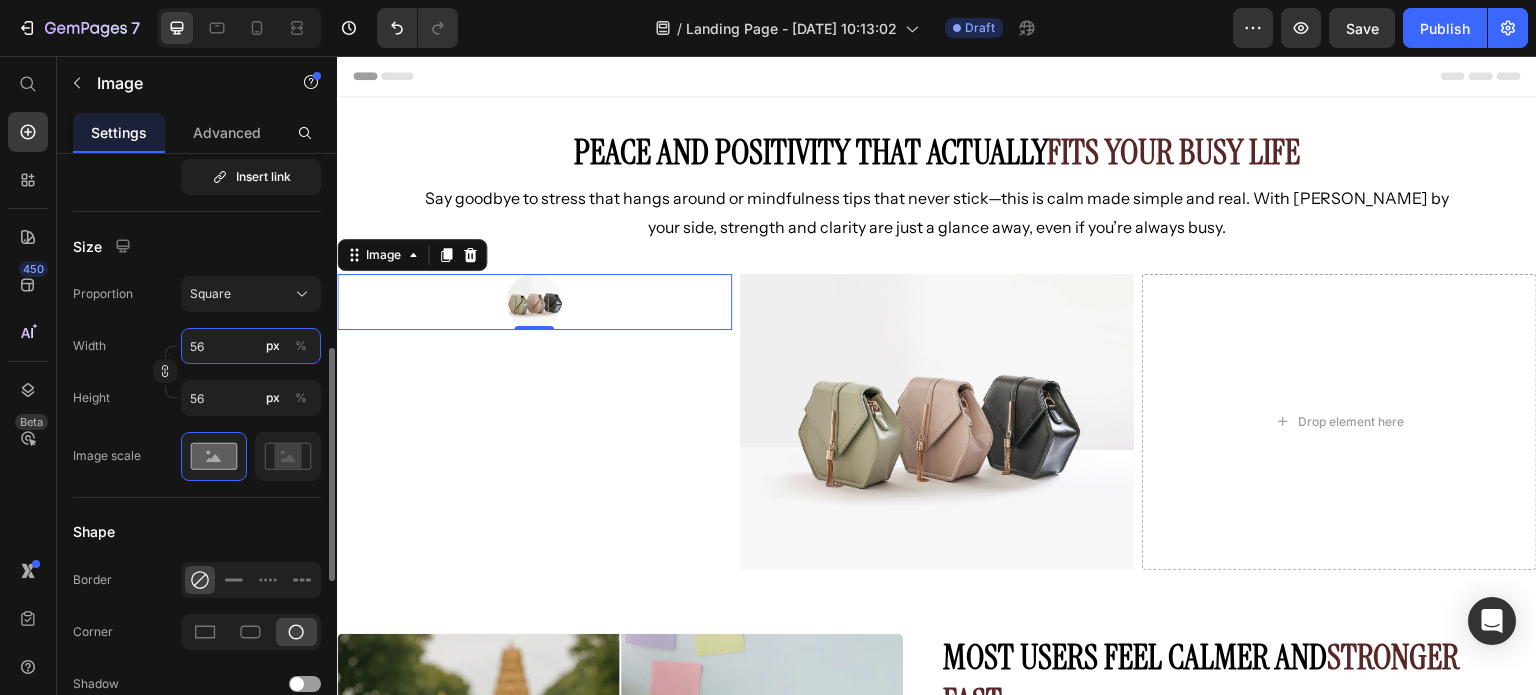 type on "565" 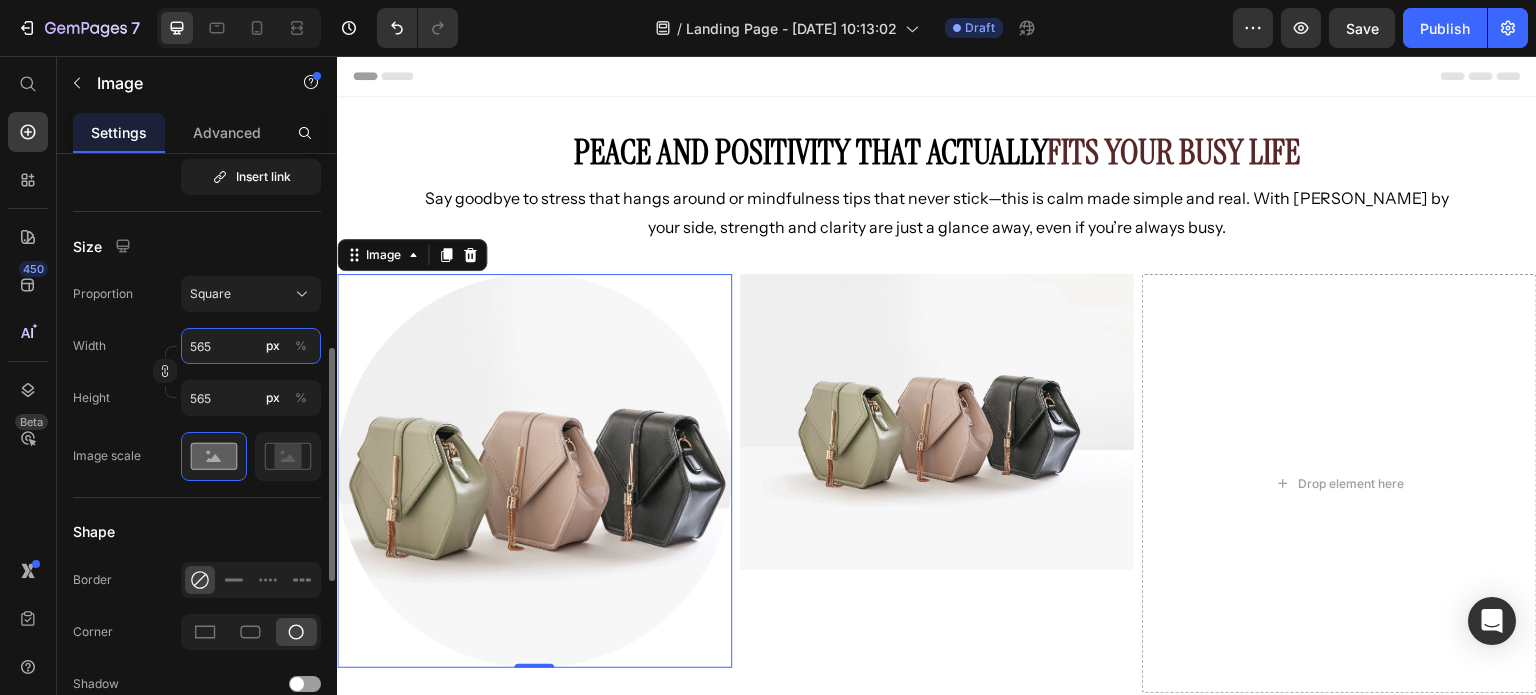 click on "565" at bounding box center (251, 346) 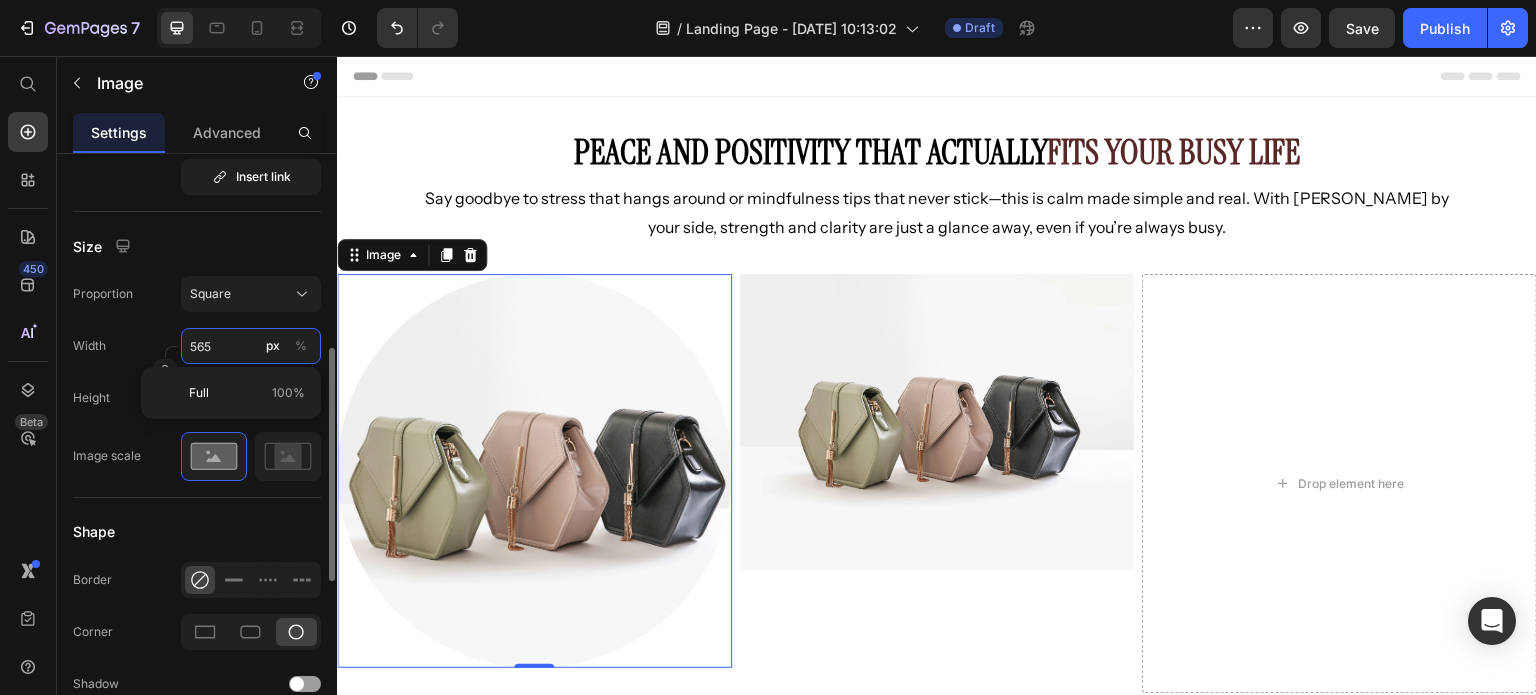 type on "65" 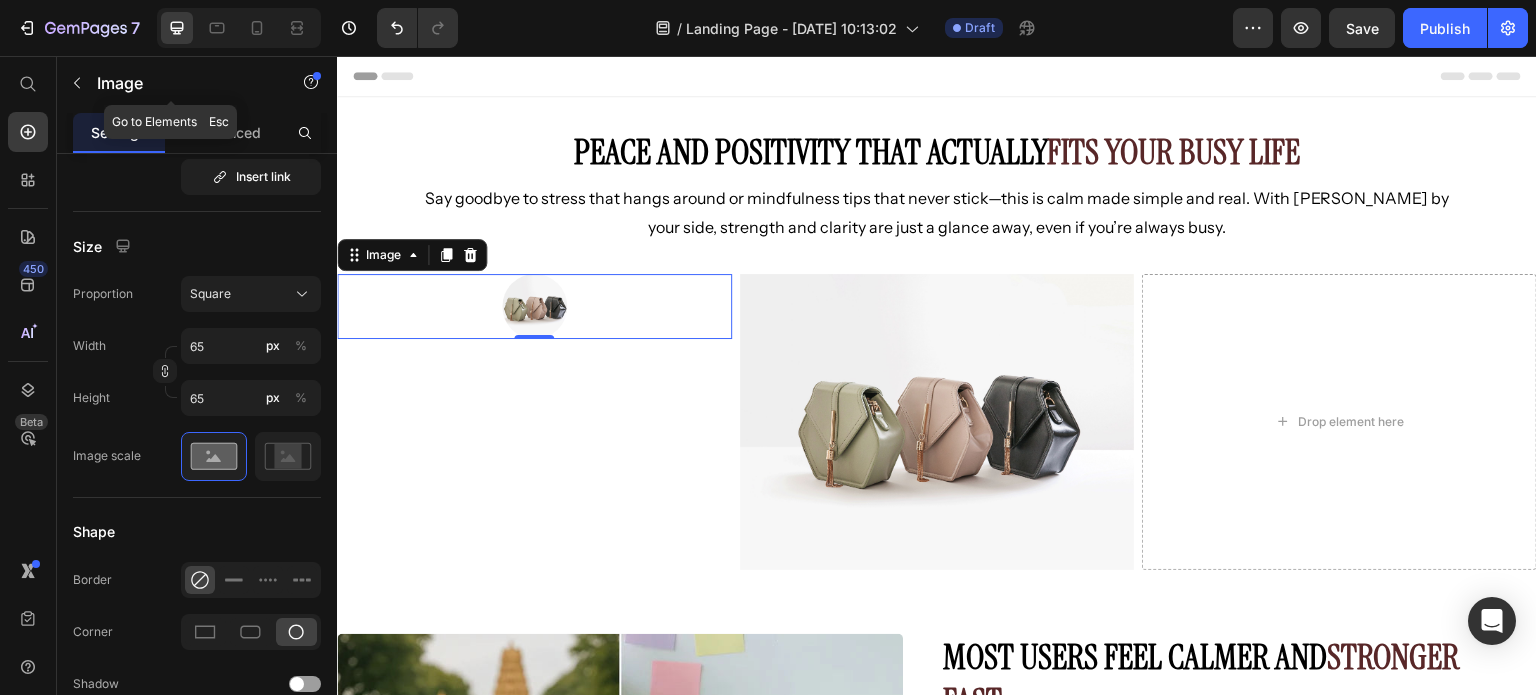 click 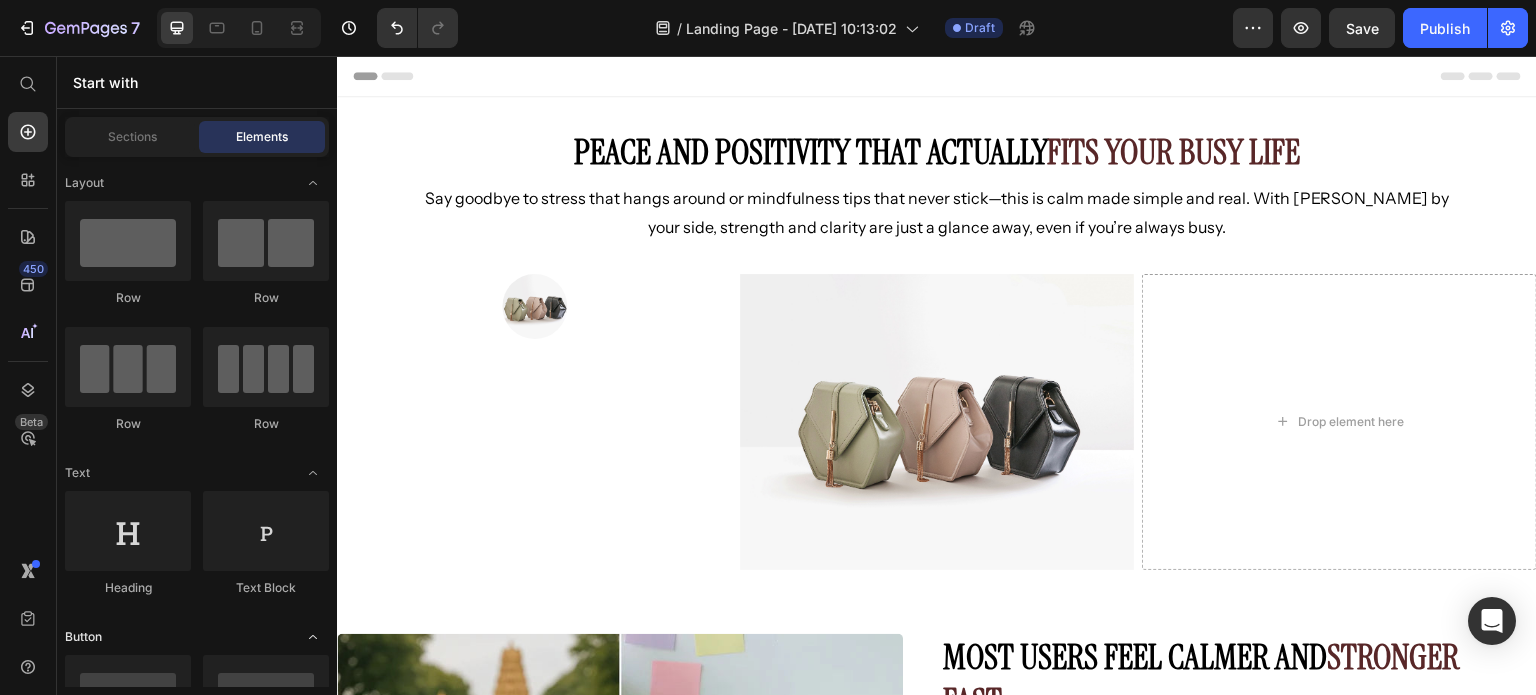 scroll, scrollTop: 100, scrollLeft: 0, axis: vertical 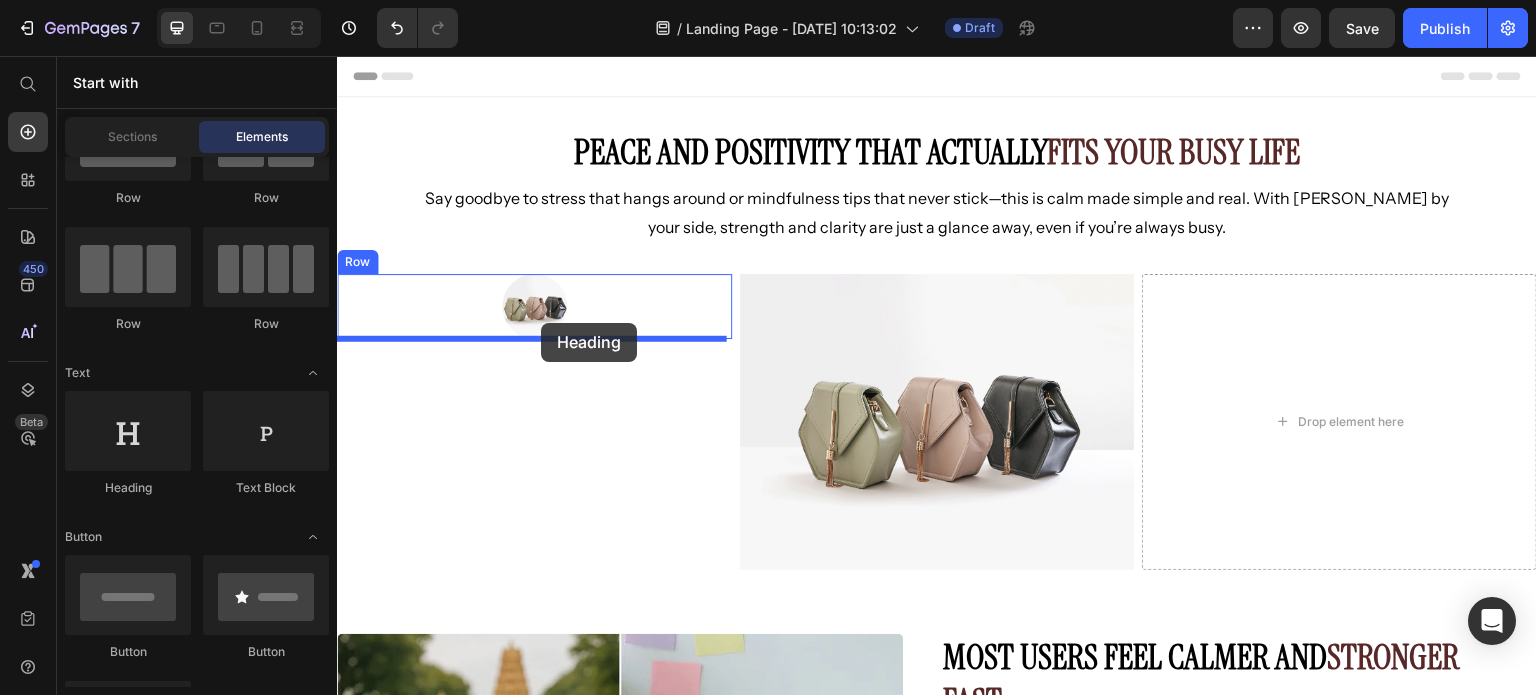 drag, startPoint x: 513, startPoint y: 491, endPoint x: 541, endPoint y: 323, distance: 170.31735 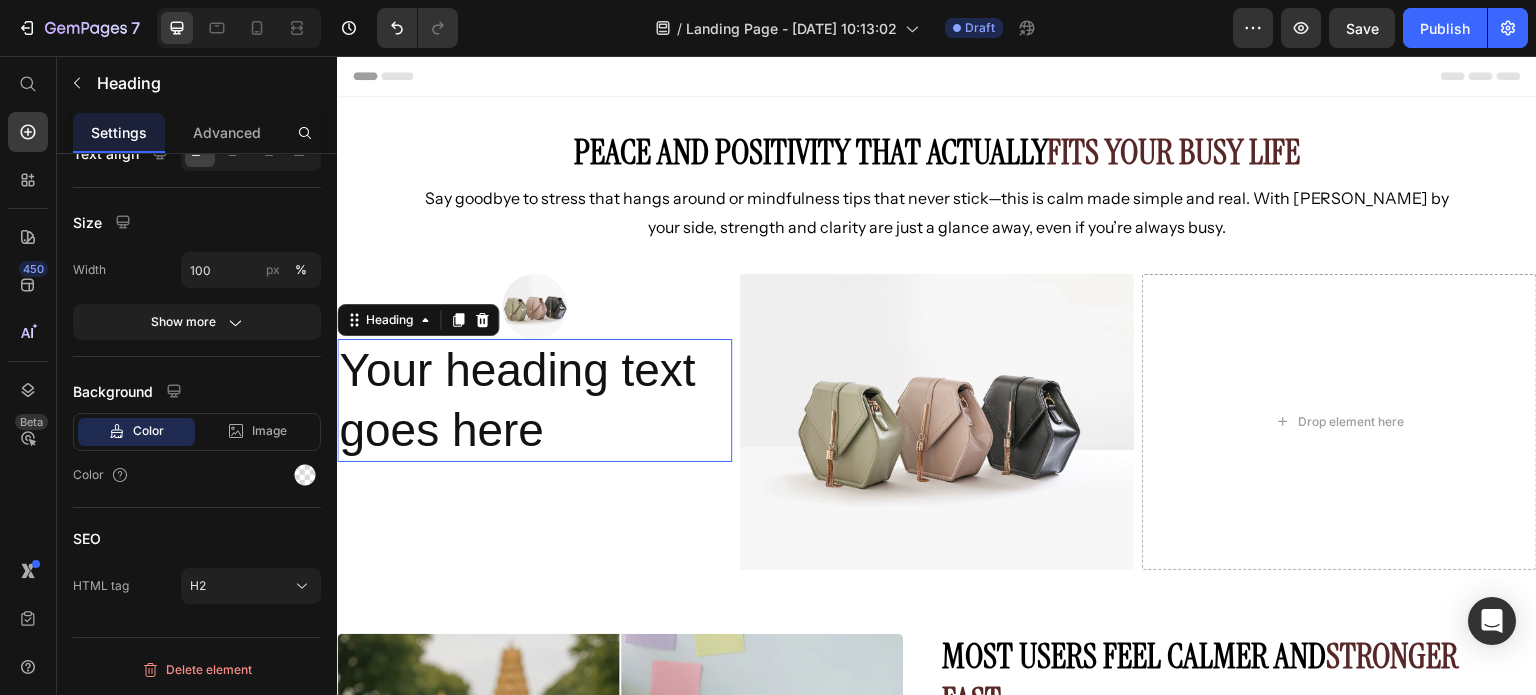 scroll, scrollTop: 0, scrollLeft: 0, axis: both 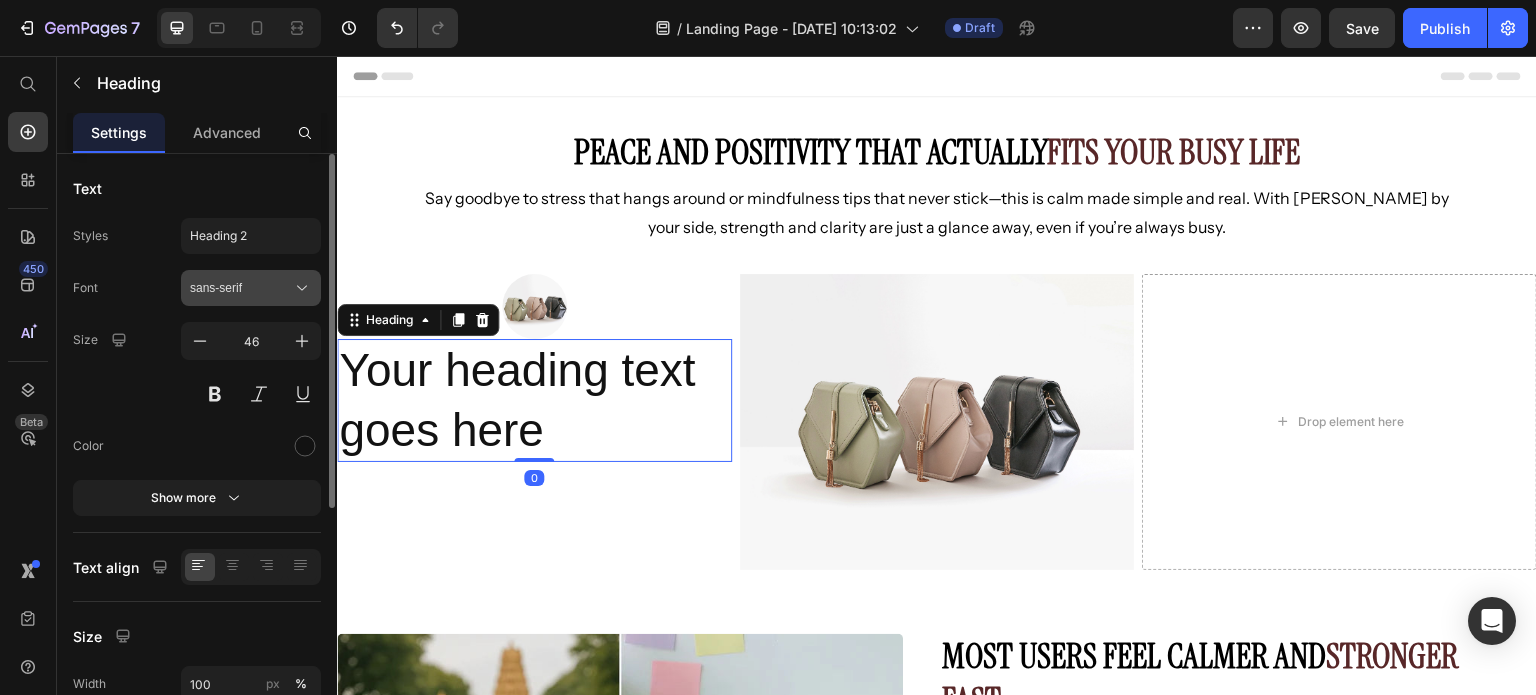 click on "sans-serif" at bounding box center [251, 288] 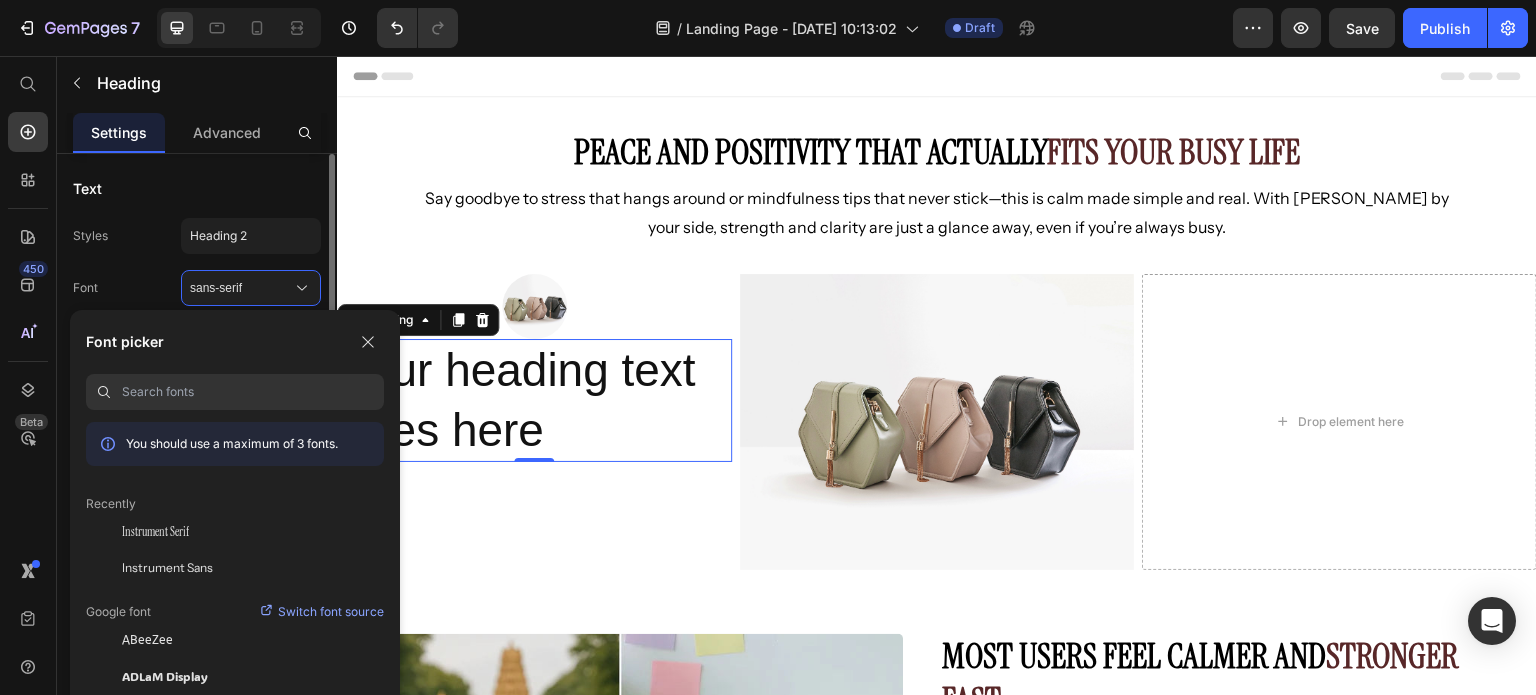 drag, startPoint x: 202, startPoint y: 566, endPoint x: 217, endPoint y: 556, distance: 18.027756 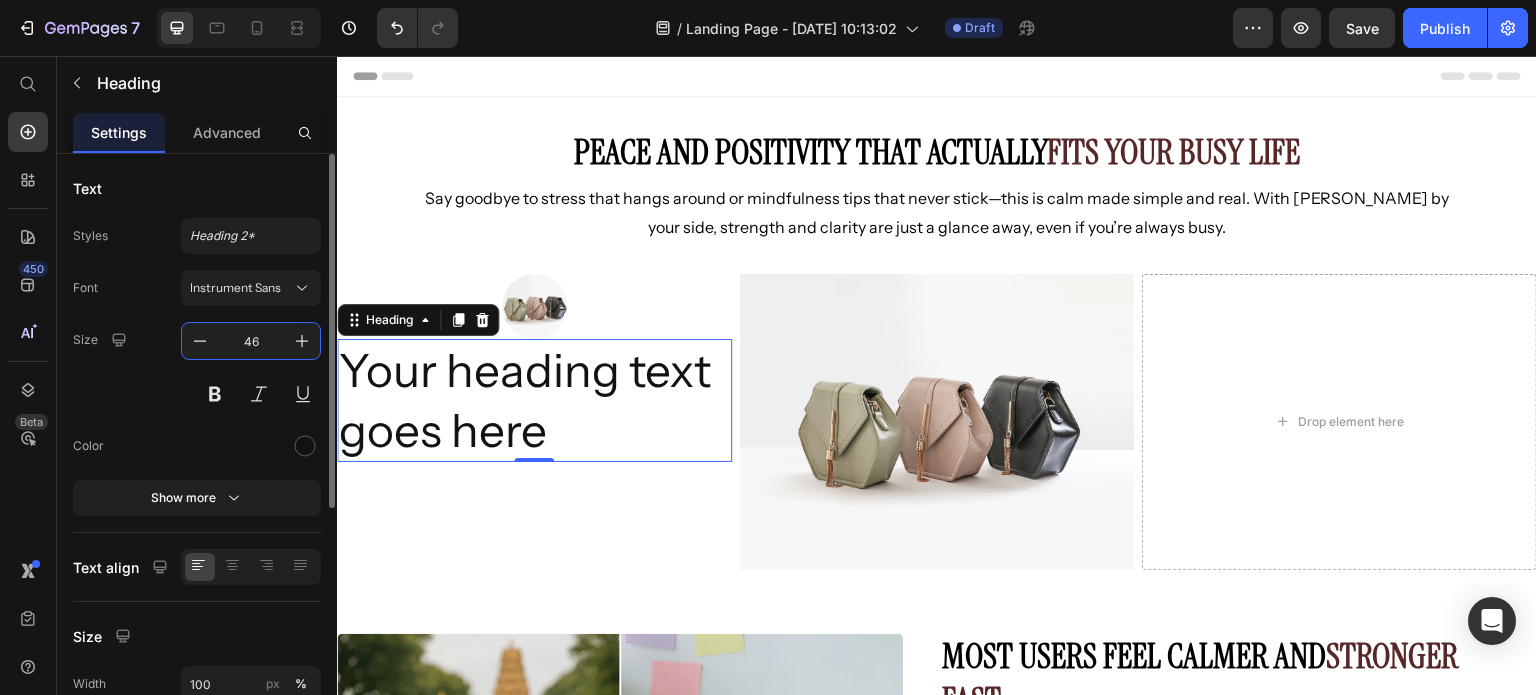 click on "46" at bounding box center (251, 341) 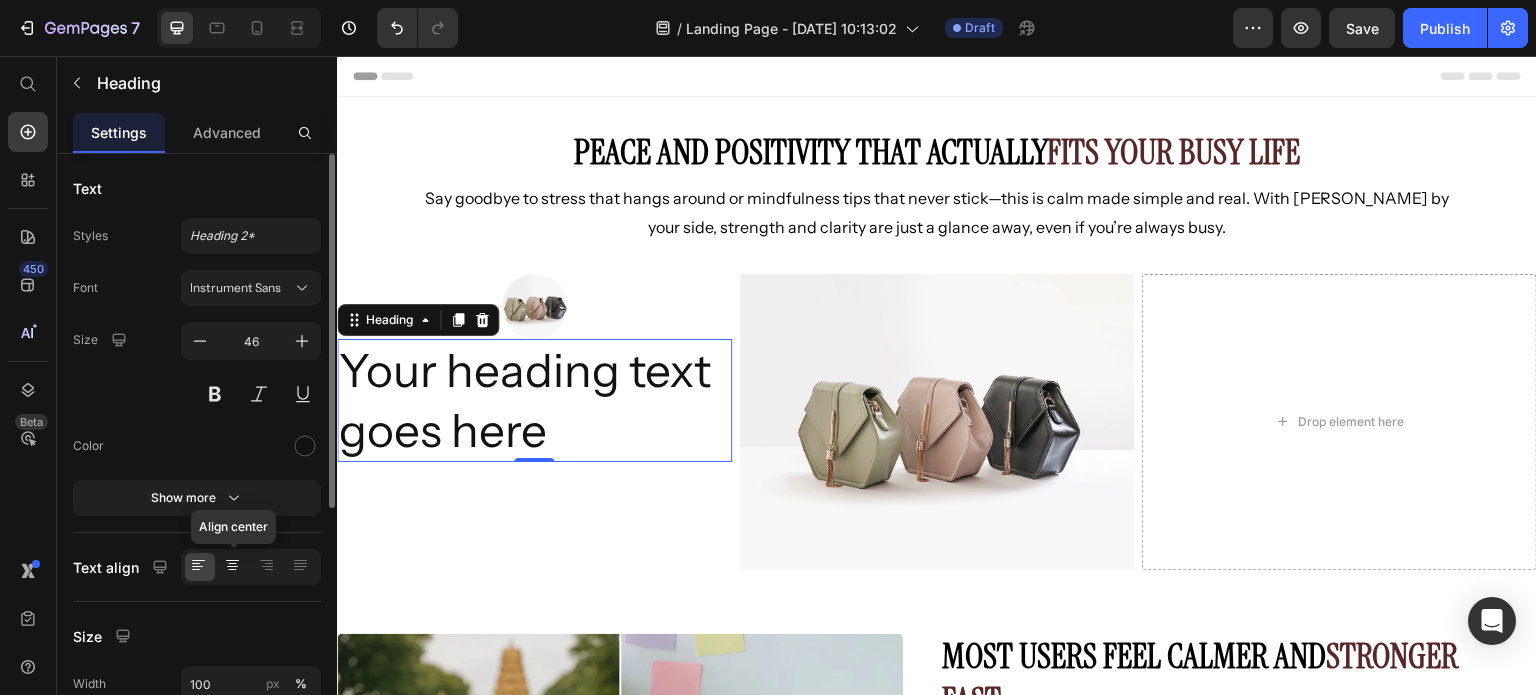 click 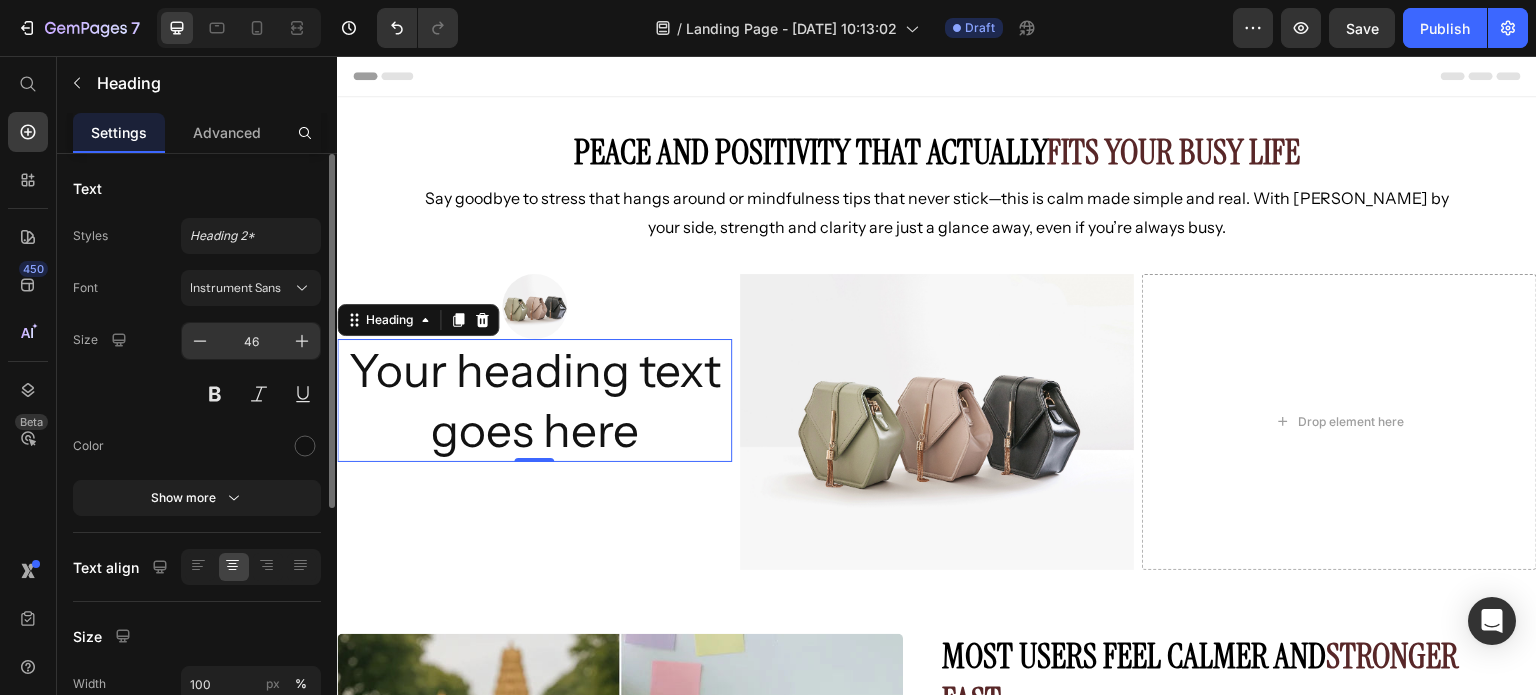 click on "46" at bounding box center (251, 341) 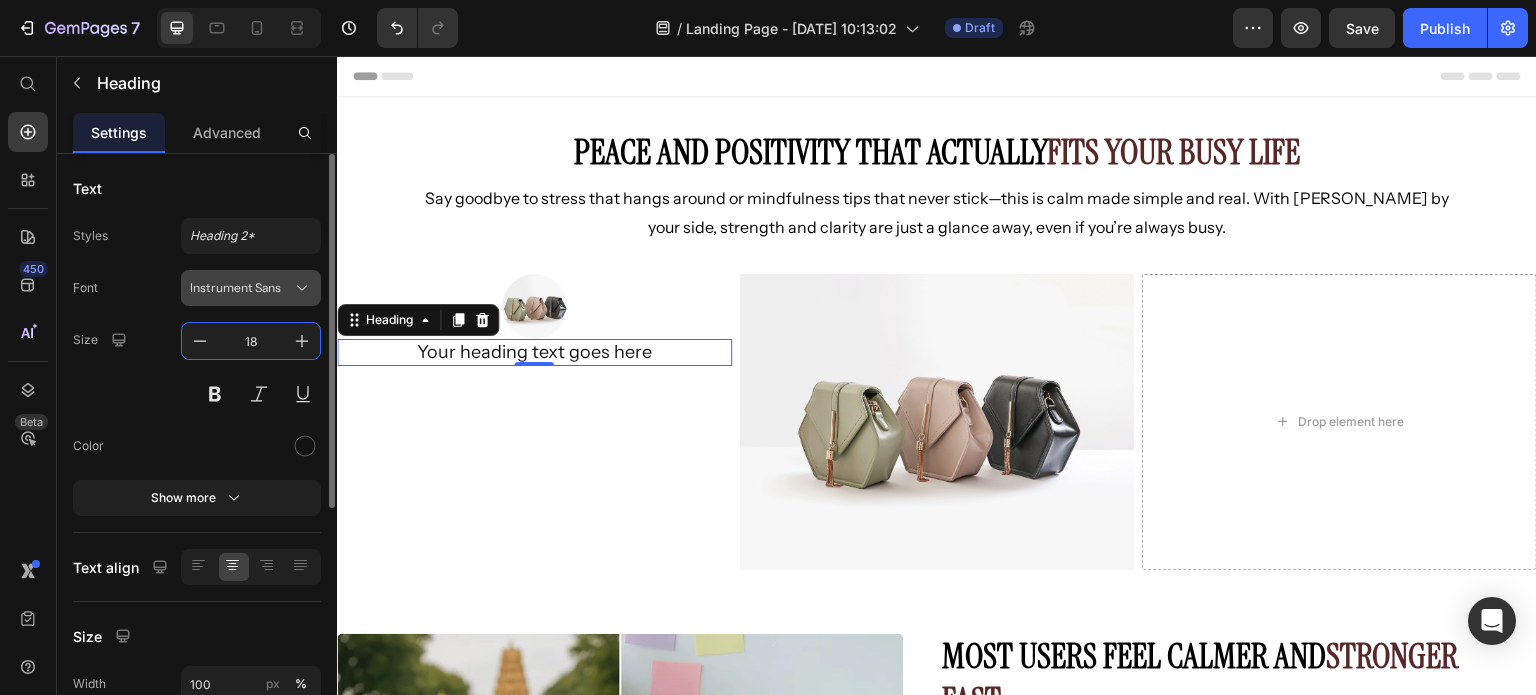 type on "18" 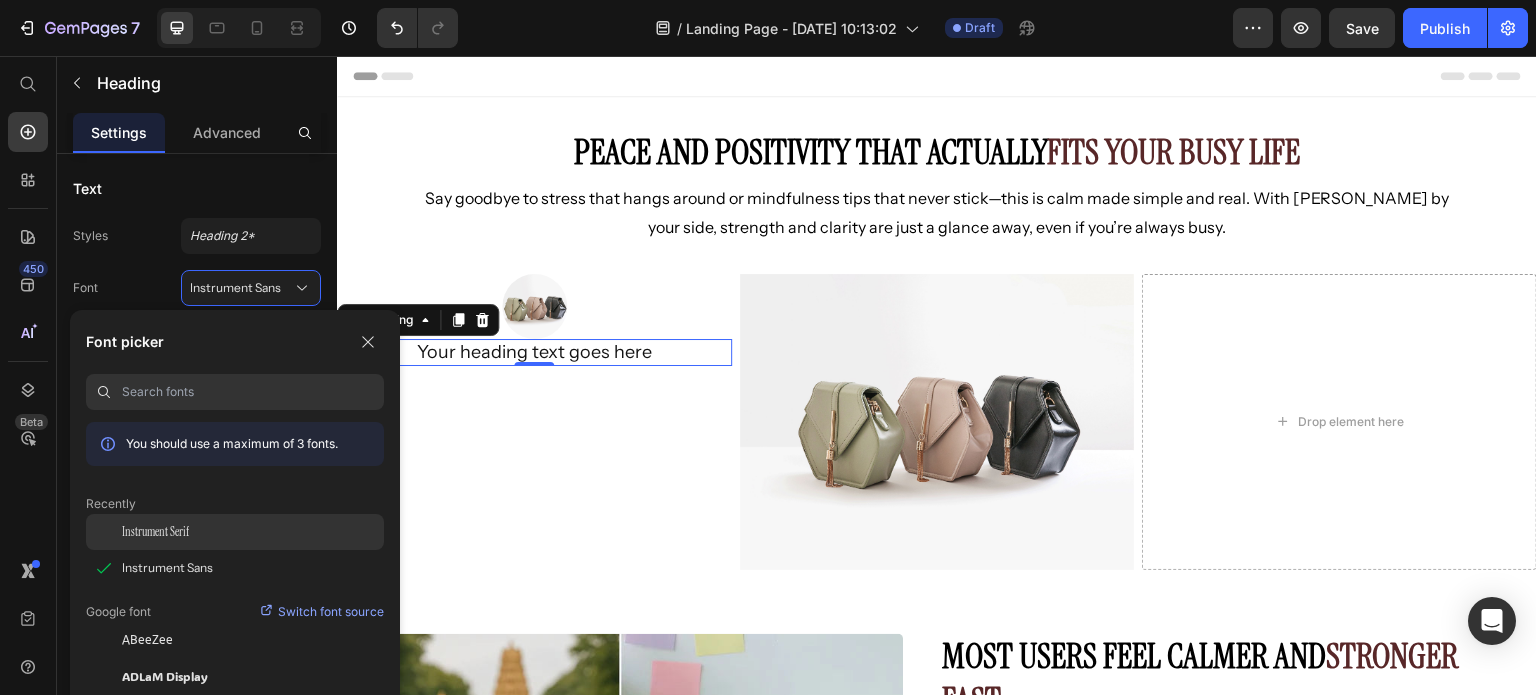 click on "Instrument Serif" at bounding box center [155, 532] 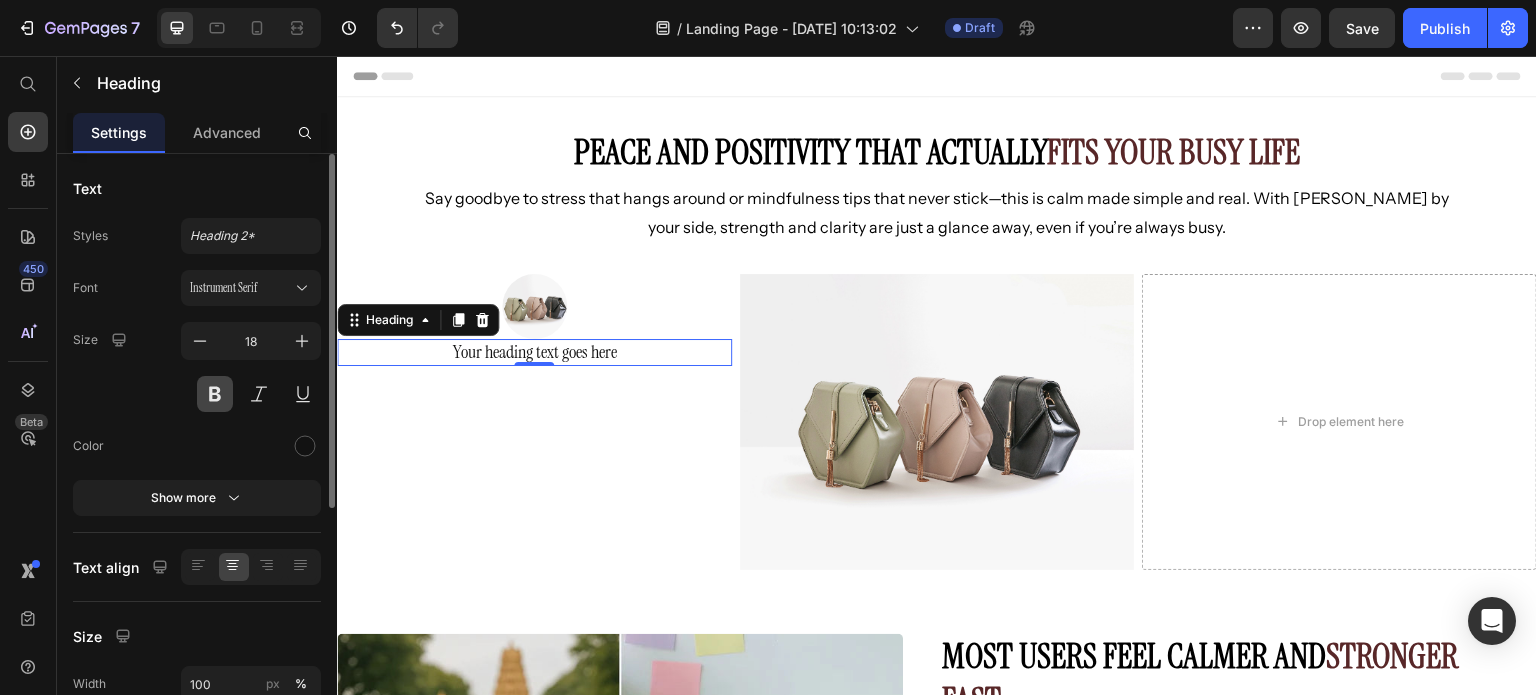 click at bounding box center (215, 394) 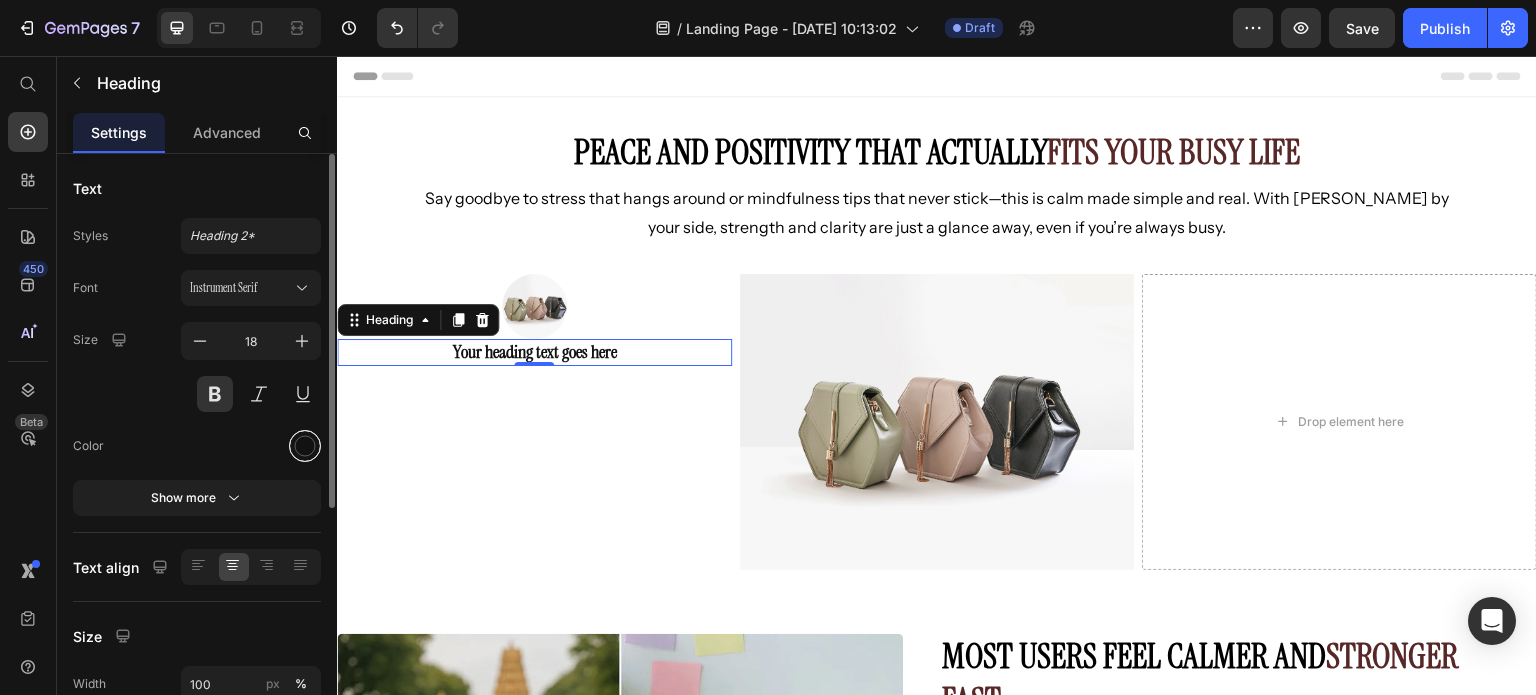 click at bounding box center (305, 446) 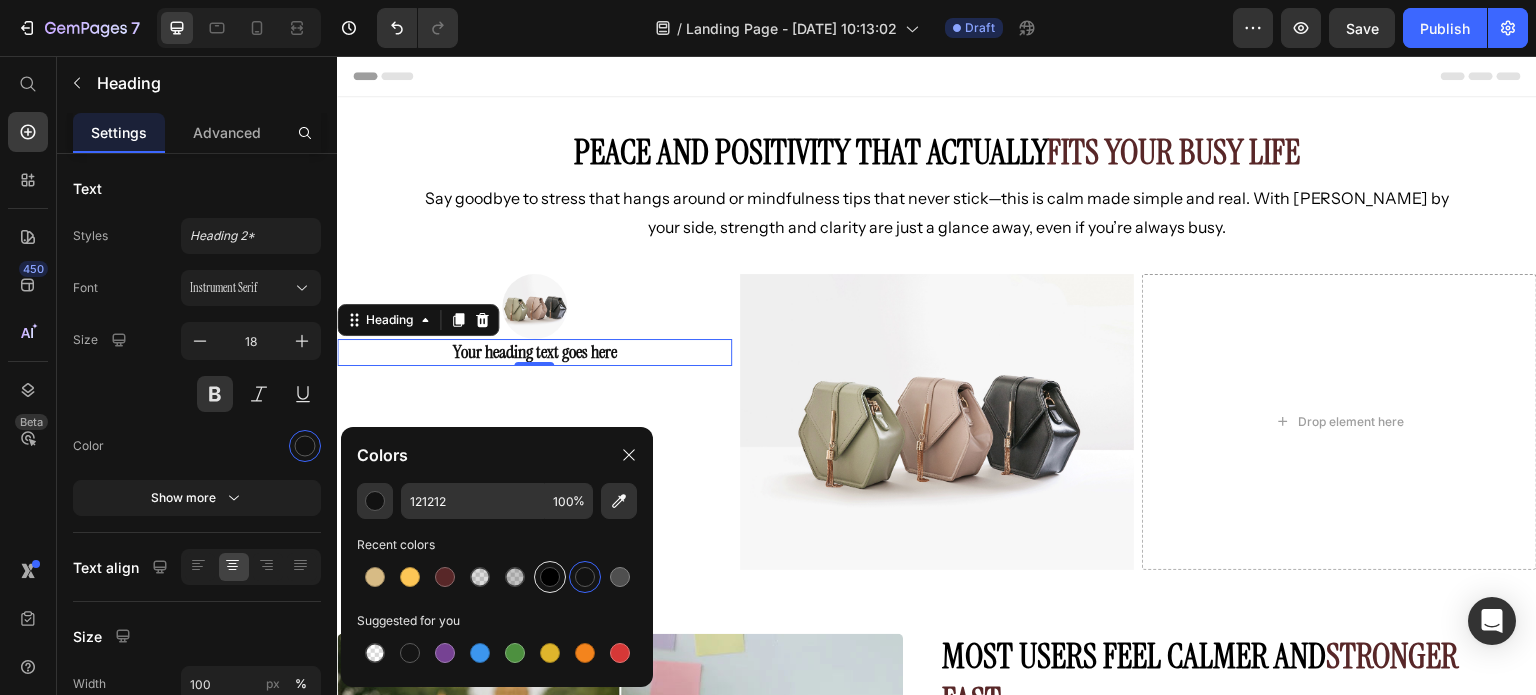 click at bounding box center (550, 577) 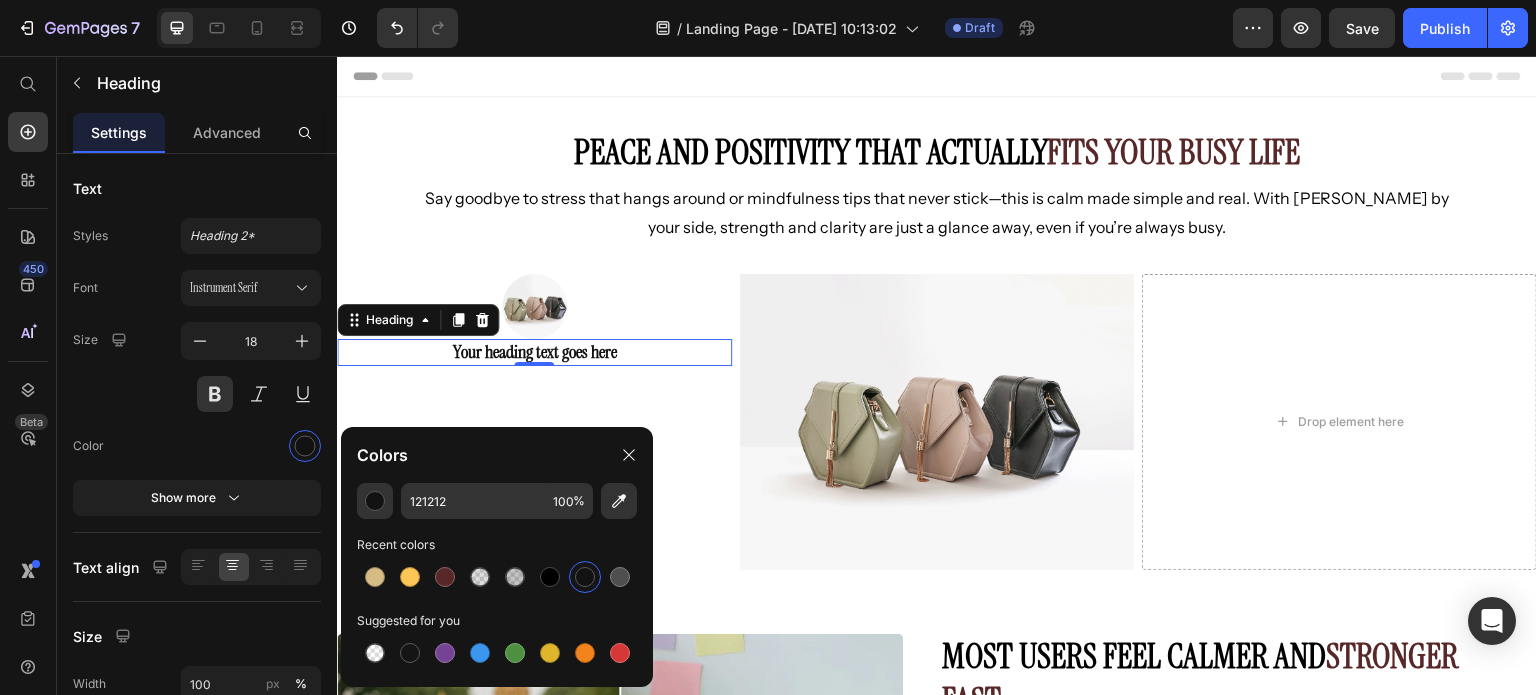 type on "000000" 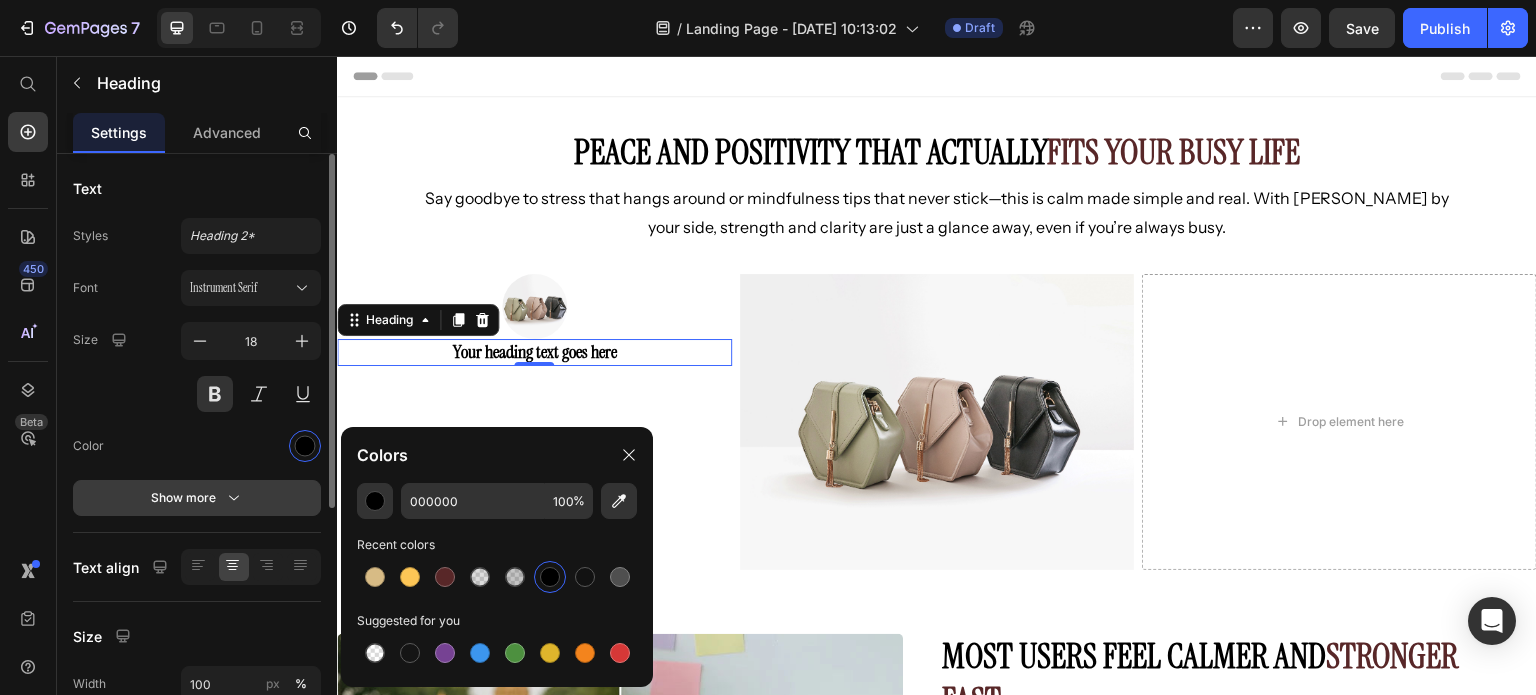 click 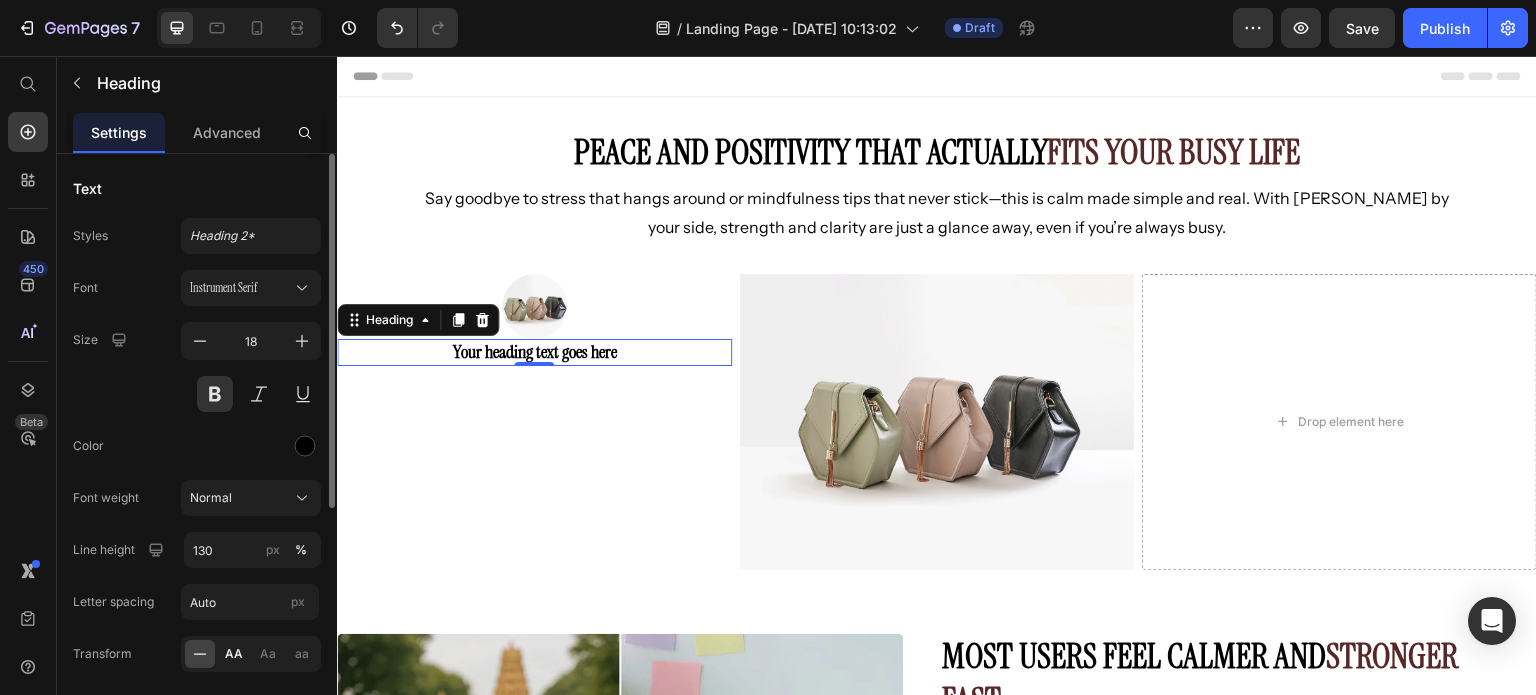 click on "AA" 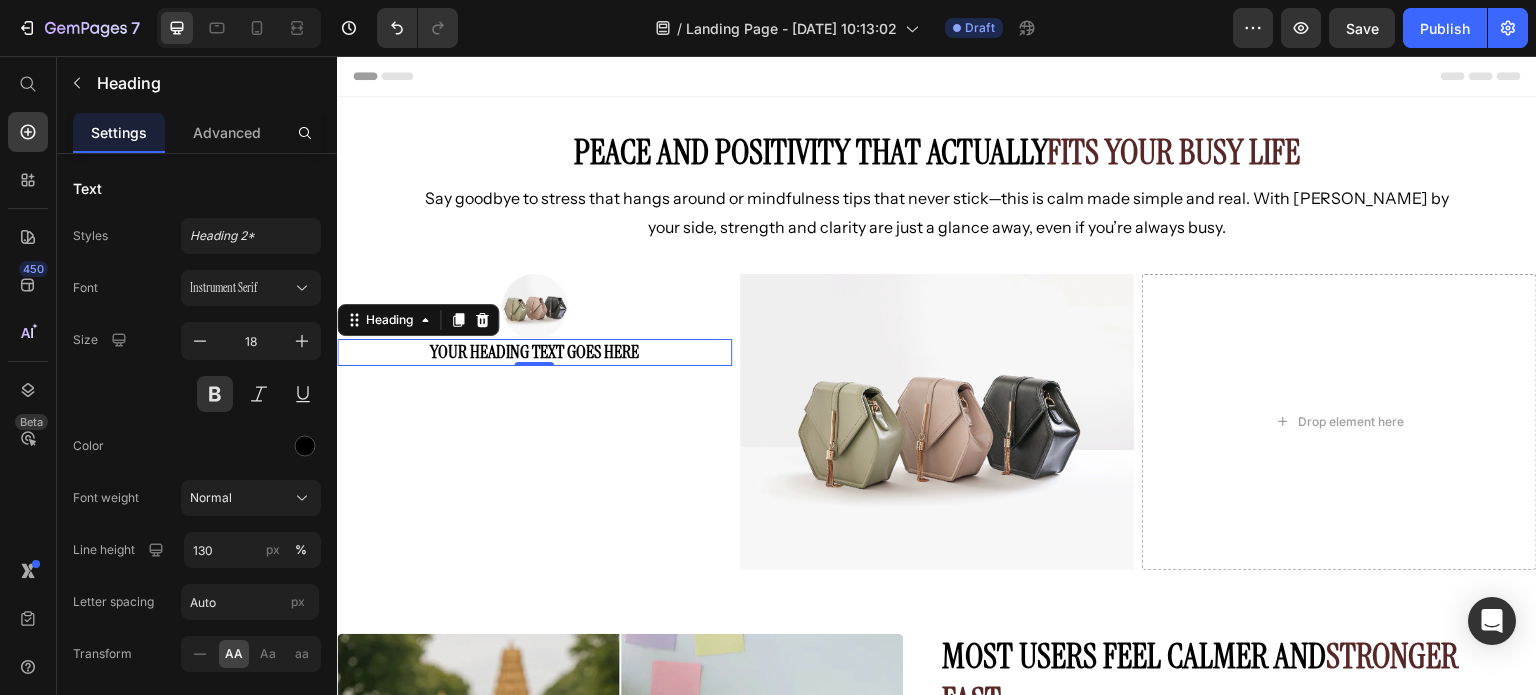 click on "Your heading text goes here" at bounding box center [534, 352] 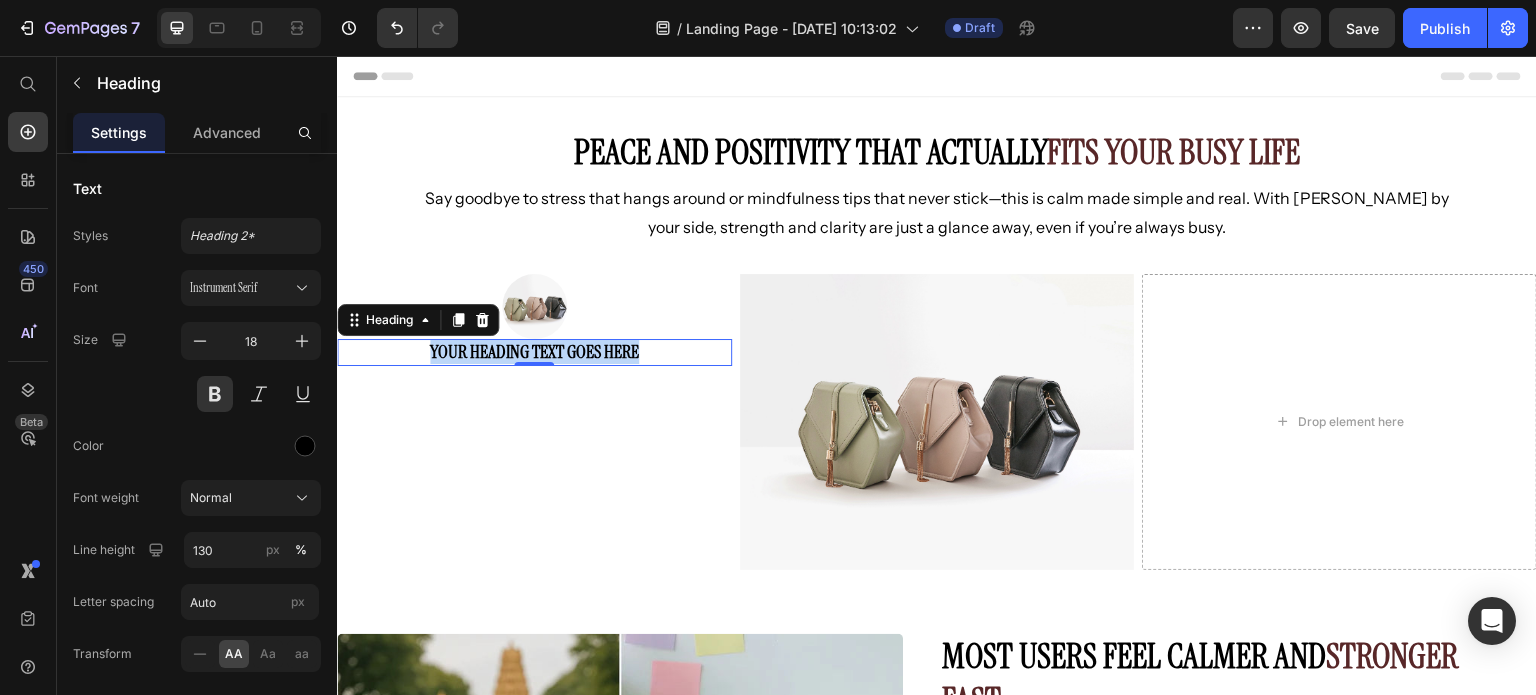 click on "Your heading text goes here" at bounding box center [534, 352] 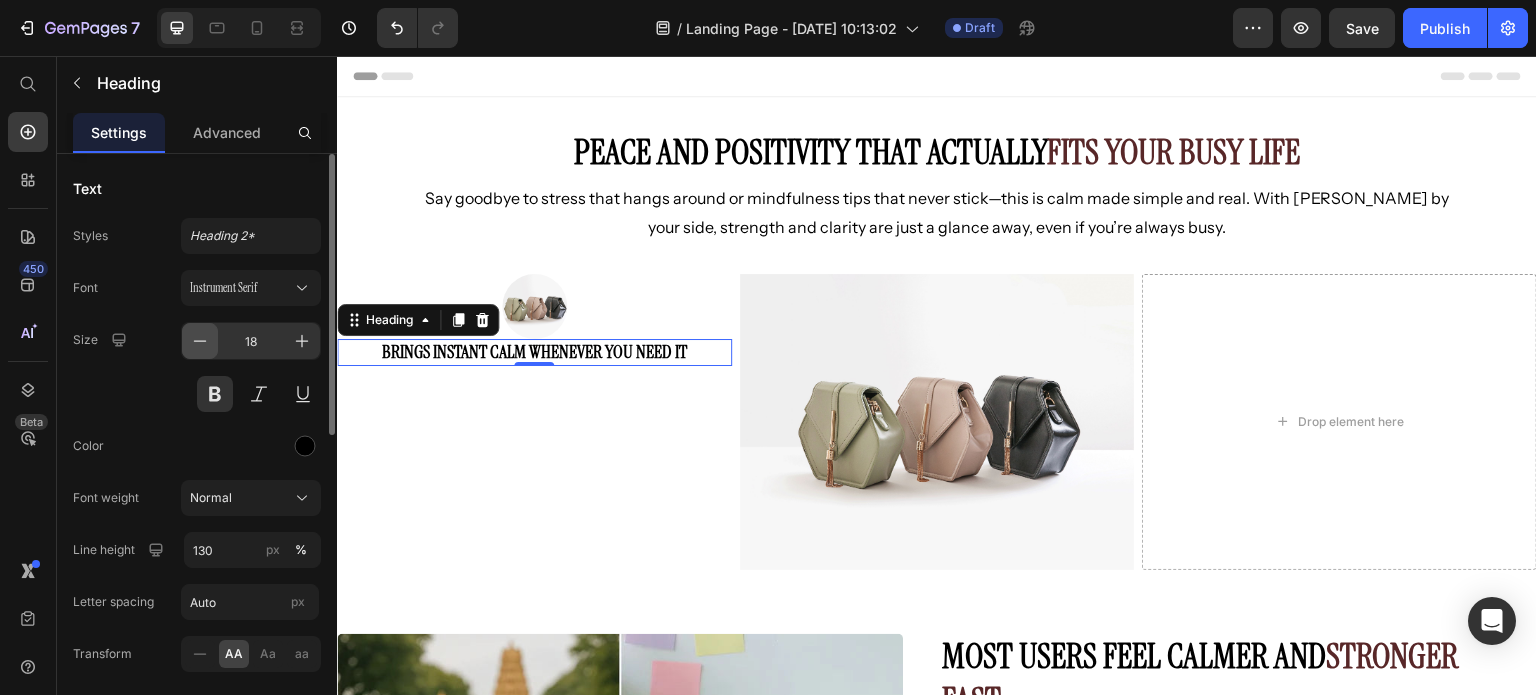 click 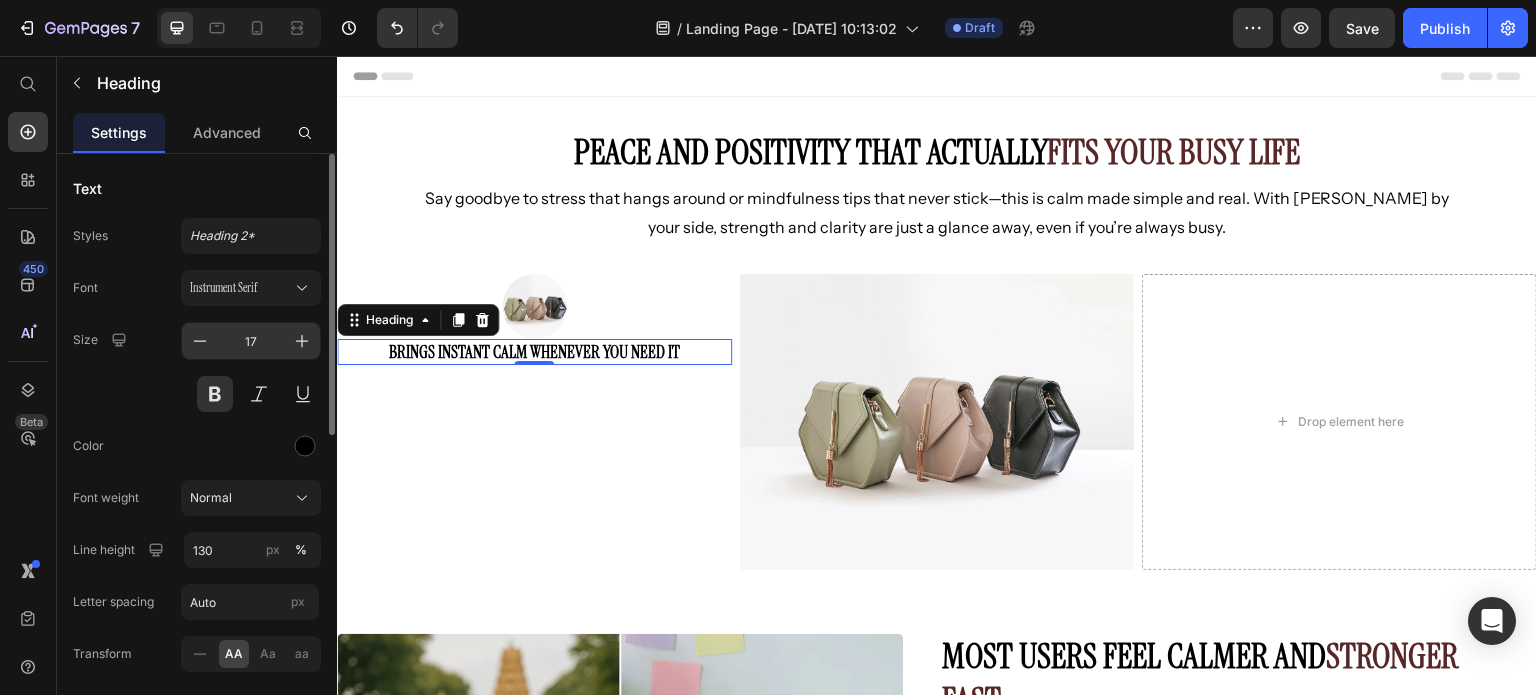 click on "17" at bounding box center [251, 341] 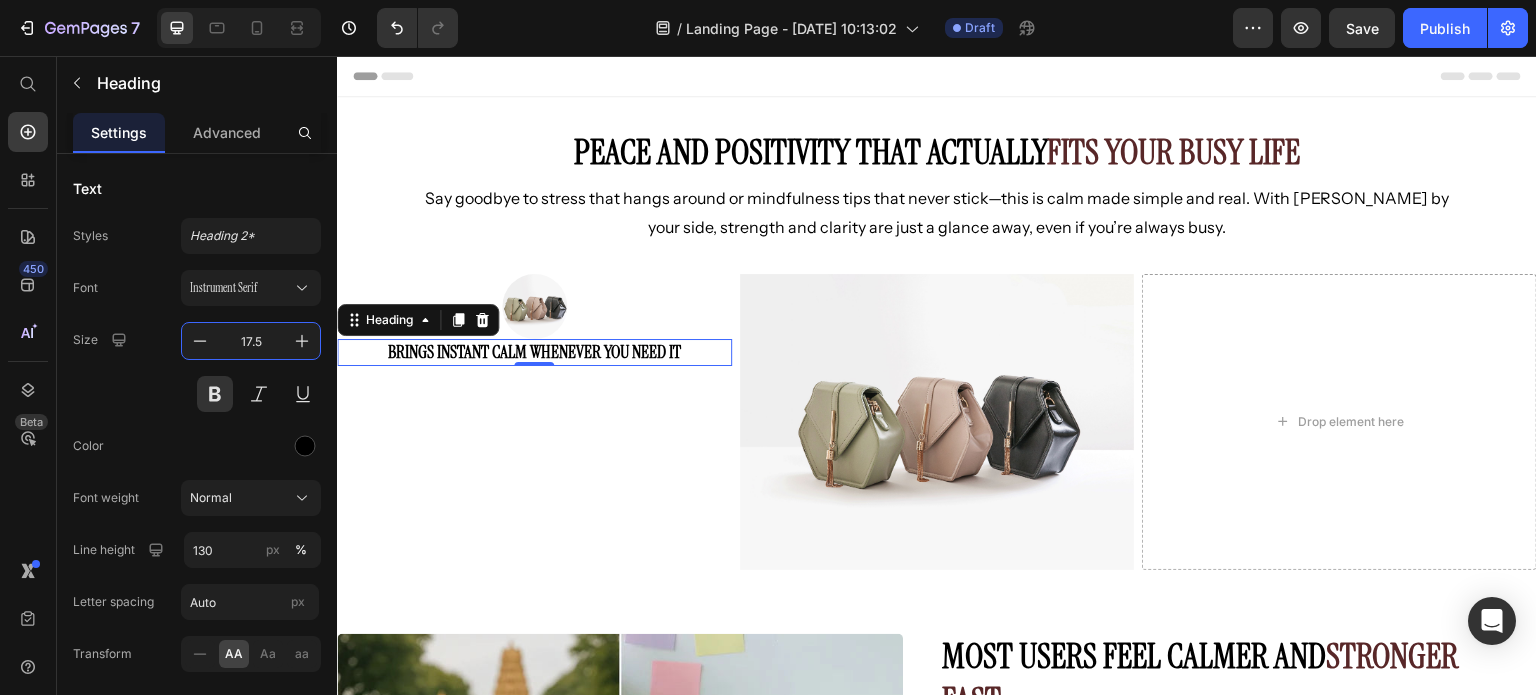 type on "17.5" 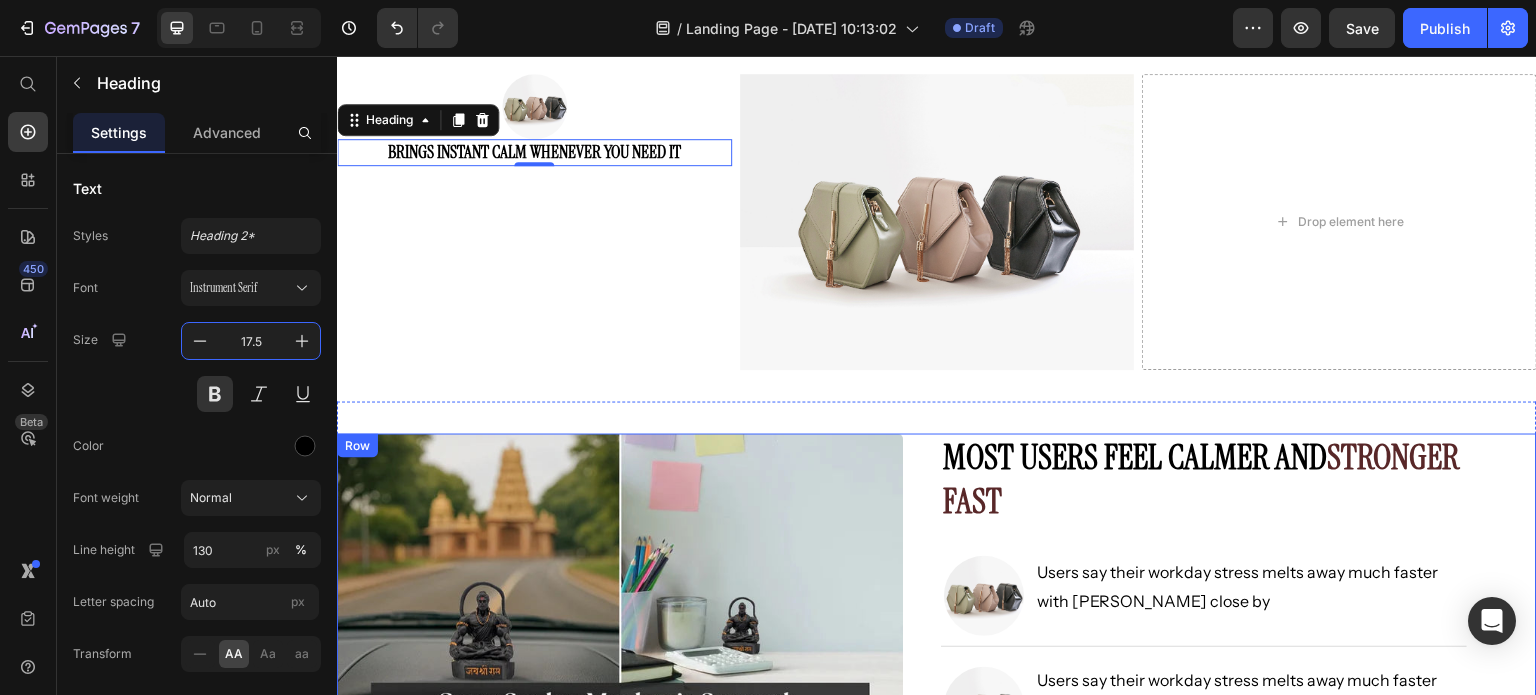 scroll, scrollTop: 700, scrollLeft: 0, axis: vertical 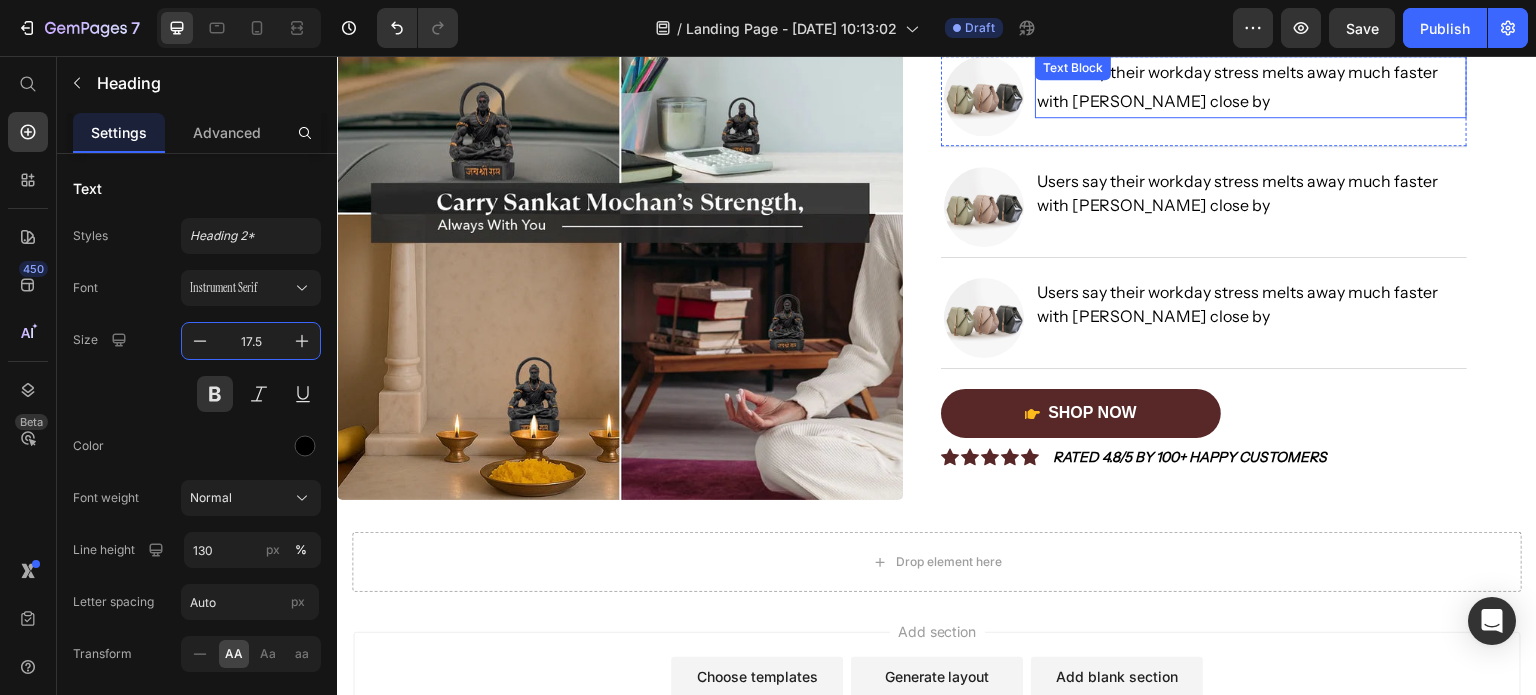 click on "Users say their workday stress melts away much faster with [PERSON_NAME] close by" at bounding box center (1251, 87) 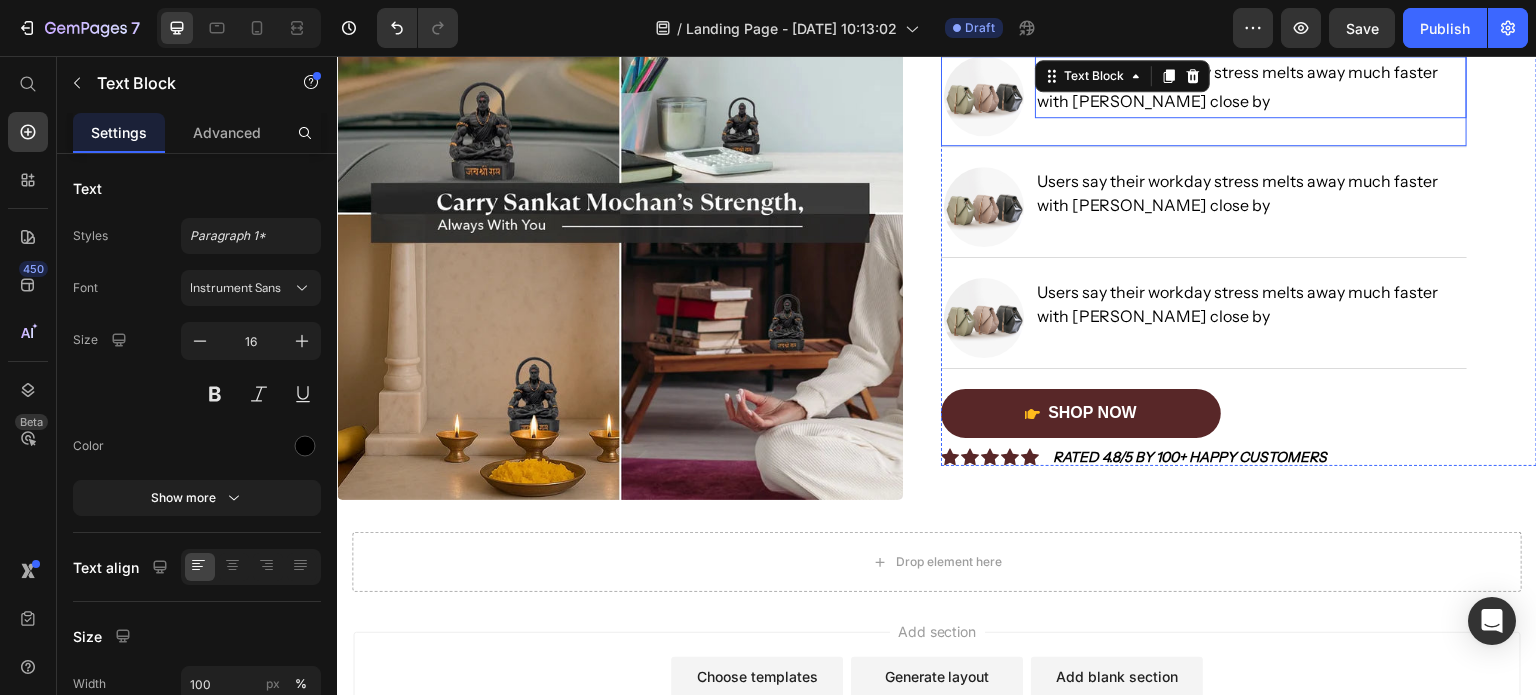 scroll, scrollTop: 600, scrollLeft: 0, axis: vertical 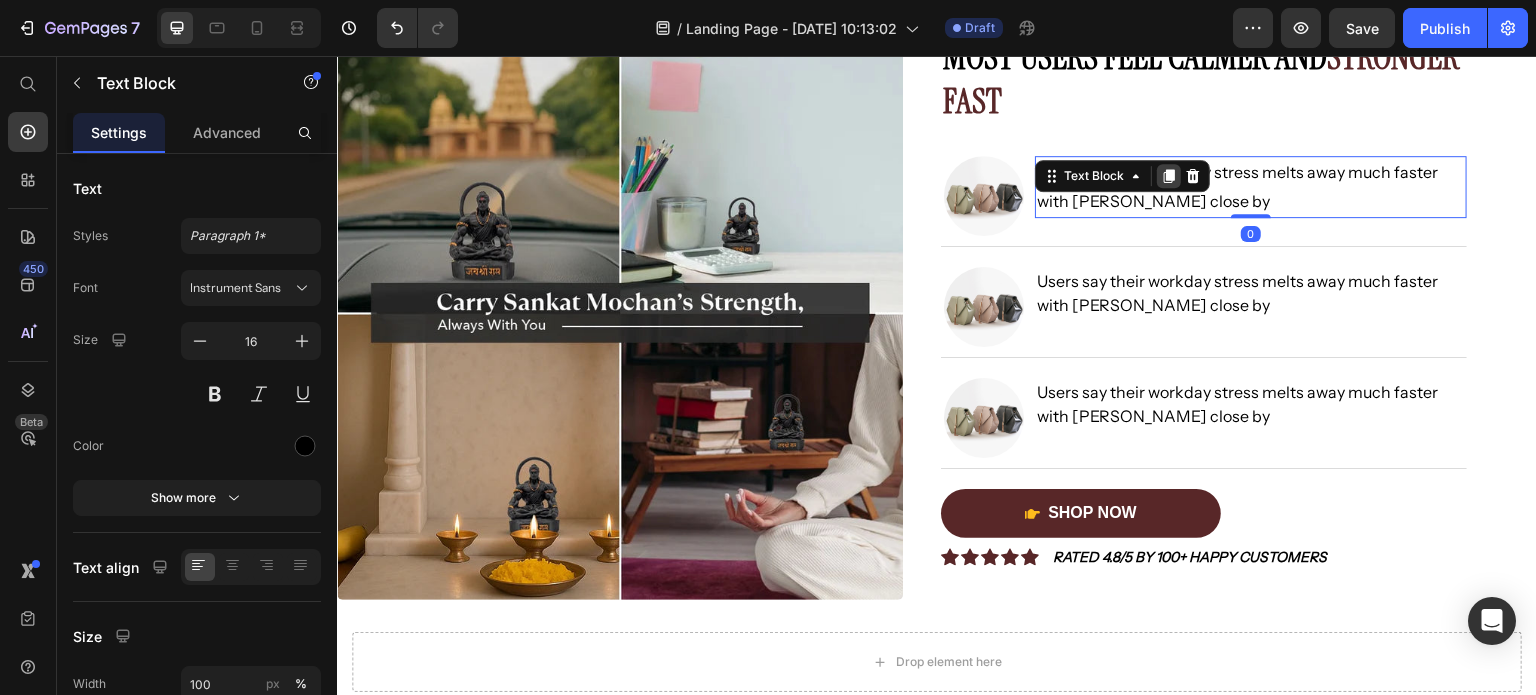 click 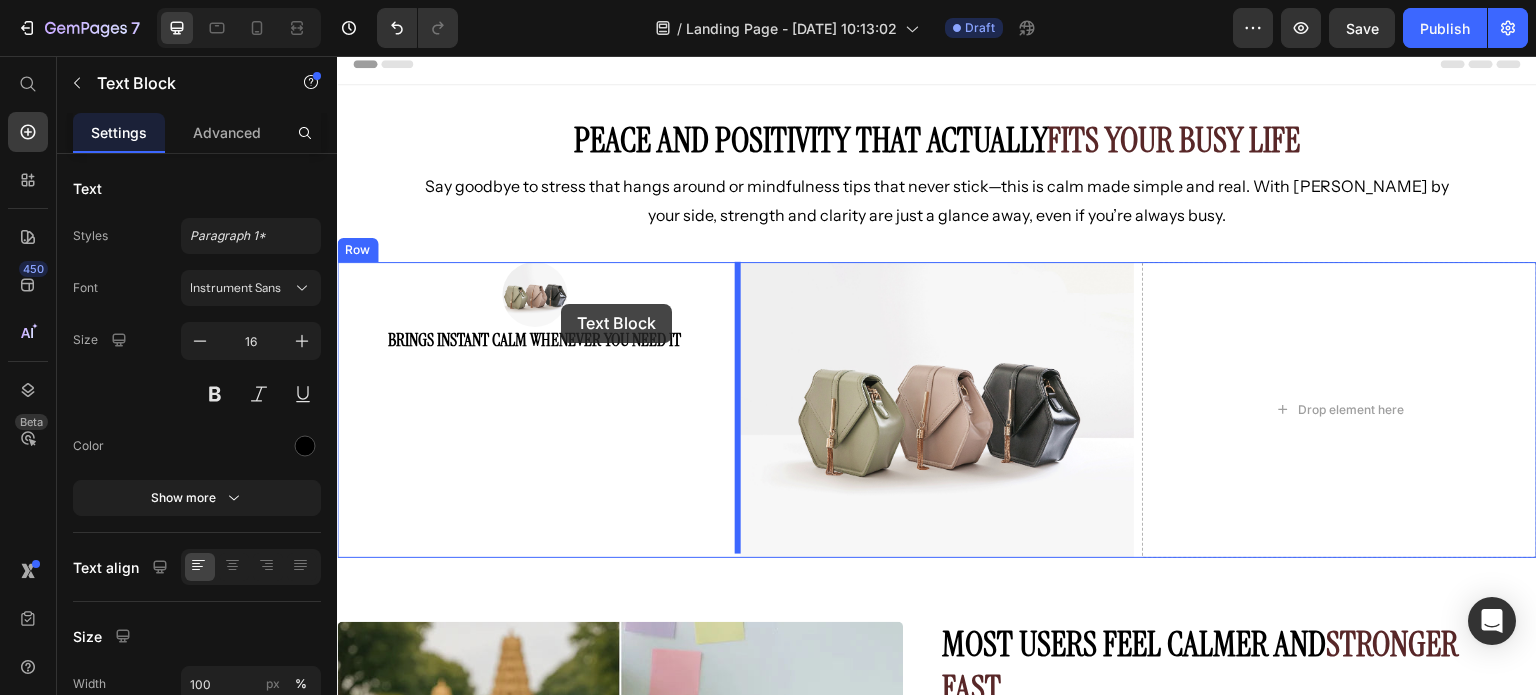 scroll, scrollTop: 0, scrollLeft: 0, axis: both 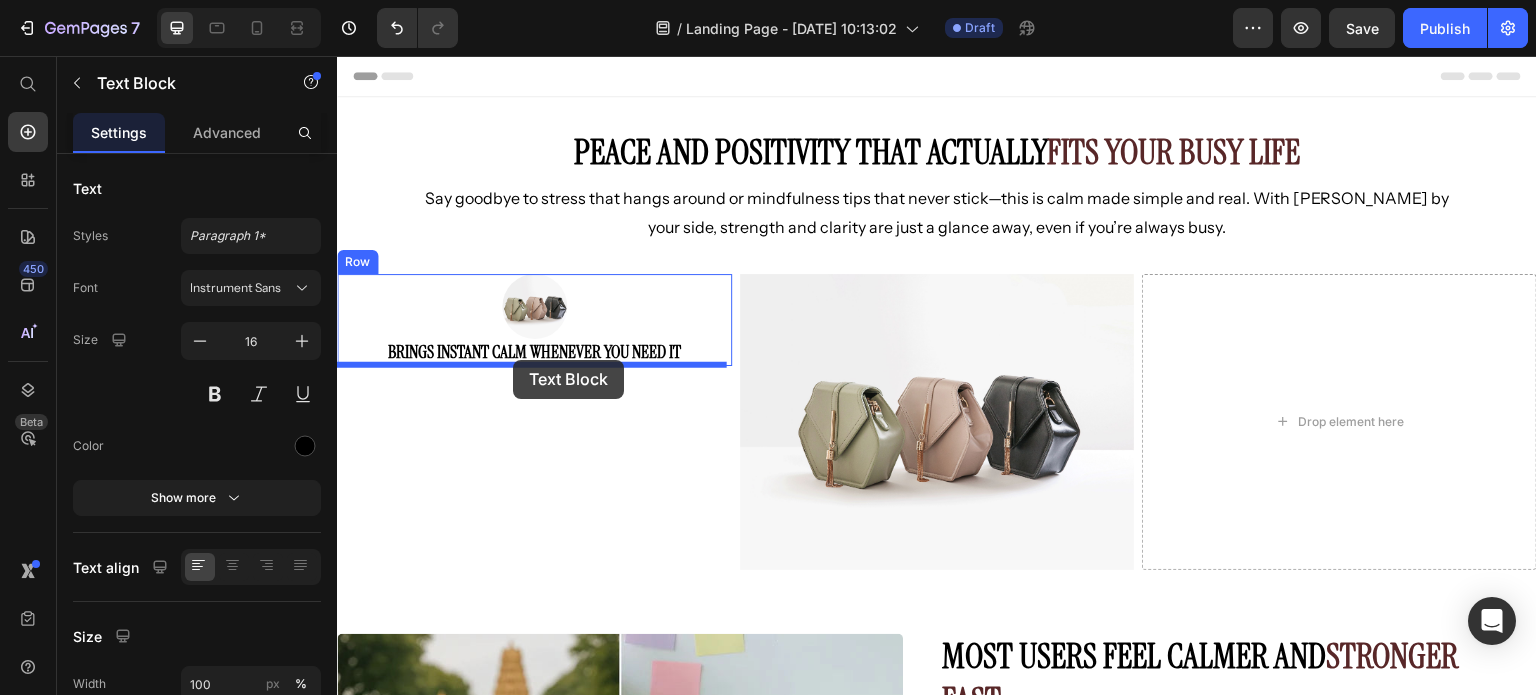 drag, startPoint x: 1040, startPoint y: 198, endPoint x: 513, endPoint y: 360, distance: 551.33746 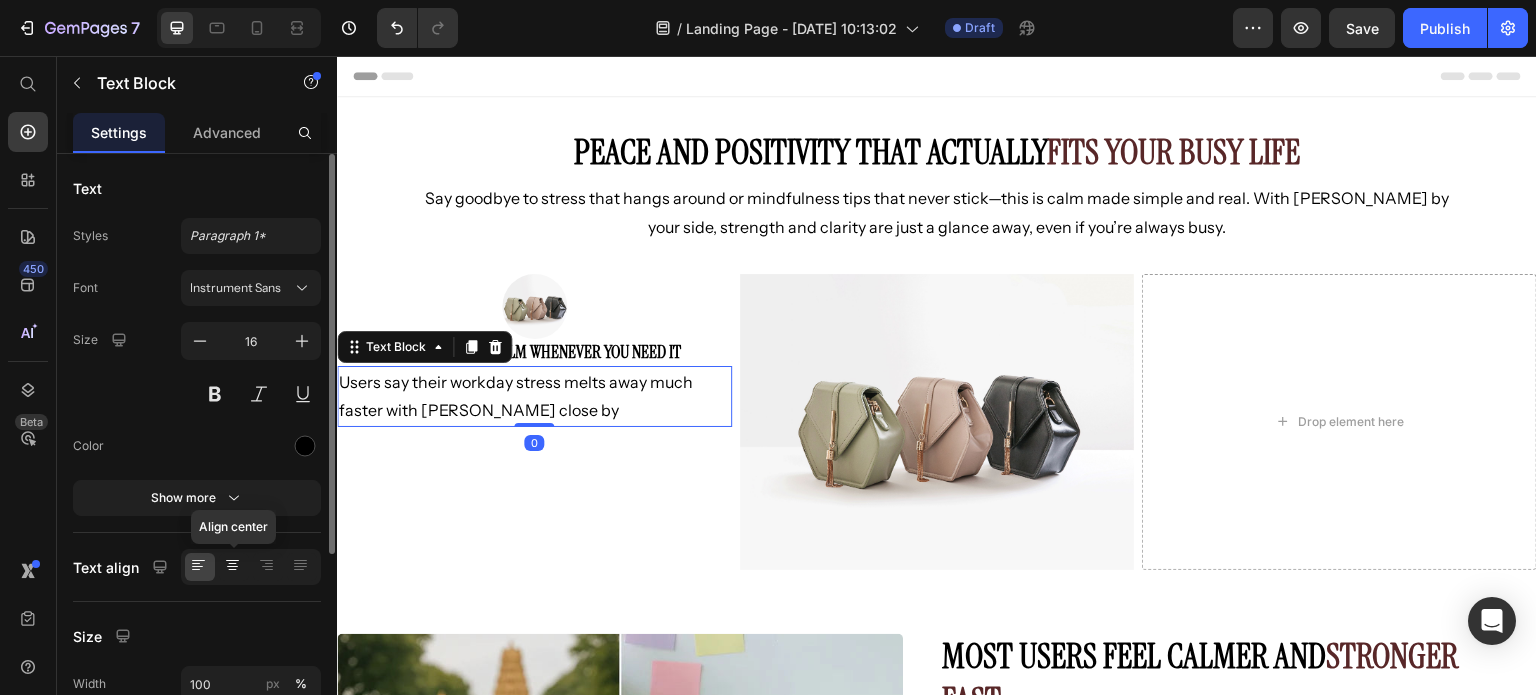 click 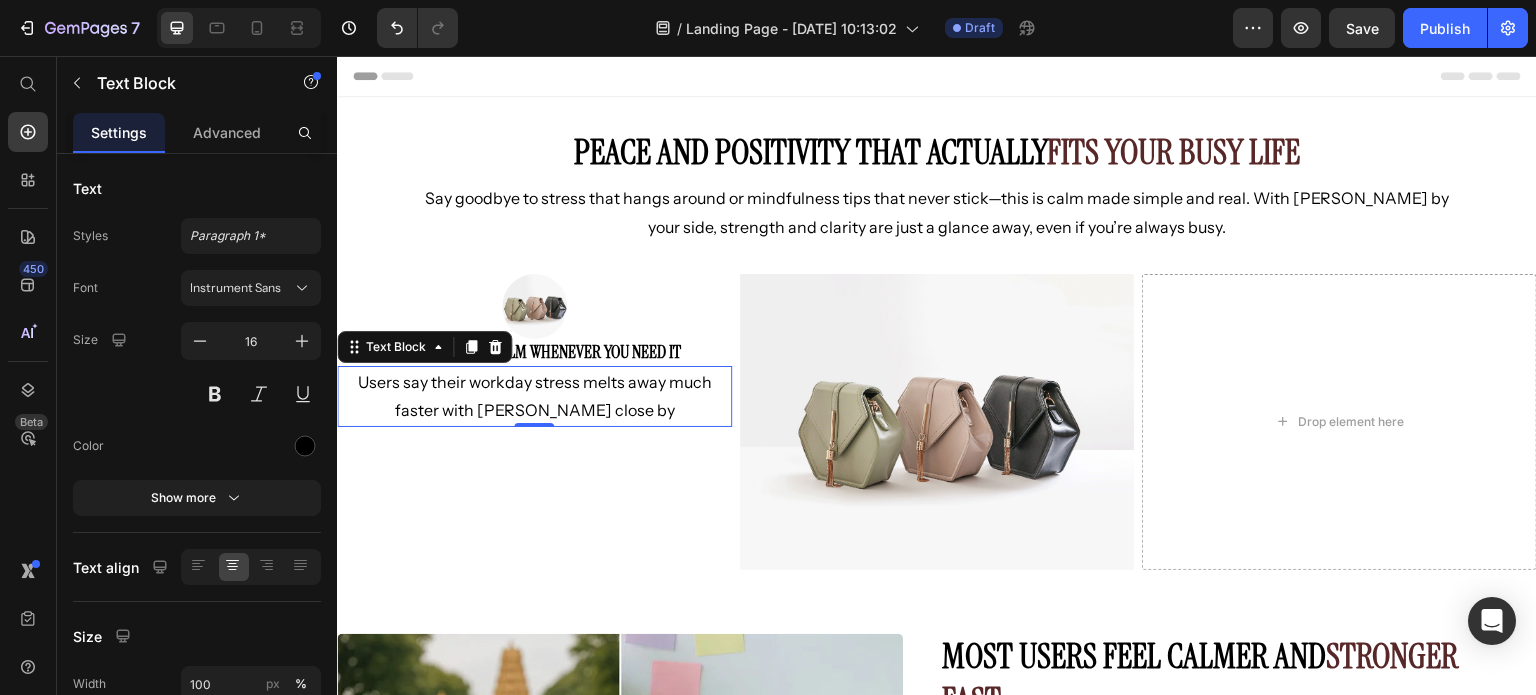 click on "Users say their workday stress melts away much faster with [PERSON_NAME] close by" at bounding box center [534, 397] 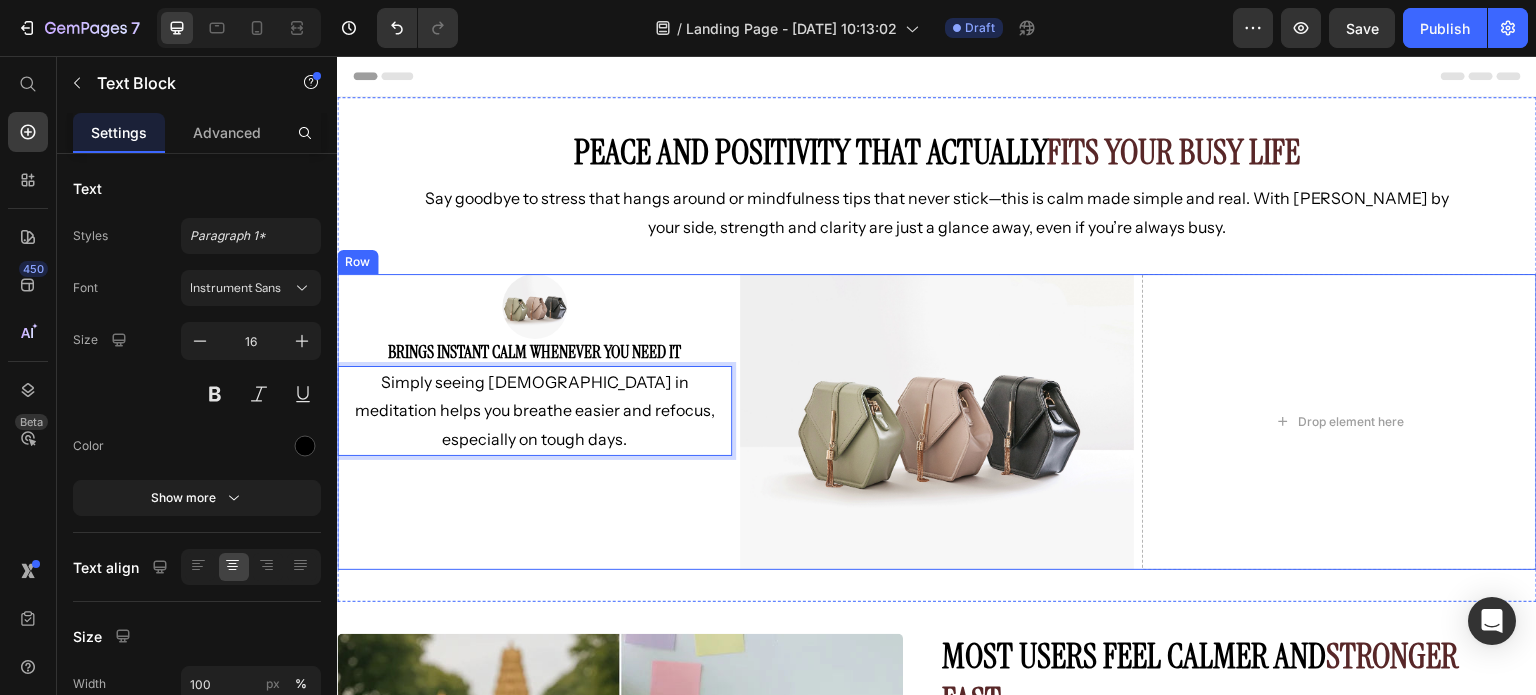 click on "Image Brings instant calm whenever you need it Heading Simply seeing Hanuman in meditation helps you breathe easier and refocus, especially on tough days. Text Block   0 Row" at bounding box center [534, 422] 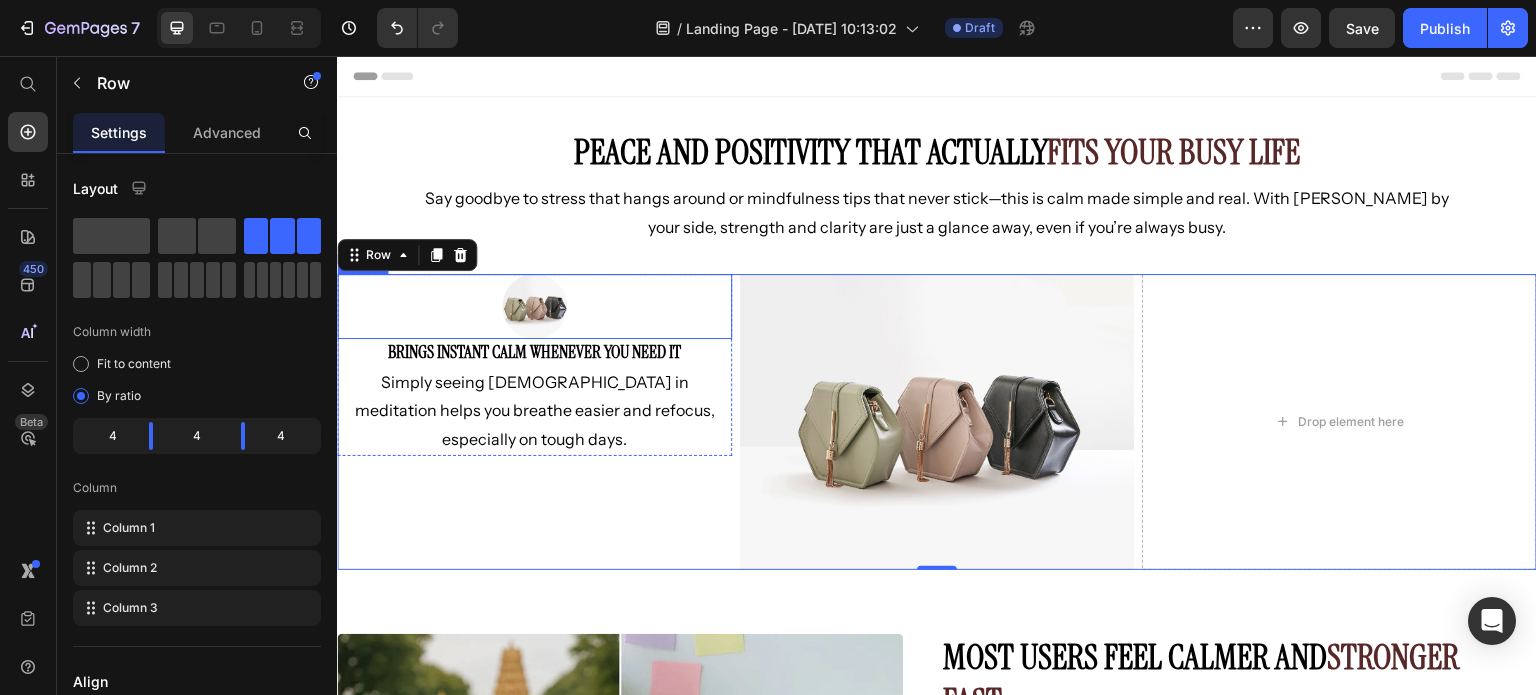 click at bounding box center (534, 306) 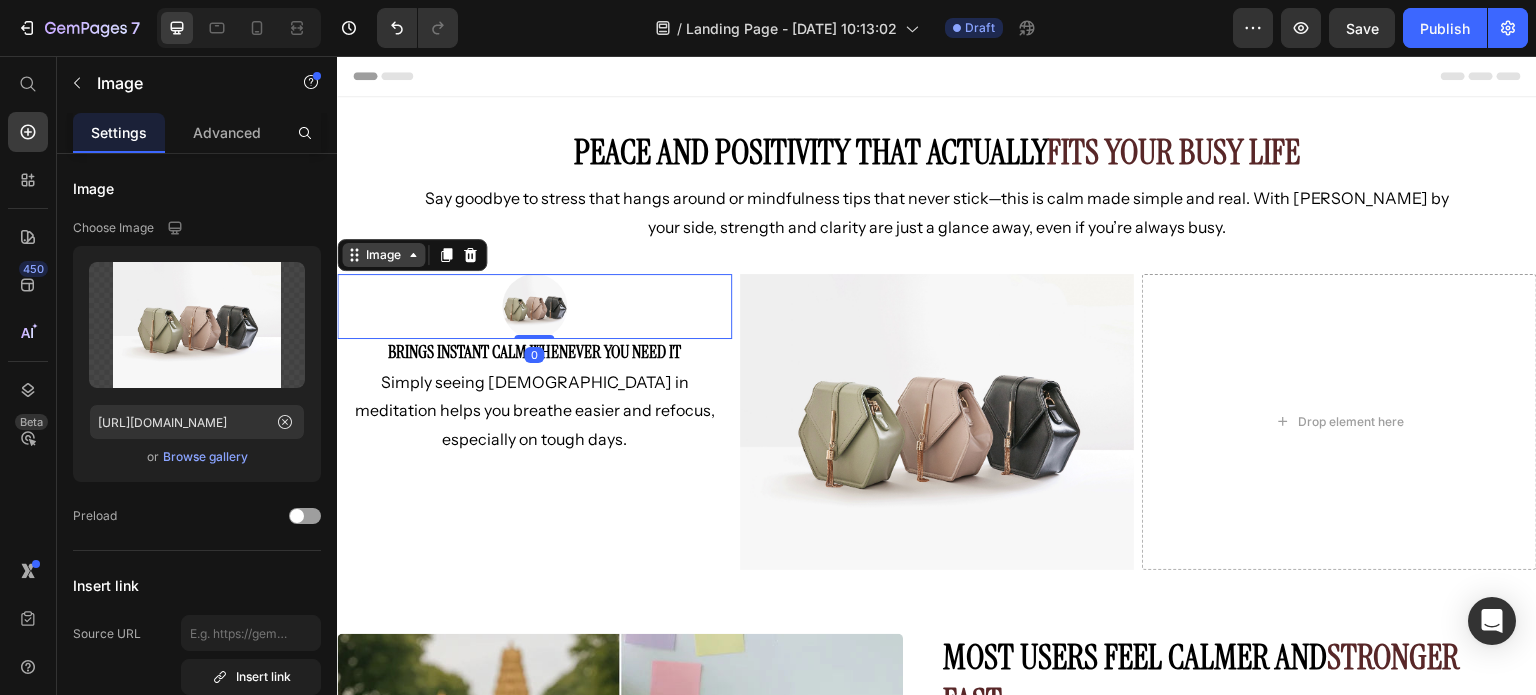 click 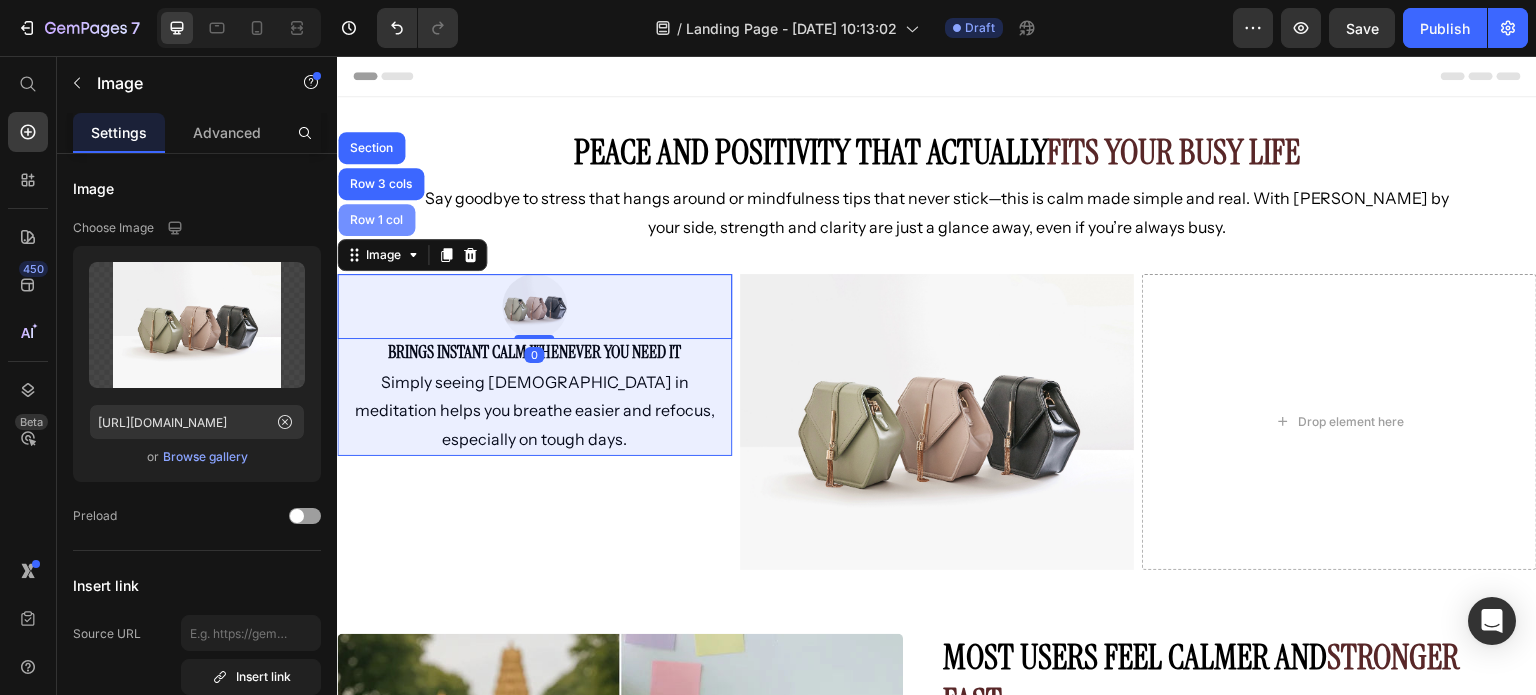 click on "Row 1 col" at bounding box center (376, 220) 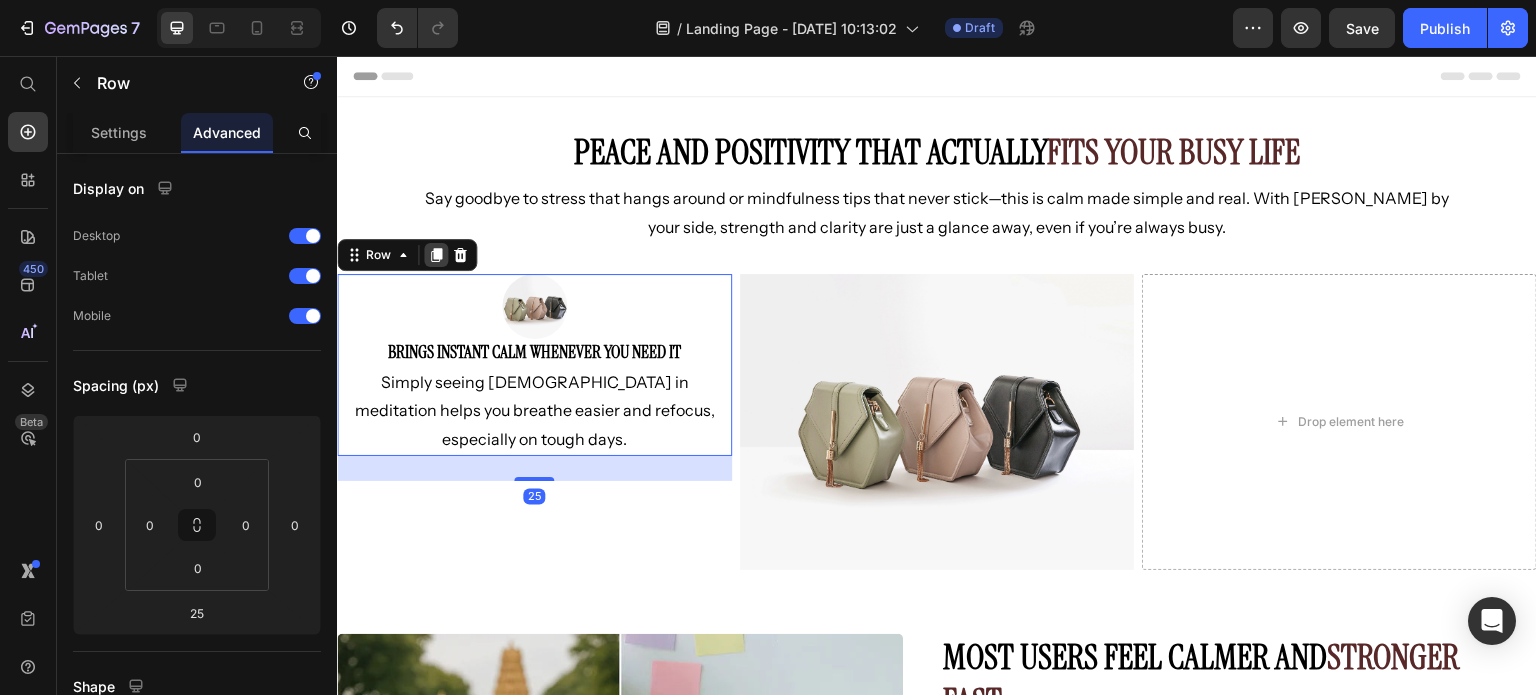 click 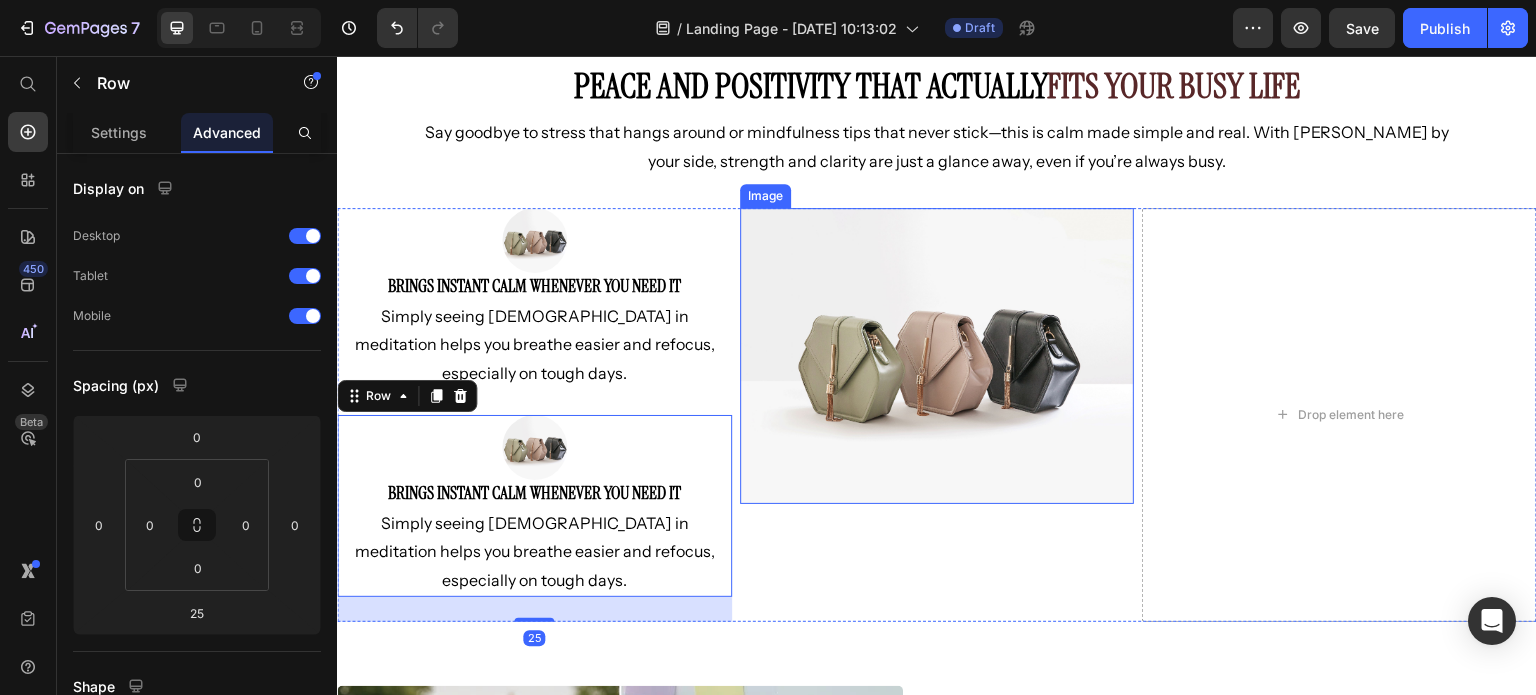 scroll, scrollTop: 100, scrollLeft: 0, axis: vertical 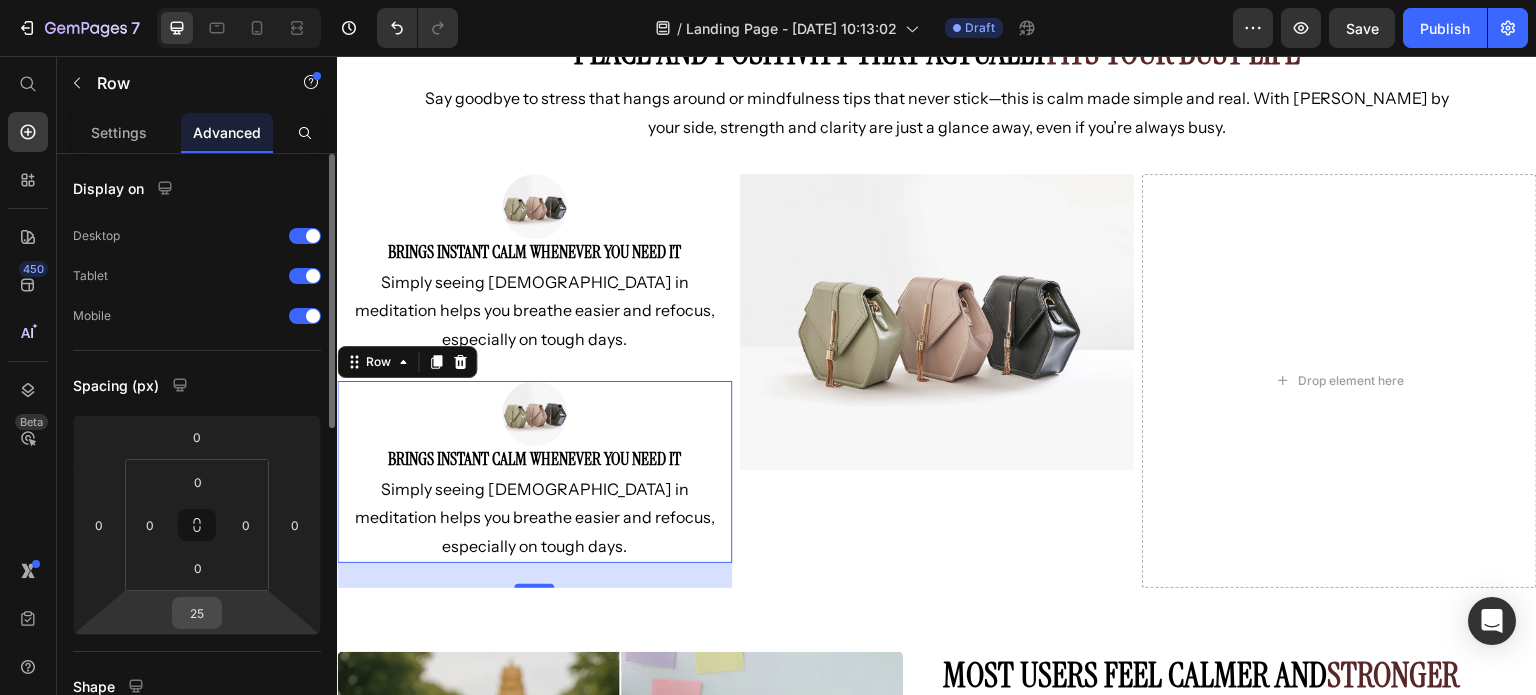 click on "25" at bounding box center (197, 613) 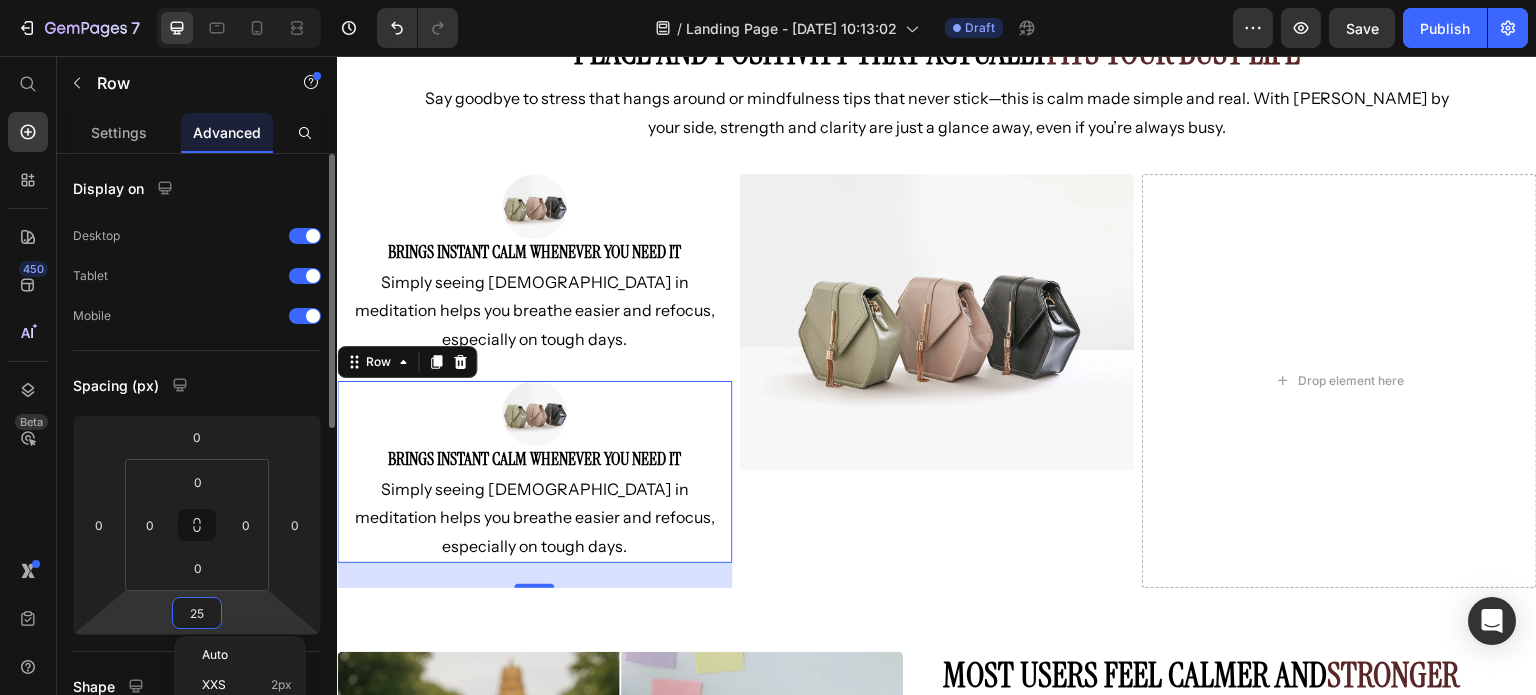 type on "0" 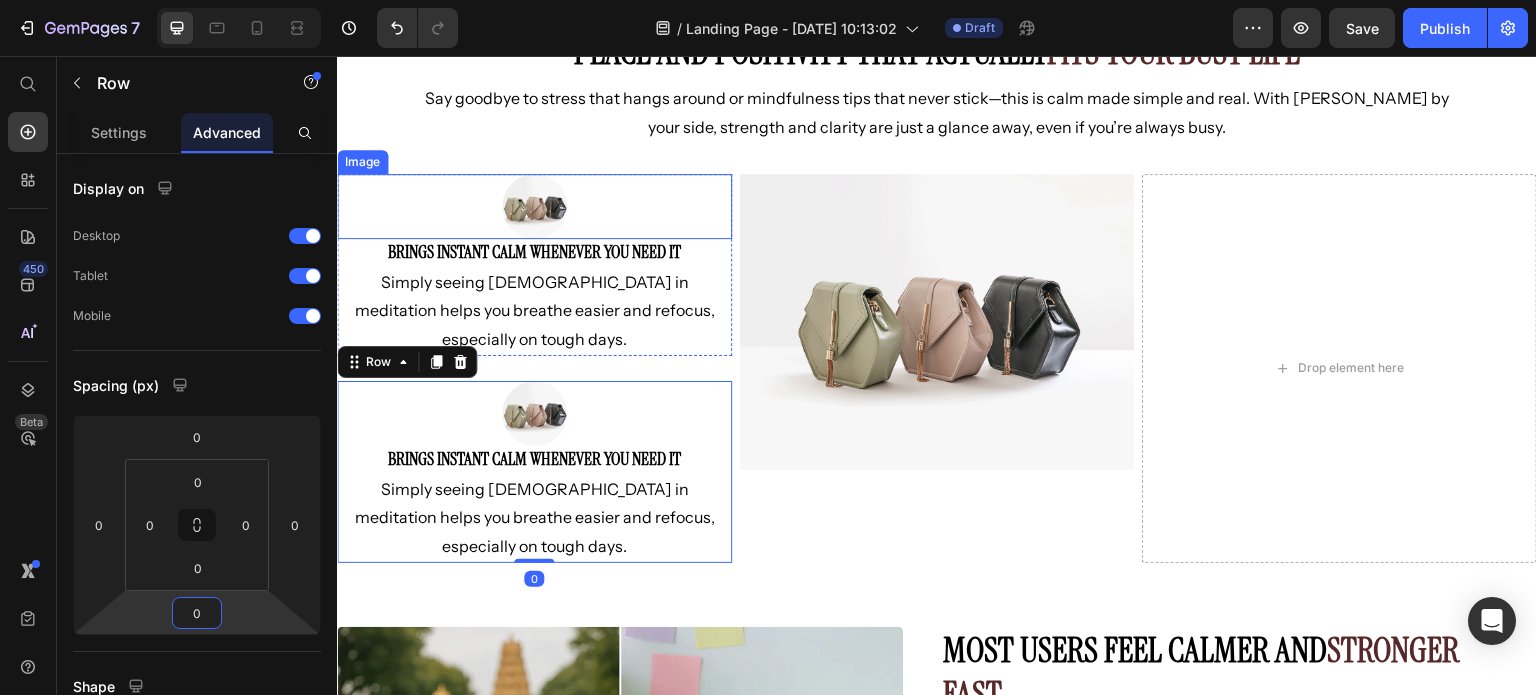 click at bounding box center (534, 206) 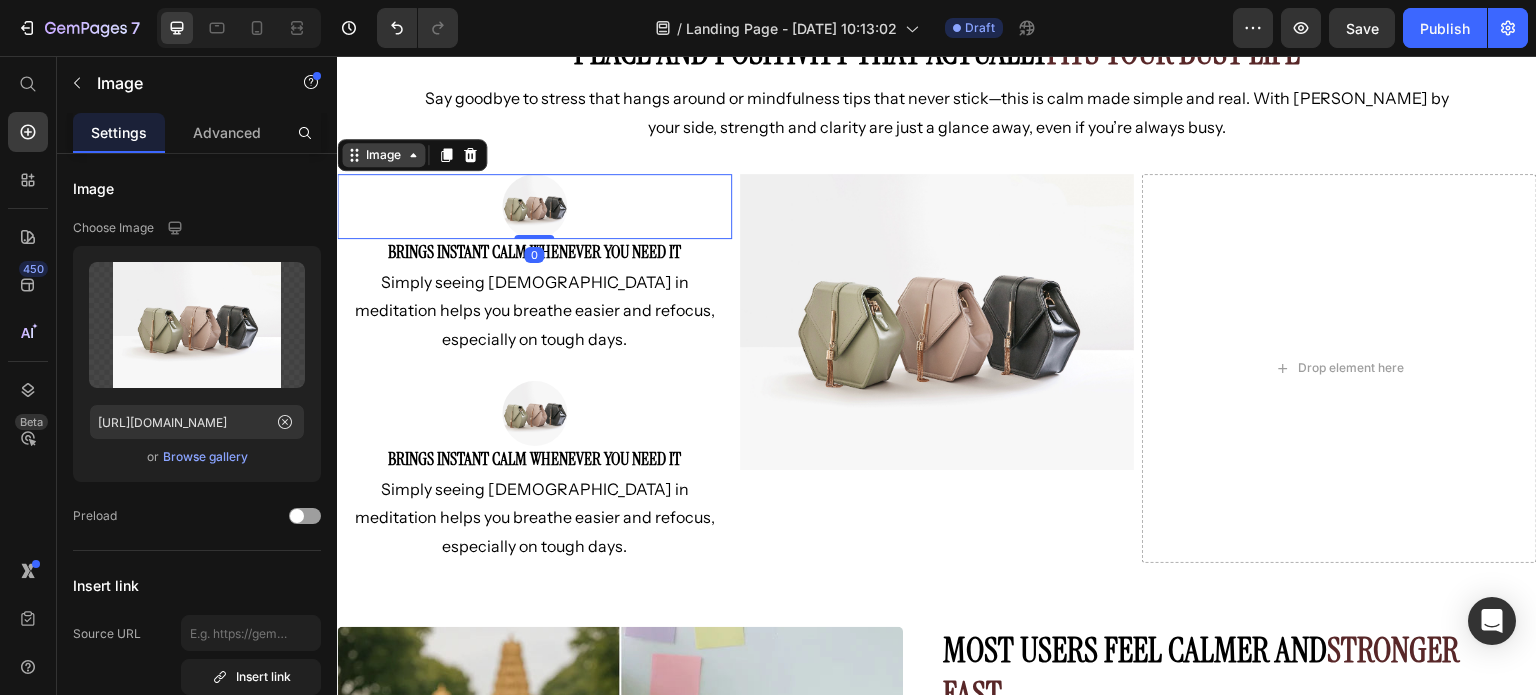click 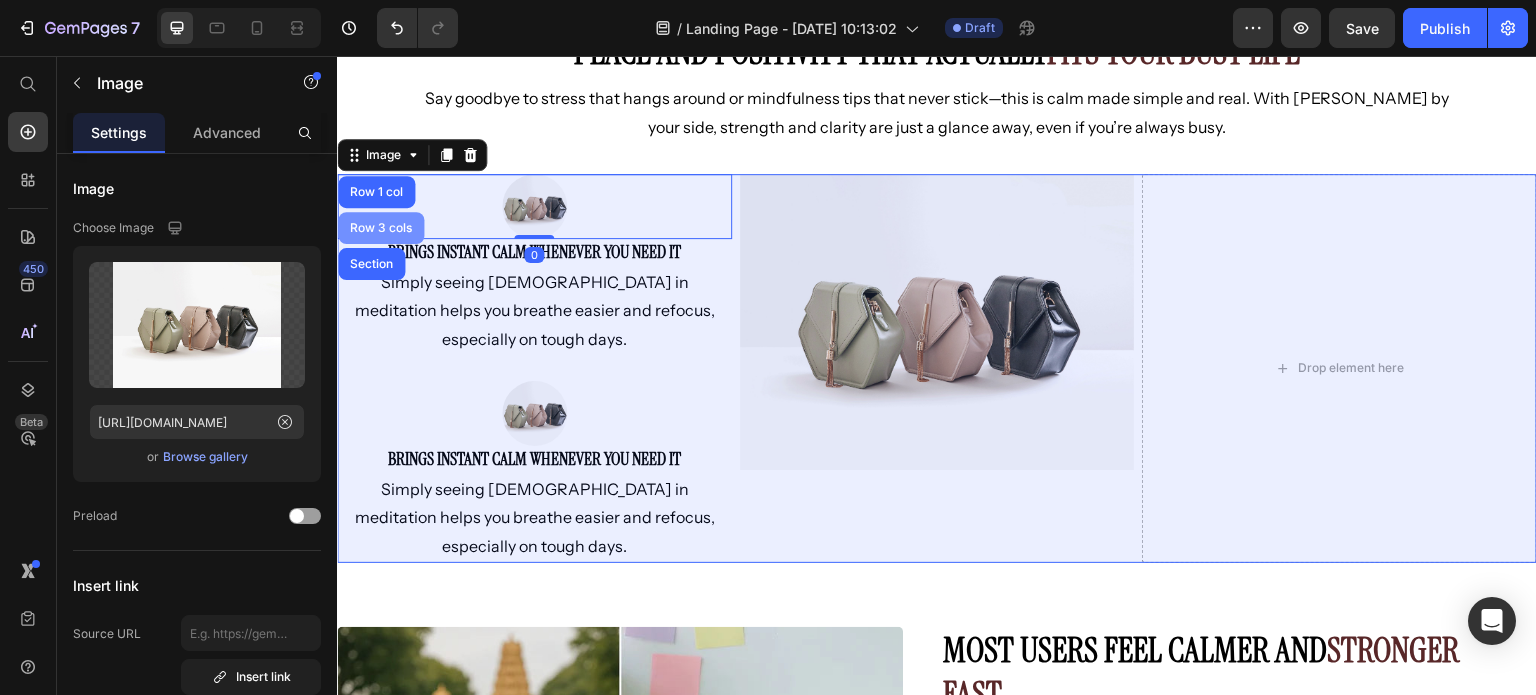 click on "Row 3 cols" at bounding box center [381, 228] 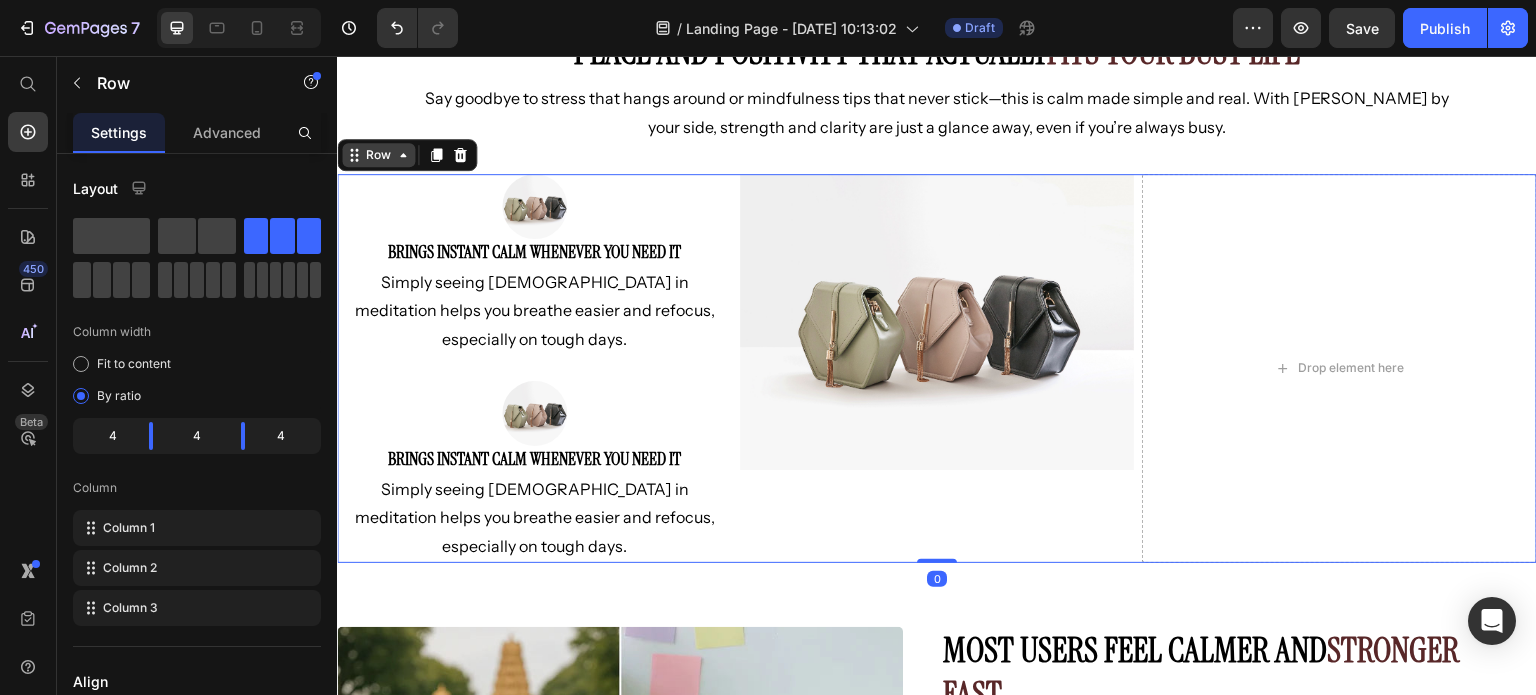 click 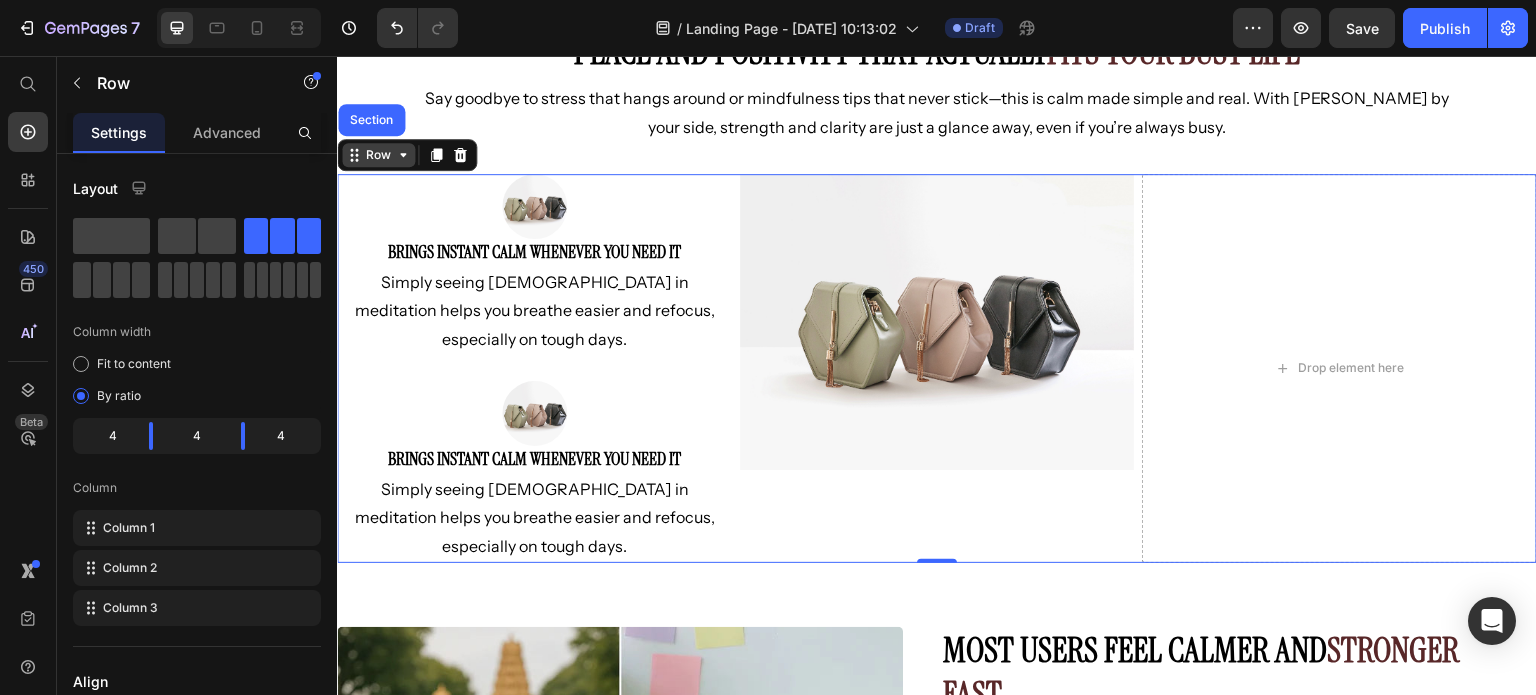 click 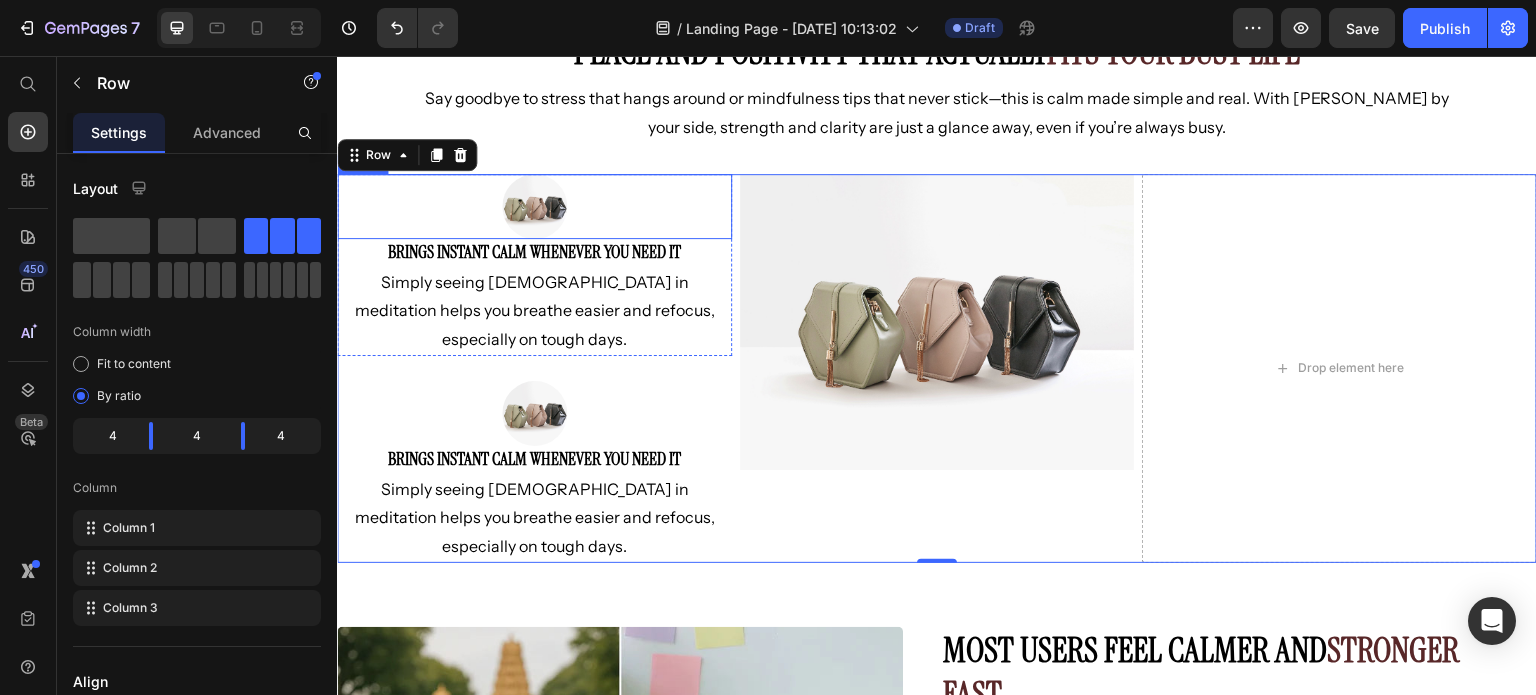 click at bounding box center (534, 206) 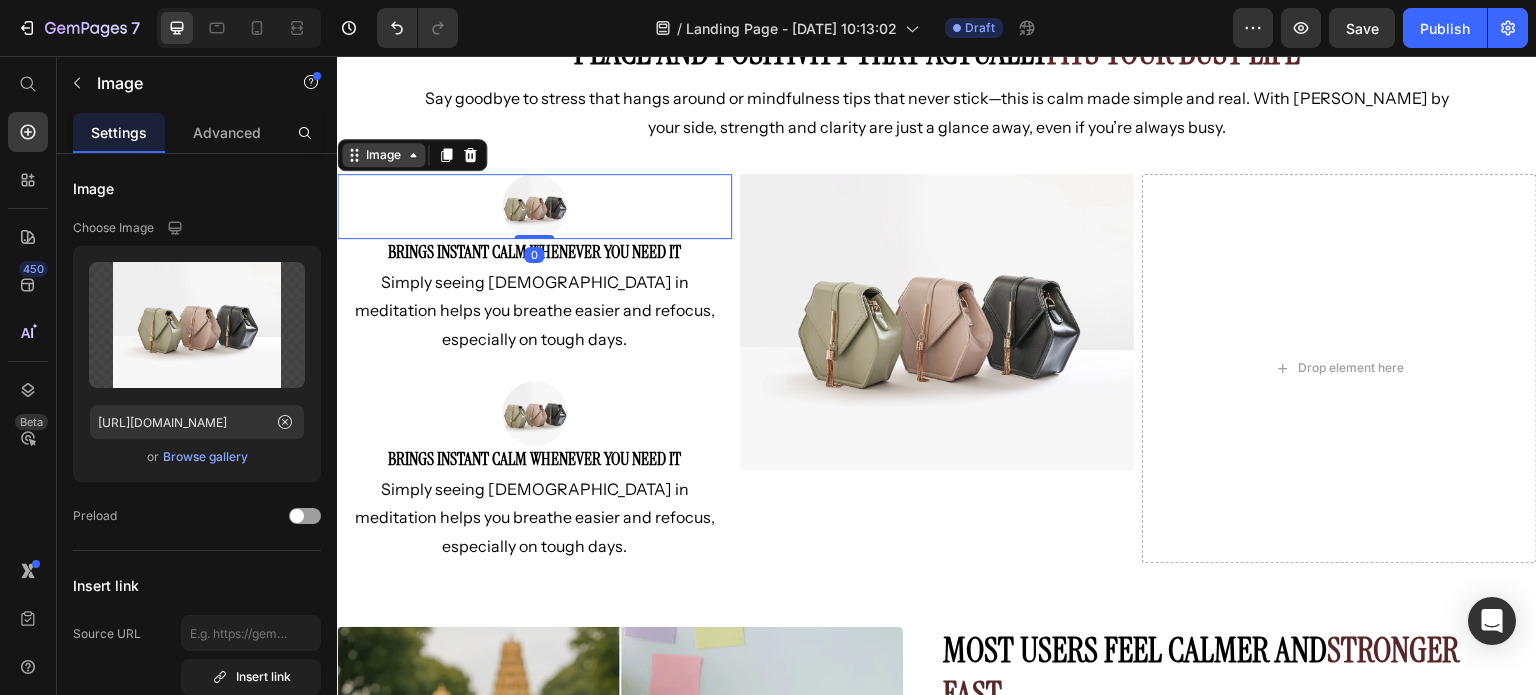 click 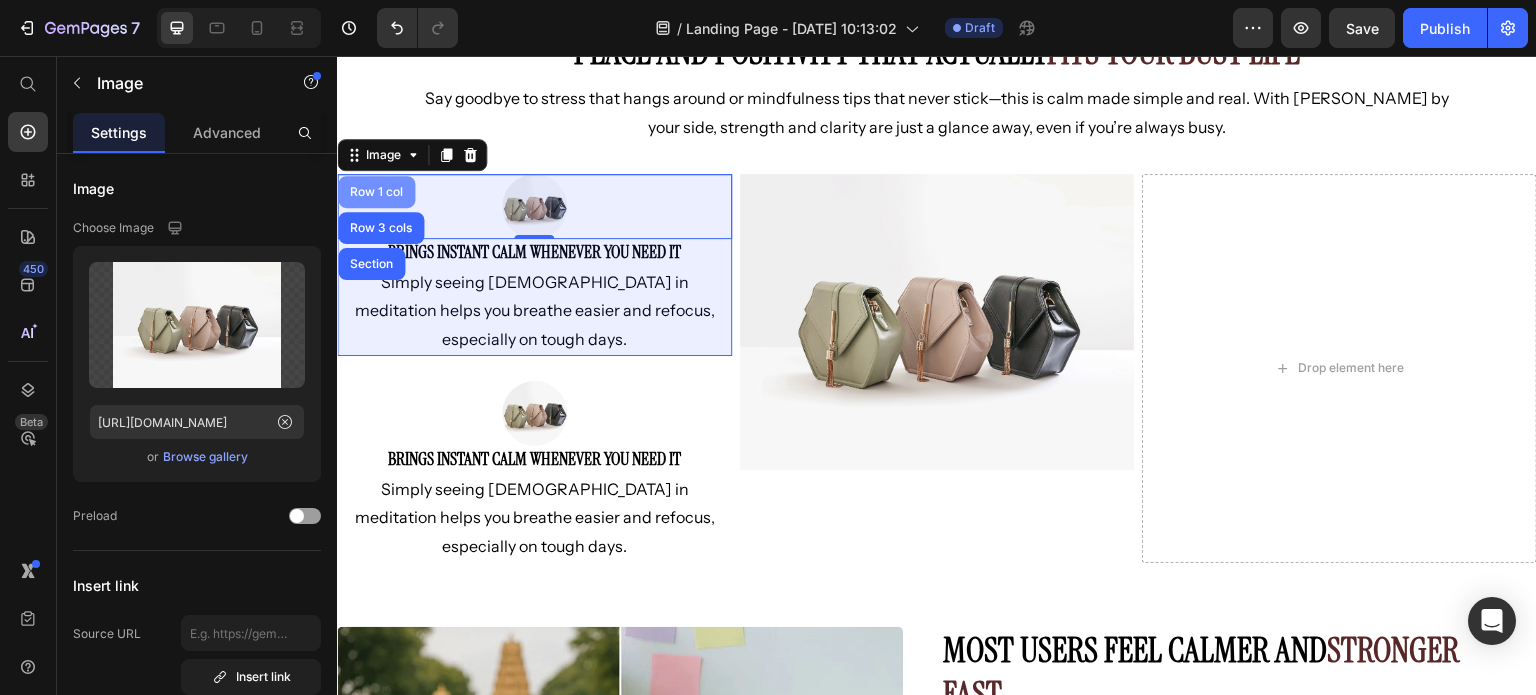 click on "Row 1 col" at bounding box center [376, 192] 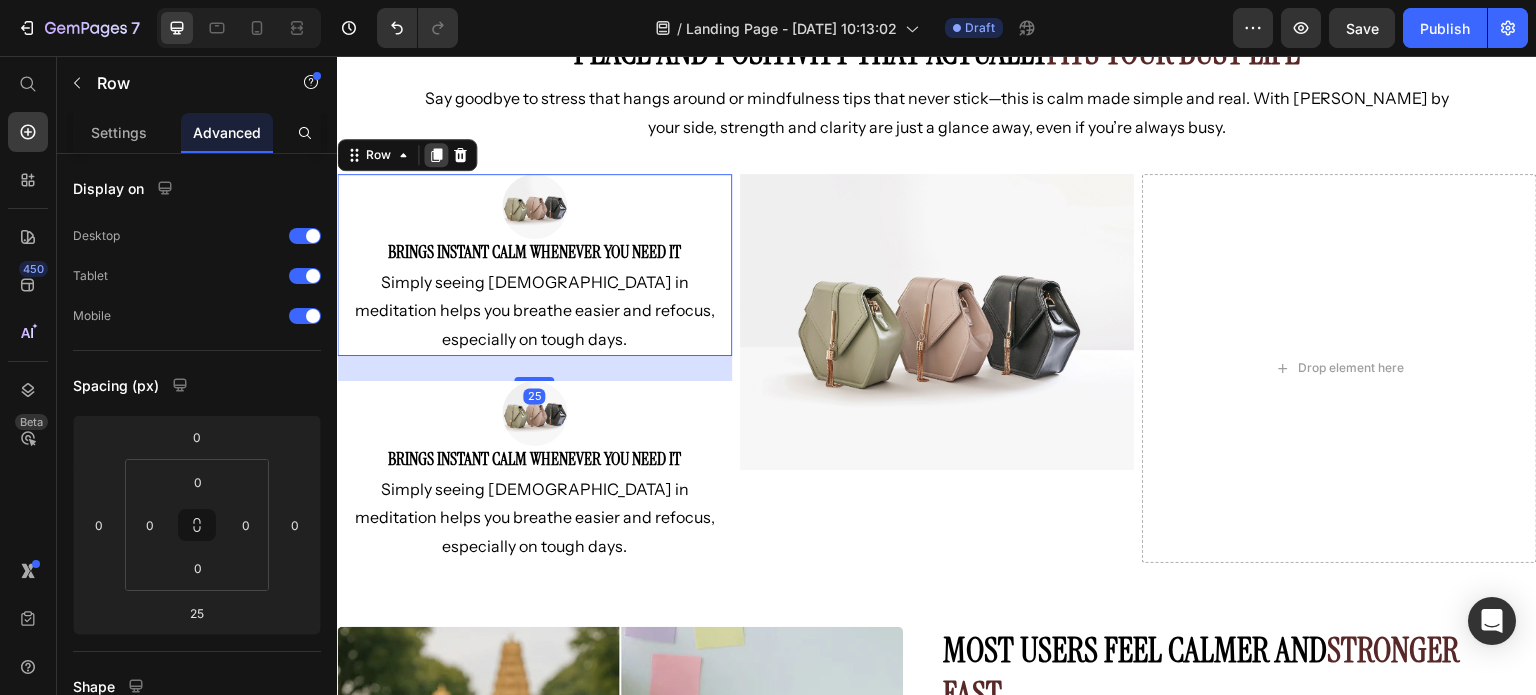 click 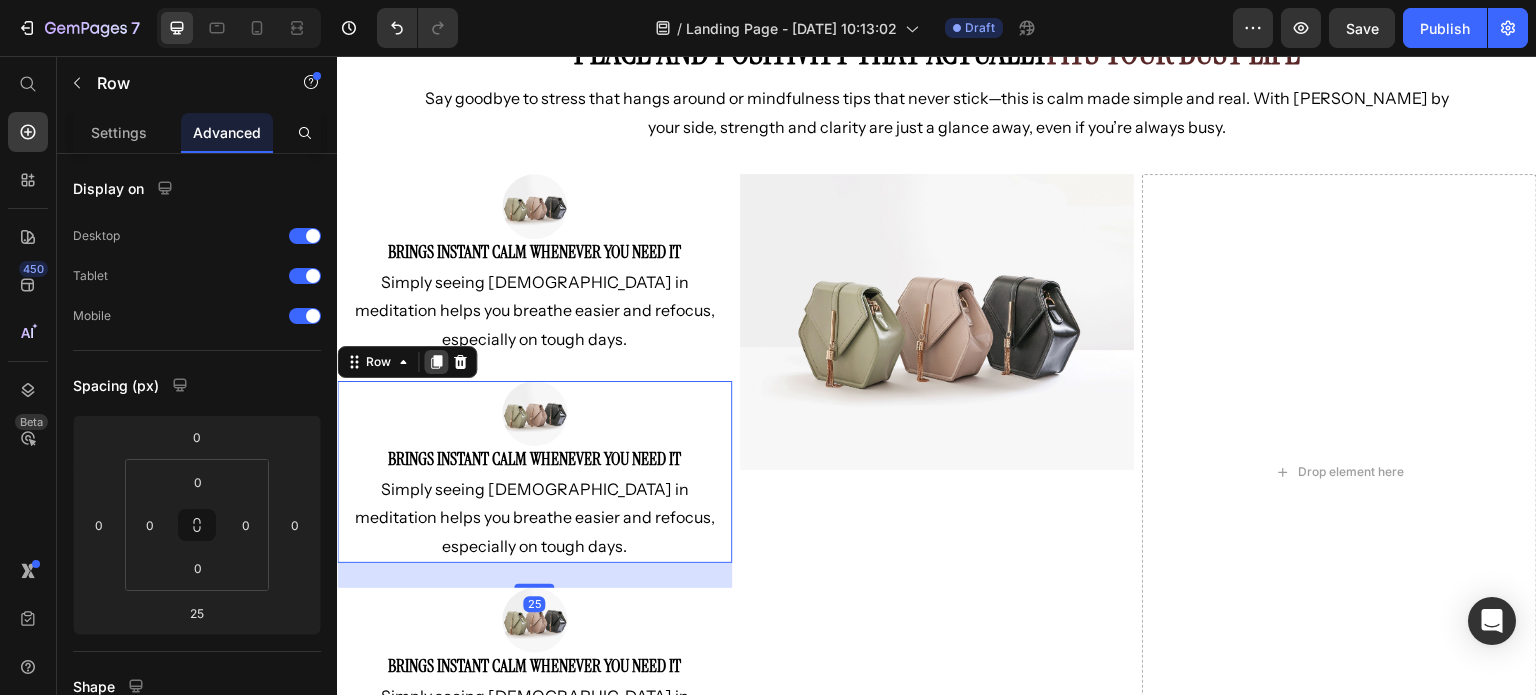 click 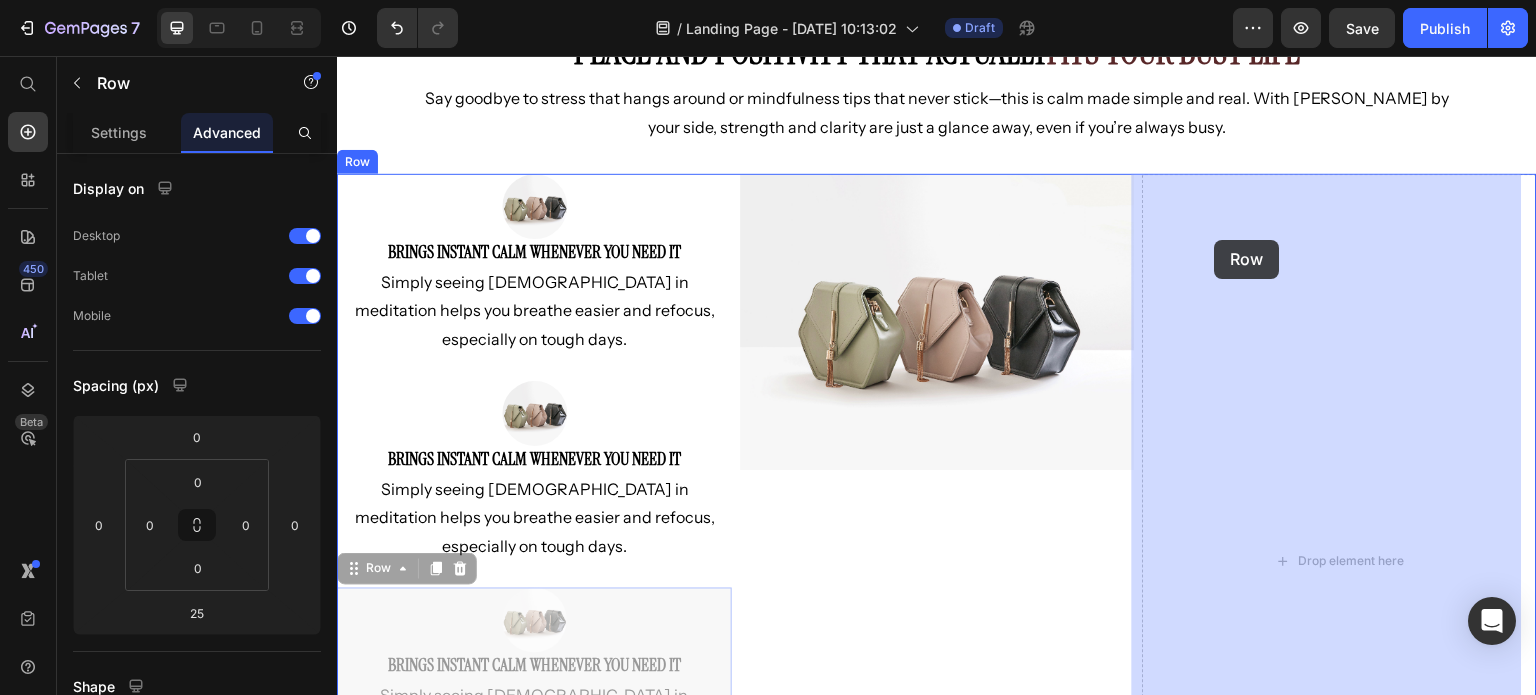 drag, startPoint x: 350, startPoint y: 512, endPoint x: 1215, endPoint y: 240, distance: 906.7574 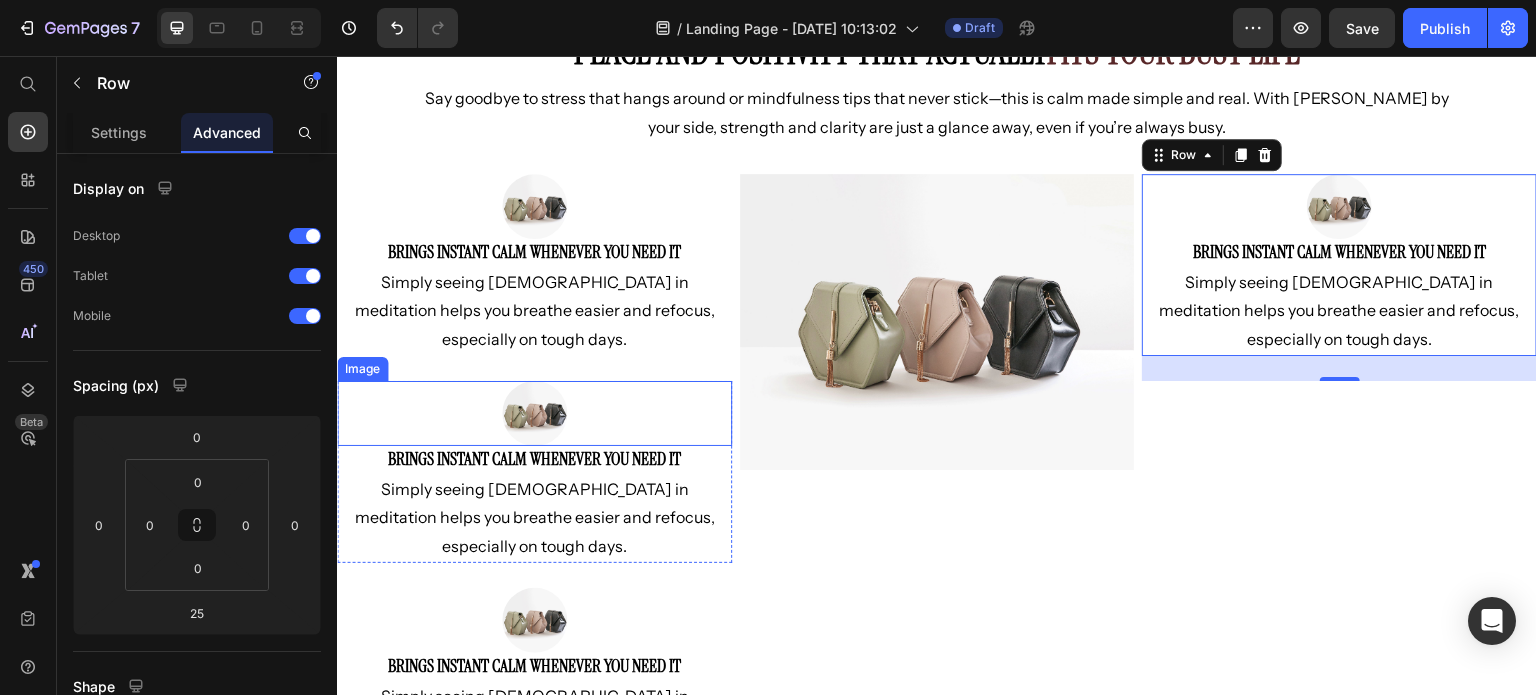 click at bounding box center (534, 413) 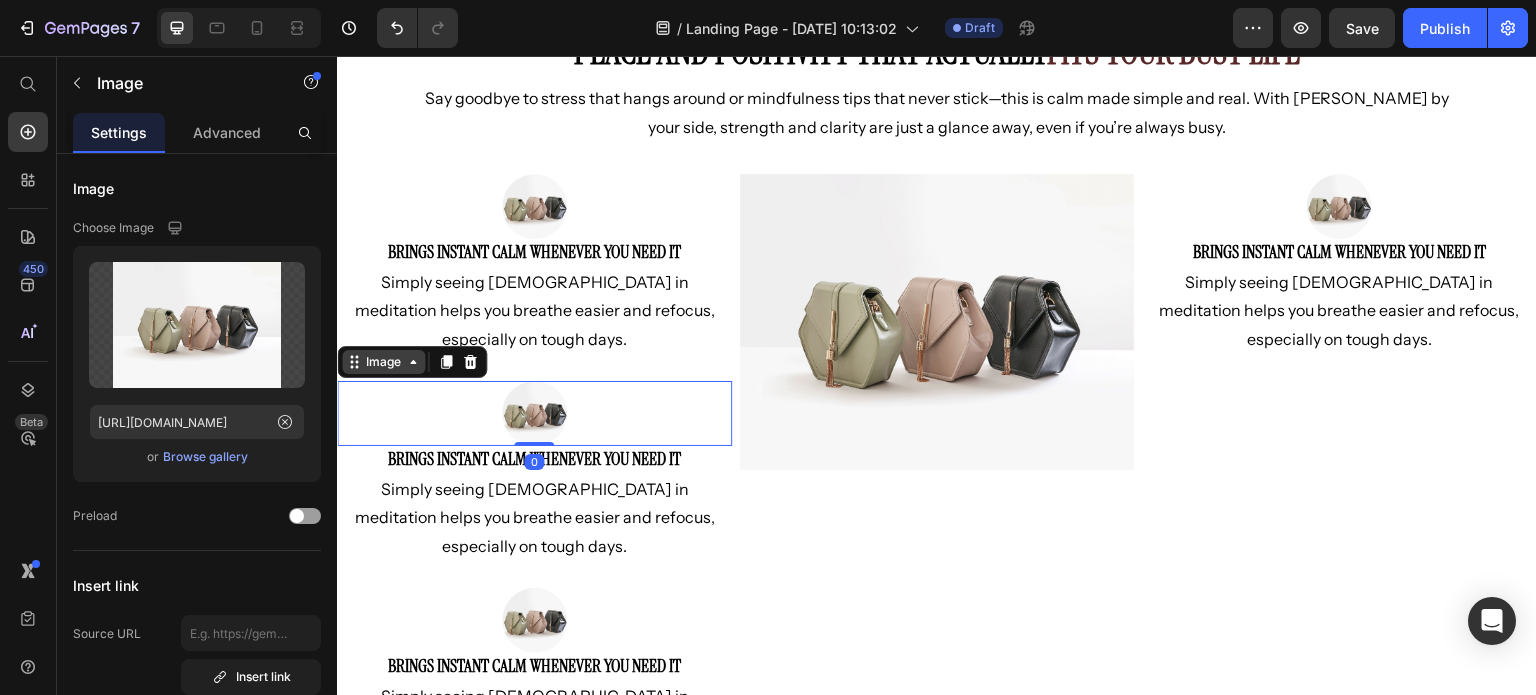 click on "Image" at bounding box center [383, 362] 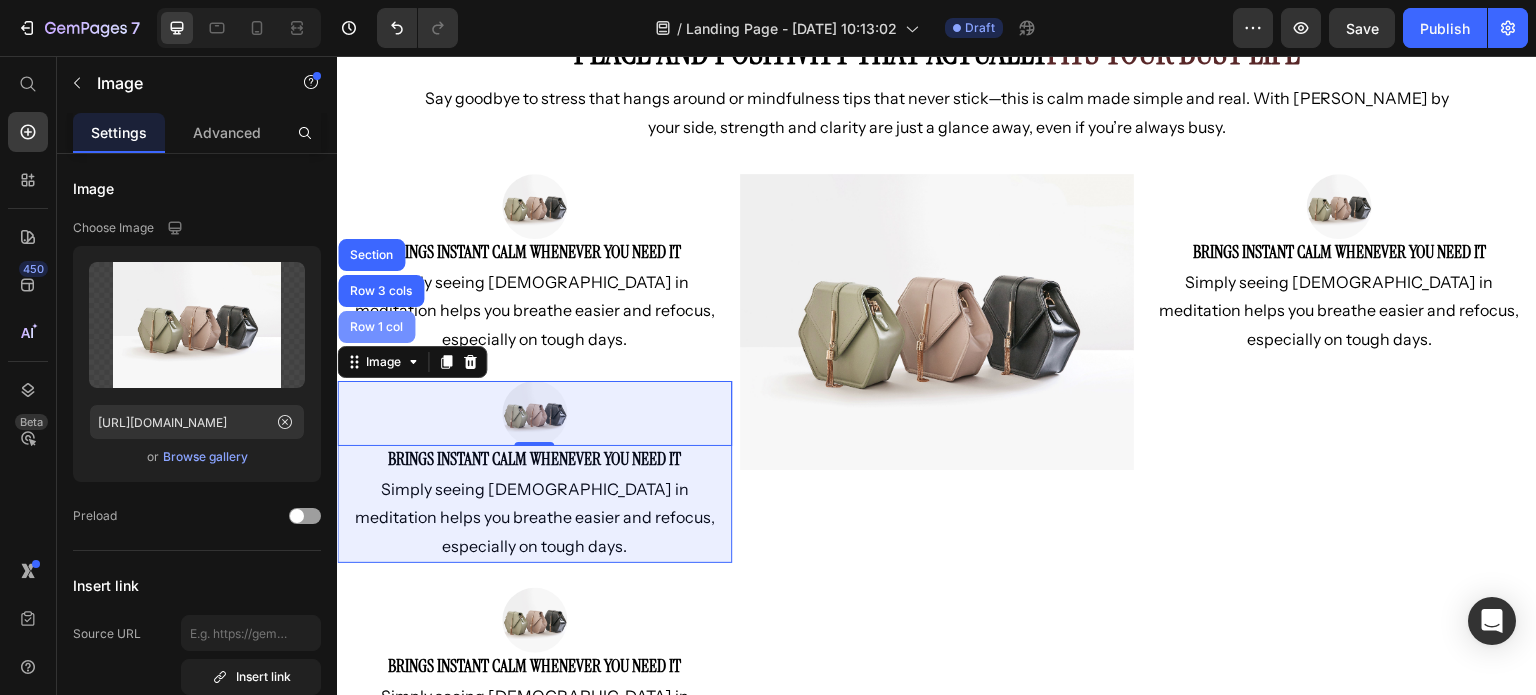 click on "Row 1 col" at bounding box center (376, 327) 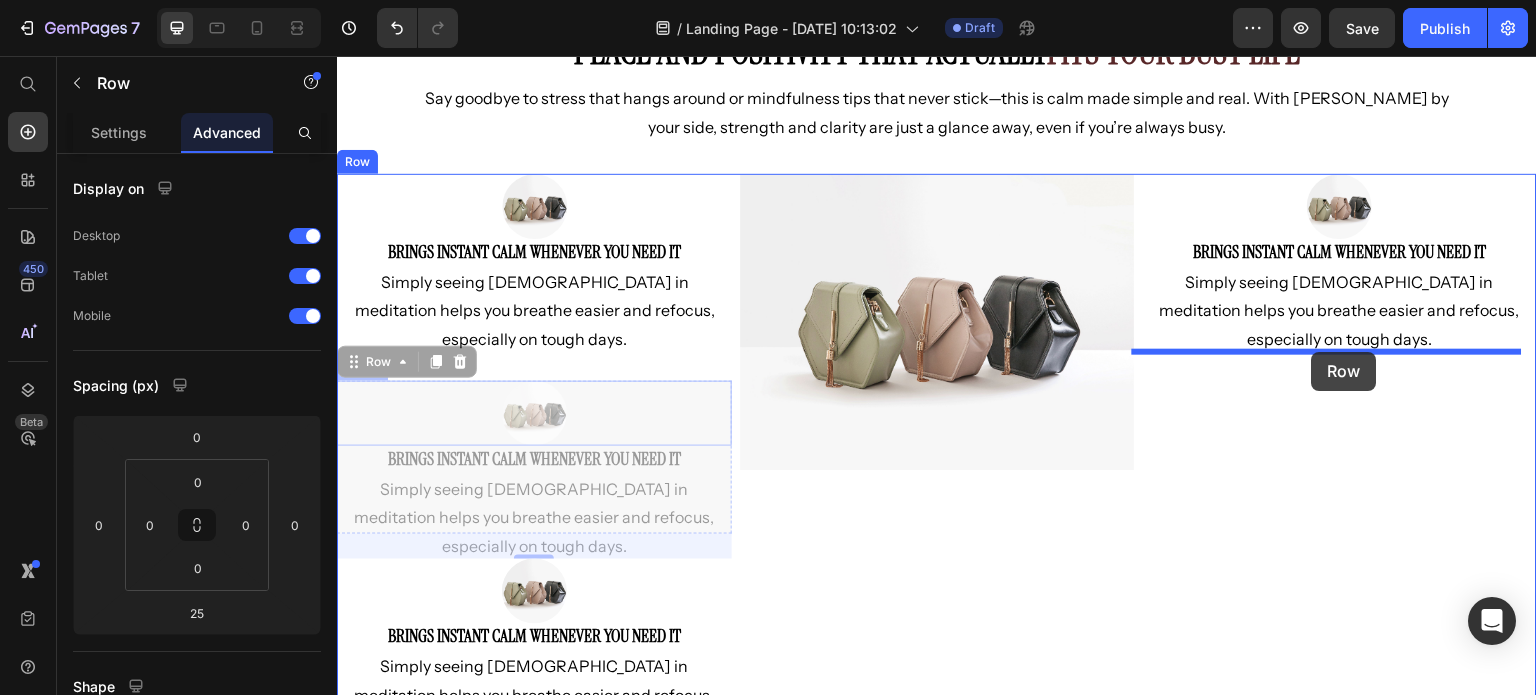 drag, startPoint x: 352, startPoint y: 332, endPoint x: 1312, endPoint y: 352, distance: 960.2083 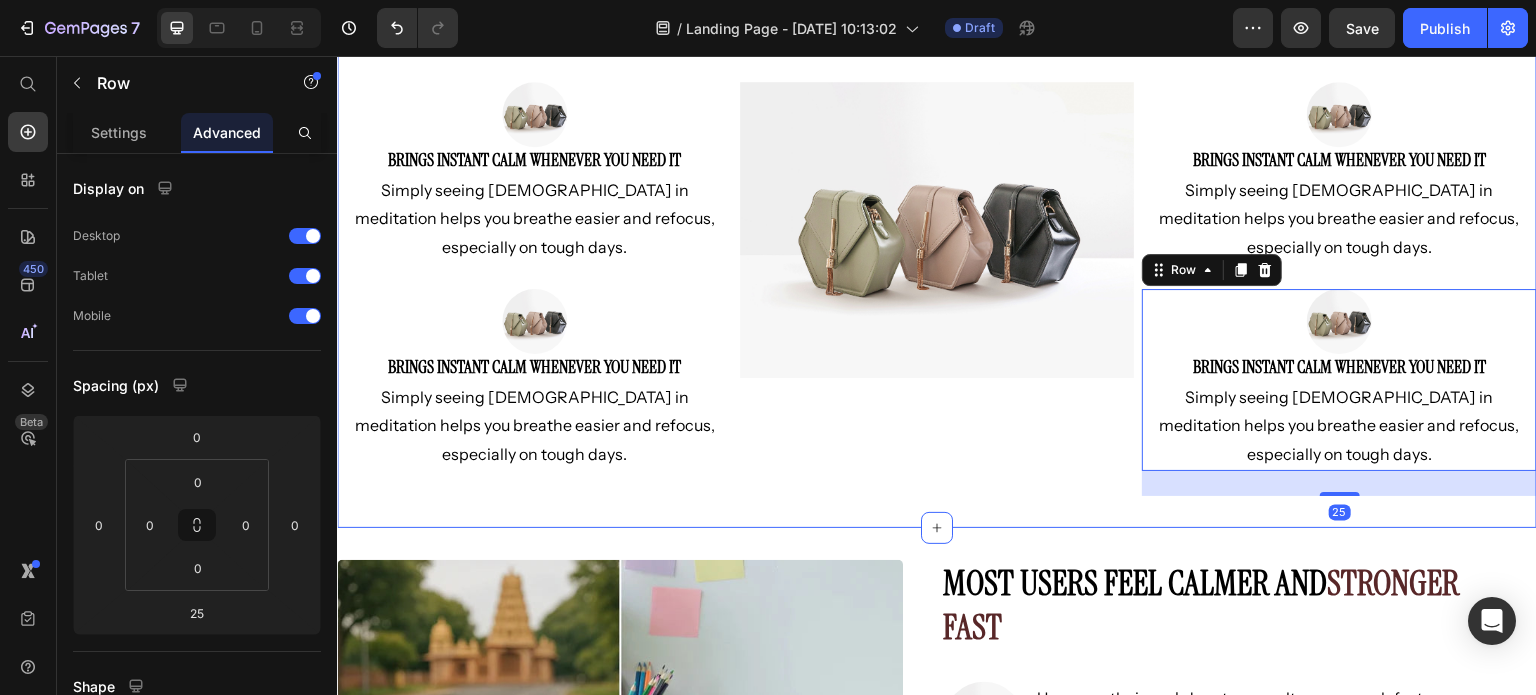 scroll, scrollTop: 200, scrollLeft: 0, axis: vertical 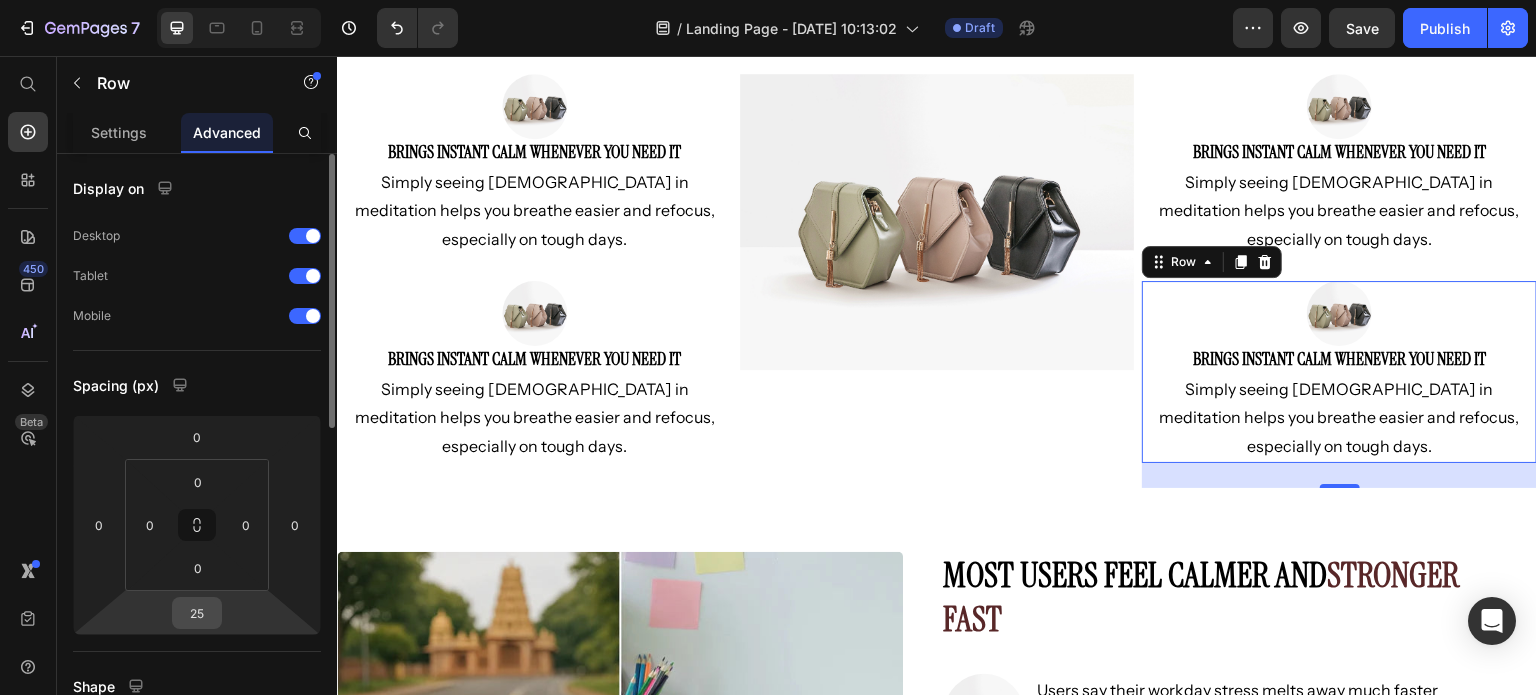 click on "25" at bounding box center (197, 613) 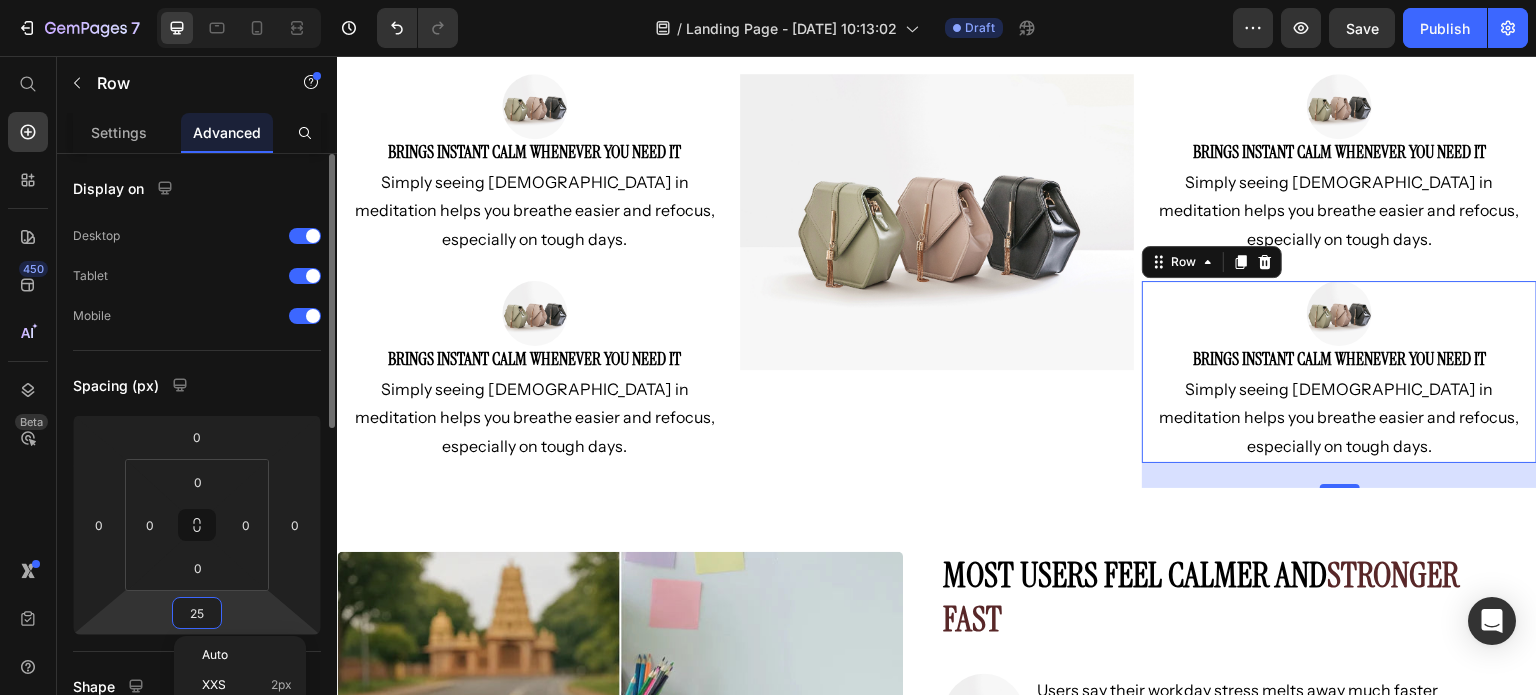 type on "0" 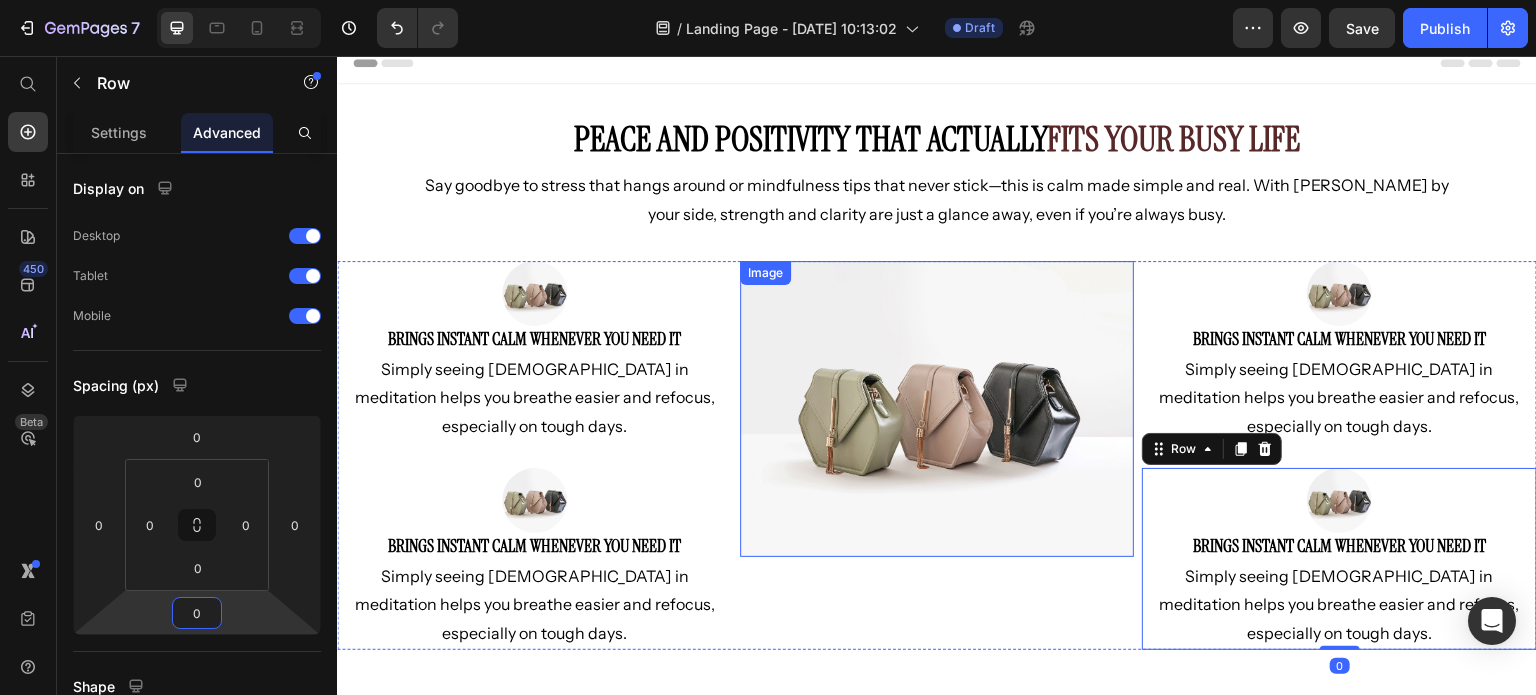 scroll, scrollTop: 0, scrollLeft: 0, axis: both 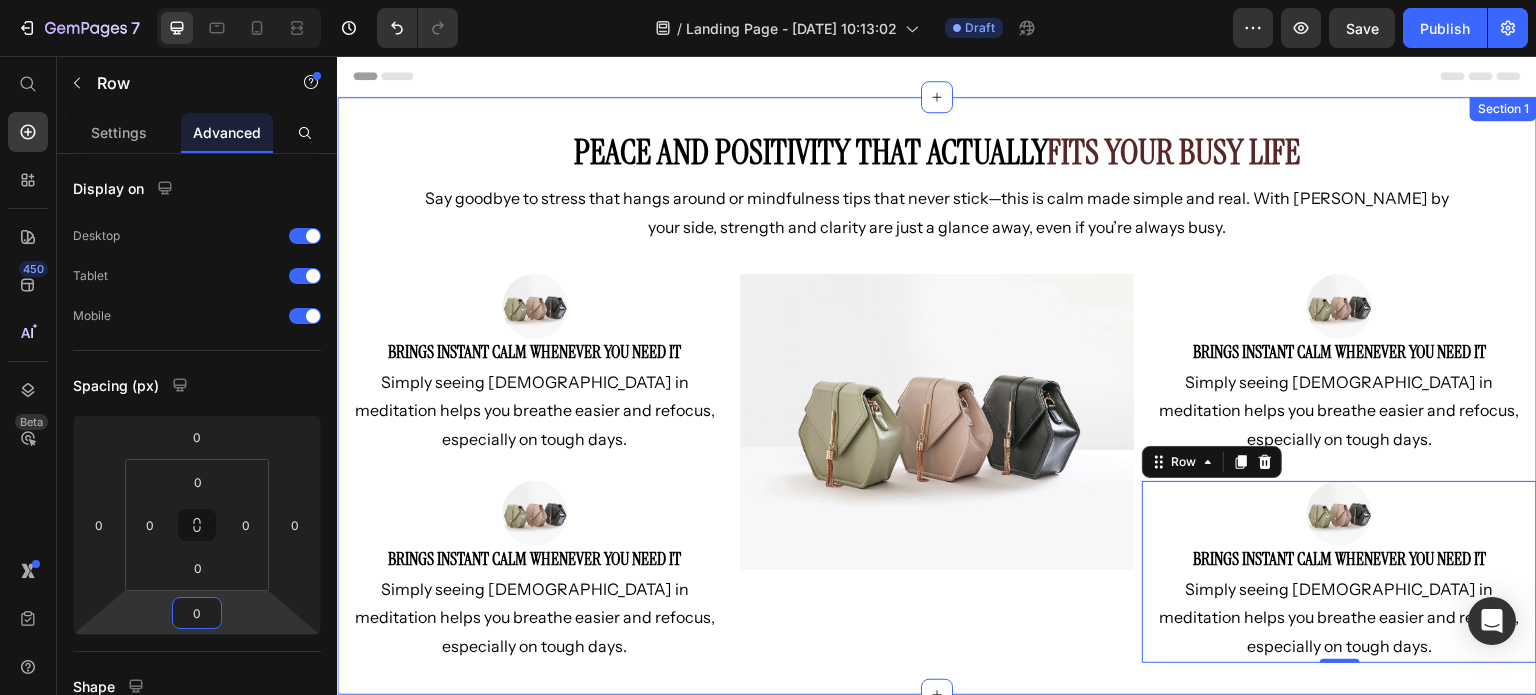 click on "Peace and Positivity That Actually  Fits Your Busy Life Heading Say goodbye to stress that hangs around or mindfulness tips that never stick—this is calm made simple and real. With Hanuman by your side, strength and clarity are just a glance away, even if you’re always busy. Text Block Row Image Brings instant calm whenever you need it Heading Simply seeing Hanuman in meditation helps you breathe easier and refocus, especially on tough days. Text Block Row Image Brings instant calm whenever you need it Heading Simply seeing Hanuman in meditation helps you breathe easier and refocus, especially on tough days. Text Block Row Image Image Brings instant calm whenever you need it Heading Simply seeing Hanuman in meditation helps you breathe easier and refocus, especially on tough days. Text Block Row Image Brings instant calm whenever you need it Heading Simply seeing Hanuman in meditation helps you breathe easier and refocus, especially on tough days. Text Block Row   0 Row Section 1" at bounding box center (937, 396) 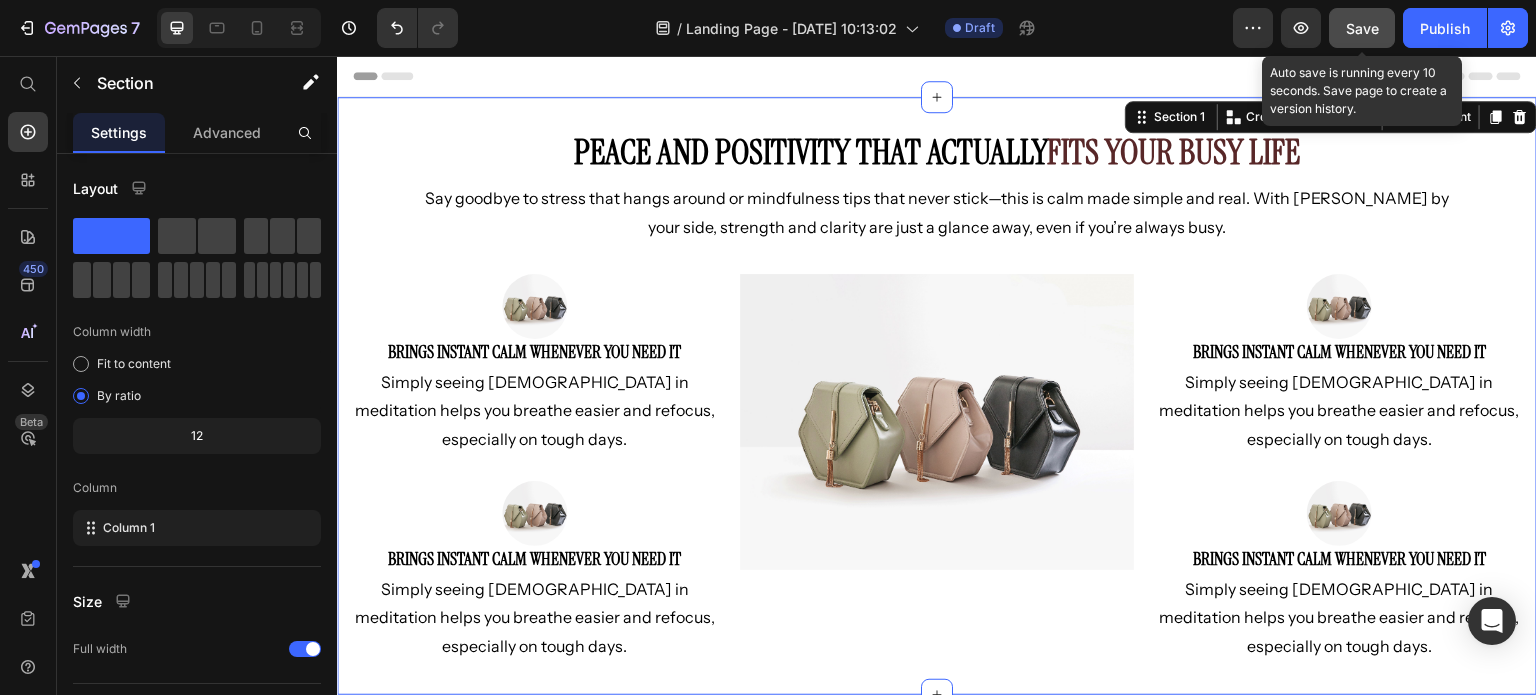 click on "Save" 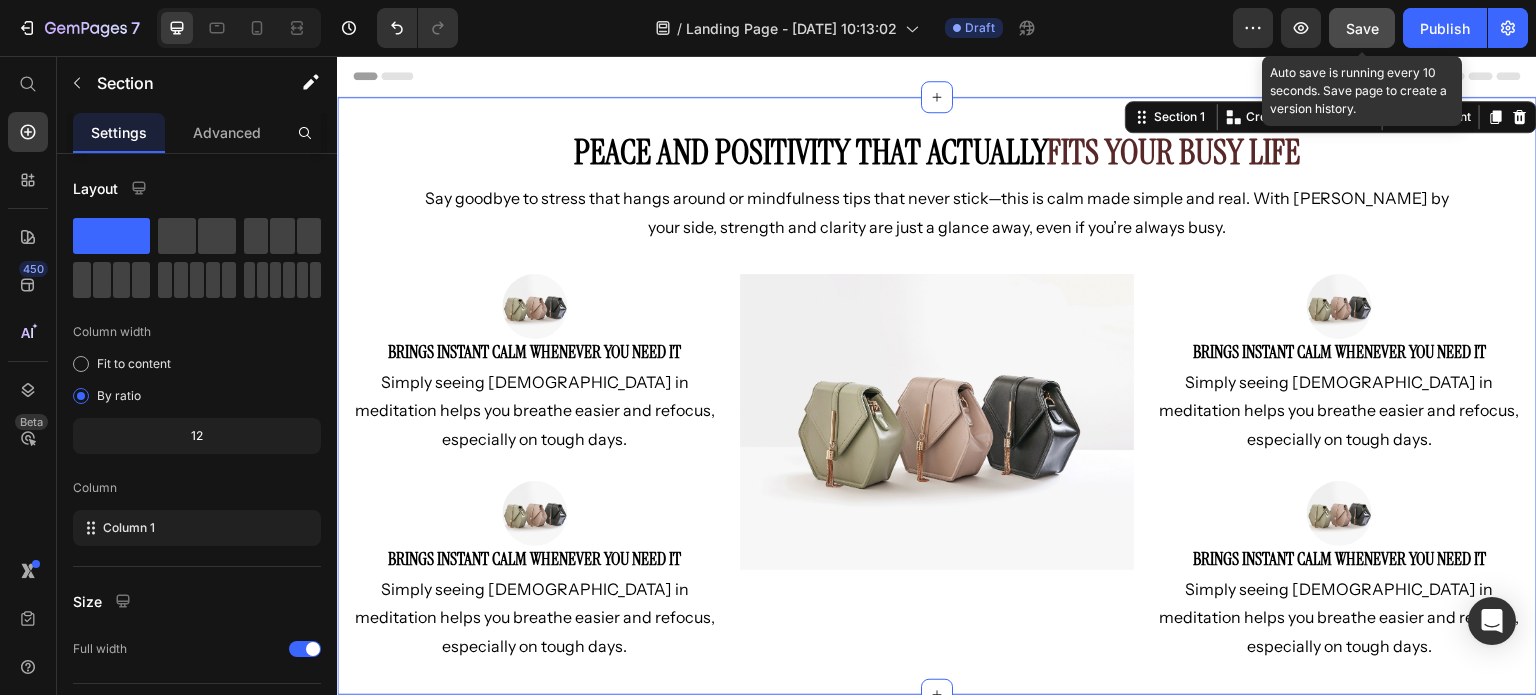 click on "Save" at bounding box center [1362, 28] 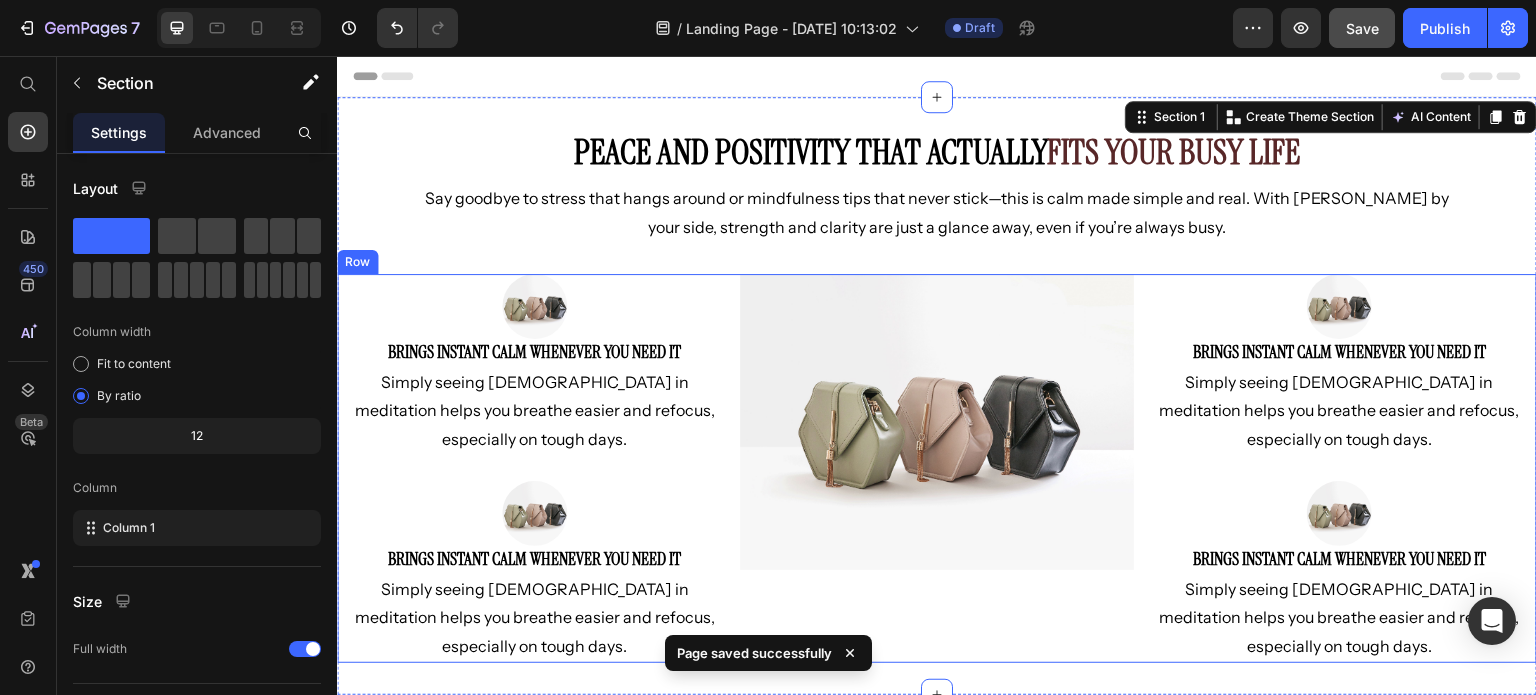click on "Image Brings instant calm whenever you need it Heading Simply seeing Hanuman in meditation helps you breathe easier and refocus, especially on tough days. Text Block Row Image Brings instant calm whenever you need it Heading Simply seeing Hanuman in meditation helps you breathe easier and refocus, especially on tough days. Text Block Row Image Image Brings instant calm whenever you need it Heading Simply seeing Hanuman in meditation helps you breathe easier and refocus, especially on tough days. Text Block Row Image Brings instant calm whenever you need it Heading Simply seeing Hanuman in meditation helps you breathe easier and refocus, especially on tough days. Text Block Row Row" at bounding box center [937, 468] 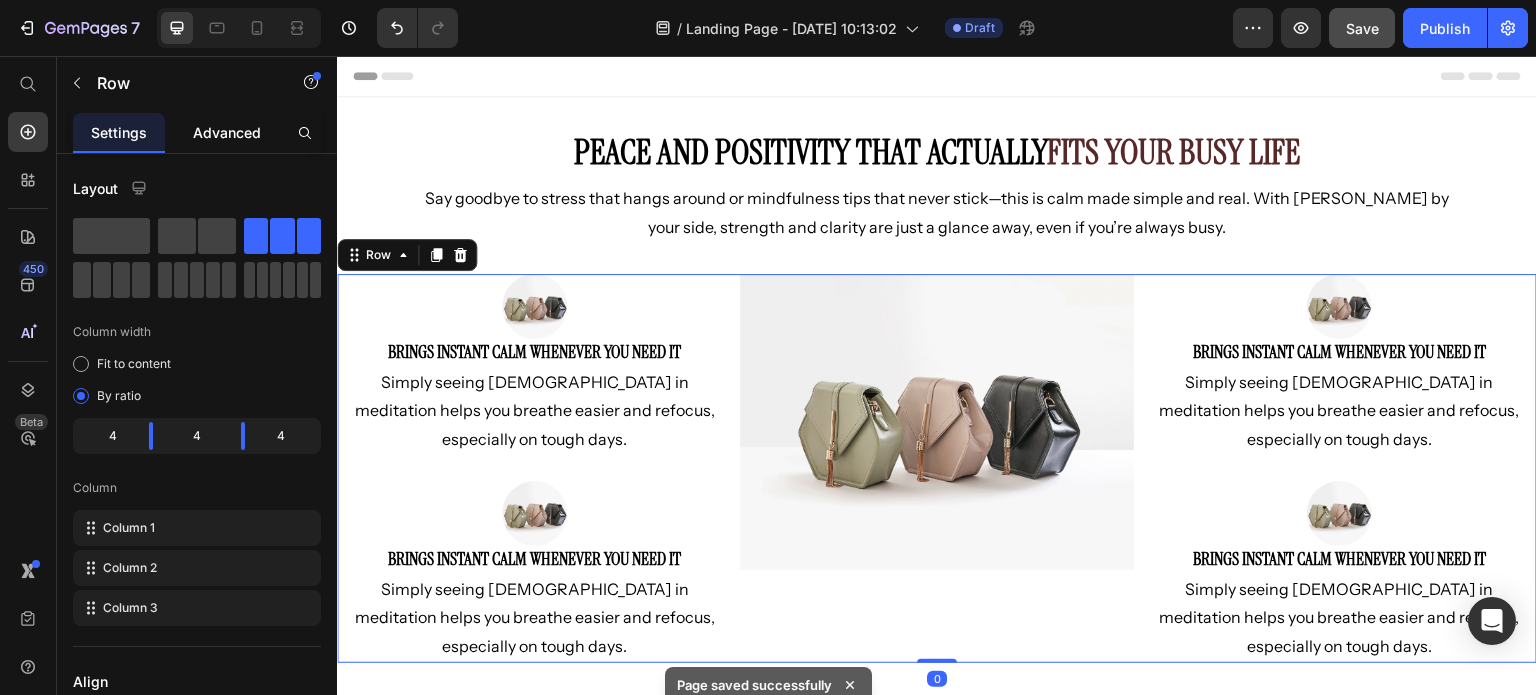 click on "Advanced" at bounding box center [227, 132] 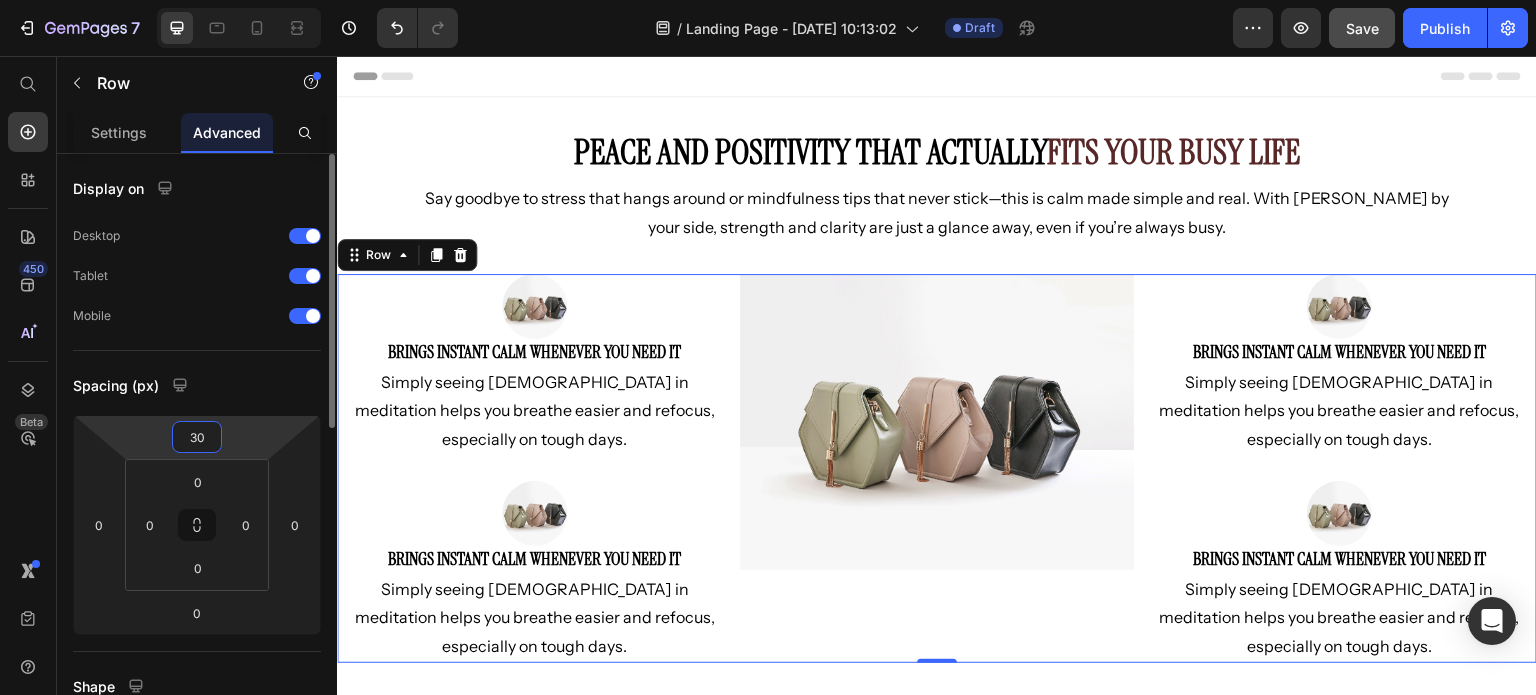 click on "30" at bounding box center [197, 437] 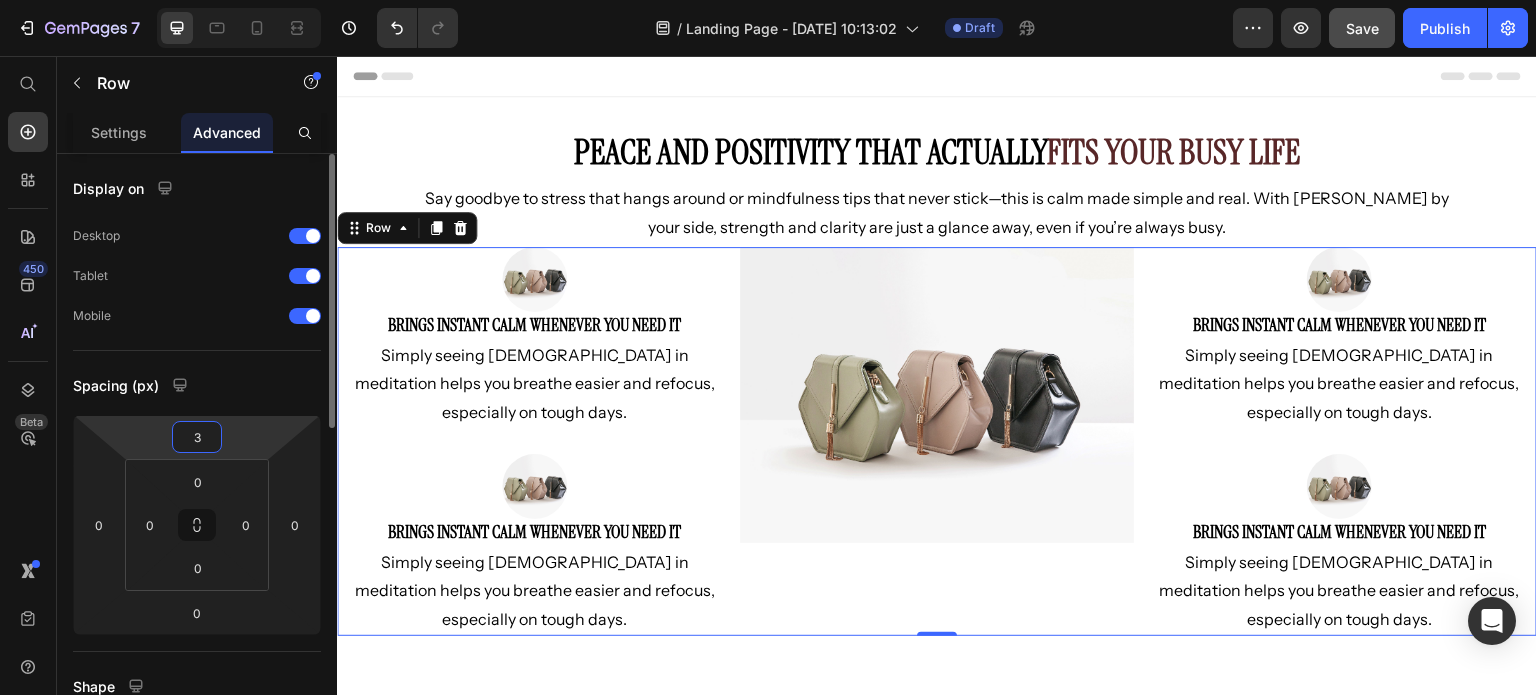 type on "35" 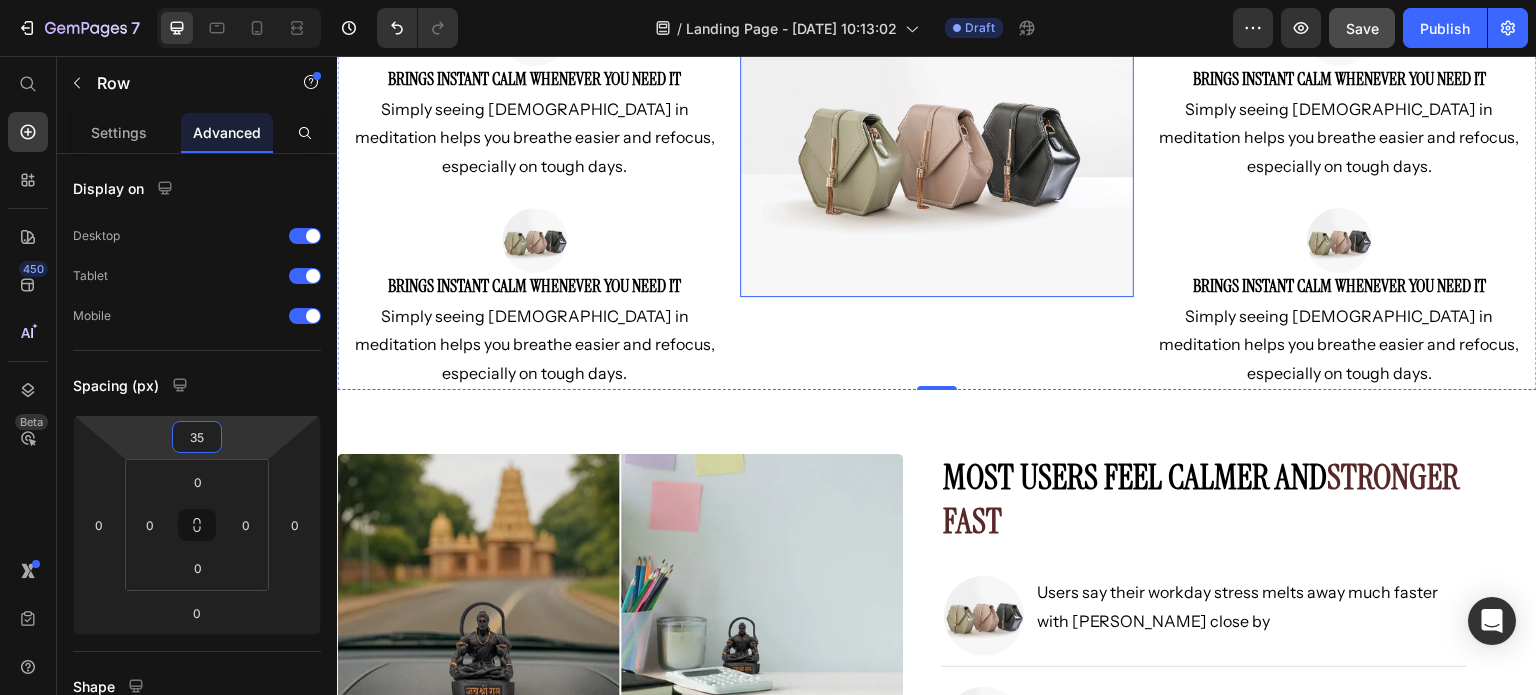 scroll, scrollTop: 276, scrollLeft: 0, axis: vertical 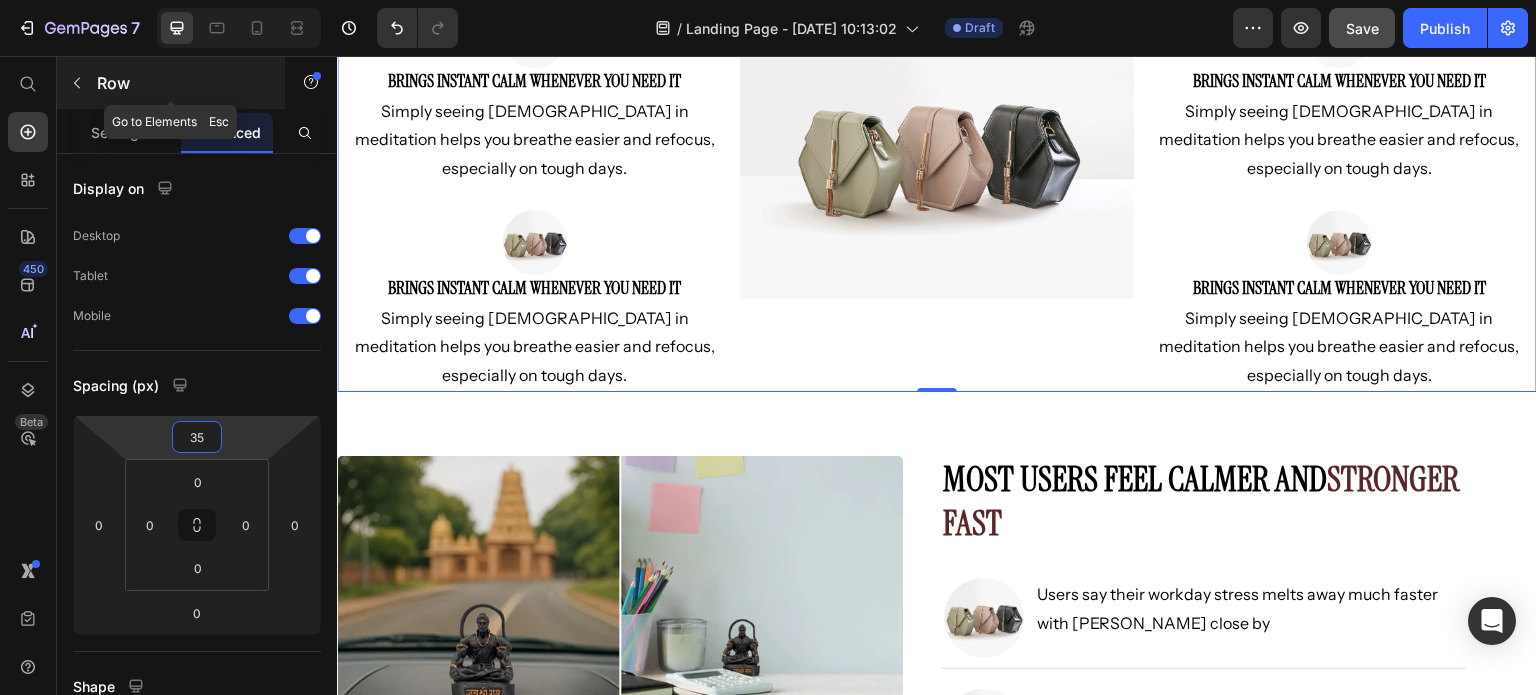click at bounding box center (77, 83) 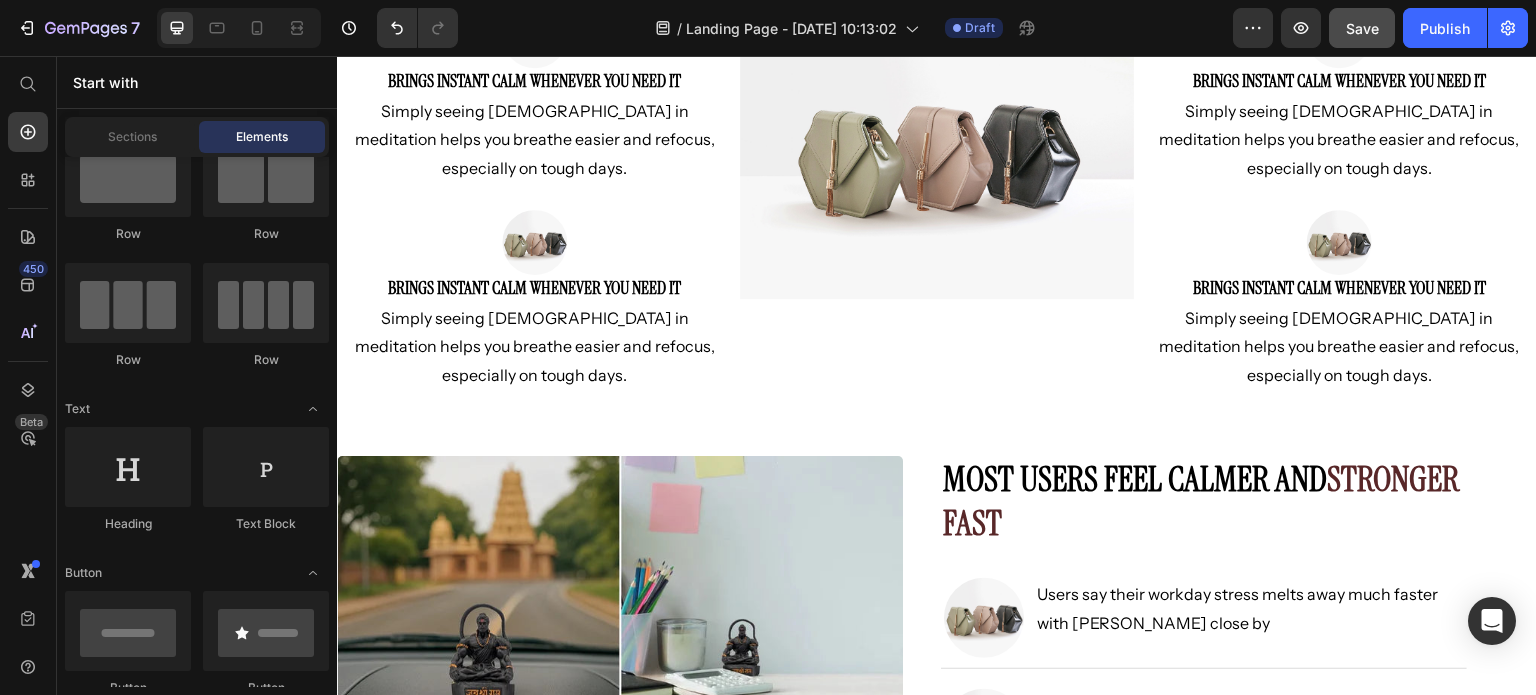 scroll, scrollTop: 0, scrollLeft: 0, axis: both 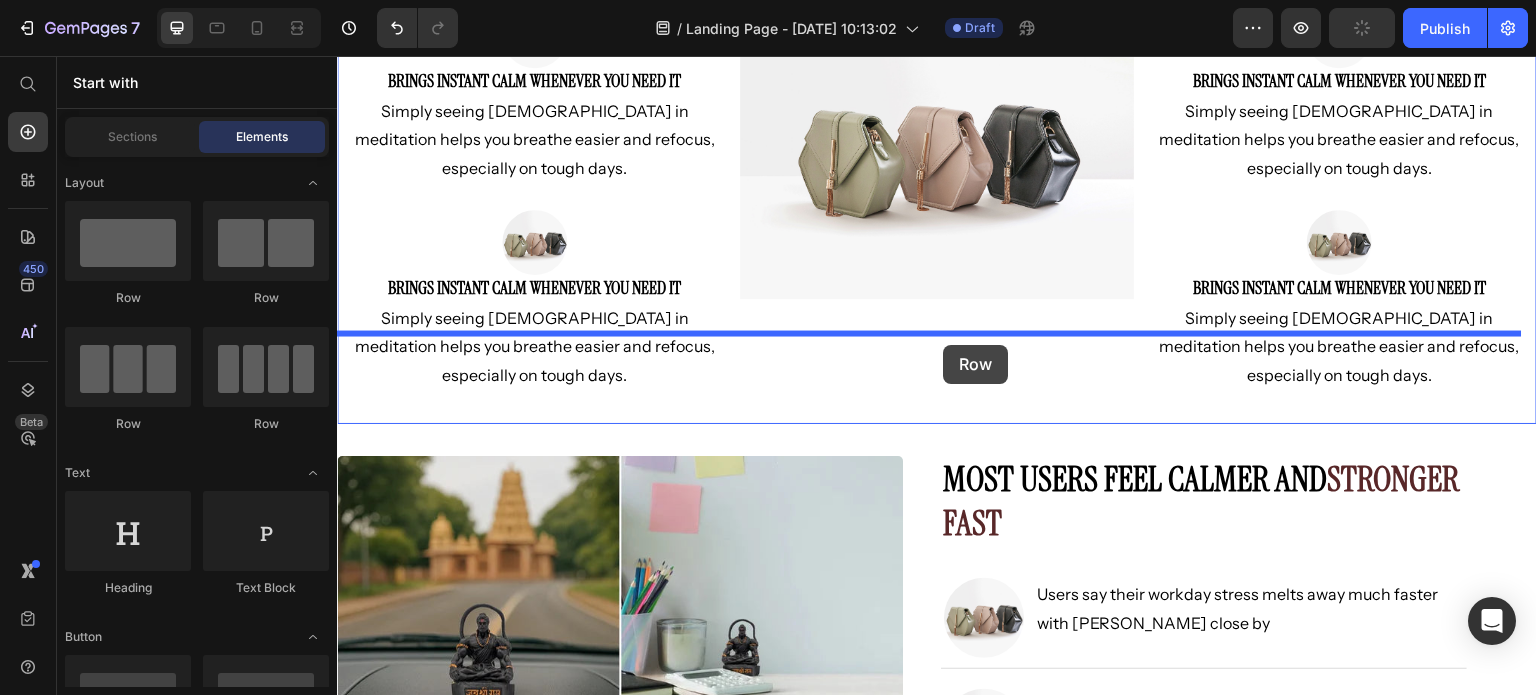 drag, startPoint x: 481, startPoint y: 303, endPoint x: 944, endPoint y: 345, distance: 464.90106 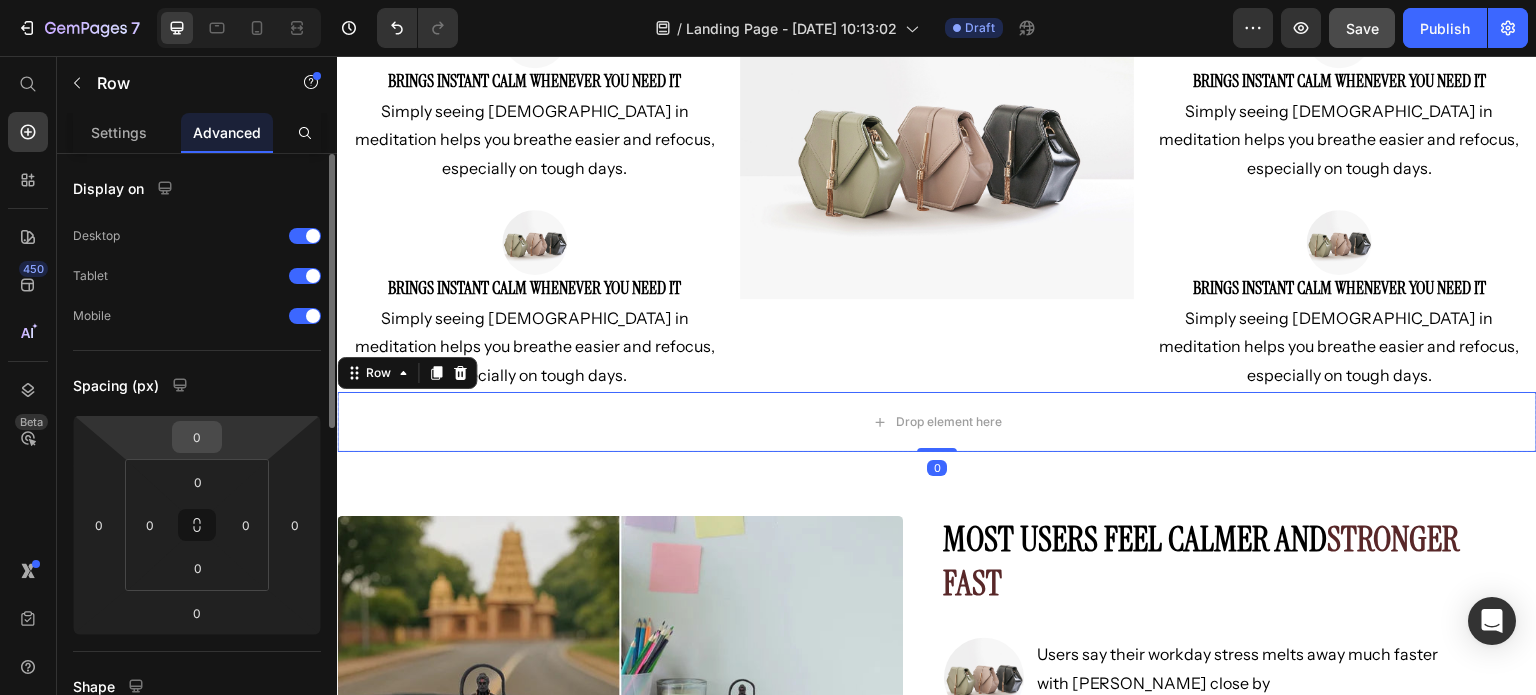 click on "0" at bounding box center (197, 437) 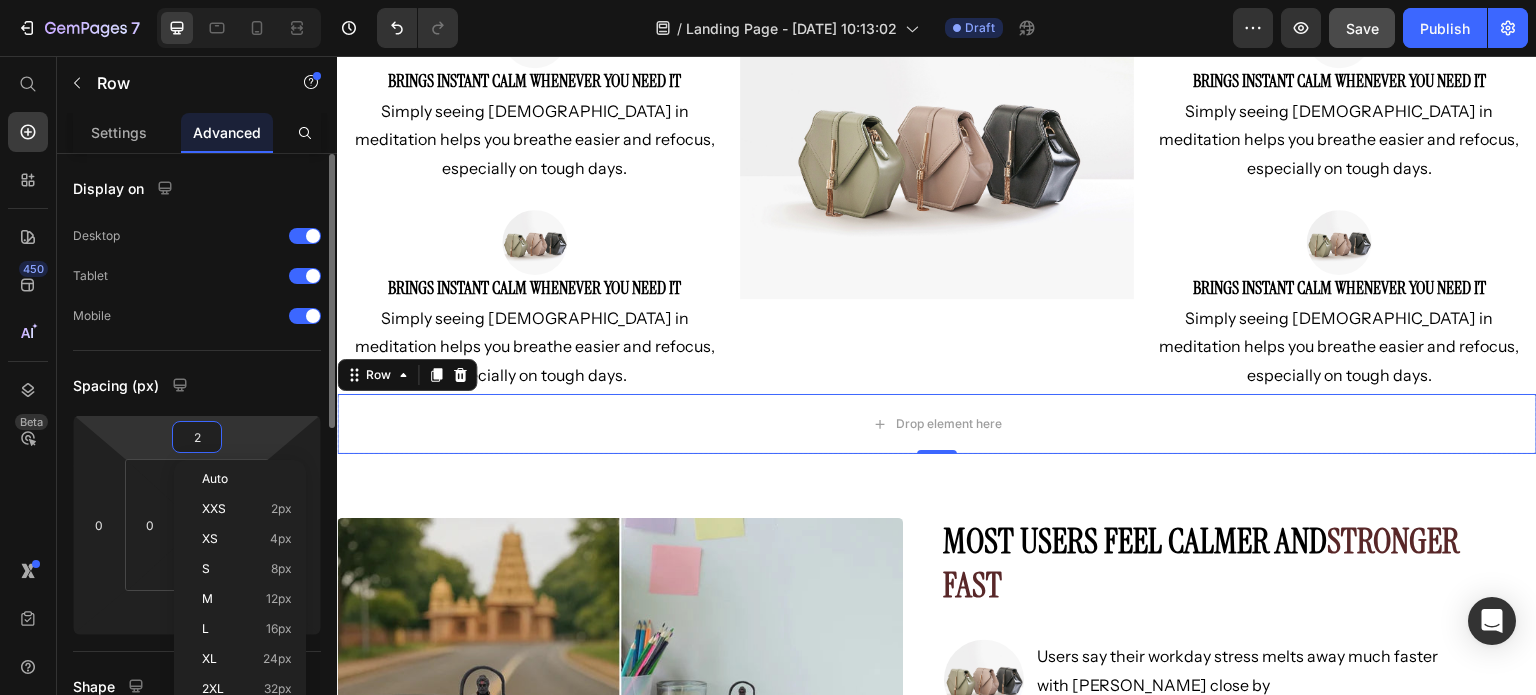 type on "20" 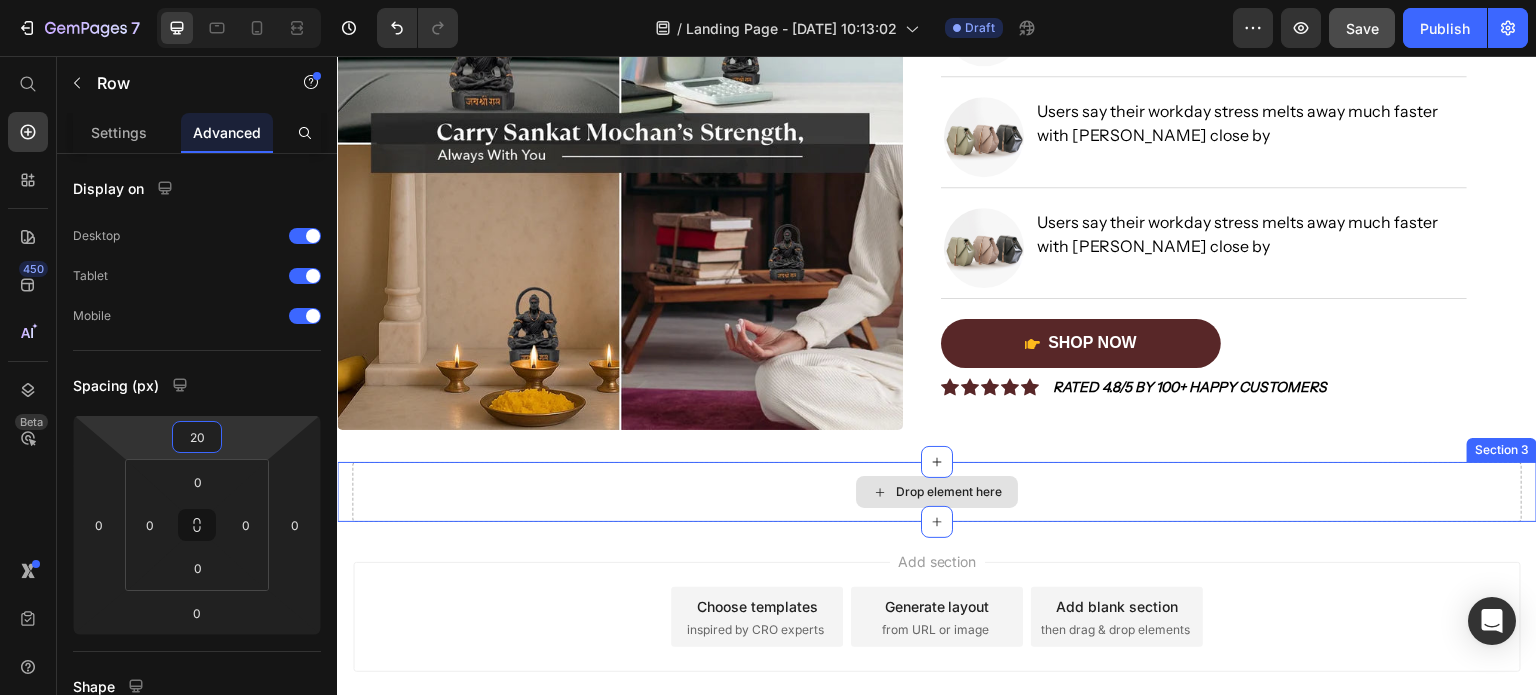 scroll, scrollTop: 997, scrollLeft: 0, axis: vertical 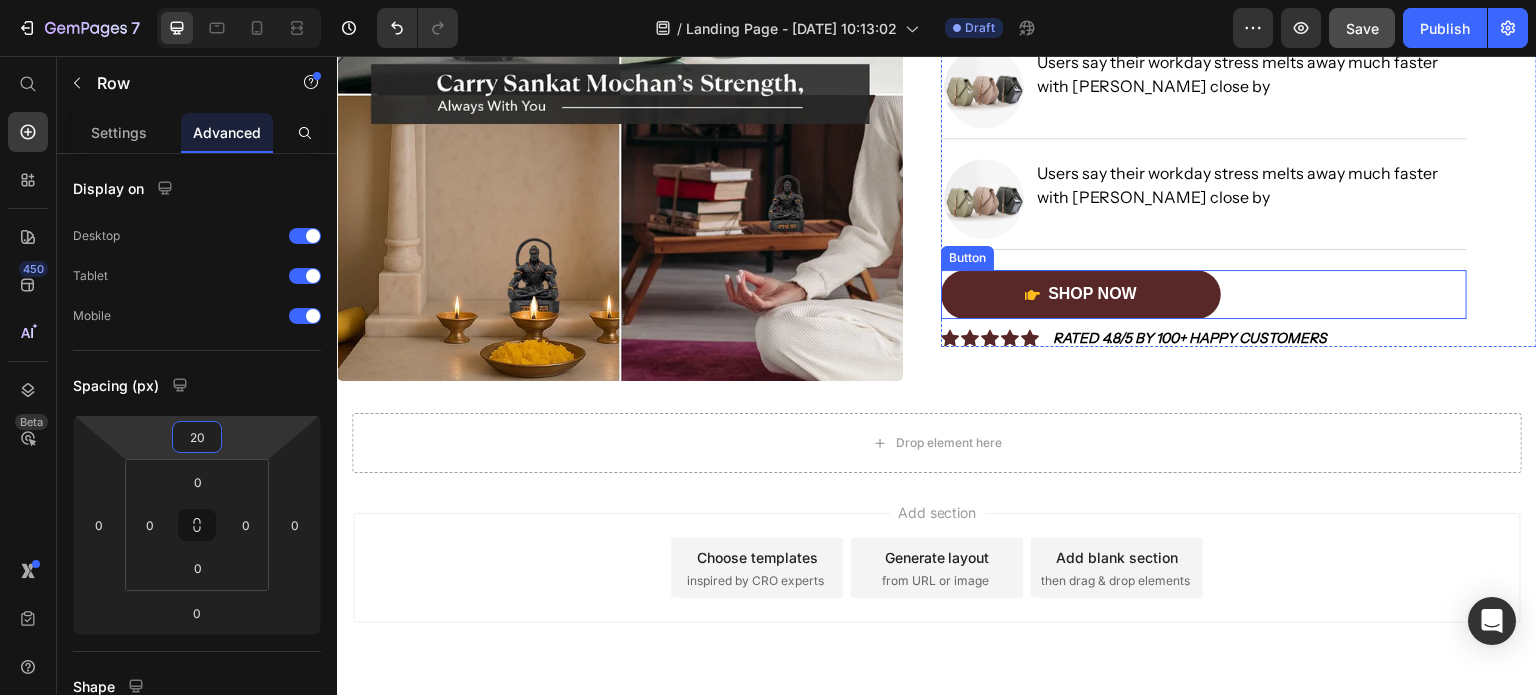 click on "Shop Now   Button" at bounding box center (1204, 294) 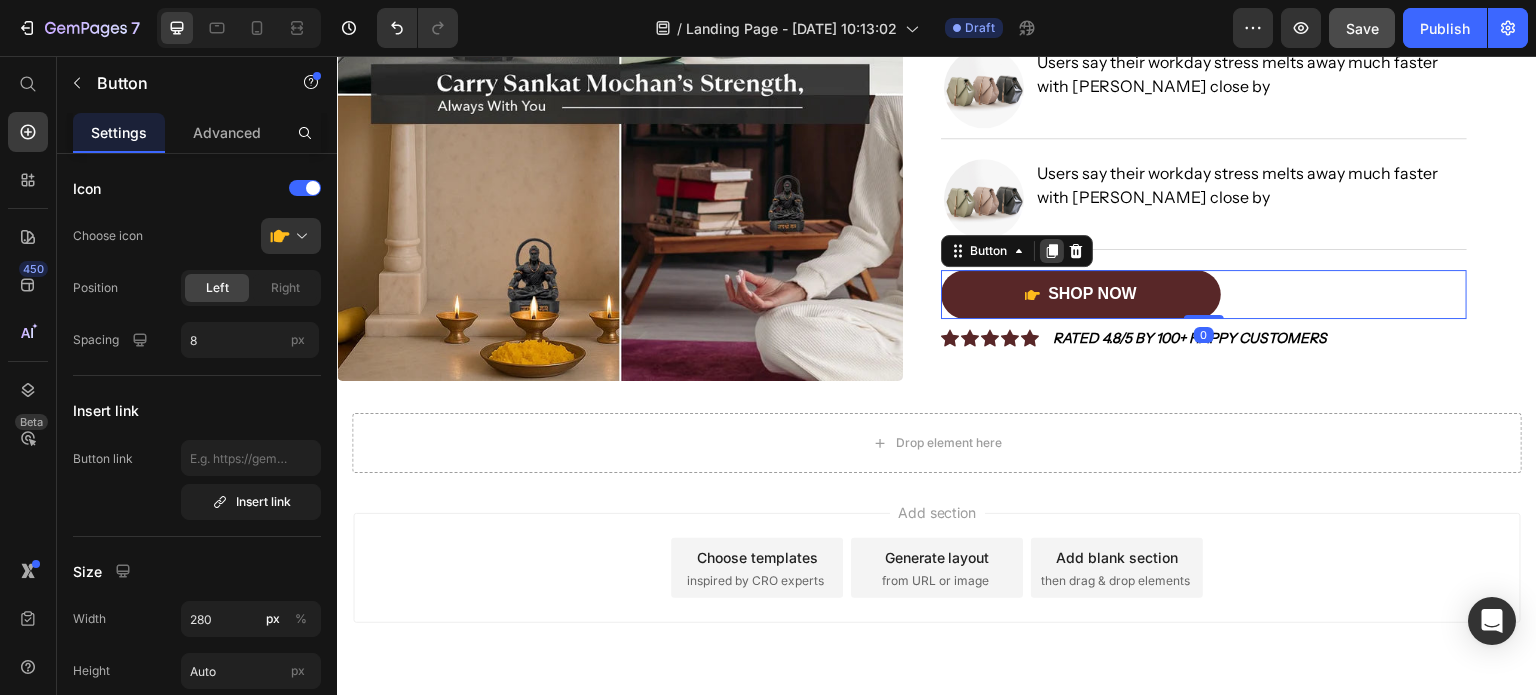 click 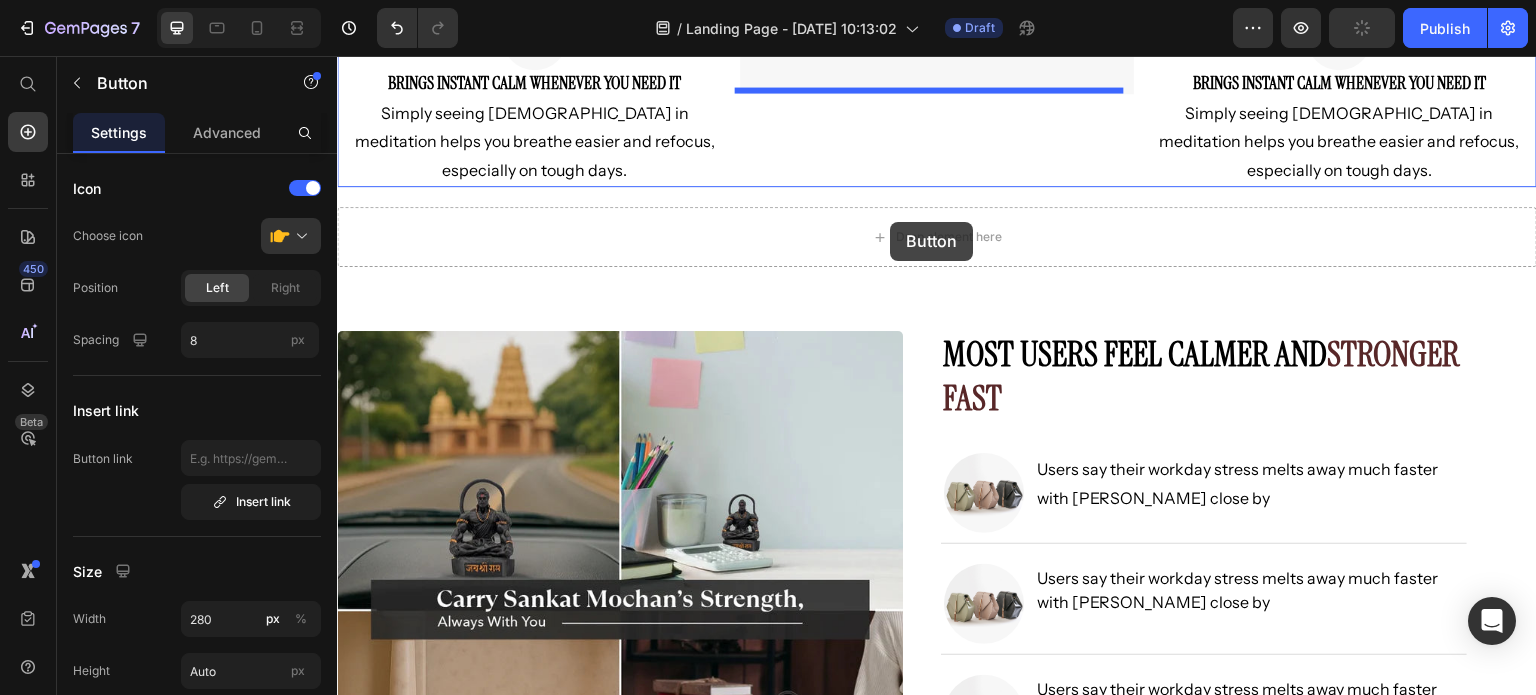 scroll, scrollTop: 433, scrollLeft: 0, axis: vertical 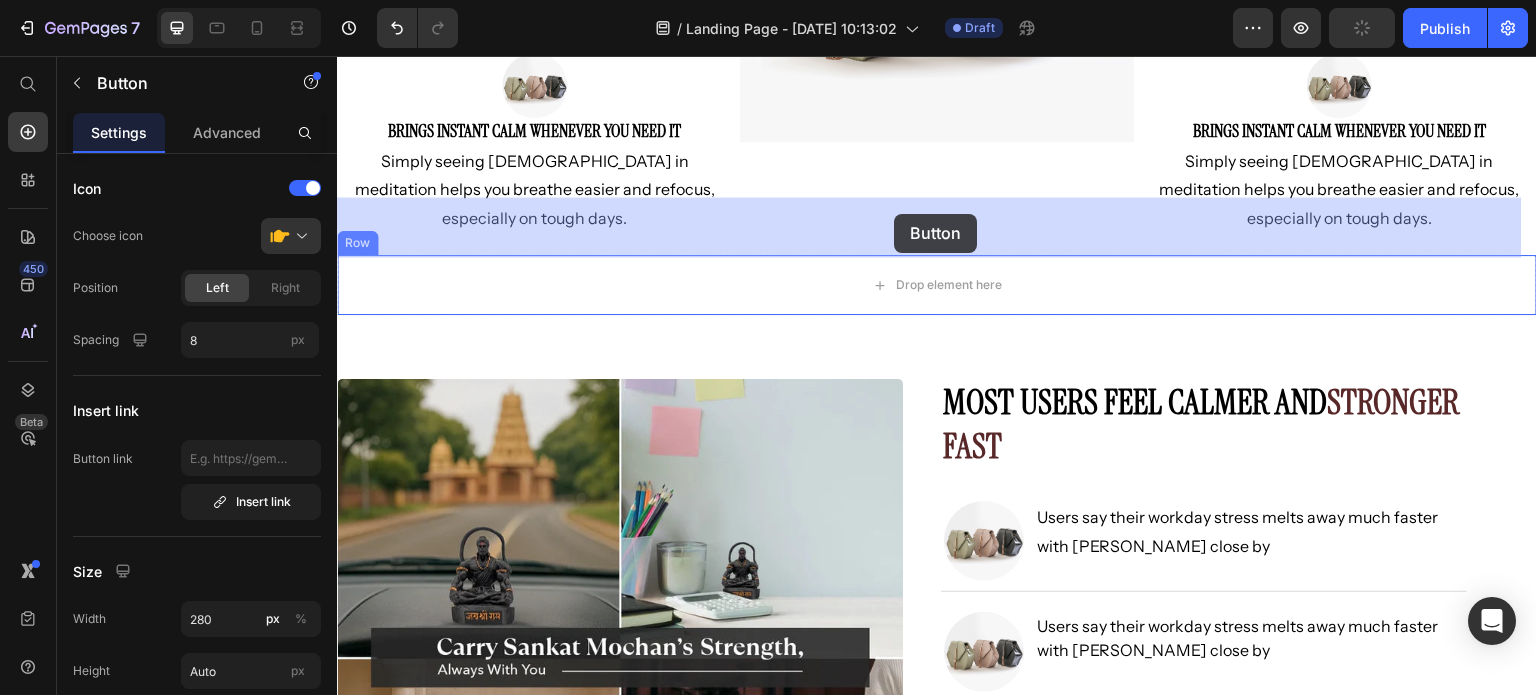 drag, startPoint x: 944, startPoint y: 266, endPoint x: 894, endPoint y: 215, distance: 71.42129 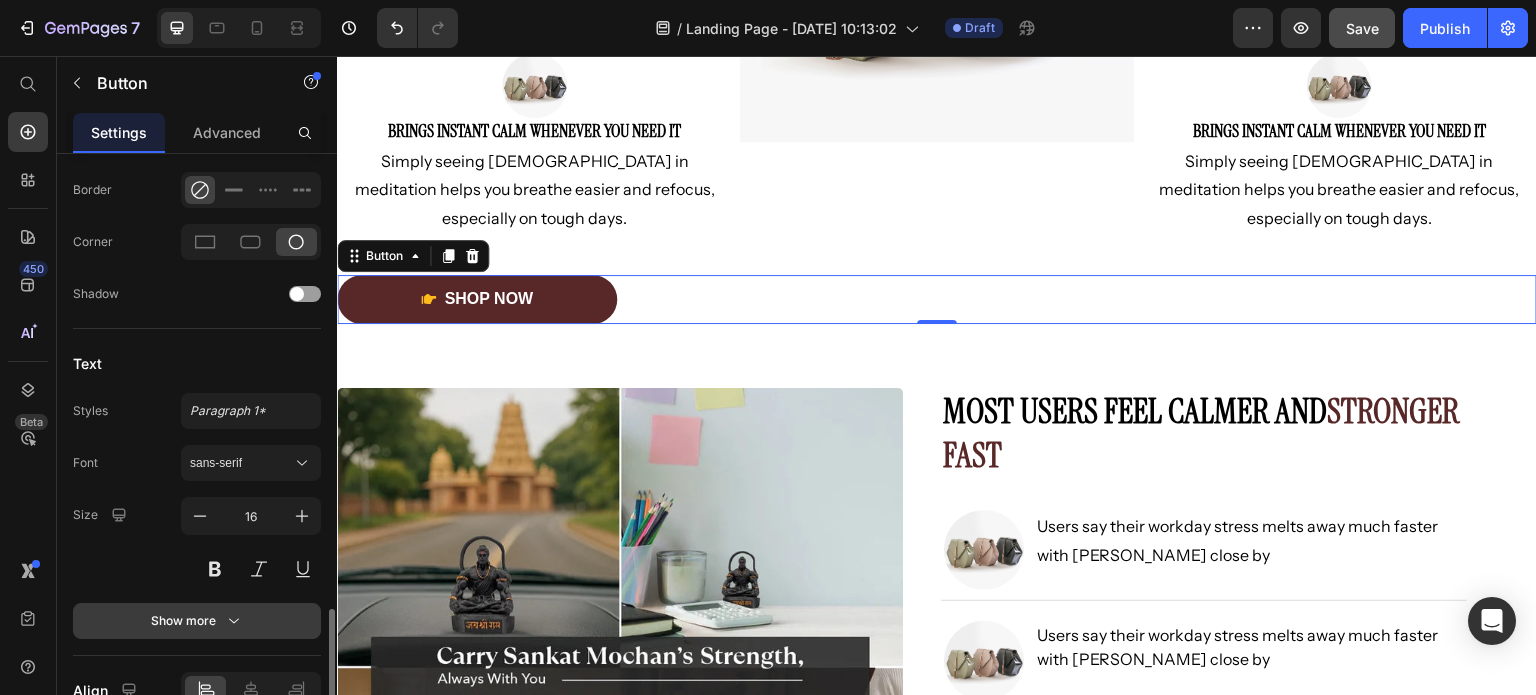 scroll, scrollTop: 897, scrollLeft: 0, axis: vertical 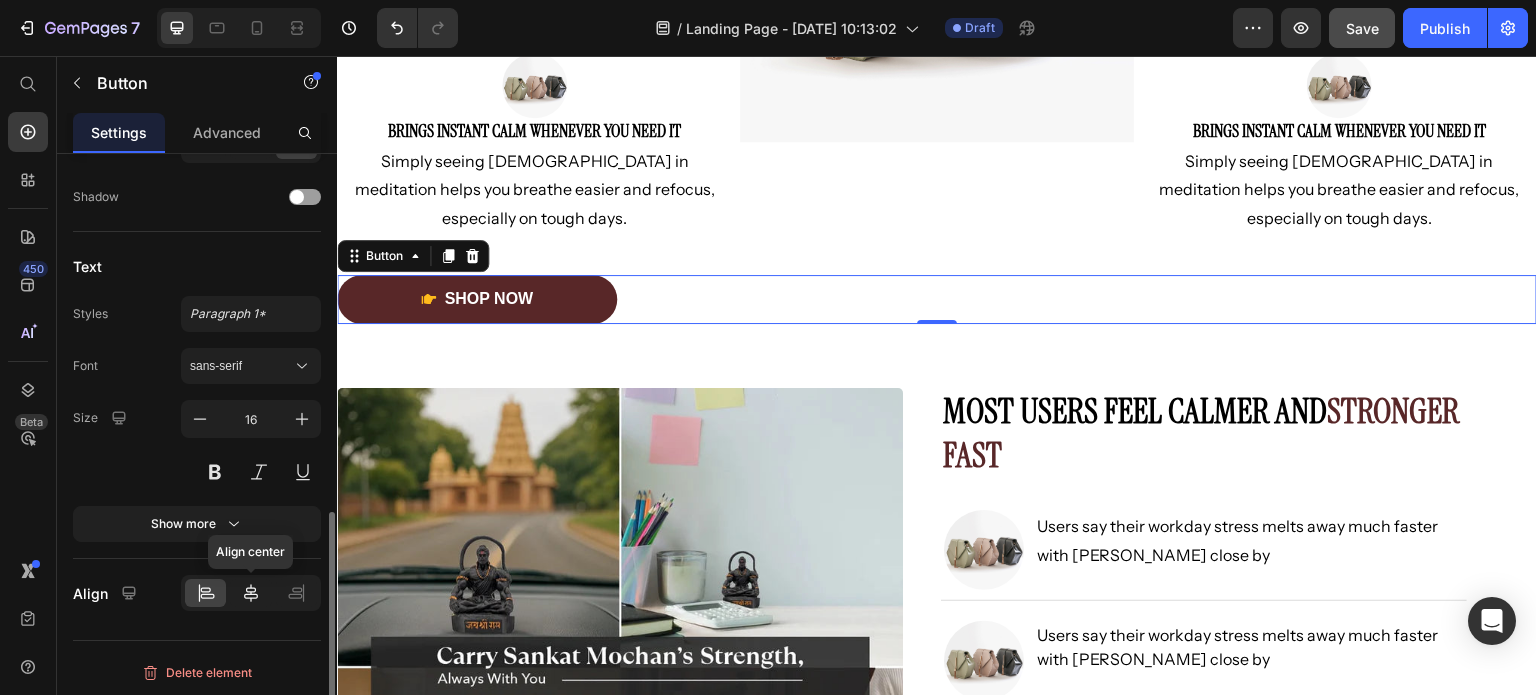 click 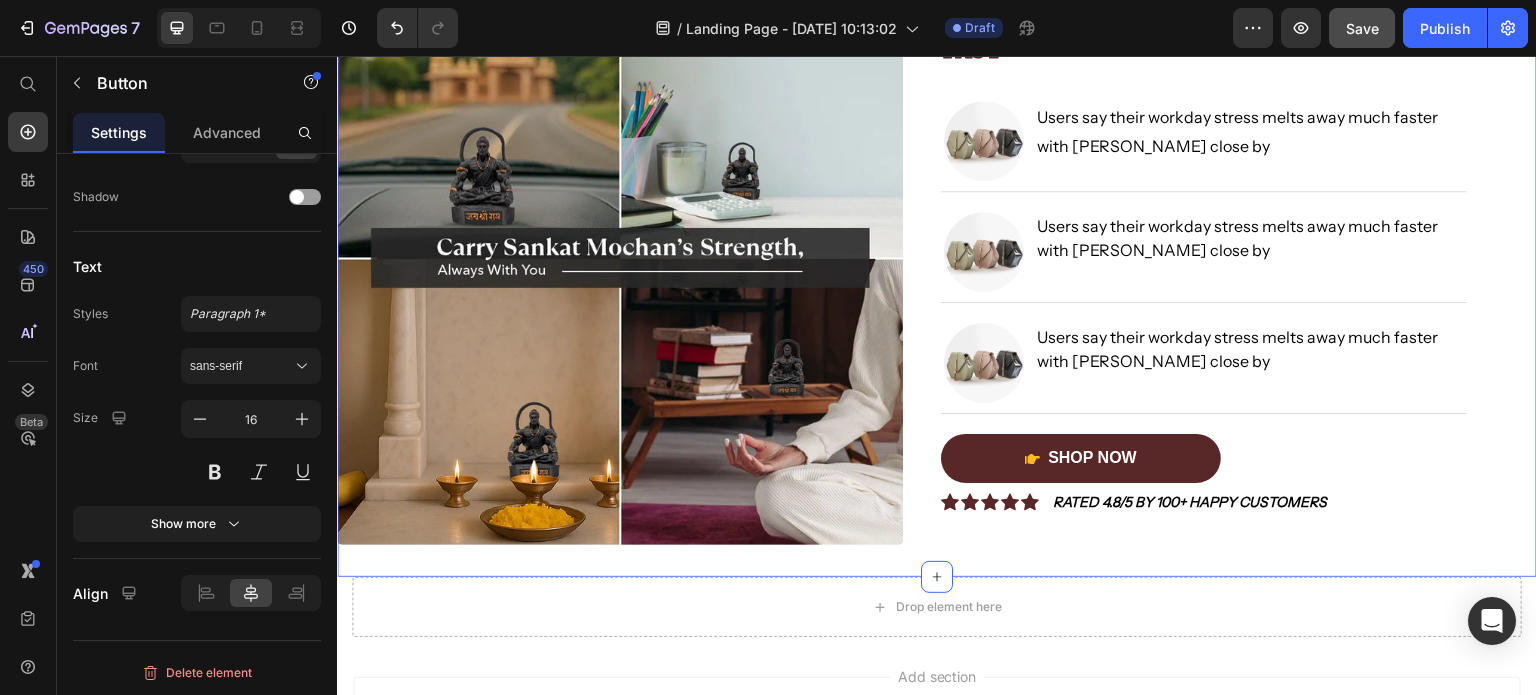 scroll, scrollTop: 894, scrollLeft: 0, axis: vertical 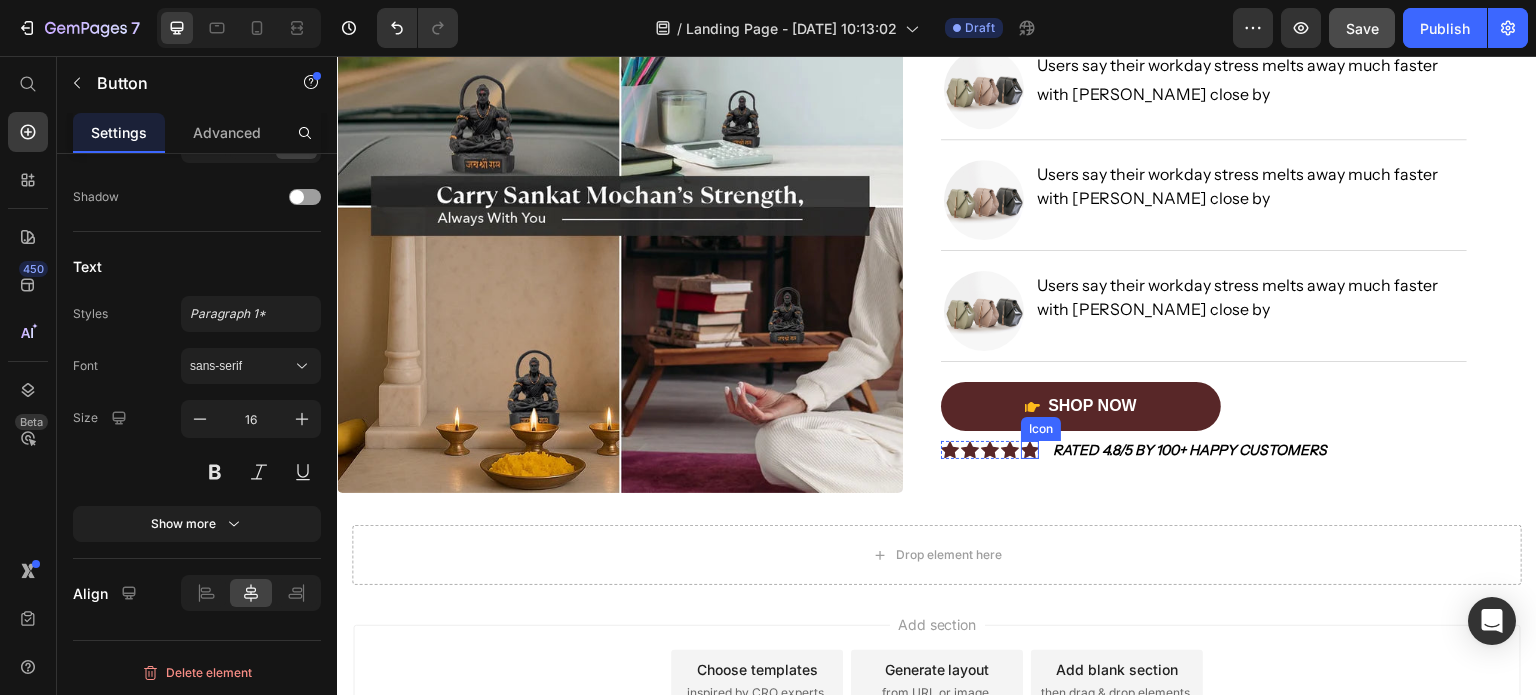 click 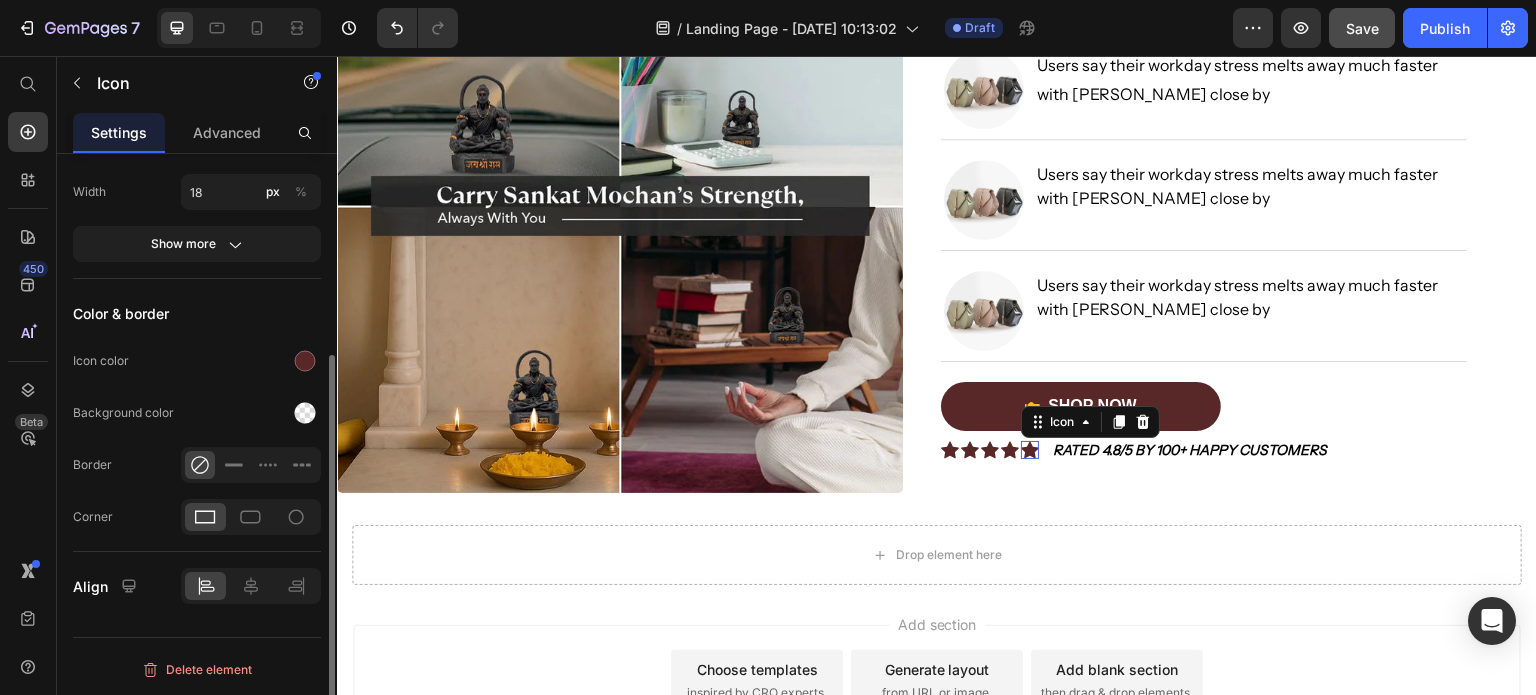 scroll, scrollTop: 0, scrollLeft: 0, axis: both 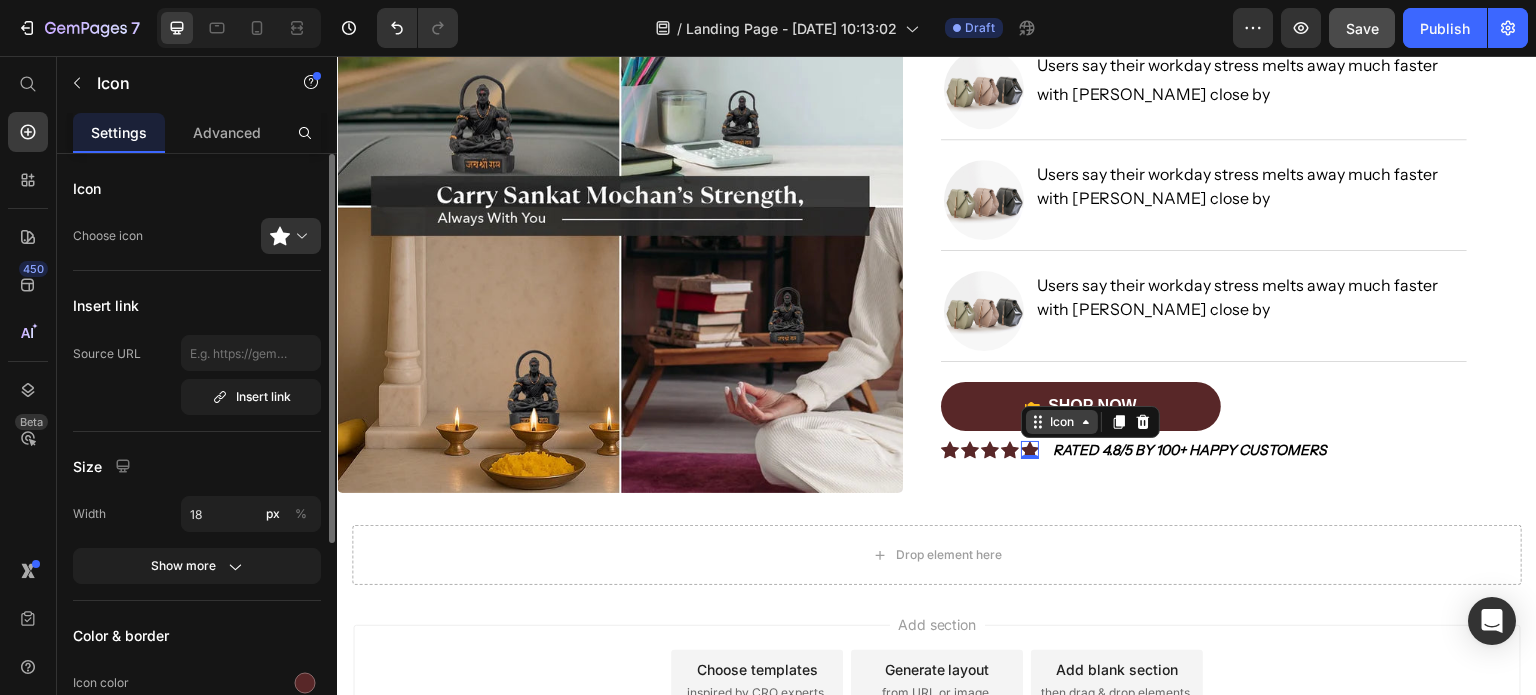 click 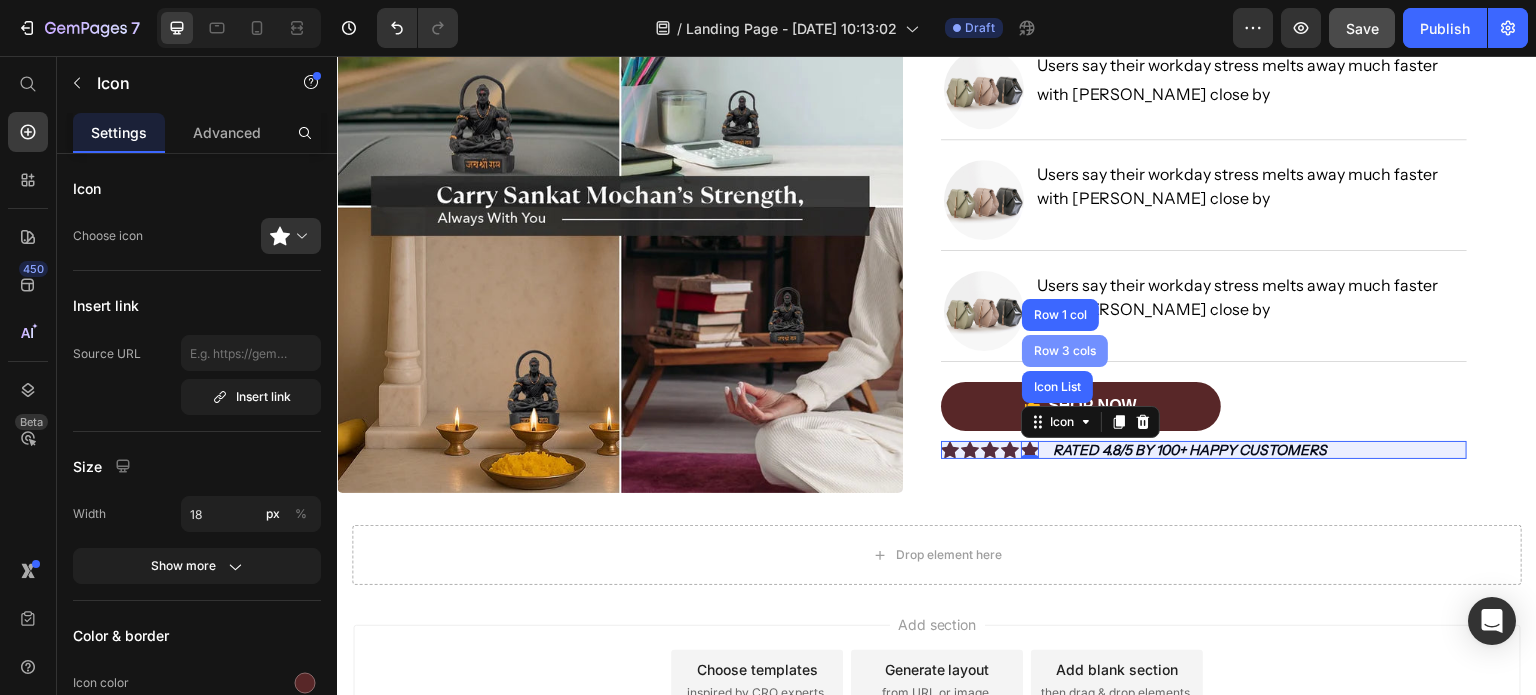 click on "Row 3 cols" at bounding box center [1065, 351] 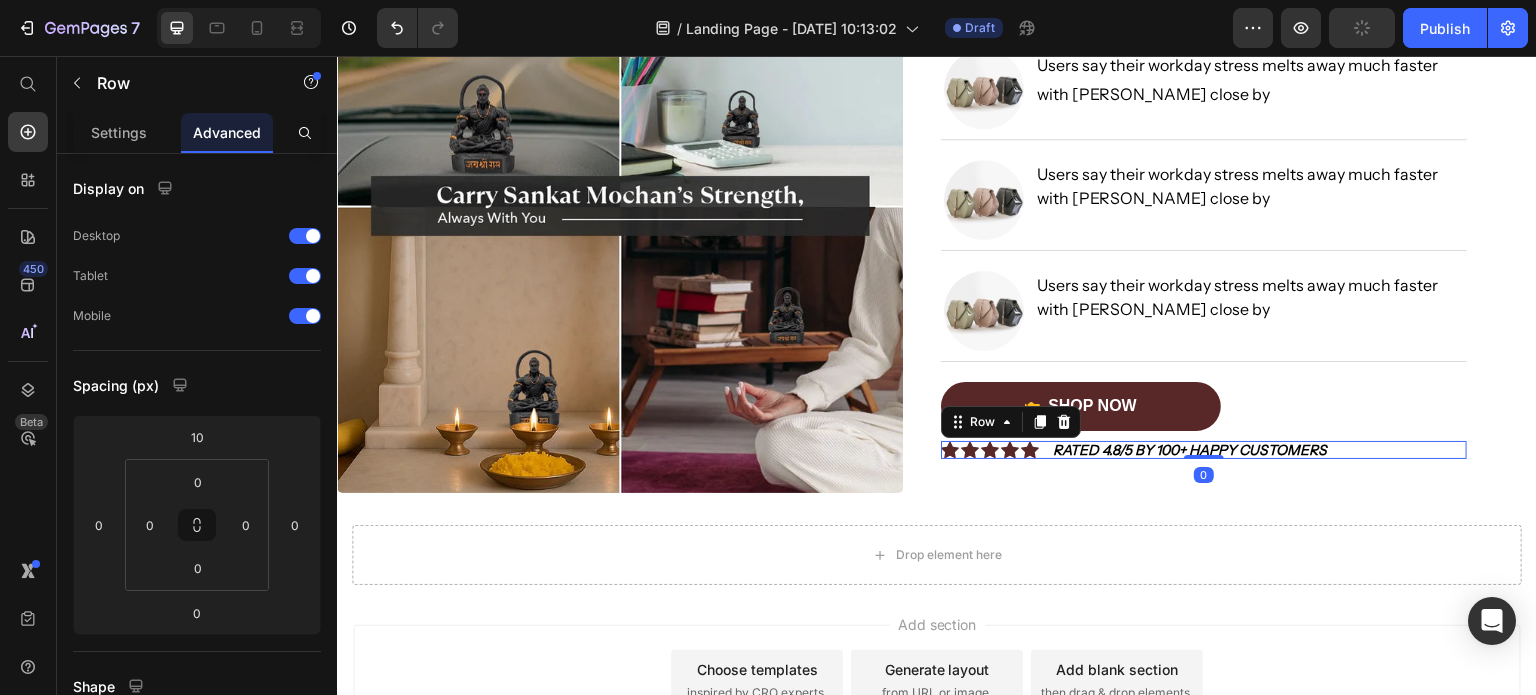 drag, startPoint x: 1027, startPoint y: 362, endPoint x: 970, endPoint y: 406, distance: 72.00694 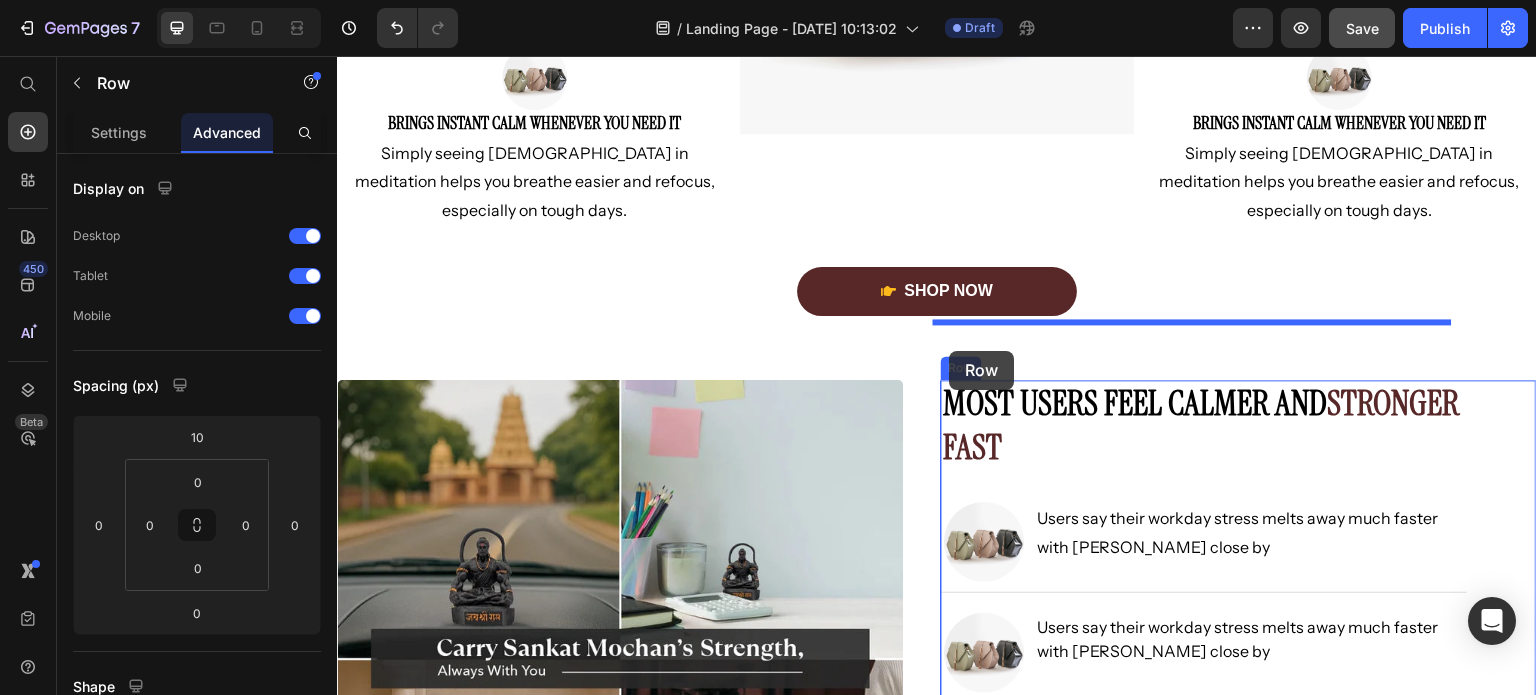 scroll, scrollTop: 493, scrollLeft: 0, axis: vertical 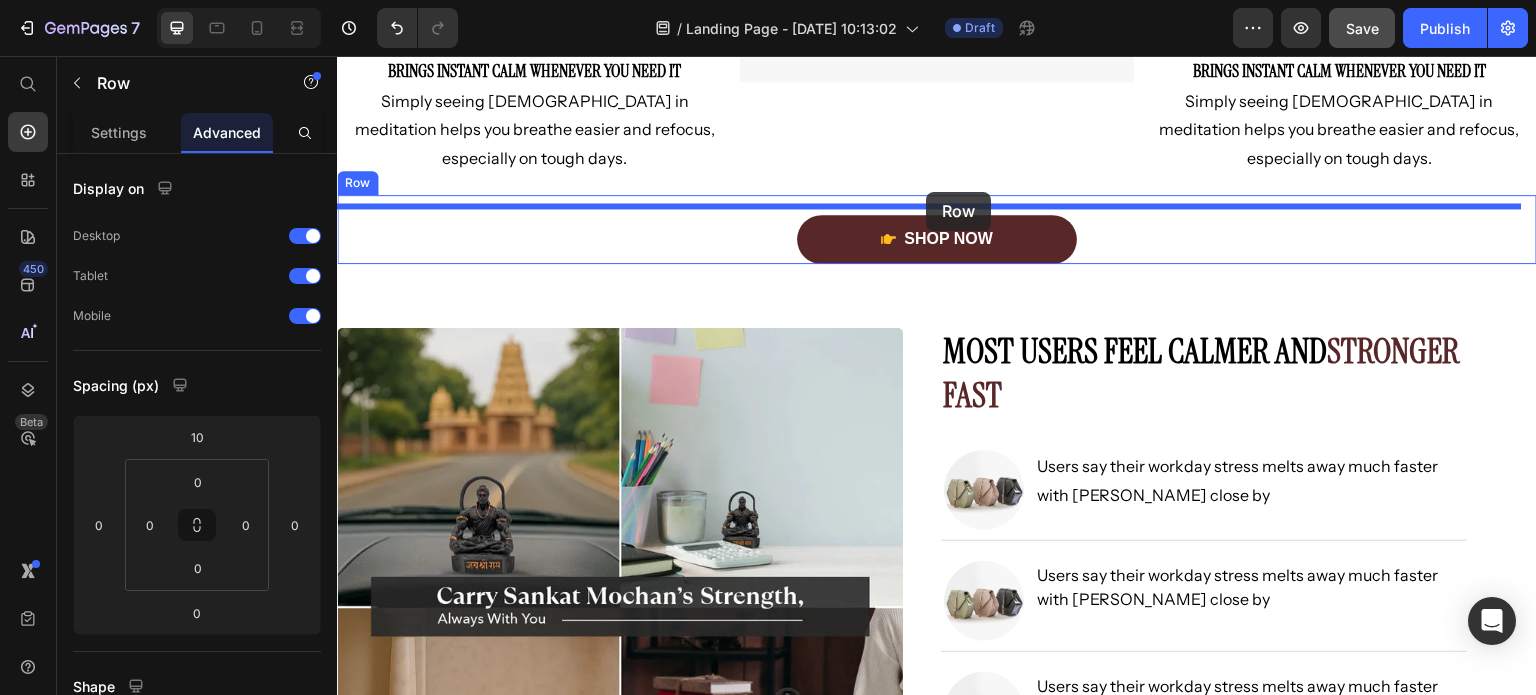 drag, startPoint x: 954, startPoint y: 392, endPoint x: 926, endPoint y: 192, distance: 201.95049 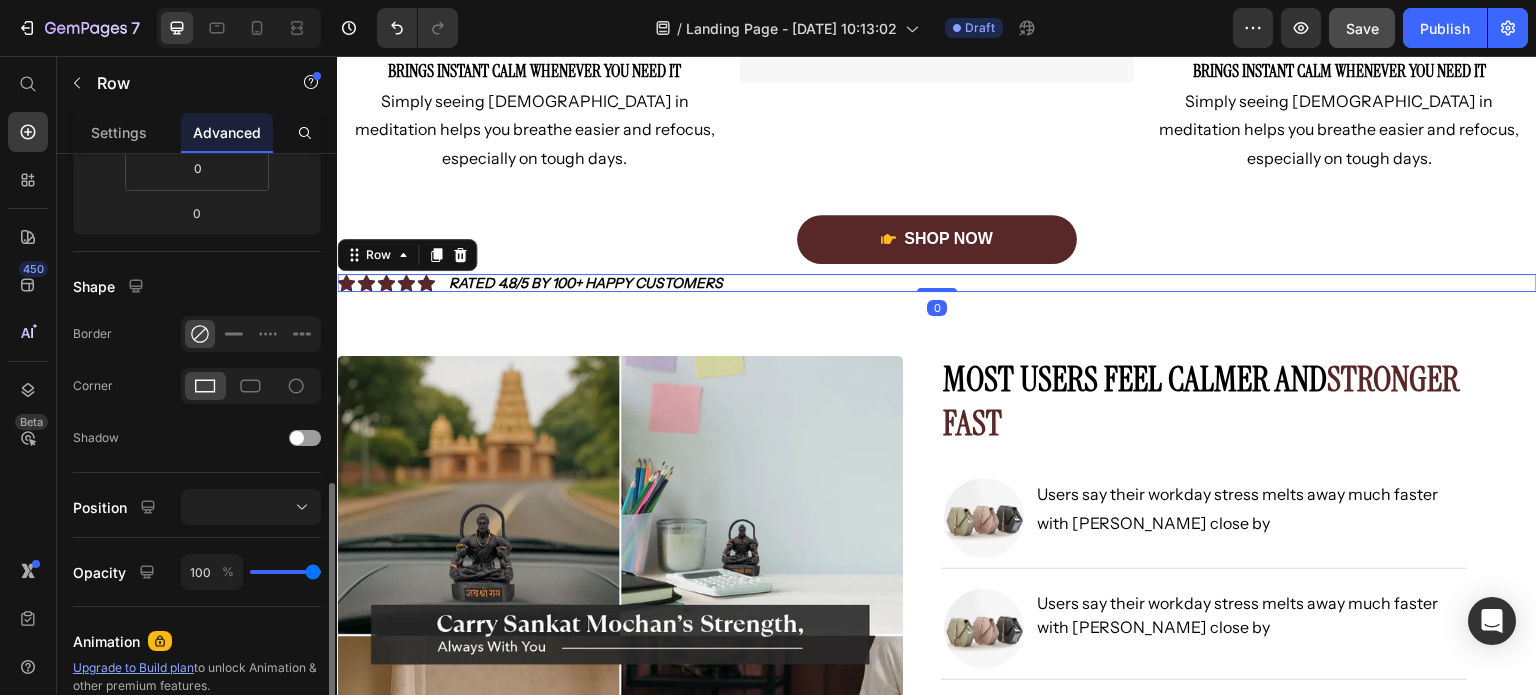 scroll, scrollTop: 500, scrollLeft: 0, axis: vertical 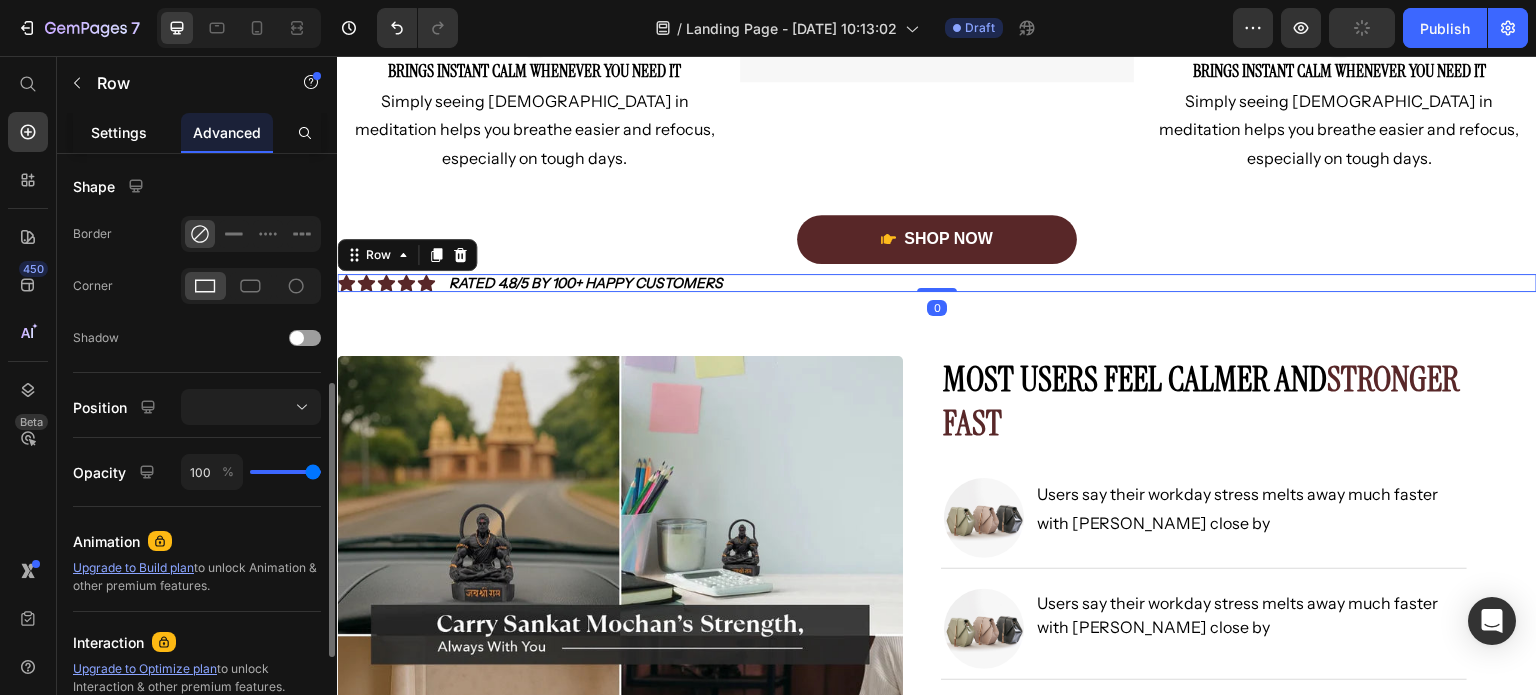 click on "Settings" at bounding box center [119, 132] 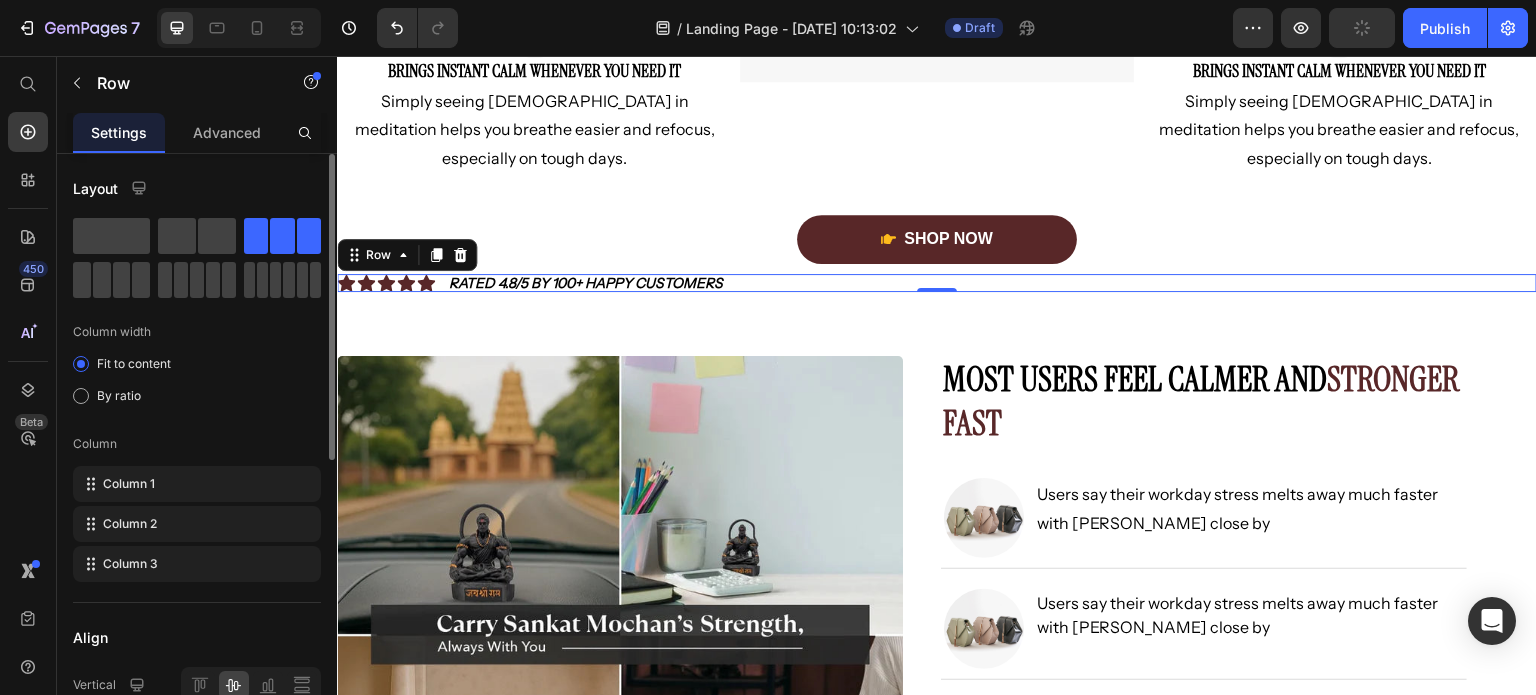 scroll, scrollTop: 100, scrollLeft: 0, axis: vertical 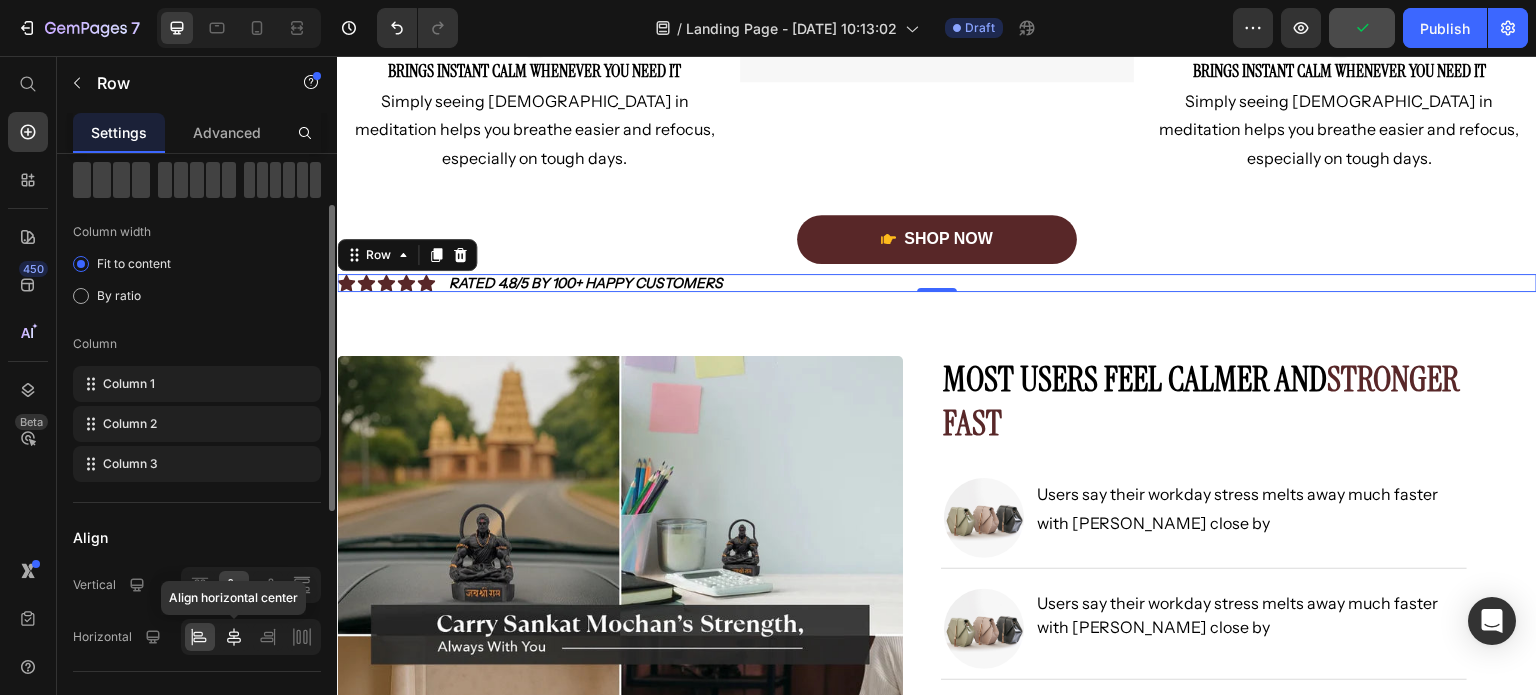 click 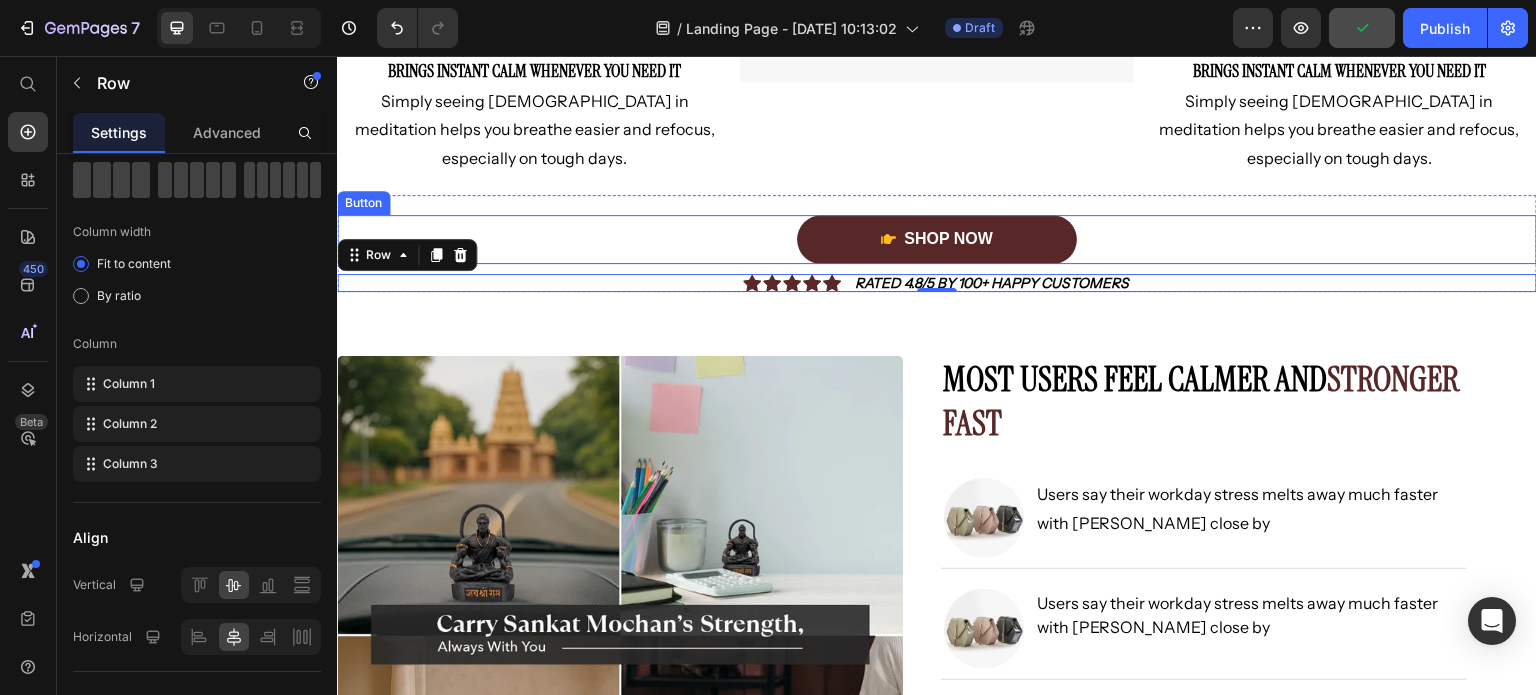 scroll, scrollTop: 298, scrollLeft: 0, axis: vertical 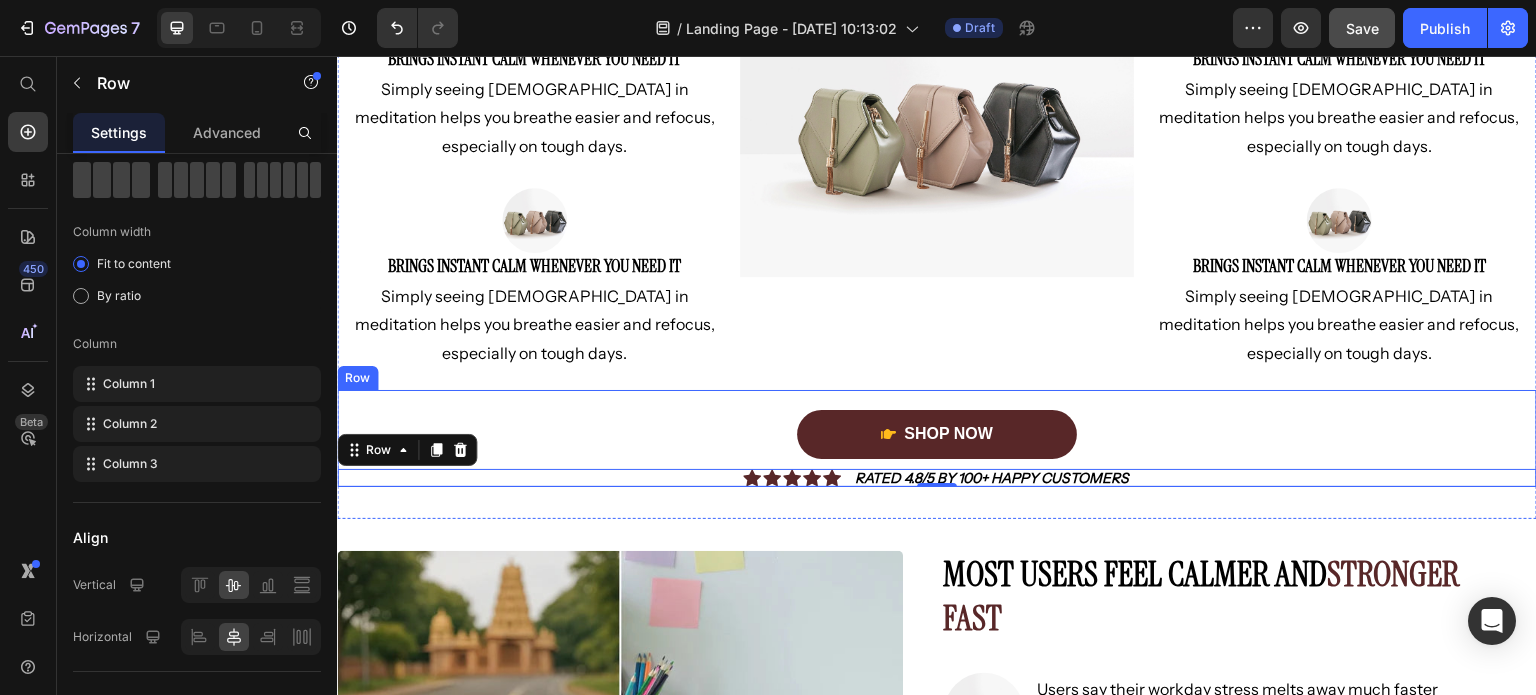 click on "Shop Now   Button Image Icon Icon Icon Icon Icon Icon List Rated 4.8/5 by 100+ Happy Customers Text Block Row   0" at bounding box center [937, 438] 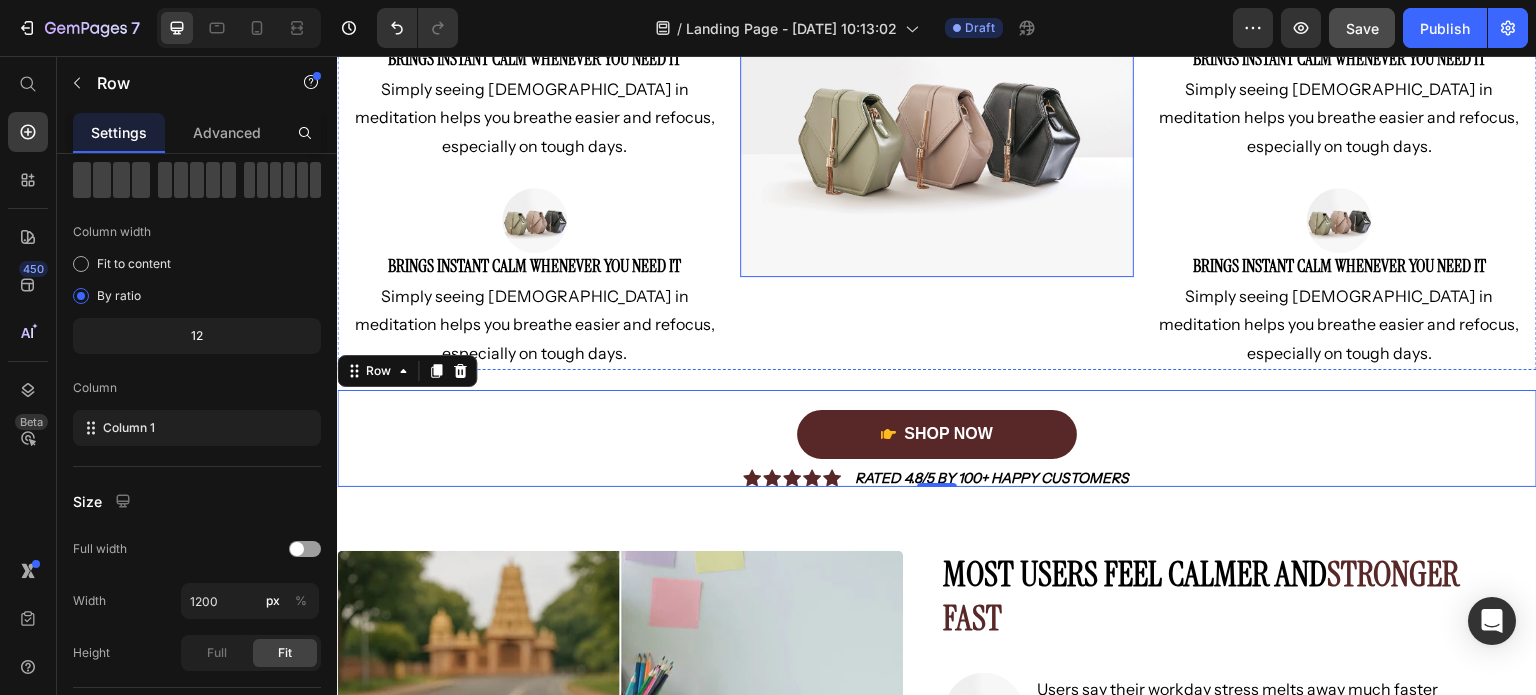 scroll, scrollTop: 0, scrollLeft: 0, axis: both 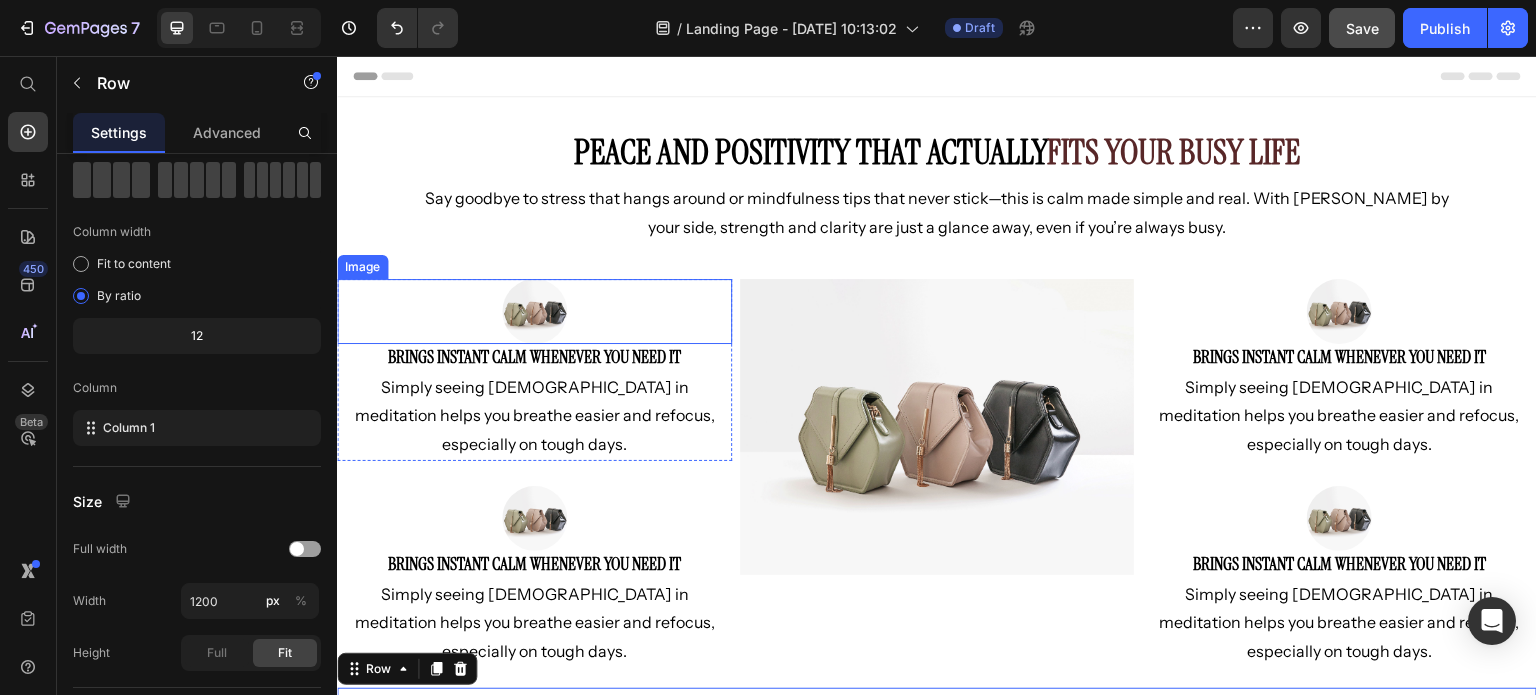 click at bounding box center [534, 311] 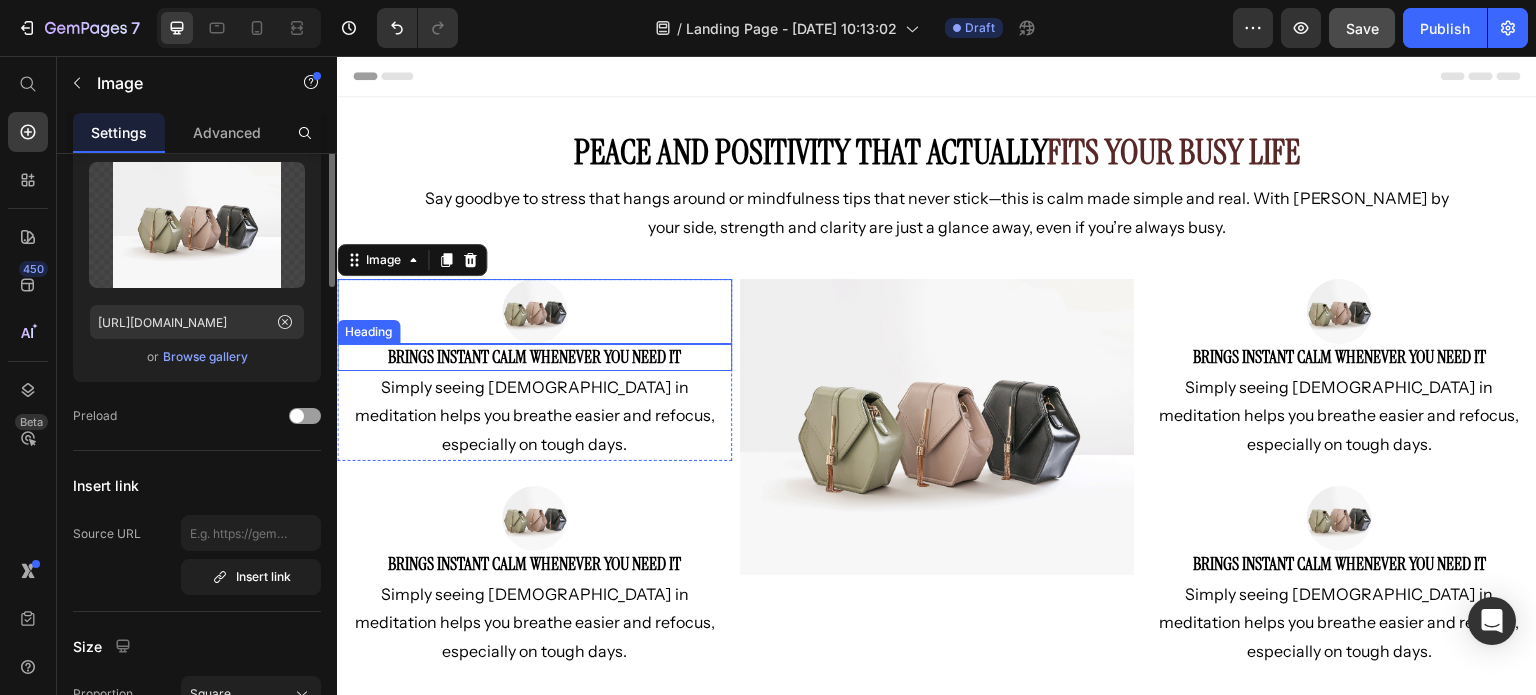 scroll, scrollTop: 0, scrollLeft: 0, axis: both 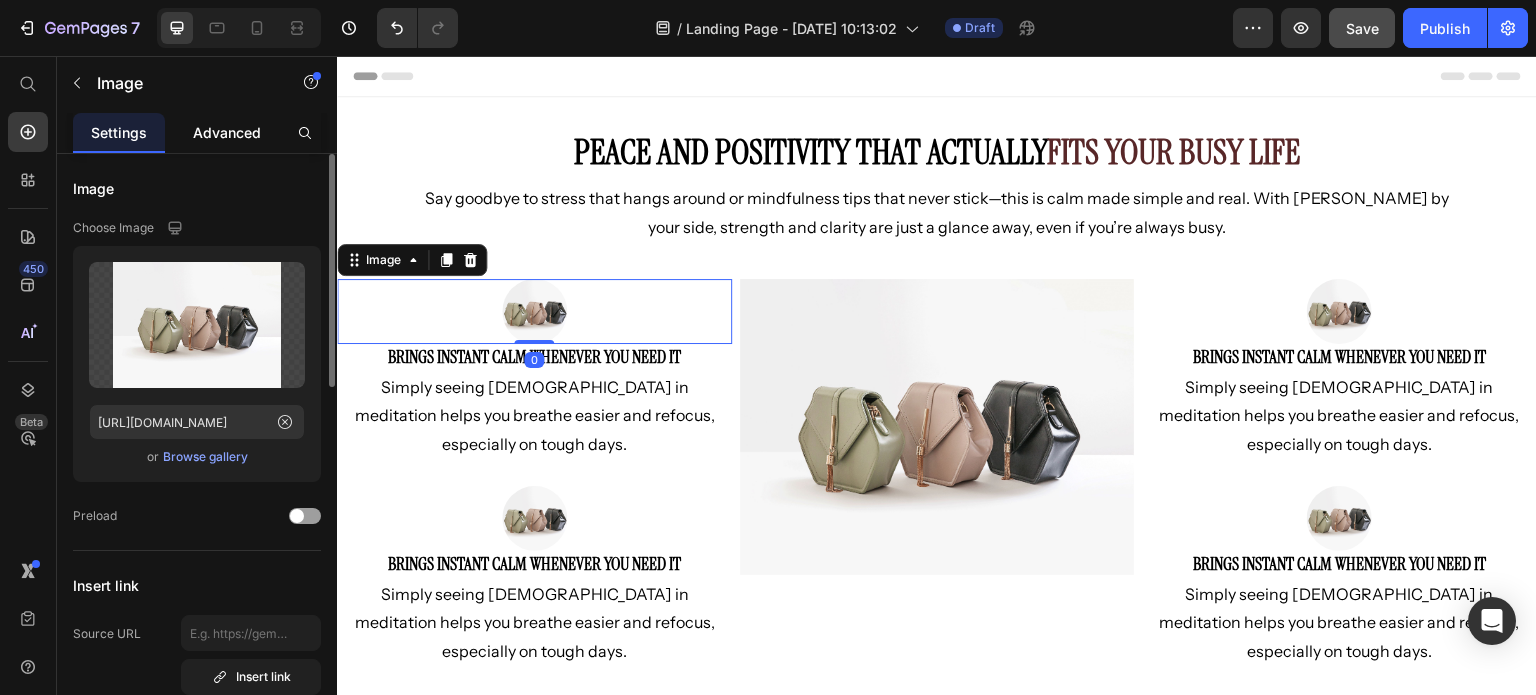 click on "Advanced" at bounding box center [227, 132] 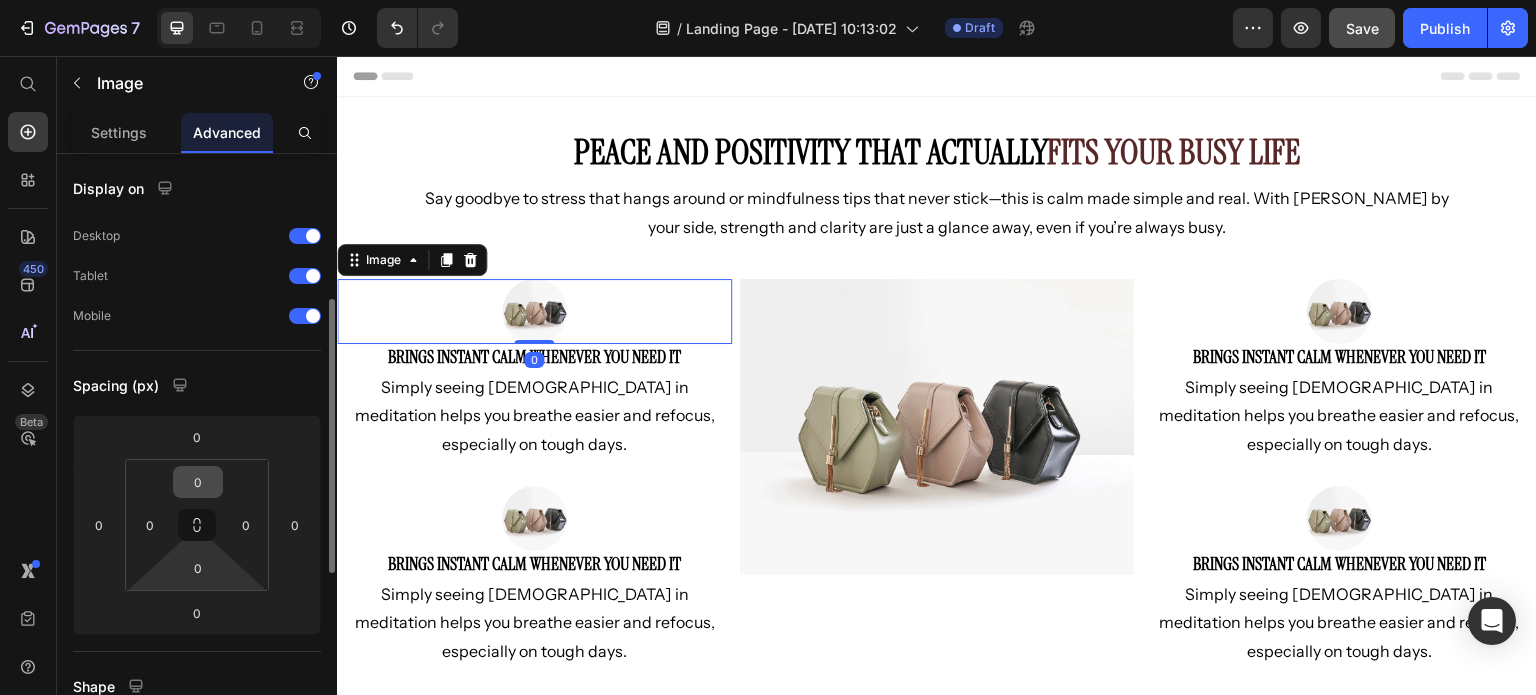scroll, scrollTop: 0, scrollLeft: 0, axis: both 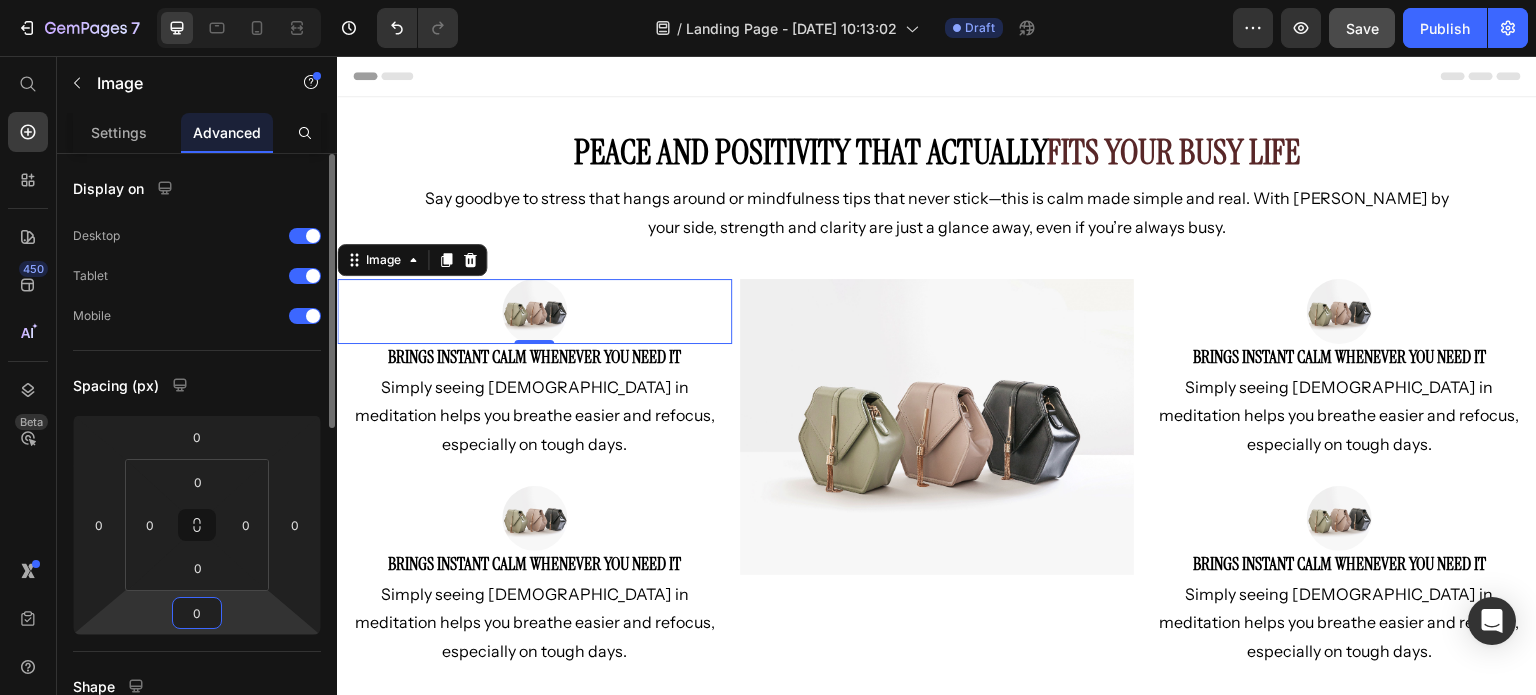 click on "0" at bounding box center [197, 613] 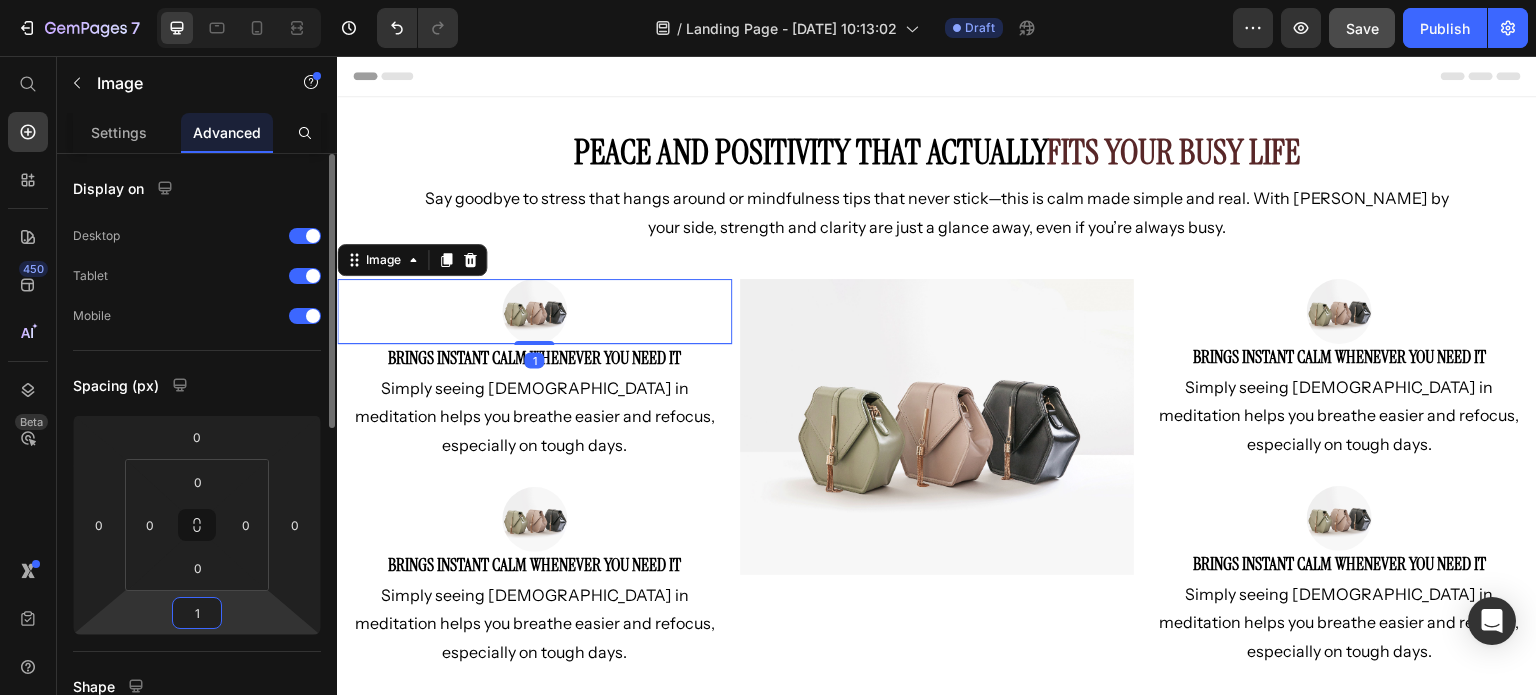 type on "10" 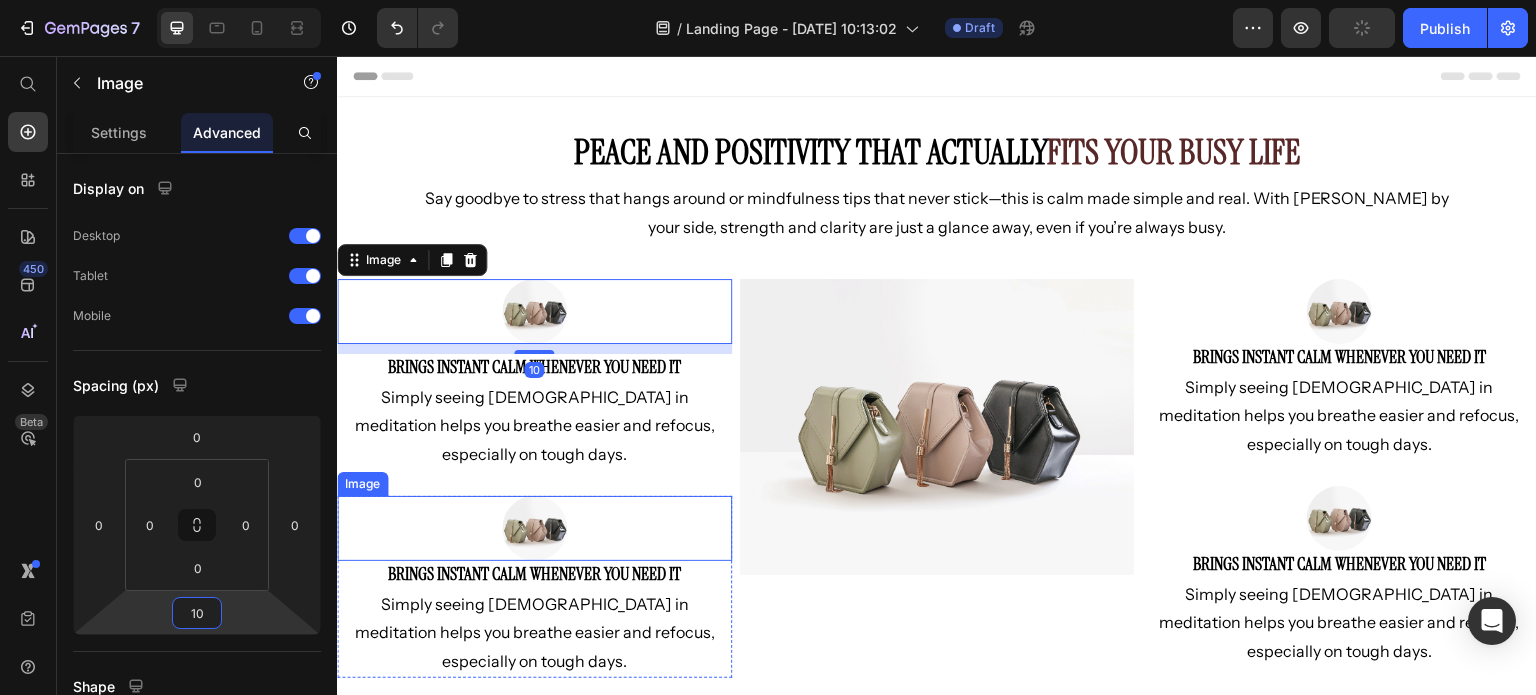 click at bounding box center [534, 528] 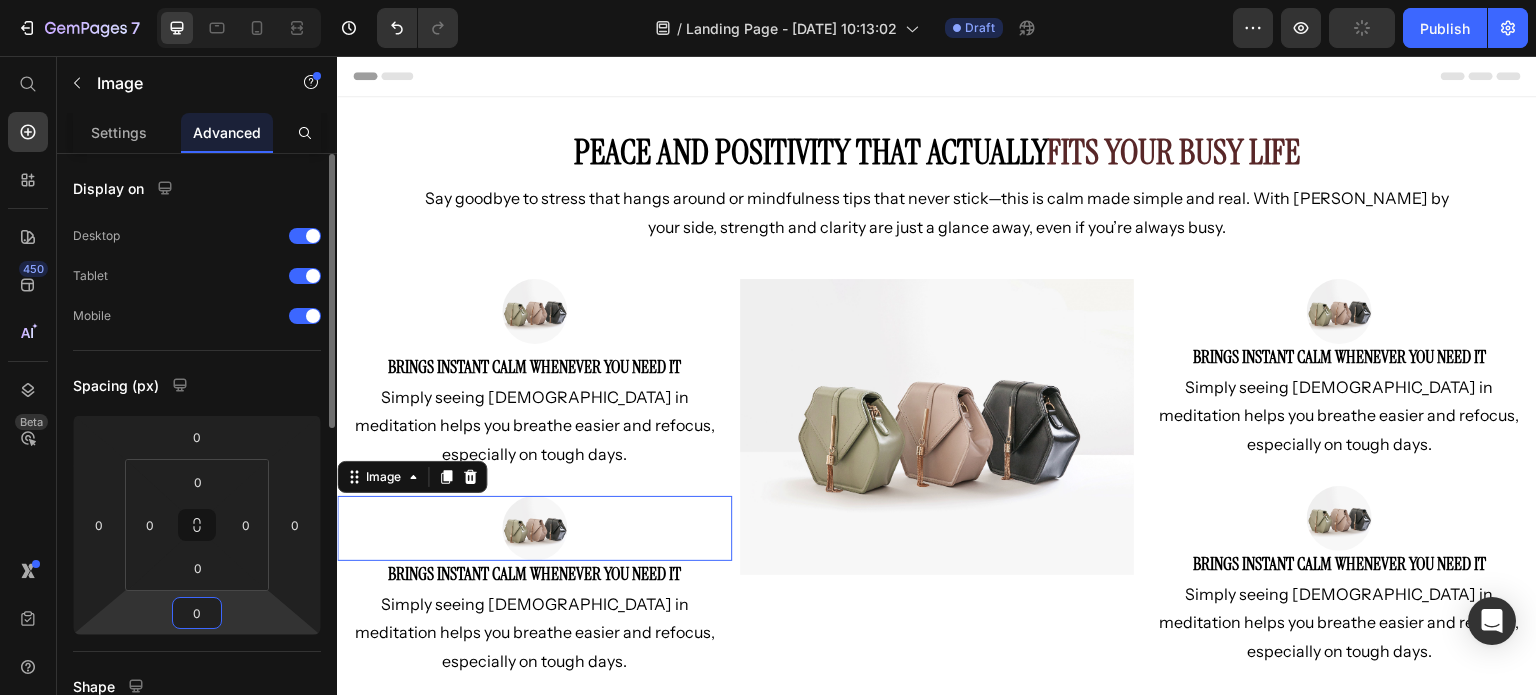 click on "0" at bounding box center [197, 613] 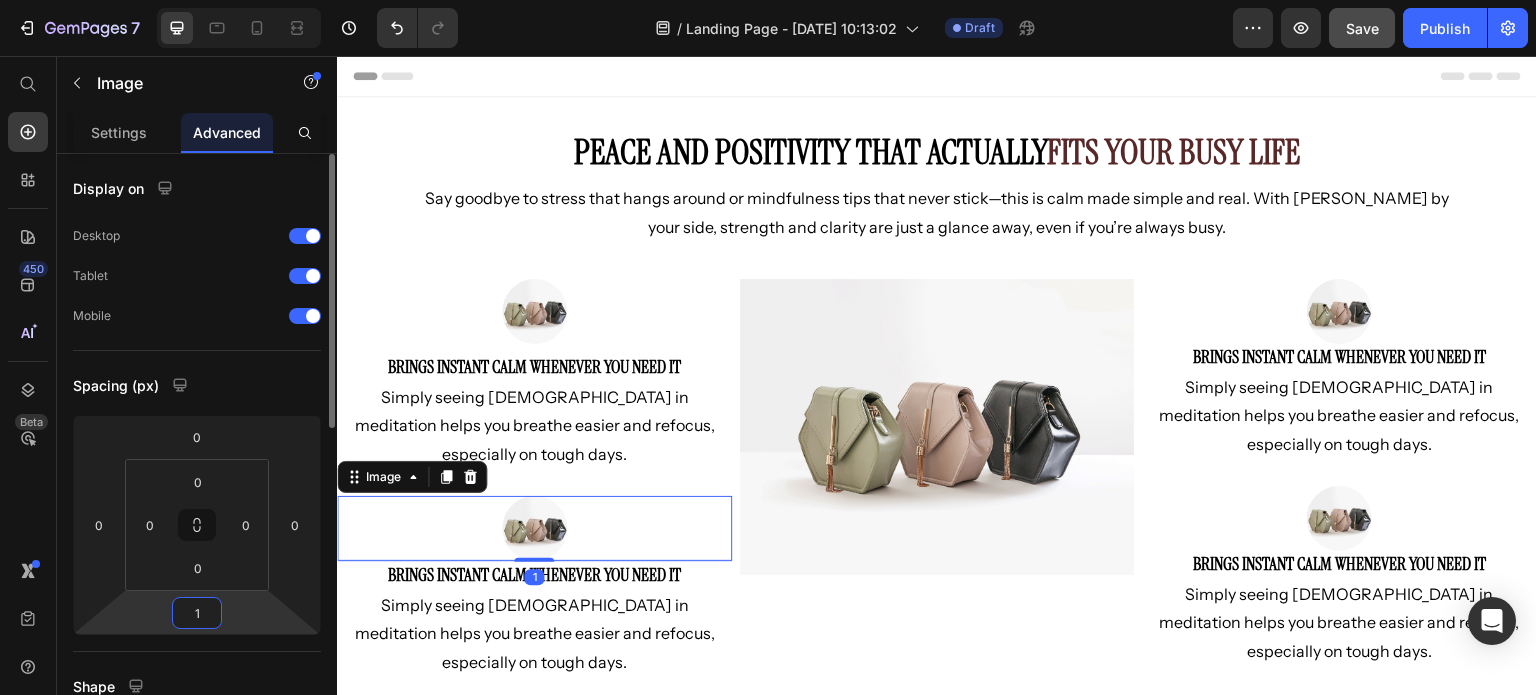 type on "10" 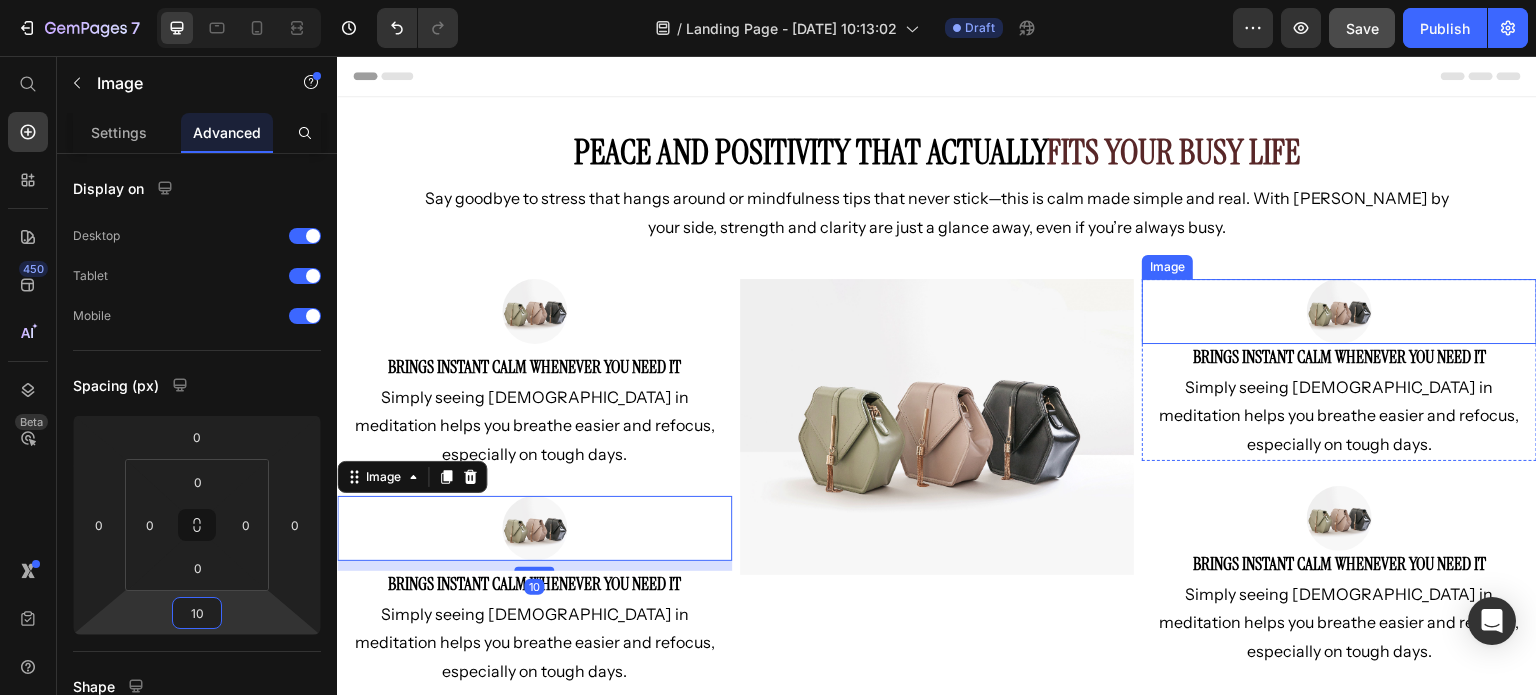 click at bounding box center [1339, 311] 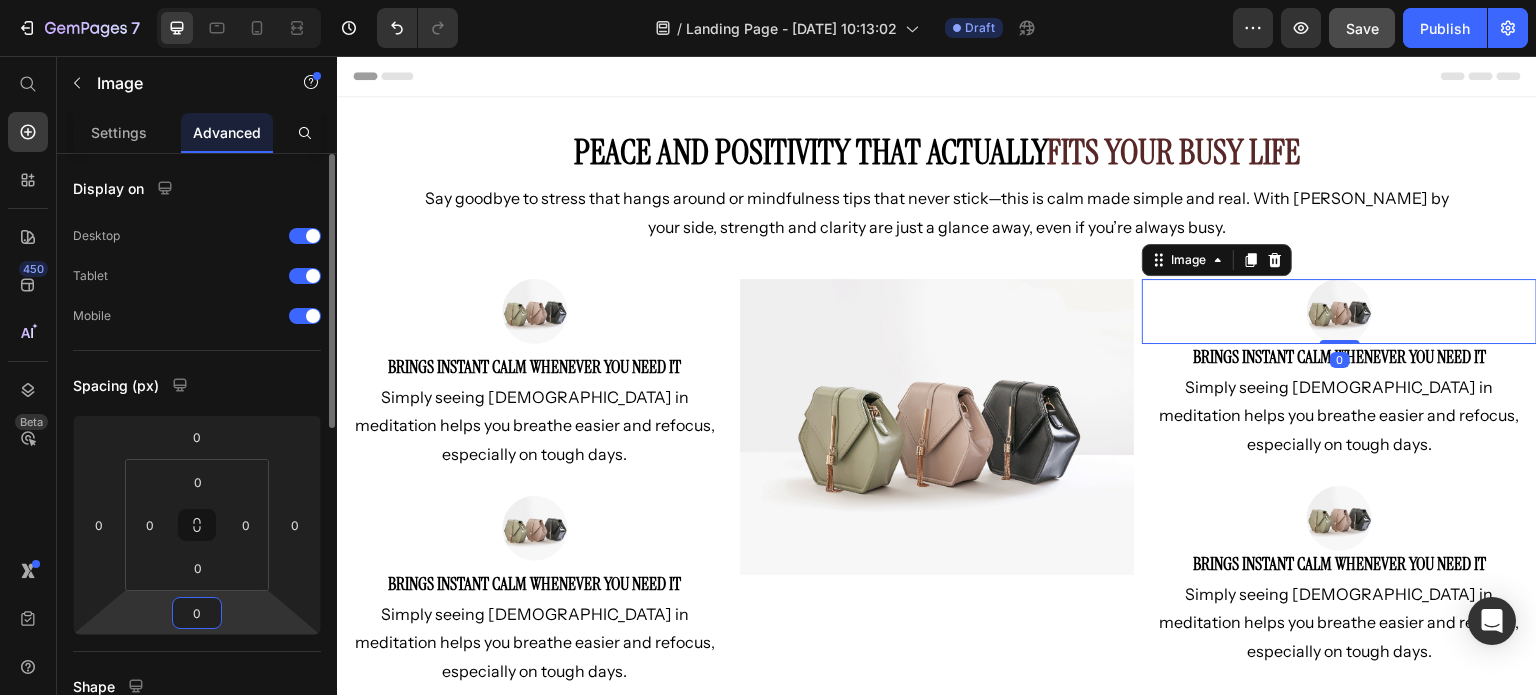 click on "0" at bounding box center [197, 613] 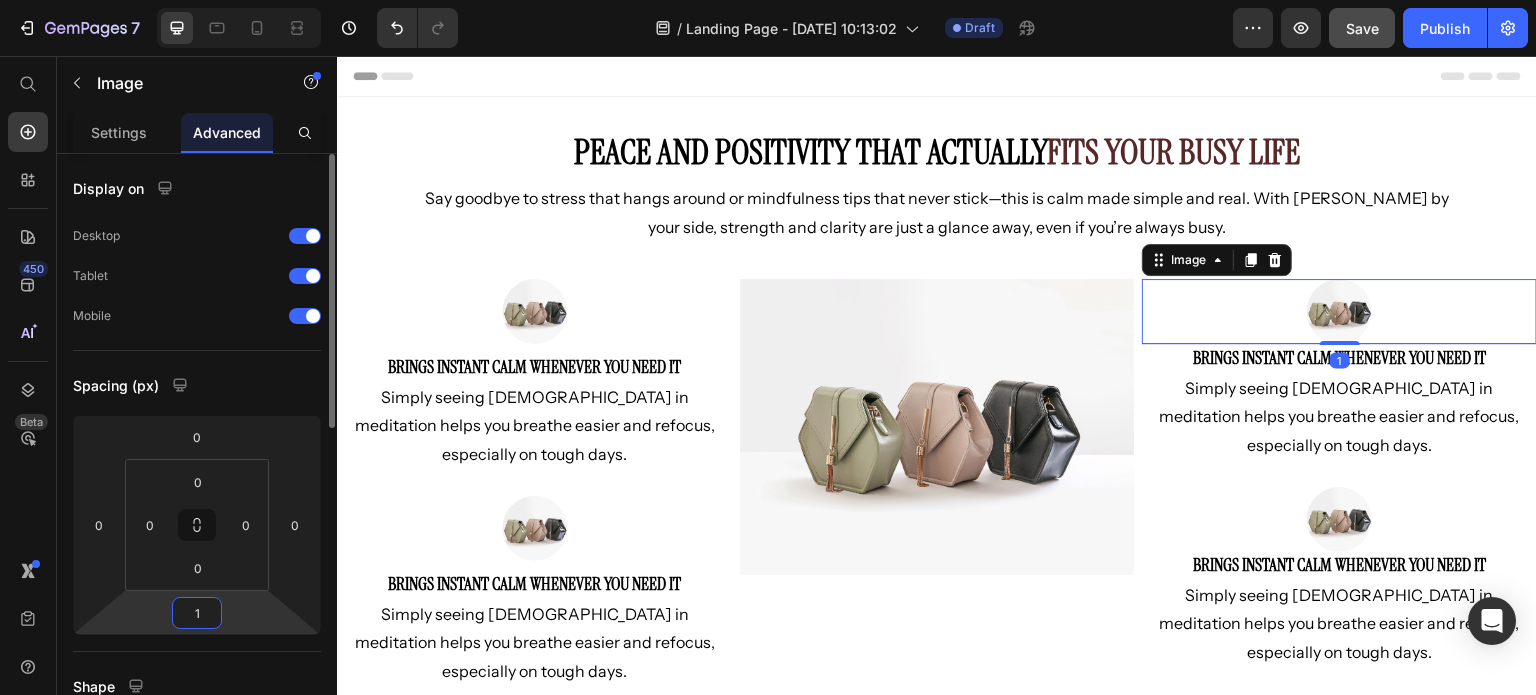 type on "10" 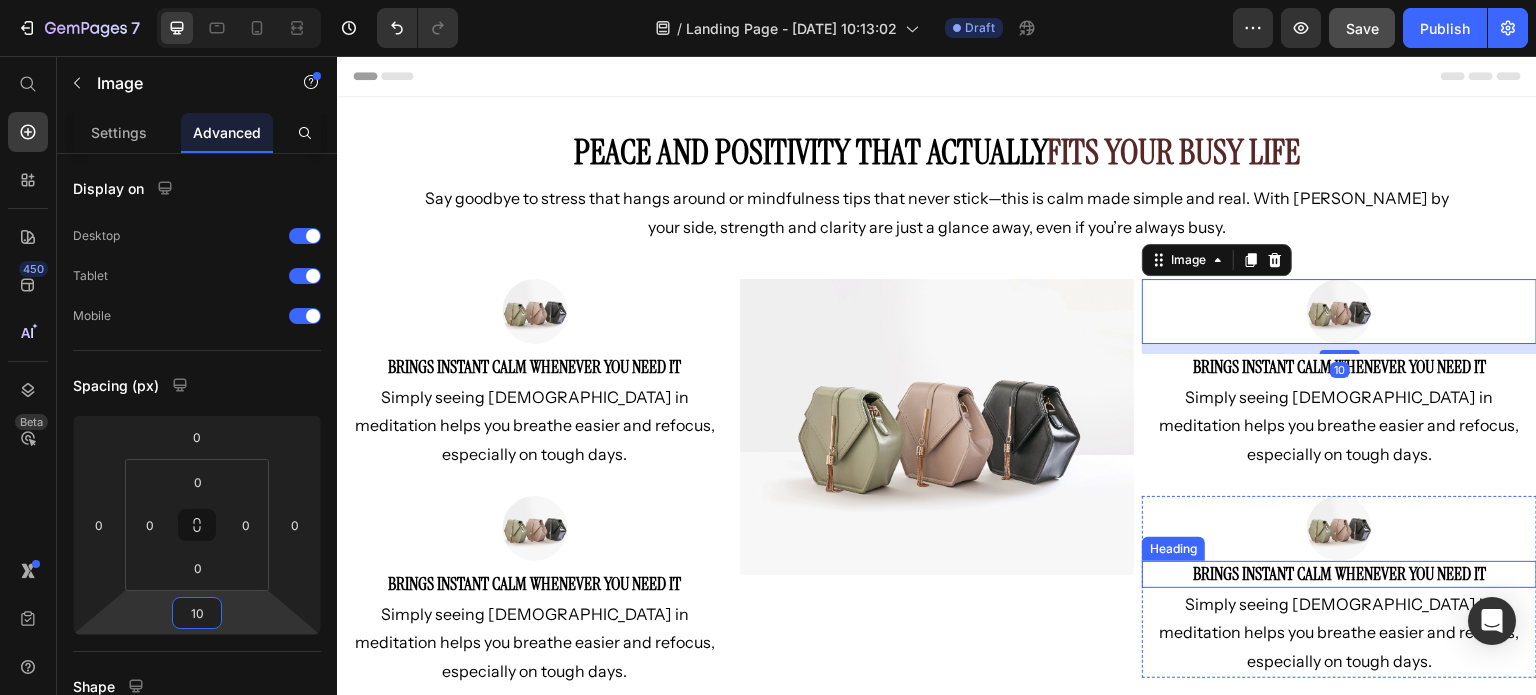 click at bounding box center [1339, 528] 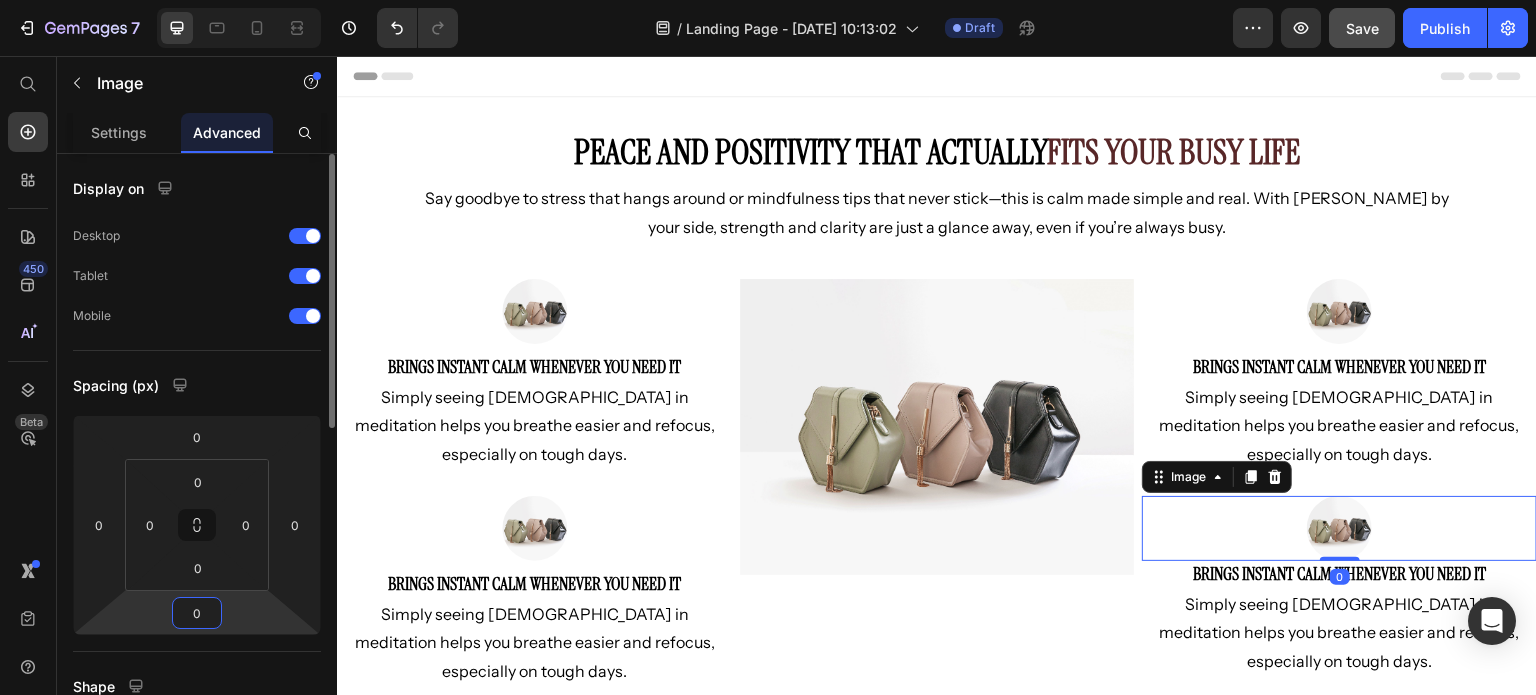 click on "0" at bounding box center [197, 613] 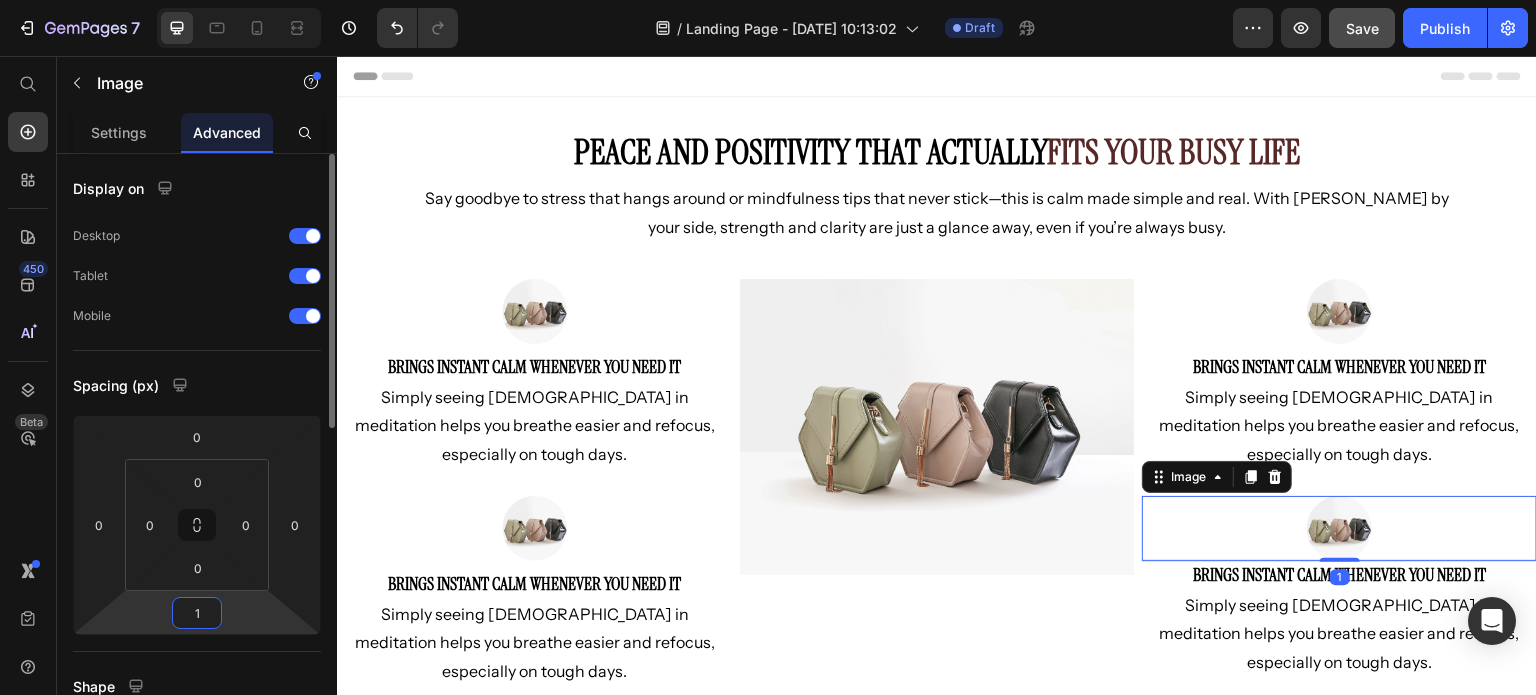 type on "10" 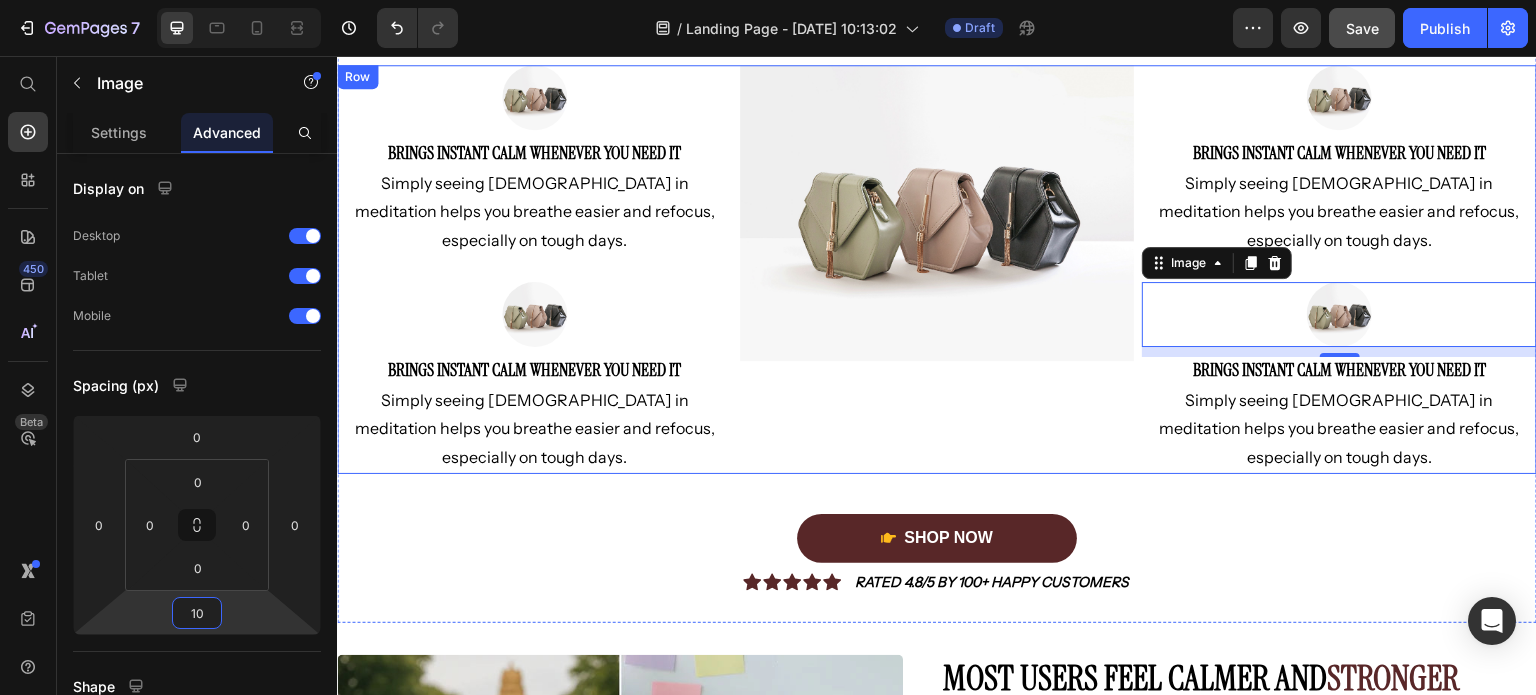 scroll, scrollTop: 300, scrollLeft: 0, axis: vertical 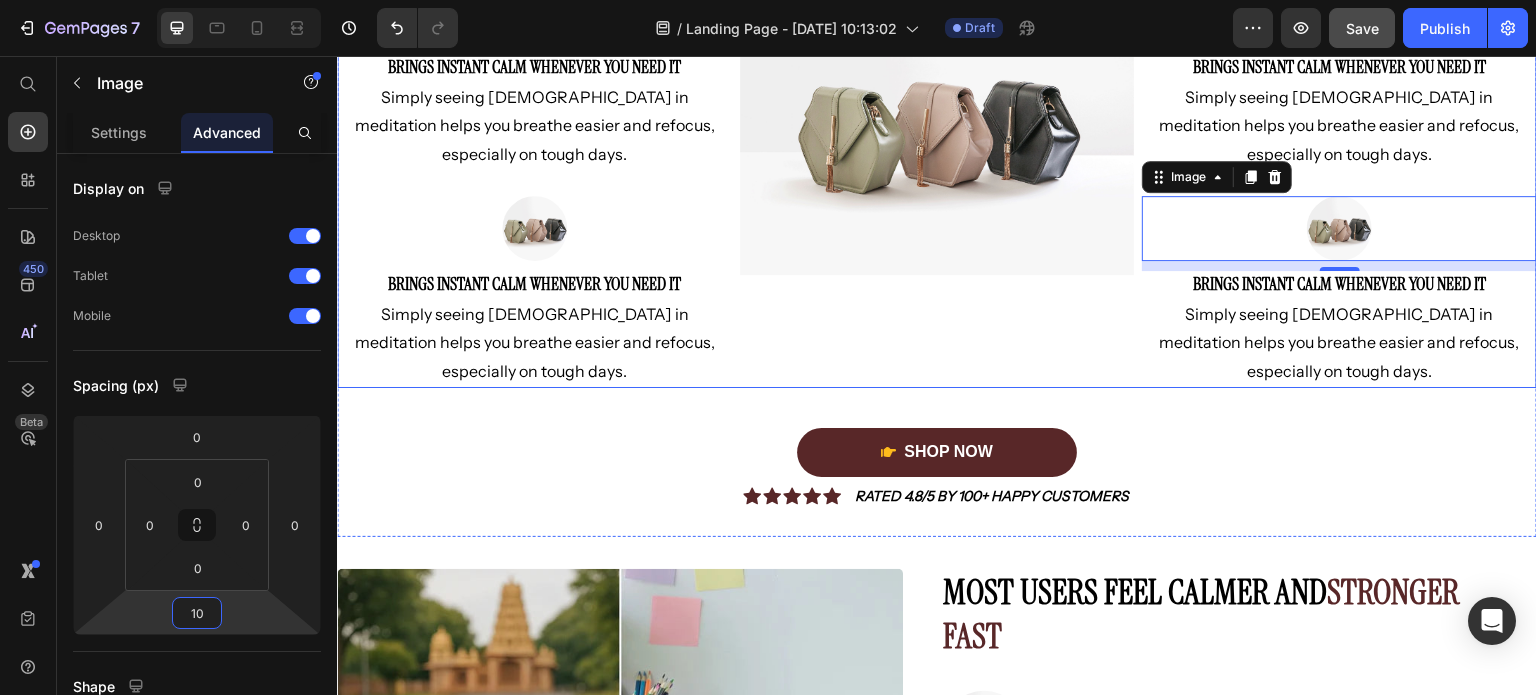 click on "Image" at bounding box center (937, 183) 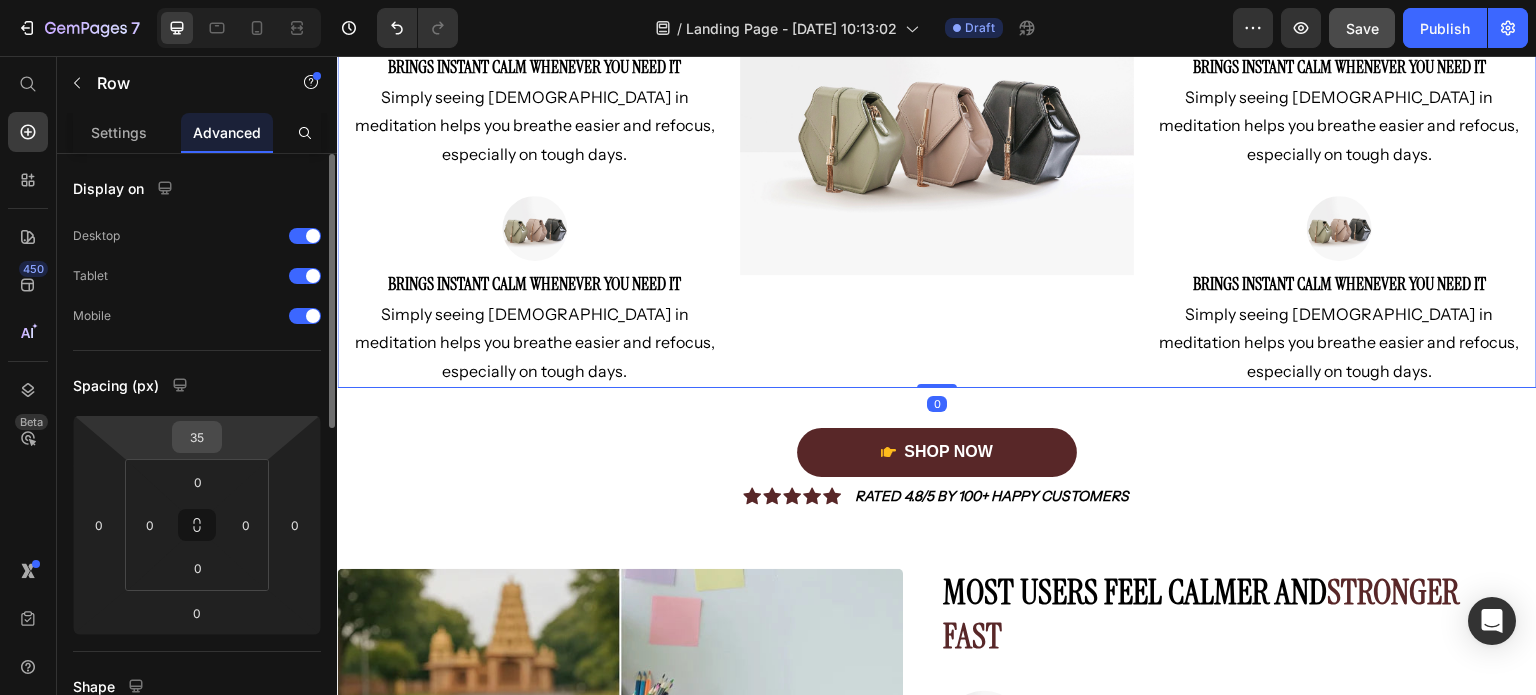 click on "35" at bounding box center (197, 437) 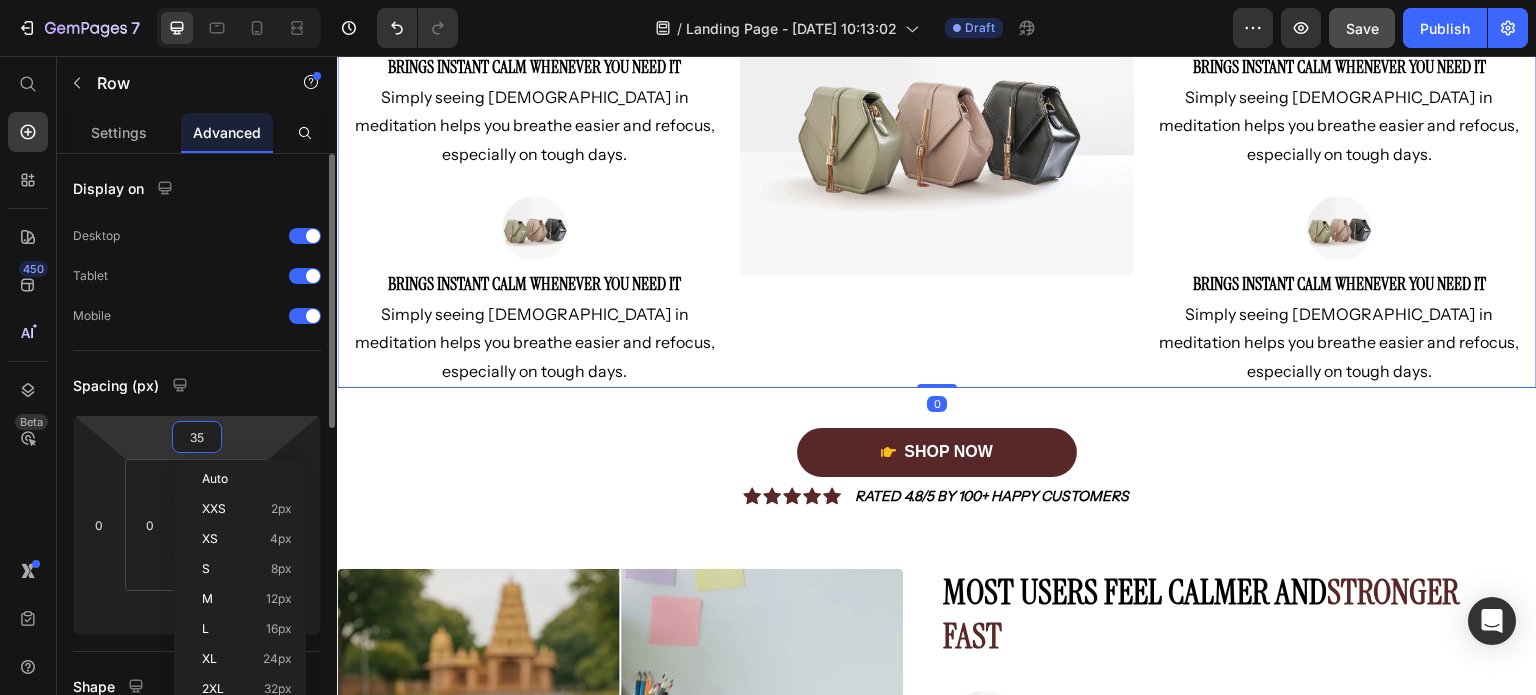 type on "1" 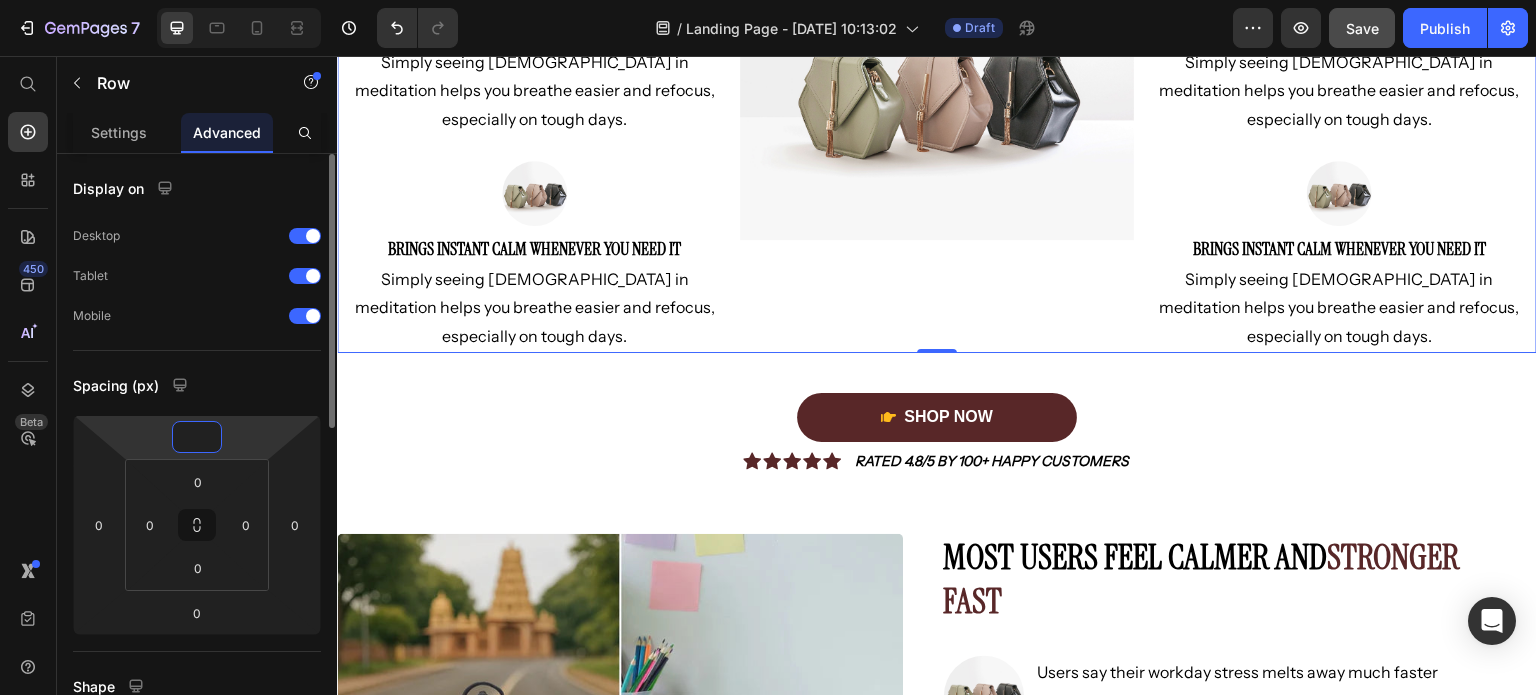 type on "0" 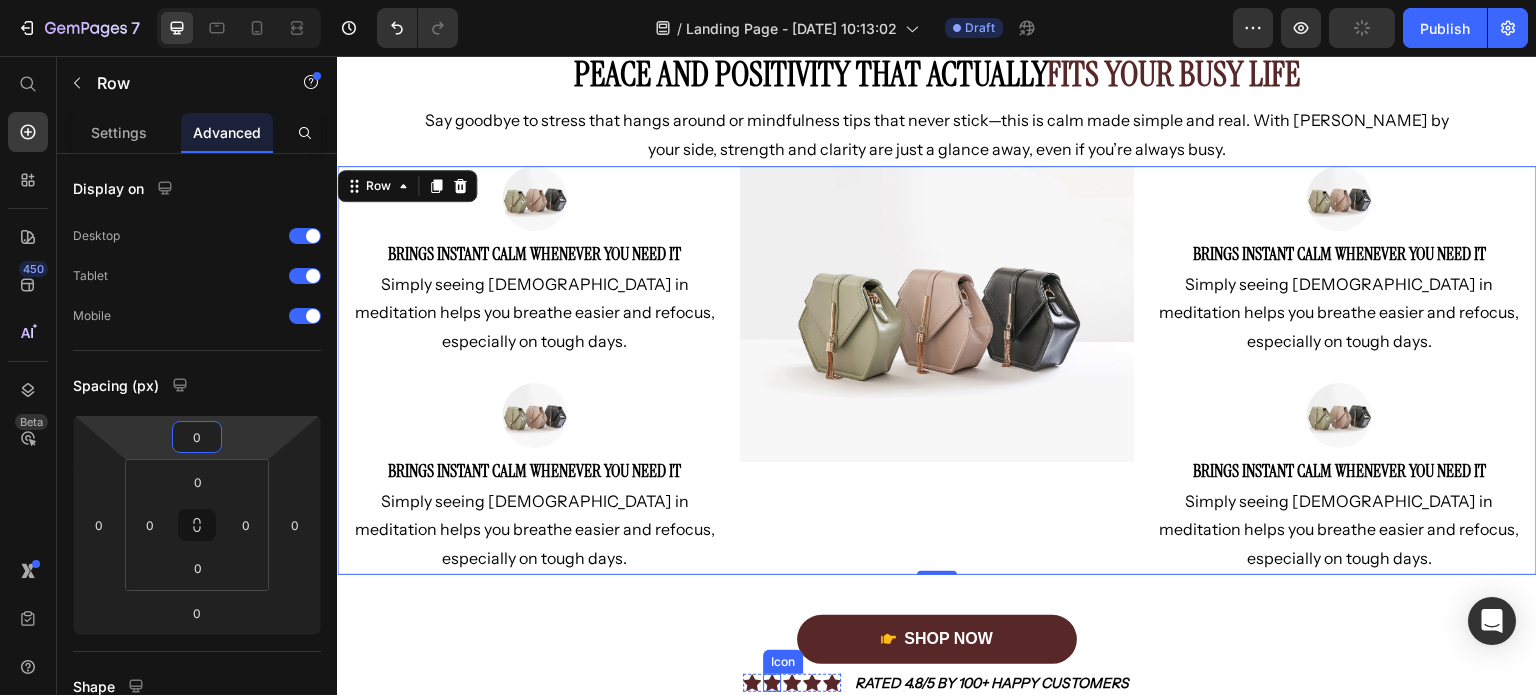 scroll, scrollTop: 100, scrollLeft: 0, axis: vertical 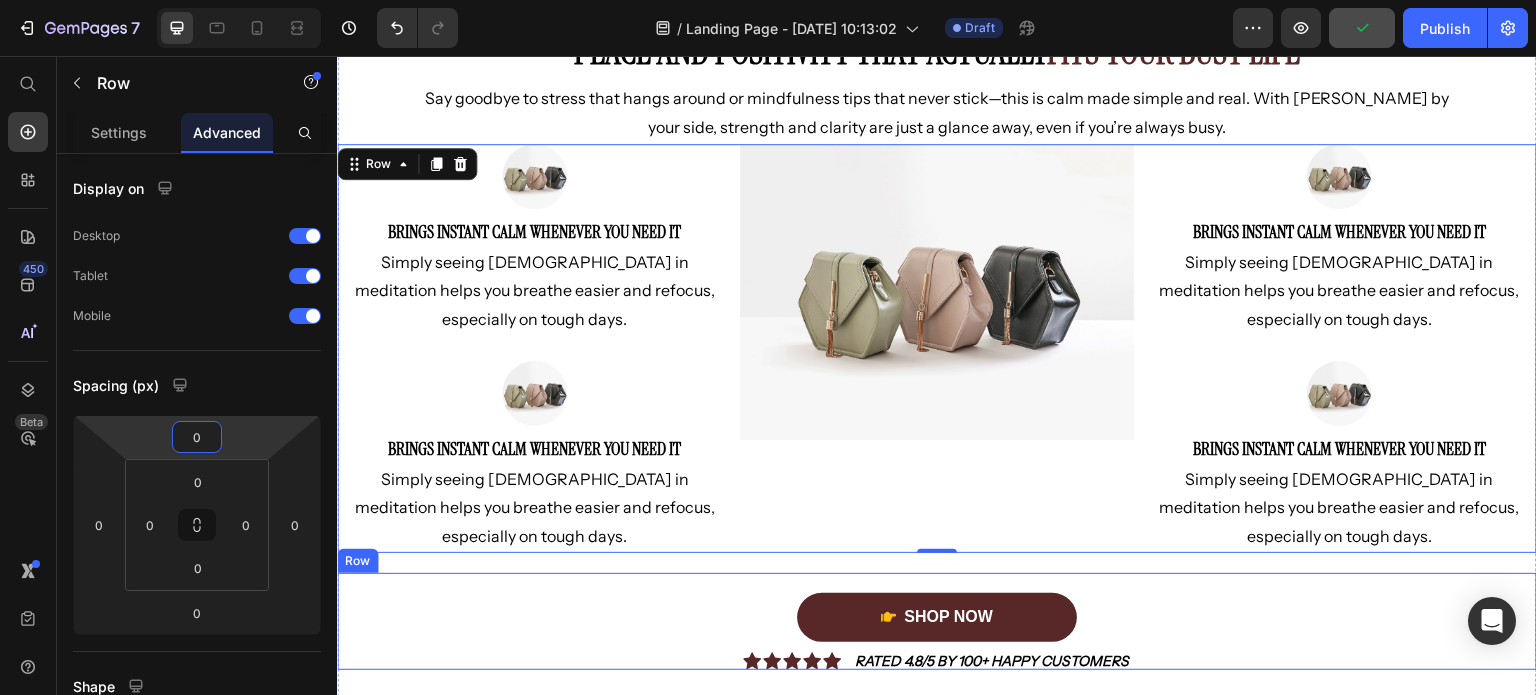 click on "Shop Now   Button Image Icon Icon Icon Icon Icon Icon List Rated 4.8/5 by 100+ Happy Customers Text Block Row" at bounding box center [937, 621] 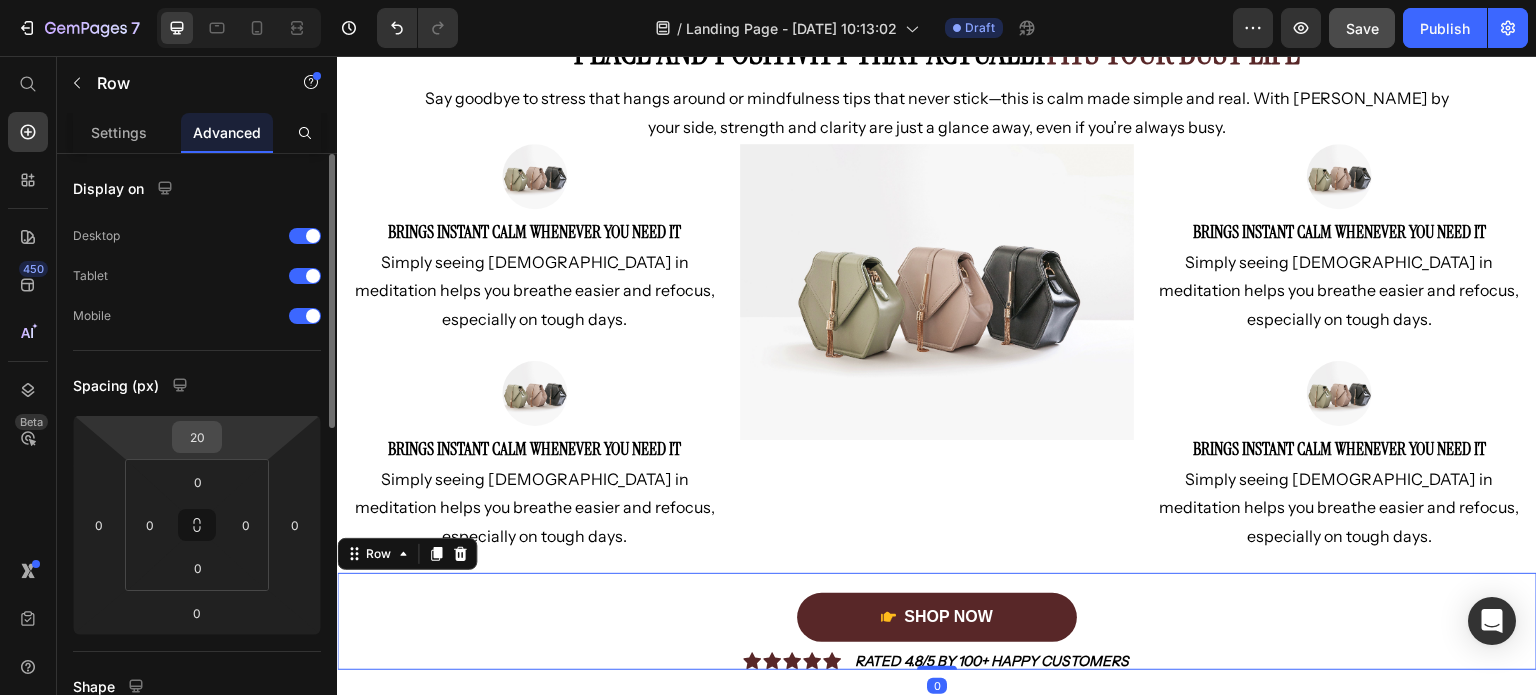 click on "20" at bounding box center (197, 437) 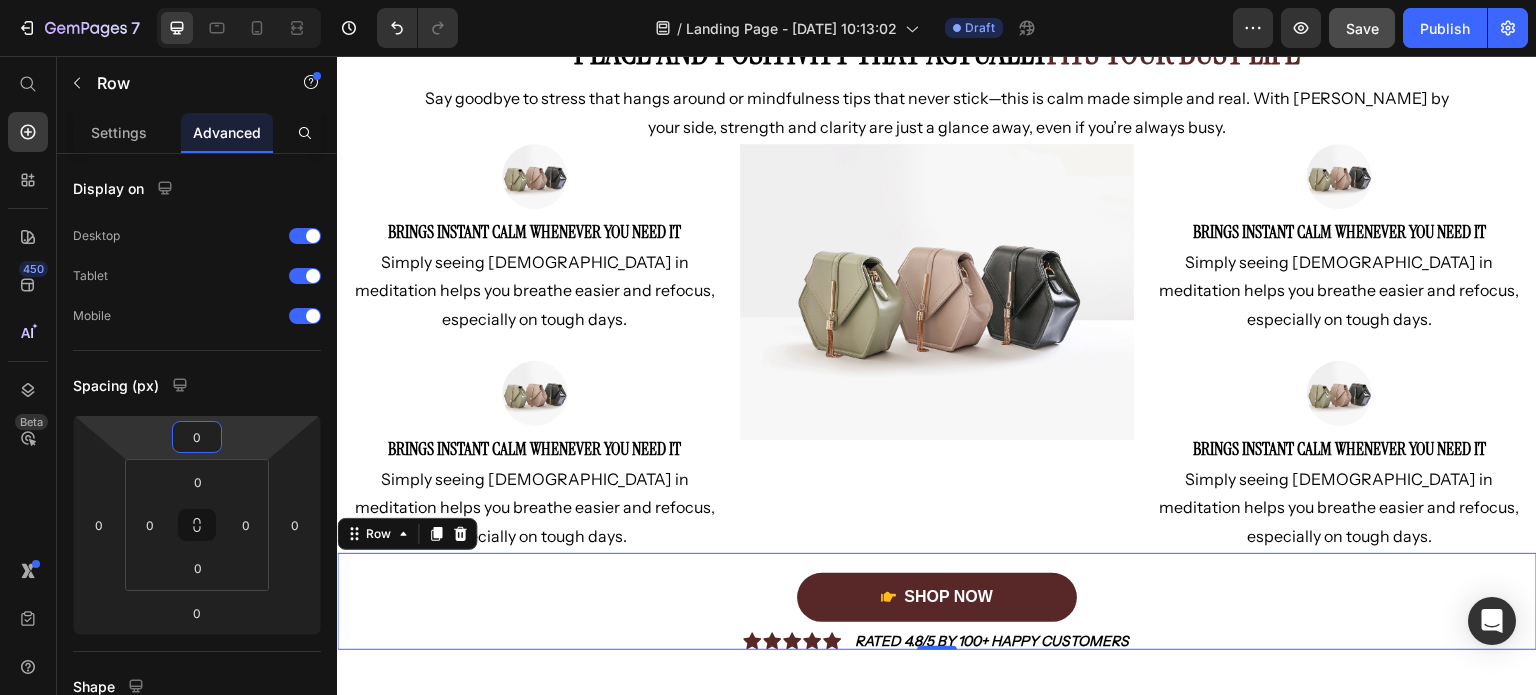 type on "0" 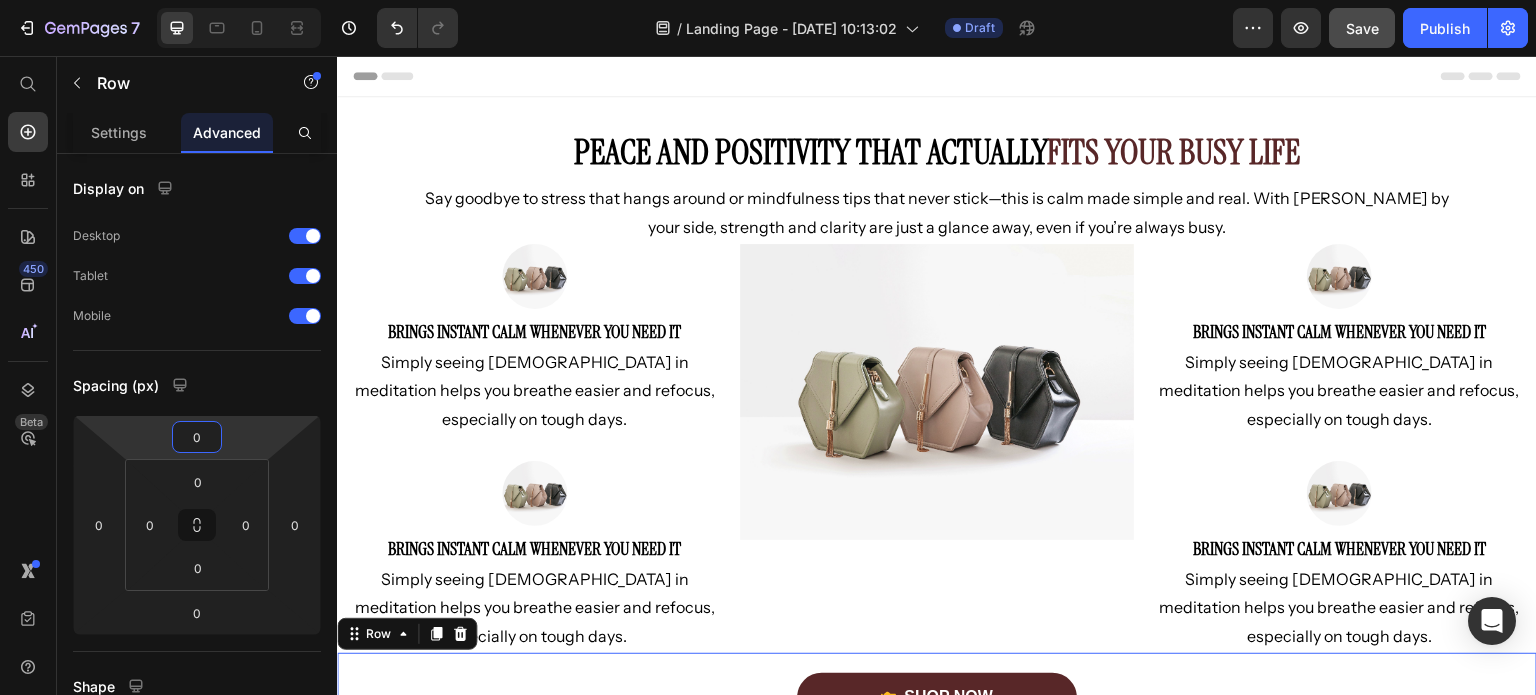 scroll, scrollTop: 0, scrollLeft: 0, axis: both 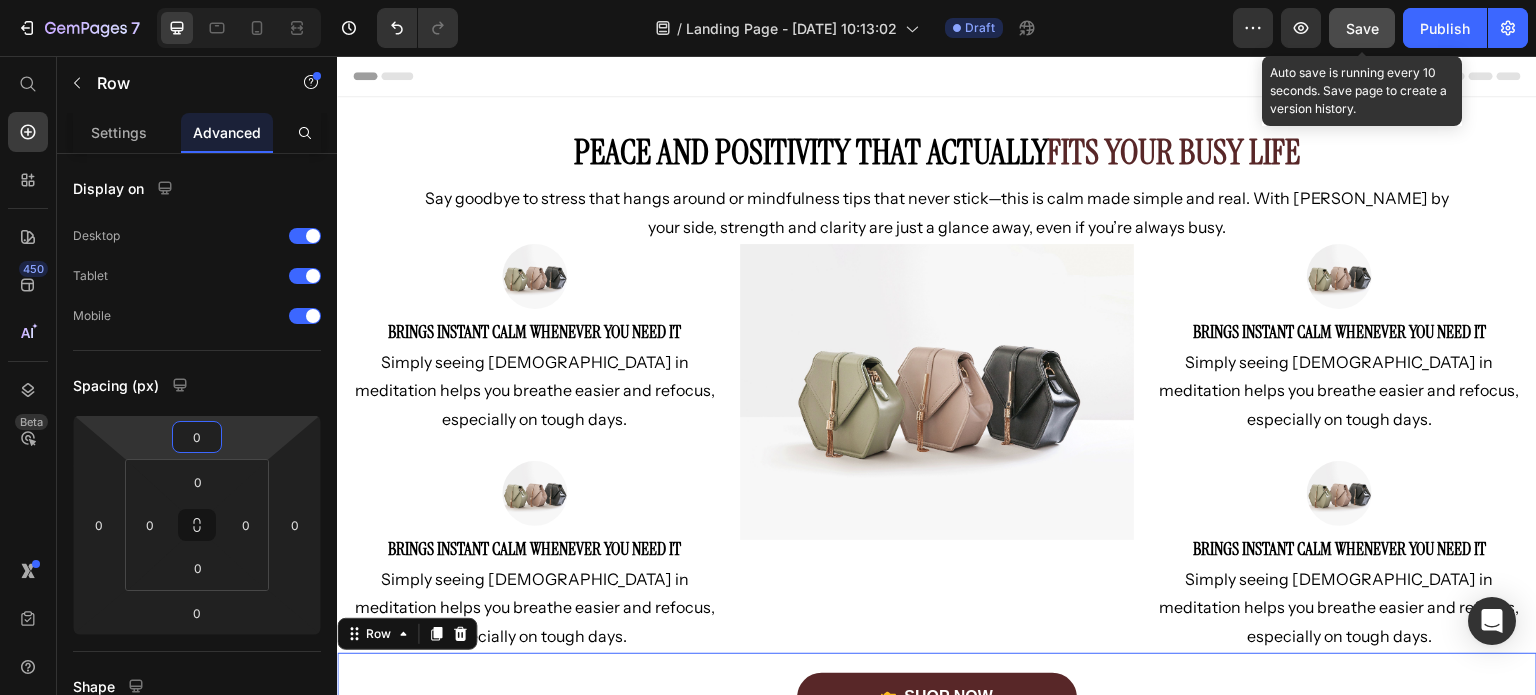 click on "Save" at bounding box center [1362, 28] 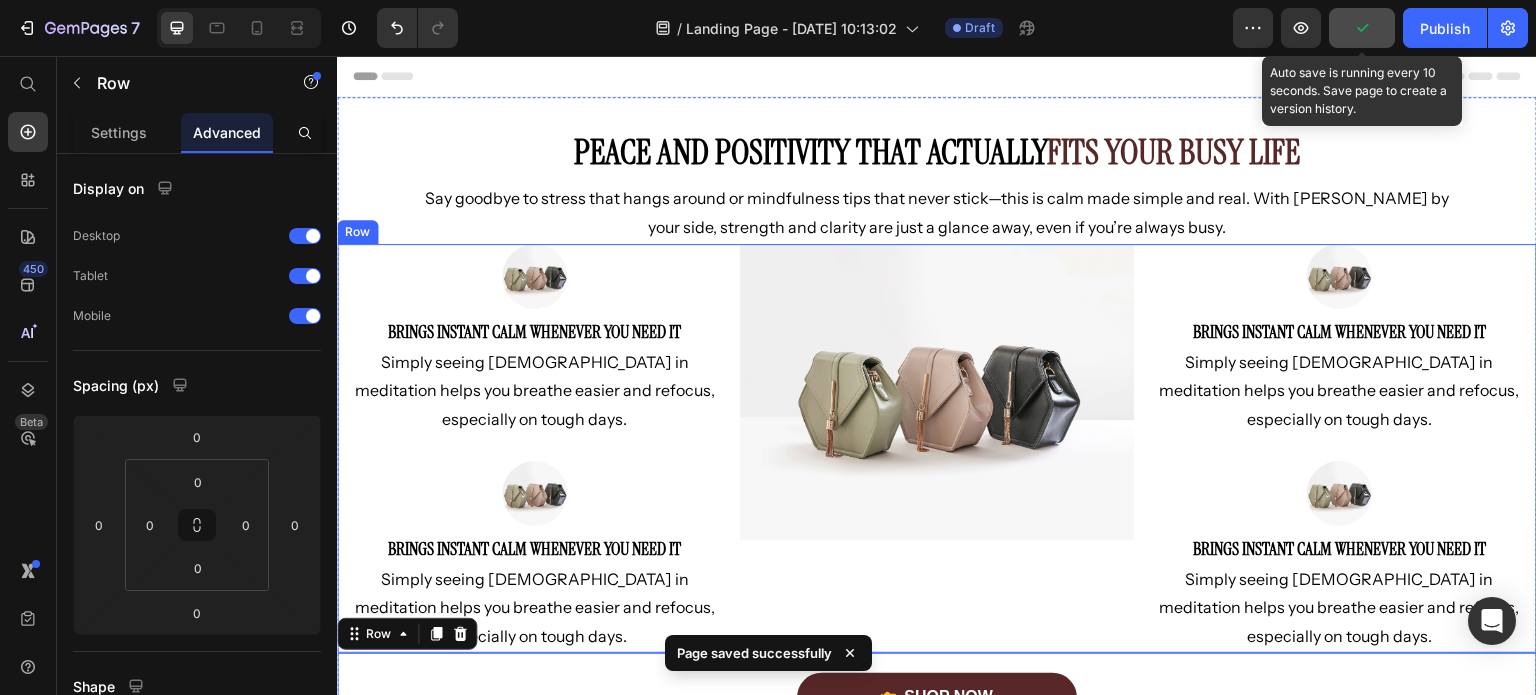 click on "Image Brings instant calm whenever you need it Heading Simply seeing Hanuman in meditation helps you breathe easier and refocus, especially on tough days. Text Block Row Image Brings instant calm whenever you need it Heading Simply seeing Hanuman in meditation helps you breathe easier and refocus, especially on tough days. Text Block Row Image Image Brings instant calm whenever you need it Heading Simply seeing Hanuman in meditation helps you breathe easier and refocus, especially on tough days. Text Block Row Image Brings instant calm whenever you need it Heading Simply seeing Hanuman in meditation helps you breathe easier and refocus, especially on tough days. Text Block Row Row" at bounding box center (937, 448) 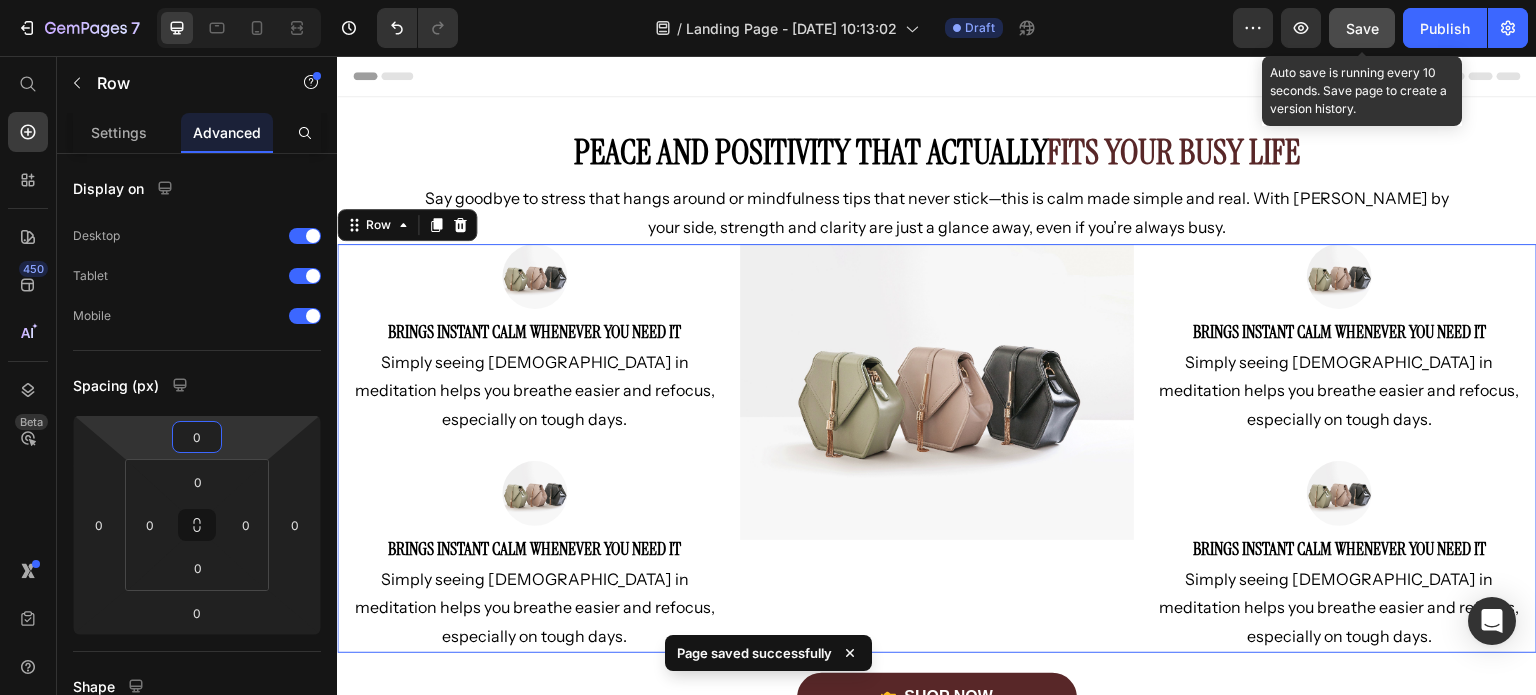 click on "0" at bounding box center (197, 437) 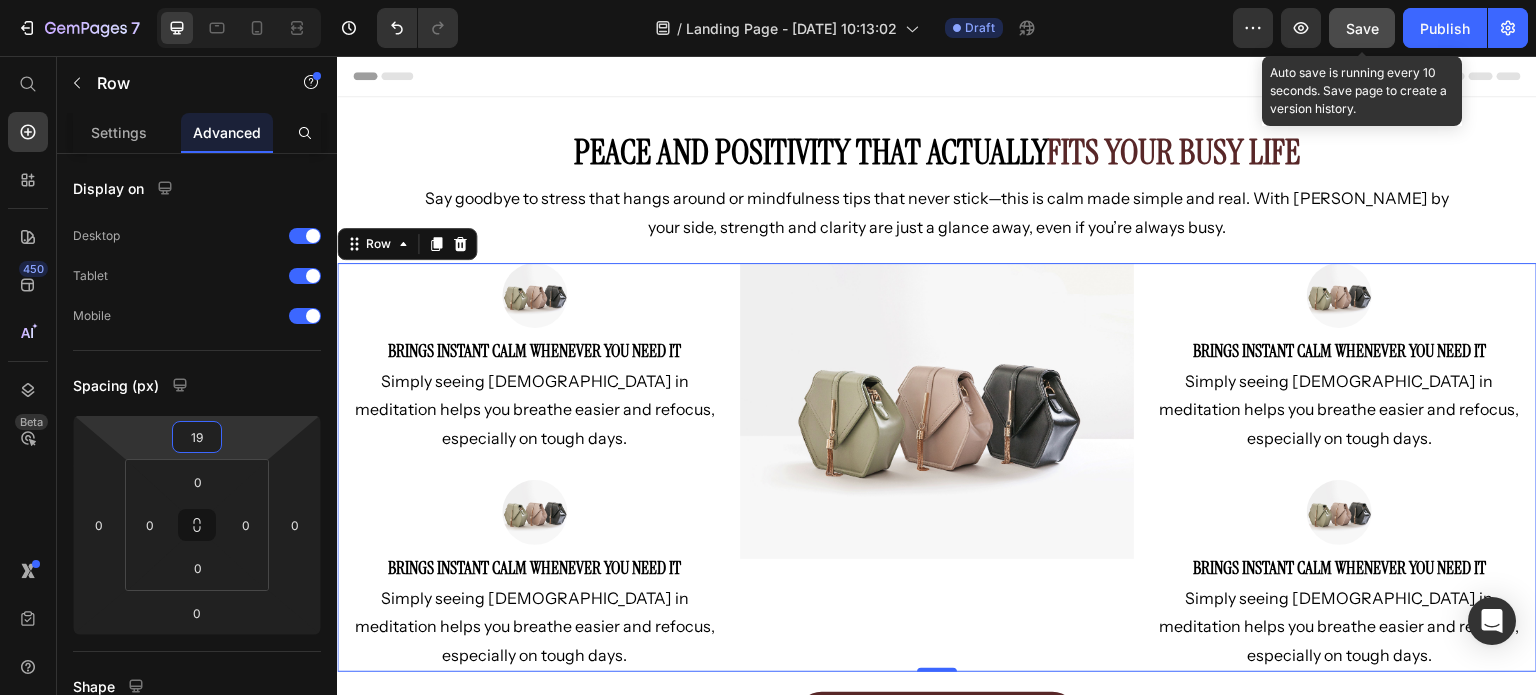 type on "20" 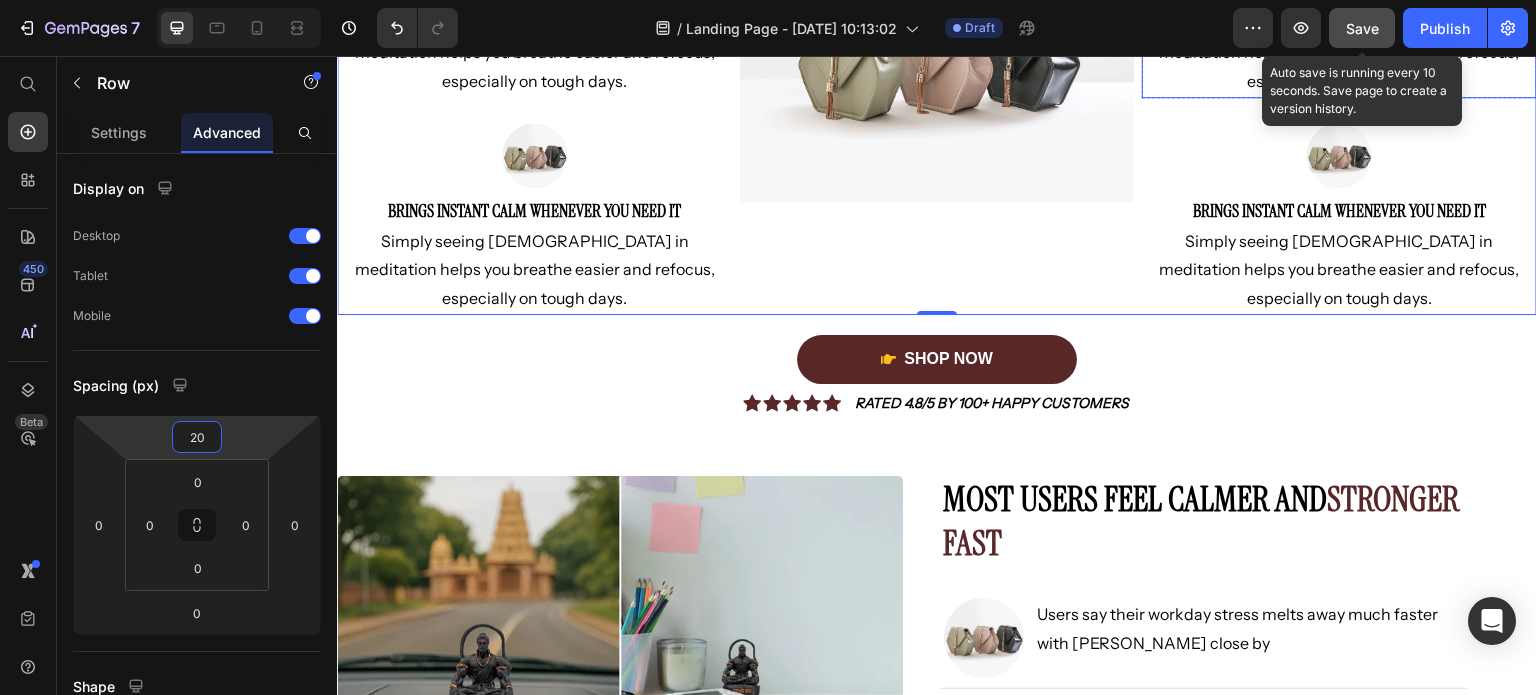 scroll, scrollTop: 386, scrollLeft: 0, axis: vertical 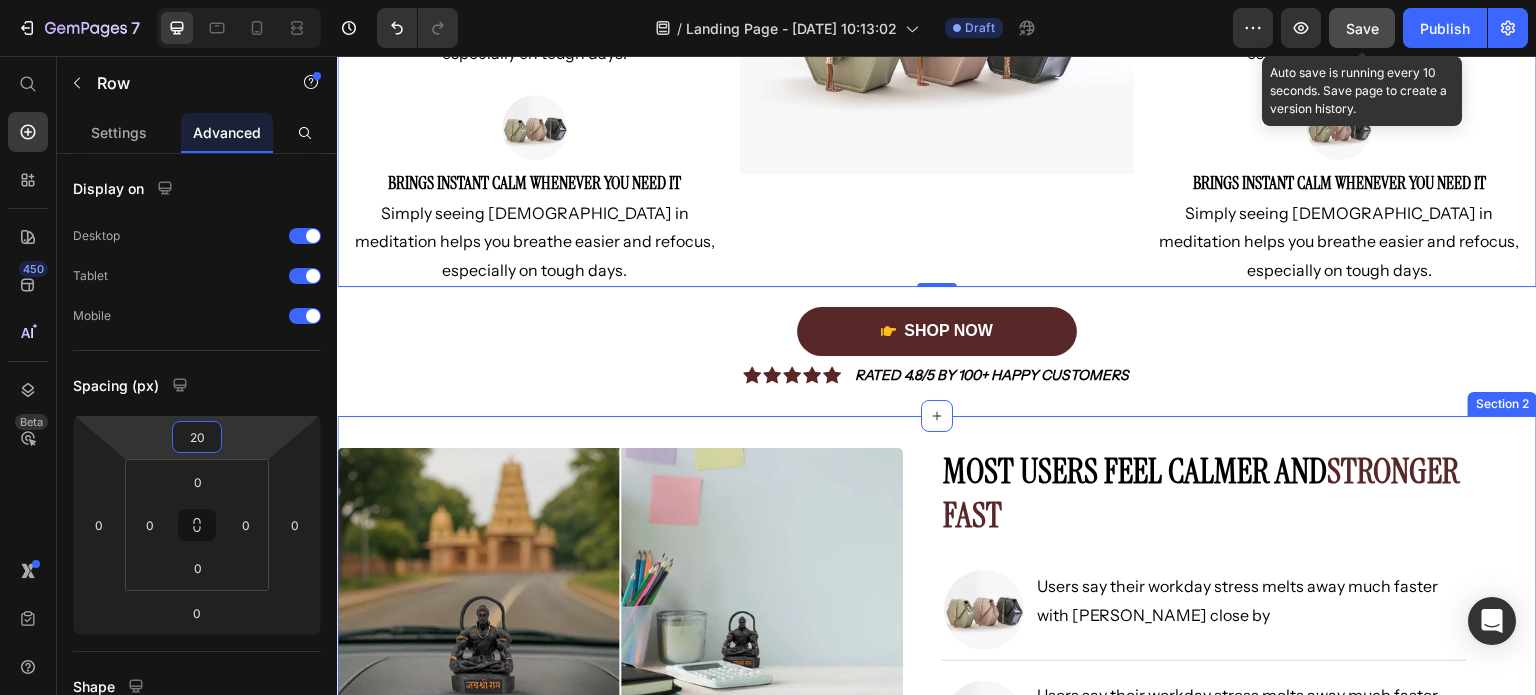 click on "Image Most Users Feel Calmer and  Stronger Fast Heading Image Users say their workday stress melts away much faster with Hanuman close by Text Block Row Image Users say their workday stress melts away much faster with Hanuman close by Text Block Row Image Users say their workday stress melts away much faster with Hanuman close by Text Block Row
Shop Now   Button Image Icon Icon Icon Icon Icon Icon List Rated 4.8/5 by 100+ Happy Customers Text Block Row Row Row Section 2" at bounding box center [937, 731] 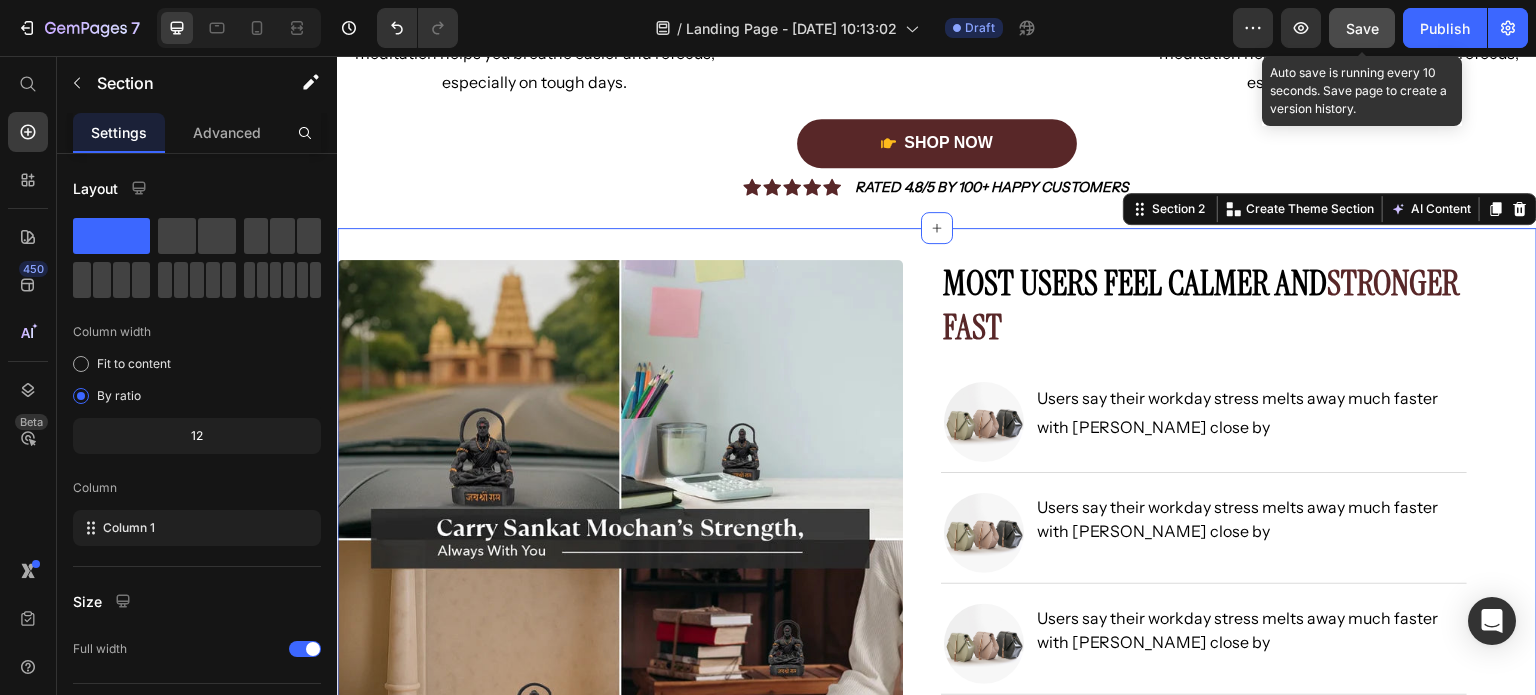 scroll, scrollTop: 580, scrollLeft: 0, axis: vertical 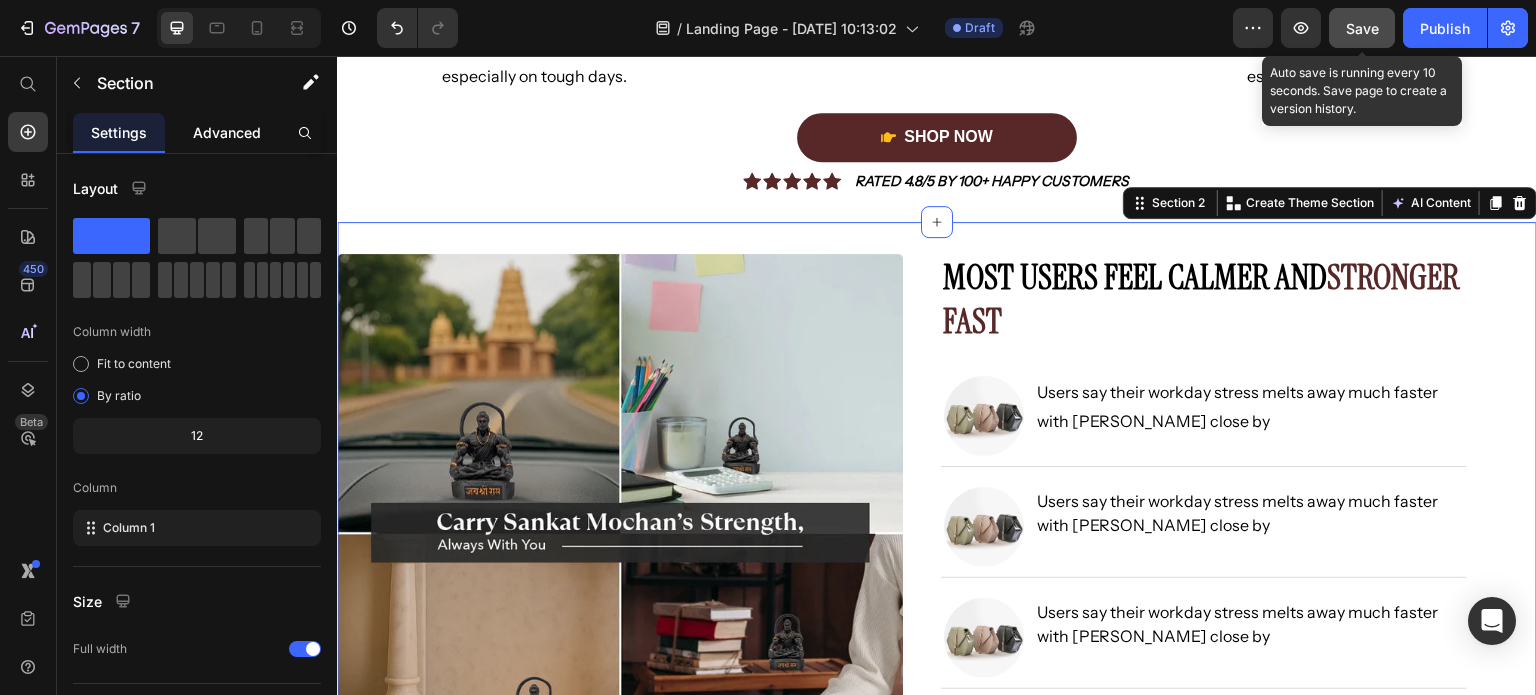 click on "Advanced" at bounding box center (227, 132) 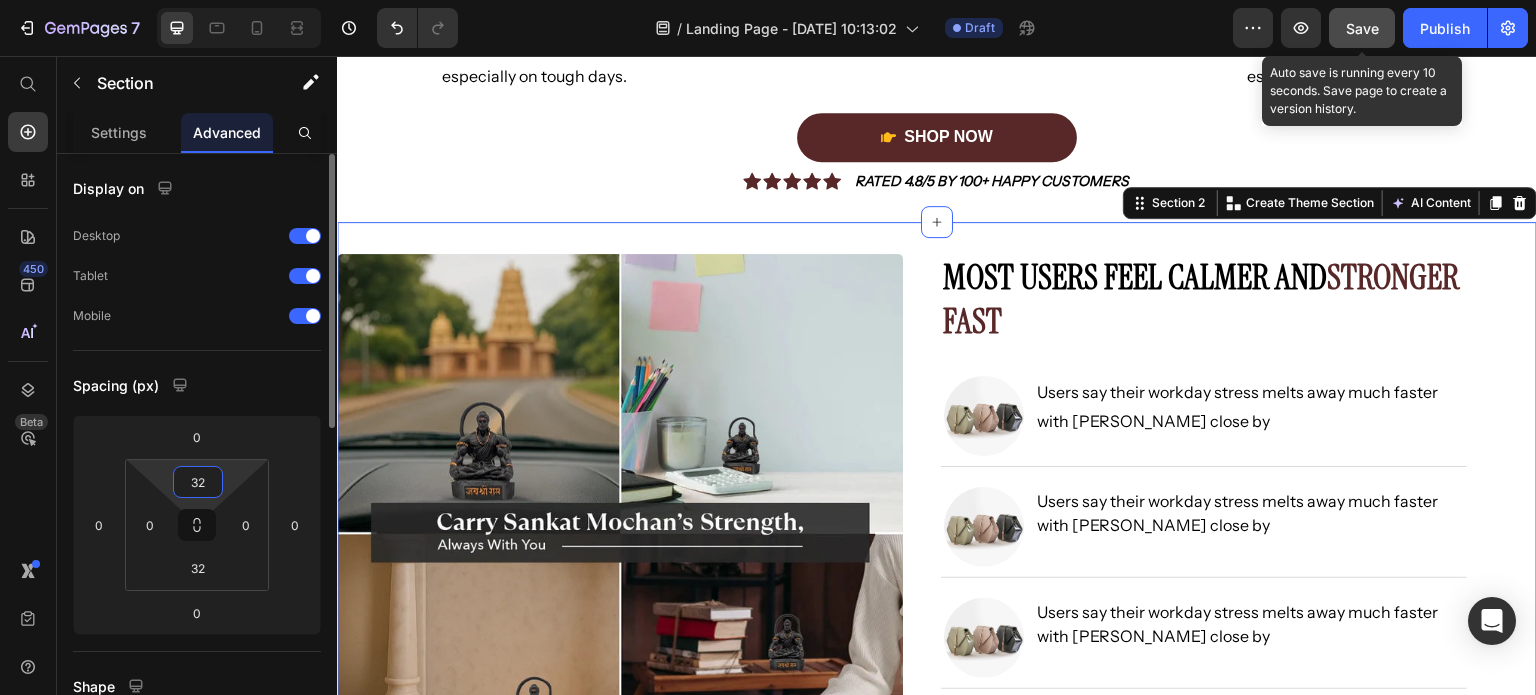 click on "32" at bounding box center [198, 482] 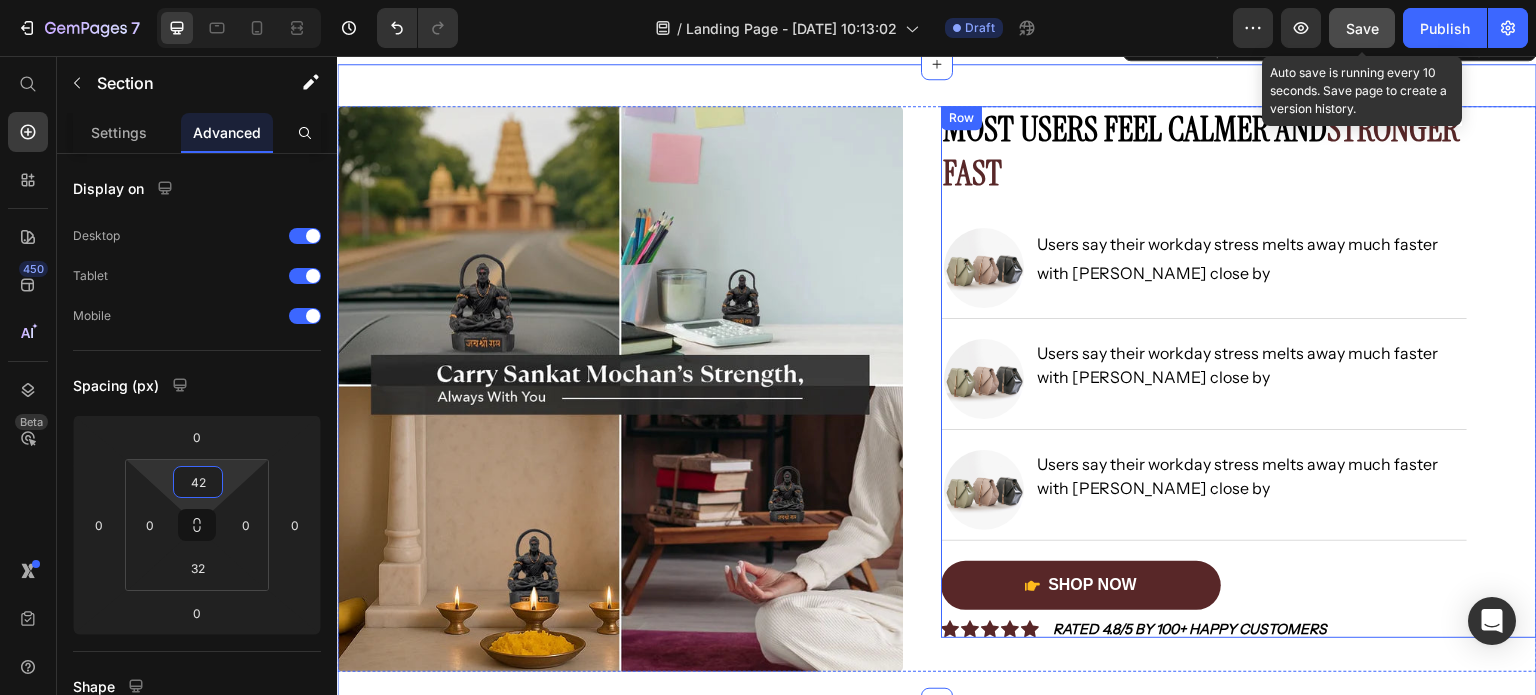 scroll, scrollTop: 736, scrollLeft: 0, axis: vertical 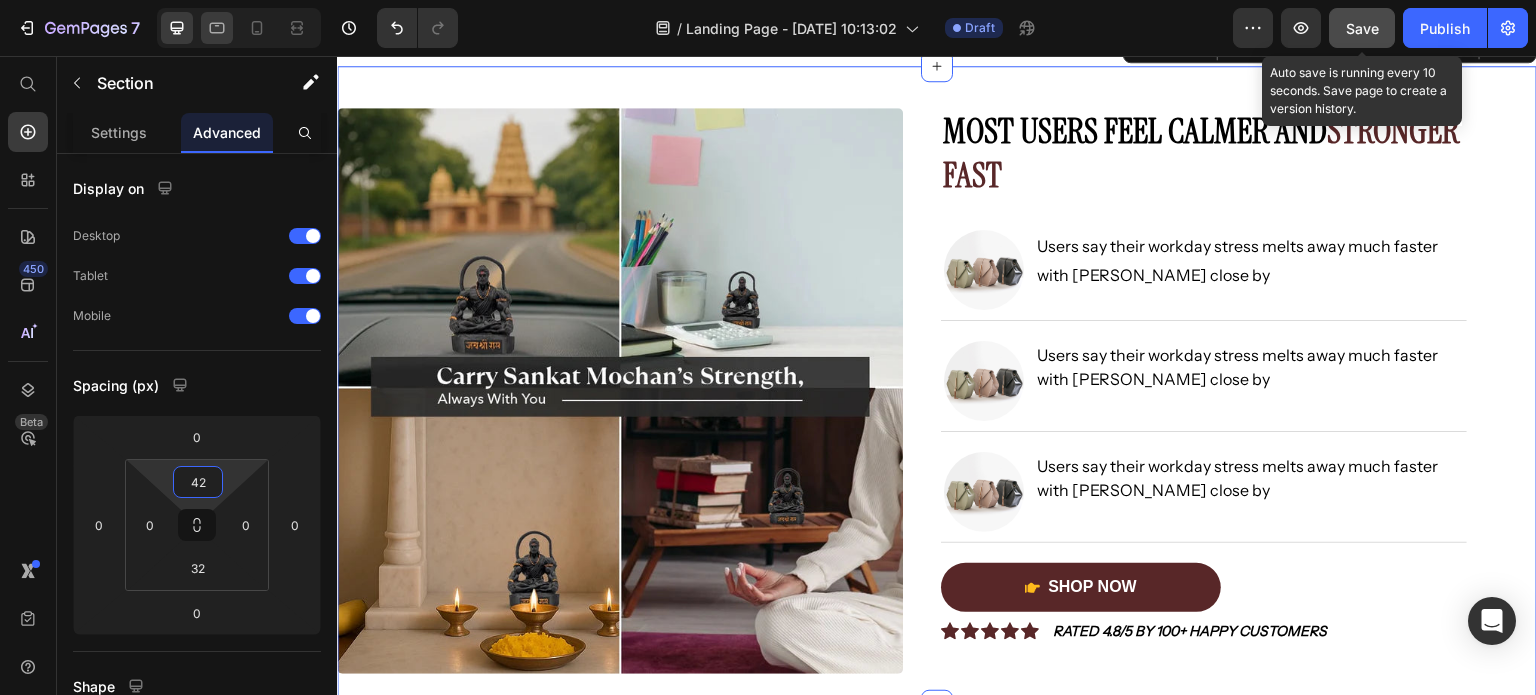 type on "42" 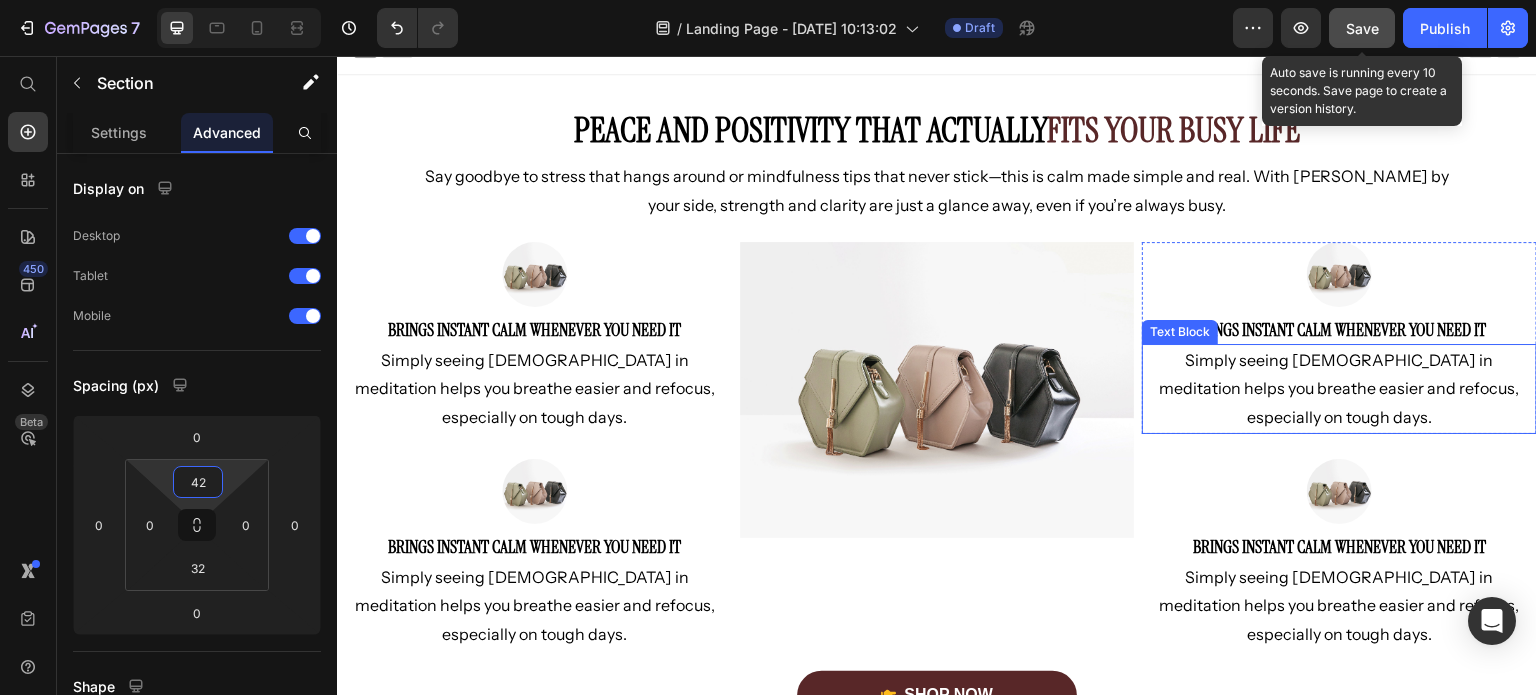 scroll, scrollTop: 44, scrollLeft: 0, axis: vertical 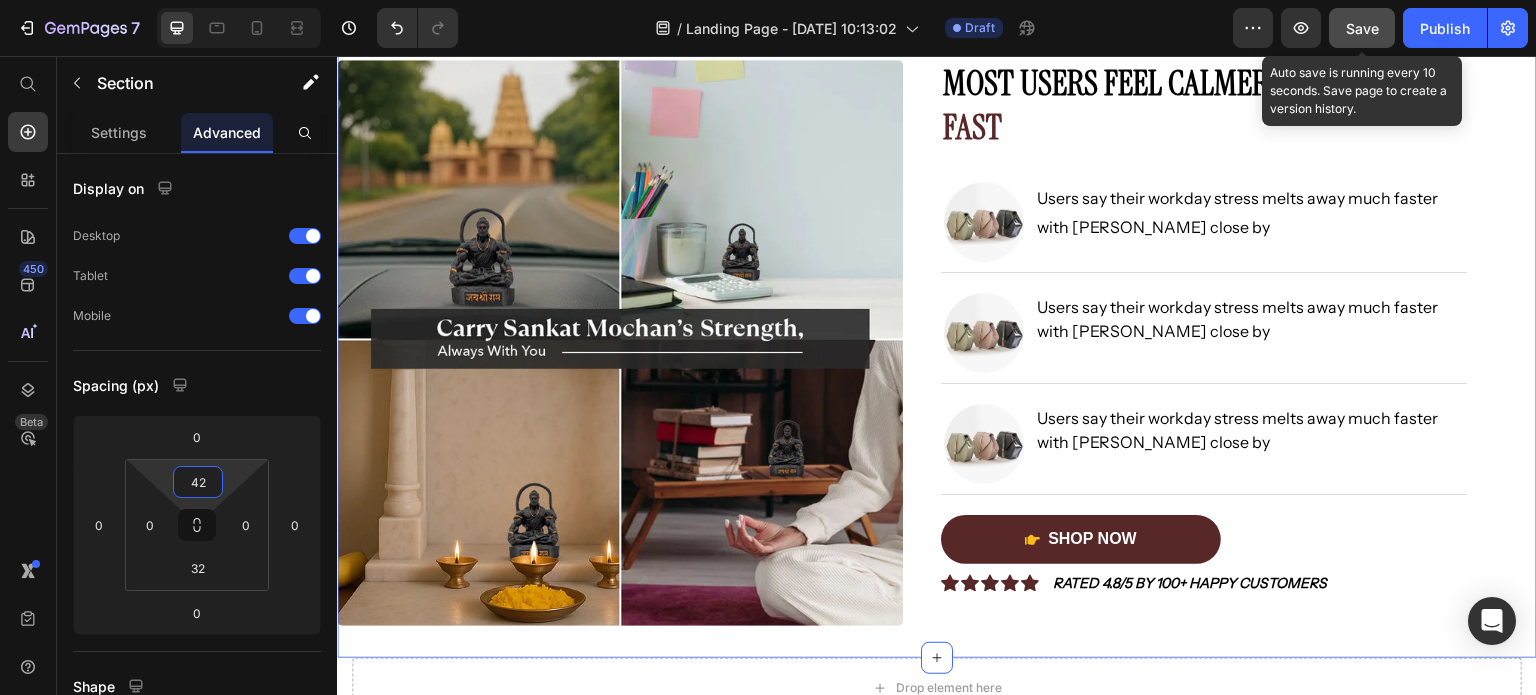 click on "Save" at bounding box center (1362, 28) 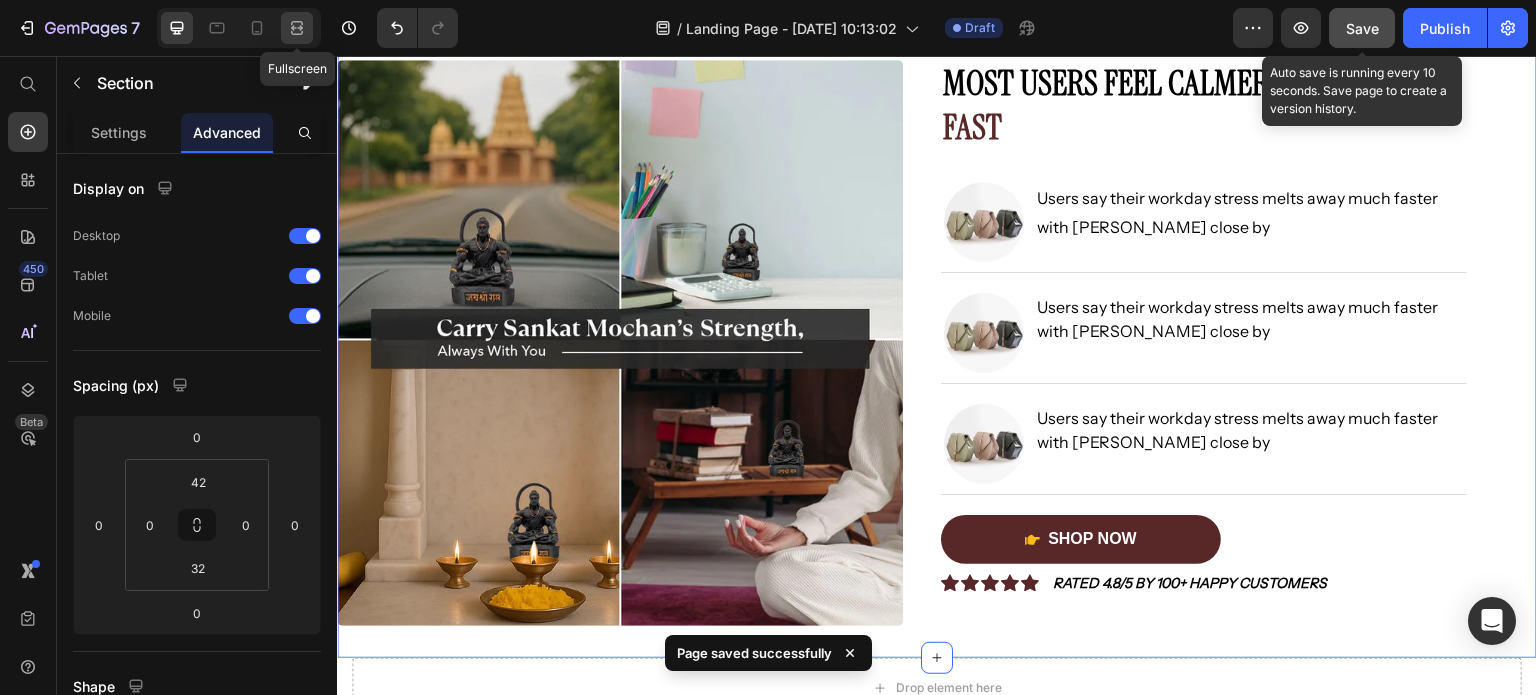 click 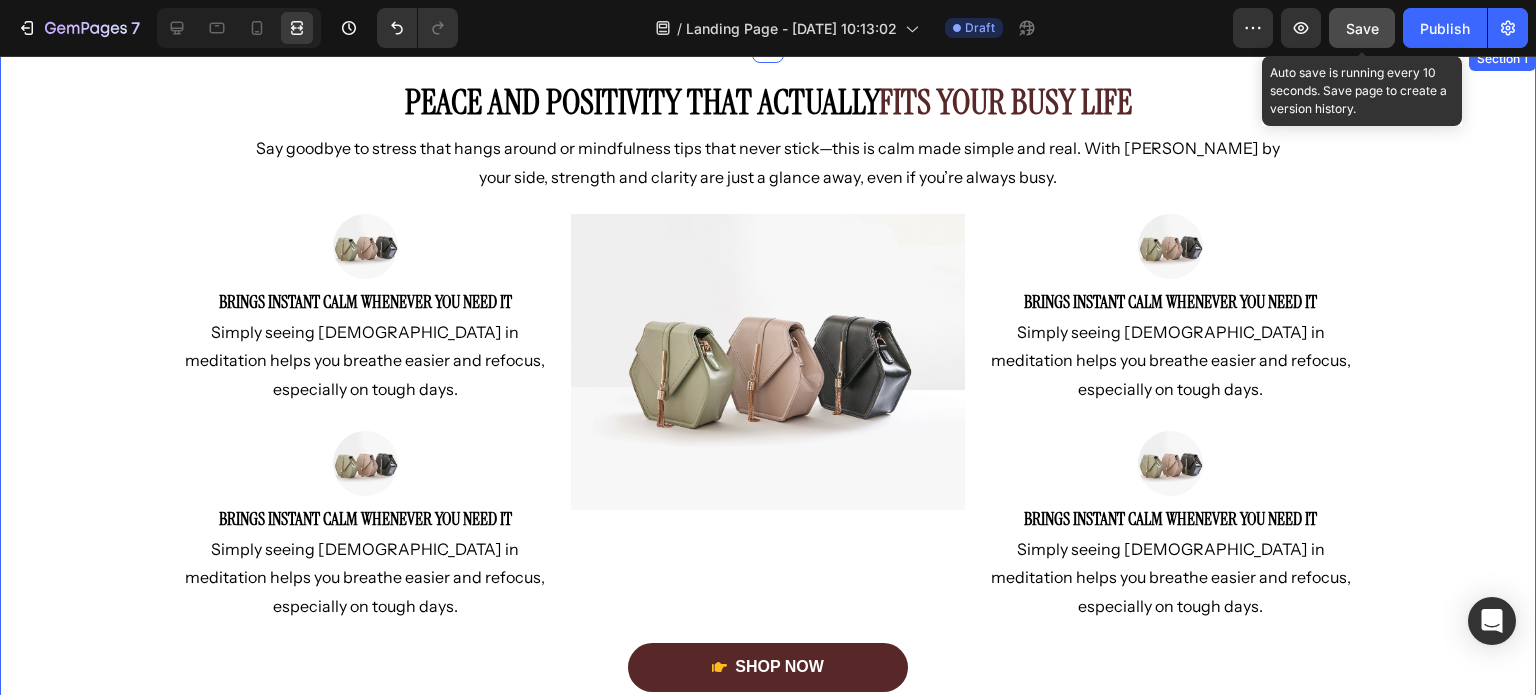 scroll, scrollTop: 48, scrollLeft: 0, axis: vertical 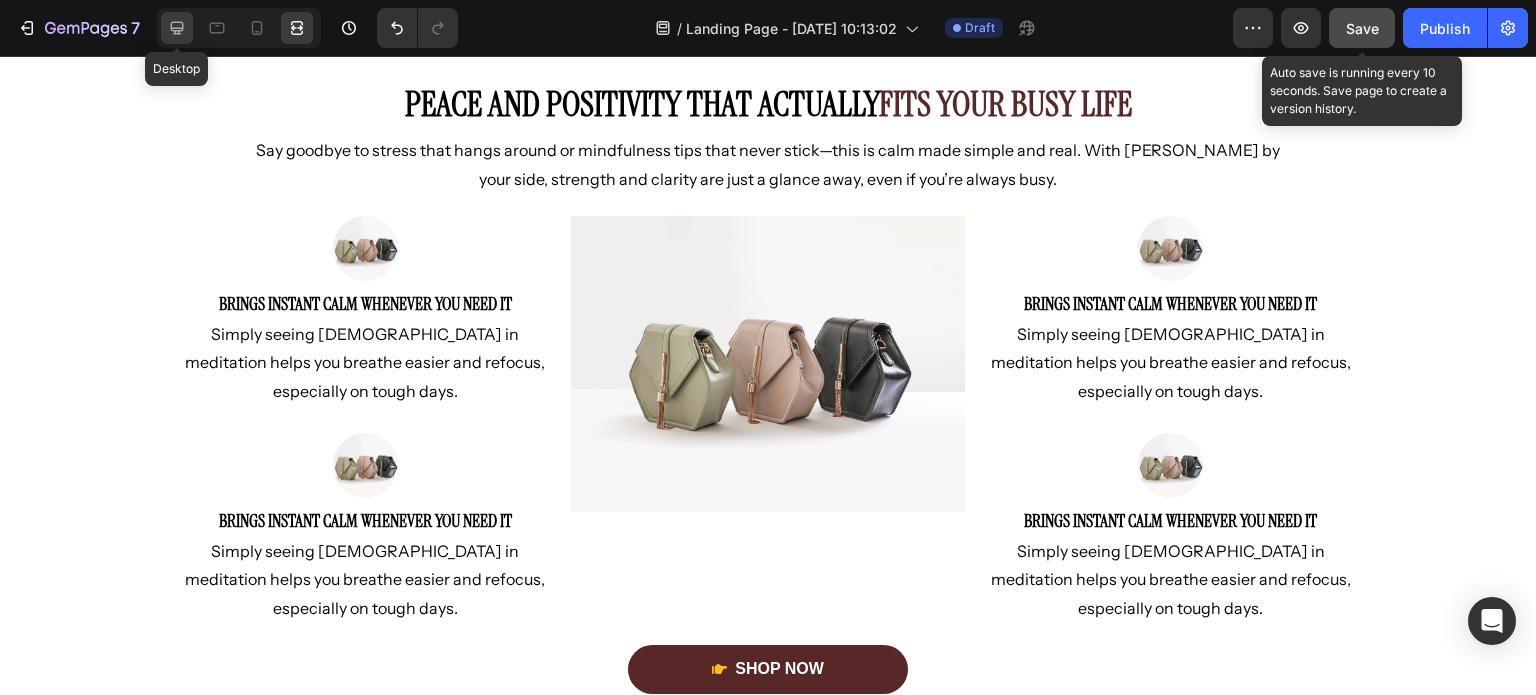 click 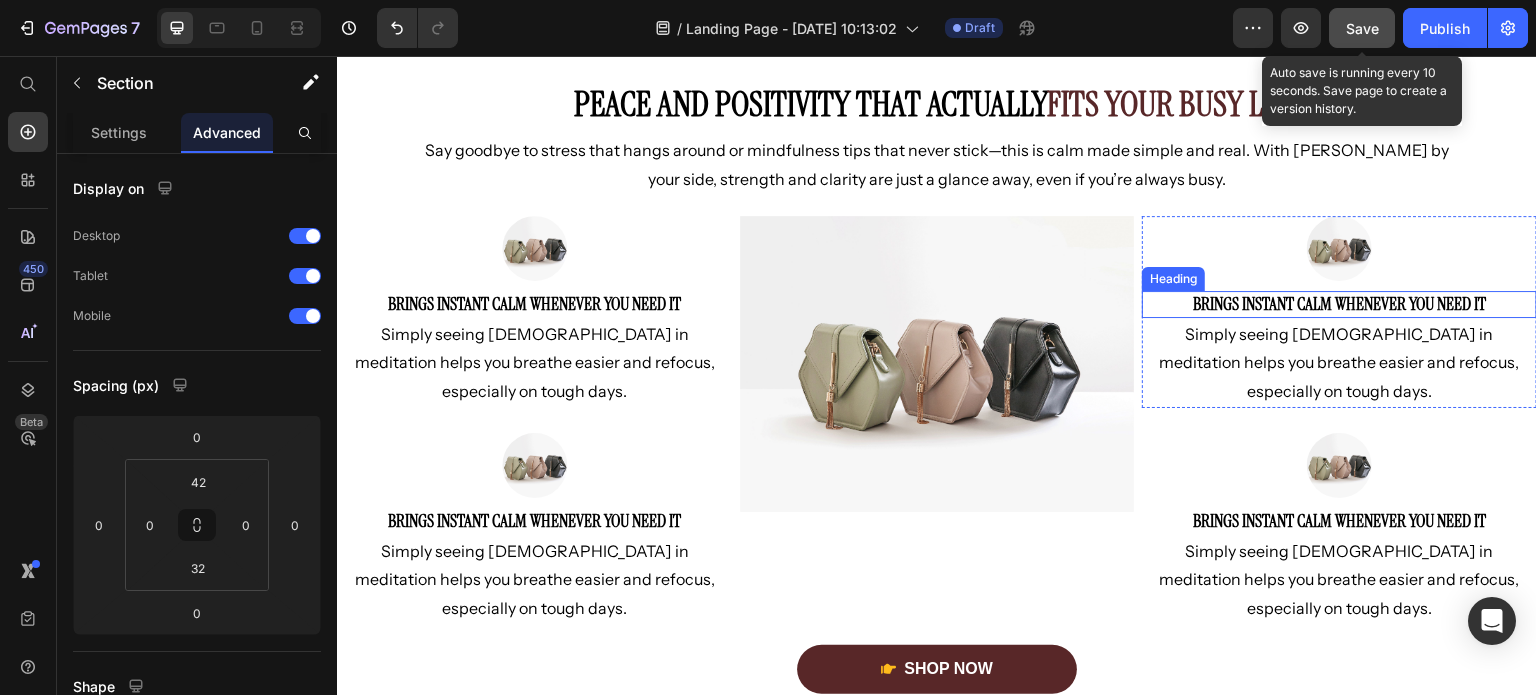 click on "Brings instant calm whenever you need it" at bounding box center [1339, 304] 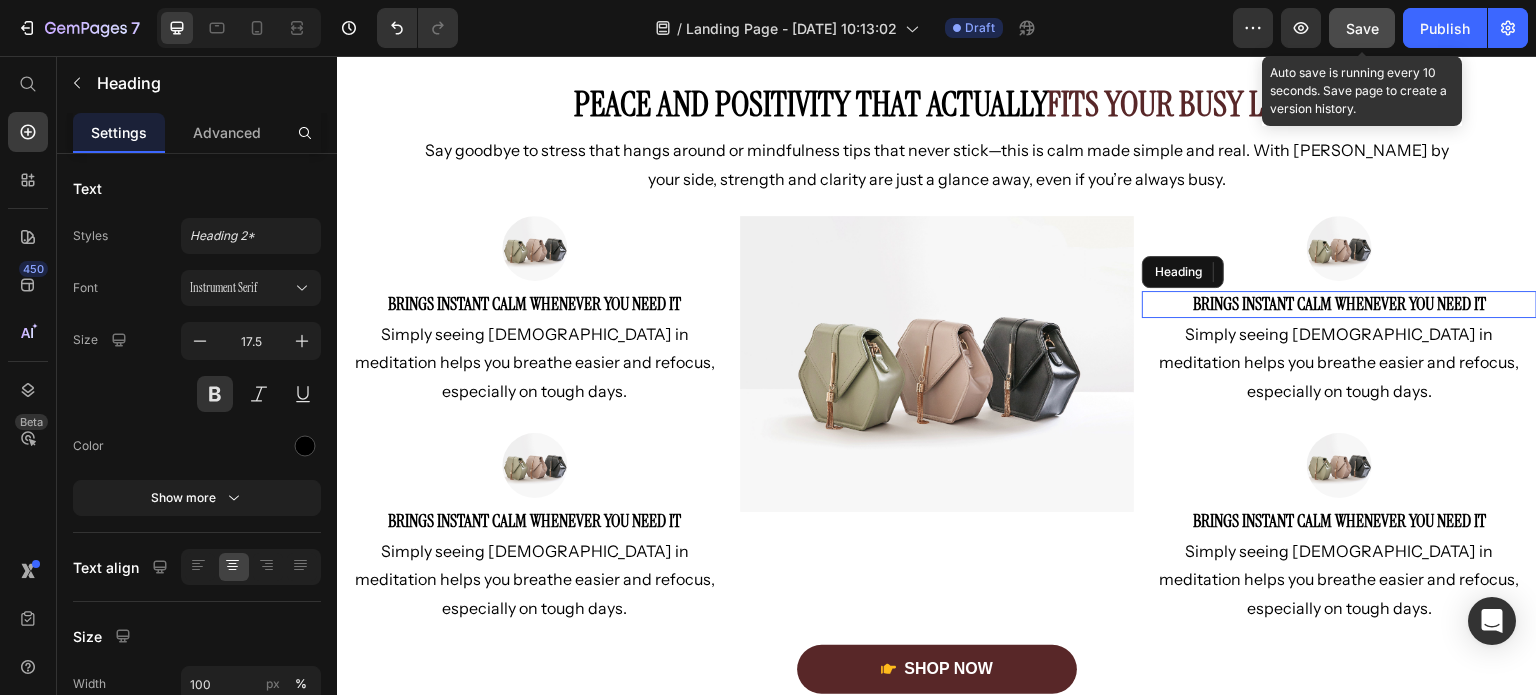 click on "Brings instant calm whenever you need it" at bounding box center (1339, 304) 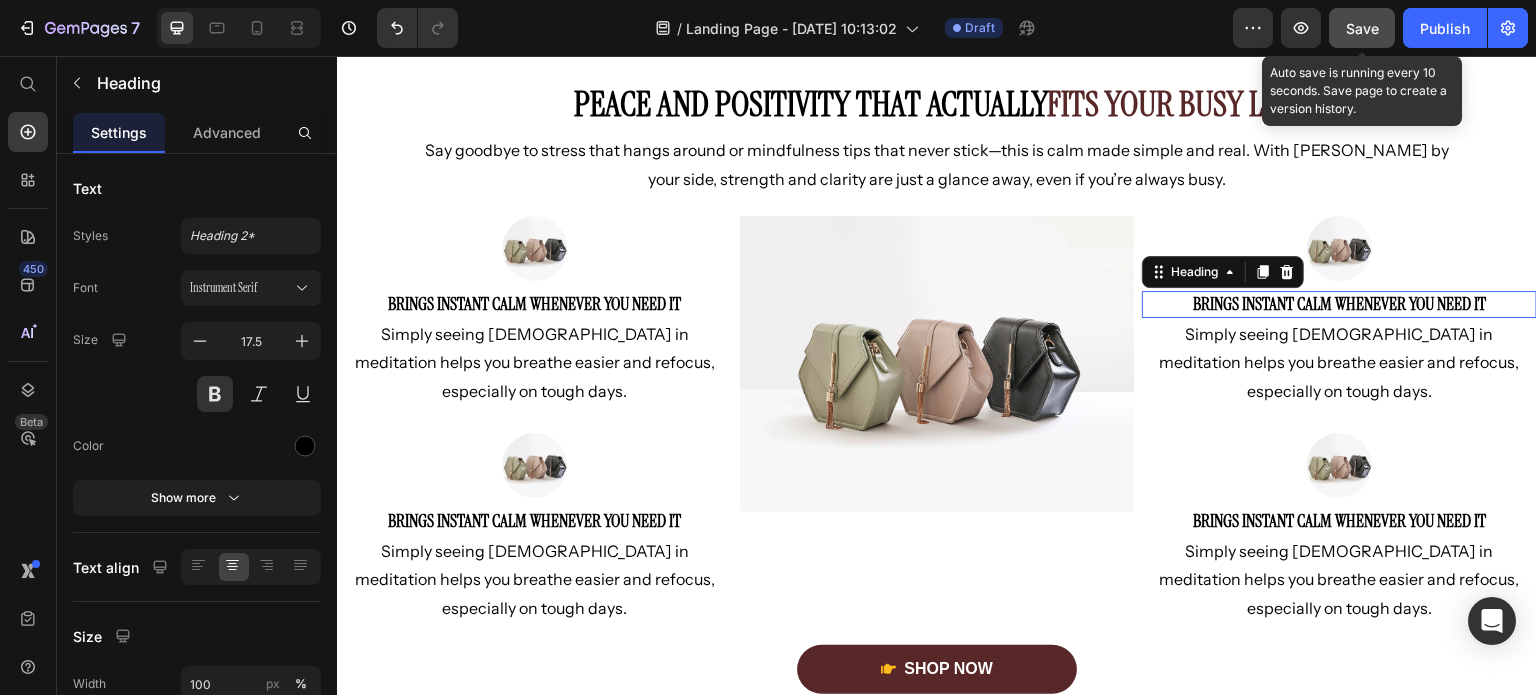 click on "Brings instant calm whenever you need it" at bounding box center [1339, 304] 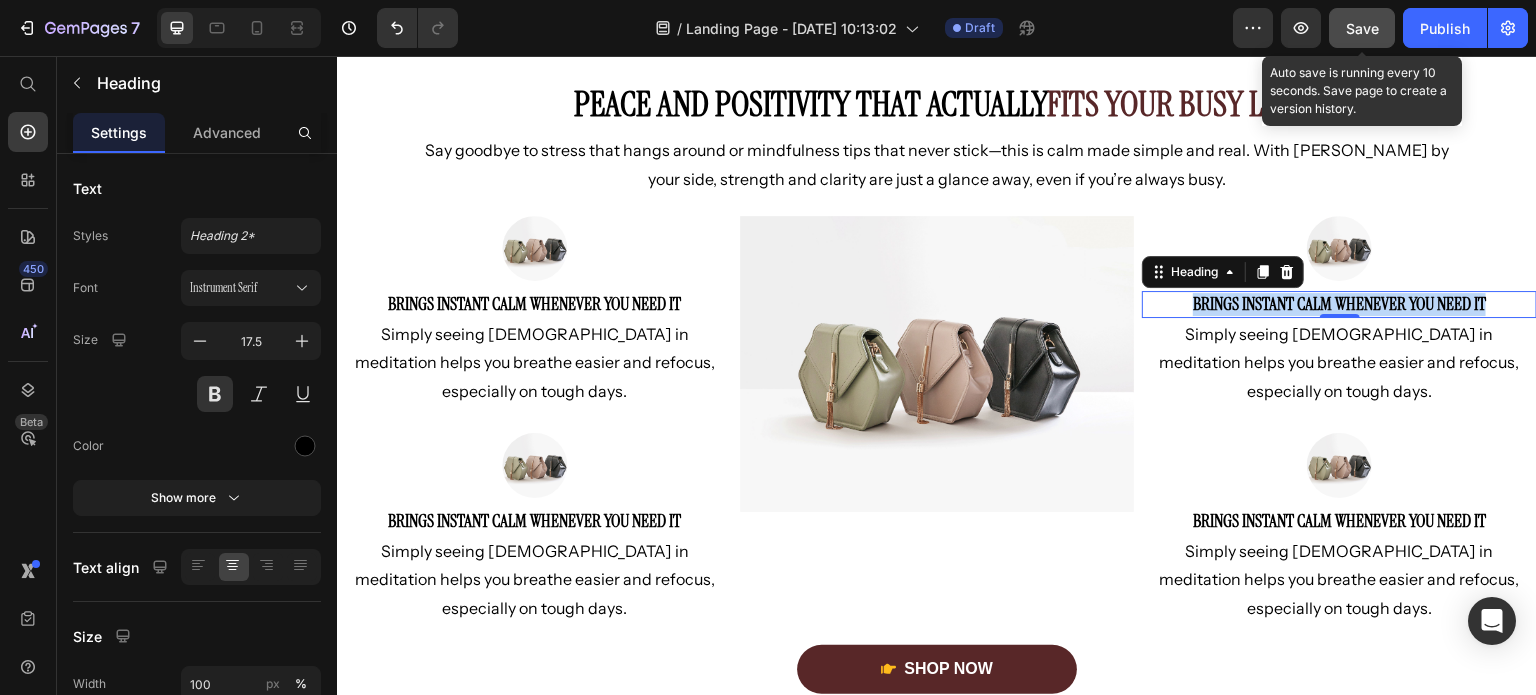click on "Brings instant calm whenever you need it" at bounding box center (1339, 304) 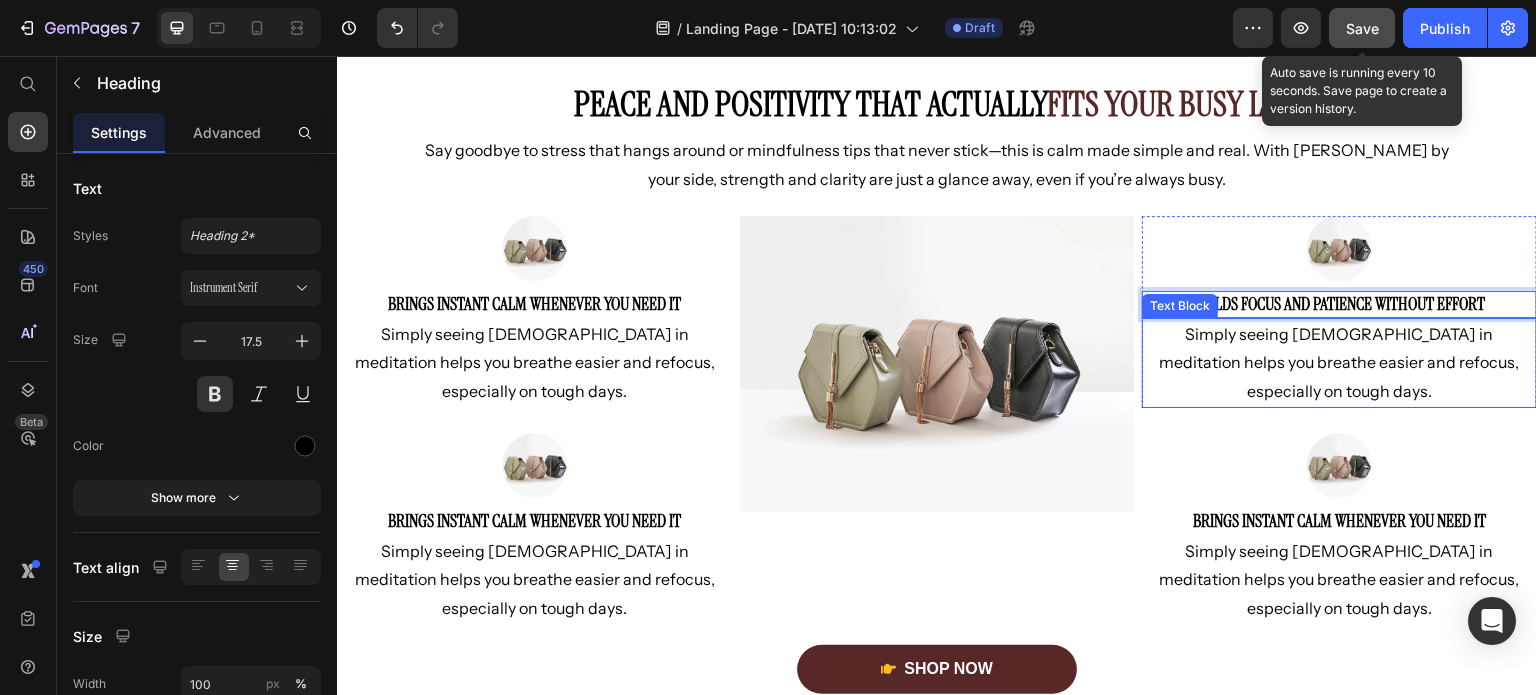 click on "Simply seeing [DEMOGRAPHIC_DATA] in meditation helps you breathe easier and refocus, especially on tough days." at bounding box center (1339, 363) 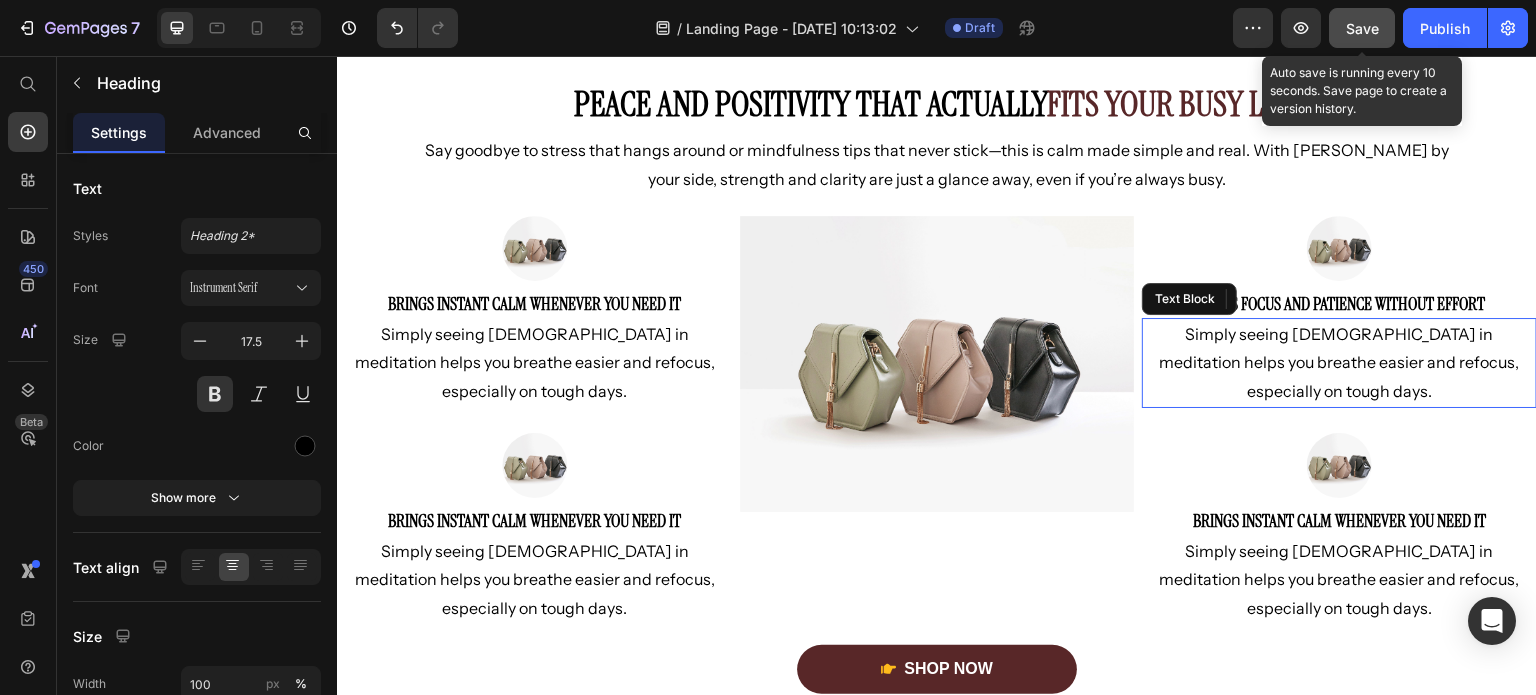 click on "Simply seeing [DEMOGRAPHIC_DATA] in meditation helps you breathe easier and refocus, especially on tough days." at bounding box center (1339, 363) 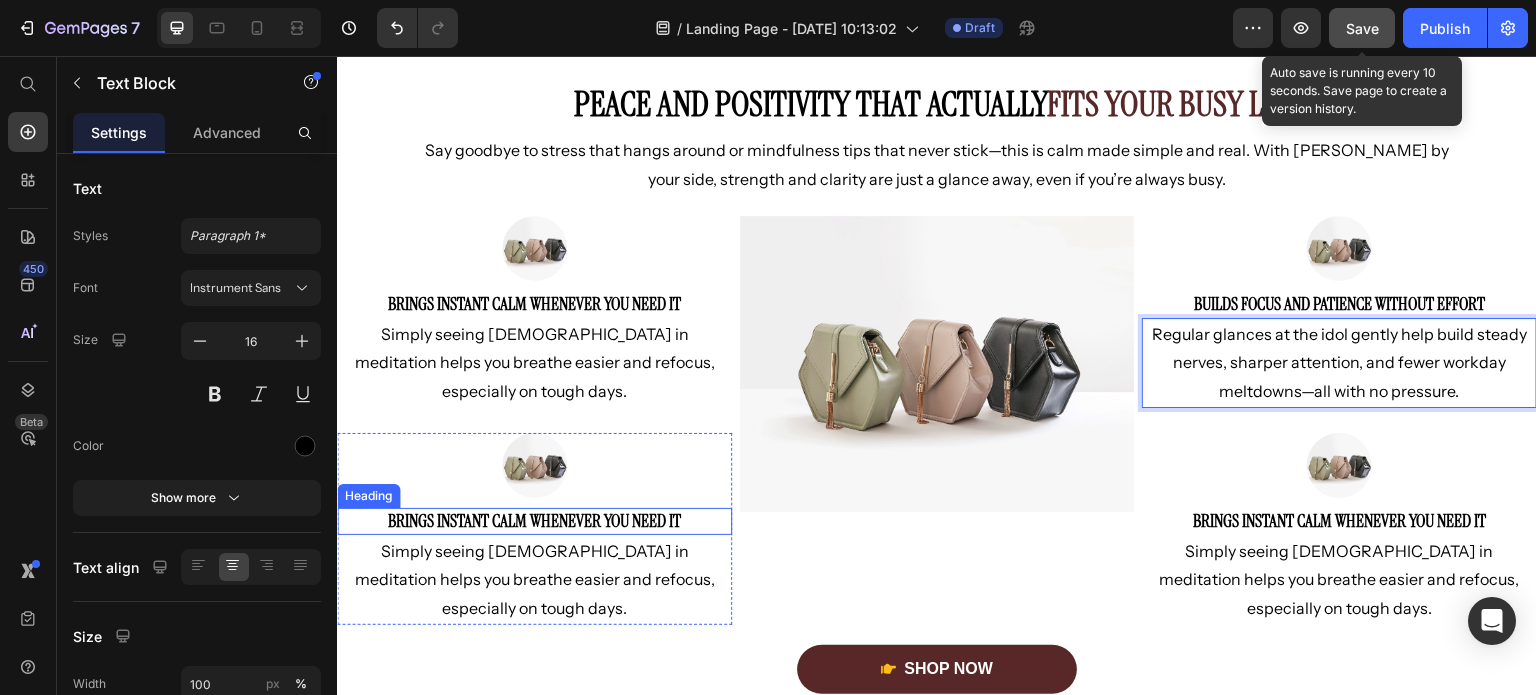 click on "Brings instant calm whenever you need it" at bounding box center (534, 521) 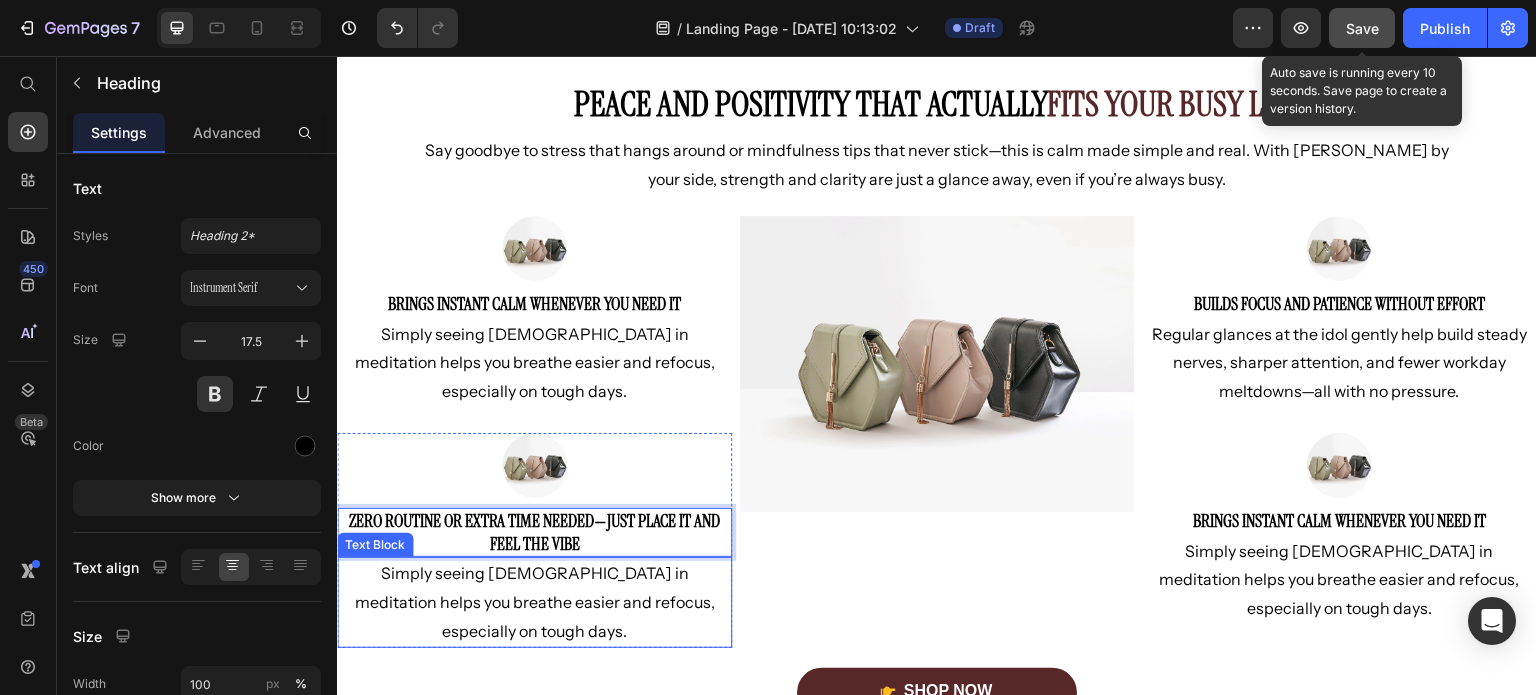 click on "Simply seeing [DEMOGRAPHIC_DATA] in meditation helps you breathe easier and refocus, especially on tough days." at bounding box center (534, 602) 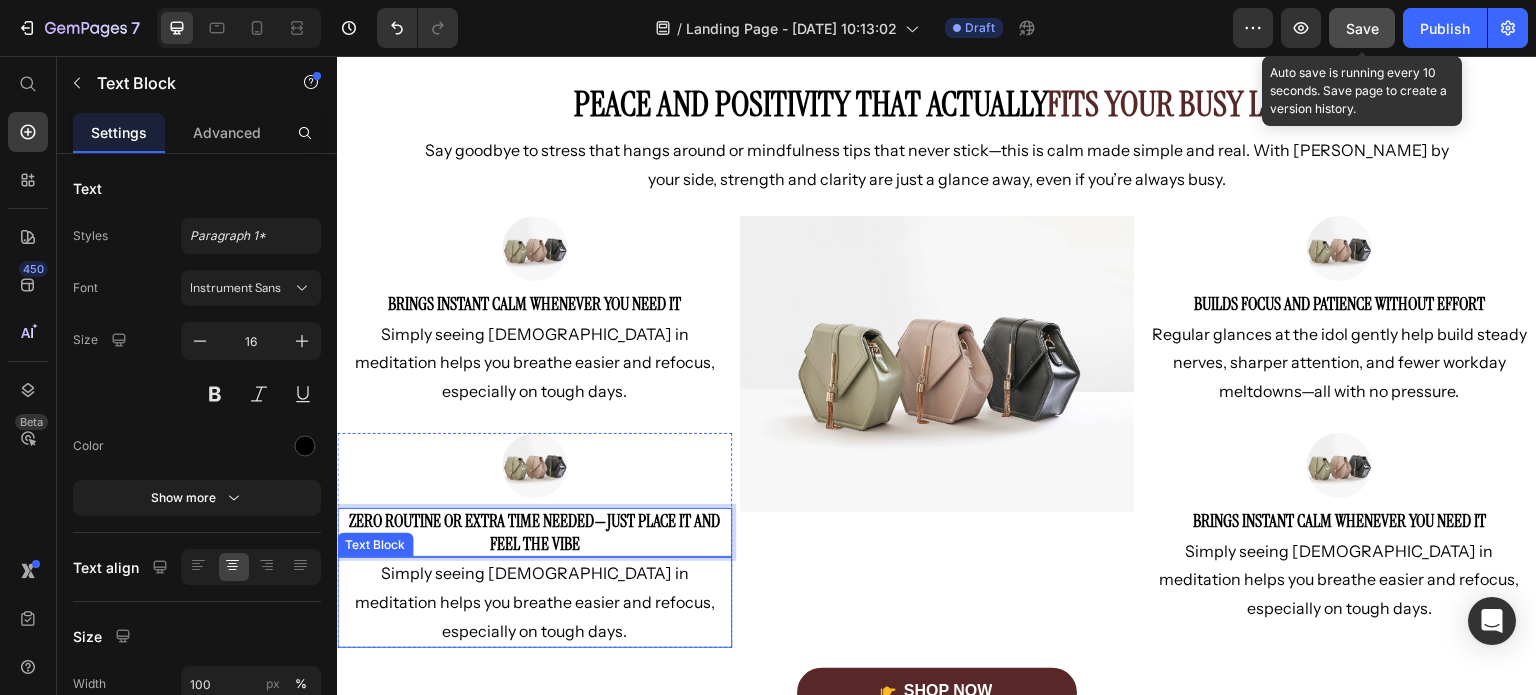 click on "Simply seeing [DEMOGRAPHIC_DATA] in meditation helps you breathe easier and refocus, especially on tough days." at bounding box center [534, 602] 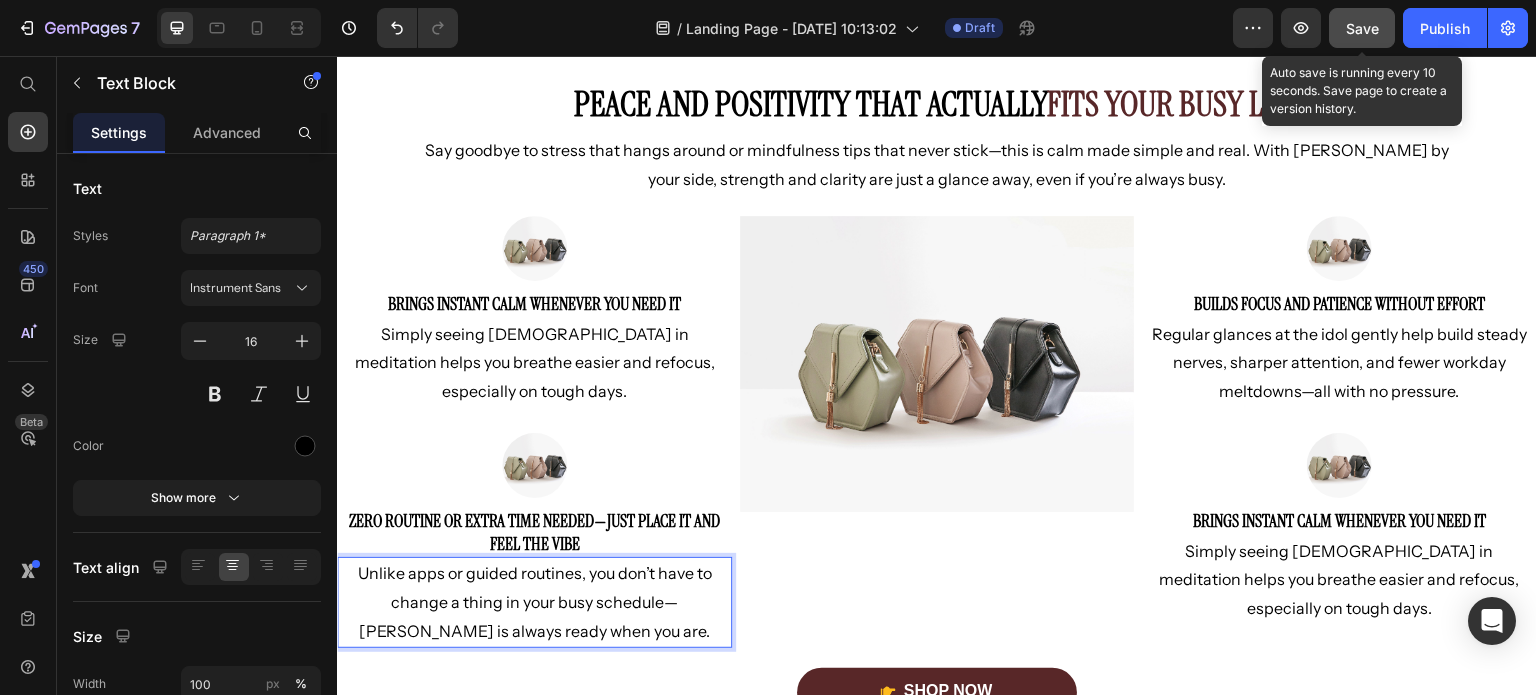 click on "Unlike apps or guided routines, you don’t have to change a thing in your busy schedule—[PERSON_NAME] is always ready when you are." at bounding box center (534, 602) 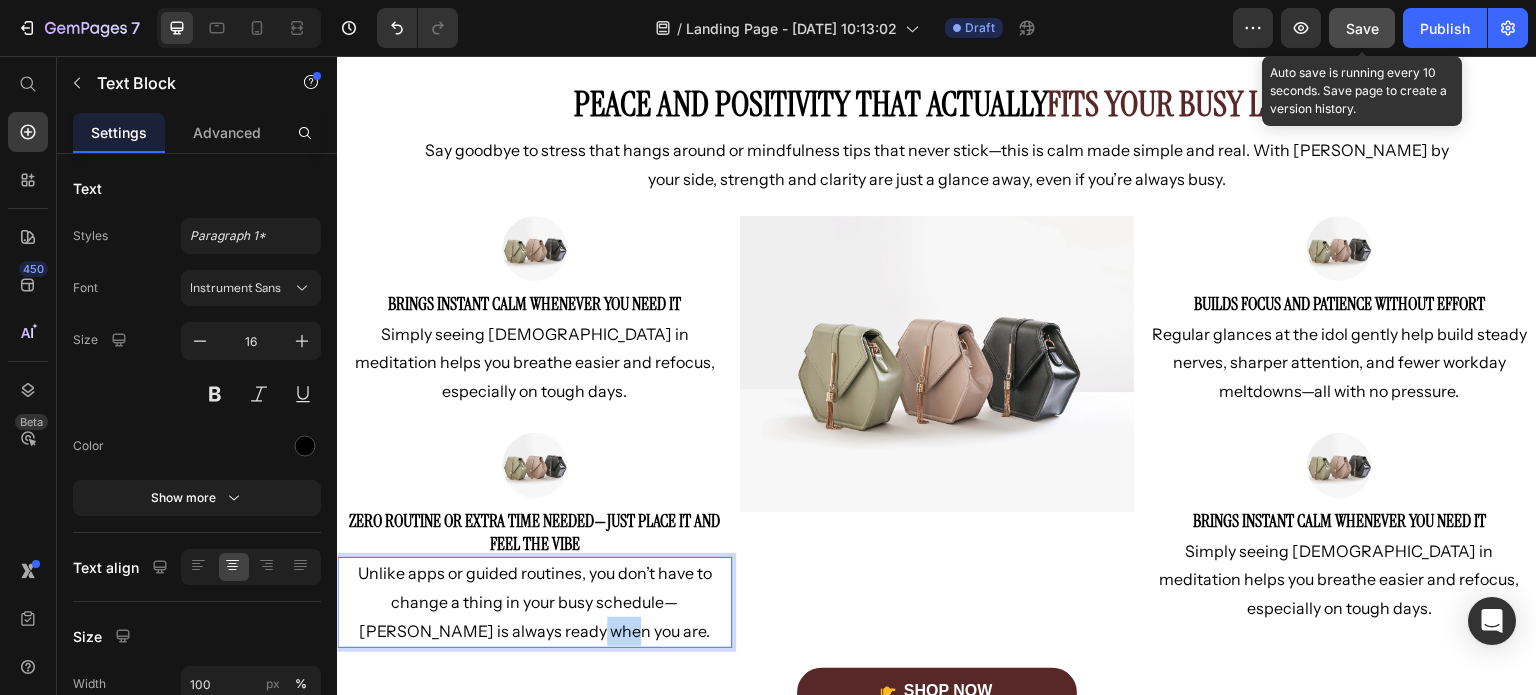 click on "Unlike apps or guided routines, you don’t have to change a thing in your busy schedule—[PERSON_NAME] is always ready when you are." at bounding box center (534, 602) 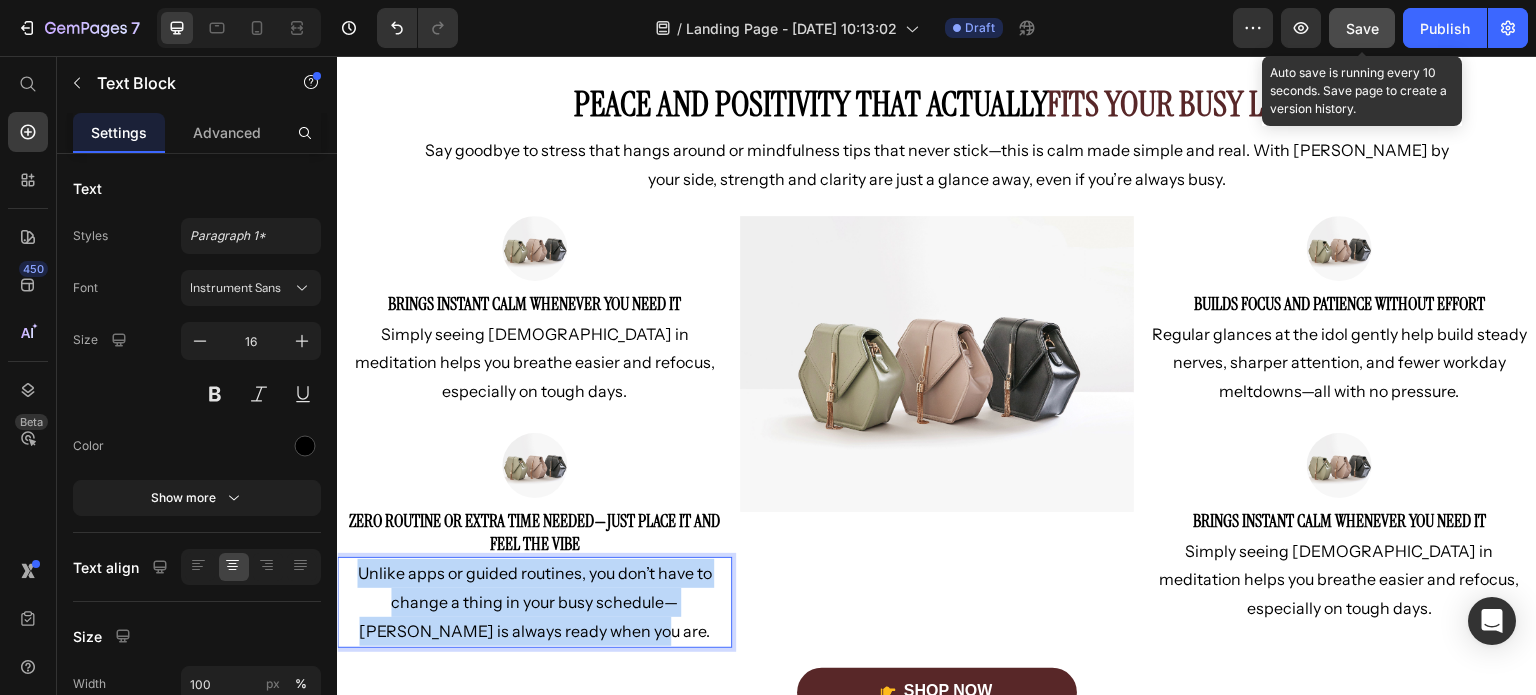 click on "Unlike apps or guided routines, you don’t have to change a thing in your busy schedule—[PERSON_NAME] is always ready when you are." at bounding box center (534, 602) 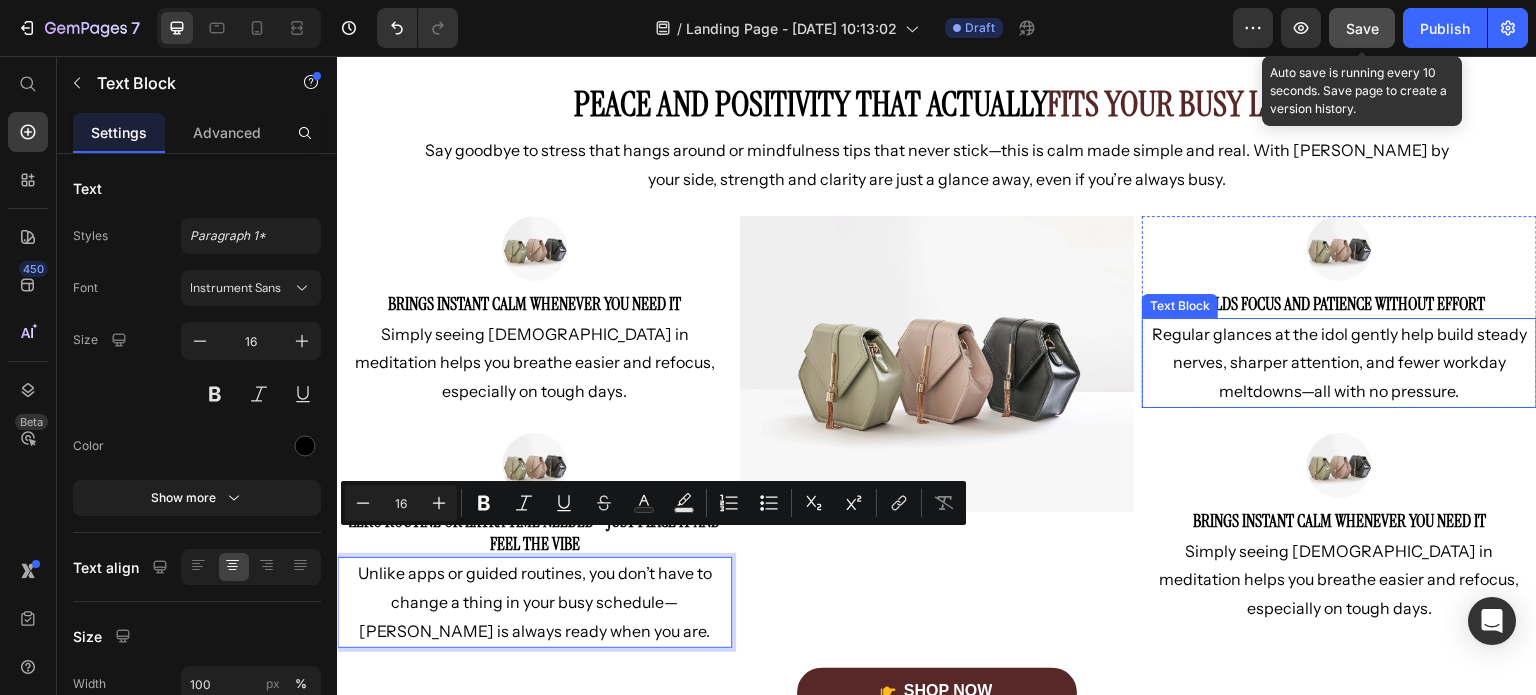 click on "Builds focus and patience without effort" at bounding box center (1339, 304) 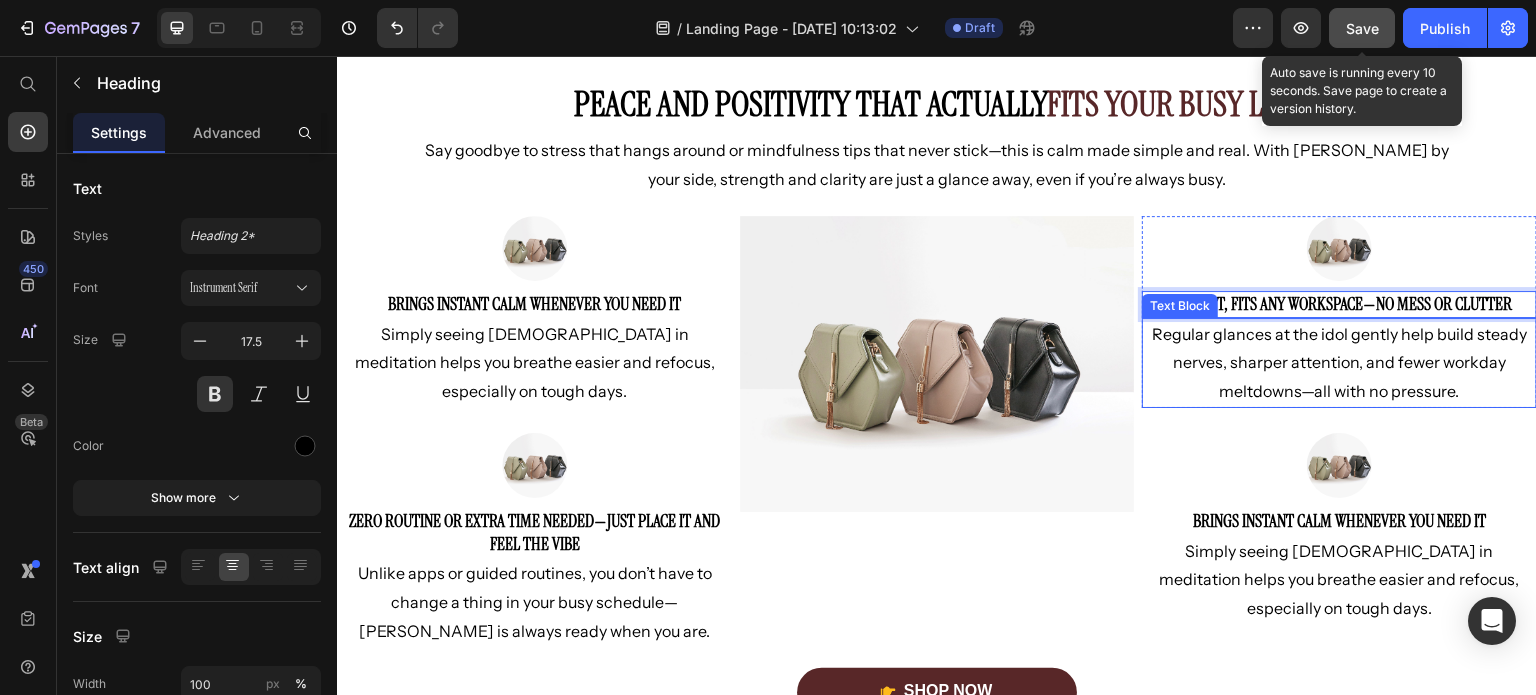 click on "Regular glances at the idol gently help build steady nerves, sharper attention, and fewer workday meltdowns—all with no pressure." at bounding box center (1339, 363) 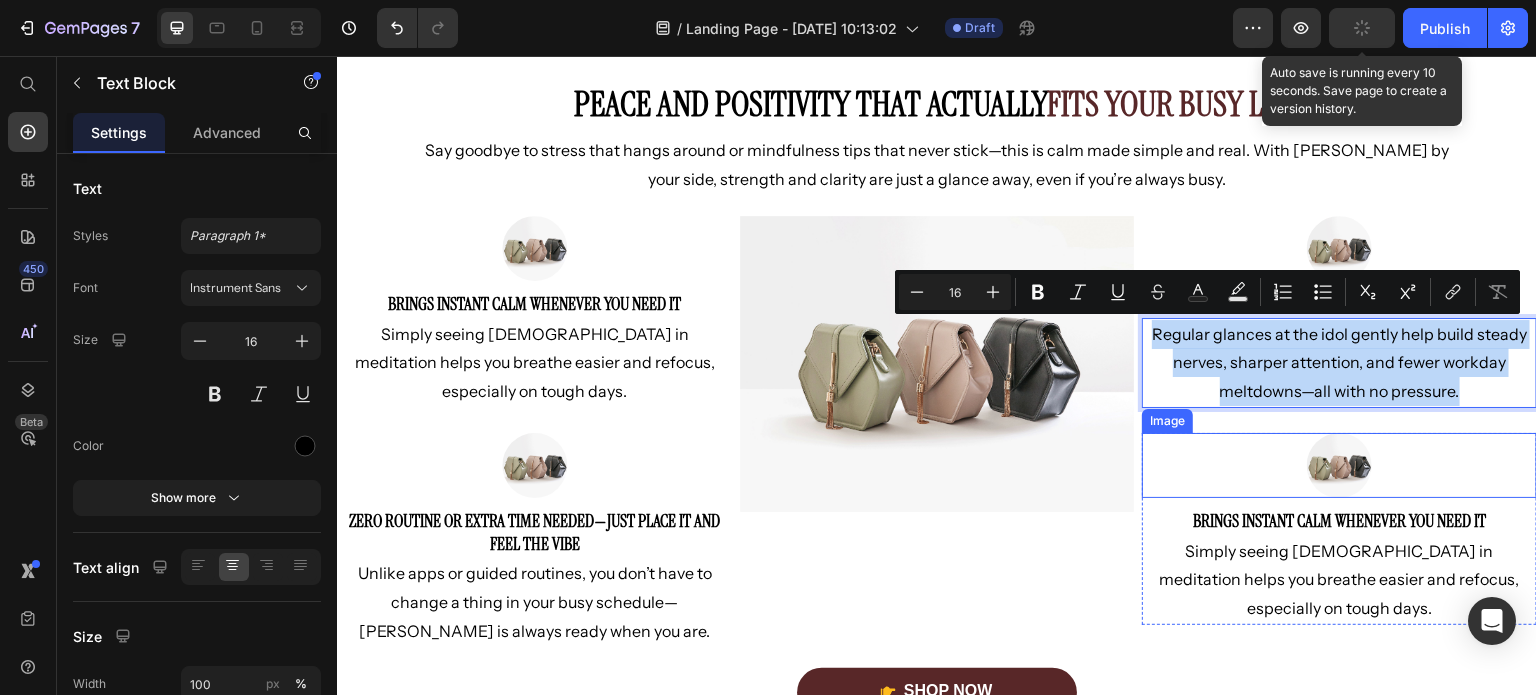 click at bounding box center (1339, 465) 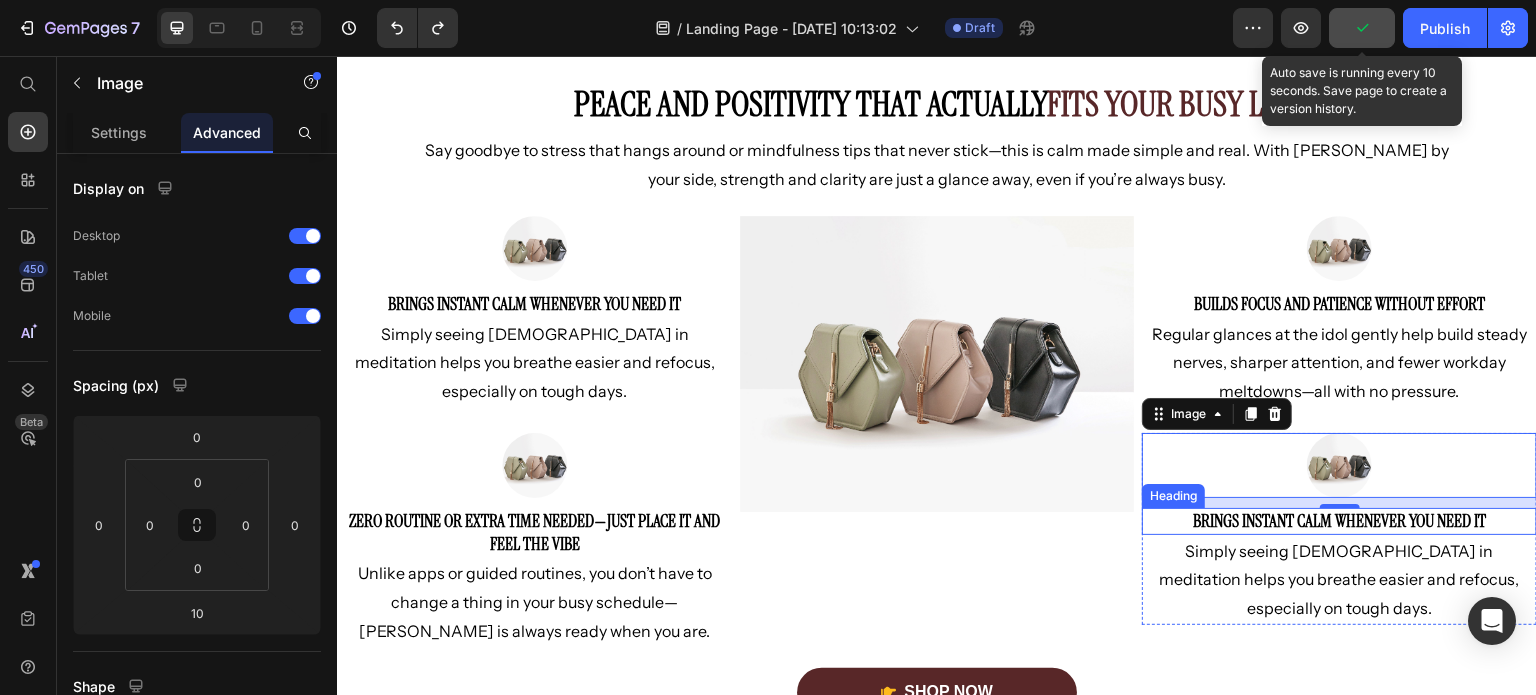 click on "Brings instant calm whenever you need it" at bounding box center [1339, 521] 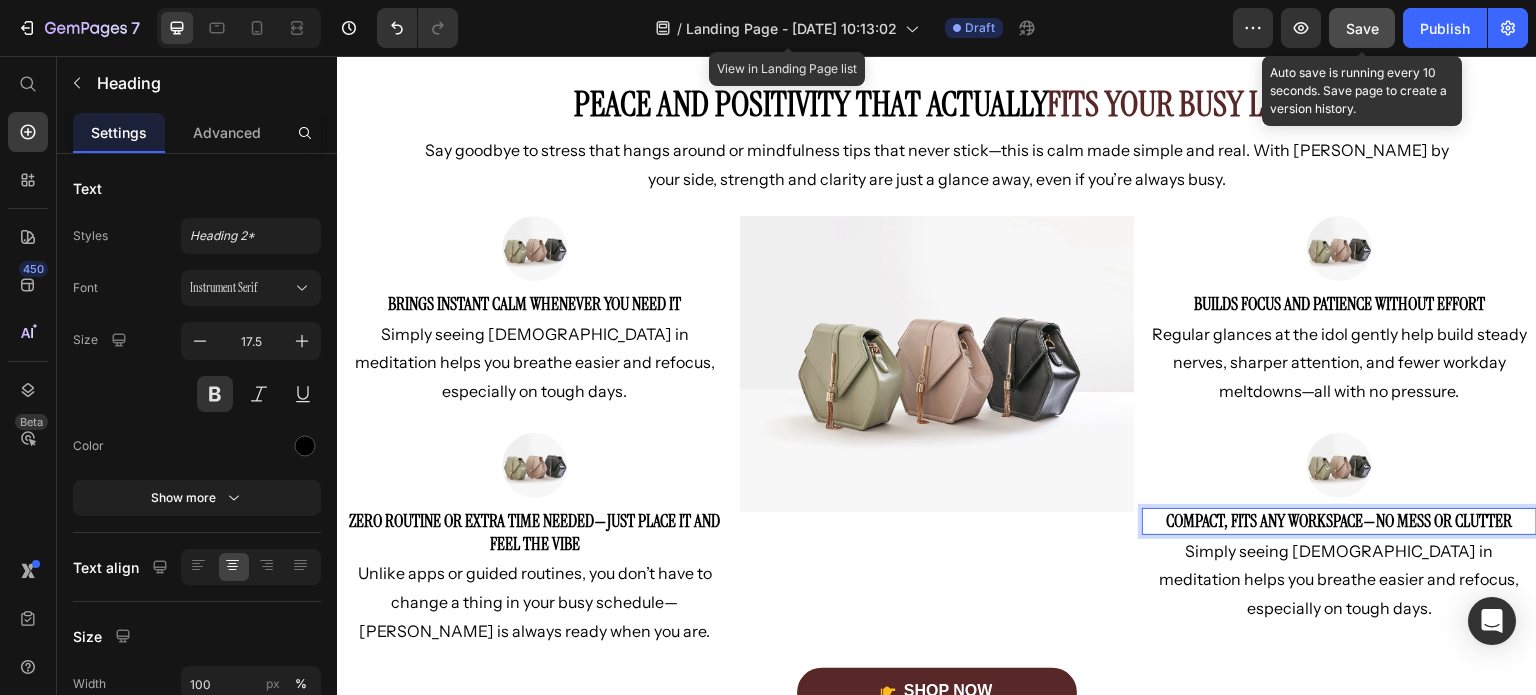 click on "Compact, fits any workspace—no mess or clutter" at bounding box center (1339, 521) 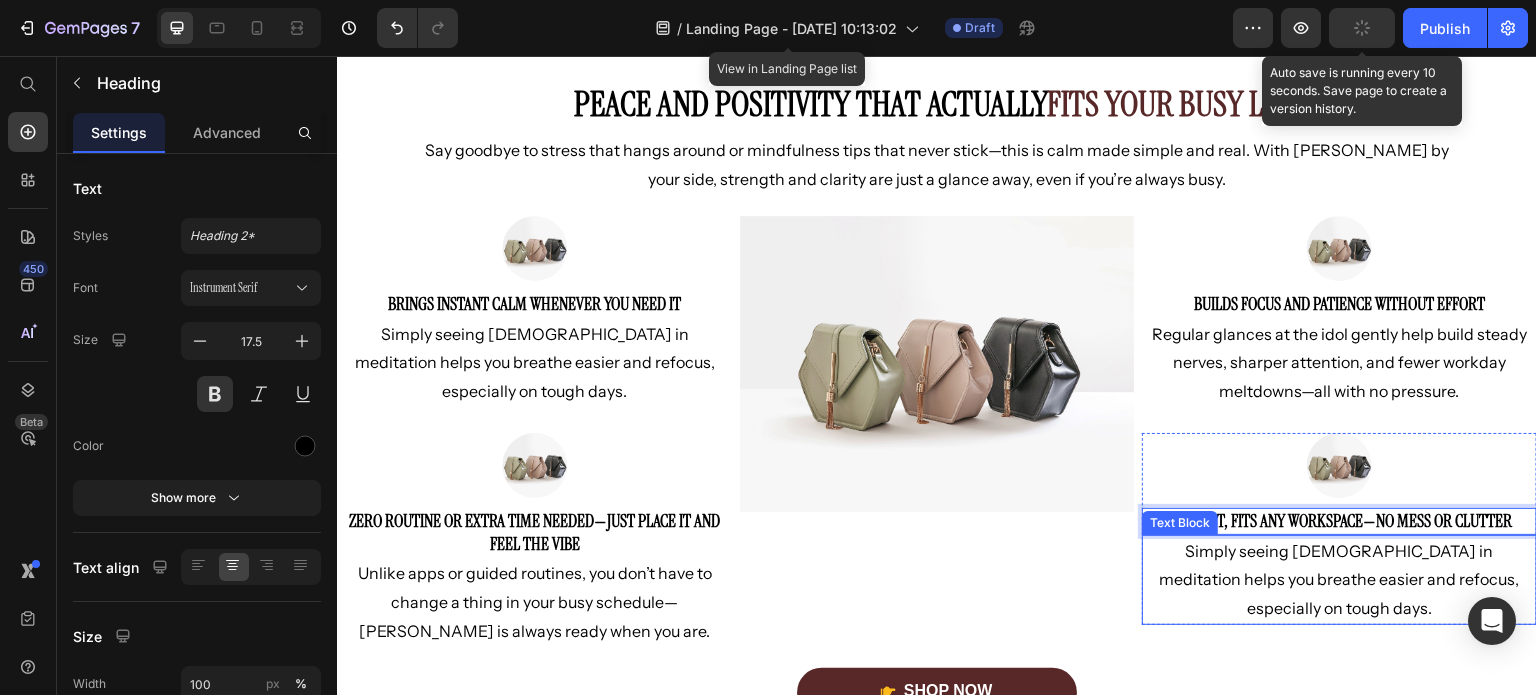 click on "Simply seeing [DEMOGRAPHIC_DATA] in meditation helps you breathe easier and refocus, especially on tough days." at bounding box center (1339, 580) 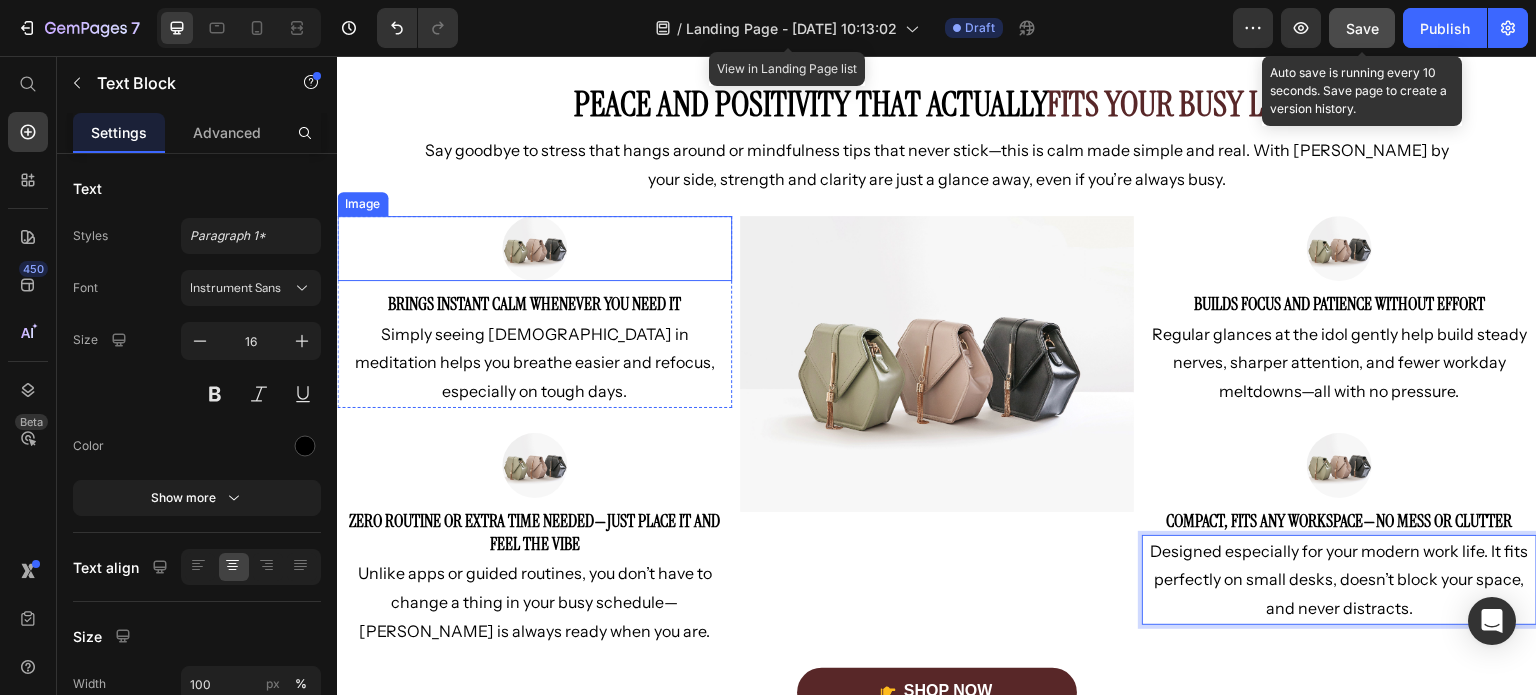click at bounding box center (534, 248) 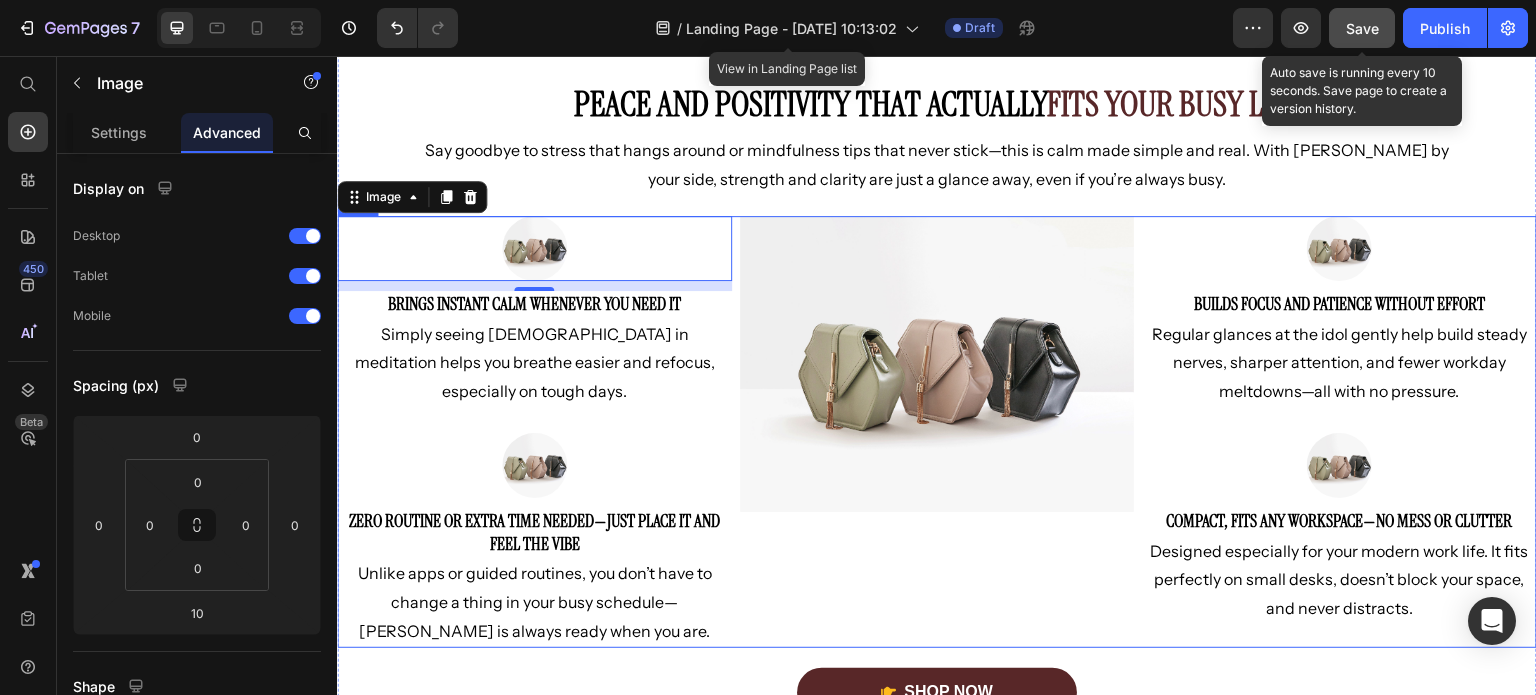click on "Image   10 Brings instant calm whenever you need it Heading Simply seeing Hanuman in meditation helps you breathe easier and refocus, especially on tough days. Text Block Row Image Zero routine or extra time needed—just place it and feel the vibe Heading Unlike apps or guided routines, you don’t have to change a thing in your busy schedule—Hanuman is always ready when you are. Text Block Row Image Image Builds focus and patience without effort Heading Regular glances at the idol gently help build steady nerves, sharper attention, and fewer workday meltdowns—all with no pressure. Text Block Row Image Compact, fits any workspace—no mess or clutter Heading Designed especially for your modern work life. It fits perfectly on small desks, doesn’t block your space, and never distracts. Text Block Row Row" at bounding box center [937, 432] 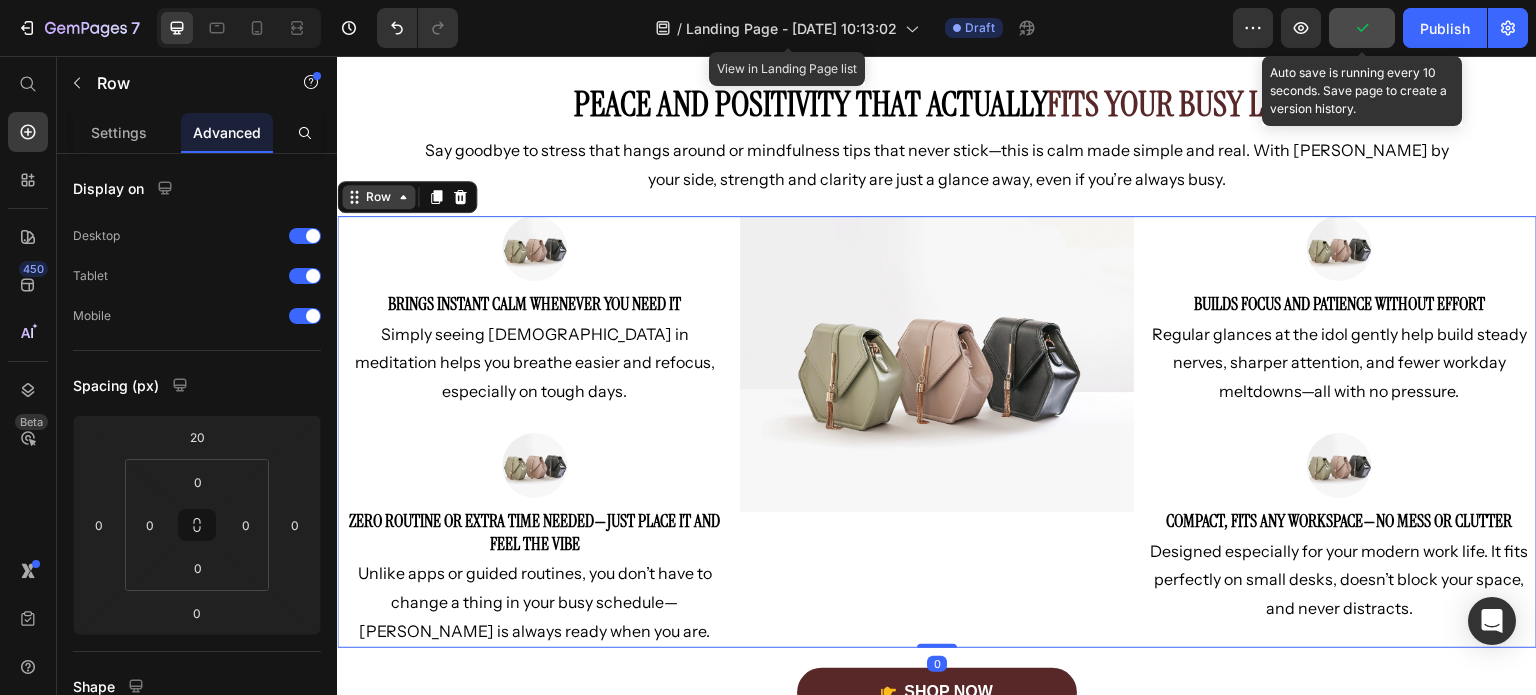 click on "Row" at bounding box center (378, 197) 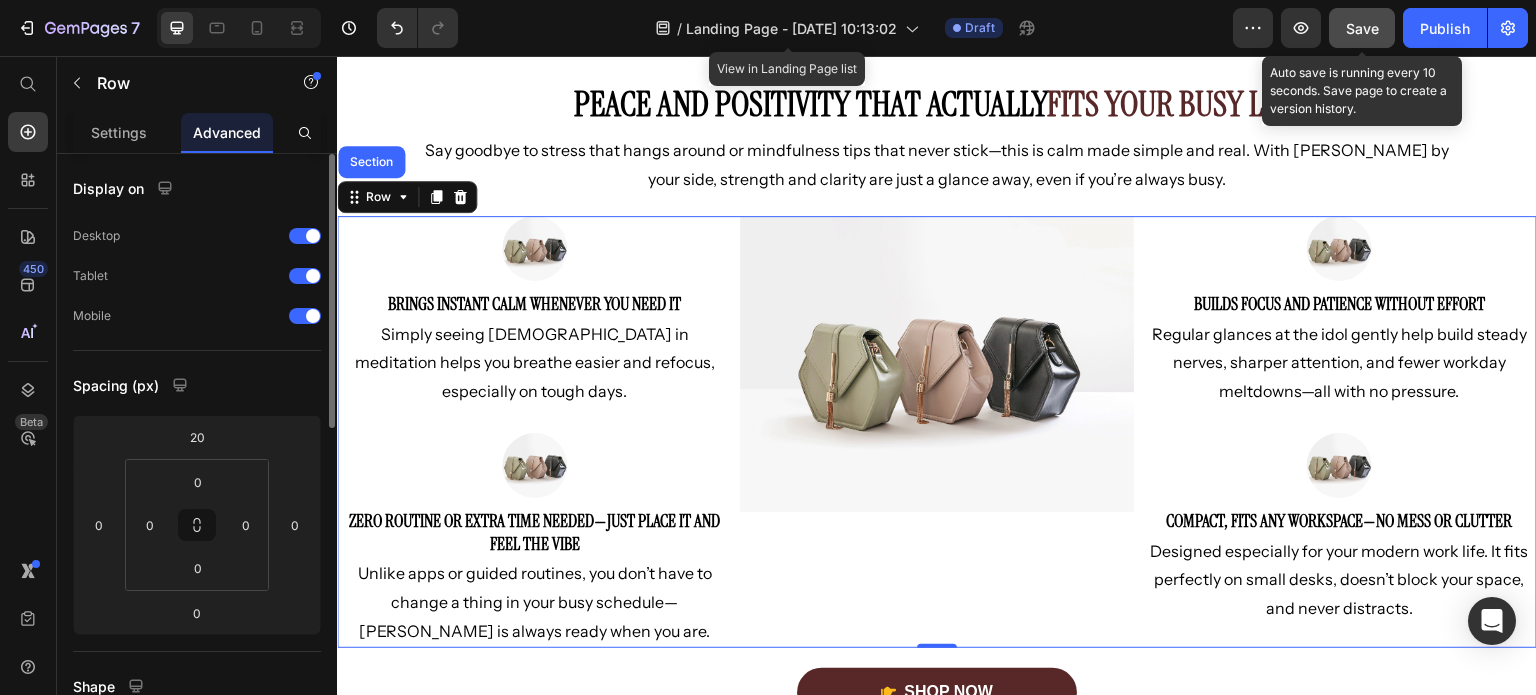 click on "Settings" at bounding box center [119, 132] 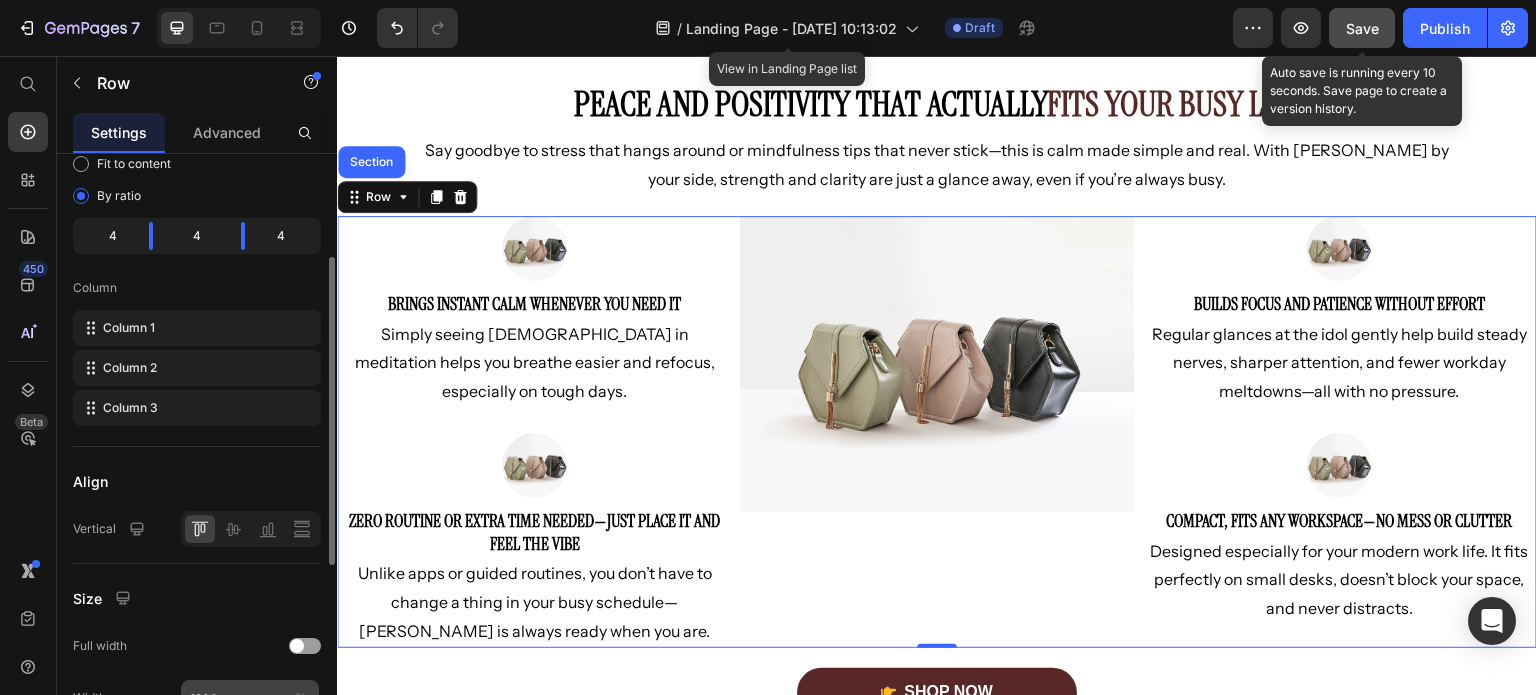 scroll, scrollTop: 400, scrollLeft: 0, axis: vertical 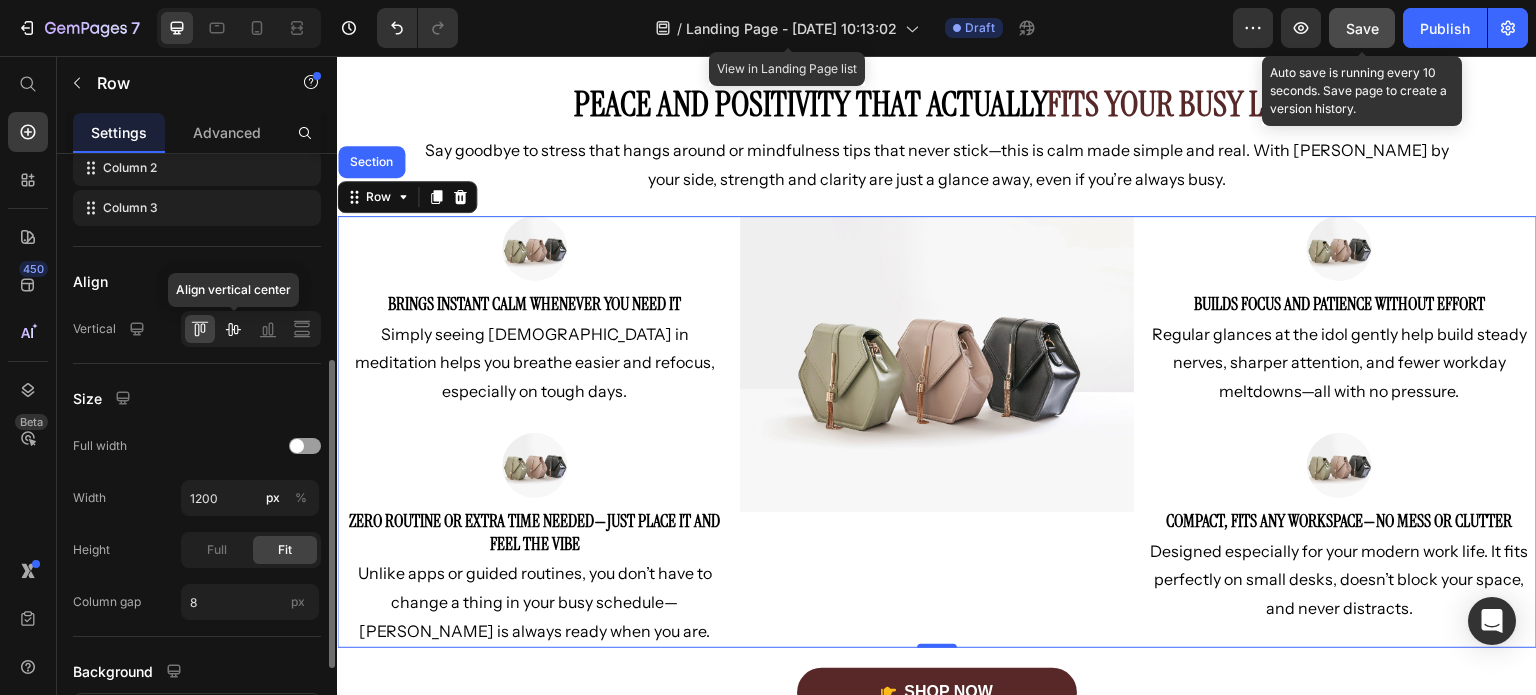 click 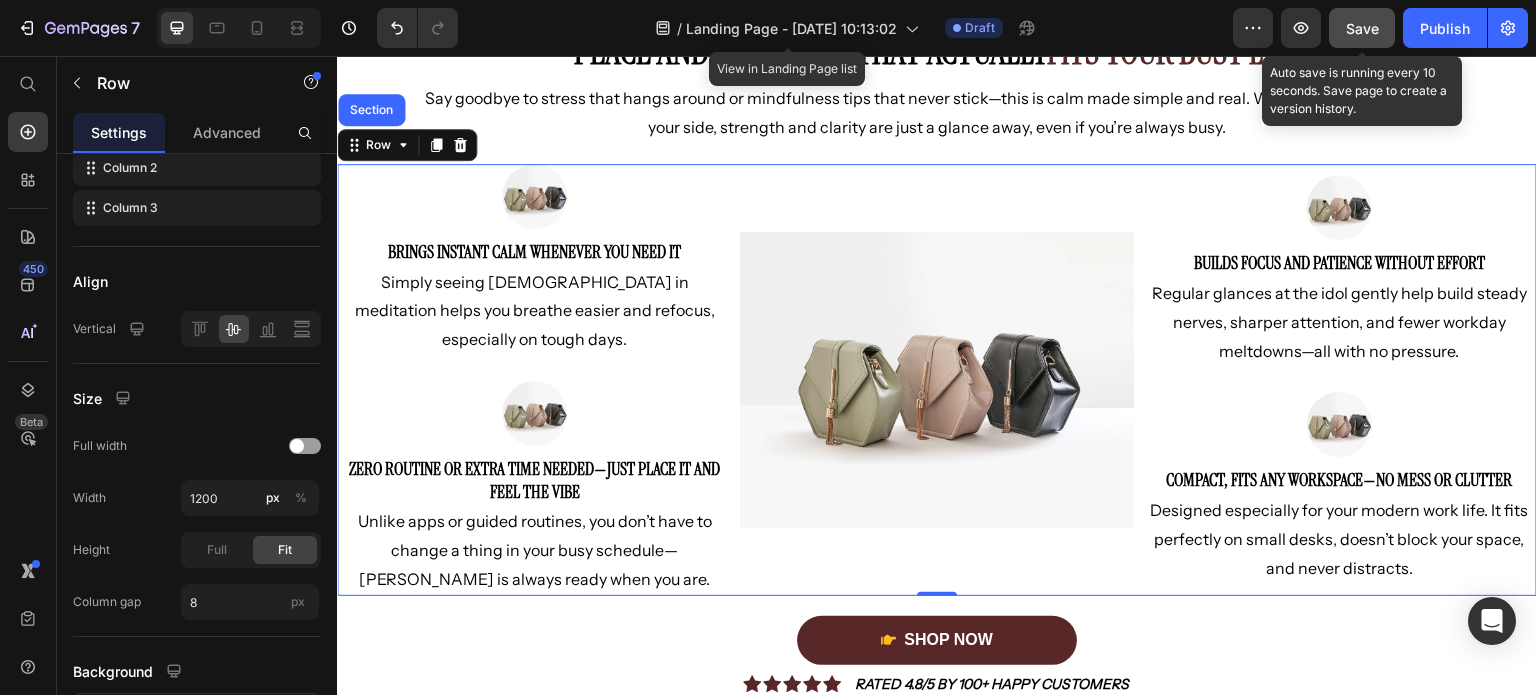 scroll, scrollTop: 400, scrollLeft: 0, axis: vertical 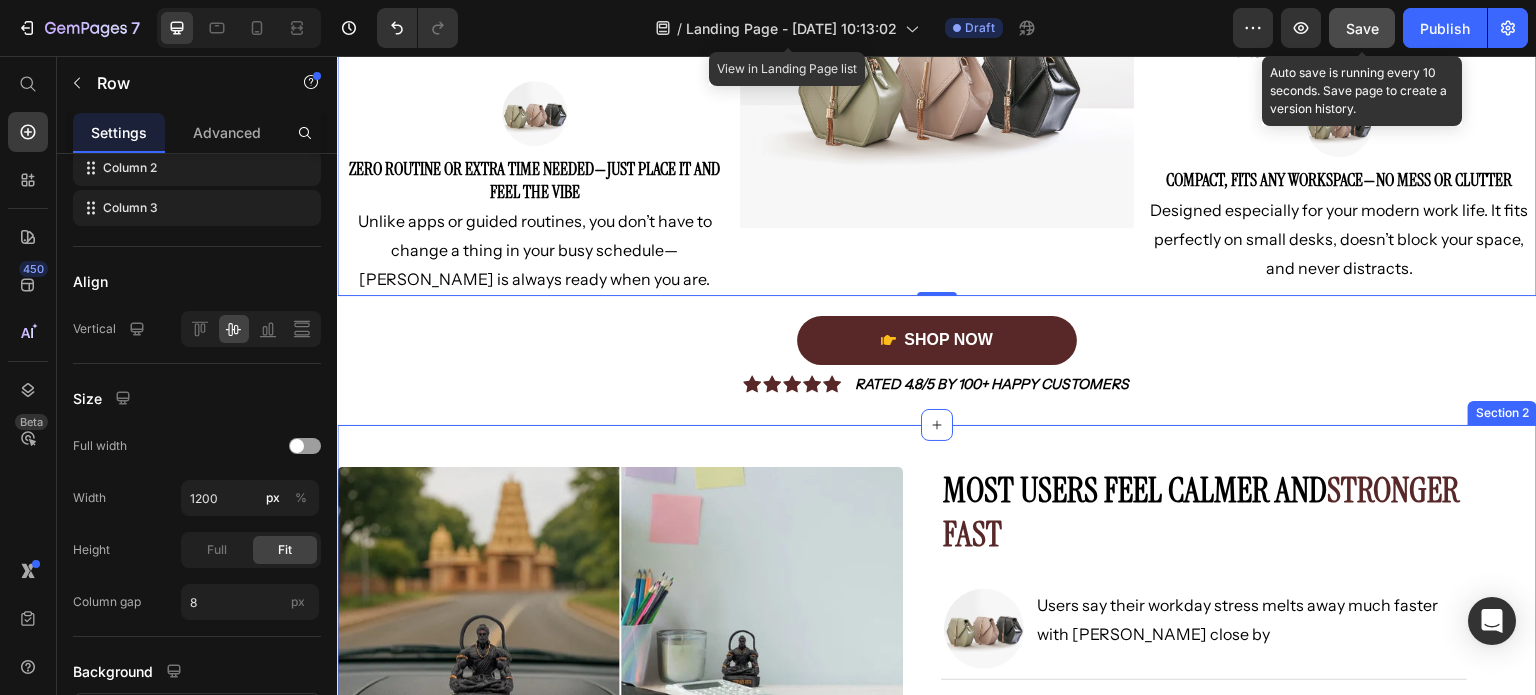 click on "Image Most Users Feel Calmer and  Stronger Fast Heading Image Users say their workday stress melts away much faster with Hanuman close by Text Block Row Image Users say their workday stress melts away much faster with Hanuman close by Text Block Row Image Users say their workday stress melts away much faster with Hanuman close by Text Block Row
Shop Now   Button Image Icon Icon Icon Icon Icon Icon List Rated 4.8/5 by 100+ Happy Customers Text Block Row Row Row Section 2" at bounding box center (937, 745) 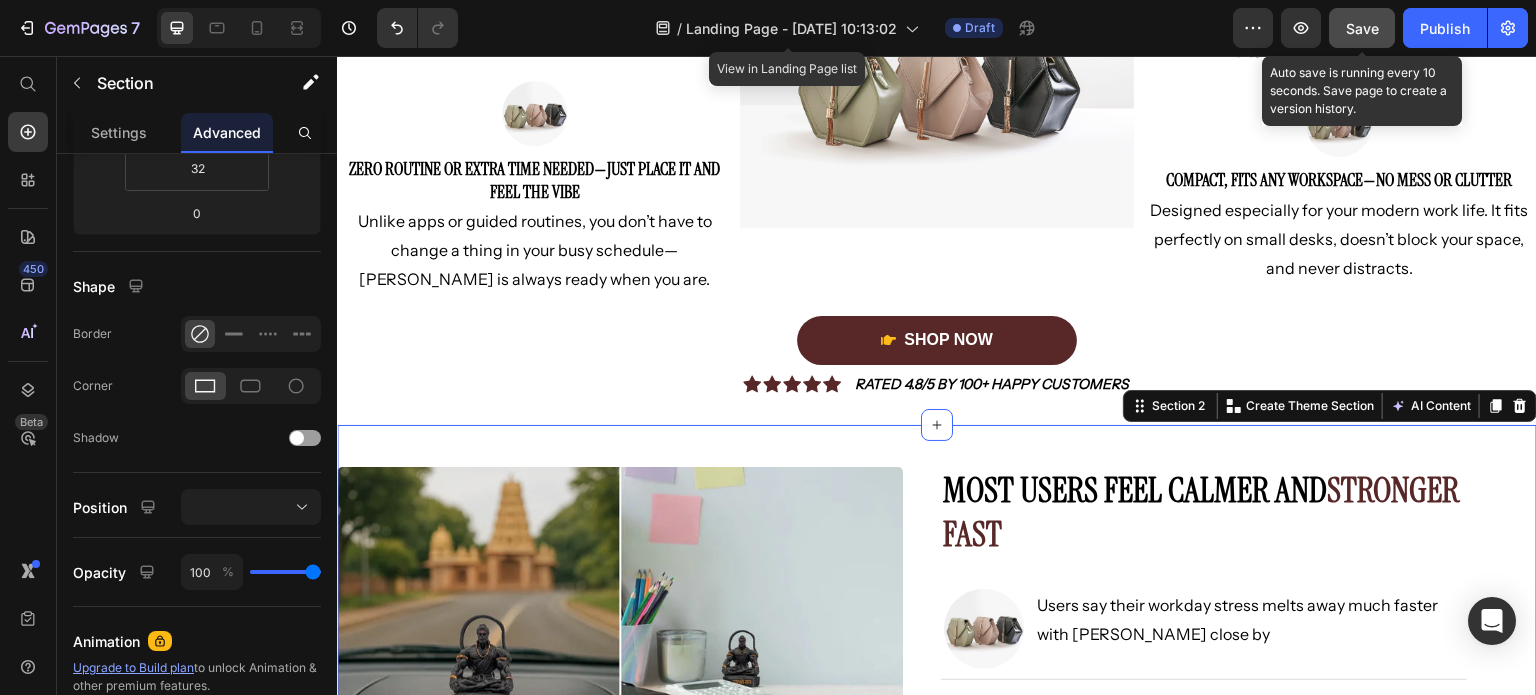 scroll, scrollTop: 284, scrollLeft: 0, axis: vertical 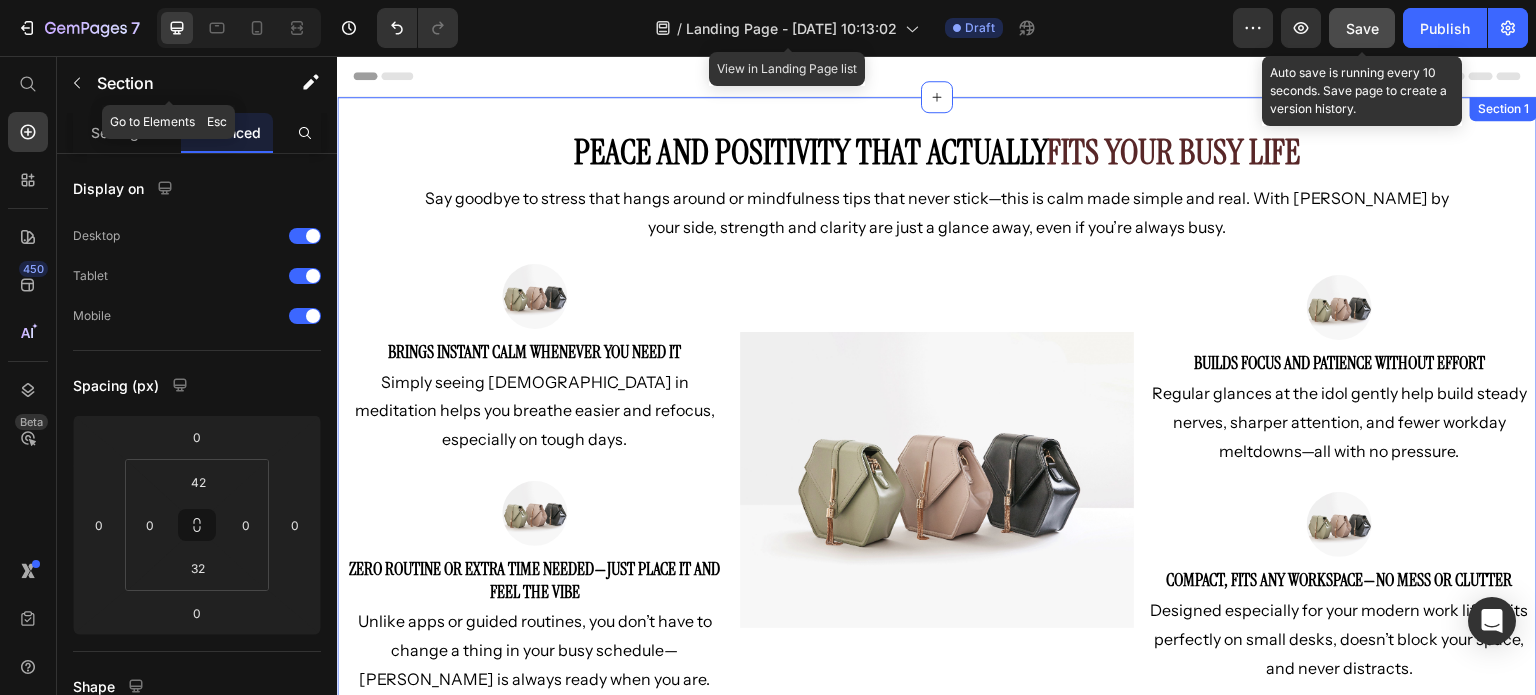 click on "Peace and Positivity That Actually  Fits Your Busy Life Heading Say goodbye to stress that hangs around or mindfulness tips that never stick—this is calm made simple and real. With Hanuman by your side, strength and clarity are just a glance away, even if you’re always busy. Text Block Row Image Brings instant calm whenever you need it Heading Simply seeing Hanuman in meditation helps you breathe easier and refocus, especially on tough days. Text Block Row Image Zero routine or extra time needed—just place it and feel the vibe Heading Unlike apps or guided routines, you don’t have to change a thing in your busy schedule—Hanuman is always ready when you are. Text Block Row Image Image Builds focus and patience without effort Heading Regular glances at the idol gently help build steady nerves, sharper attention, and fewer workday meltdowns—all with no pressure. Text Block Row Image Compact, fits any workspace—no mess or clutter Heading Text Block Row Row
Shop Now   Button Image Icon Icon Row" at bounding box center [937, 461] 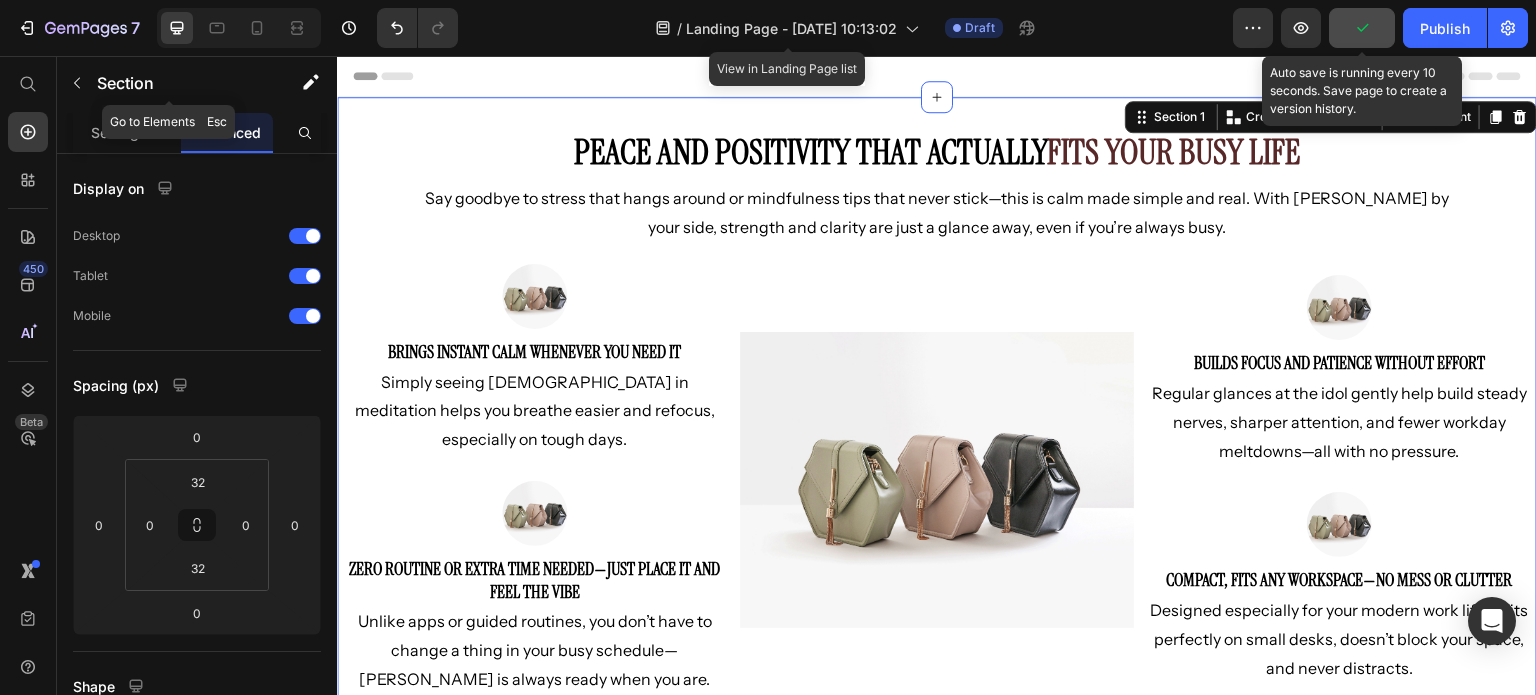 click 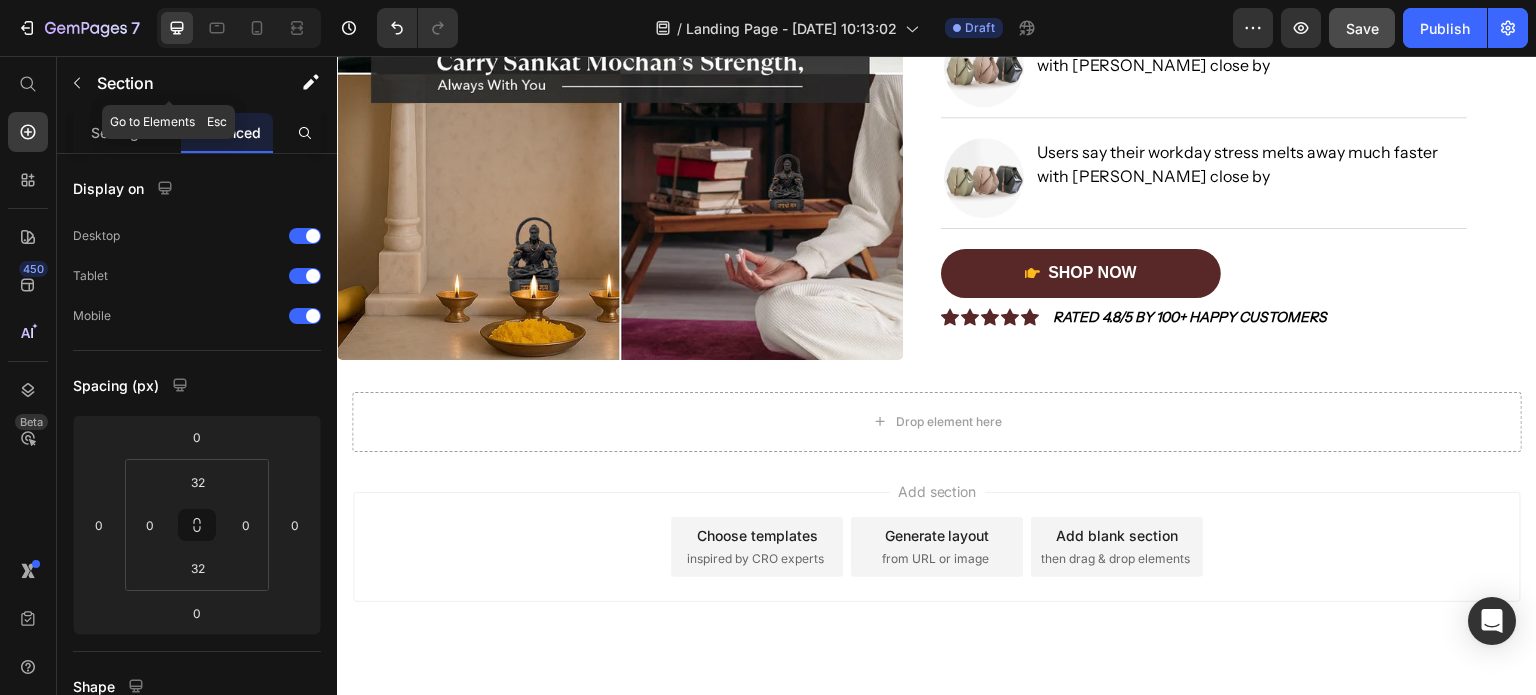 scroll, scrollTop: 1086, scrollLeft: 0, axis: vertical 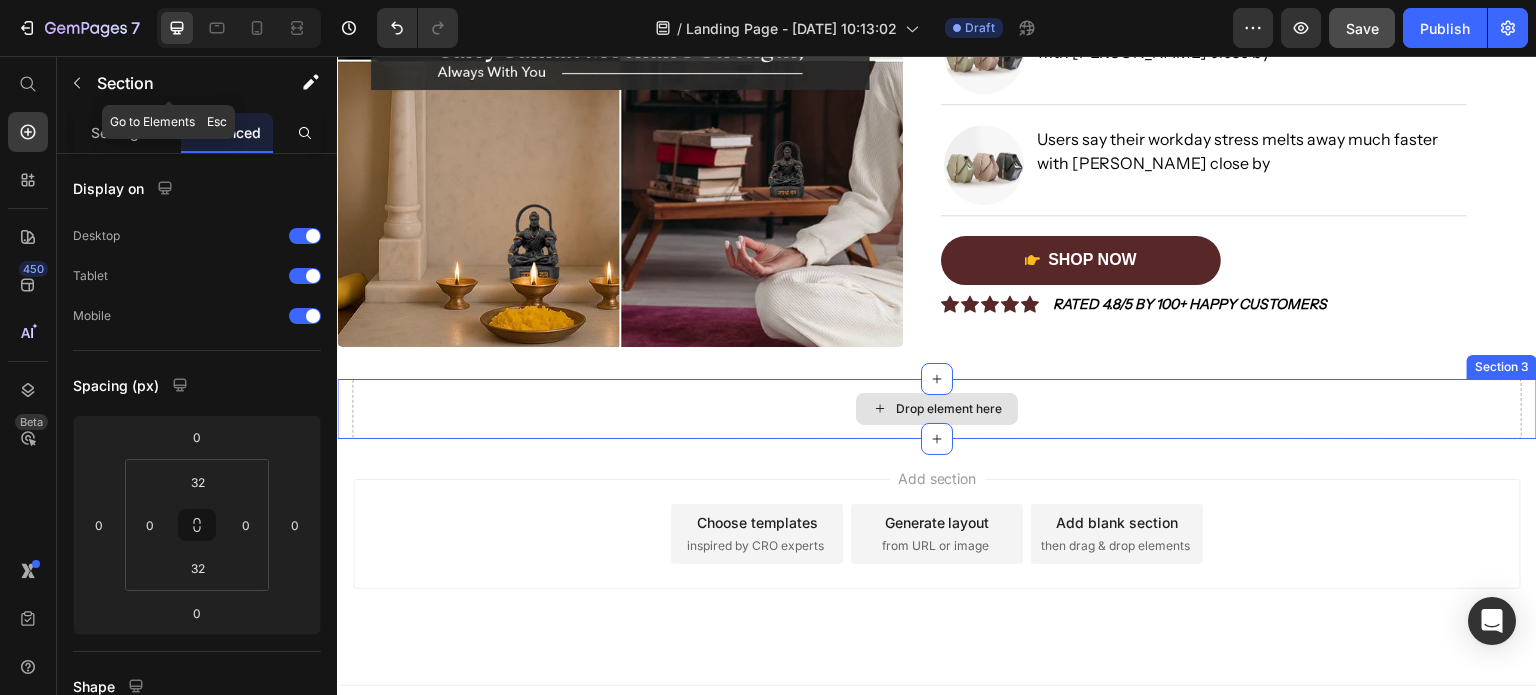 click on "Drop element here" at bounding box center [937, 409] 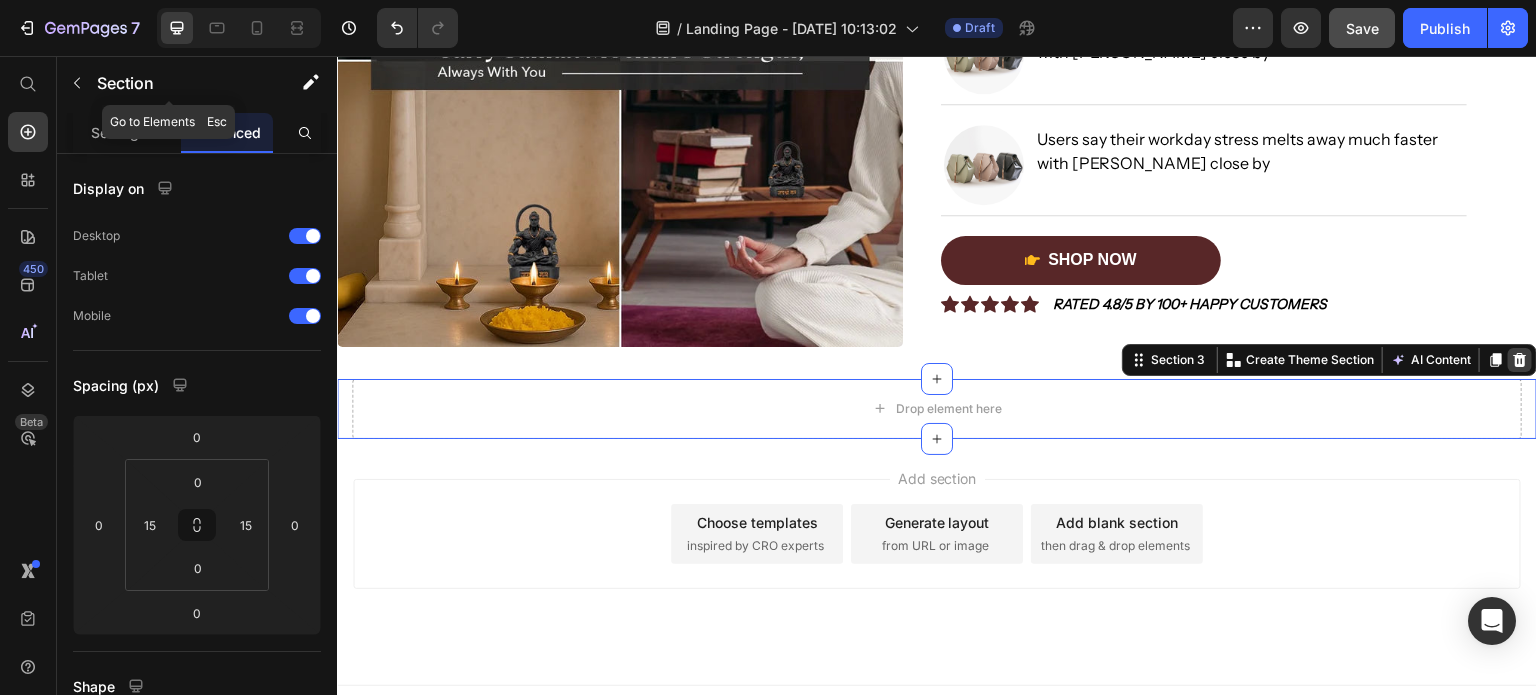click 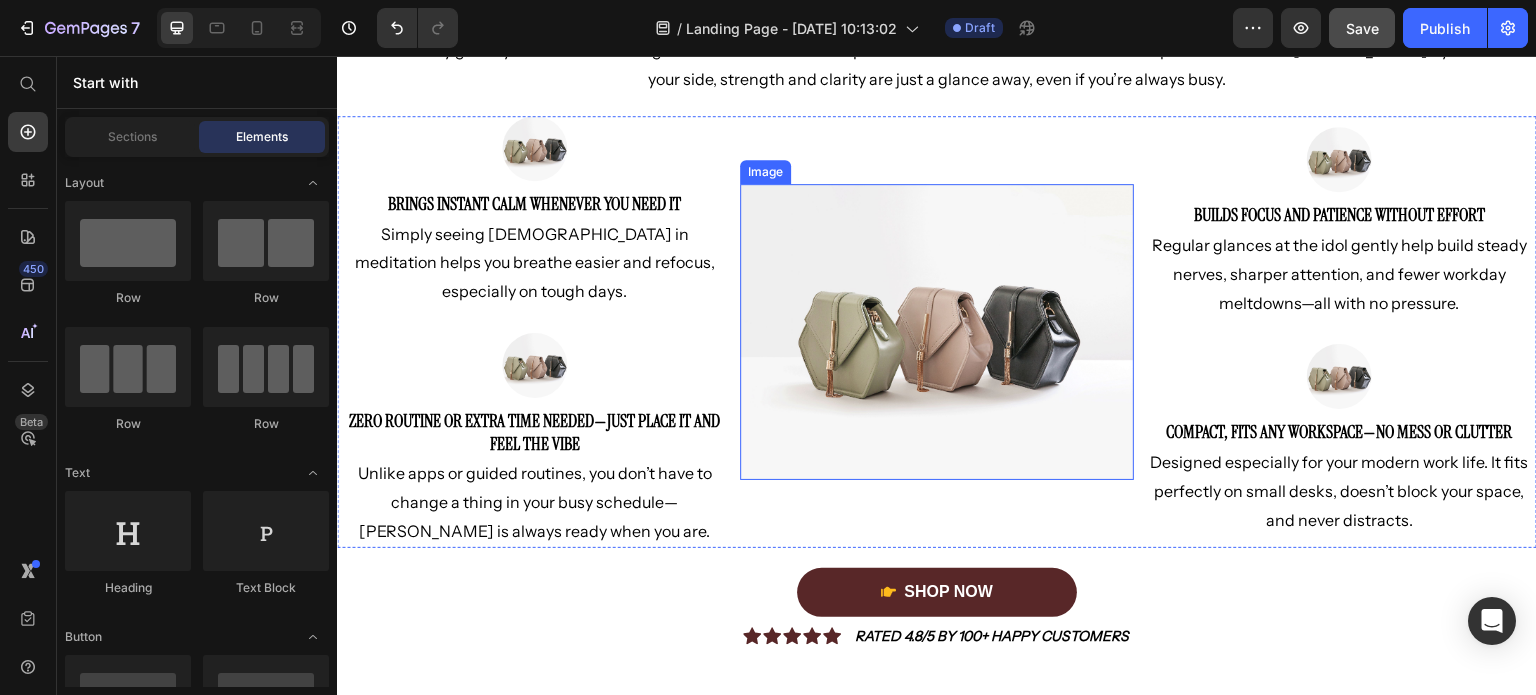 scroll, scrollTop: 0, scrollLeft: 0, axis: both 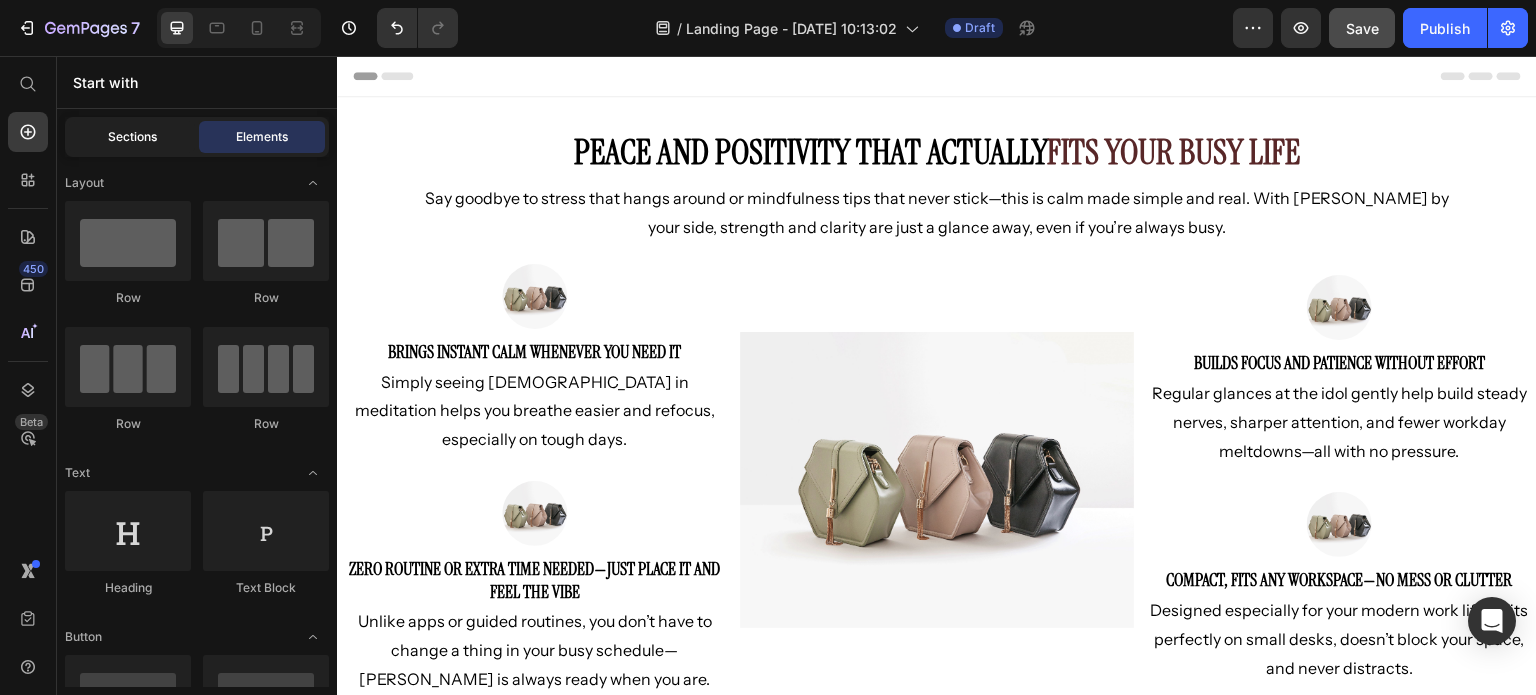 click on "Sections" 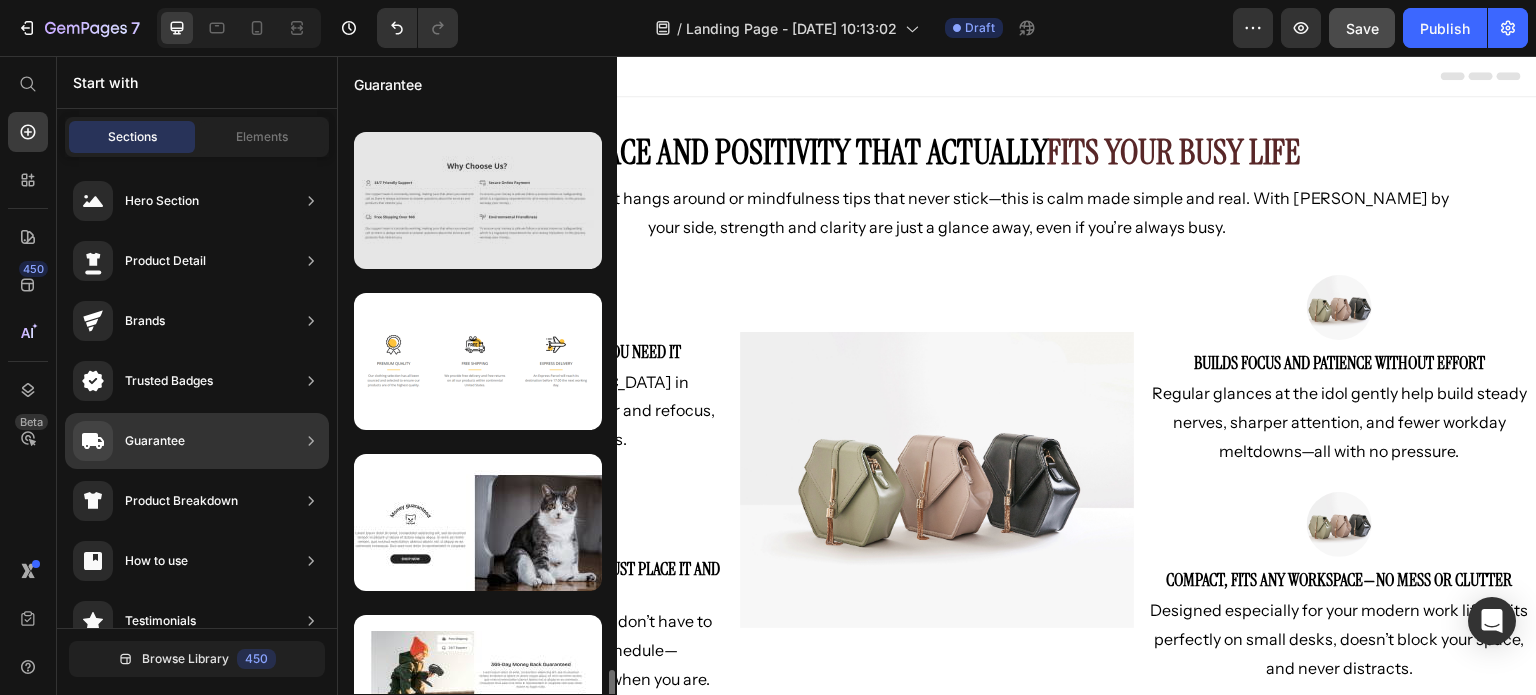scroll, scrollTop: 4071, scrollLeft: 0, axis: vertical 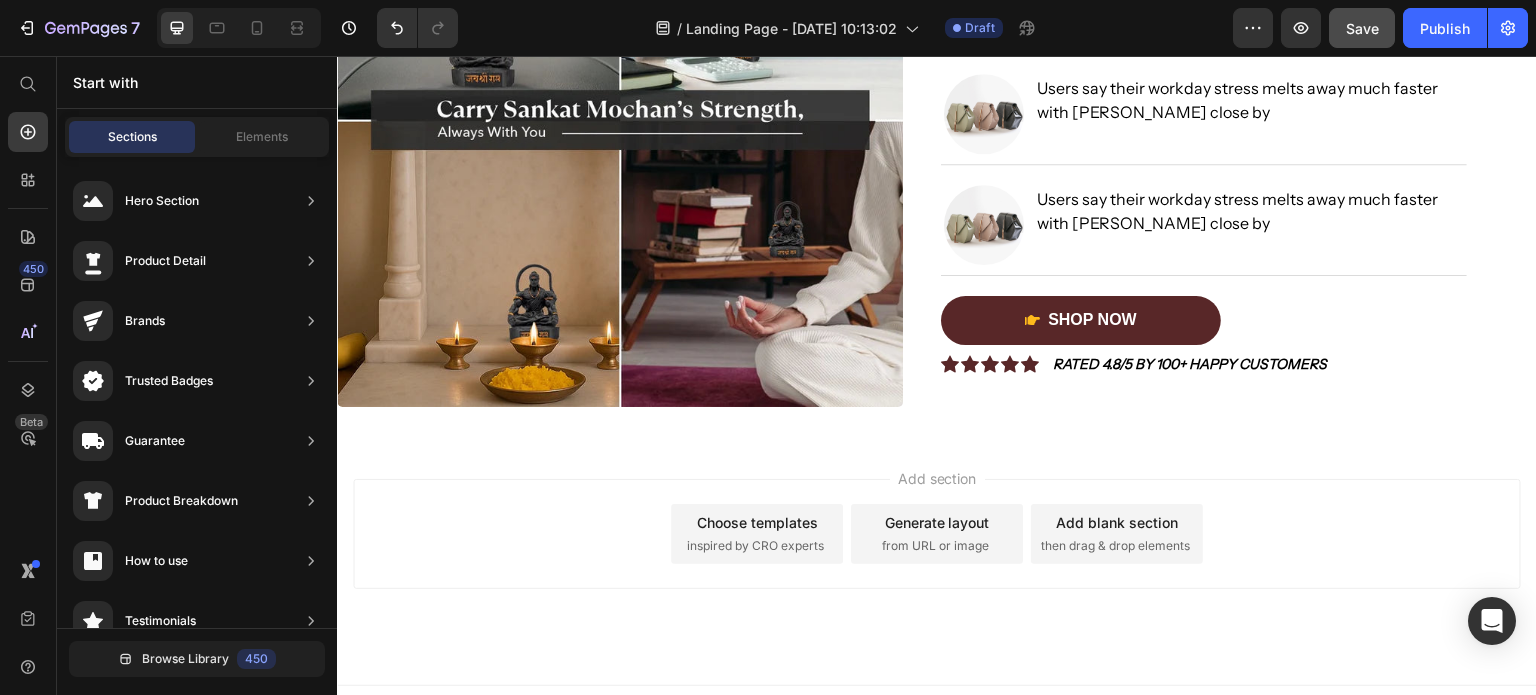 click on "inspired by CRO experts" at bounding box center (755, 546) 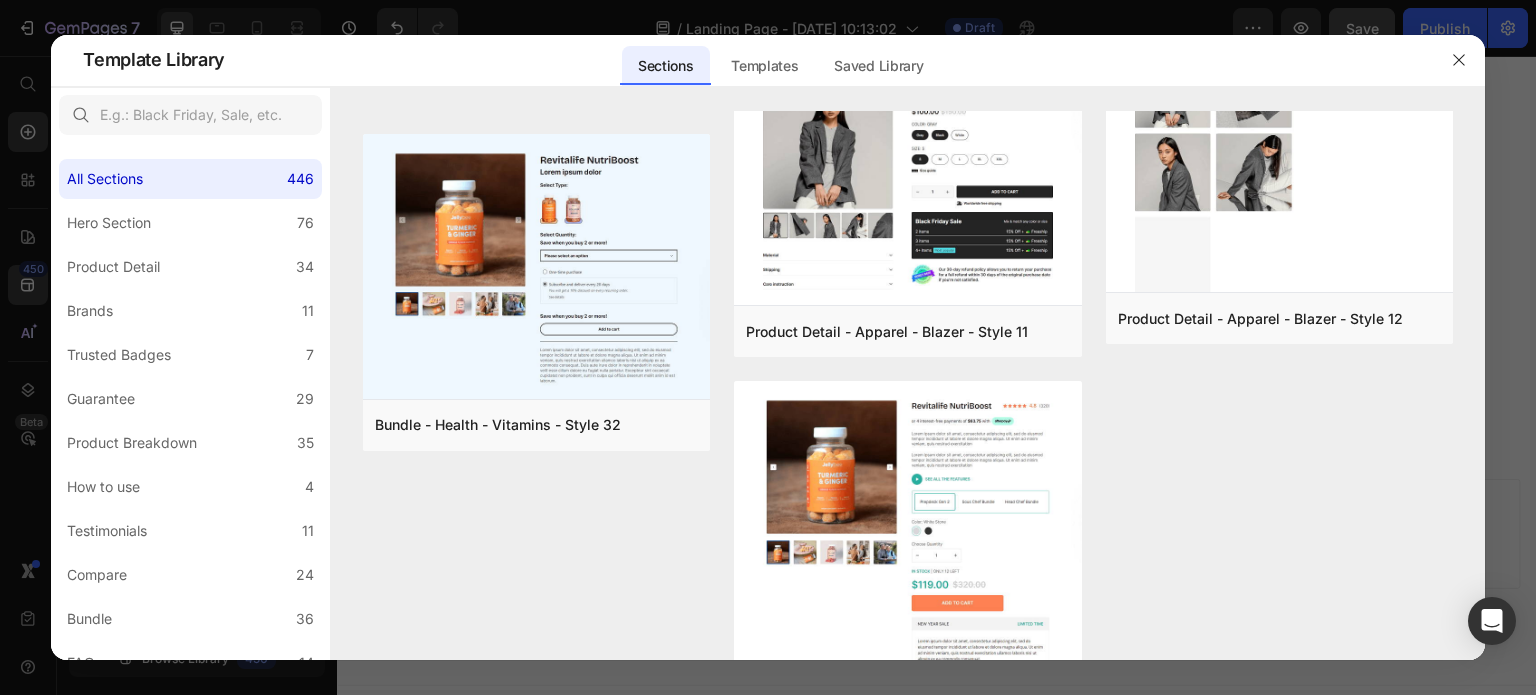 scroll, scrollTop: 3696, scrollLeft: 0, axis: vertical 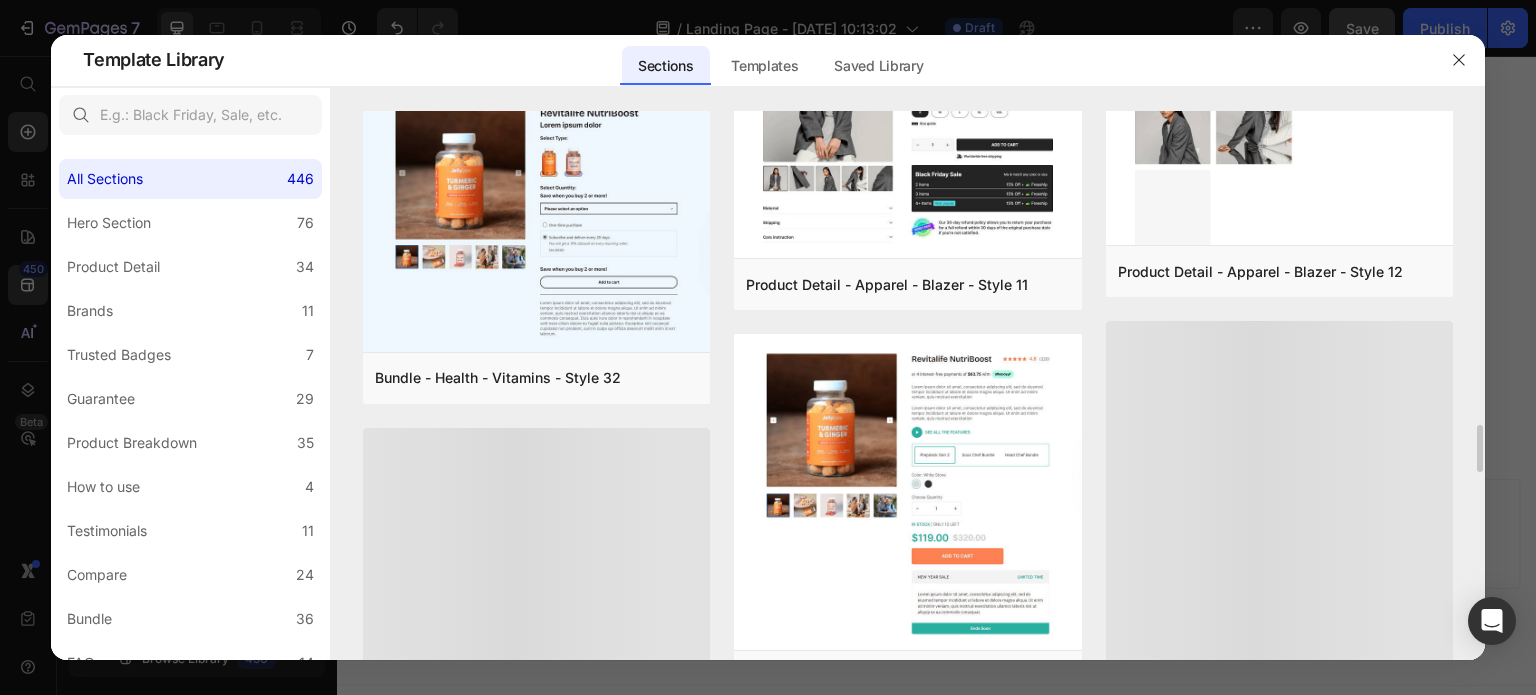 click on "Product Detail - Apparel - Blazer - Style 11 Add to page  Preview" at bounding box center (907, 284) 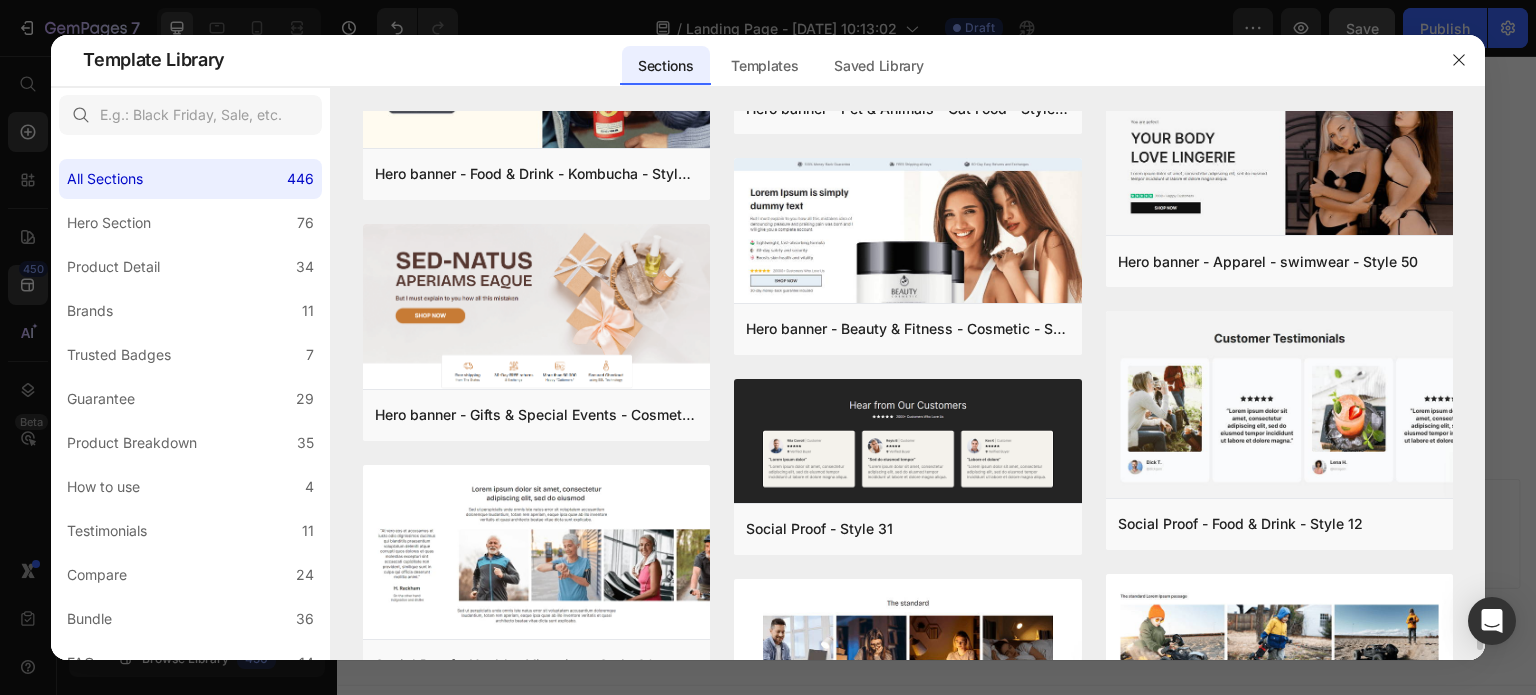 scroll, scrollTop: 12916, scrollLeft: 0, axis: vertical 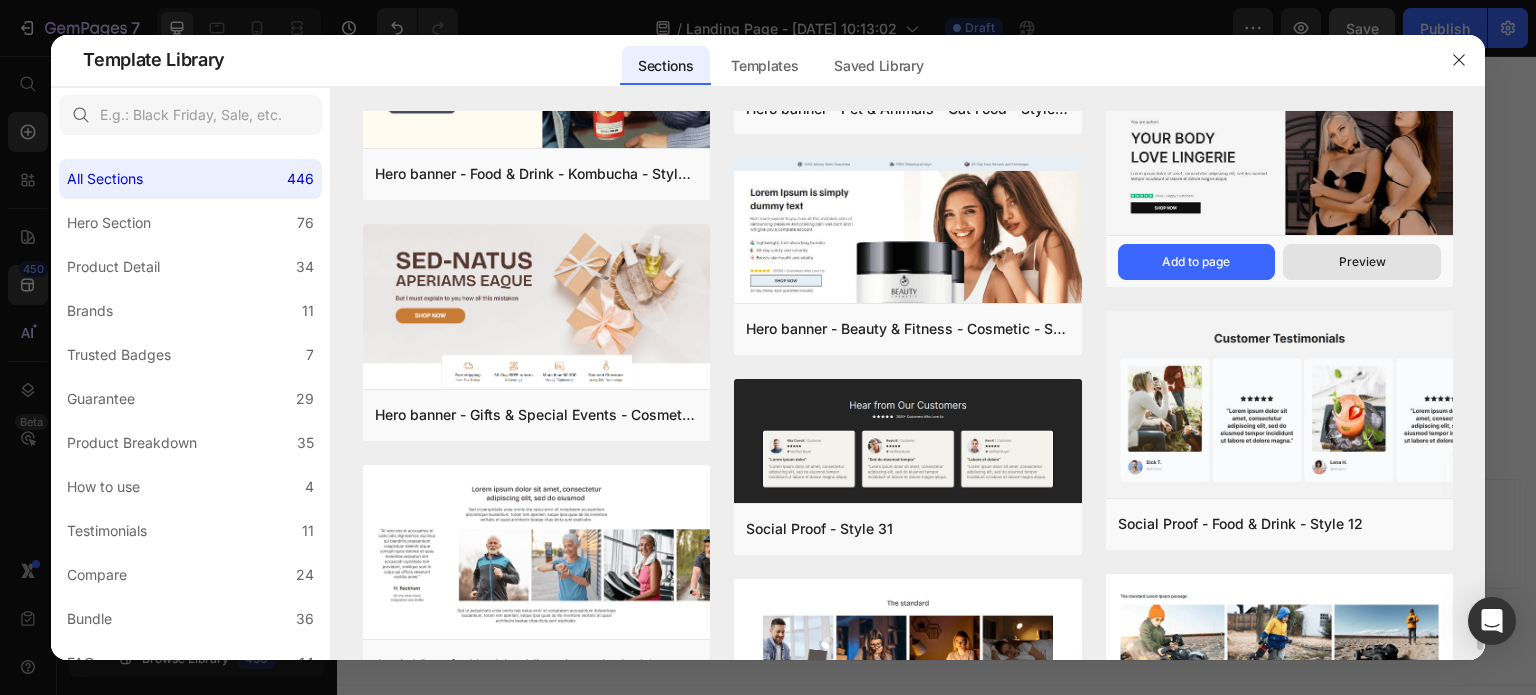 click on "Preview" at bounding box center (1362, 262) 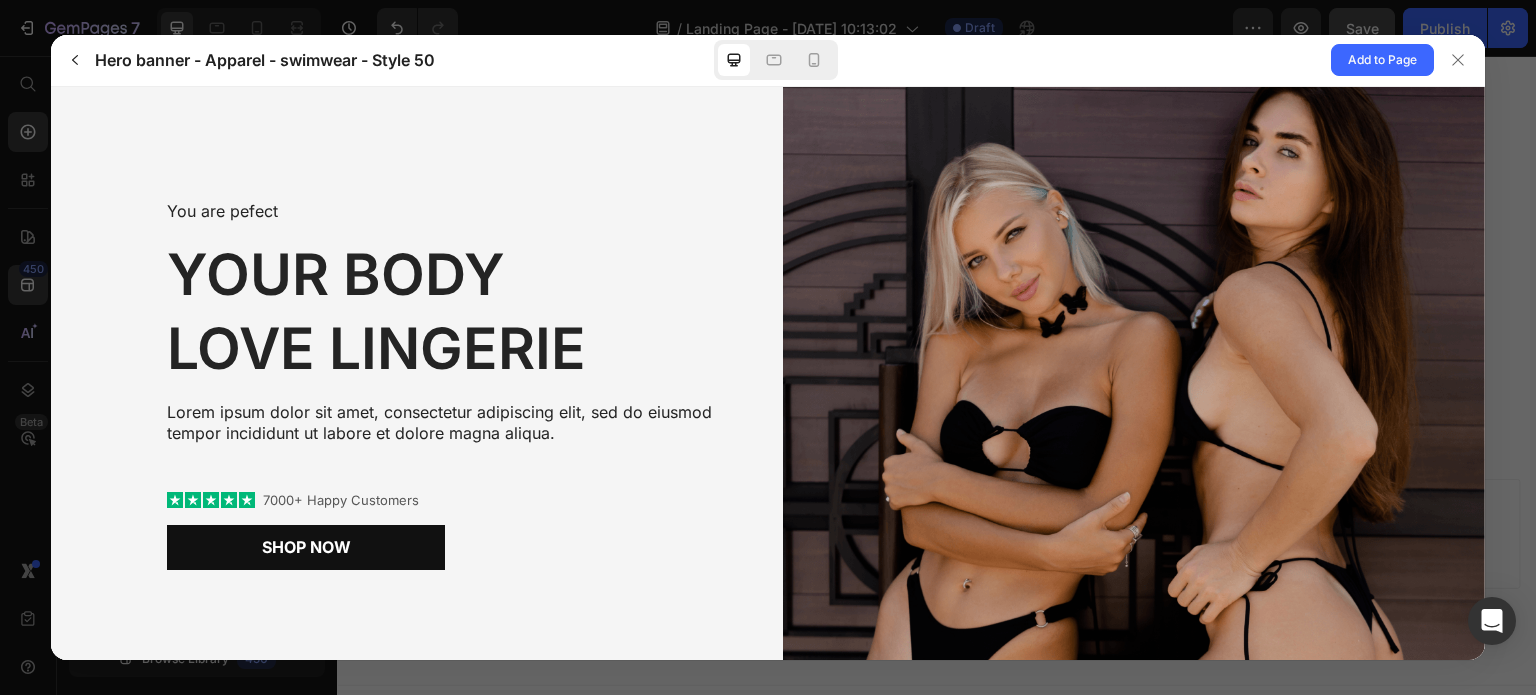 scroll, scrollTop: 0, scrollLeft: 0, axis: both 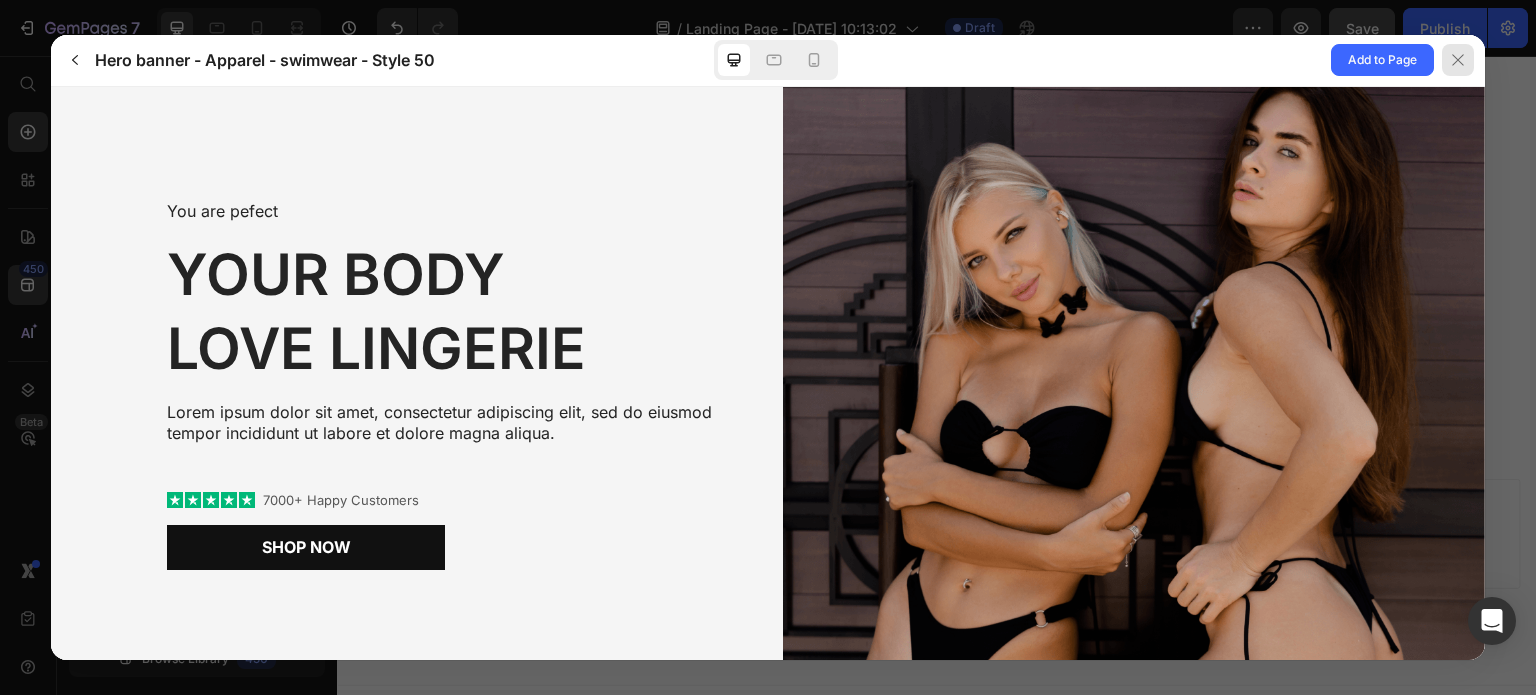 click 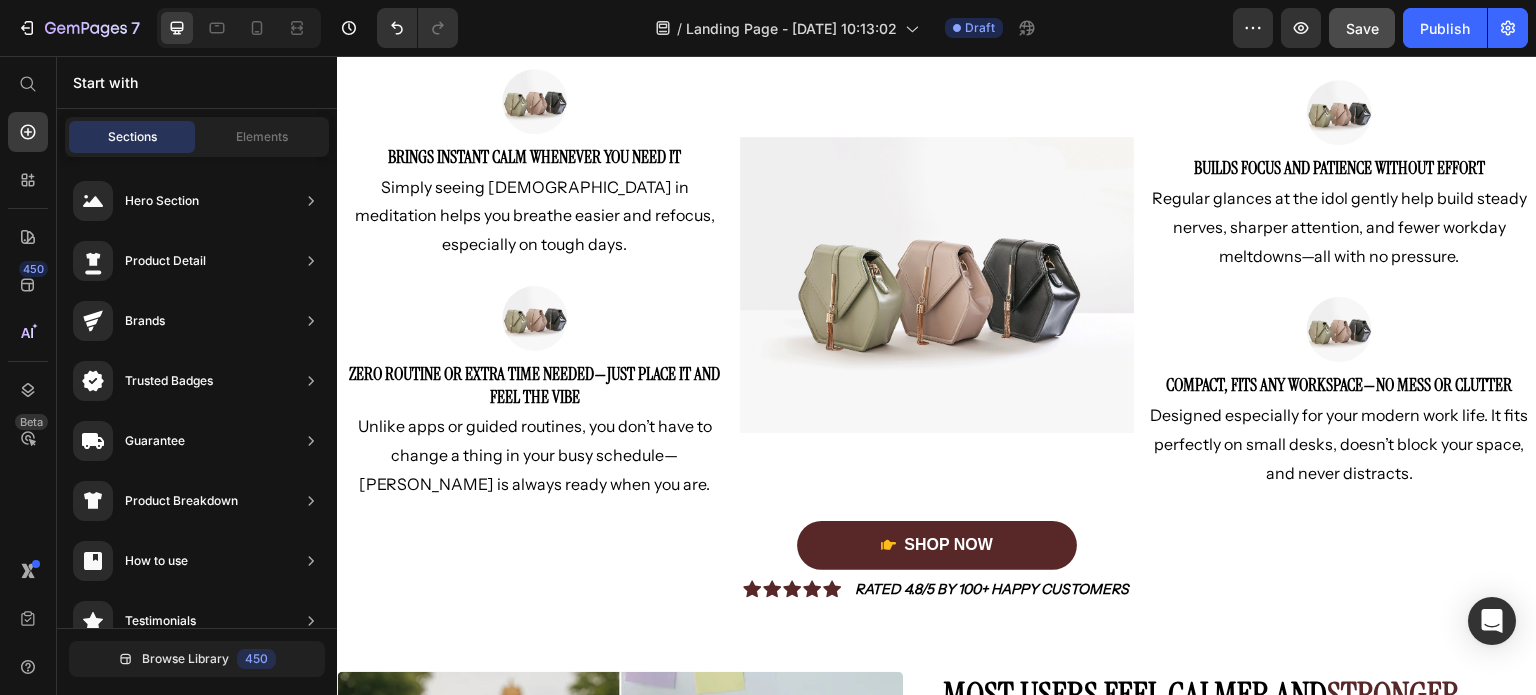 scroll, scrollTop: 0, scrollLeft: 0, axis: both 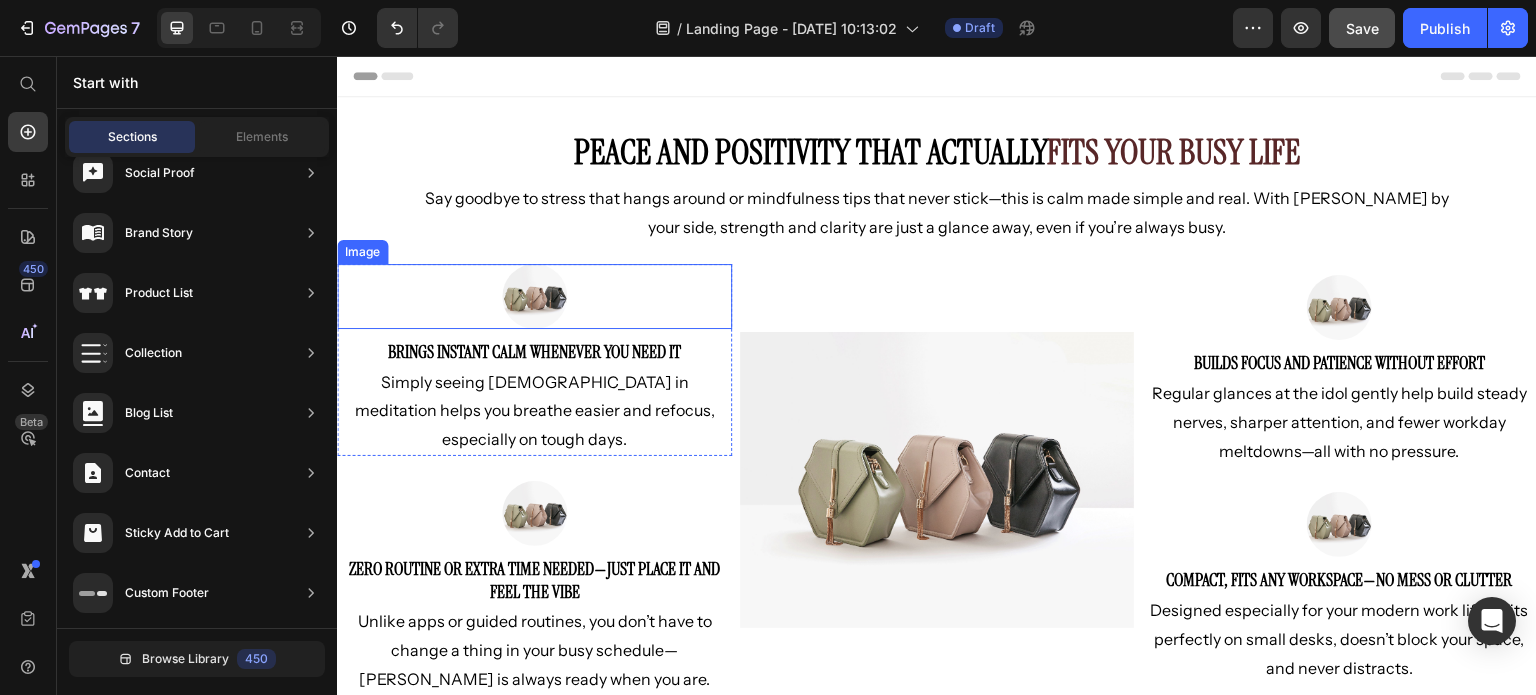 click at bounding box center [534, 296] 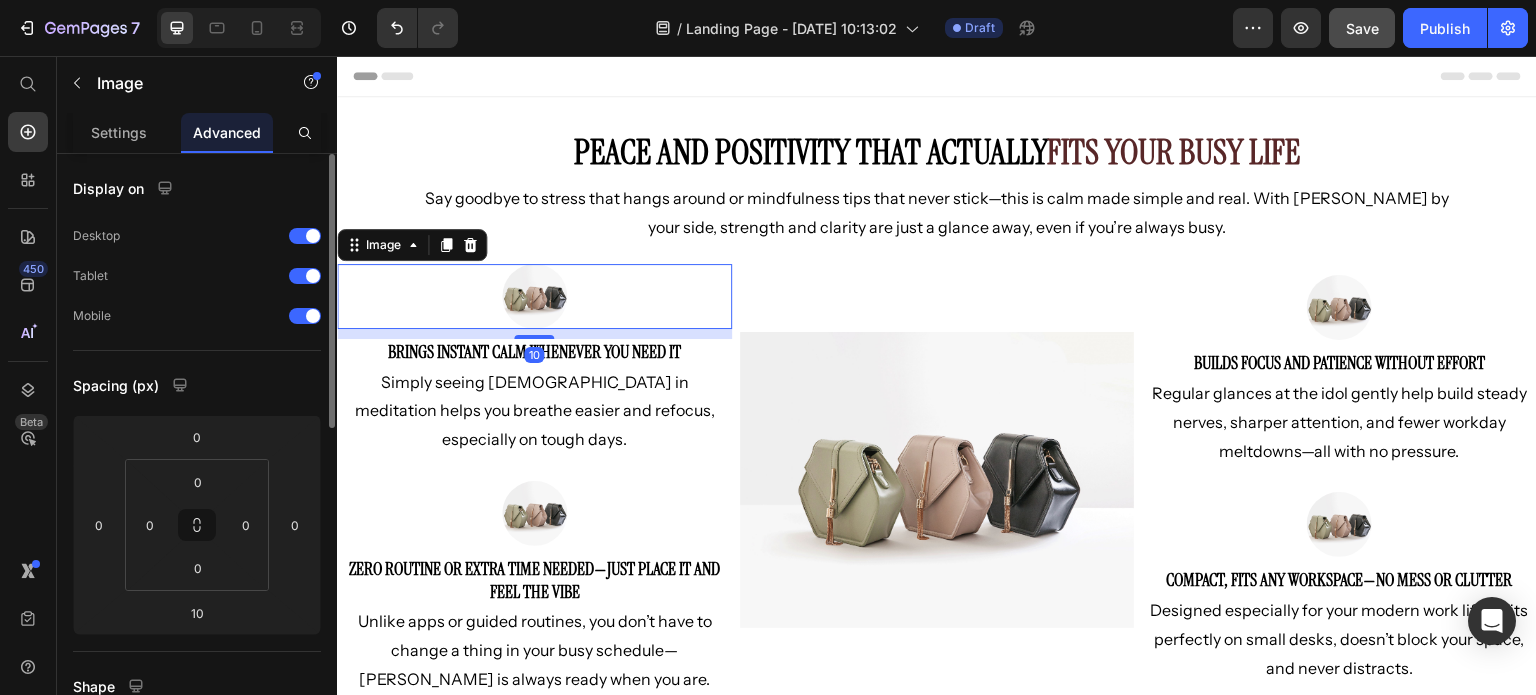 click on "Settings" at bounding box center [119, 132] 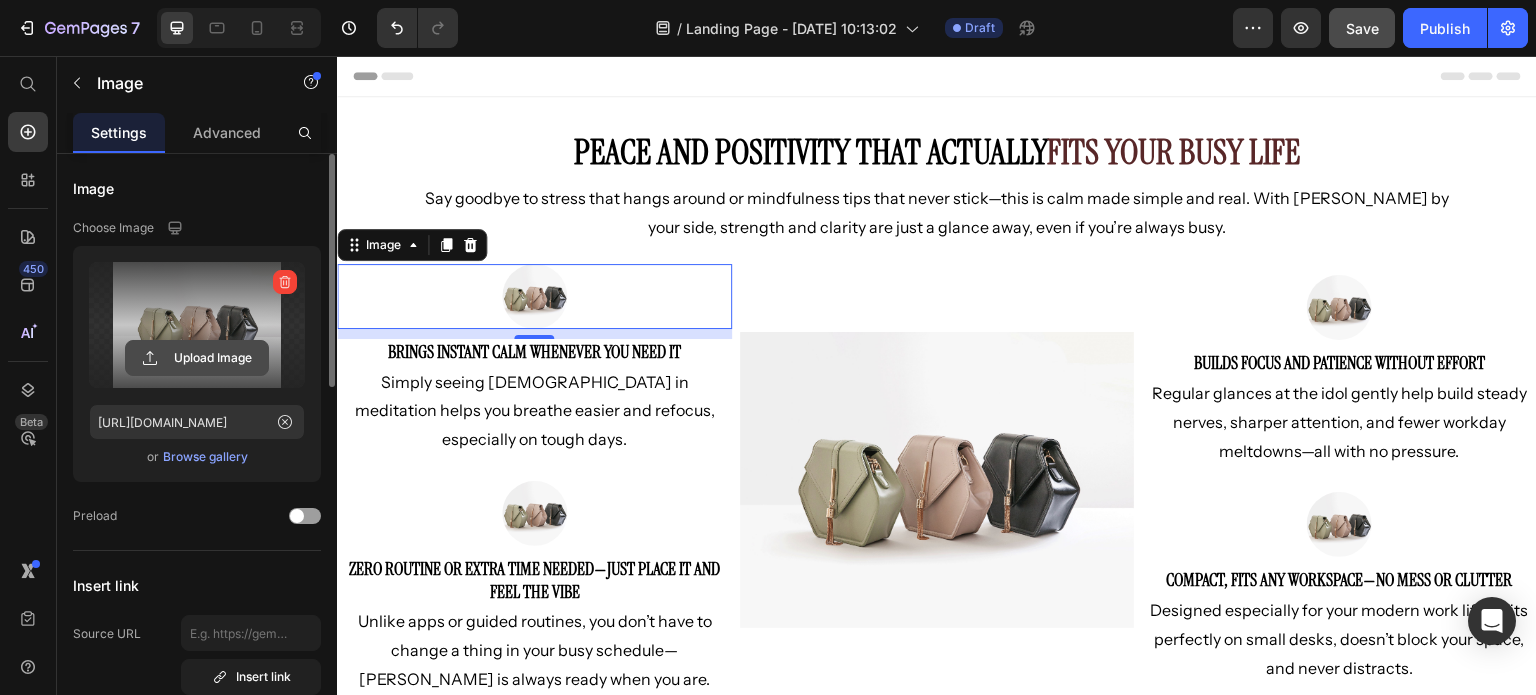 click 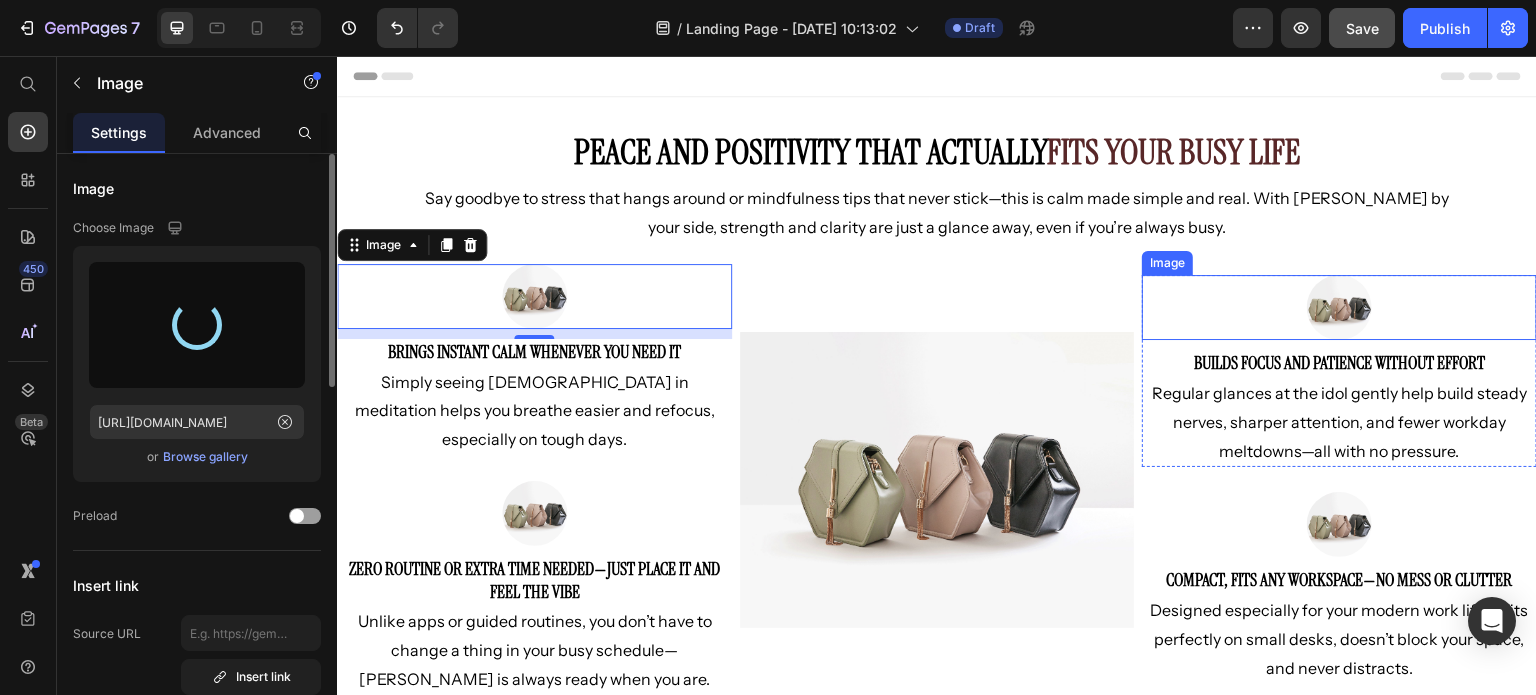 type on "https://cdn.shopify.com/s/files/1/0694/9460/3926/files/gempages_576825854521246459-94225568-f8b5-4ef7-b69e-f217bb5e6f38.png" 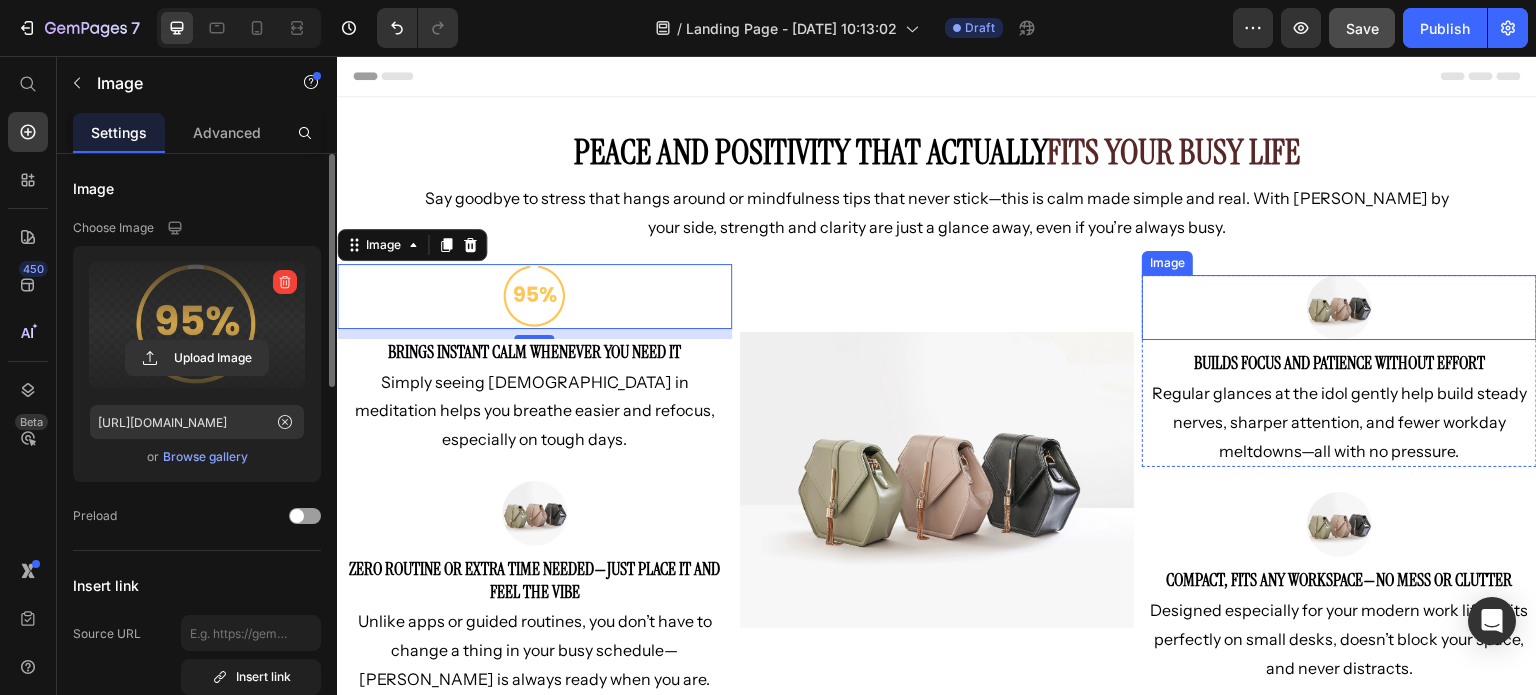 click at bounding box center [1339, 307] 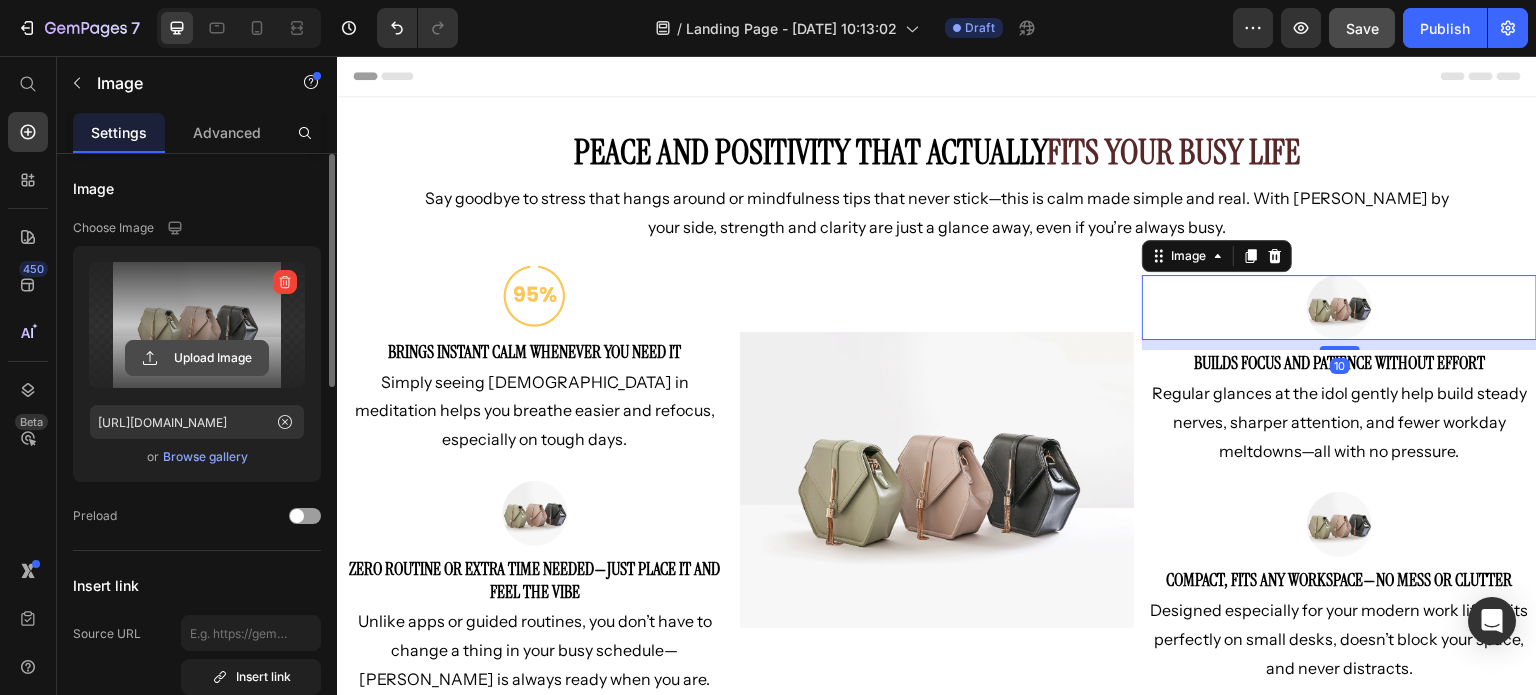 click 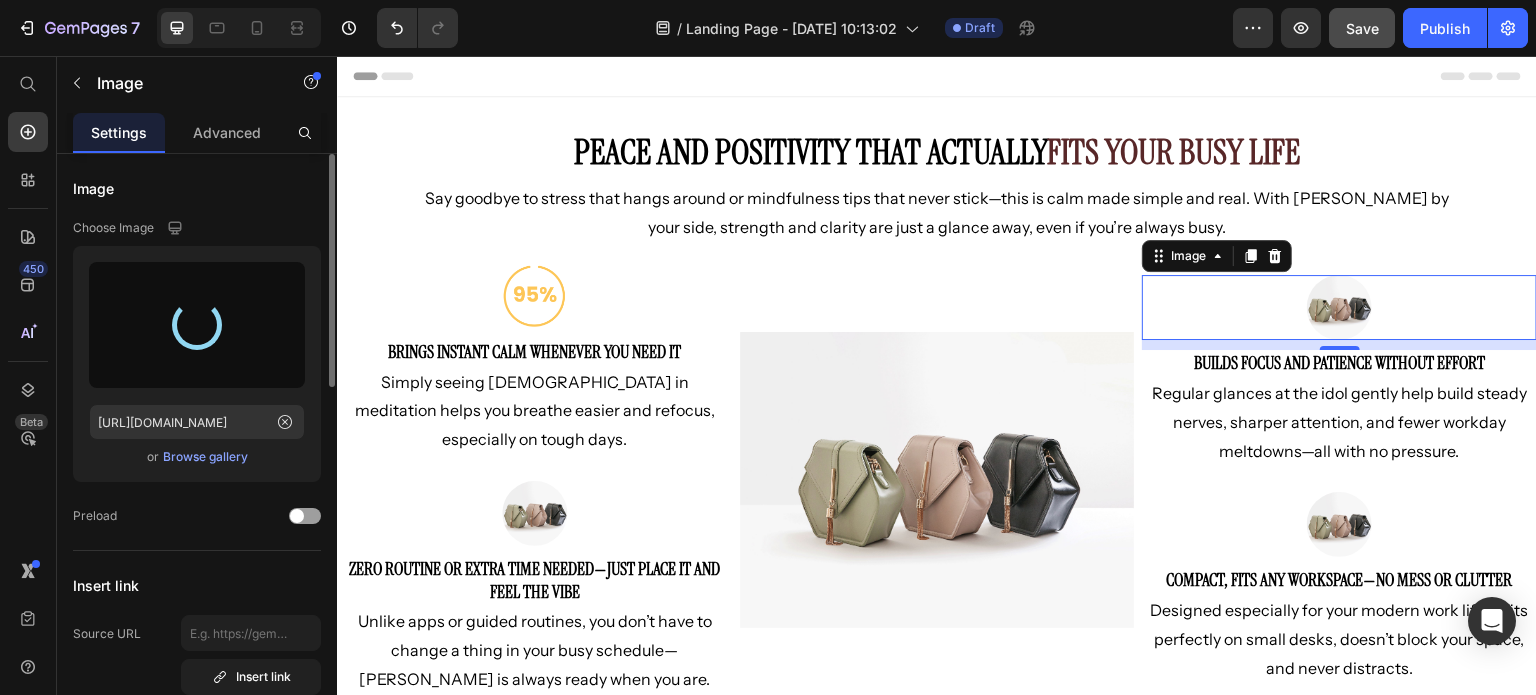 type on "[URL][DOMAIN_NAME]" 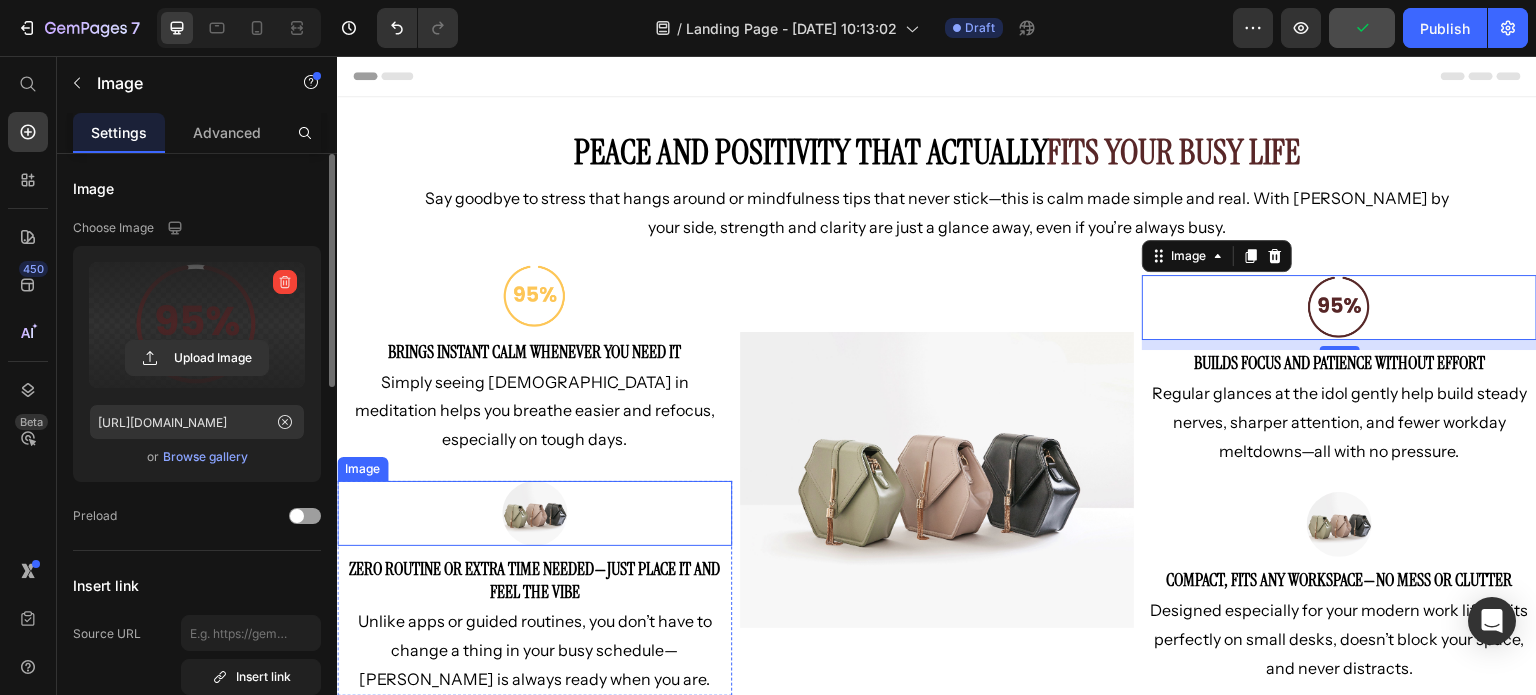 click at bounding box center [534, 513] 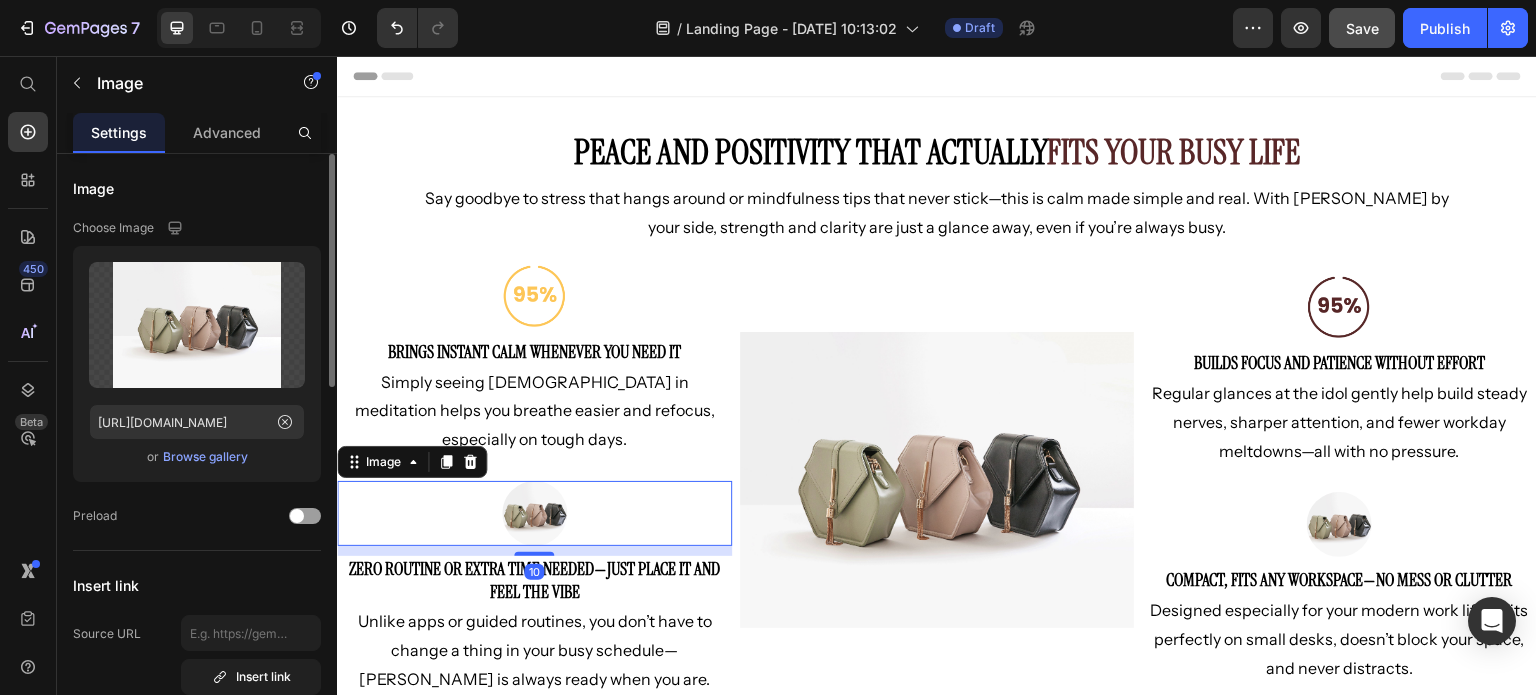 click on "Browse gallery" at bounding box center [205, 457] 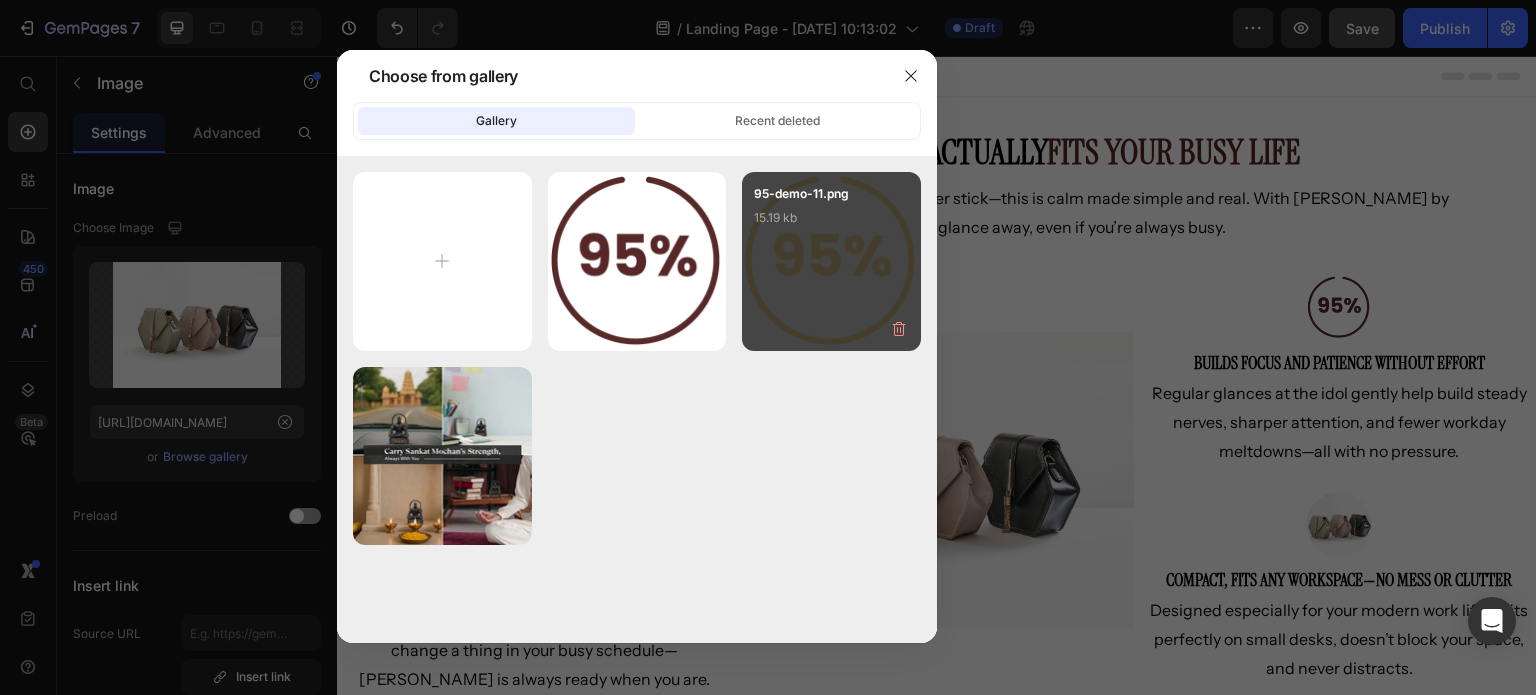 click on "95-demo-11.png 15.19 kb" at bounding box center (831, 224) 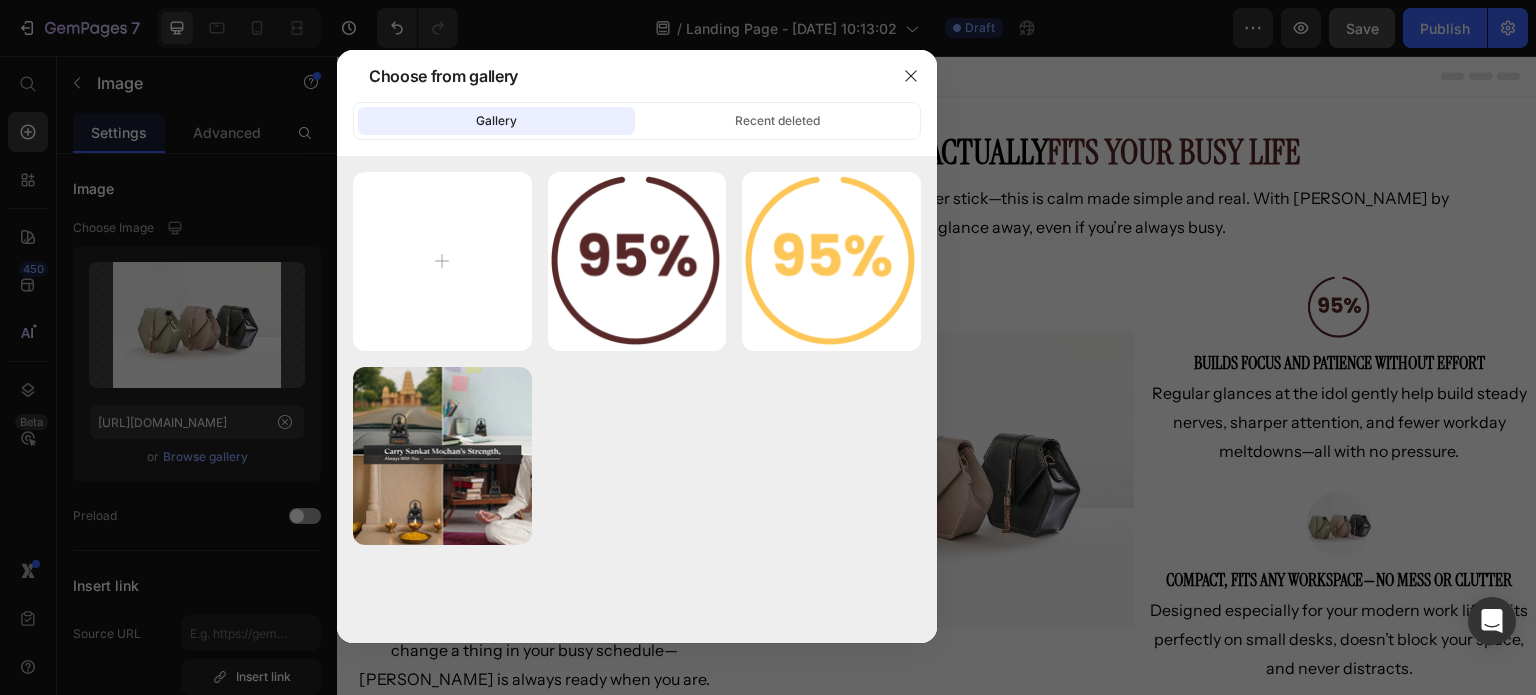 type on "https://cdn.shopify.com/s/files/1/0694/9460/3926/files/gempages_576825854521246459-94225568-f8b5-4ef7-b69e-f217bb5e6f38.png" 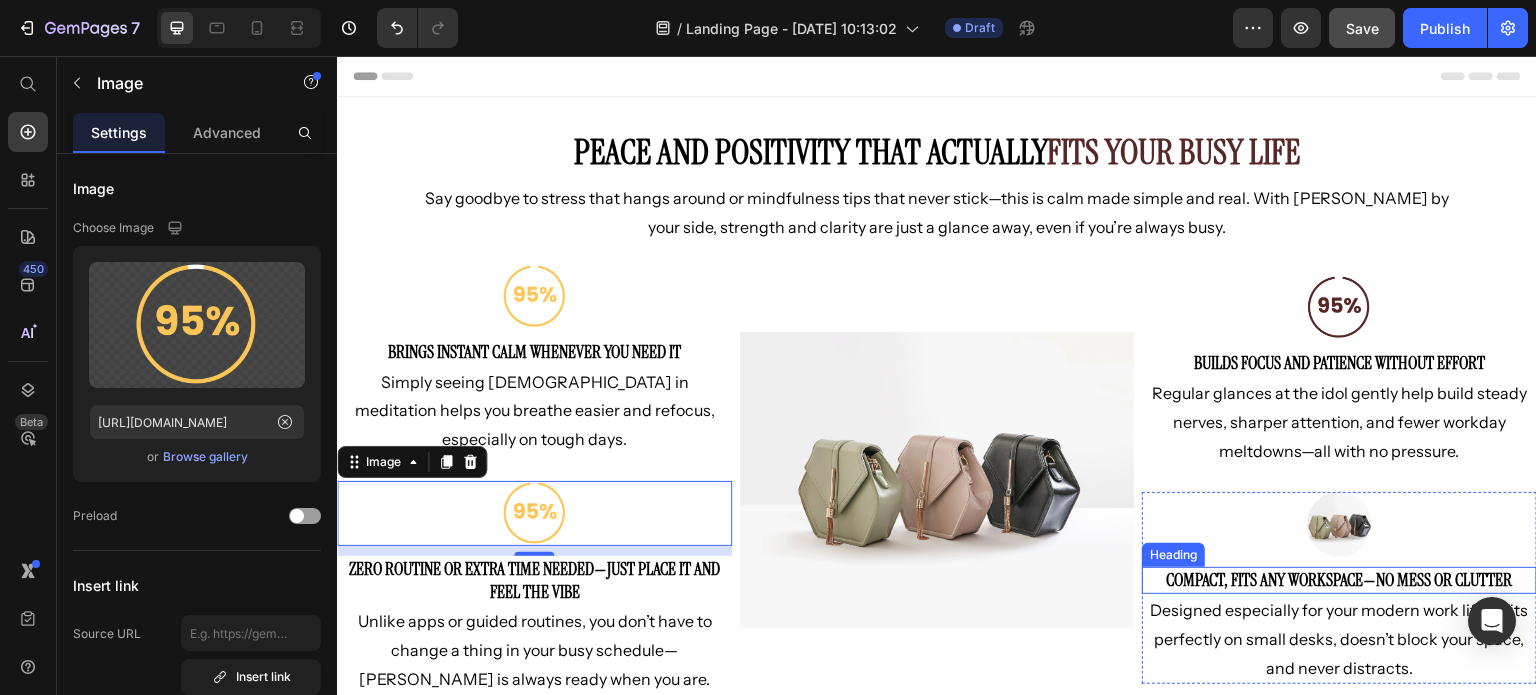 click at bounding box center (1339, 524) 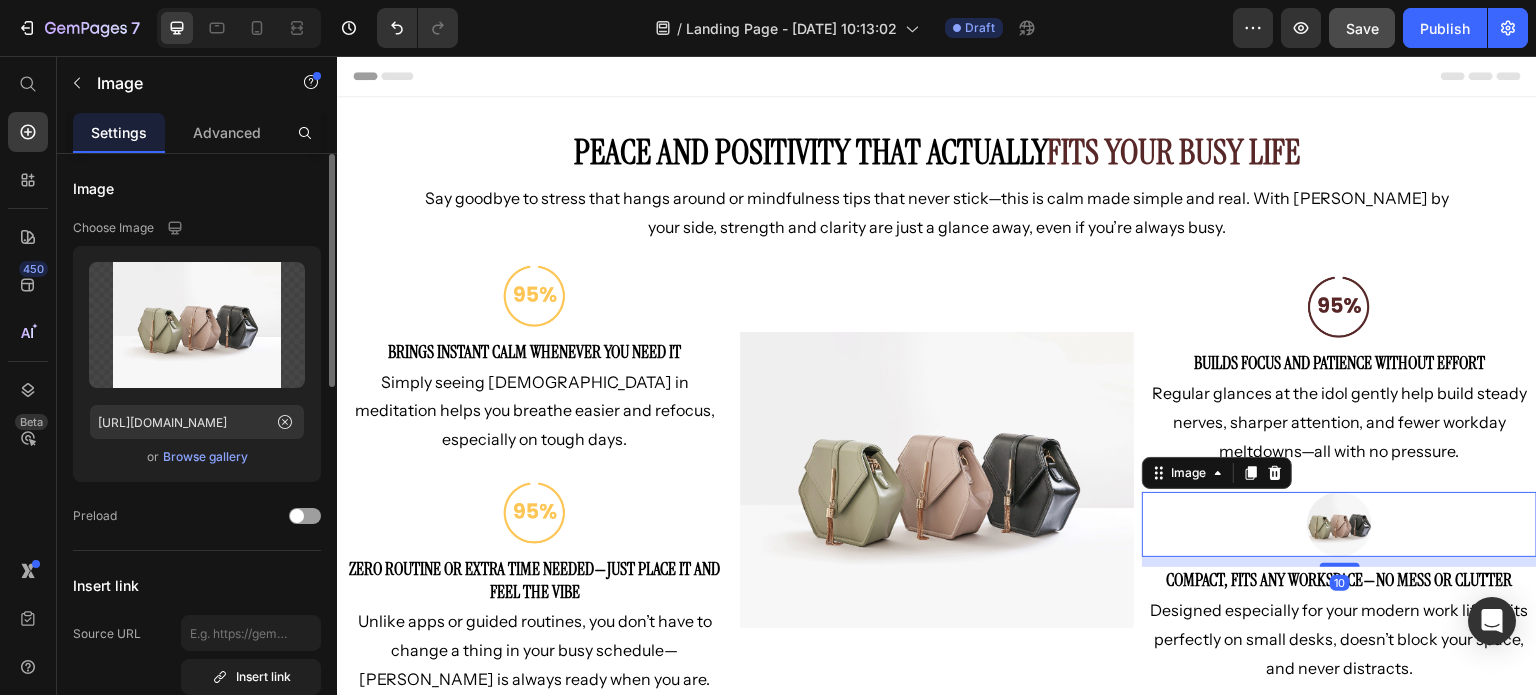 click on "Browse gallery" at bounding box center [205, 457] 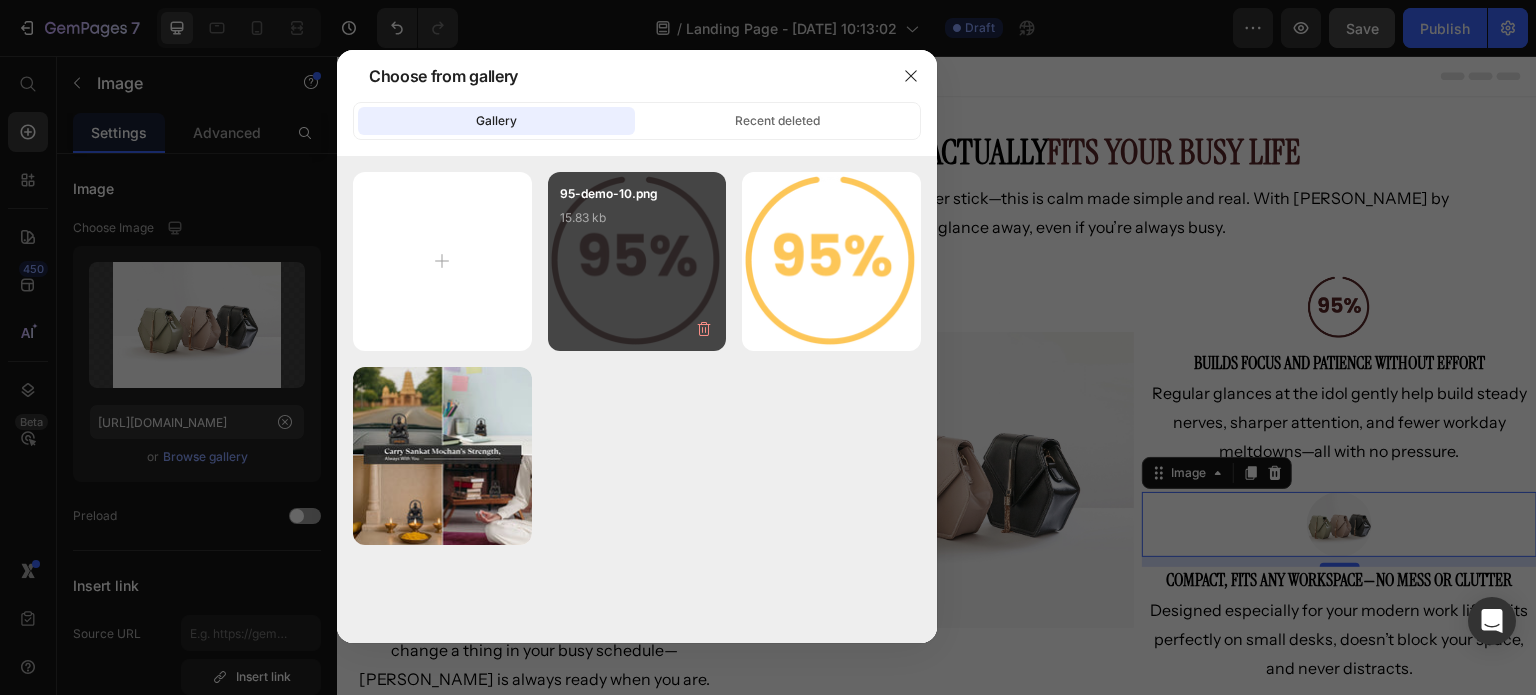 click on "95-demo-10.png 15.83 kb" at bounding box center [637, 224] 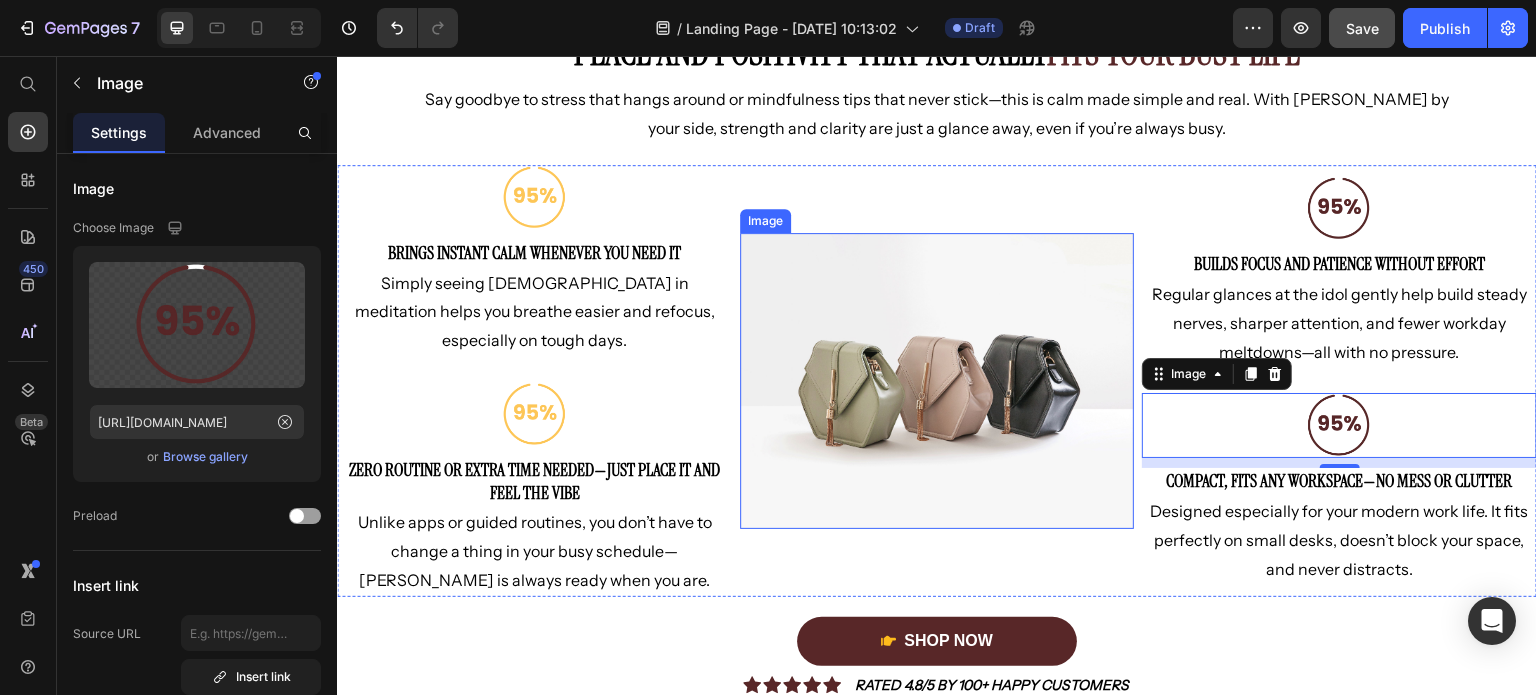 scroll, scrollTop: 100, scrollLeft: 0, axis: vertical 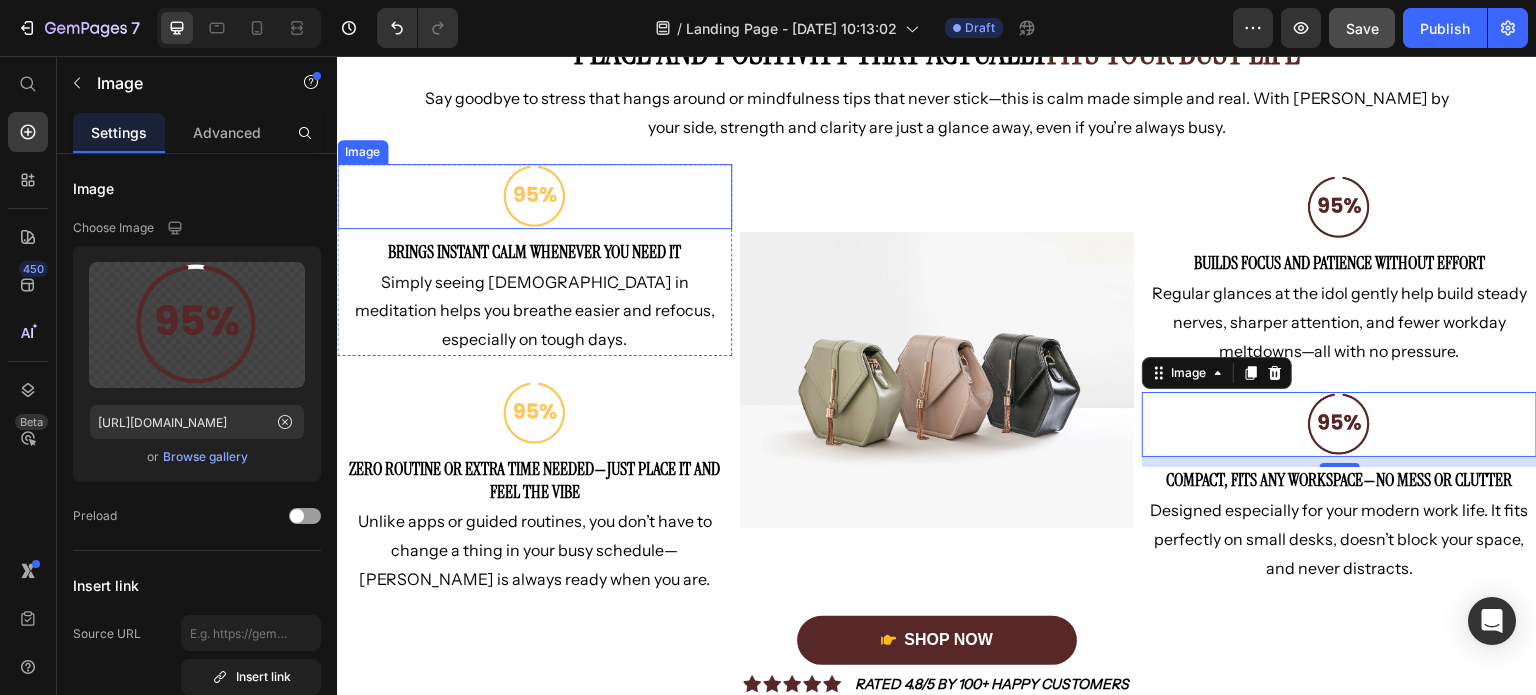 click at bounding box center (534, 196) 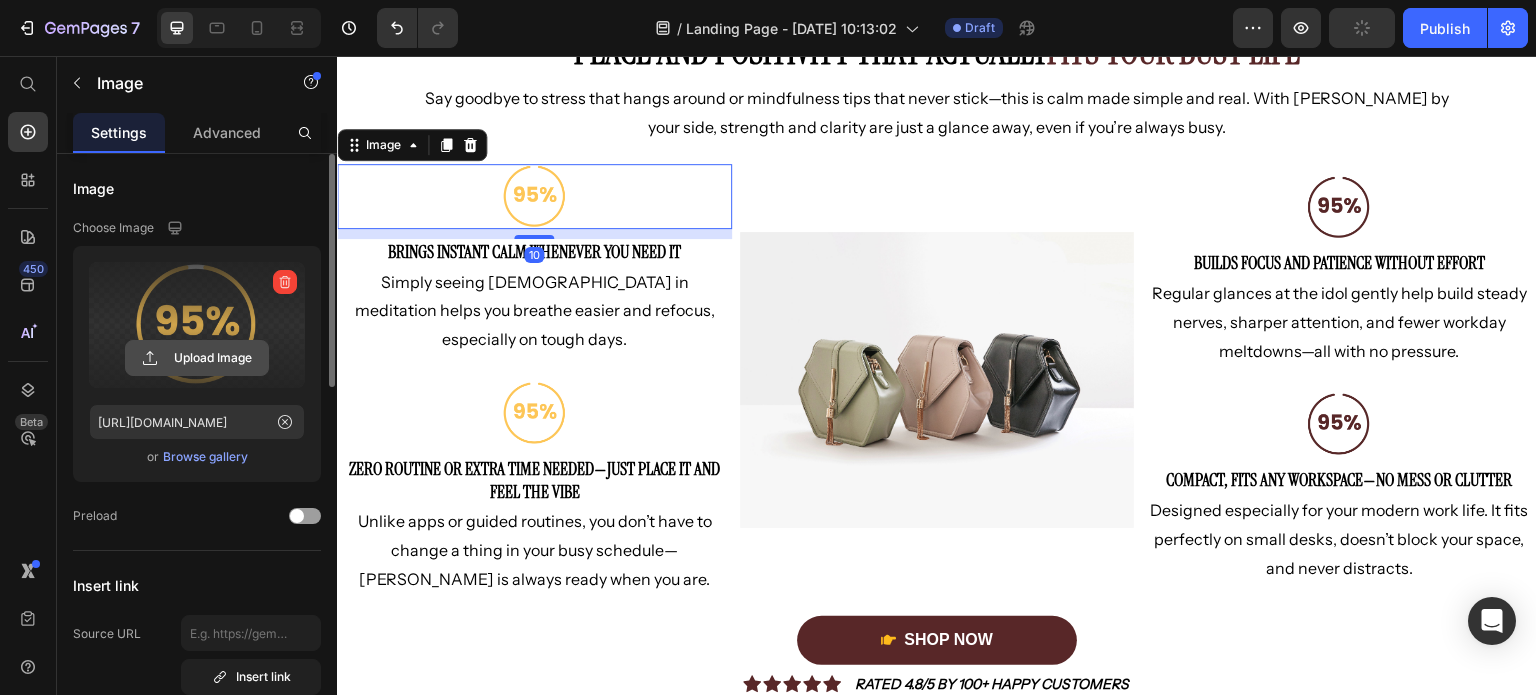 click 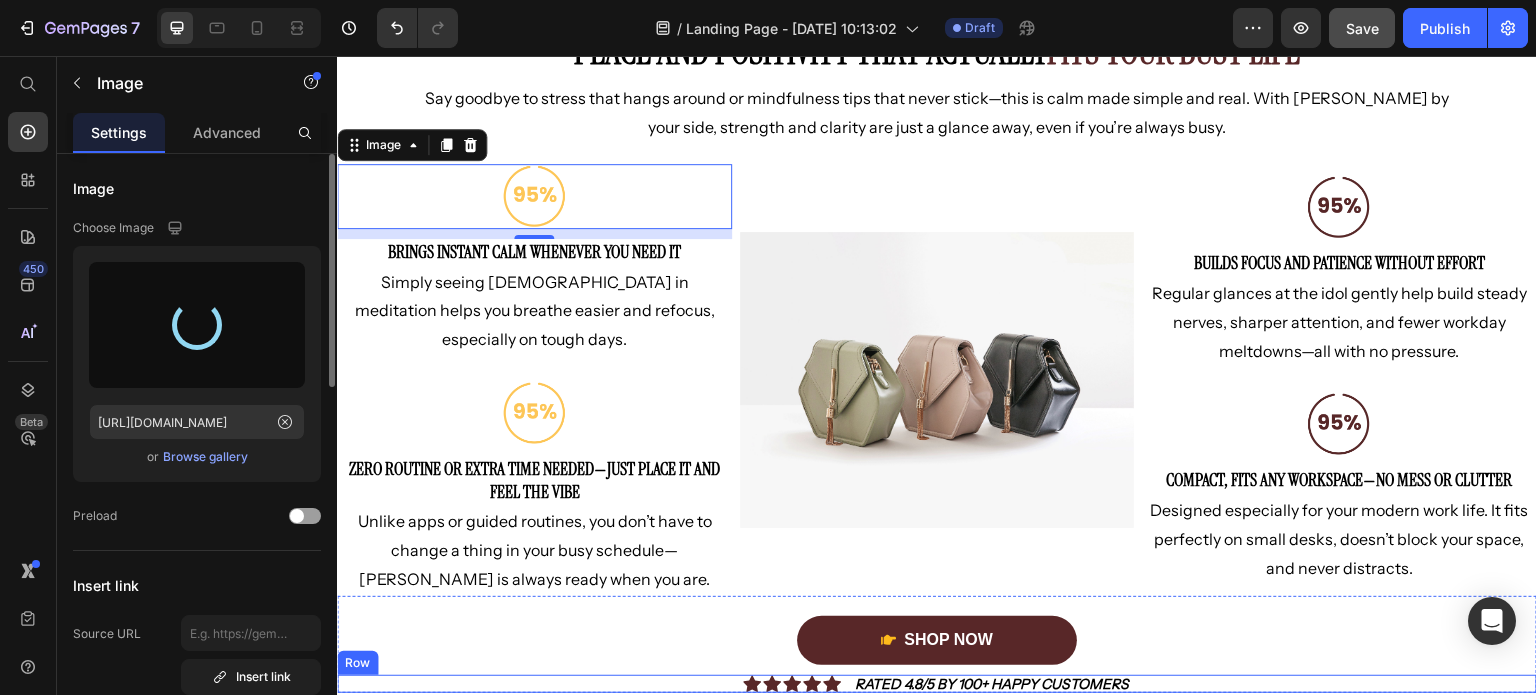 type on "https://cdn.shopify.com/s/files/1/0694/9460/3926/files/gempages_576825854521246459-5f22a525-d643-41c7-b5b8-9523a94530ae.png" 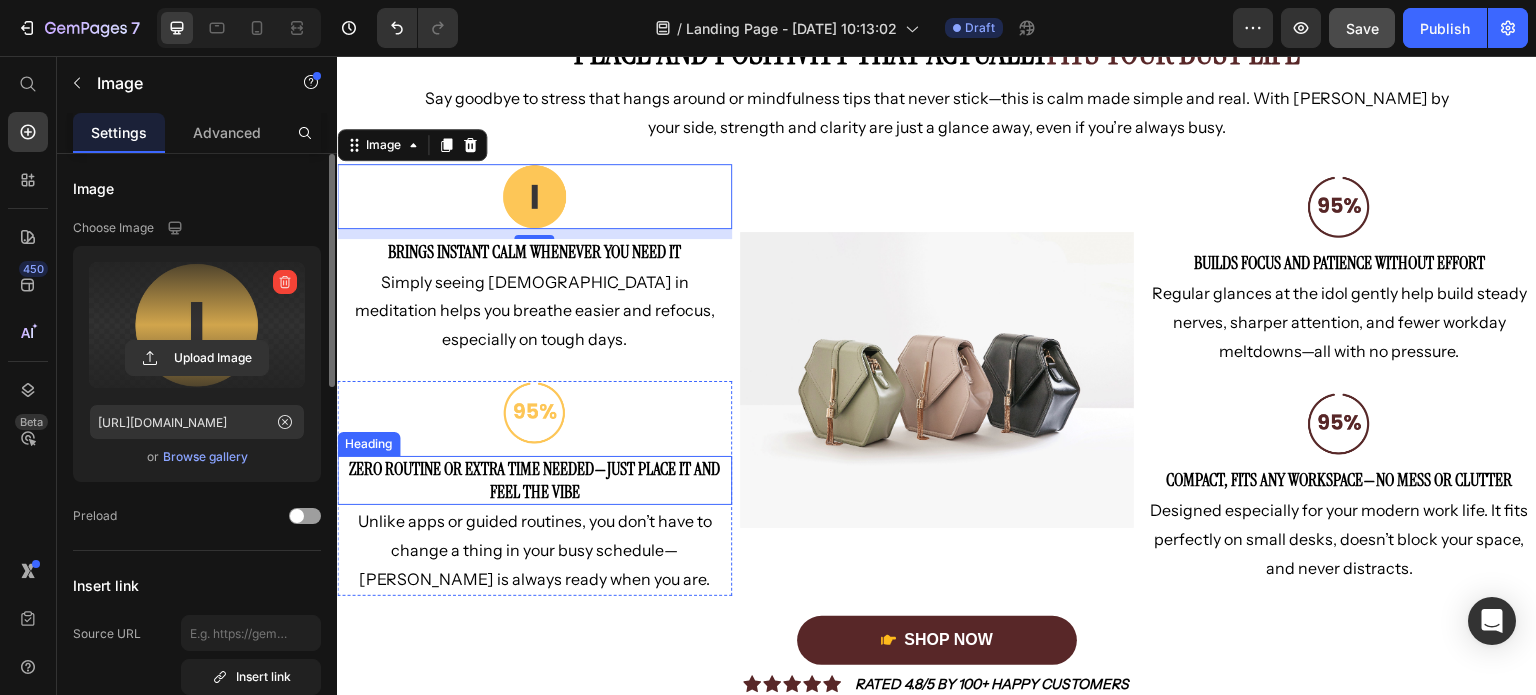 drag, startPoint x: 536, startPoint y: 390, endPoint x: 507, endPoint y: 416, distance: 38.948685 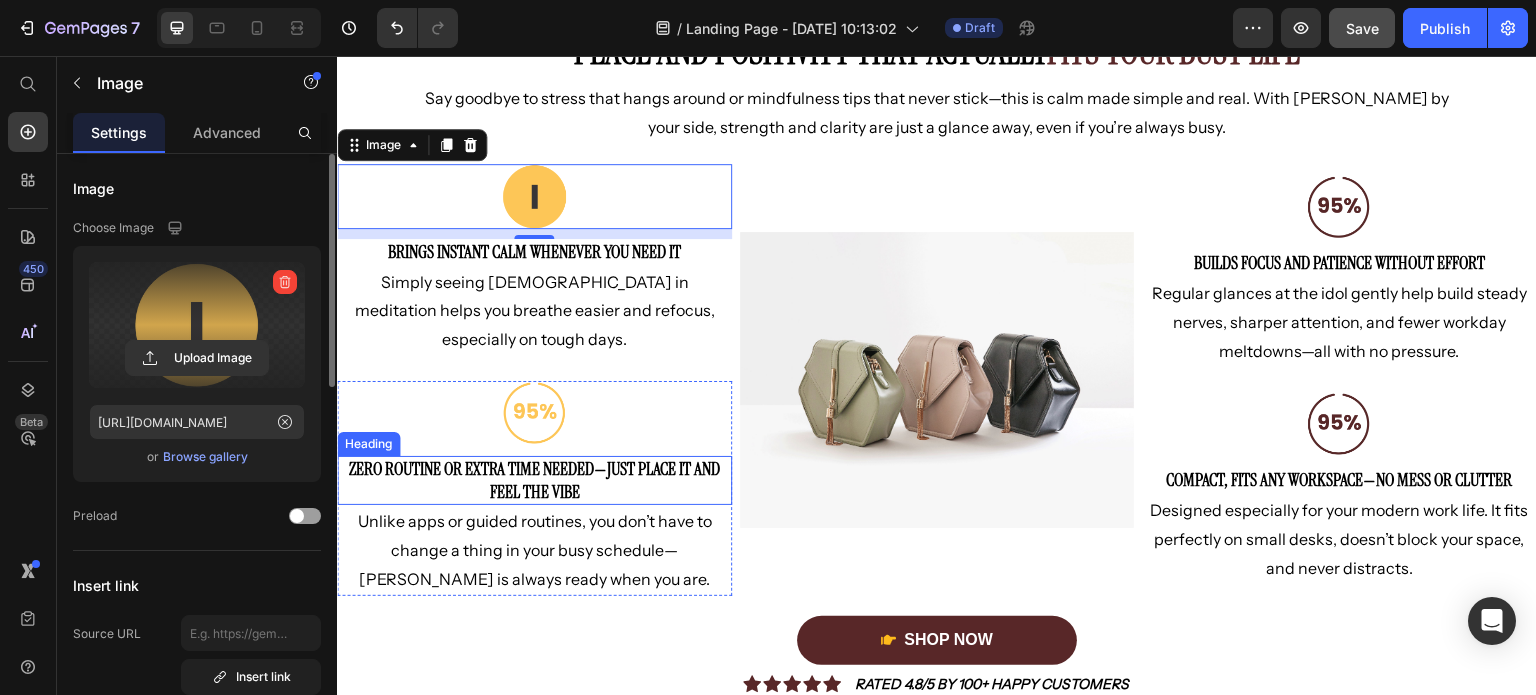 click at bounding box center (534, 413) 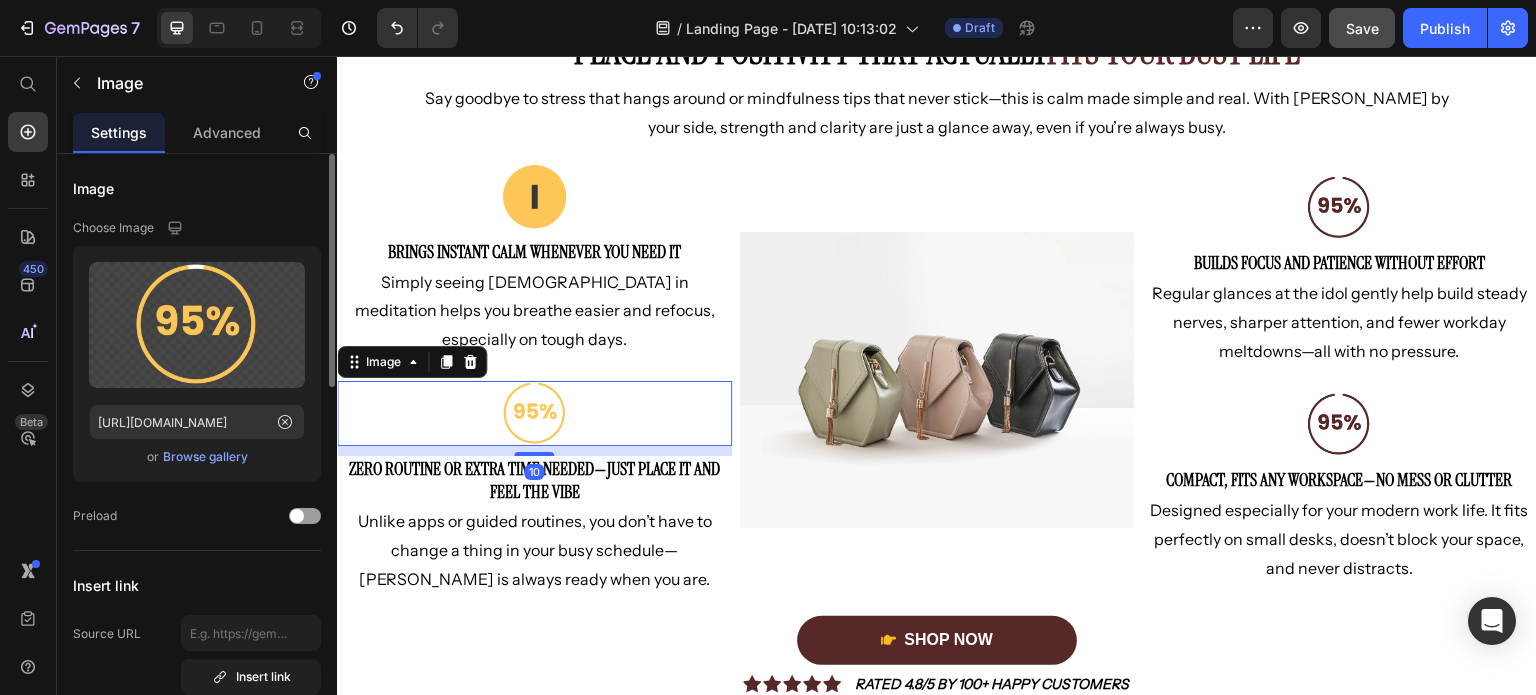 click on "Browse gallery" at bounding box center [205, 457] 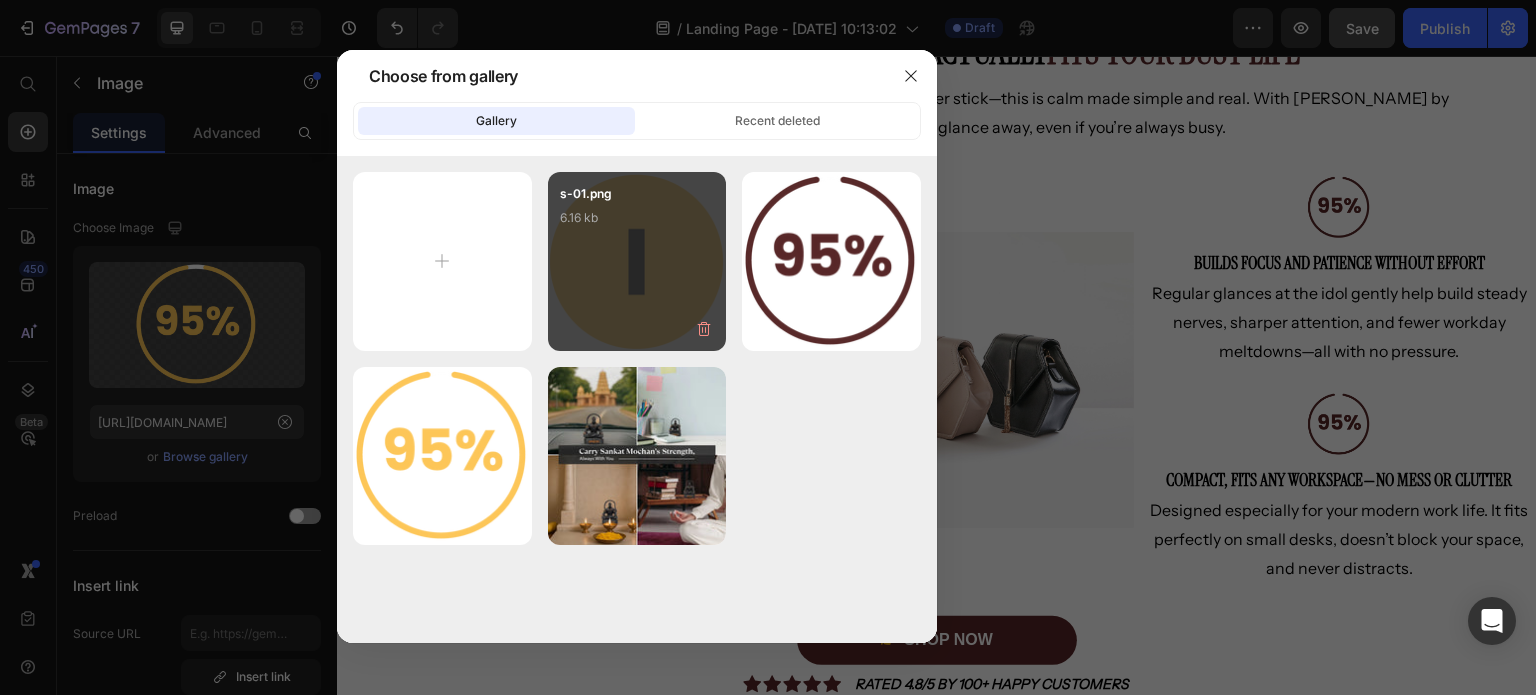 click on "s-01.png 6.16 kb" at bounding box center (637, 224) 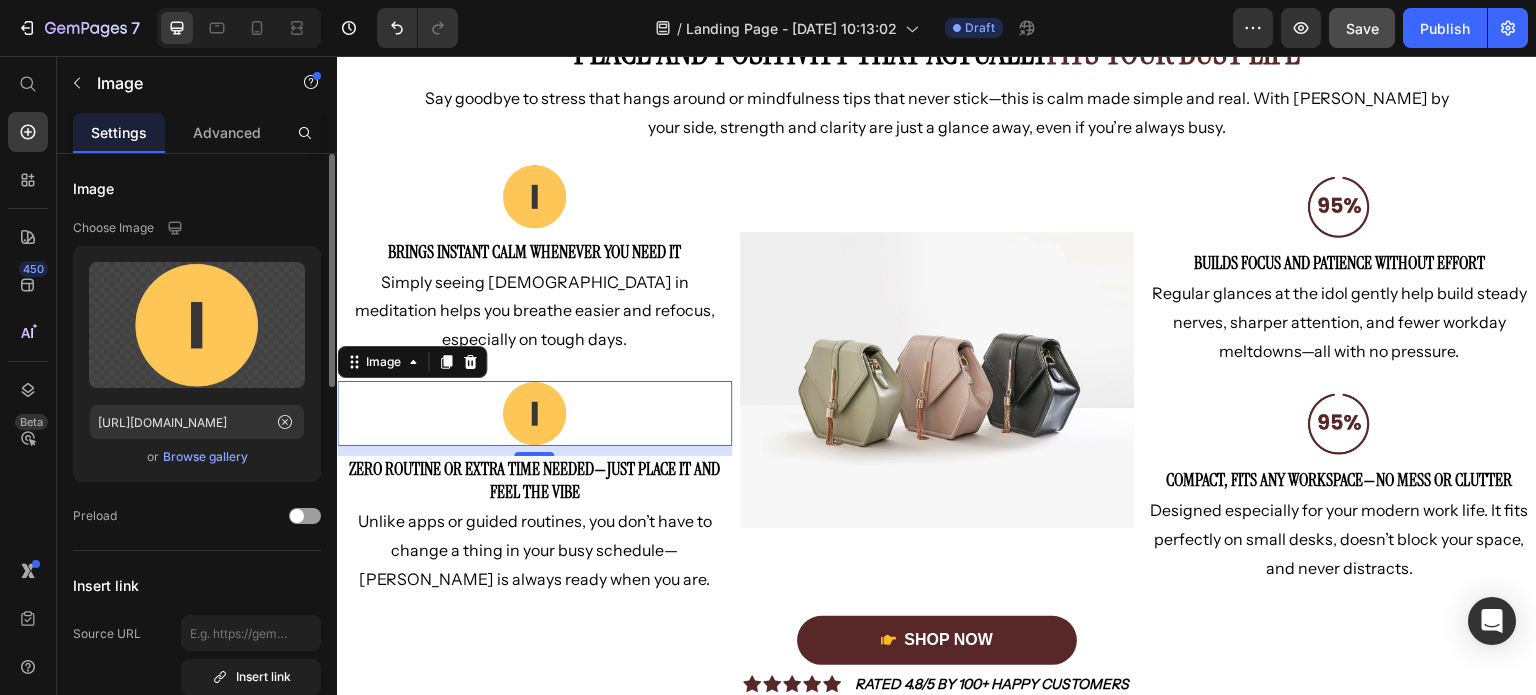 click on "Image Choose Image Upload Image https://cdn.shopify.com/s/files/1/0694/9460/3926/files/gempages_576825854521246459-5f22a525-d643-41c7-b5b8-9523a94530ae.png  or   Browse gallery  Preload" 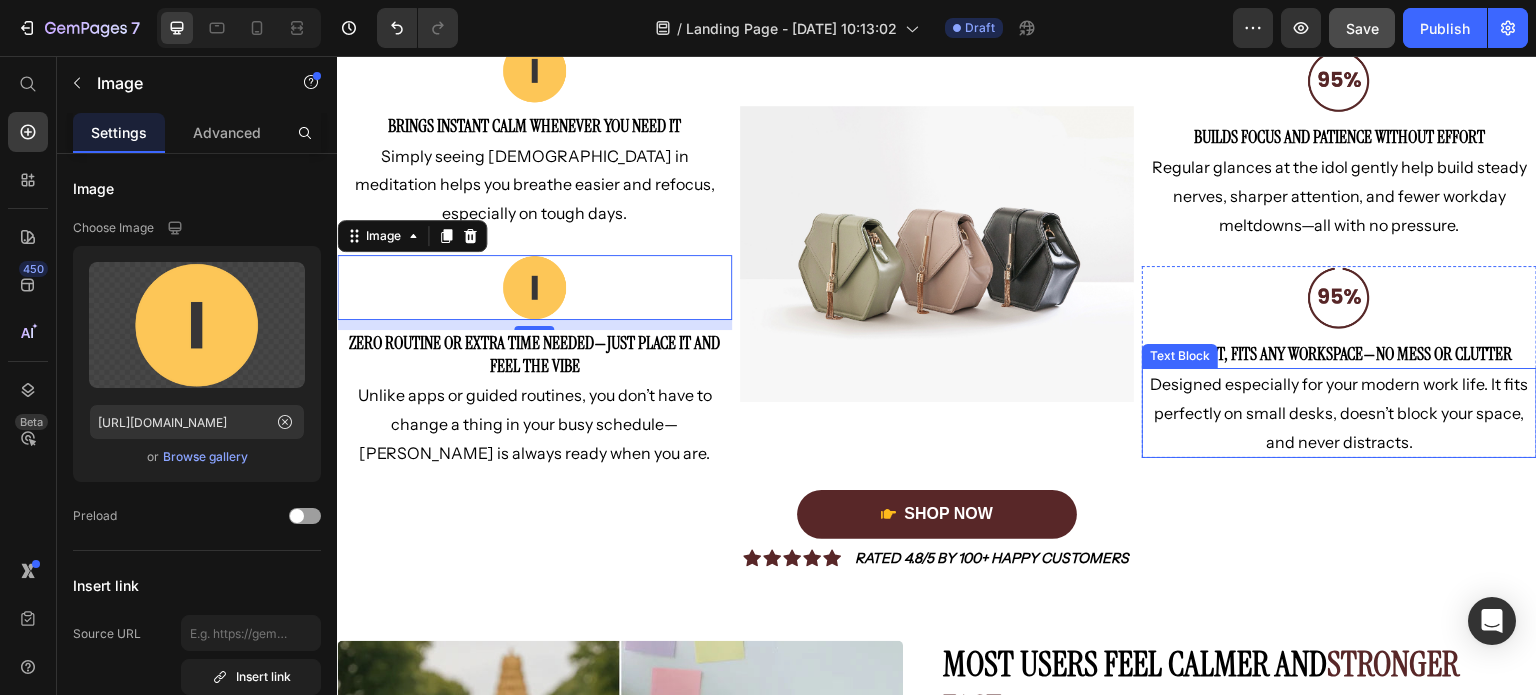 scroll, scrollTop: 300, scrollLeft: 0, axis: vertical 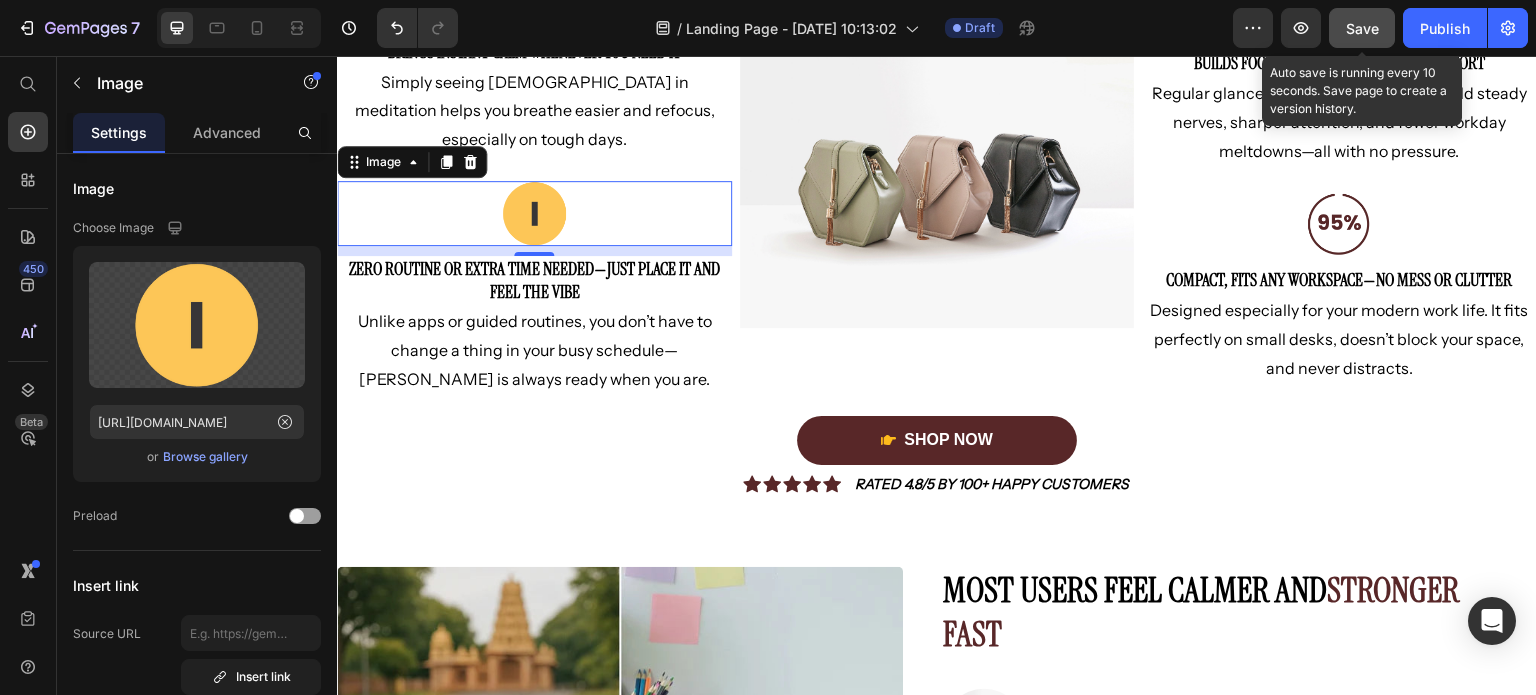 click on "Save" at bounding box center (1362, 28) 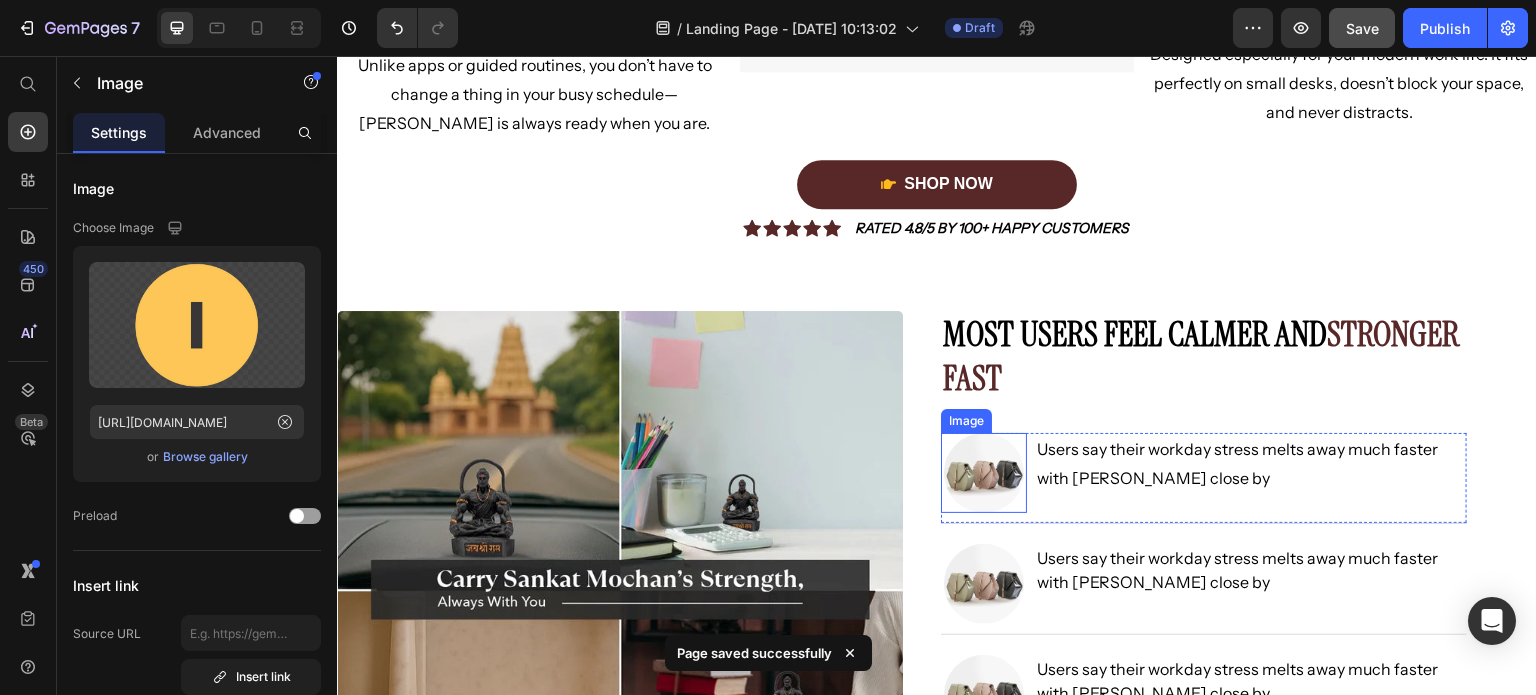 scroll, scrollTop: 600, scrollLeft: 0, axis: vertical 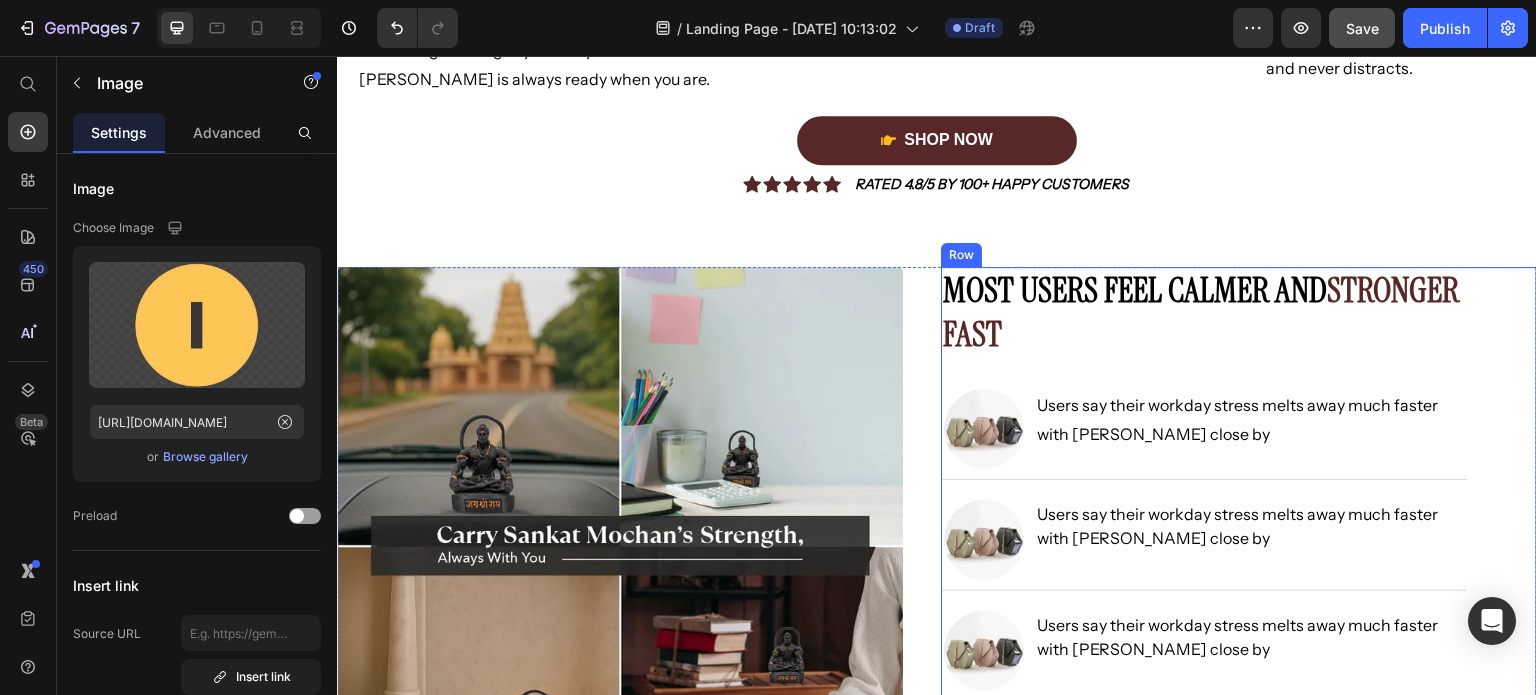click at bounding box center [984, 429] 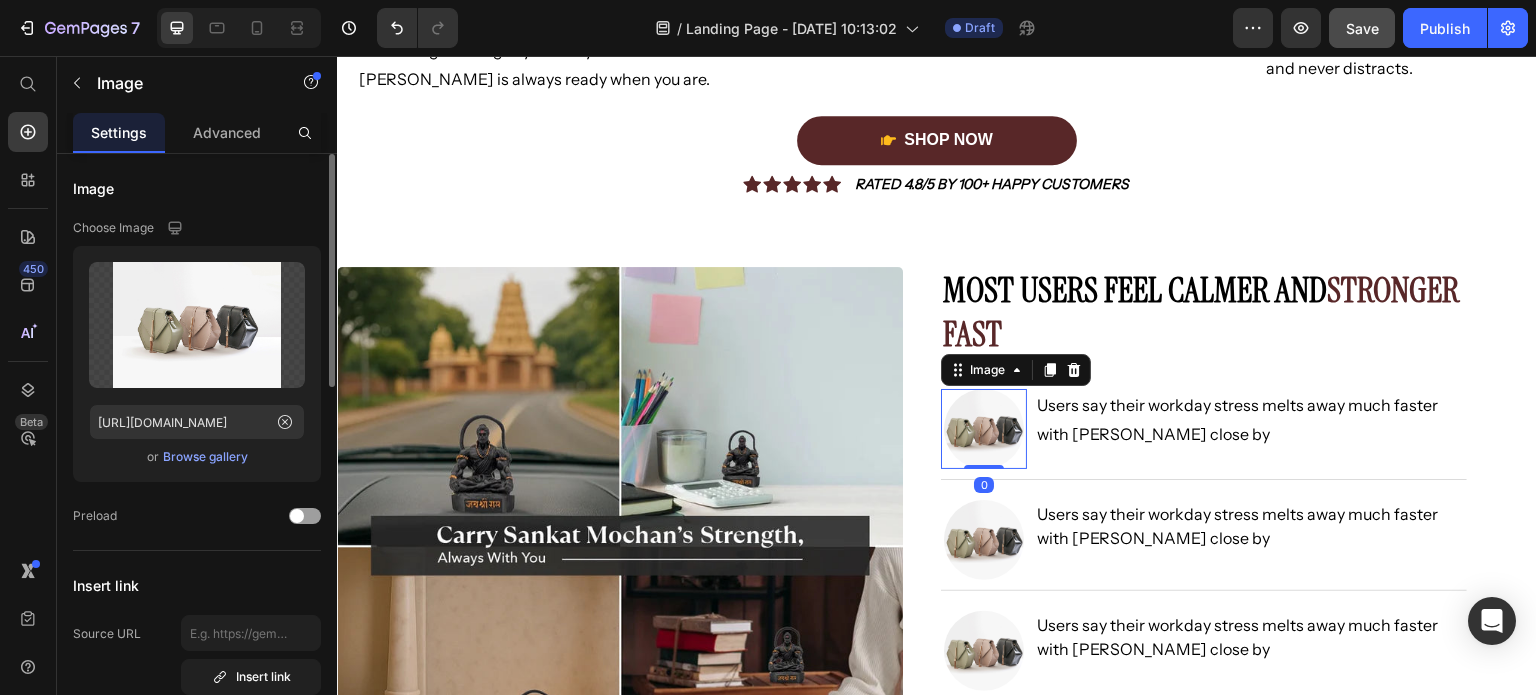 drag, startPoint x: 196, startPoint y: 367, endPoint x: 212, endPoint y: 455, distance: 89.44272 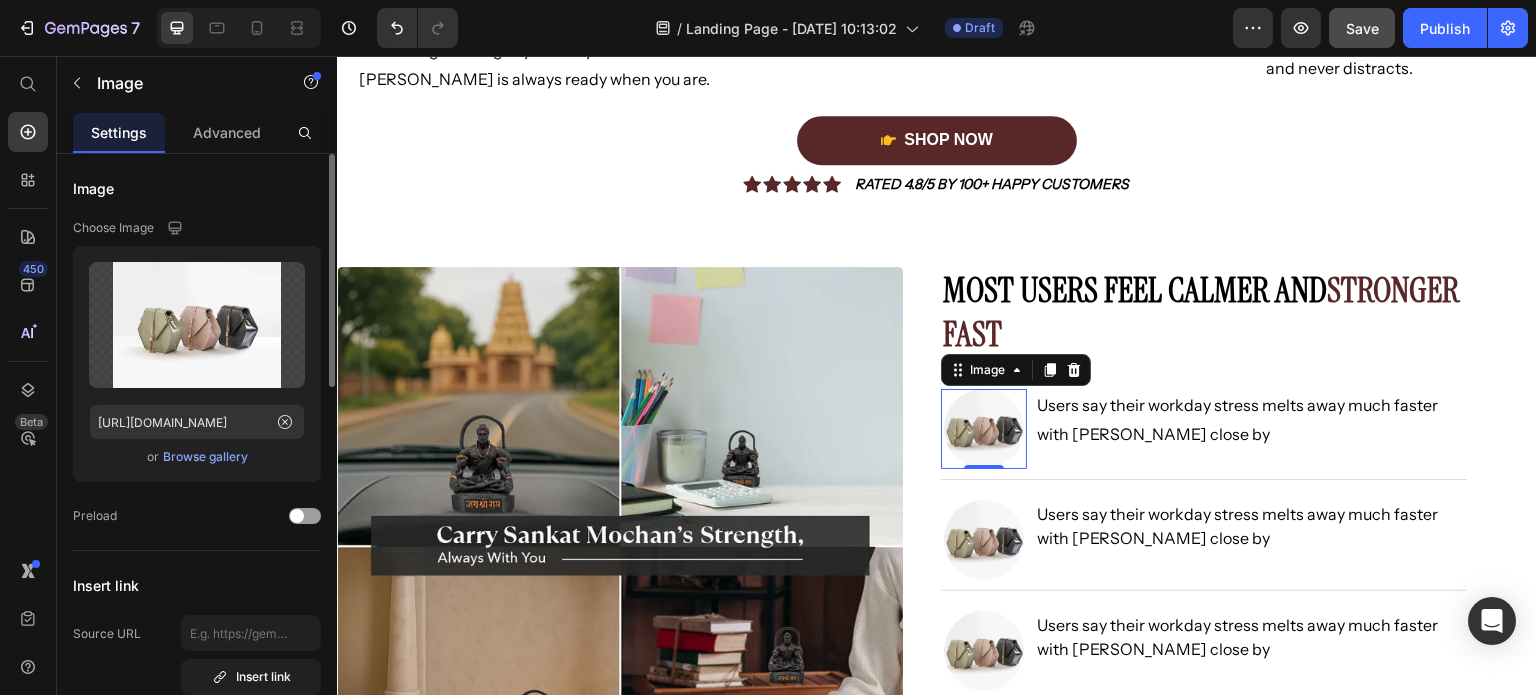 click on "Browse gallery" at bounding box center (205, 457) 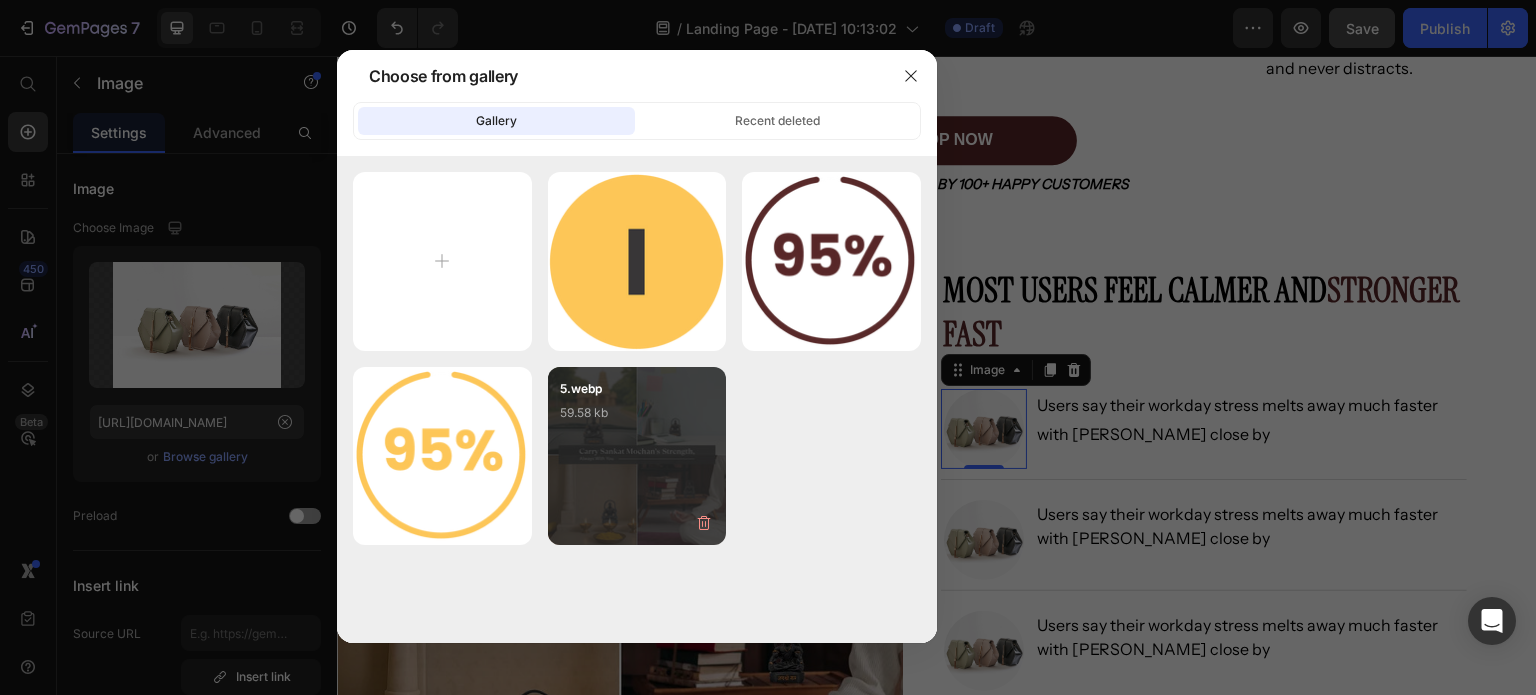 drag, startPoint x: 464, startPoint y: 431, endPoint x: 590, endPoint y: 454, distance: 128.082 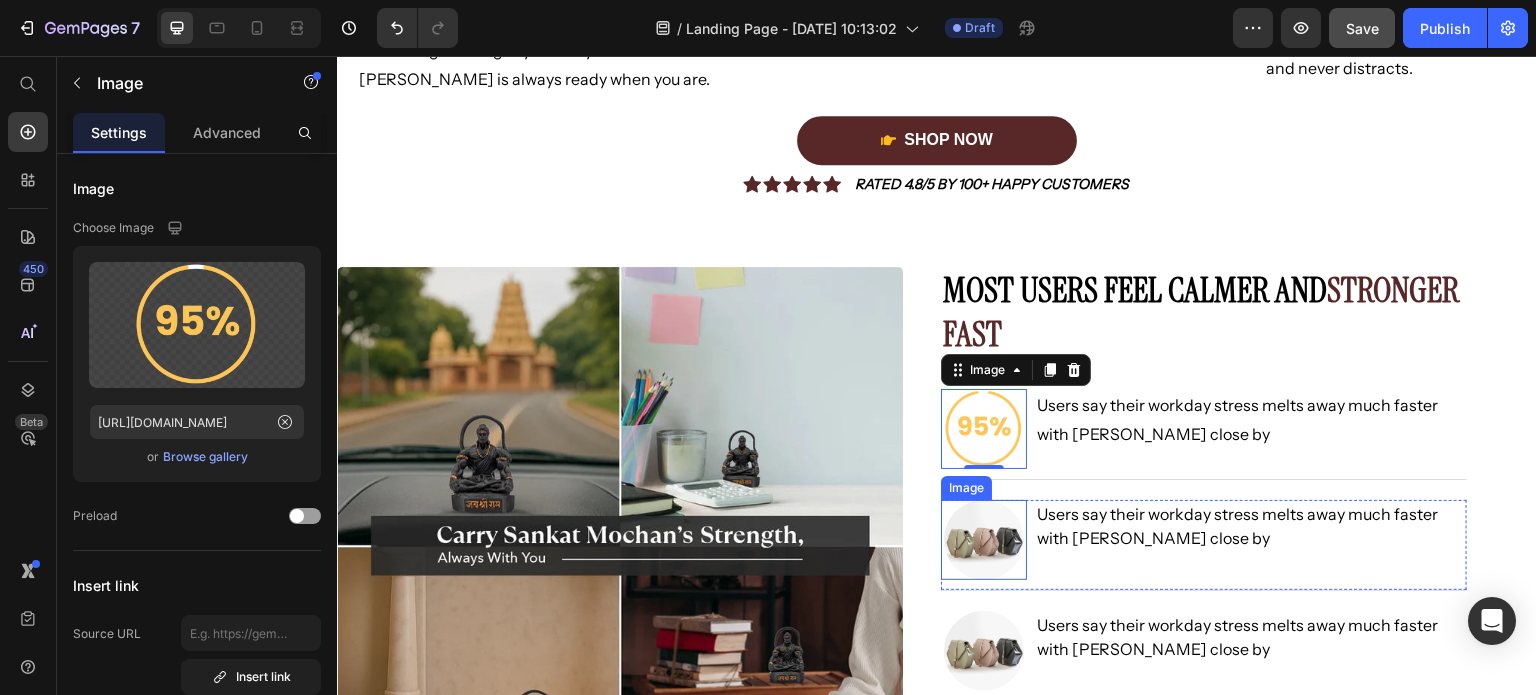 click at bounding box center (984, 540) 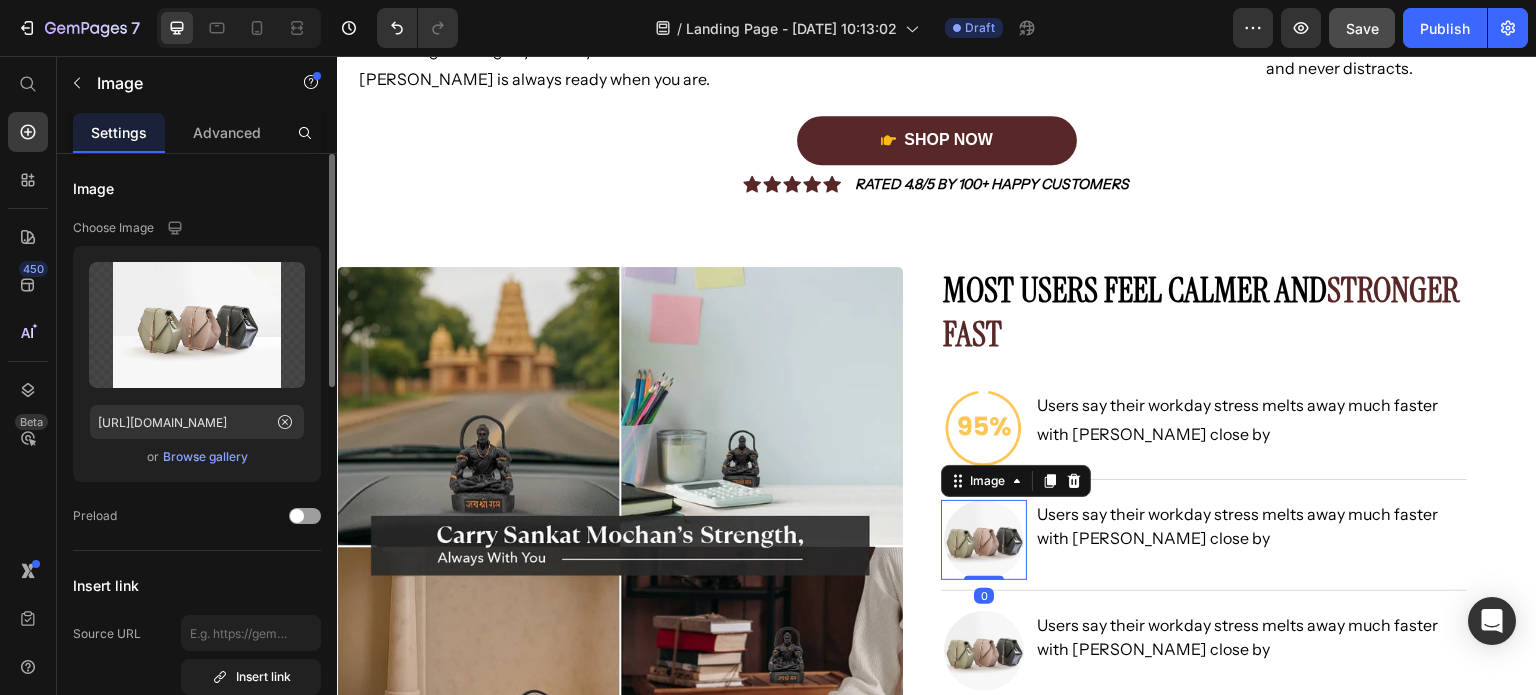 click on "Browse gallery" at bounding box center [205, 457] 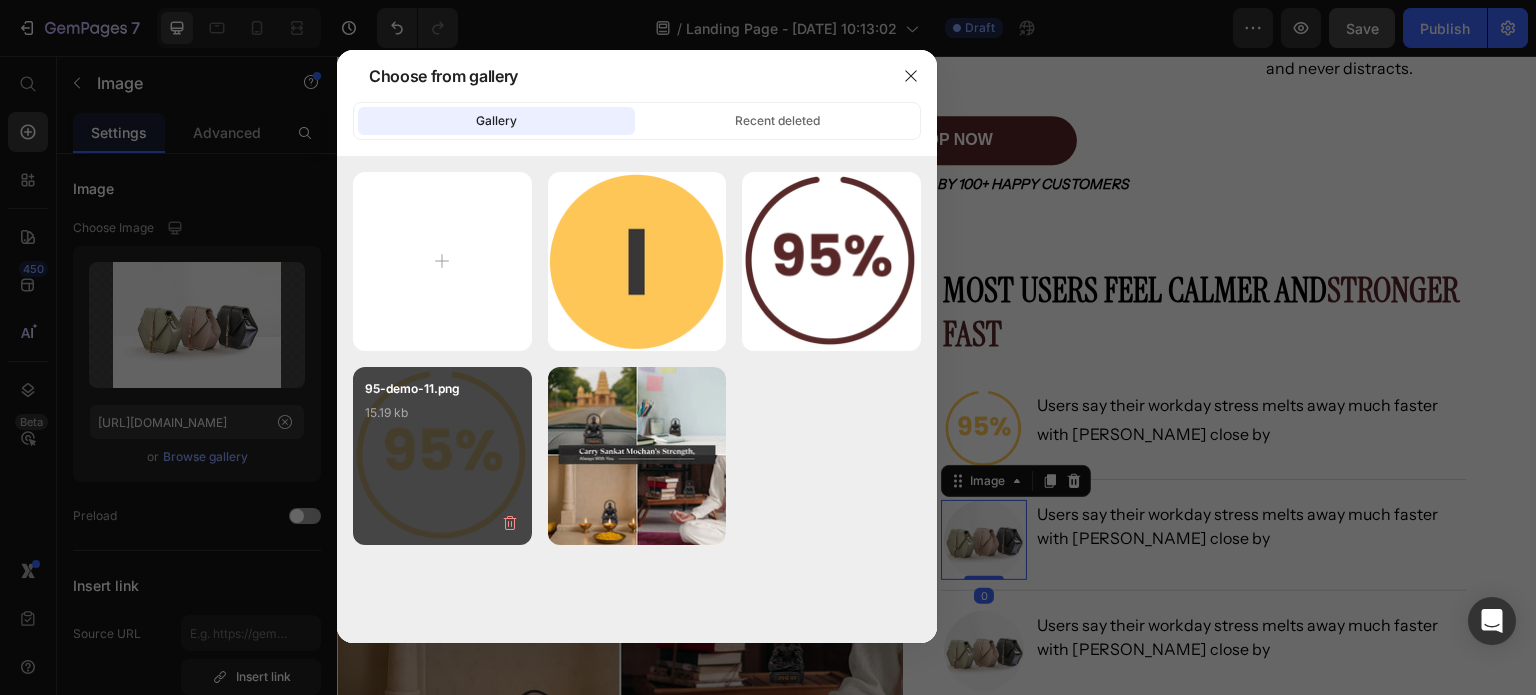 click on "95-demo-11.png 15.19 kb" at bounding box center [442, 419] 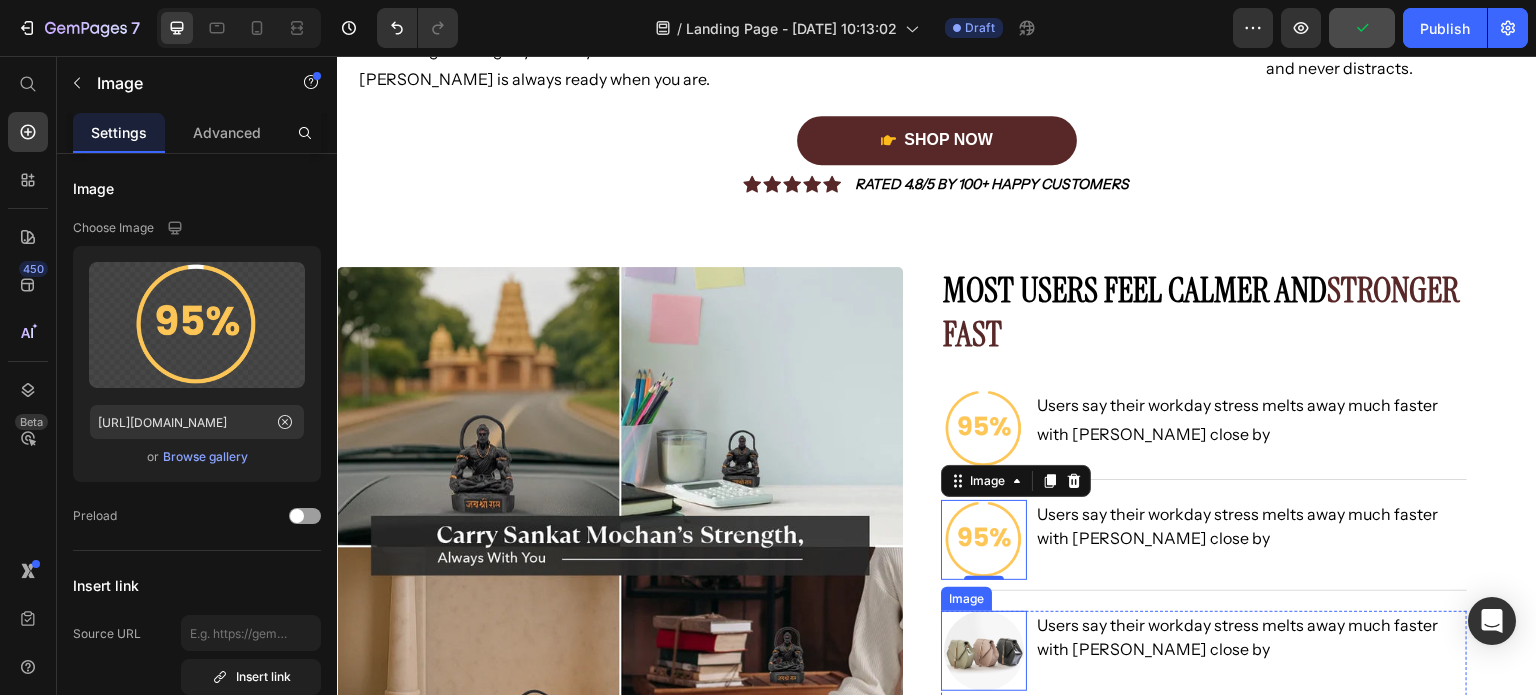 click at bounding box center (984, 651) 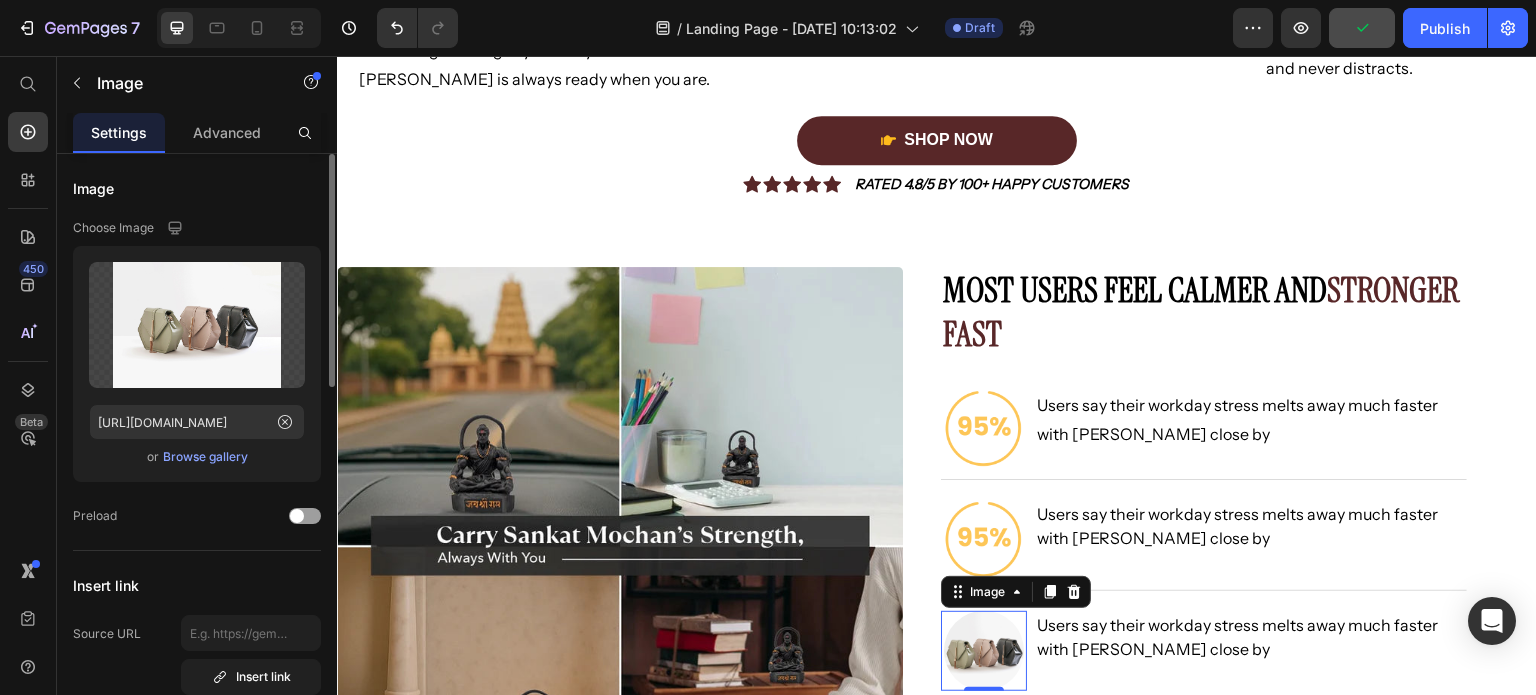 click on "Browse gallery" at bounding box center [205, 457] 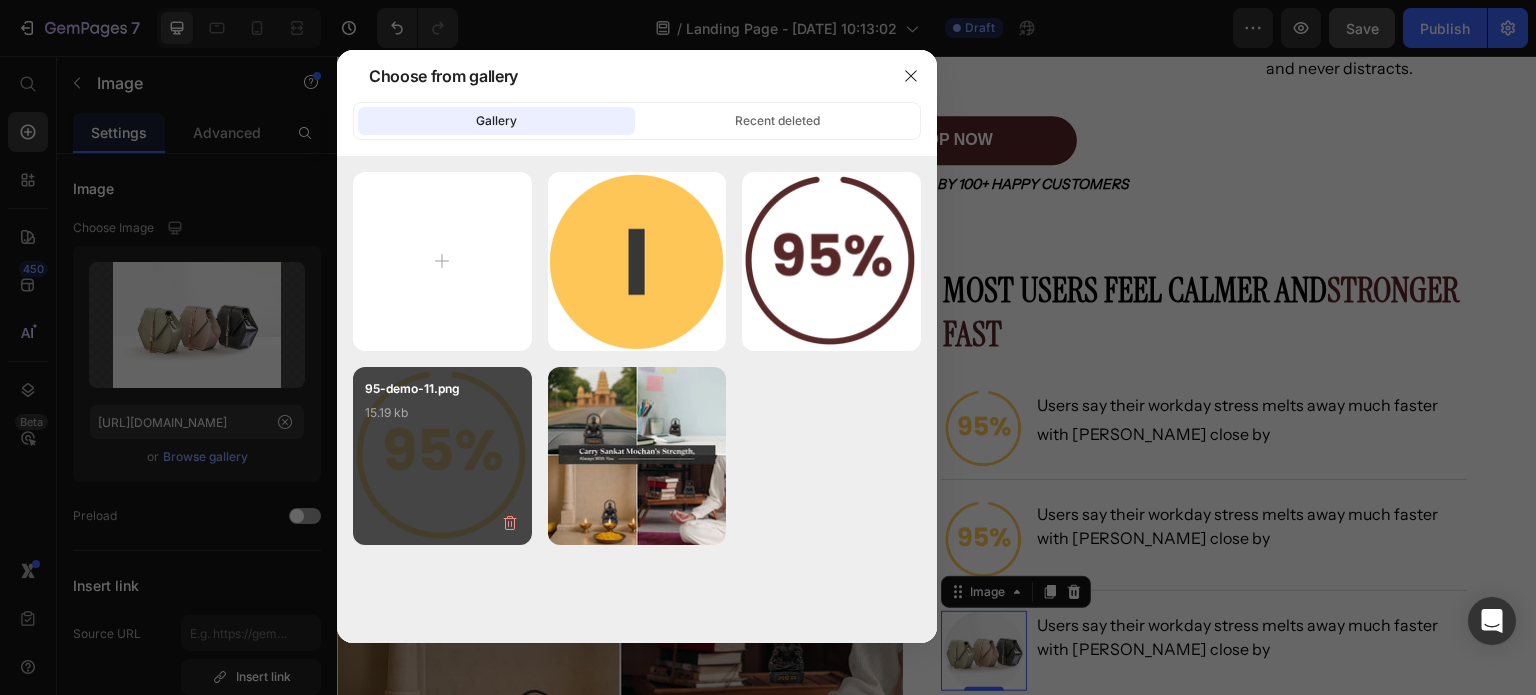 click on "95-demo-11.png 15.19 kb" at bounding box center [442, 419] 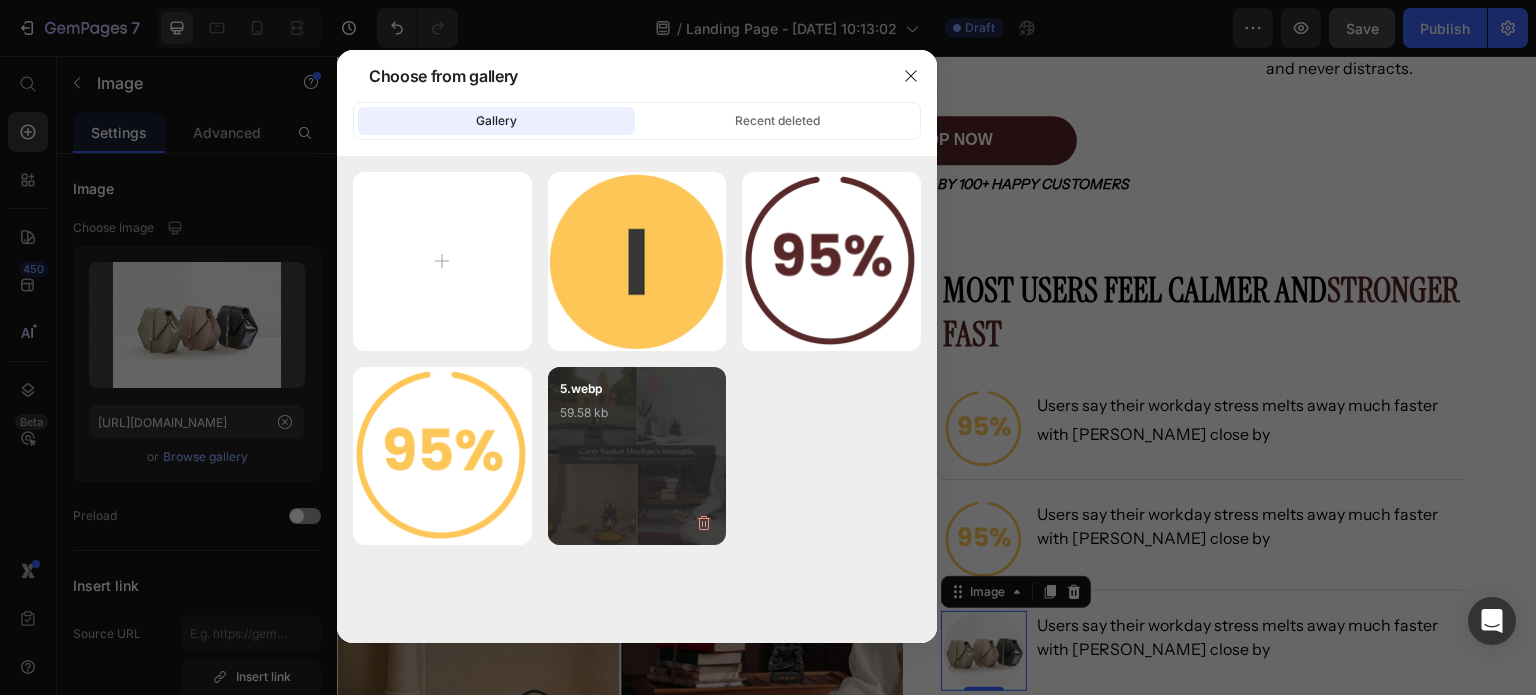 type on "https://cdn.shopify.com/s/files/1/0694/9460/3926/files/gempages_576825854521246459-94225568-f8b5-4ef7-b69e-f217bb5e6f38.png" 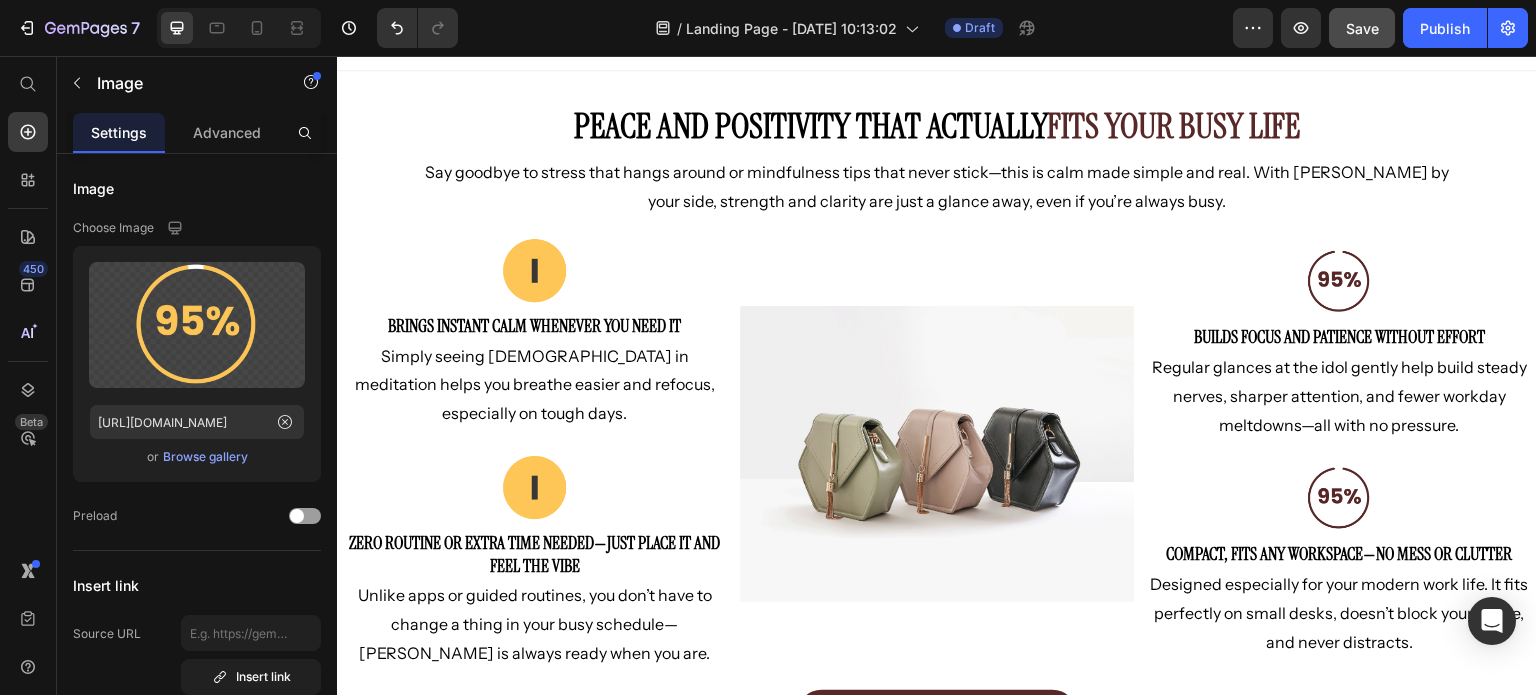 scroll, scrollTop: 0, scrollLeft: 0, axis: both 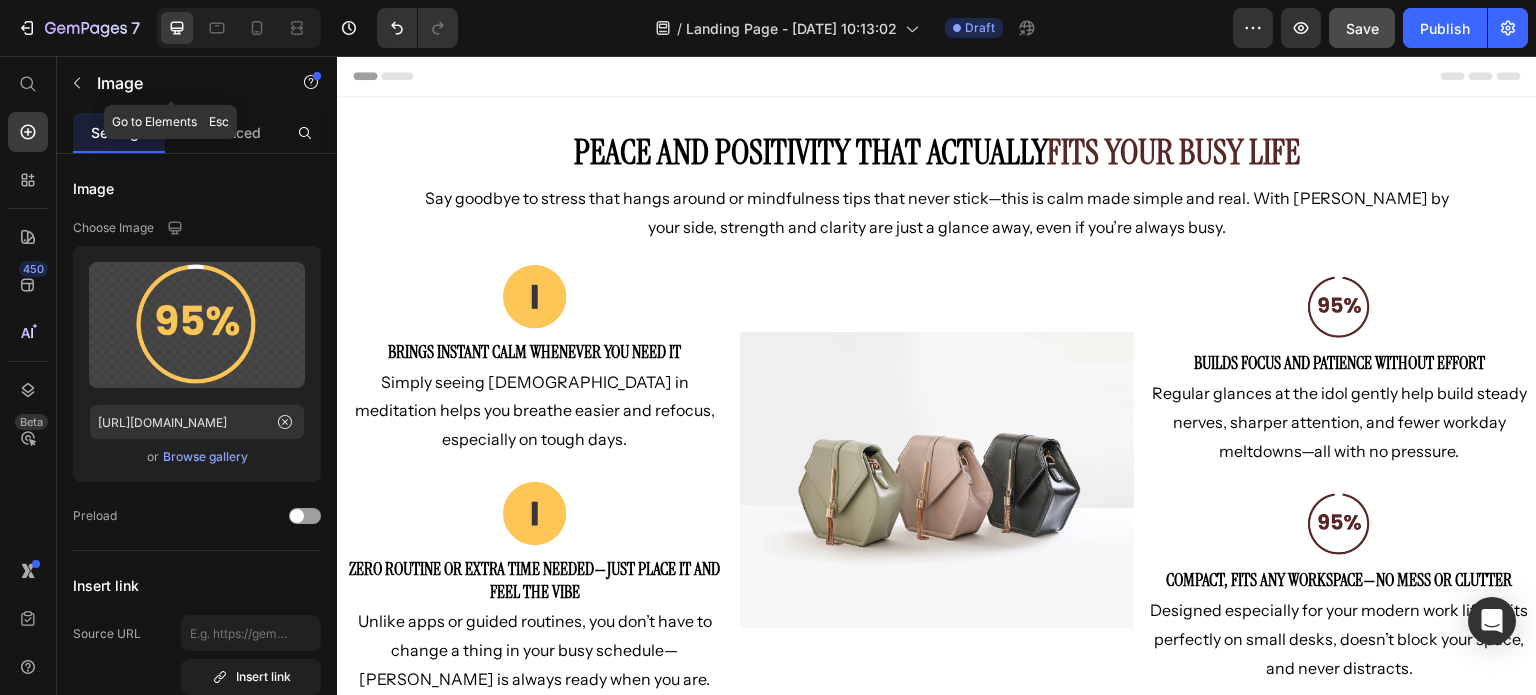 click 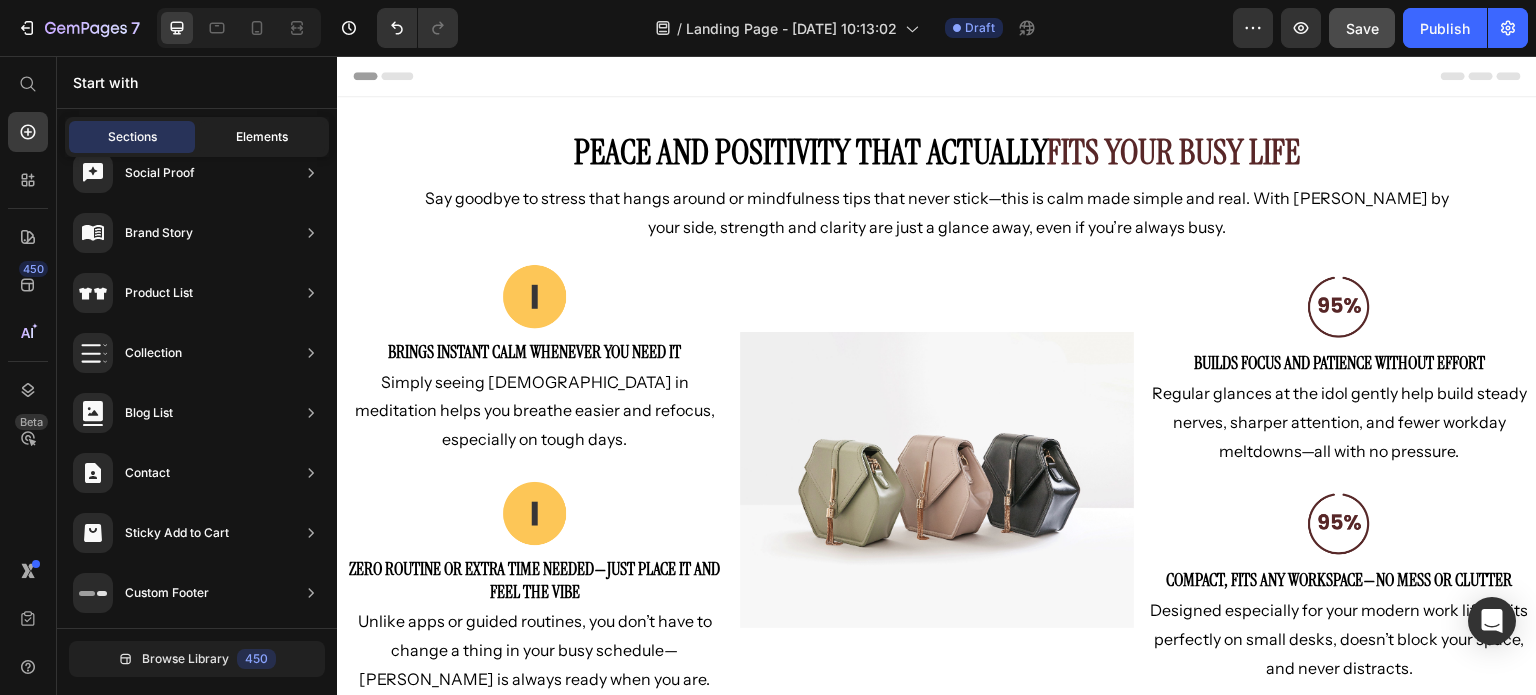 click on "Elements" at bounding box center [262, 137] 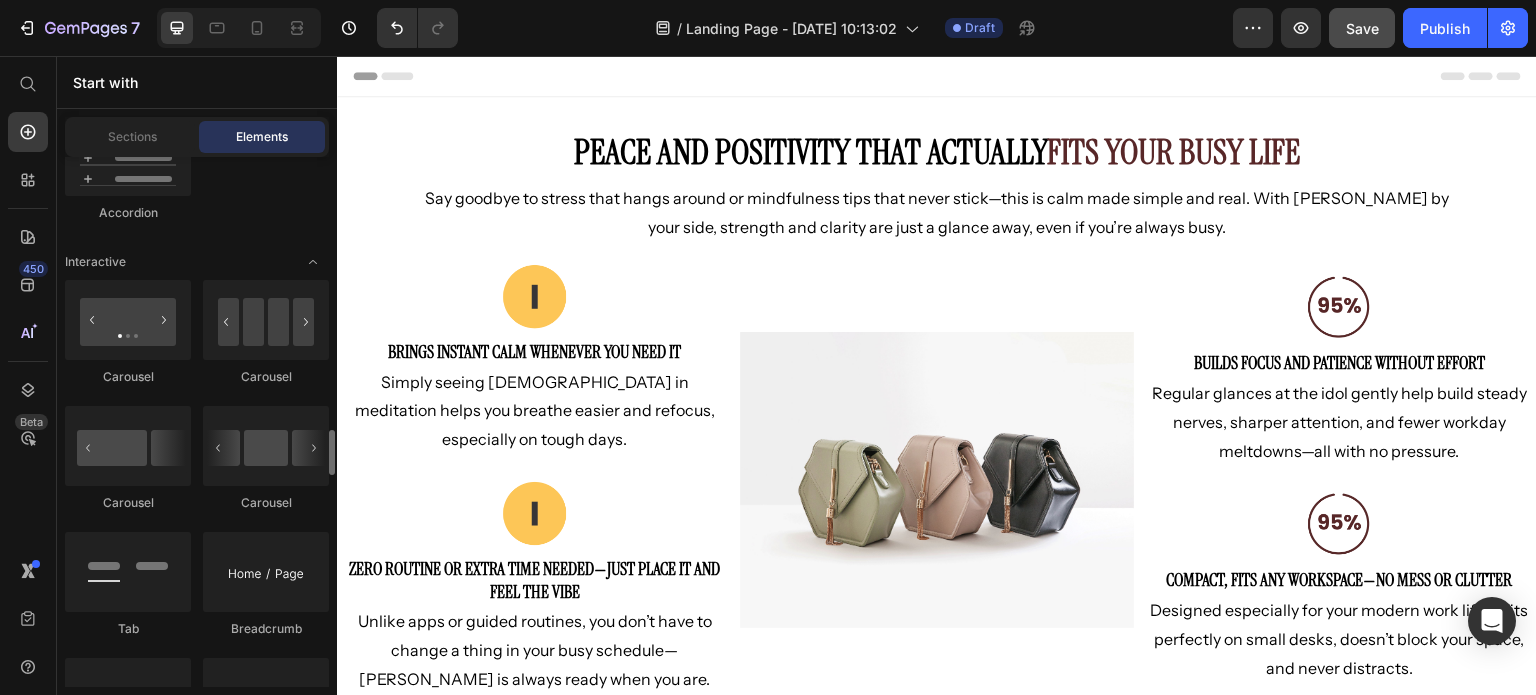 scroll, scrollTop: 2194, scrollLeft: 0, axis: vertical 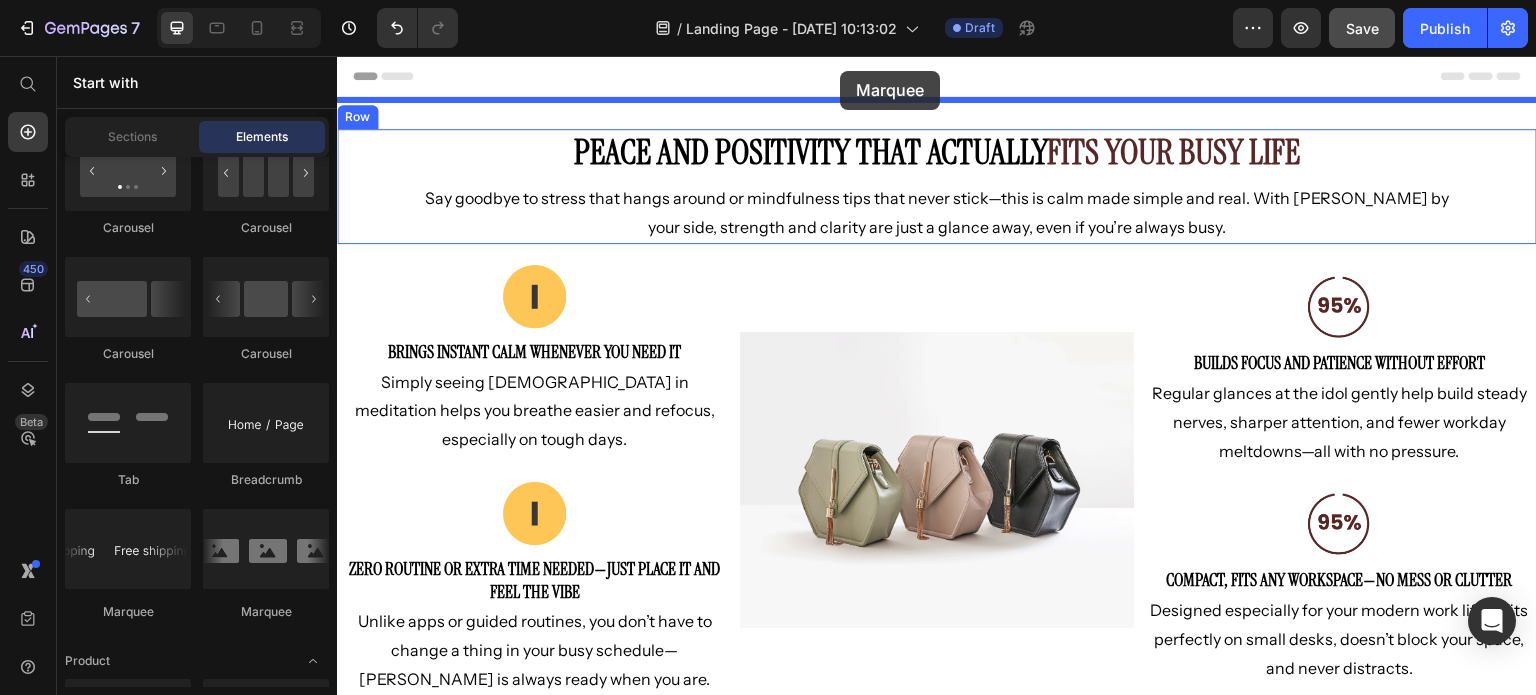 drag, startPoint x: 486, startPoint y: 615, endPoint x: 838, endPoint y: 69, distance: 649.6307 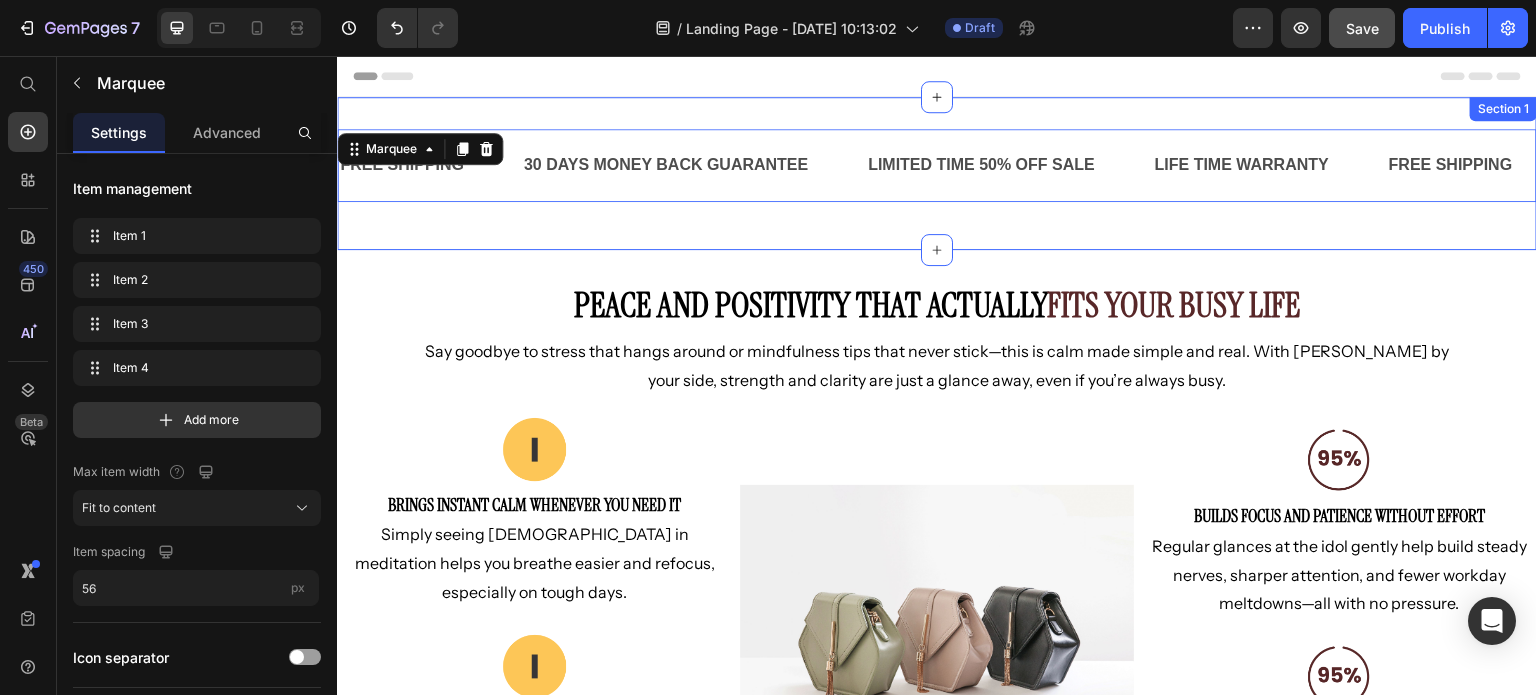 click on "FREE SHIPPING Text 30 DAYS MONEY BACK GUARANTEE Text LIMITED TIME 50% OFF SALE Text LIFE TIME WARRANTY Text FREE SHIPPING Text 30 DAYS MONEY BACK GUARANTEE Text LIMITED TIME 50% OFF SALE Text LIFE TIME WARRANTY Text FREE SHIPPING Text 30 DAYS MONEY BACK GUARANTEE Text LIMITED TIME 50% OFF SALE Text LIFE TIME WARRANTY Text FREE SHIPPING Text 30 DAYS MONEY BACK GUARANTEE Text LIMITED TIME 50% OFF SALE Text LIFE TIME WARRANTY Text FREE SHIPPING Text 30 DAYS MONEY BACK GUARANTEE Text LIMITED TIME 50% OFF SALE Text LIFE TIME WARRANTY Text FREE SHIPPING Text 30 DAYS MONEY BACK GUARANTEE Text LIMITED TIME 50% OFF SALE Text LIFE TIME WARRANTY Text Marquee   16 Section 1" at bounding box center (937, 173) 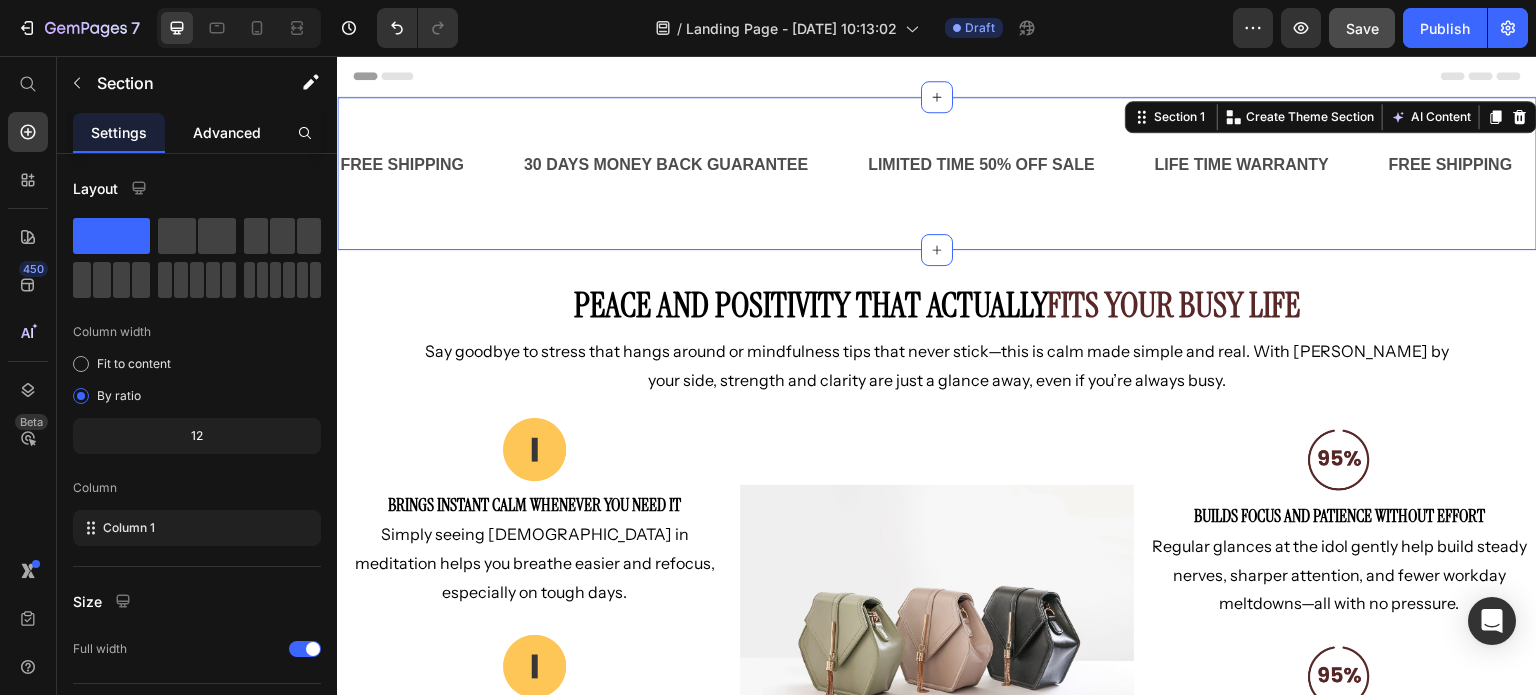 click on "Advanced" 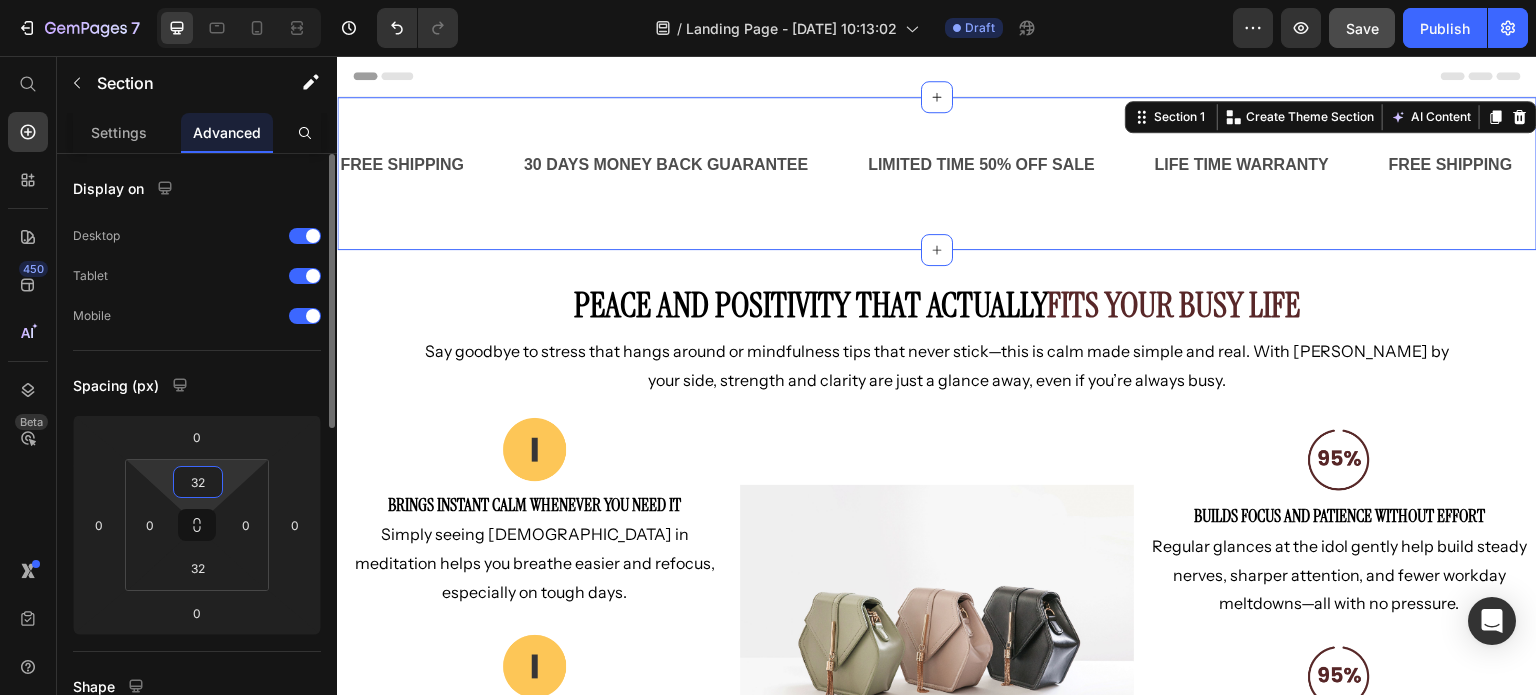 click on "32" at bounding box center [198, 482] 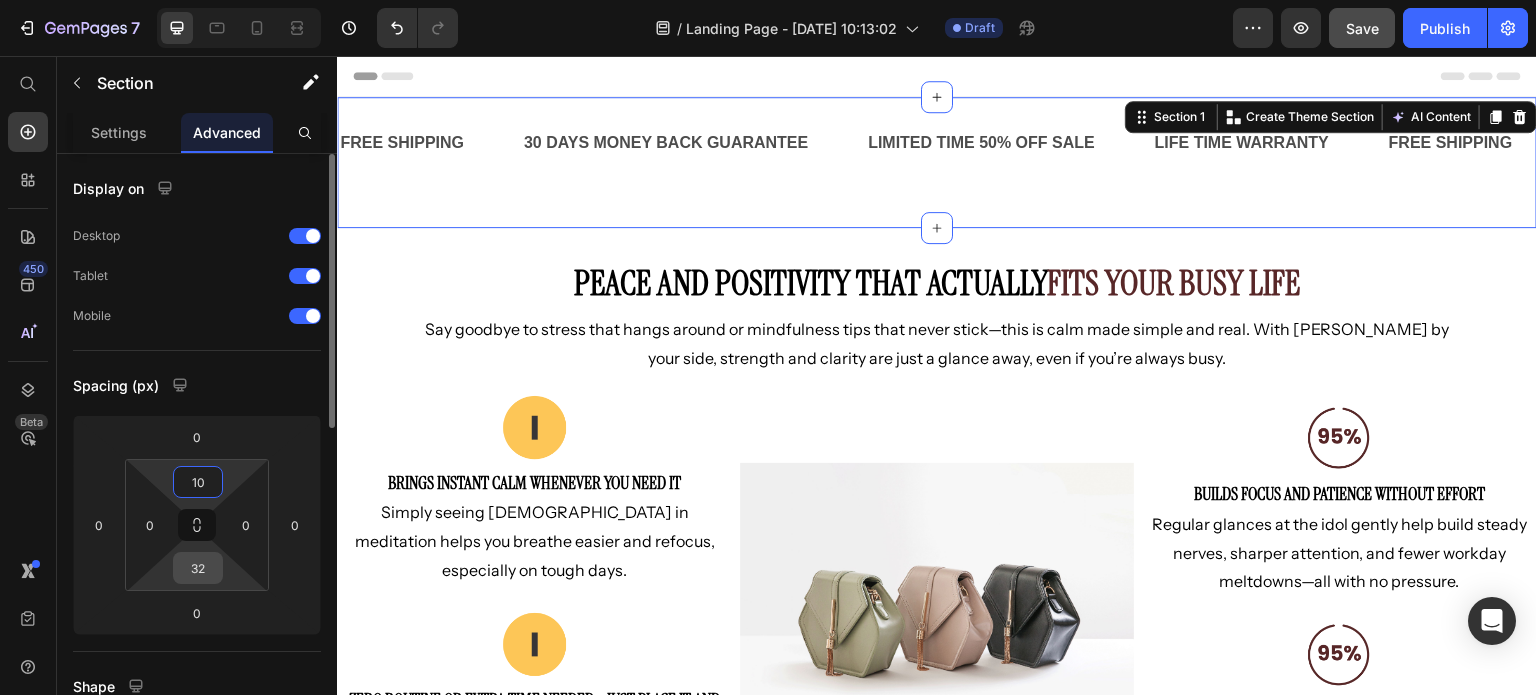 type on "10" 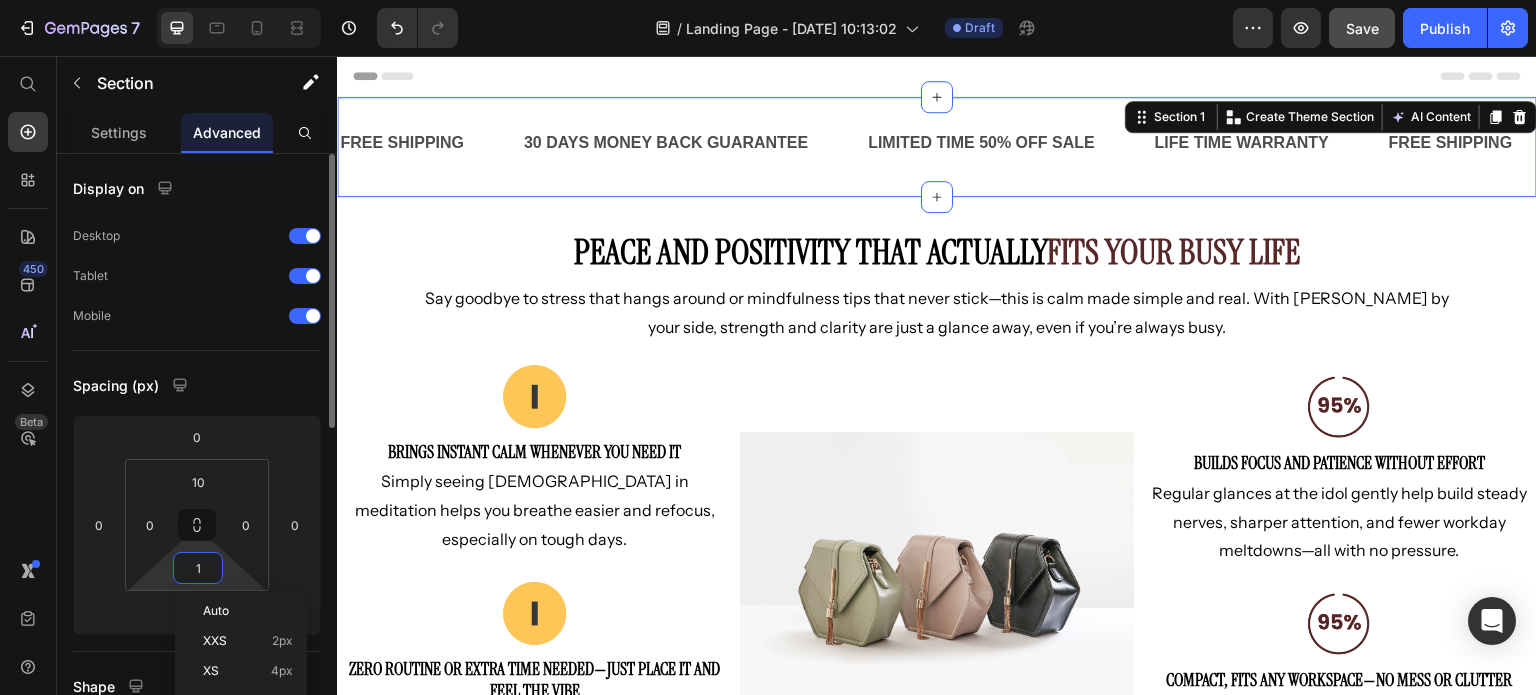 type on "10" 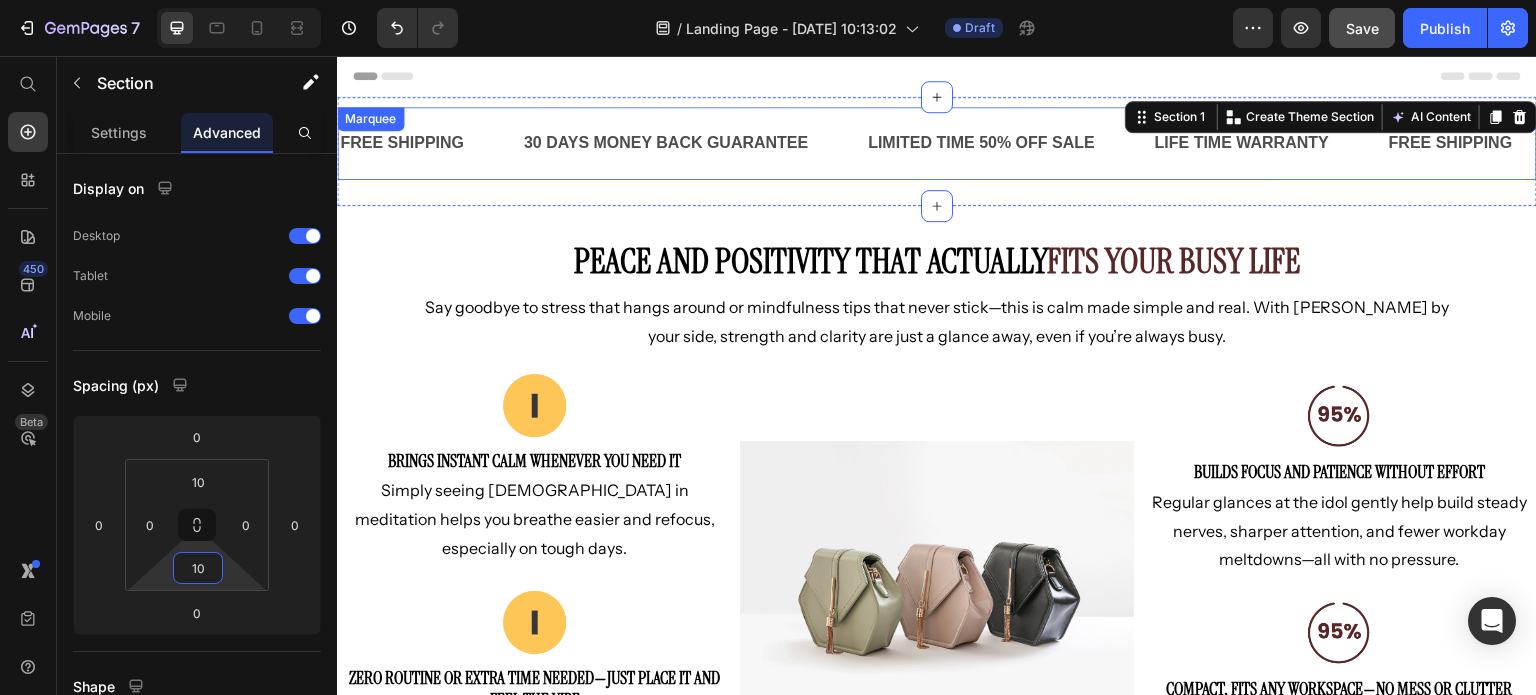 click on "FREE SHIPPING Text" at bounding box center [430, 143] 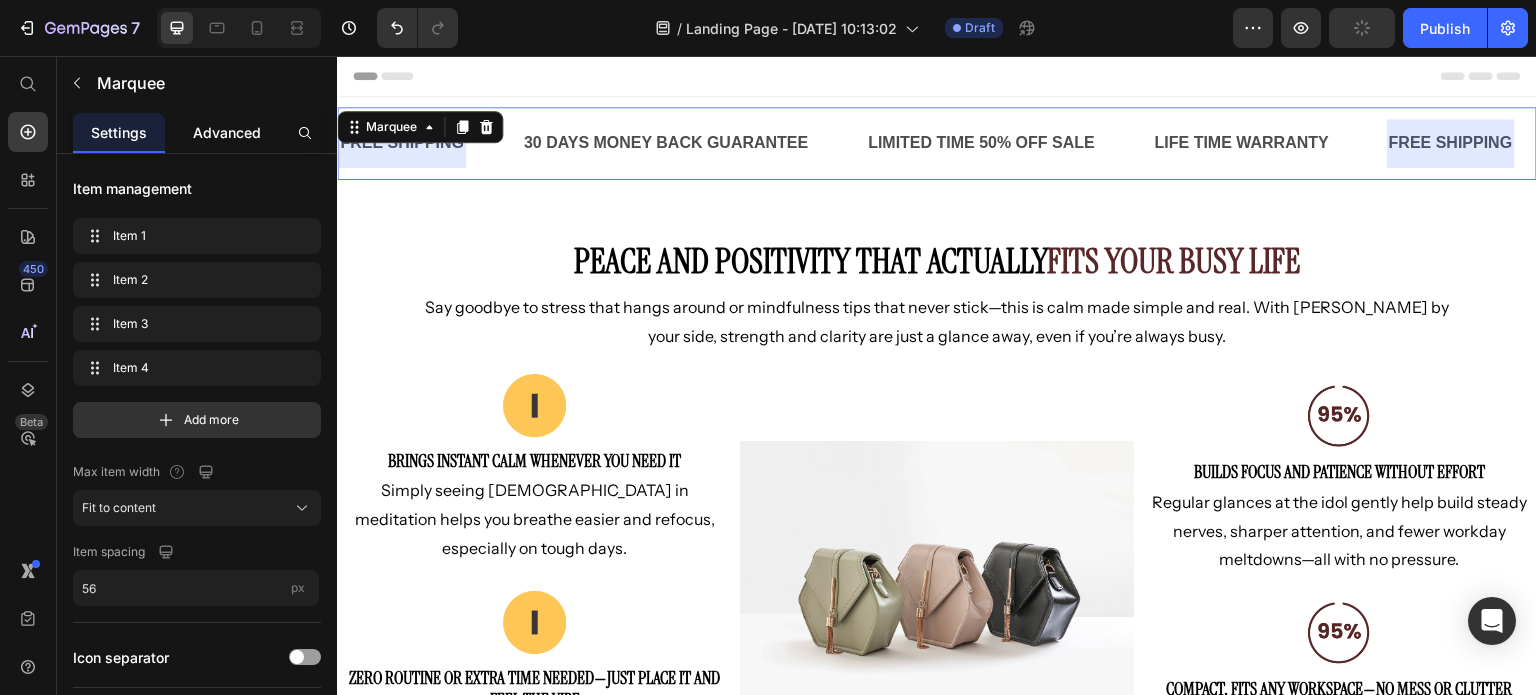 click on "Advanced" at bounding box center [227, 132] 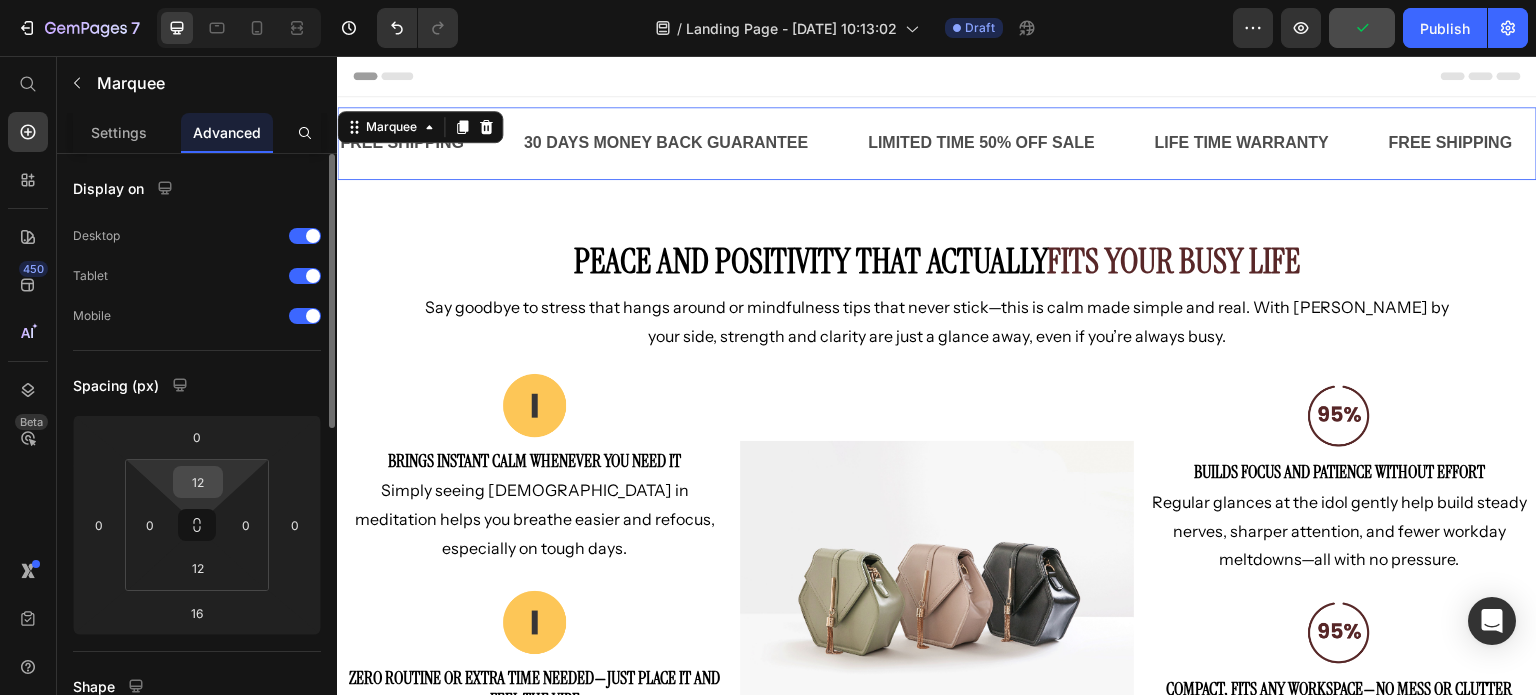 click on "12" at bounding box center [198, 482] 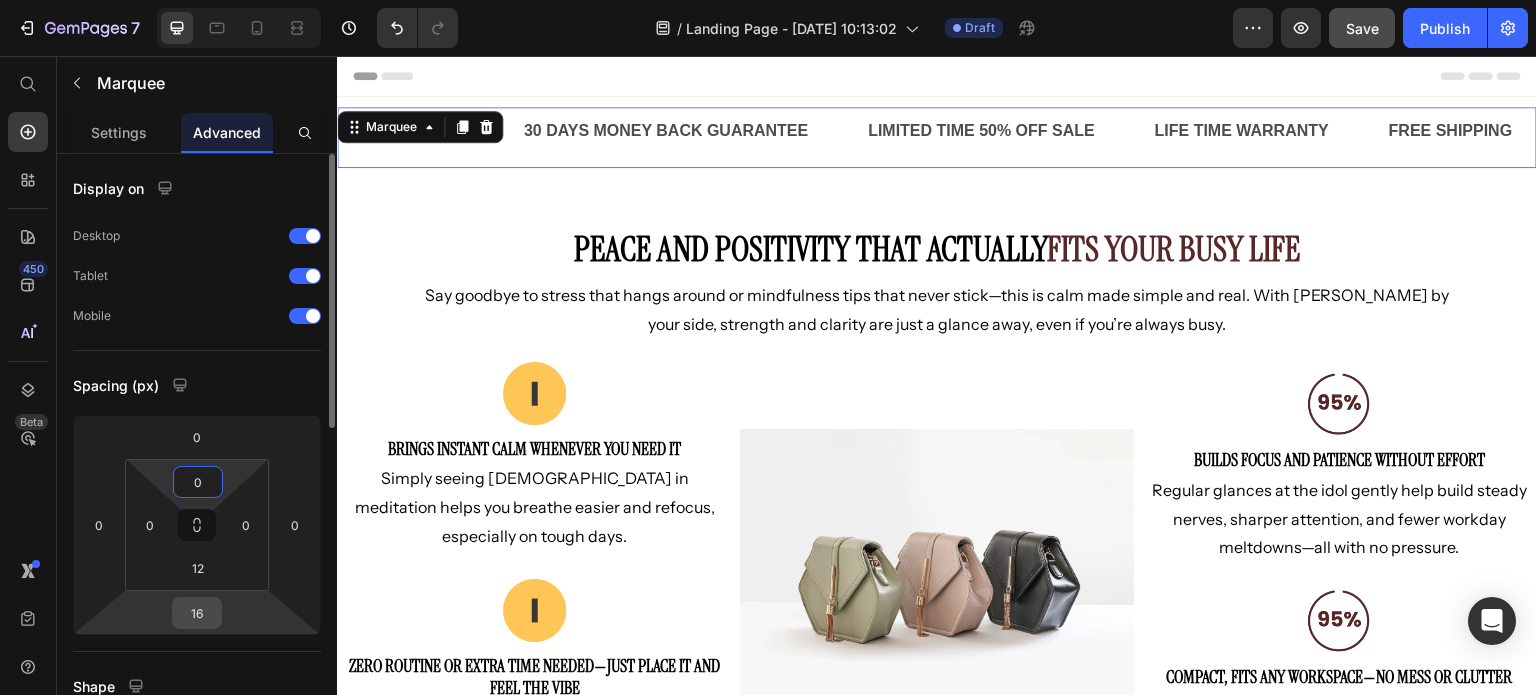 type on "0" 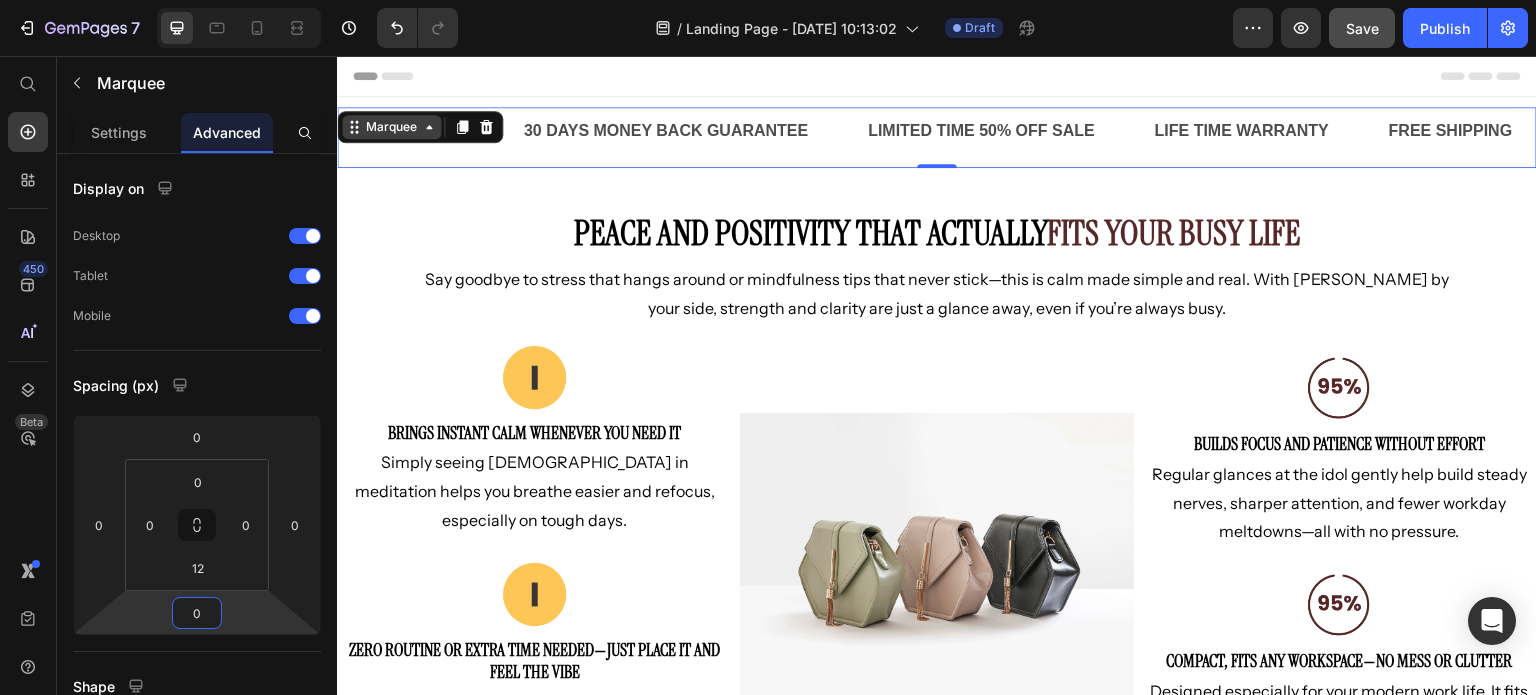type on "0" 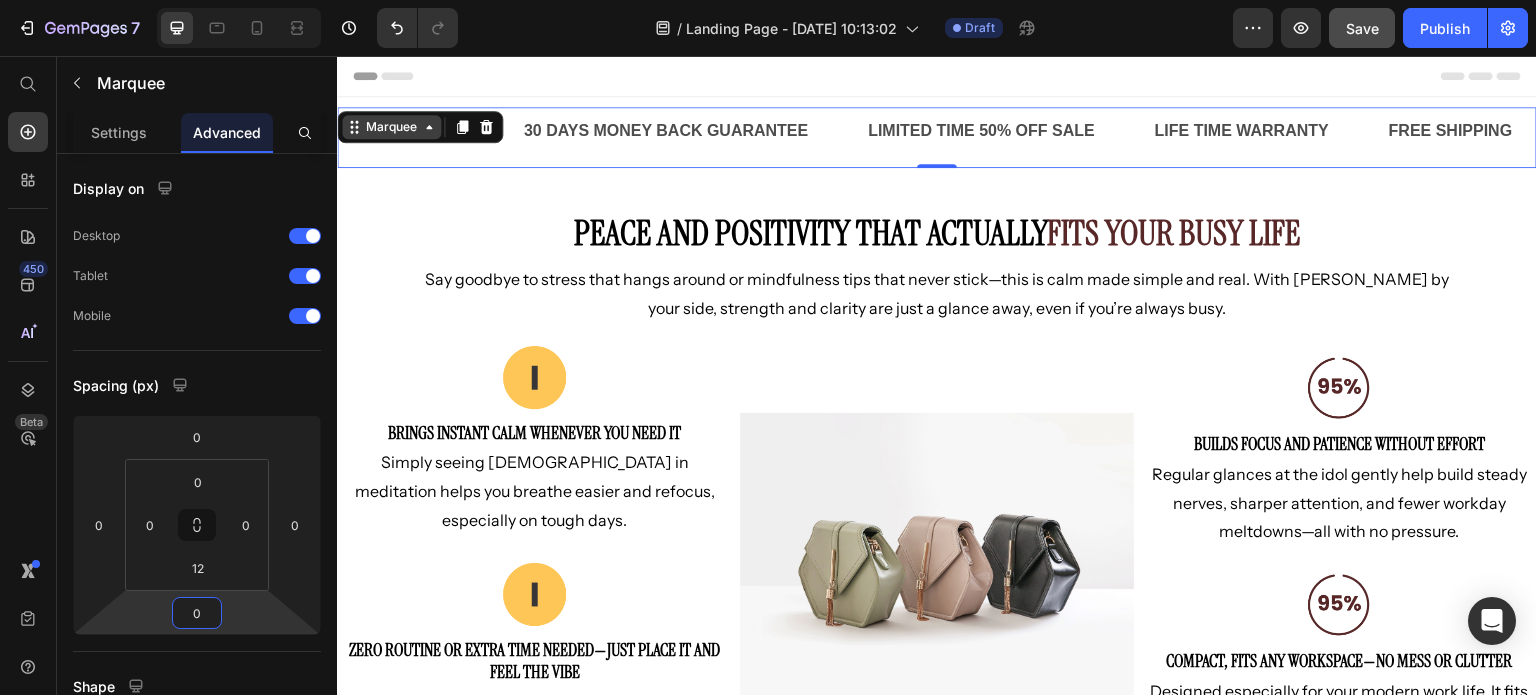 click on "Marquee" at bounding box center [391, 127] 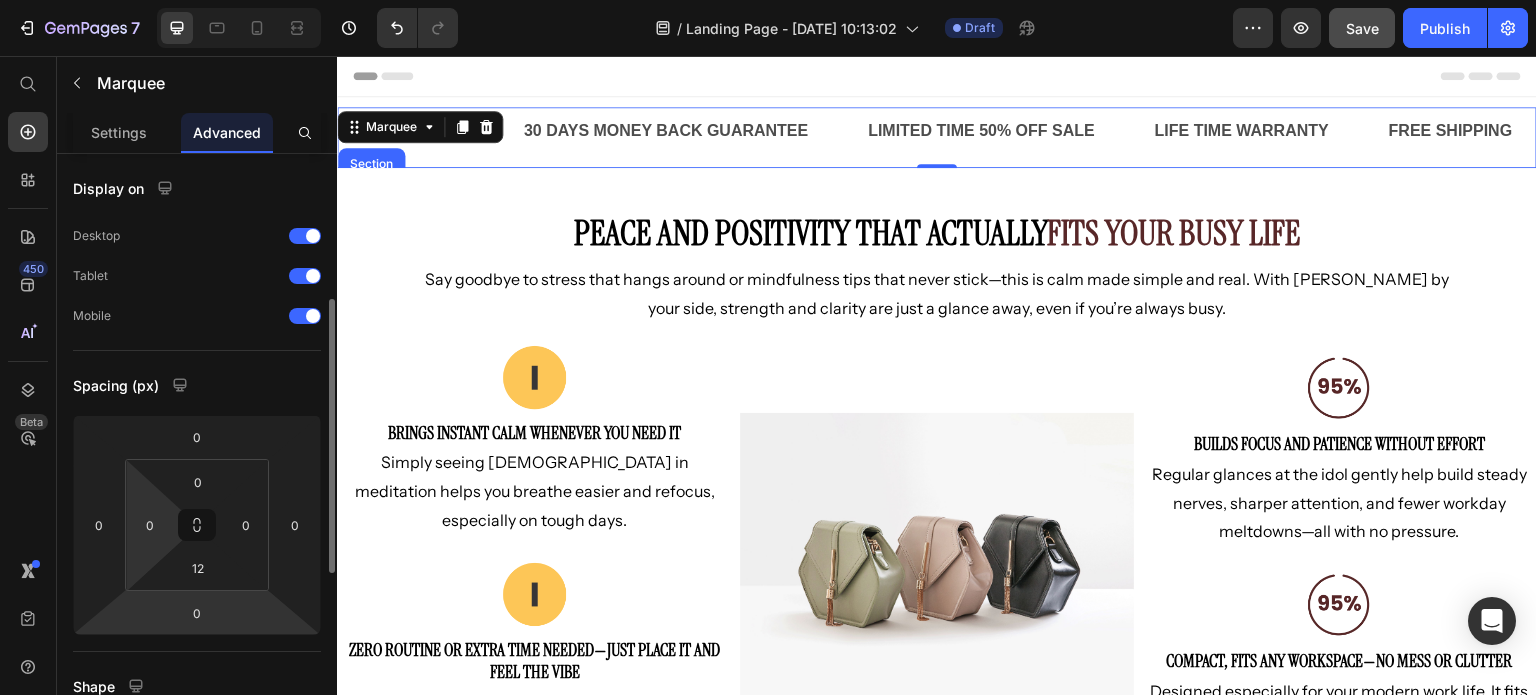 scroll, scrollTop: 100, scrollLeft: 0, axis: vertical 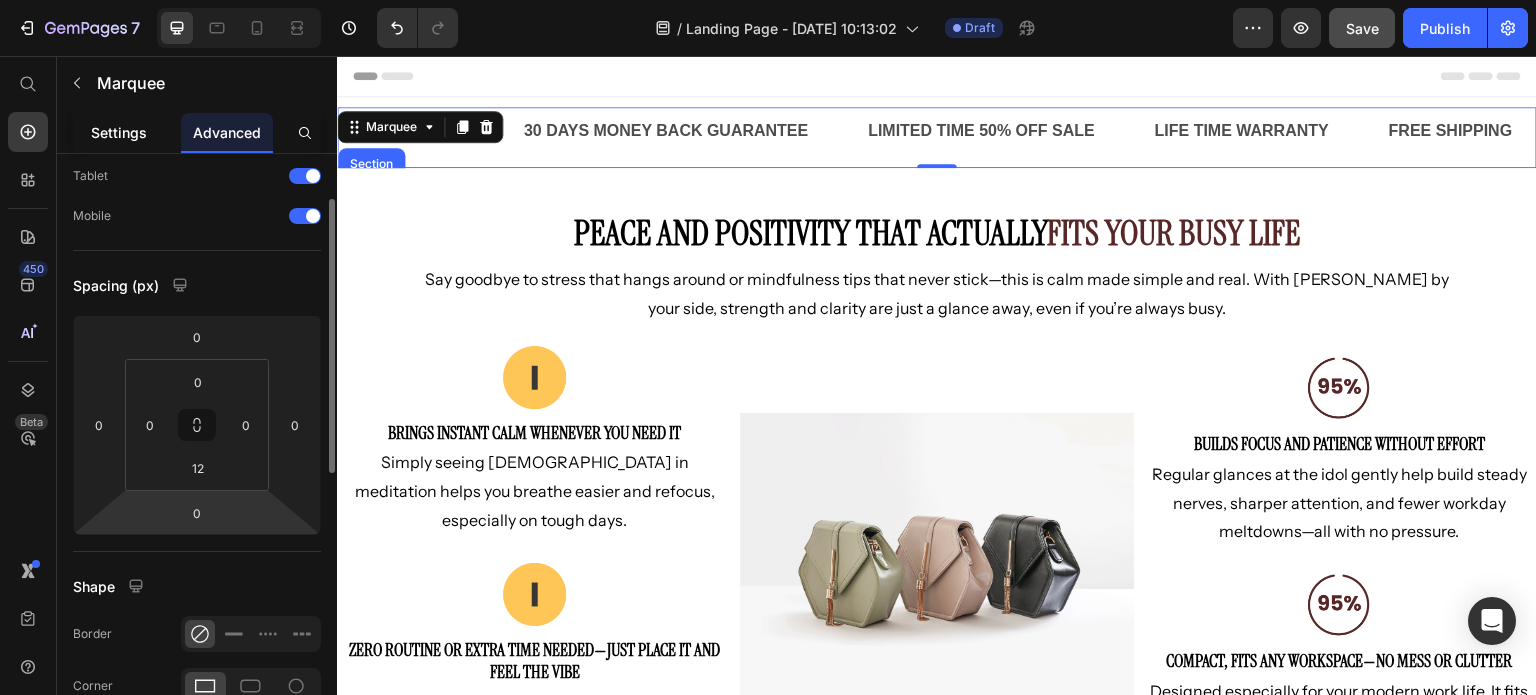 click on "Settings" 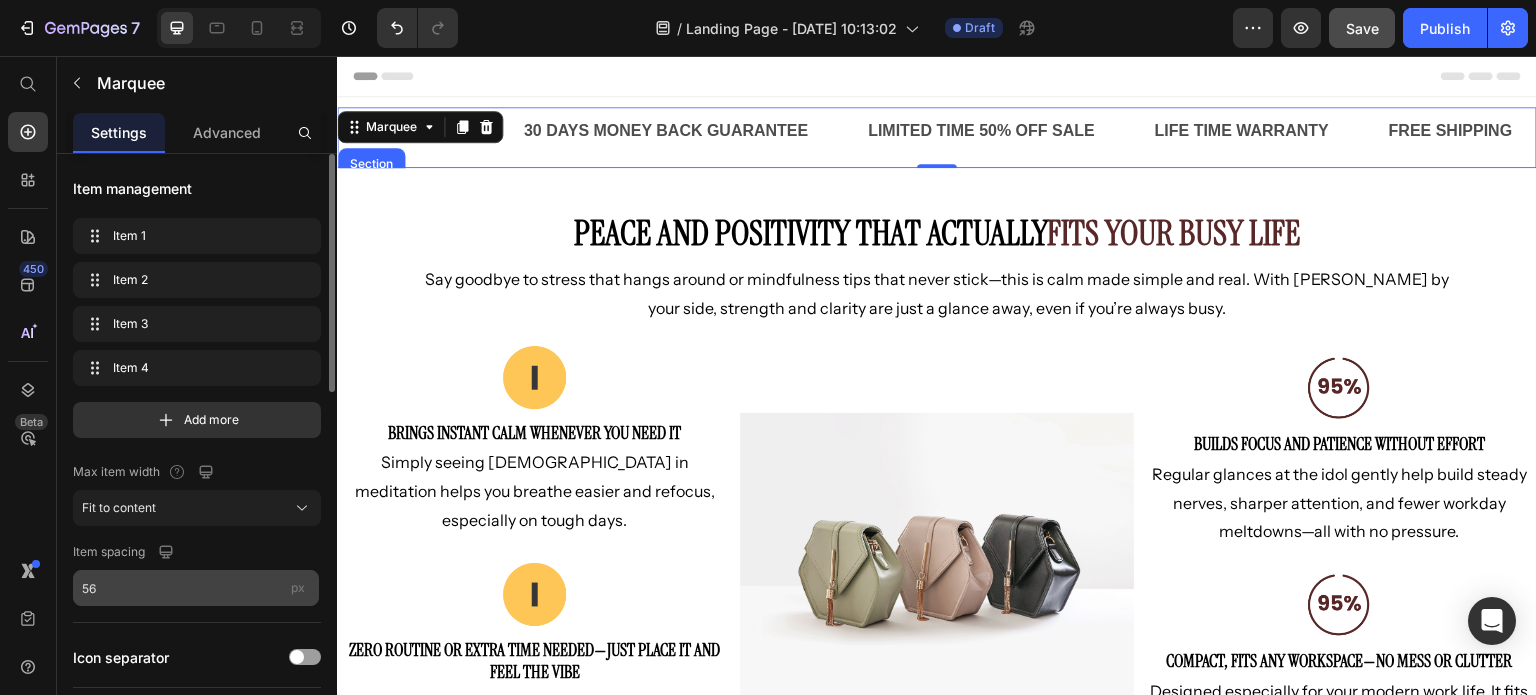 scroll, scrollTop: 100, scrollLeft: 0, axis: vertical 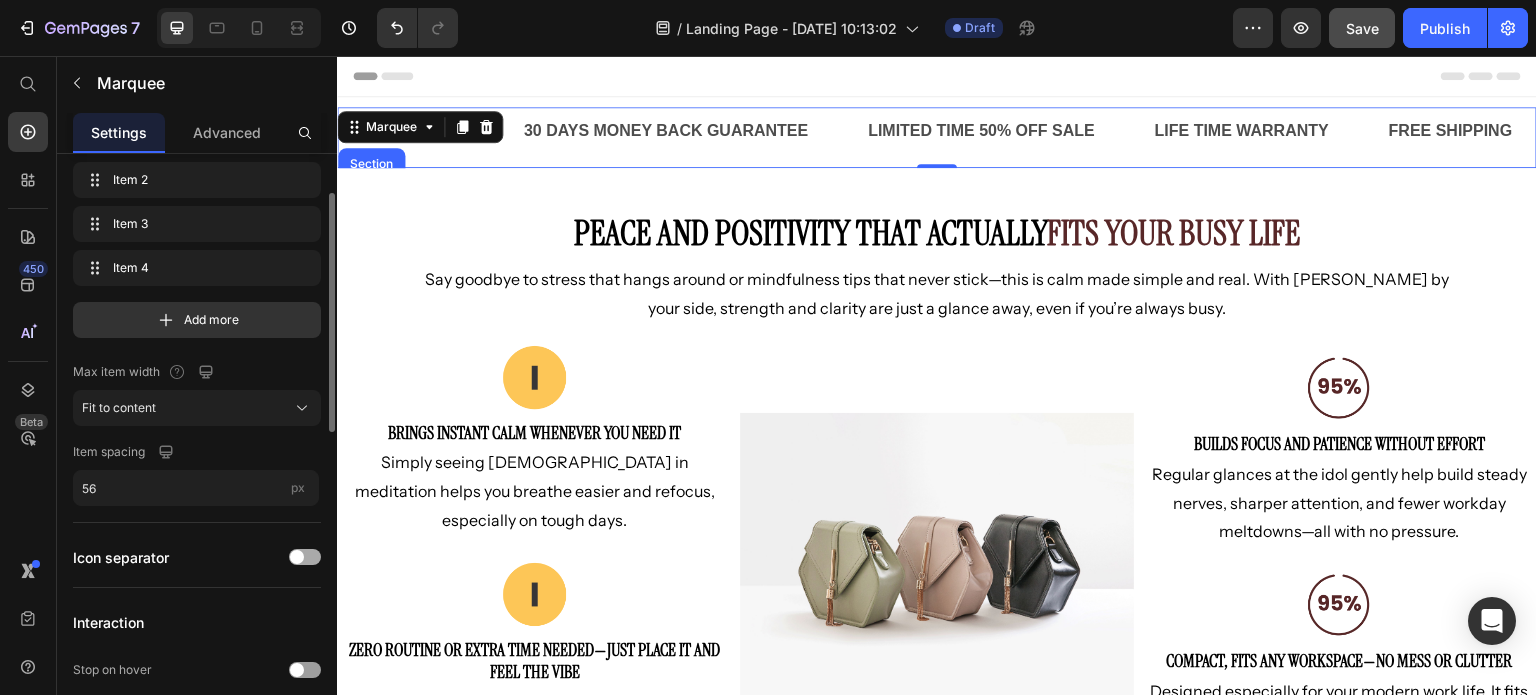 click at bounding box center [297, 557] 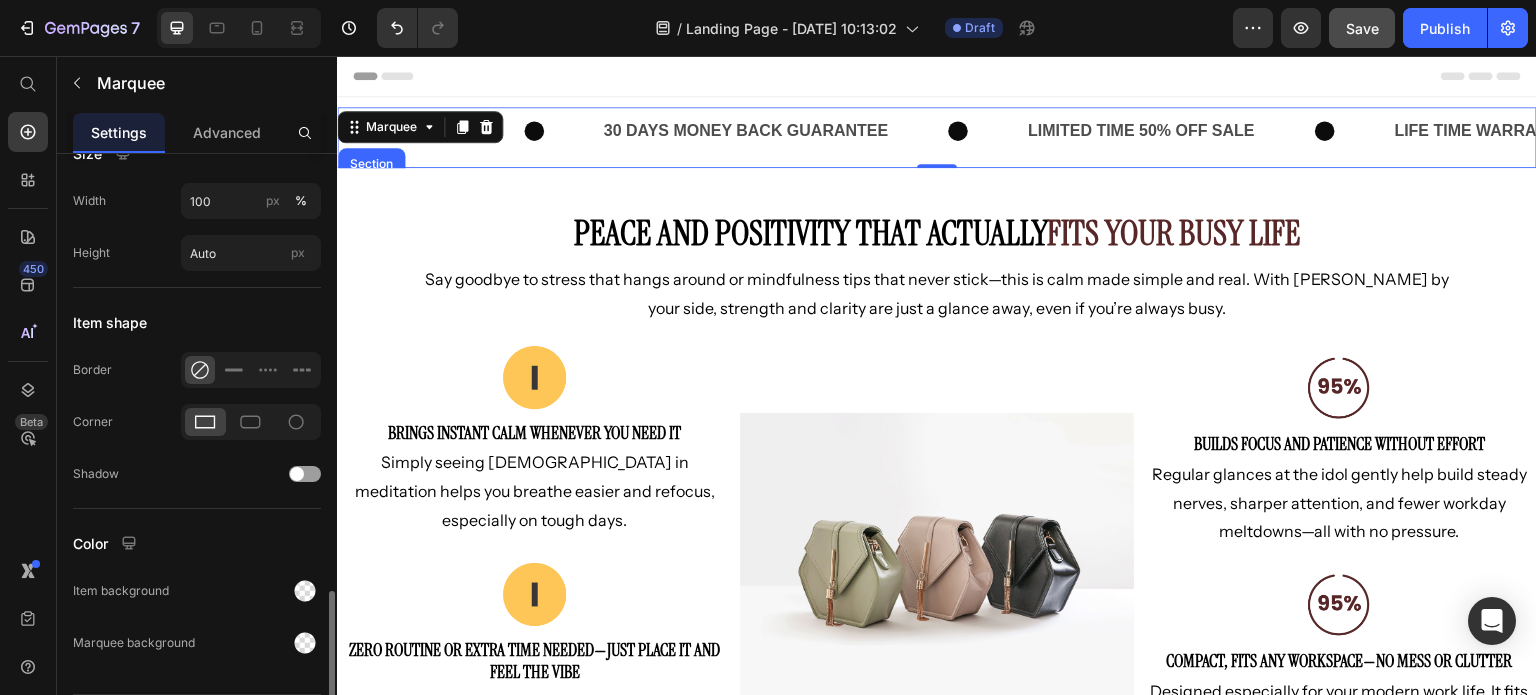 scroll, scrollTop: 1055, scrollLeft: 0, axis: vertical 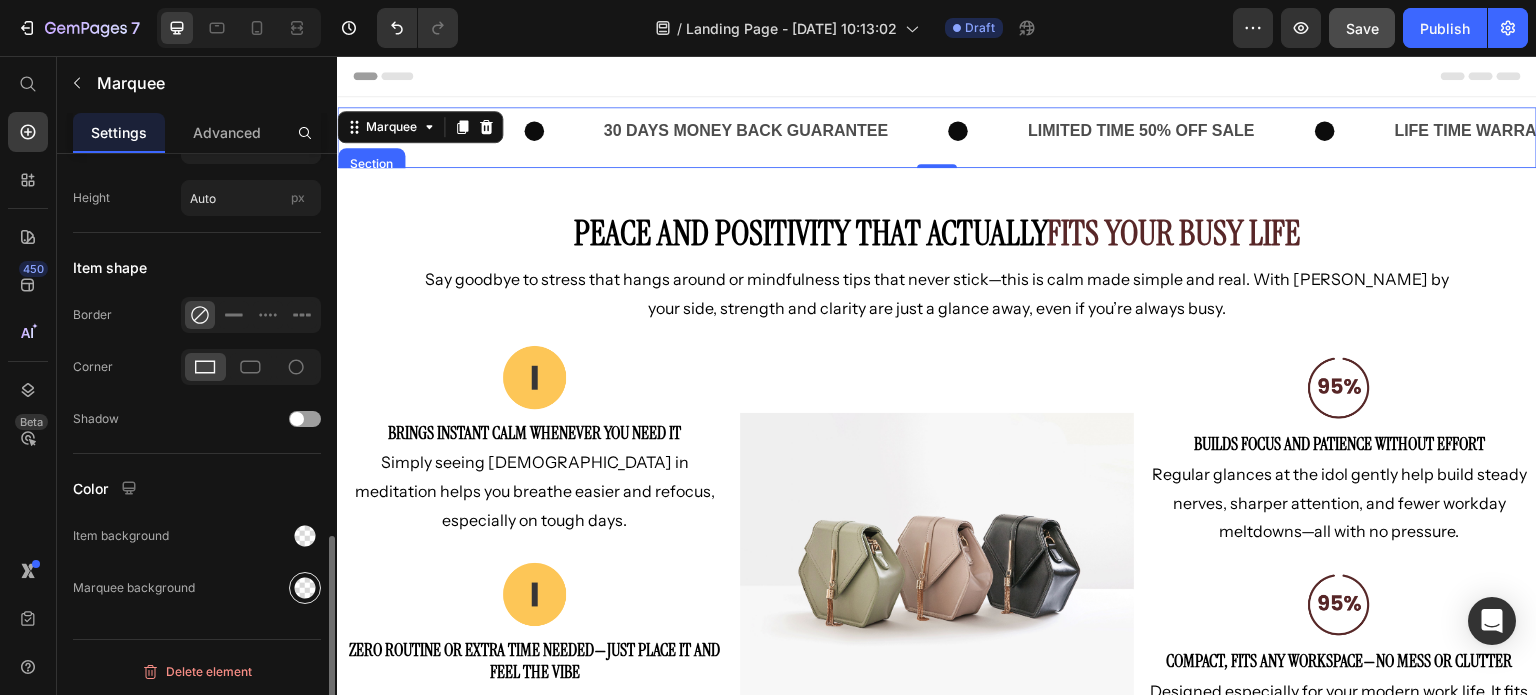 click at bounding box center (305, 588) 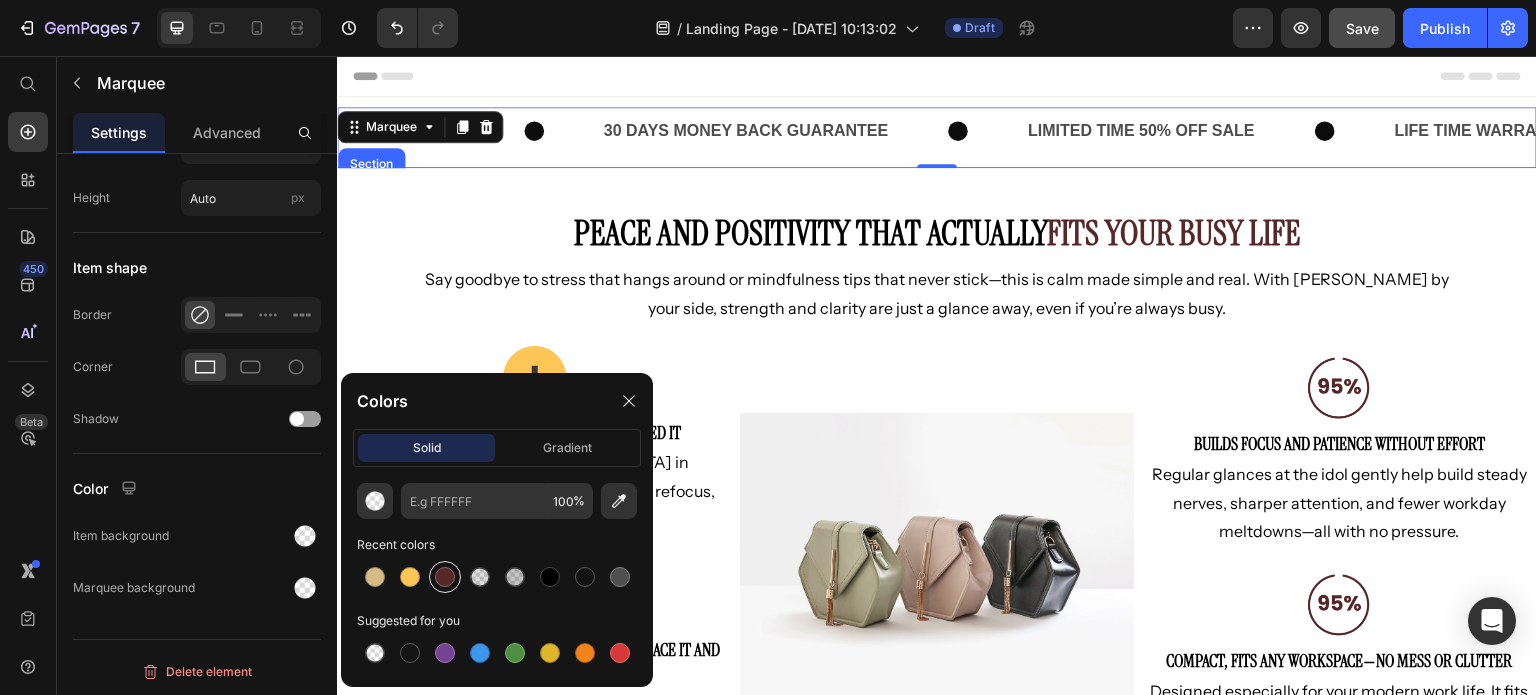 click at bounding box center [445, 577] 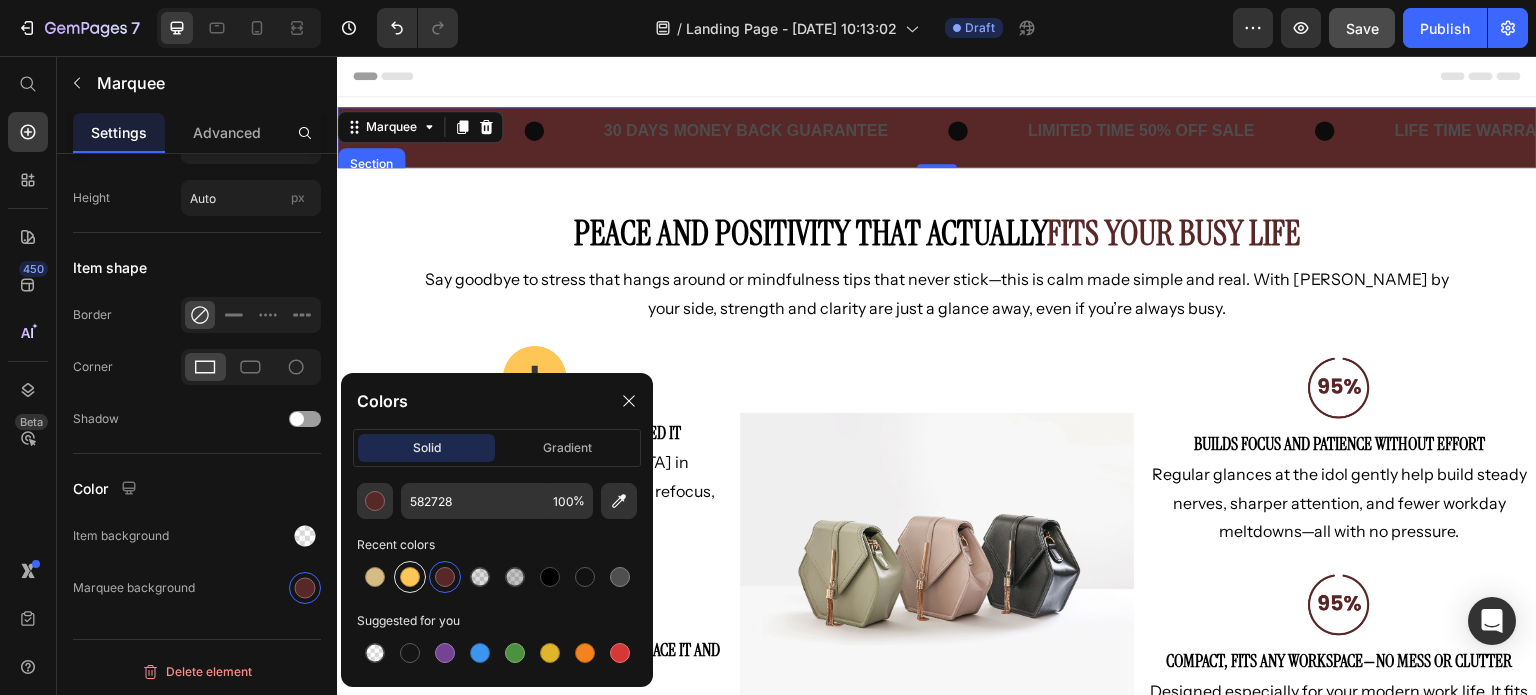 click at bounding box center (410, 577) 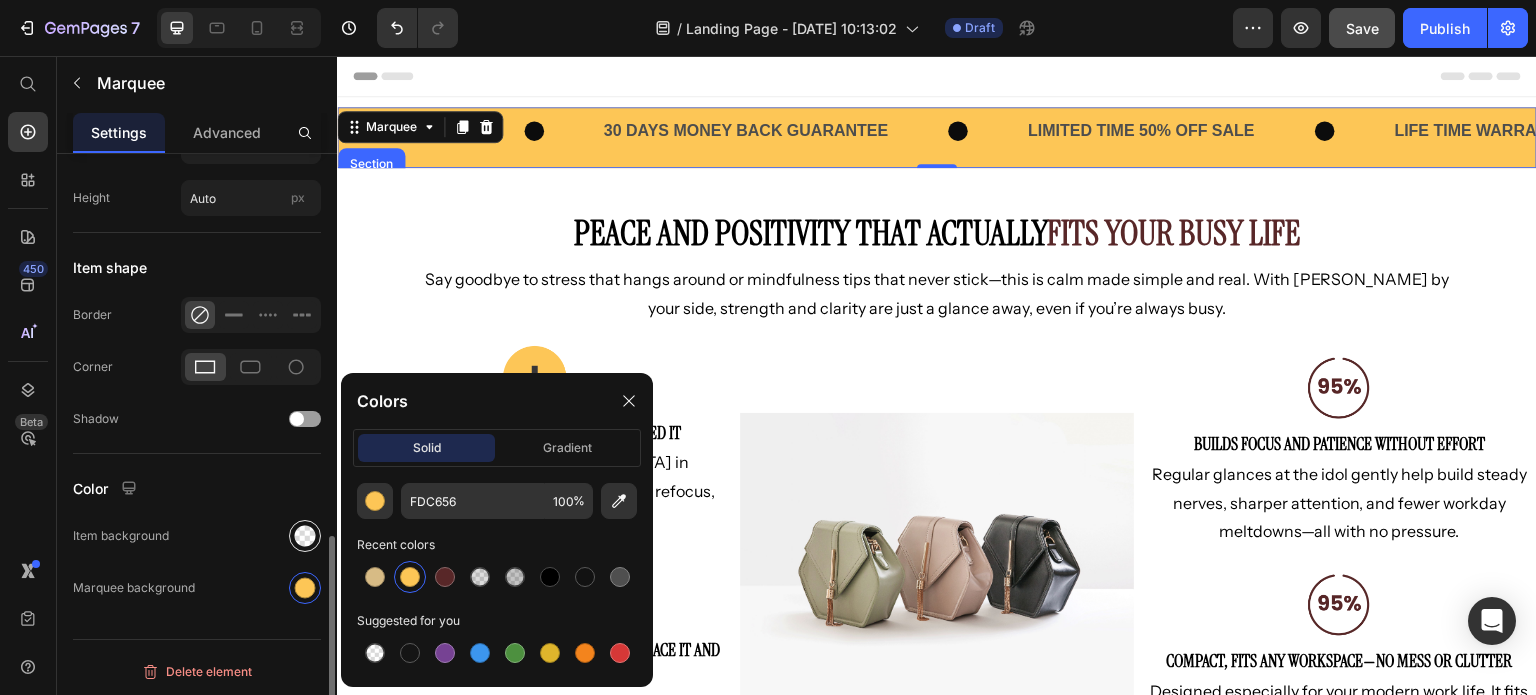 click at bounding box center [305, 536] 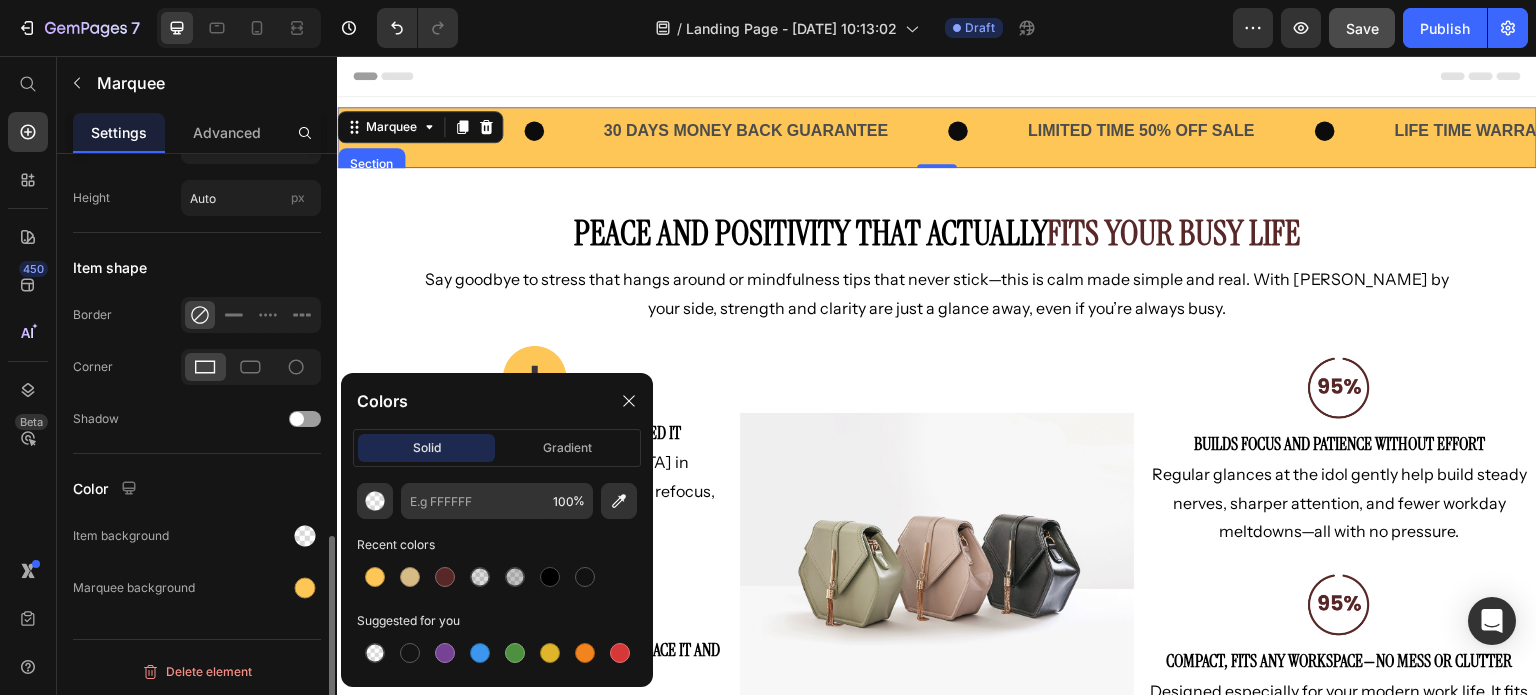 click at bounding box center (251, 536) 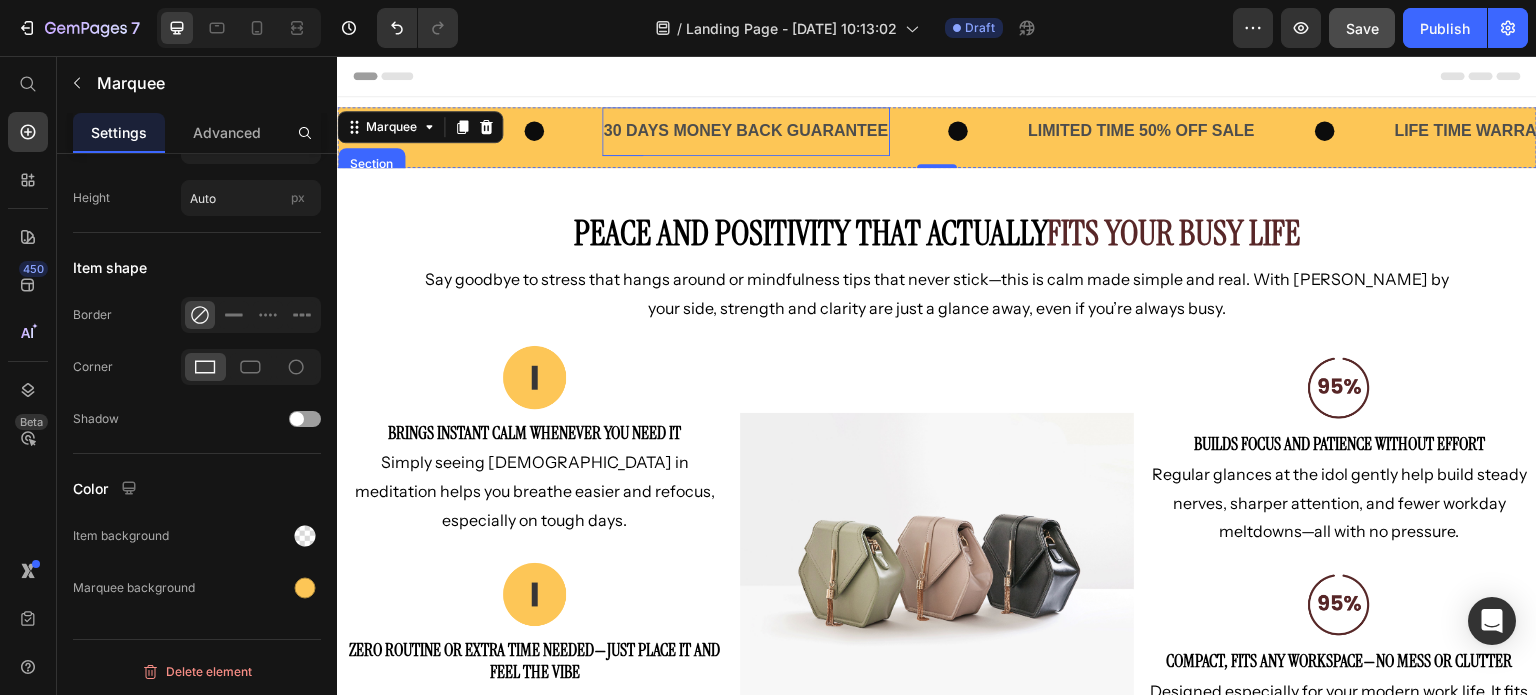 click on "30 DAYS MONEY BACK GUARANTEE" at bounding box center (746, 131) 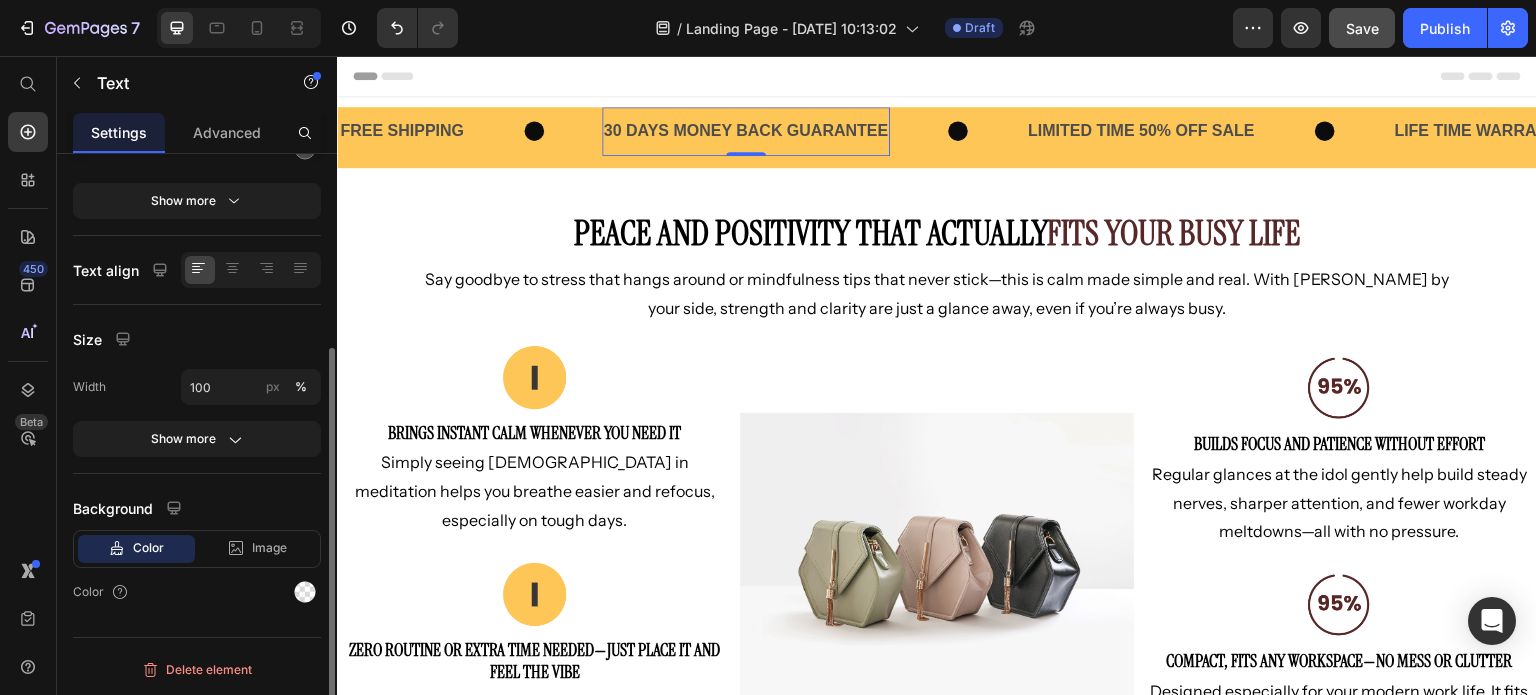 scroll, scrollTop: 0, scrollLeft: 0, axis: both 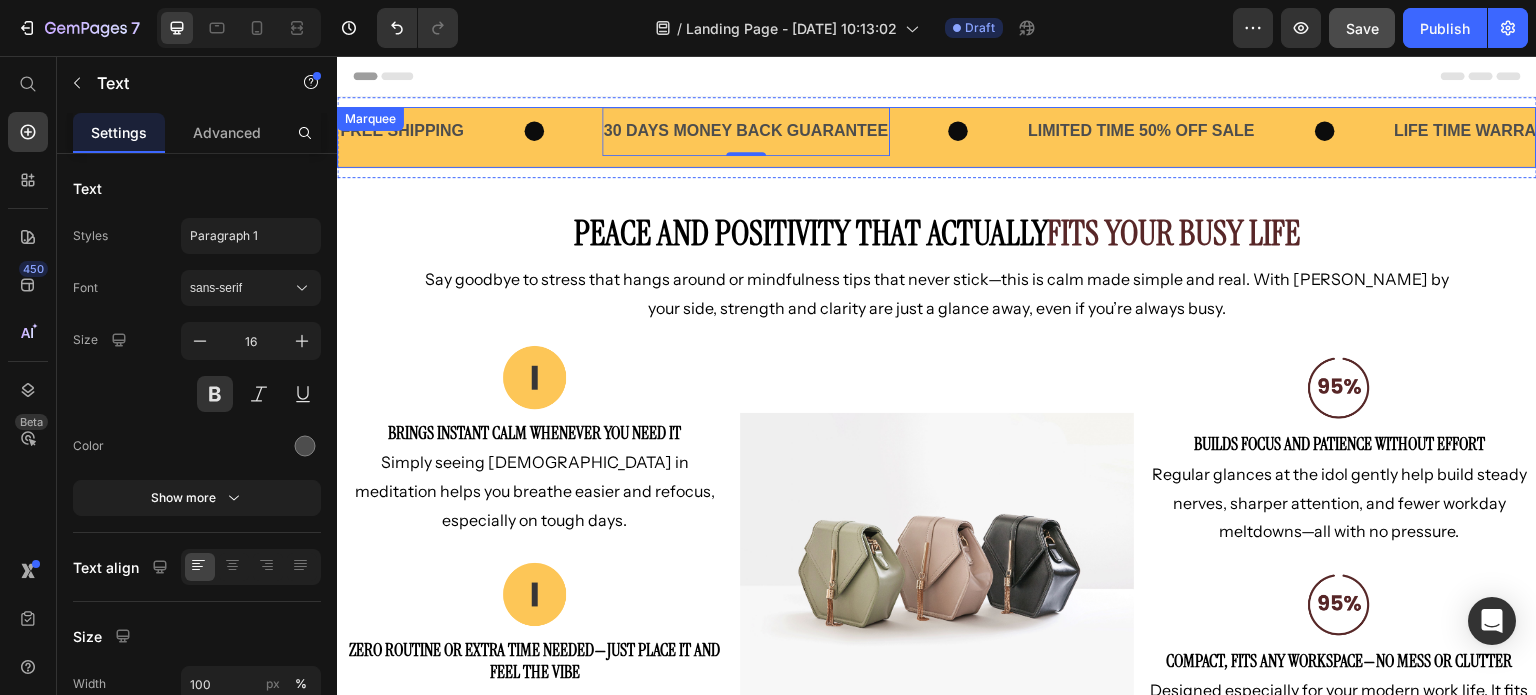 click on "FREE SHIPPING Text" at bounding box center [470, 131] 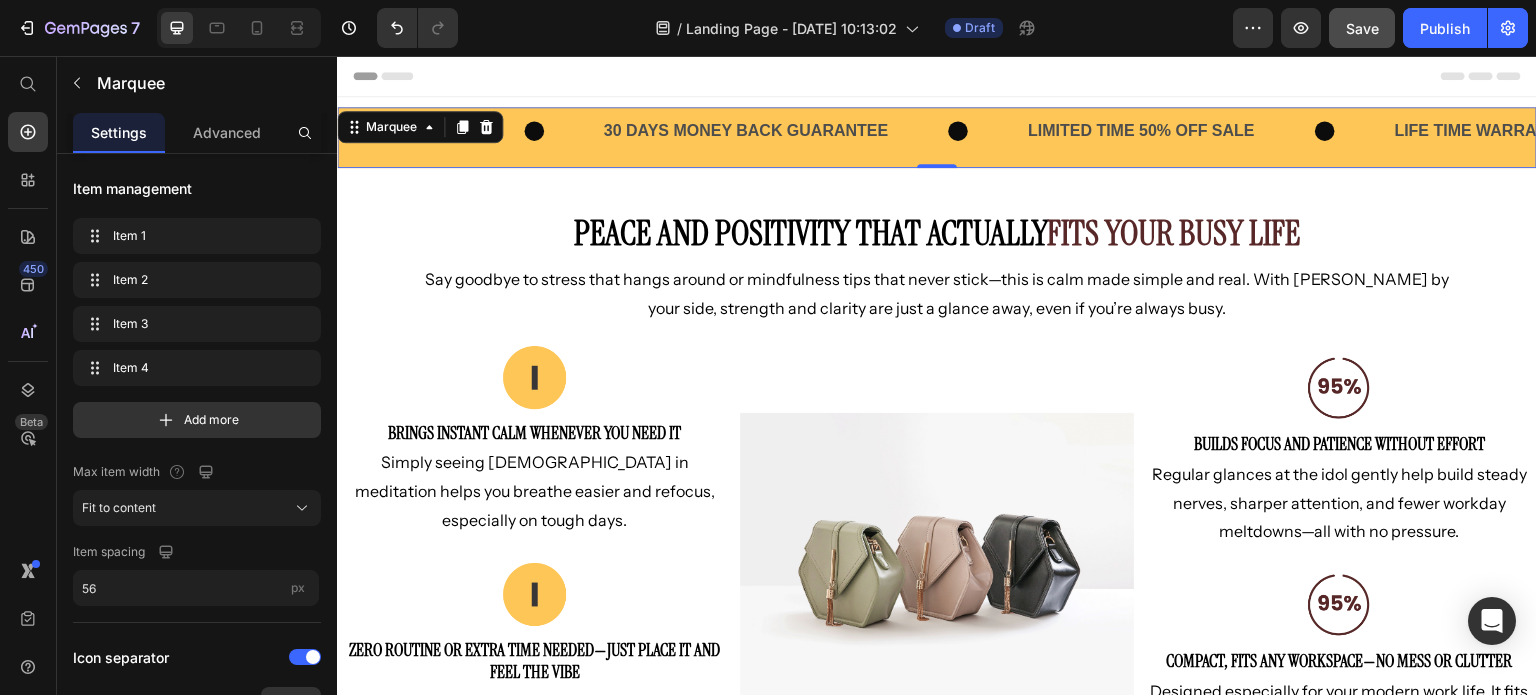 click on "30 DAYS MONEY BACK GUARANTEE Text" at bounding box center [814, 131] 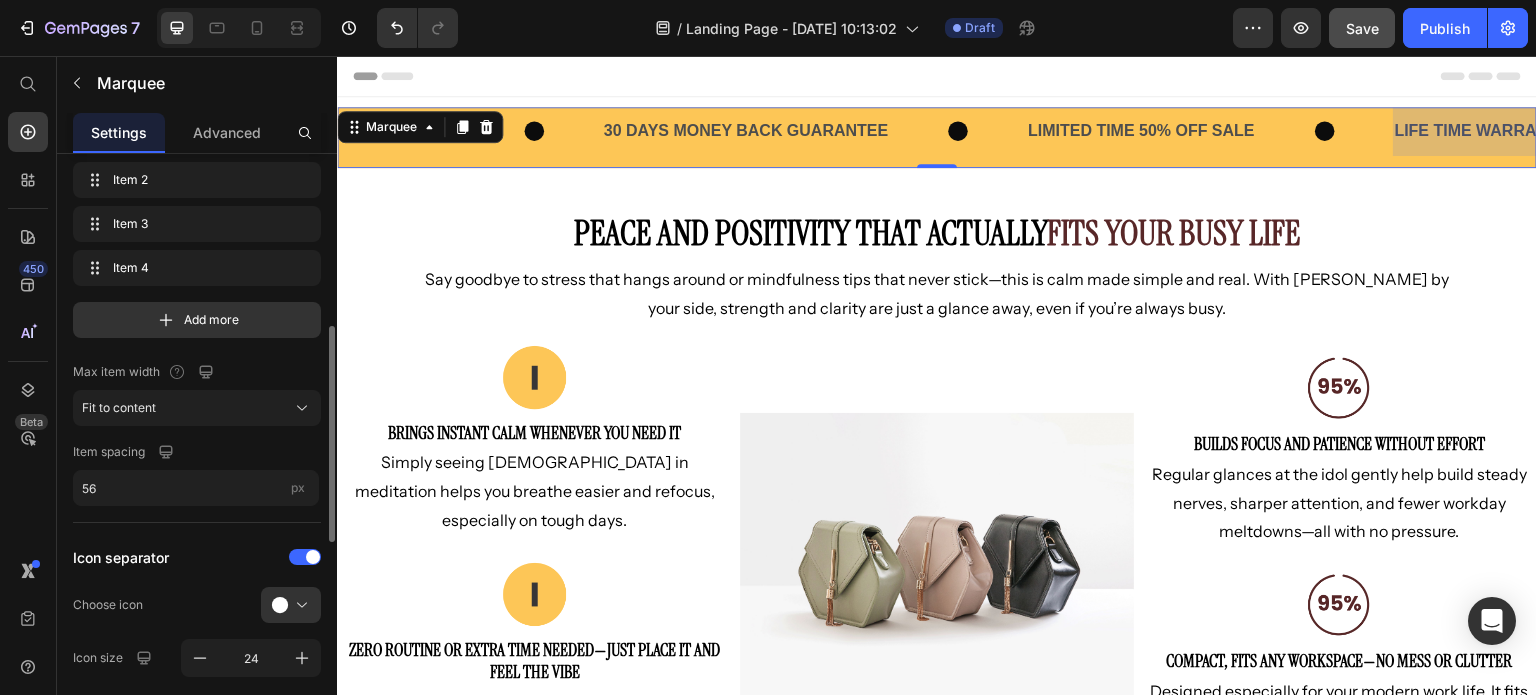 scroll, scrollTop: 300, scrollLeft: 0, axis: vertical 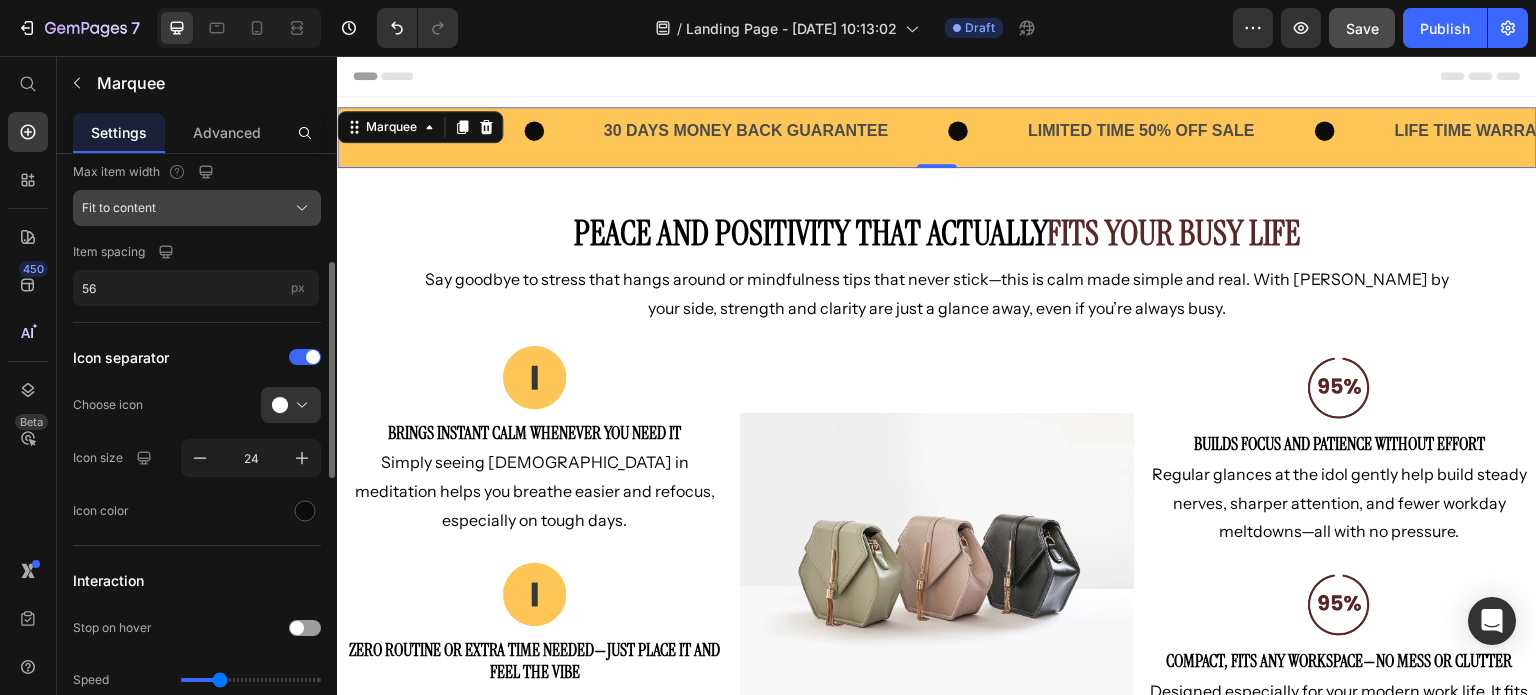 click on "Fit to content" 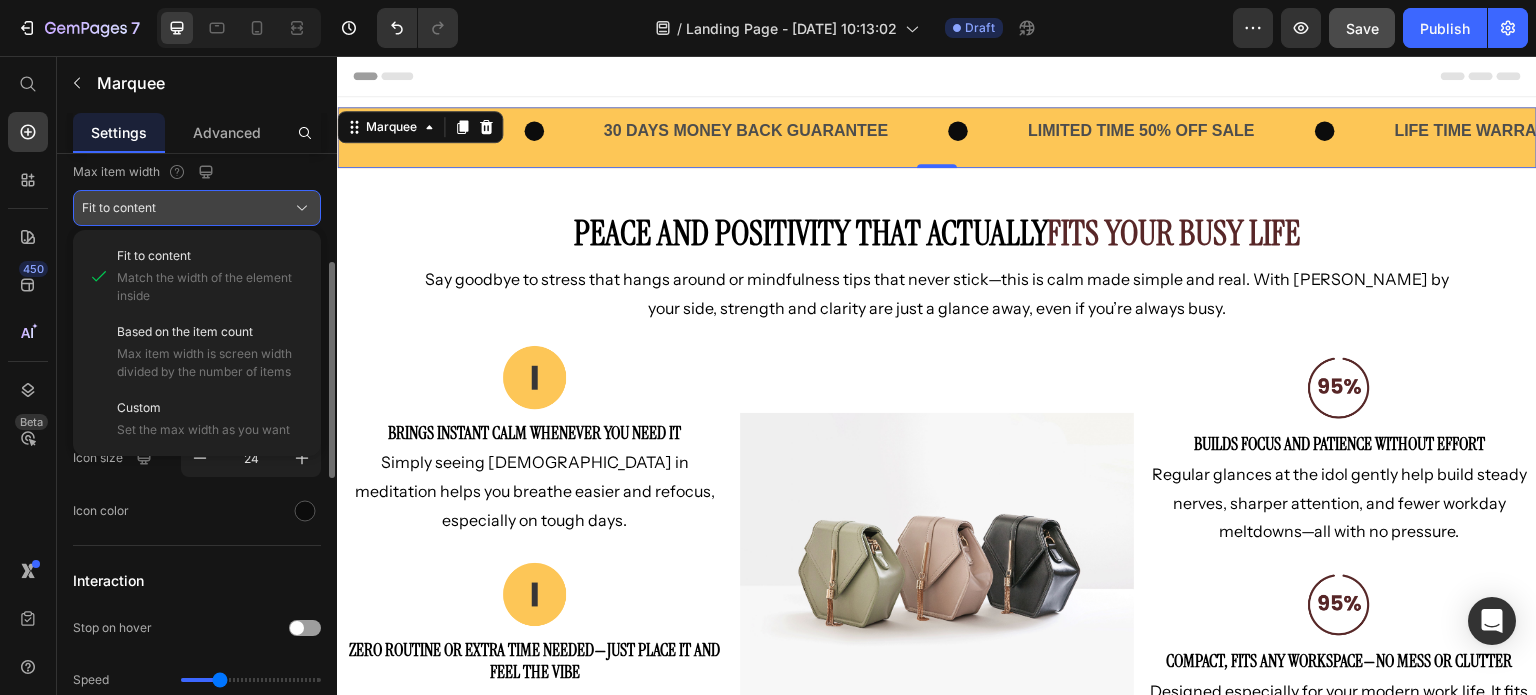 click on "Fit to content" 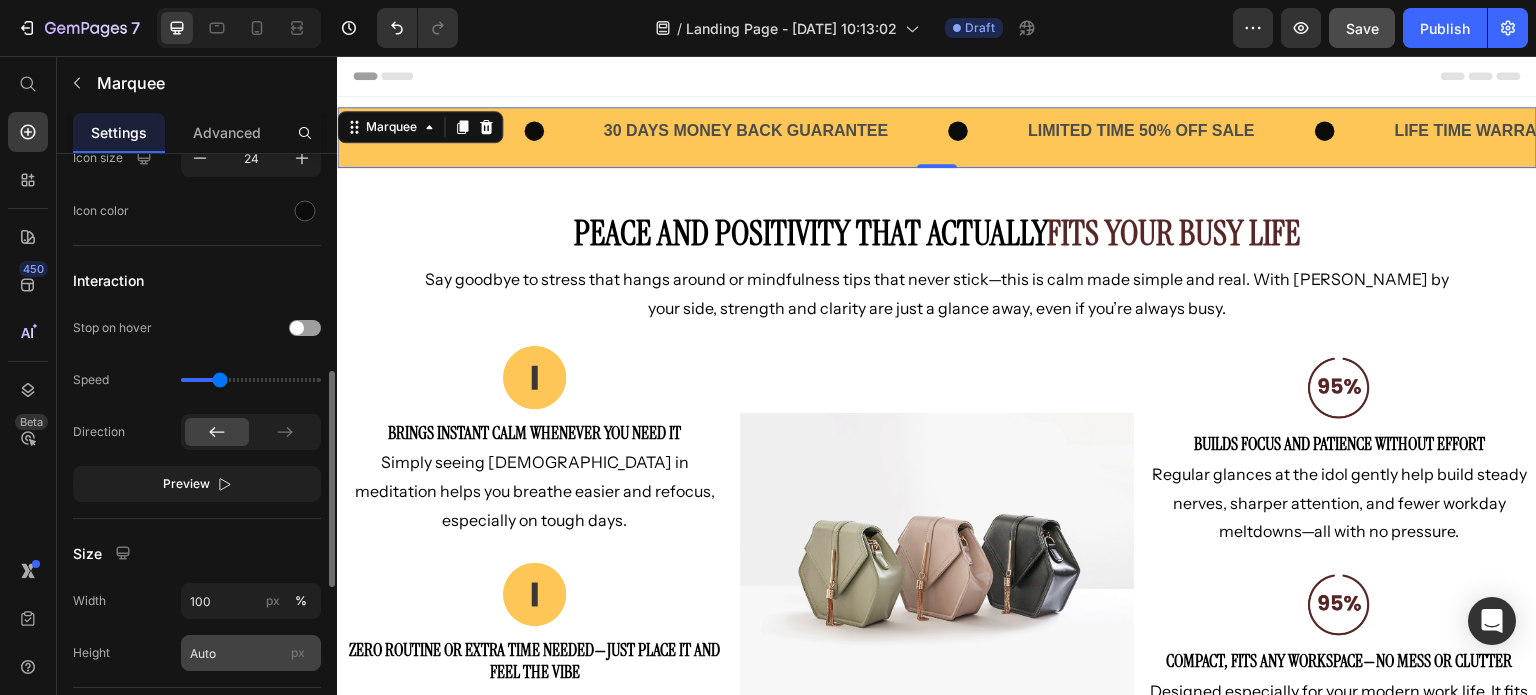 scroll, scrollTop: 700, scrollLeft: 0, axis: vertical 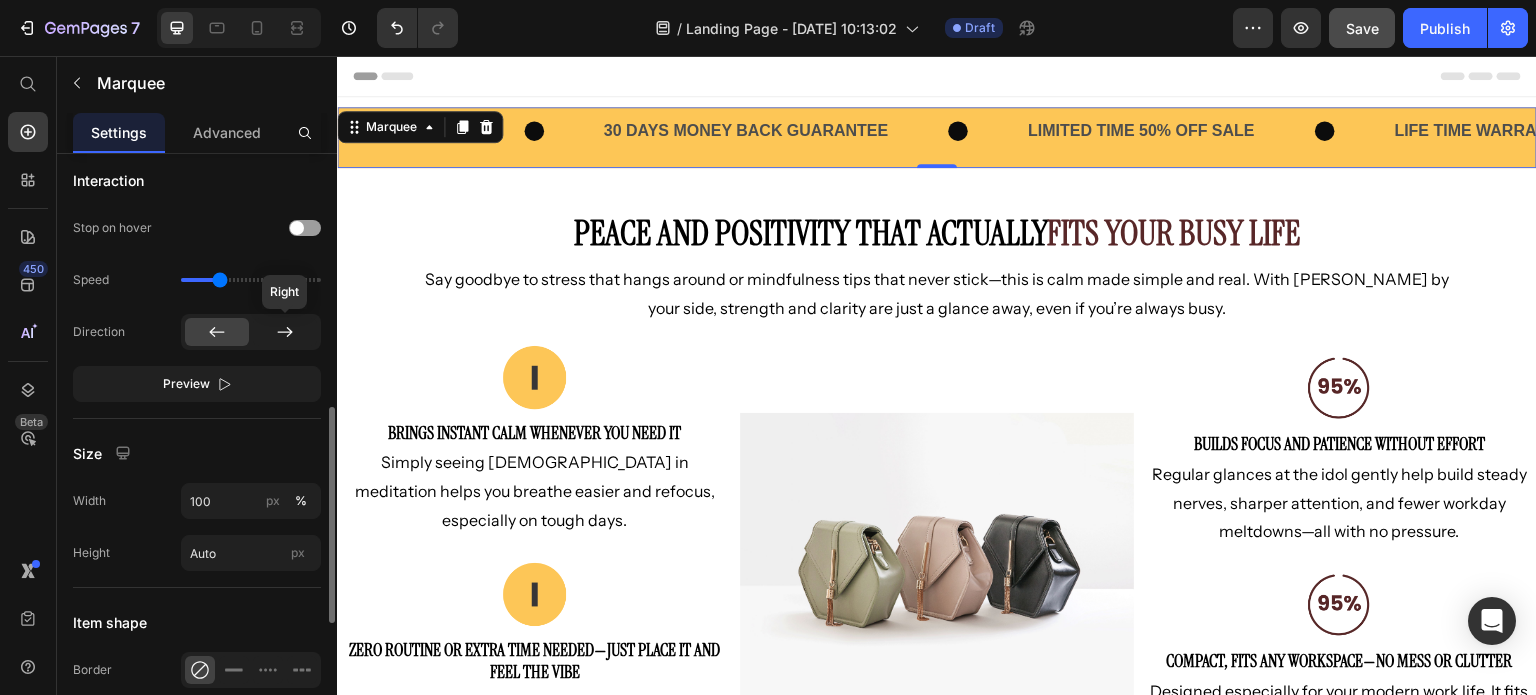click 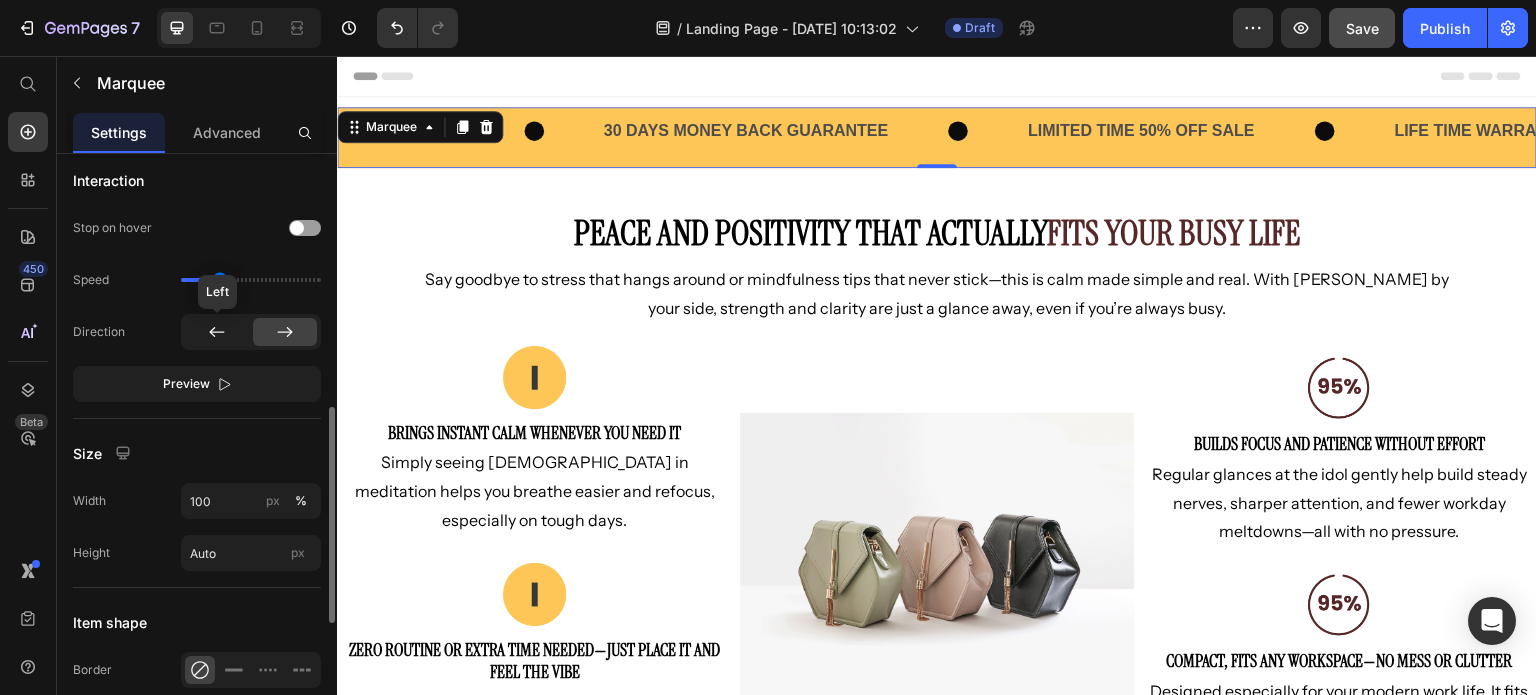 click 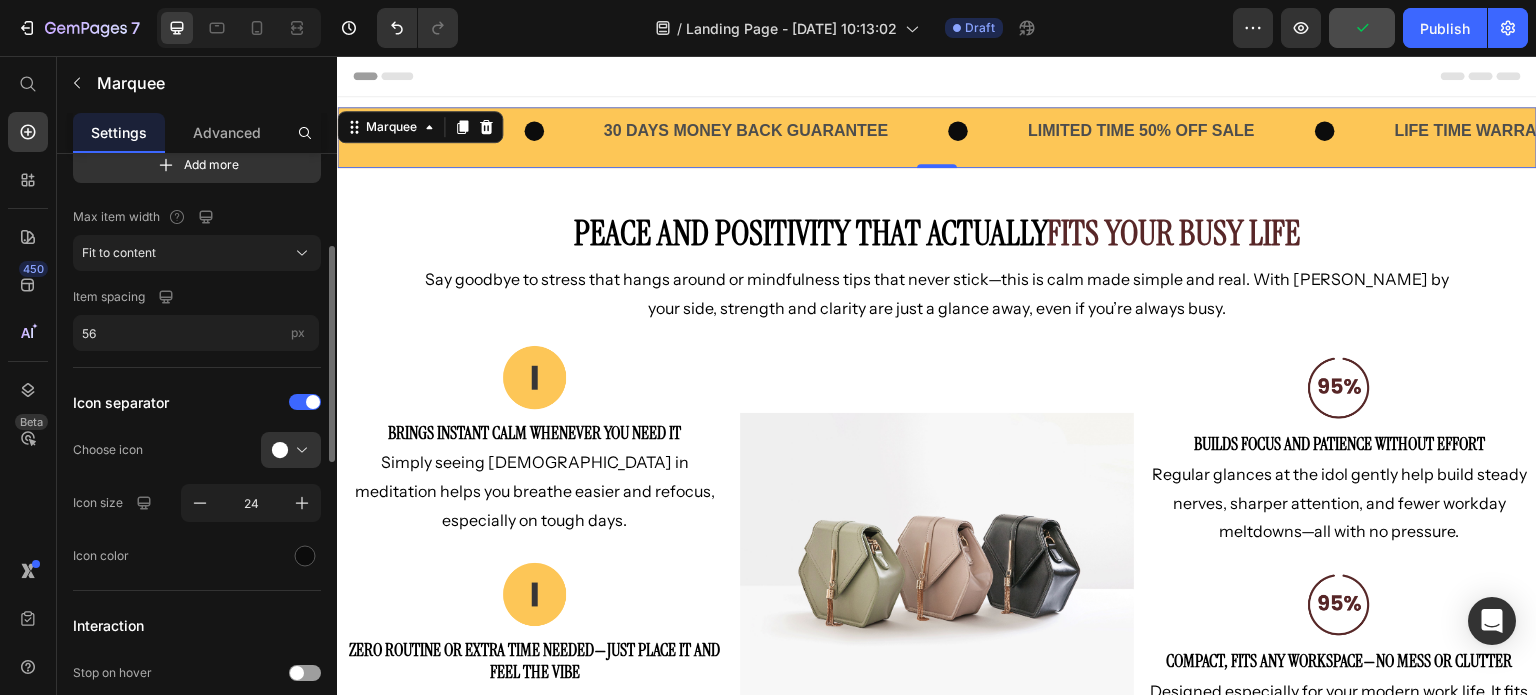 scroll, scrollTop: 0, scrollLeft: 0, axis: both 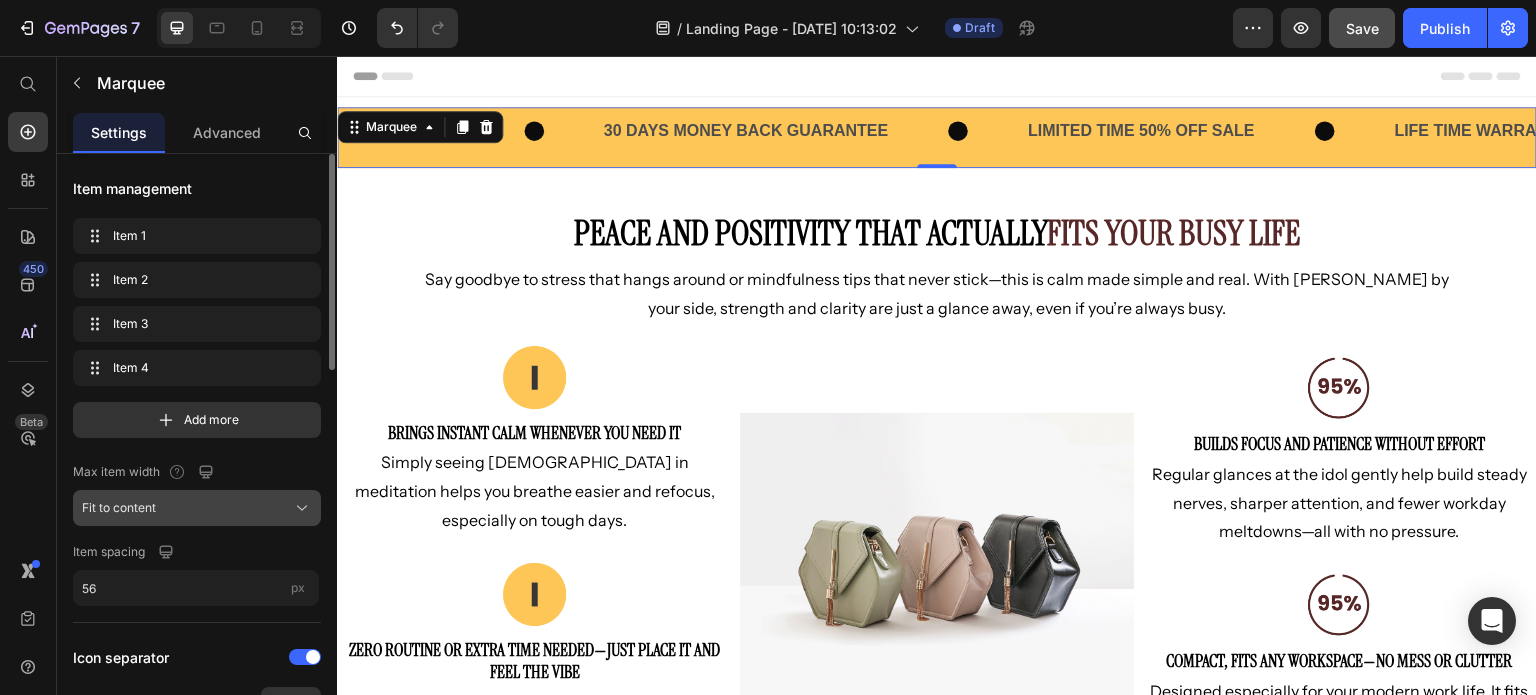 click on "Fit to content" 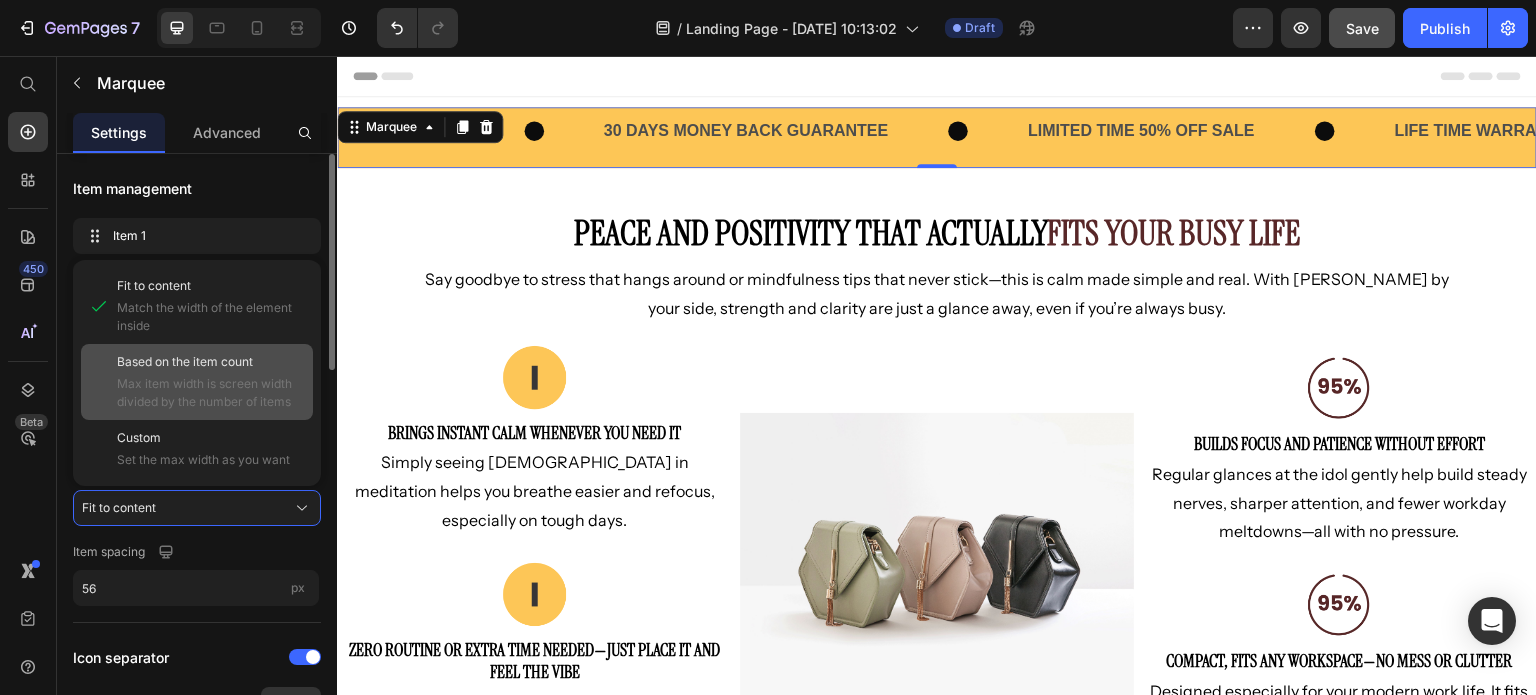 click on "Based on the item count" at bounding box center (185, 362) 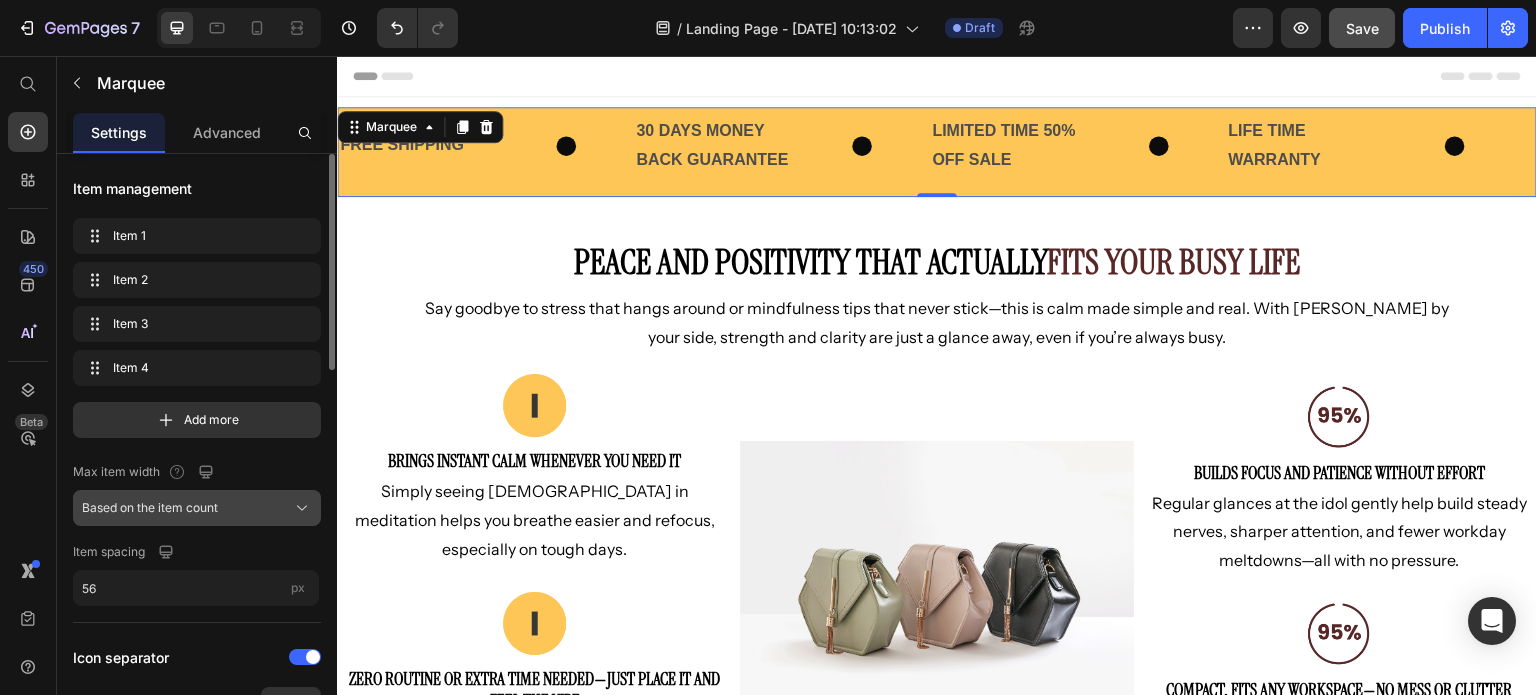 click on "Based on the item count" at bounding box center (150, 508) 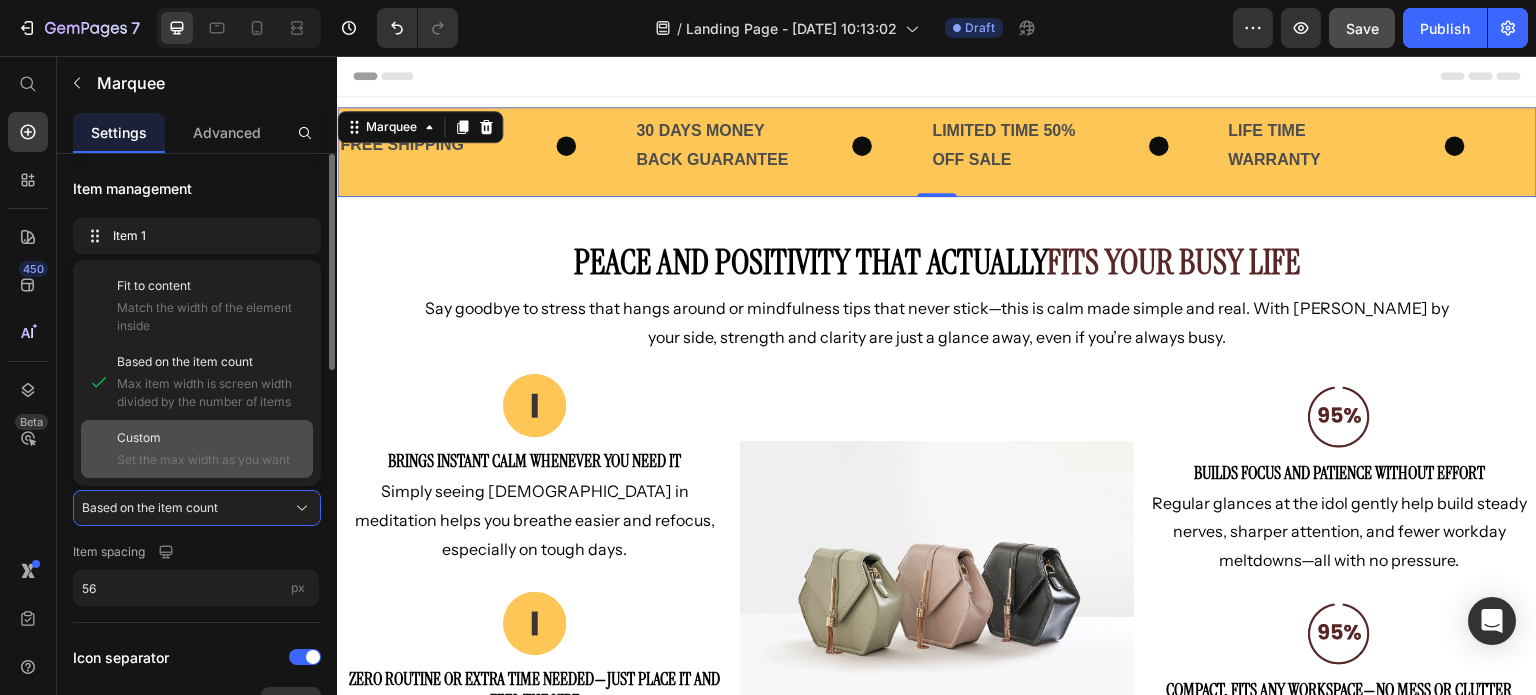 click on "Custom" at bounding box center [211, 438] 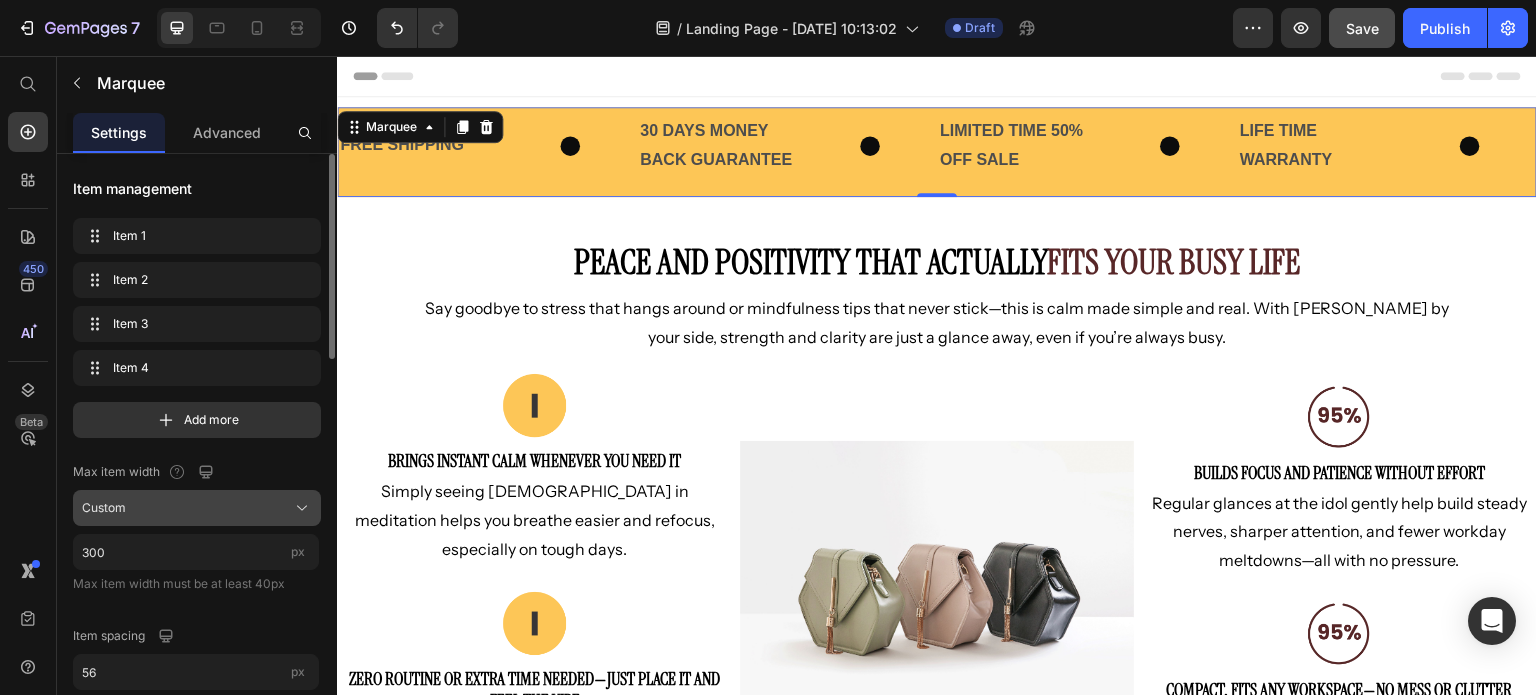 click on "Custom" 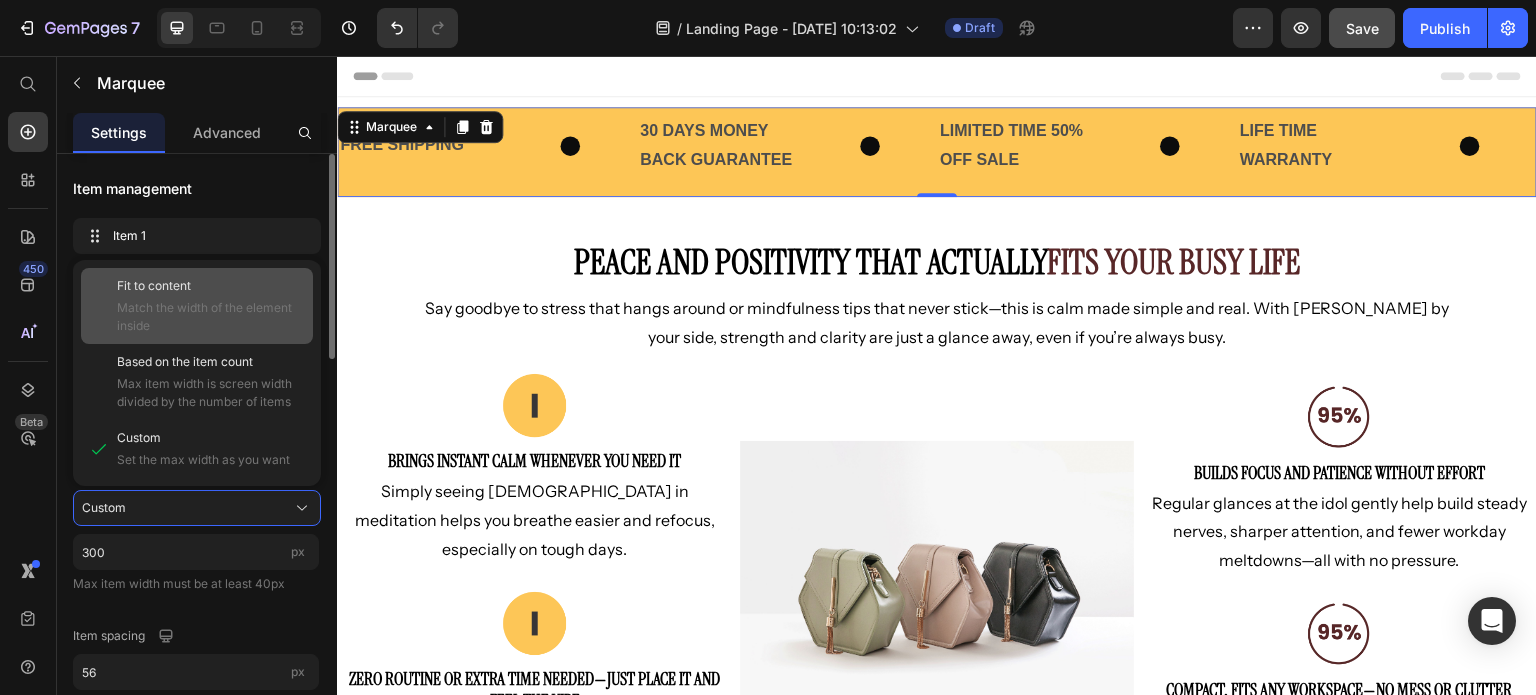 click on "Fit to content" at bounding box center (154, 286) 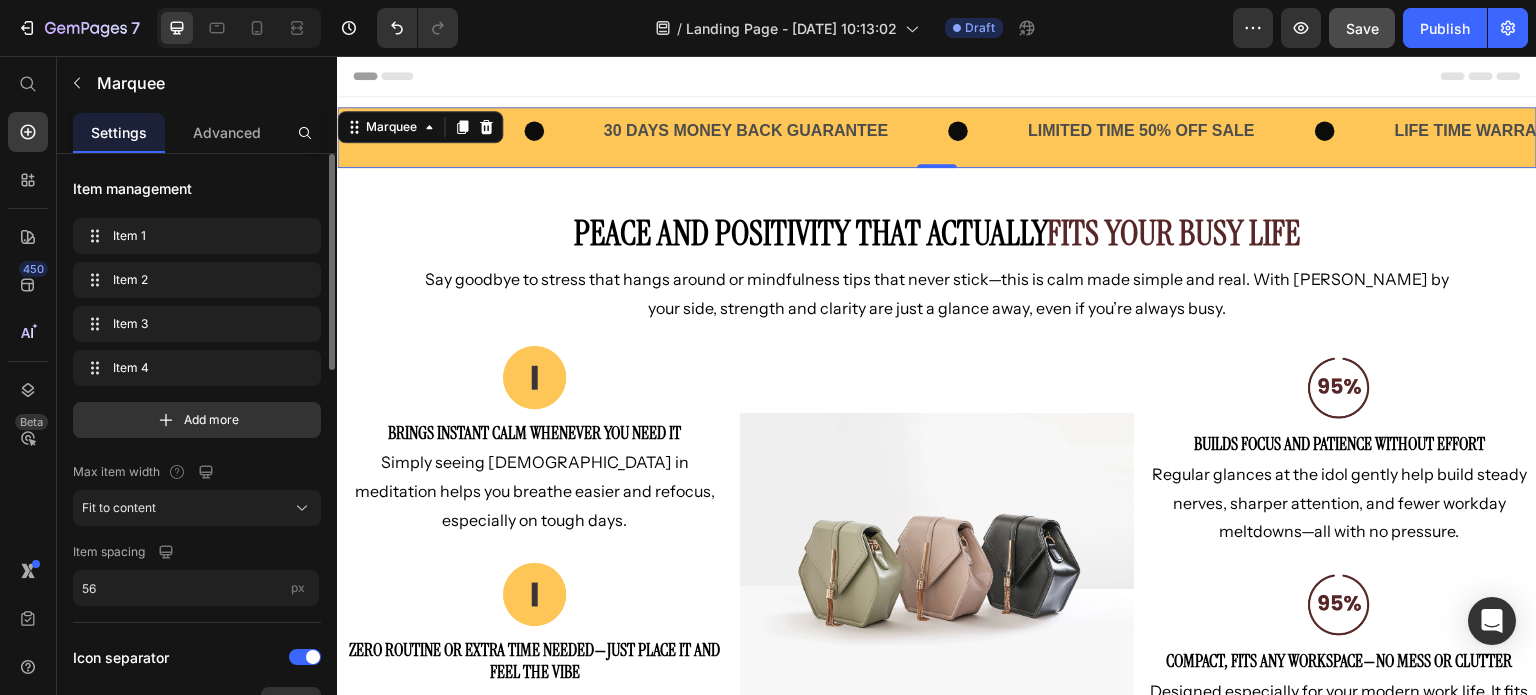 click on "FREE SHIPPING Text" at bounding box center [-897, 131] 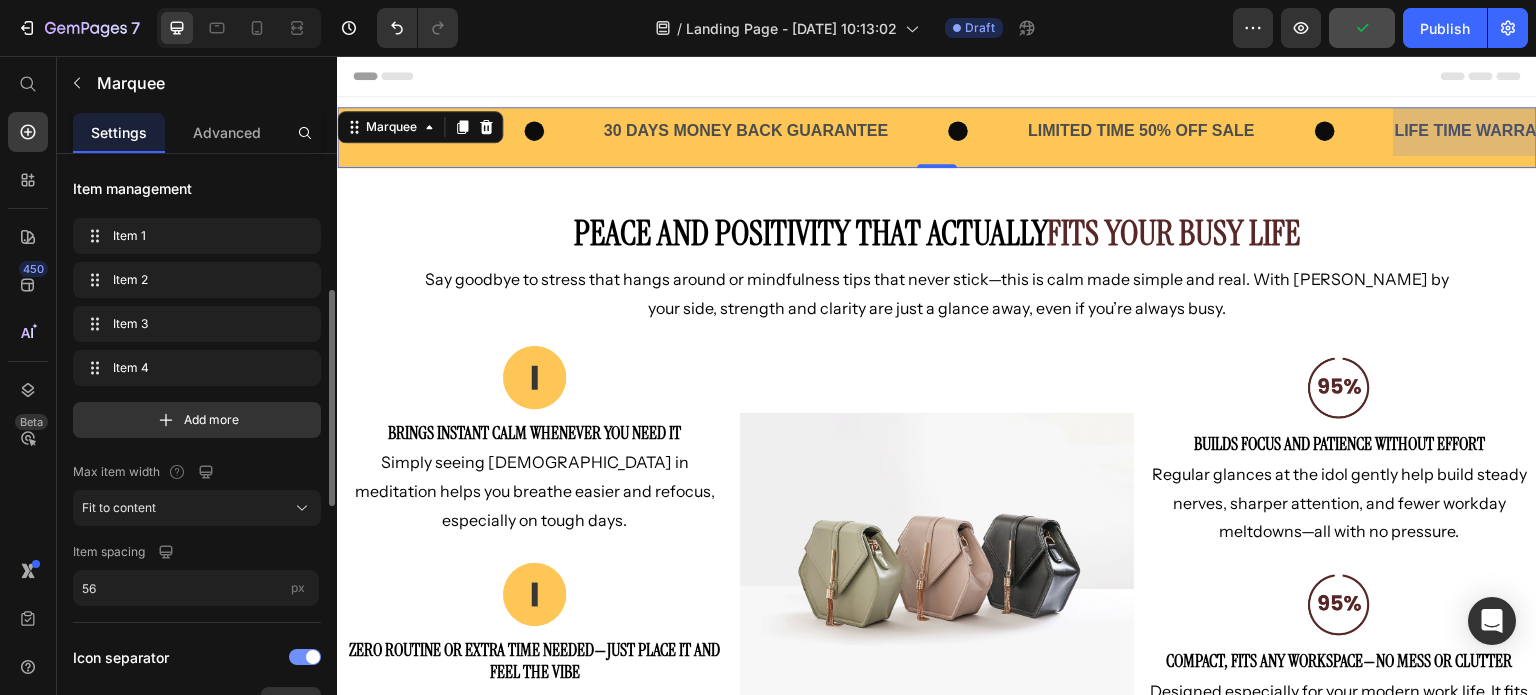 scroll, scrollTop: 200, scrollLeft: 0, axis: vertical 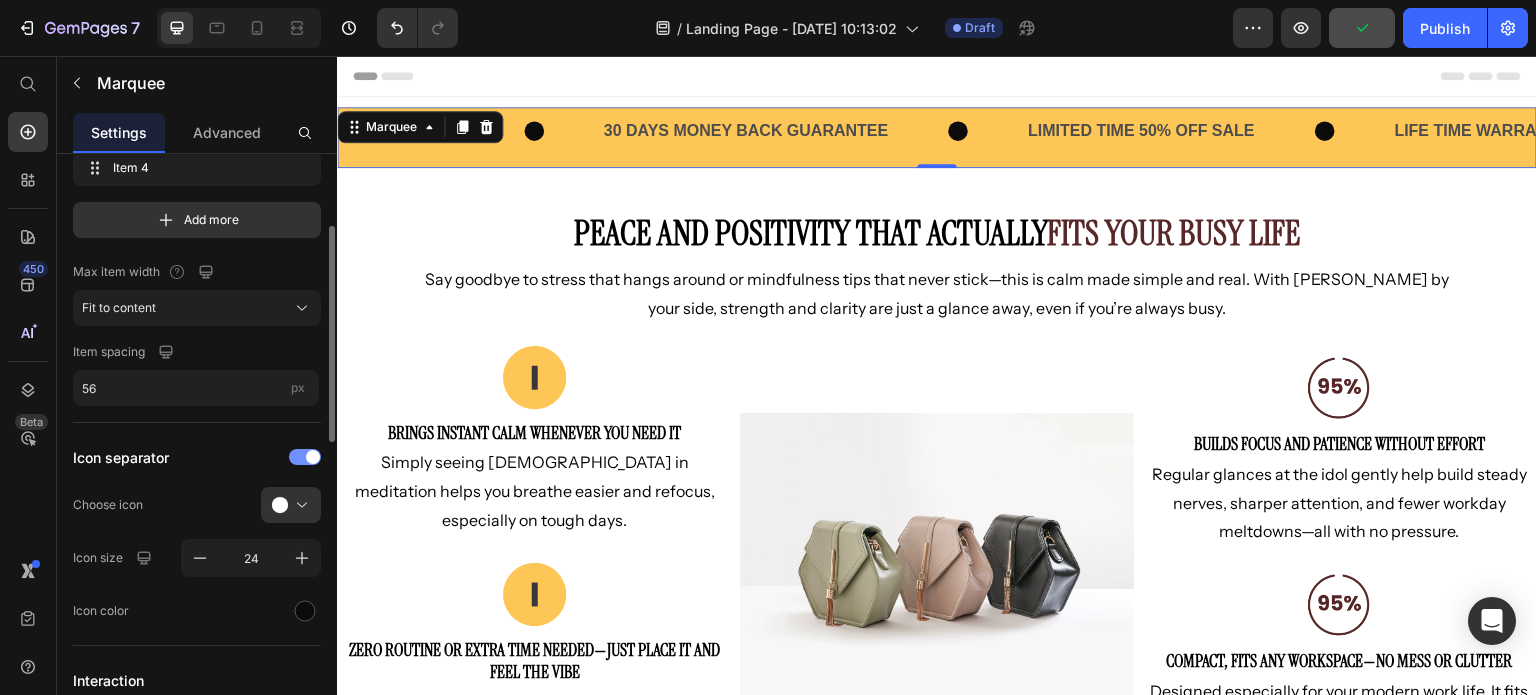 click at bounding box center [305, 457] 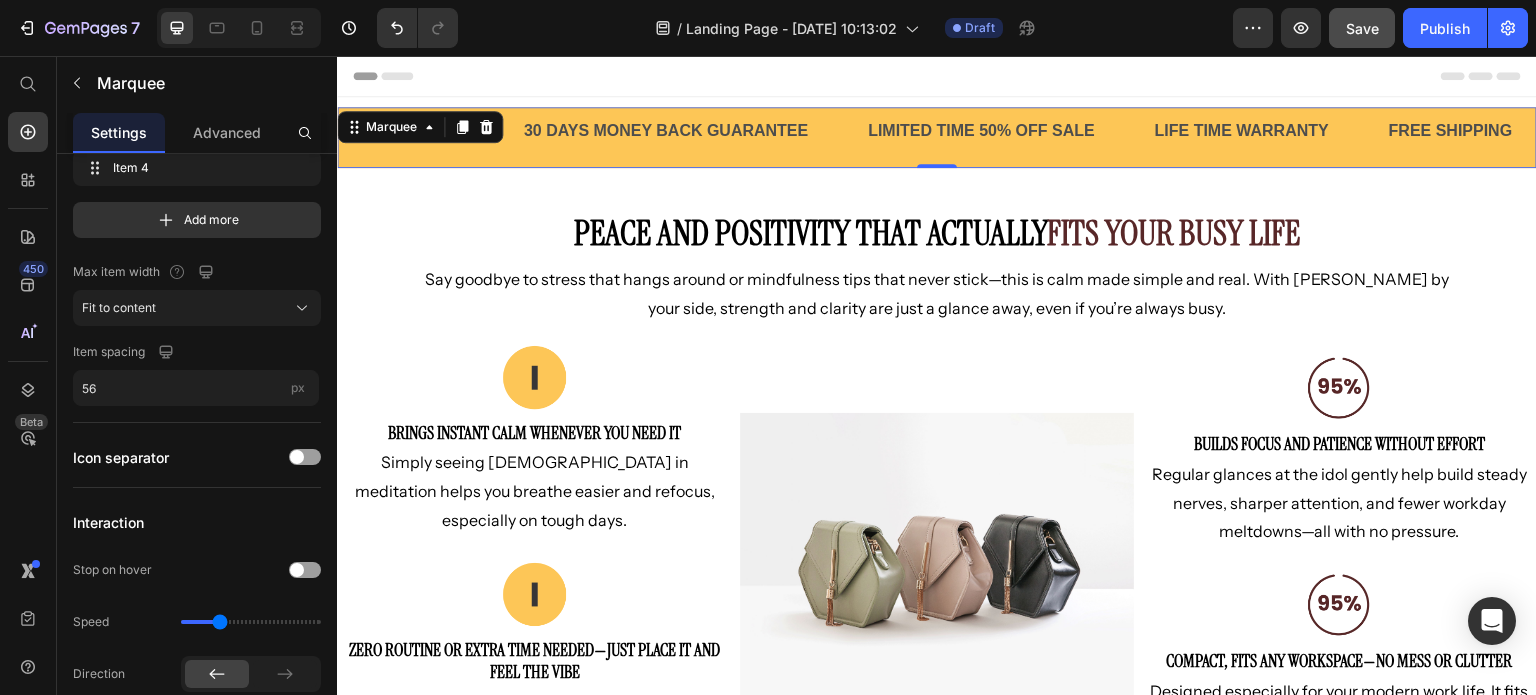 click on "LIMITED TIME 50% OFF SALE Text" at bounding box center (-2134, 131) 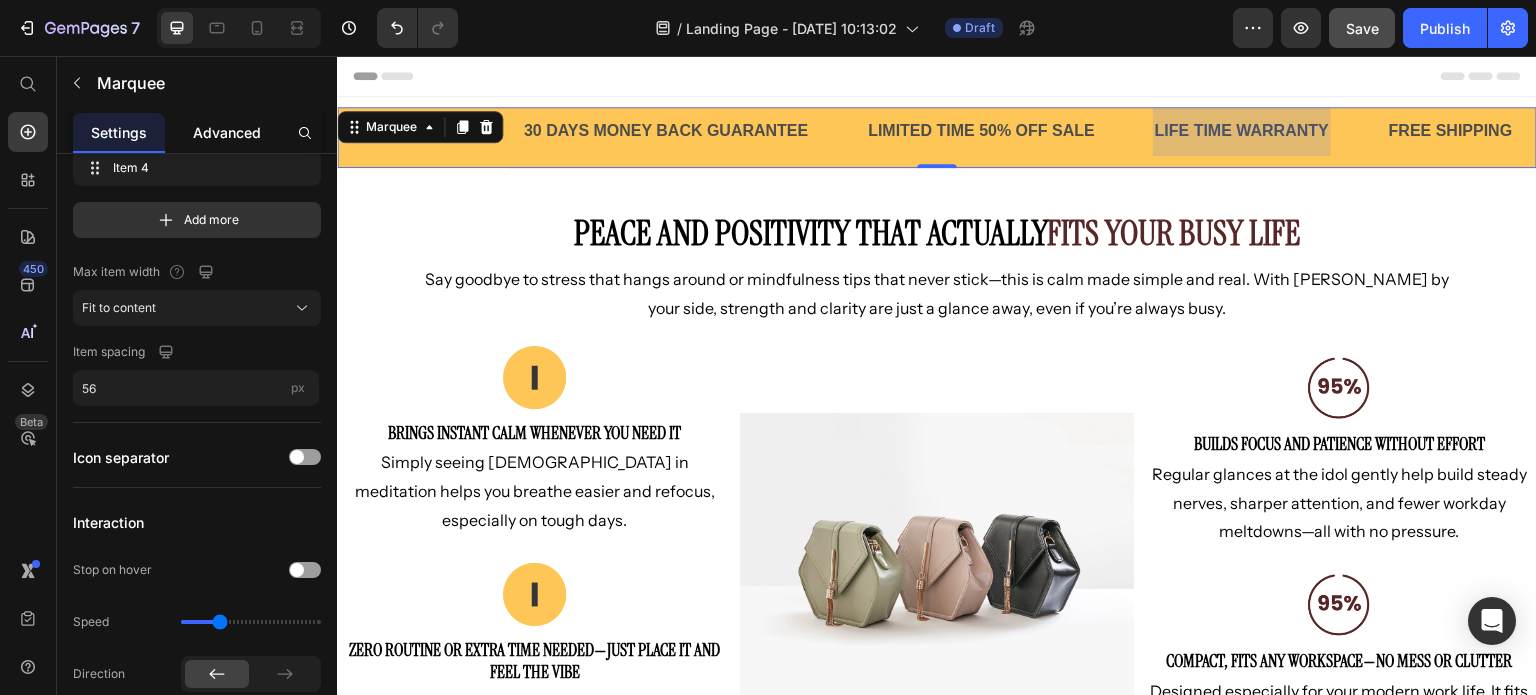 click on "Advanced" at bounding box center [227, 132] 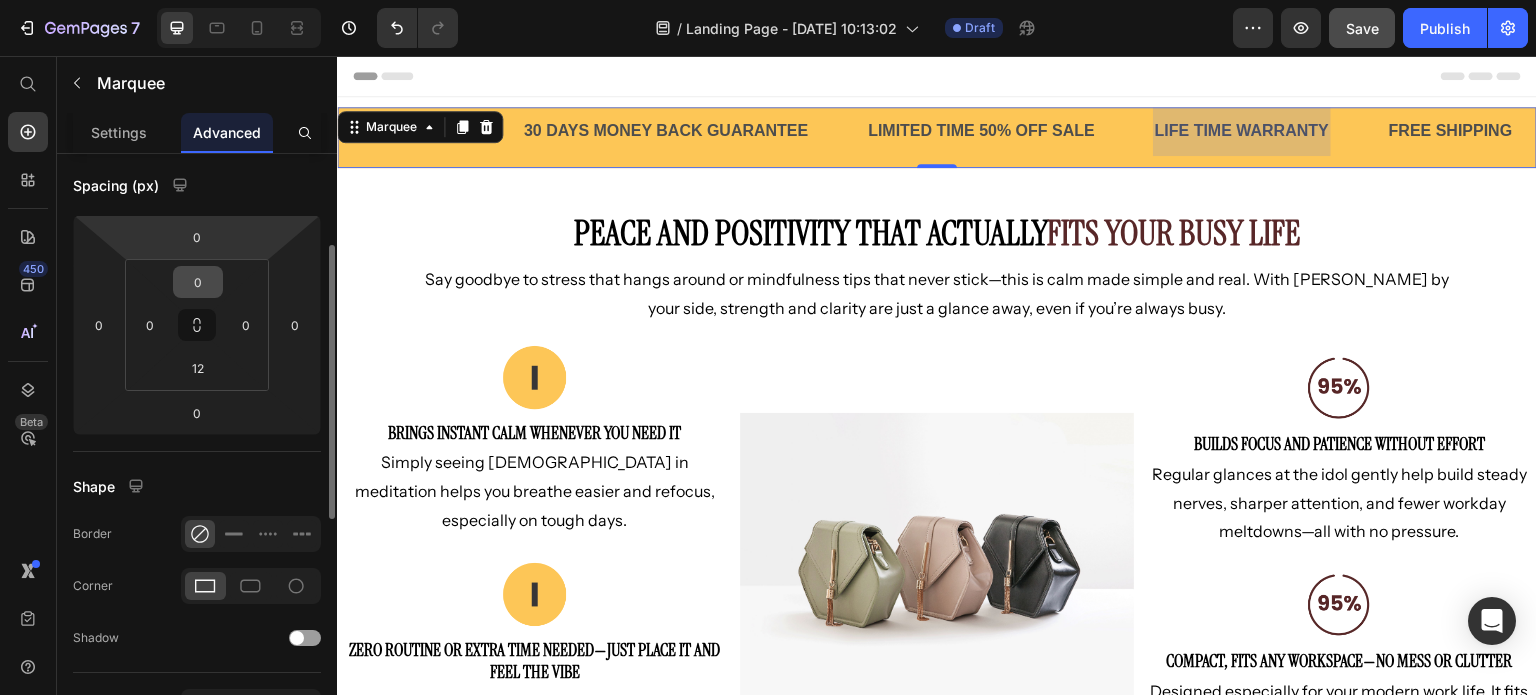 scroll, scrollTop: 0, scrollLeft: 0, axis: both 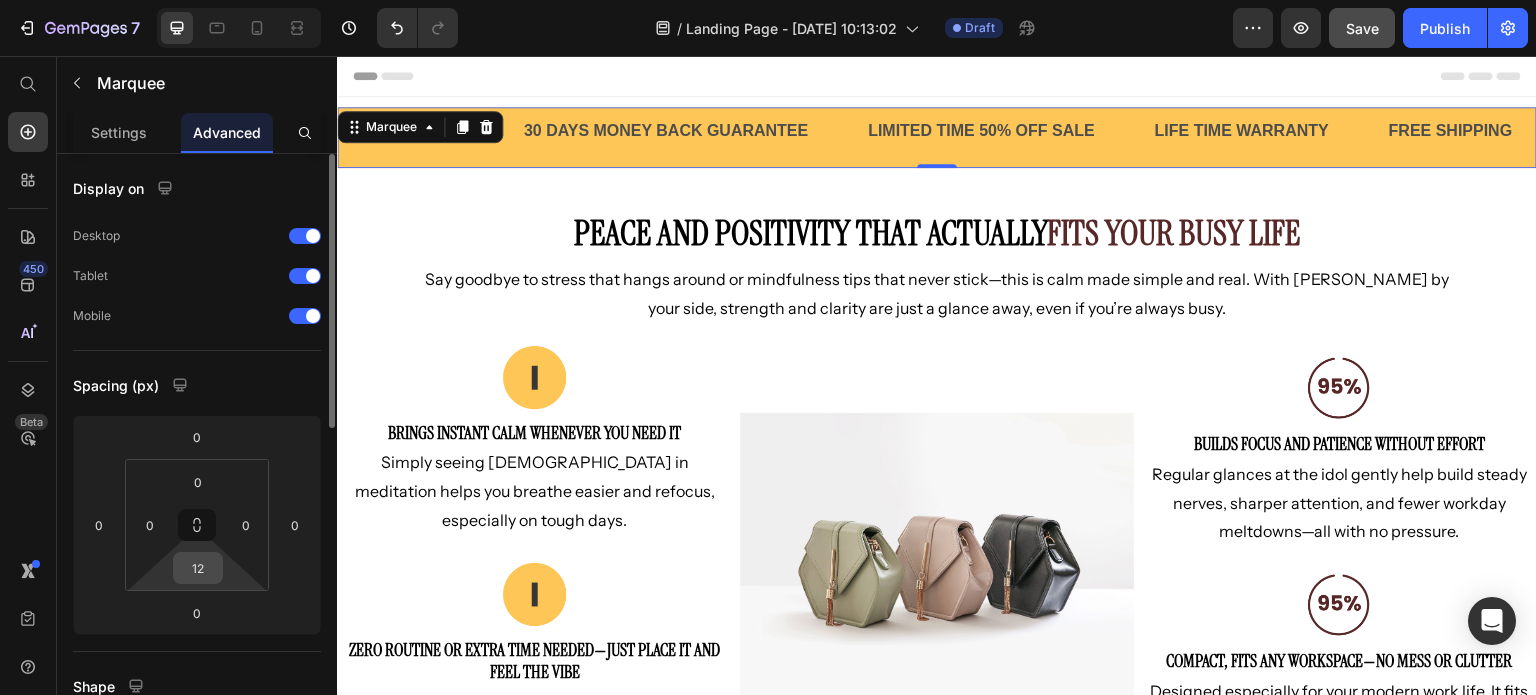 click on "12" at bounding box center (198, 568) 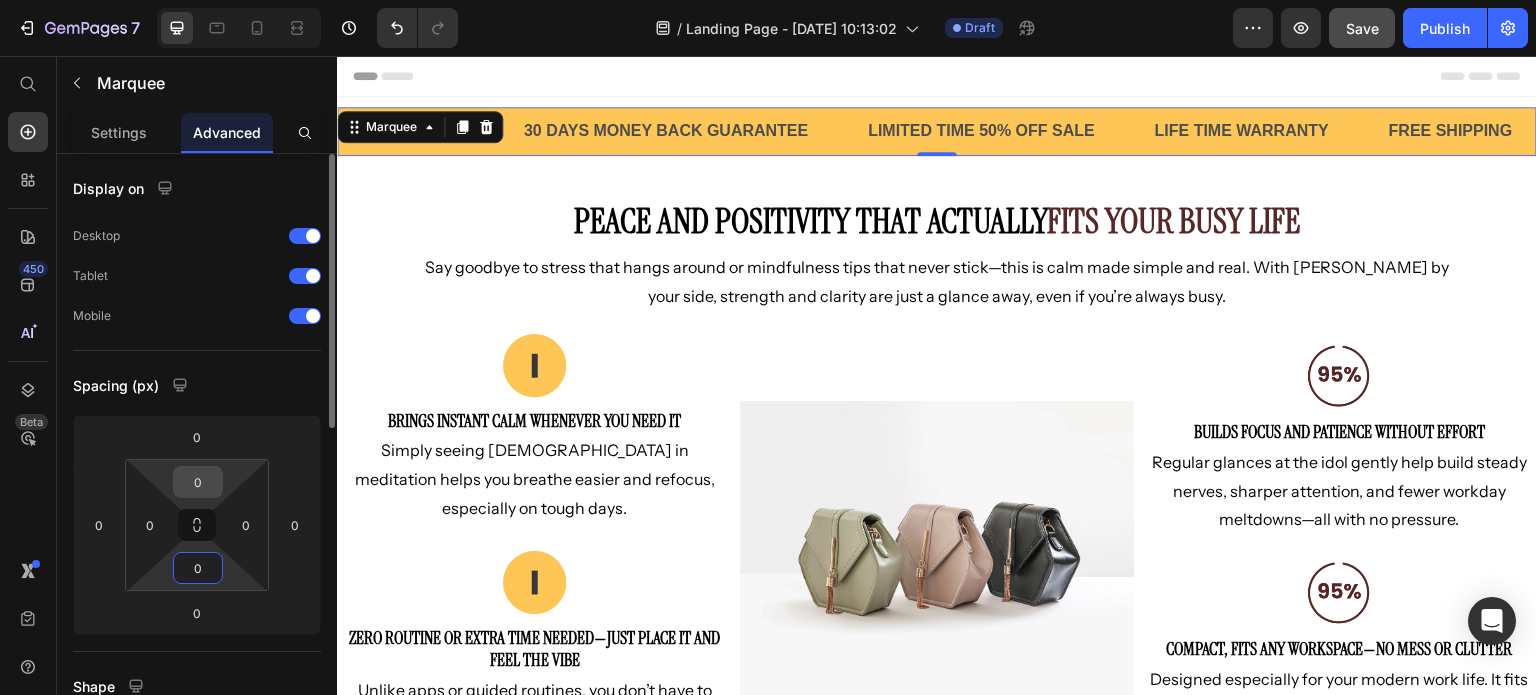 type on "0" 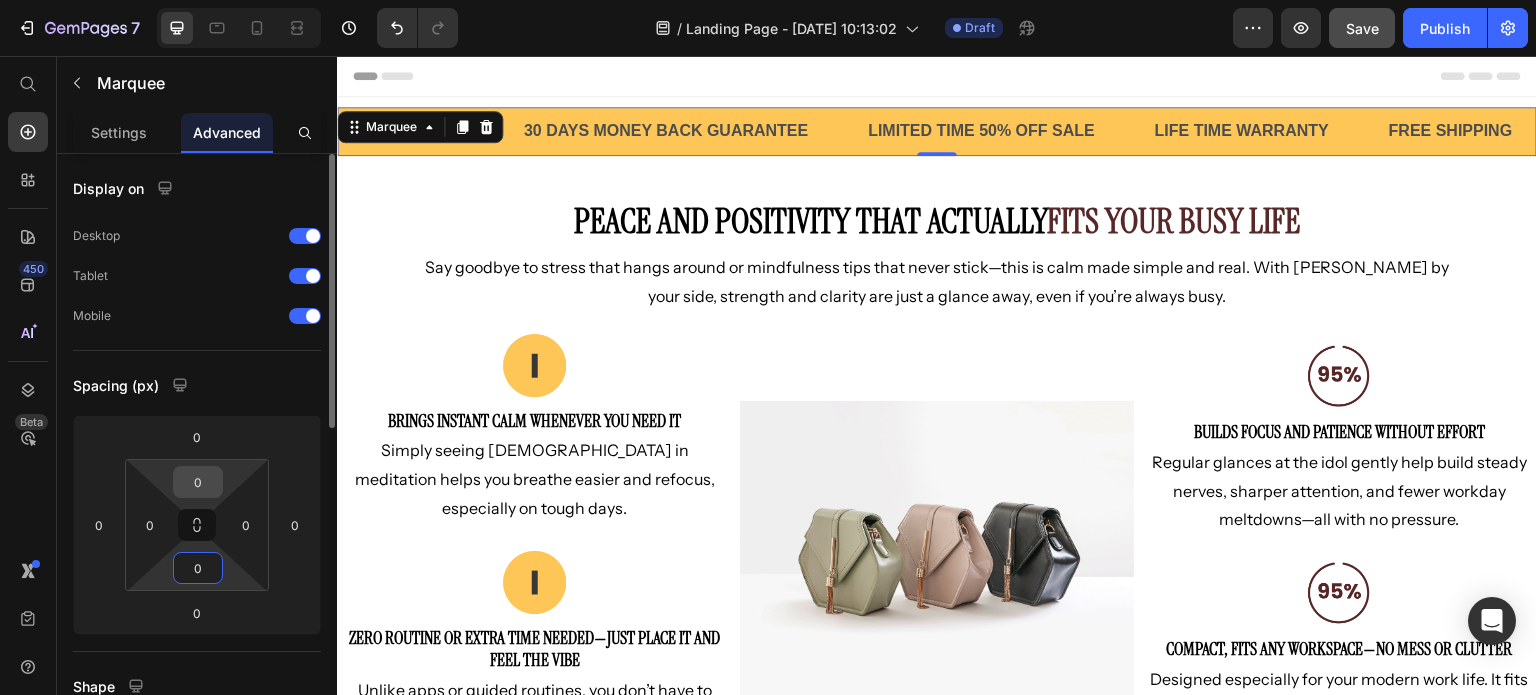 click on "0" at bounding box center [198, 482] 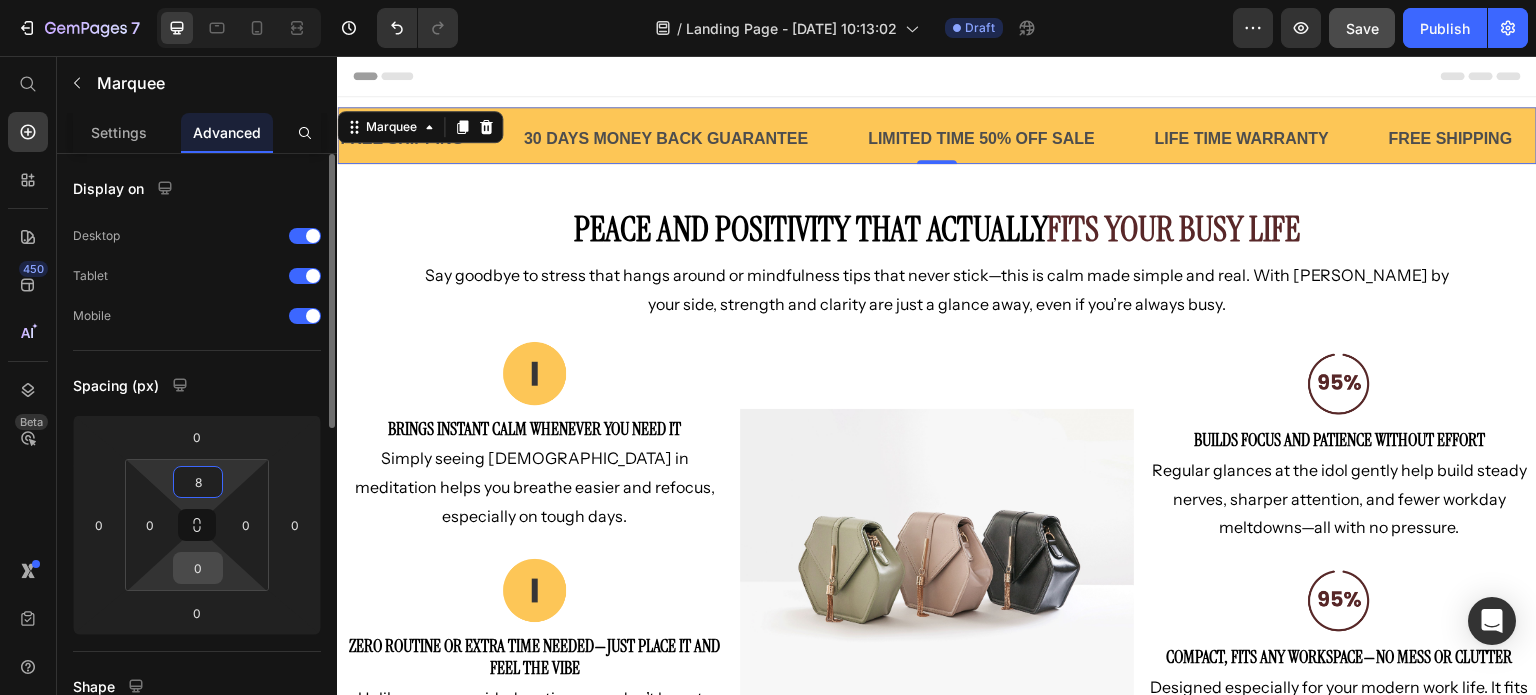 type on "8" 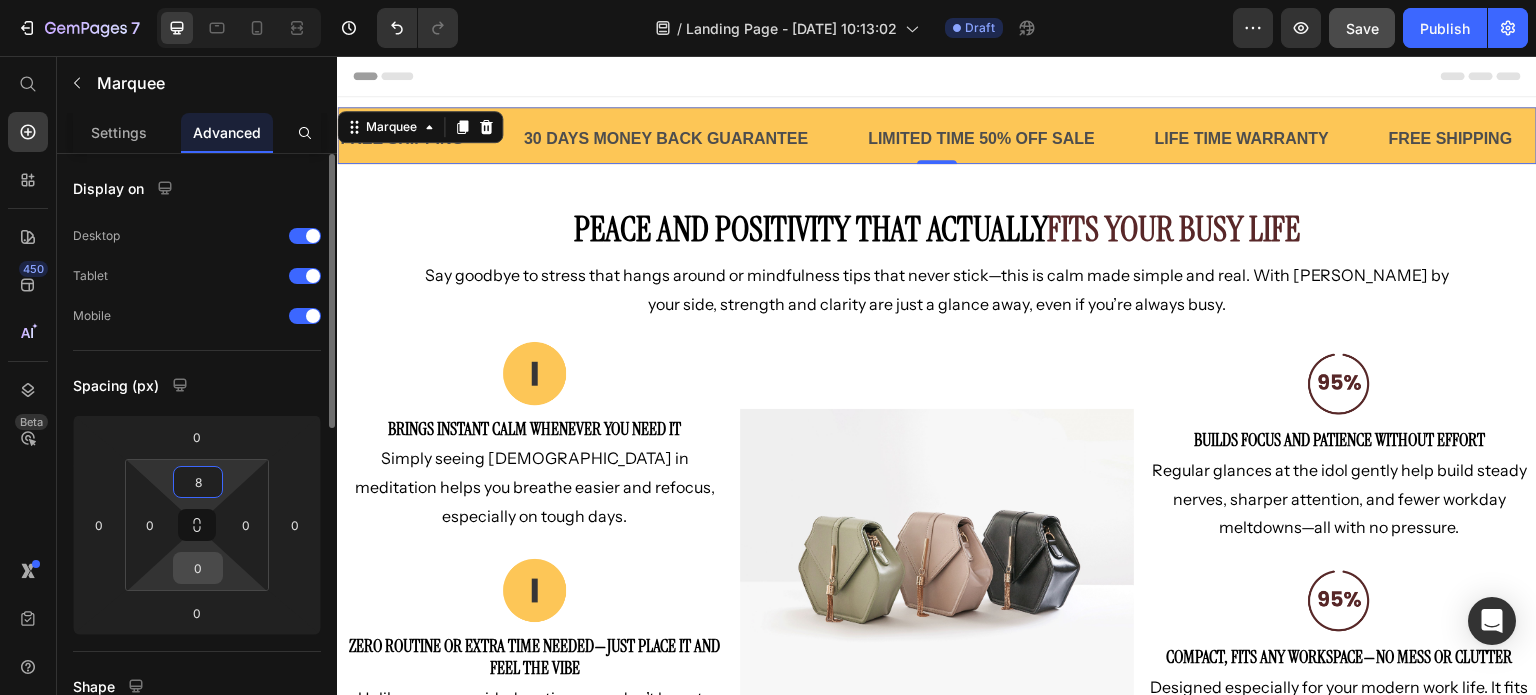 click on "0" at bounding box center (198, 568) 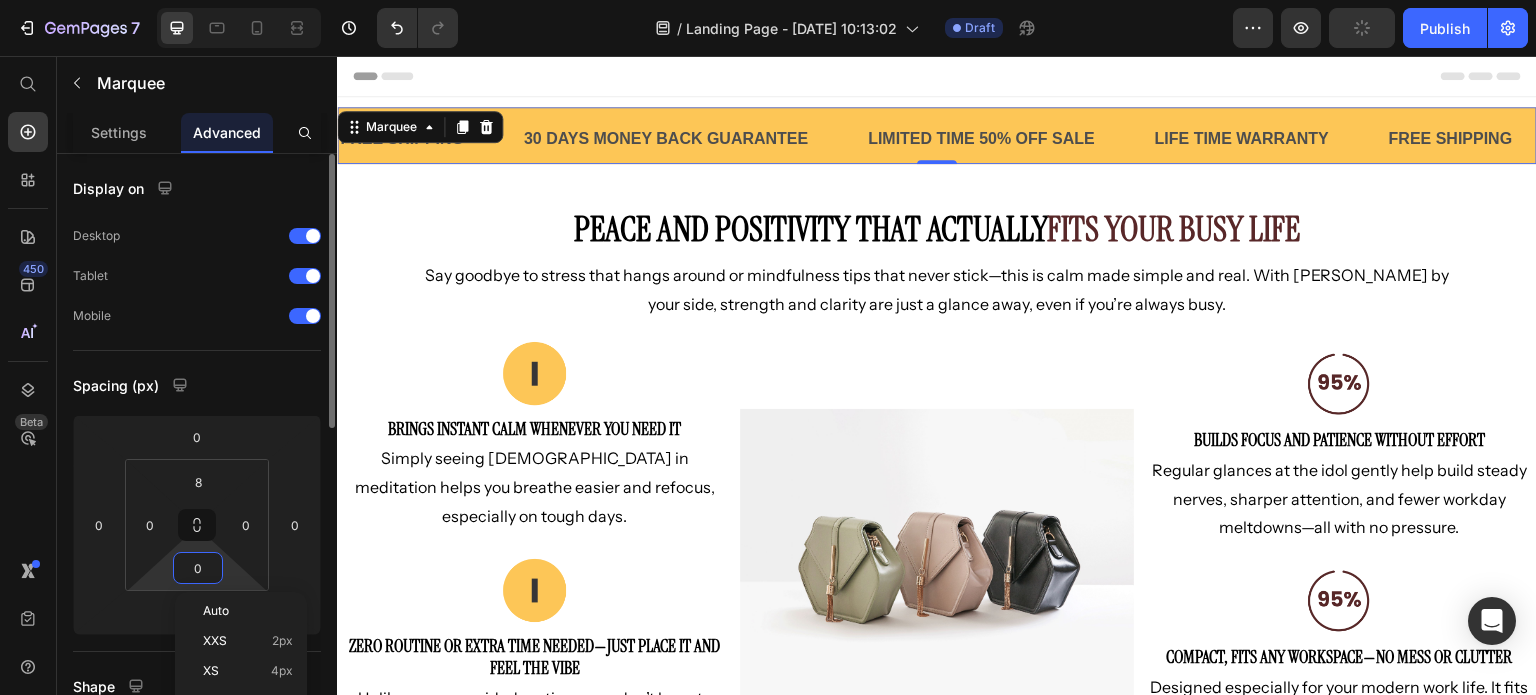 type on "8" 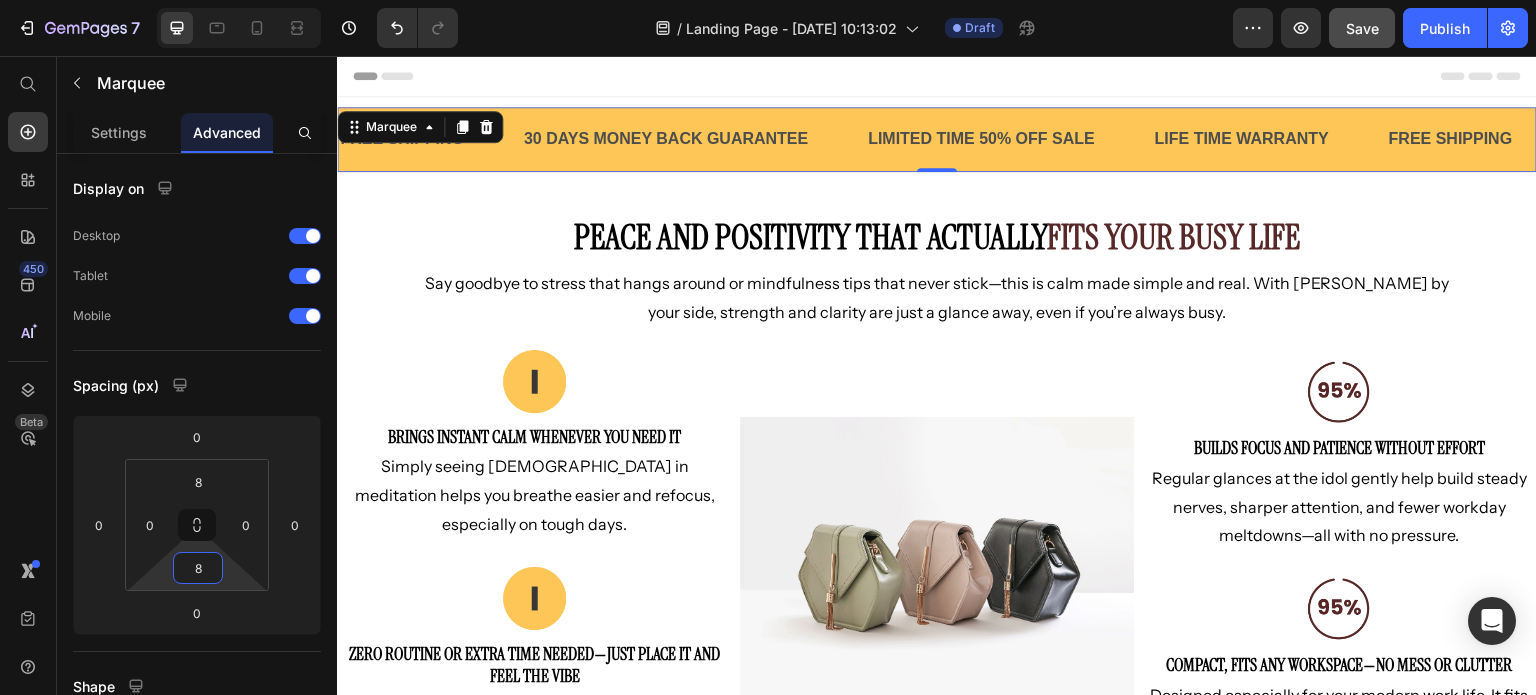 click on "Settings" at bounding box center (119, 132) 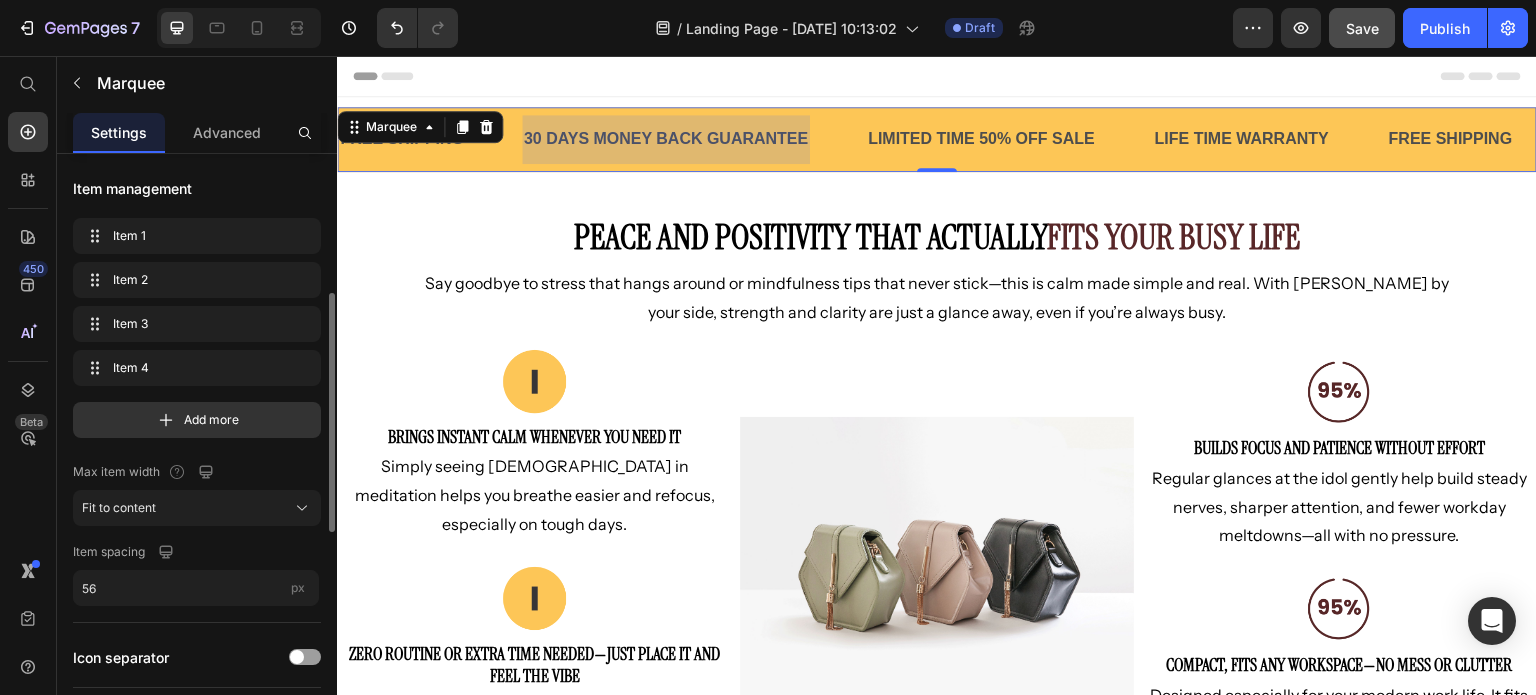 scroll, scrollTop: 100, scrollLeft: 0, axis: vertical 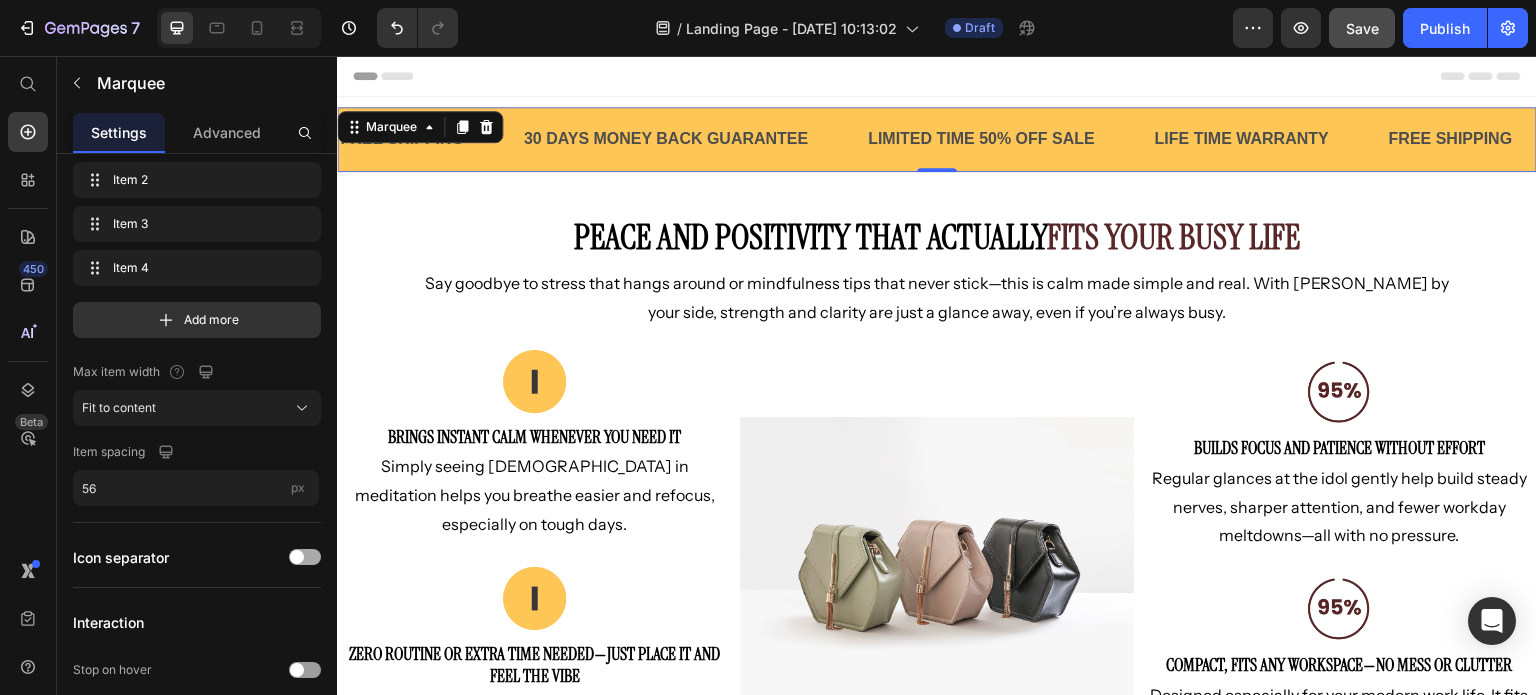 click at bounding box center (297, 557) 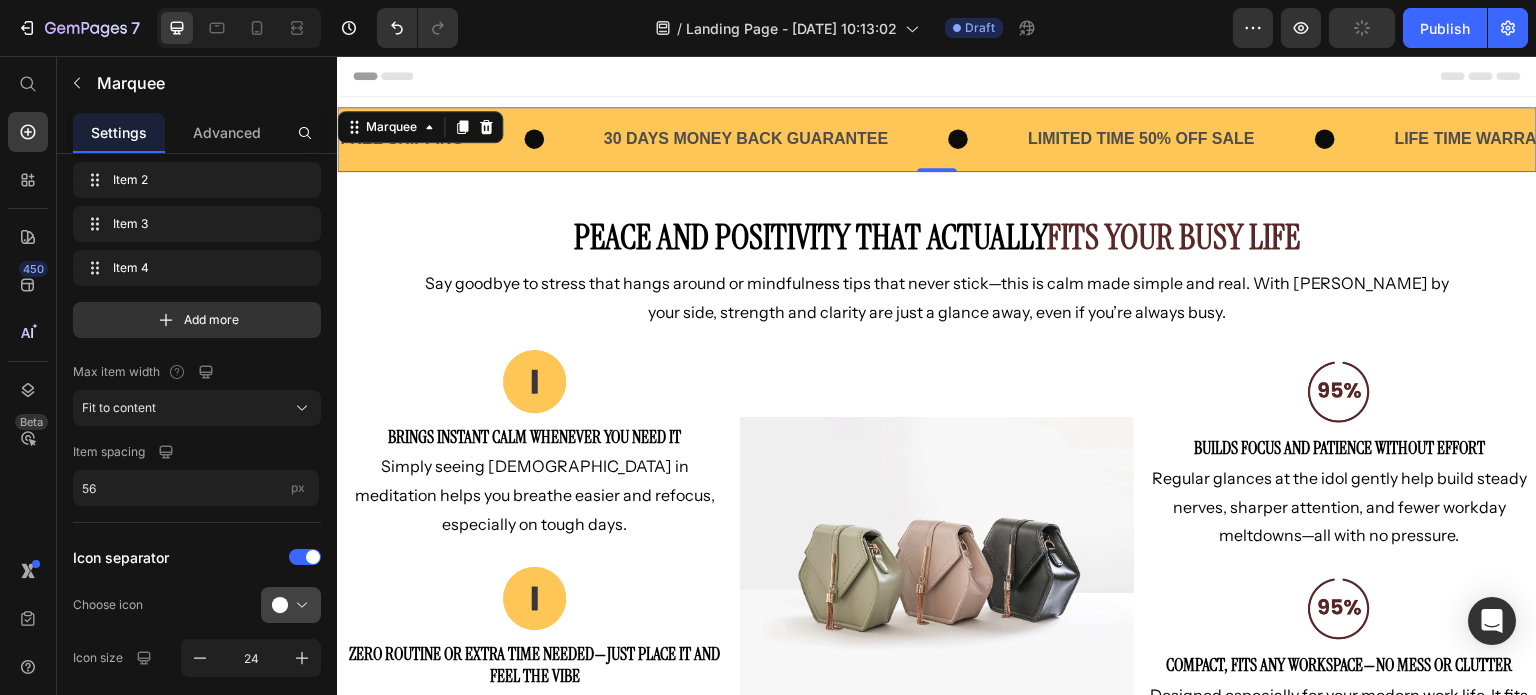 click at bounding box center [299, 605] 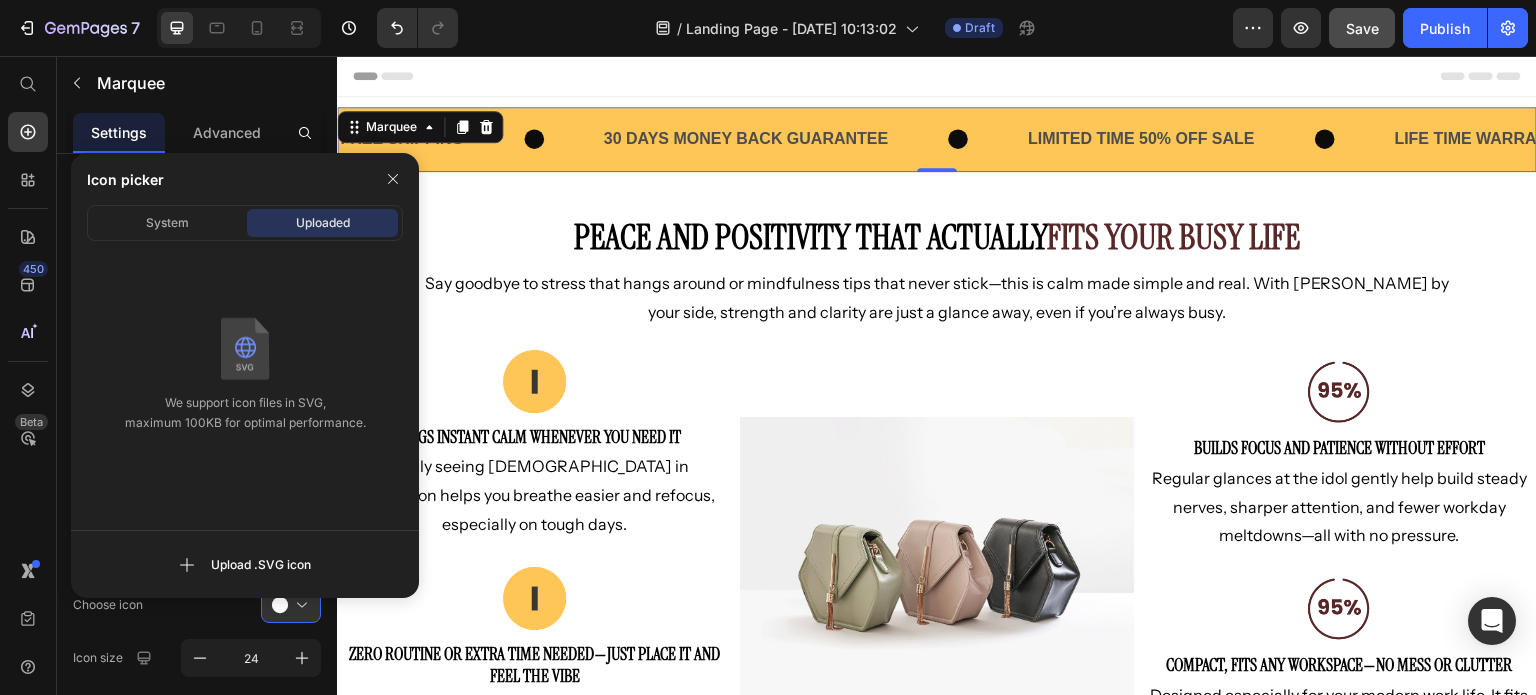 click on "Choose icon" 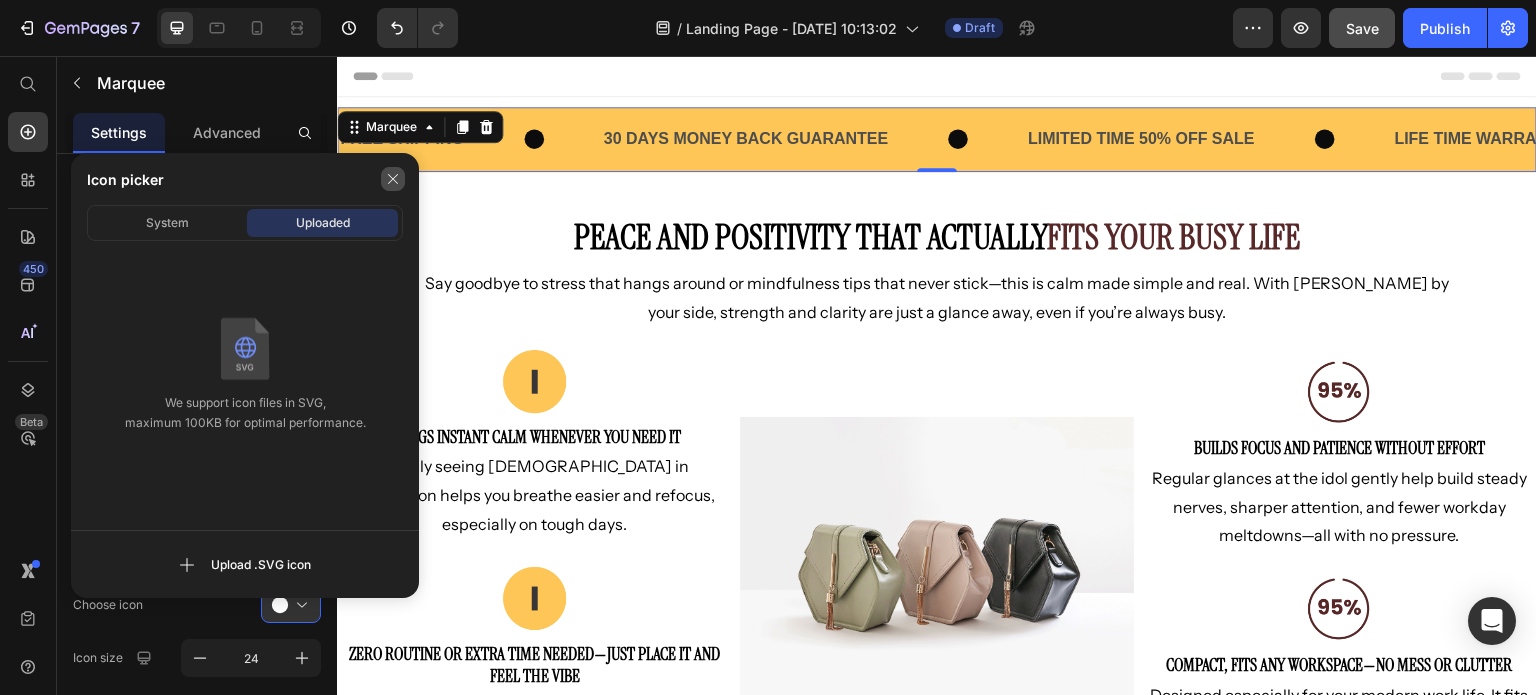 click 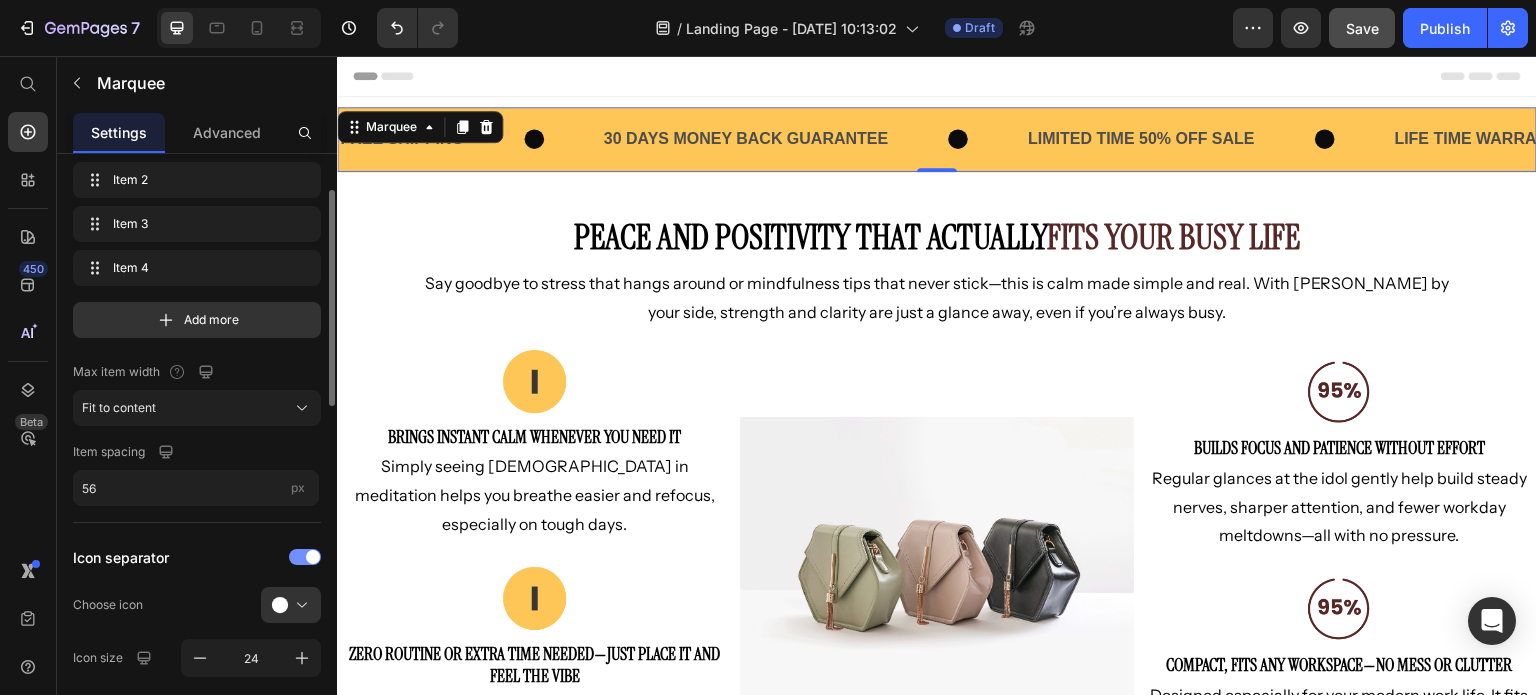 drag, startPoint x: 308, startPoint y: 554, endPoint x: 459, endPoint y: 126, distance: 453.8557 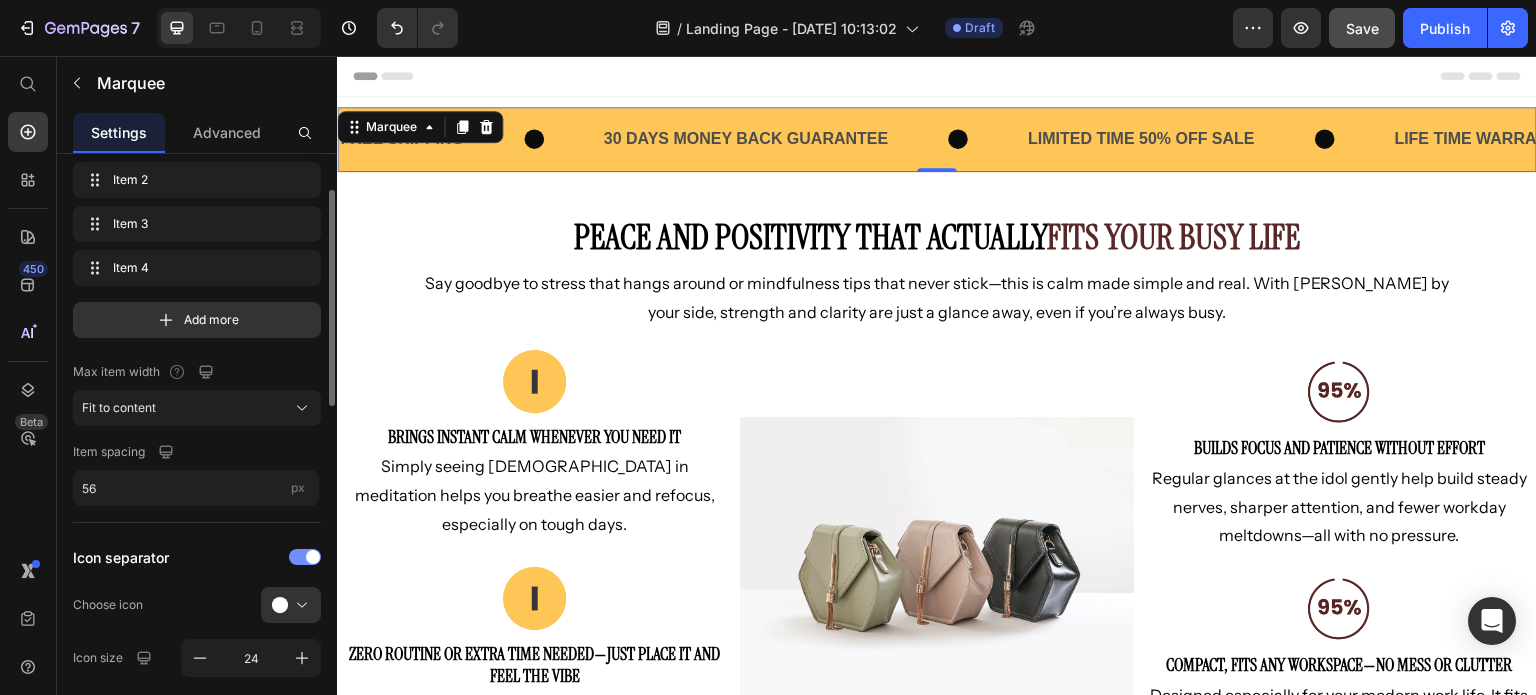 click at bounding box center (313, 557) 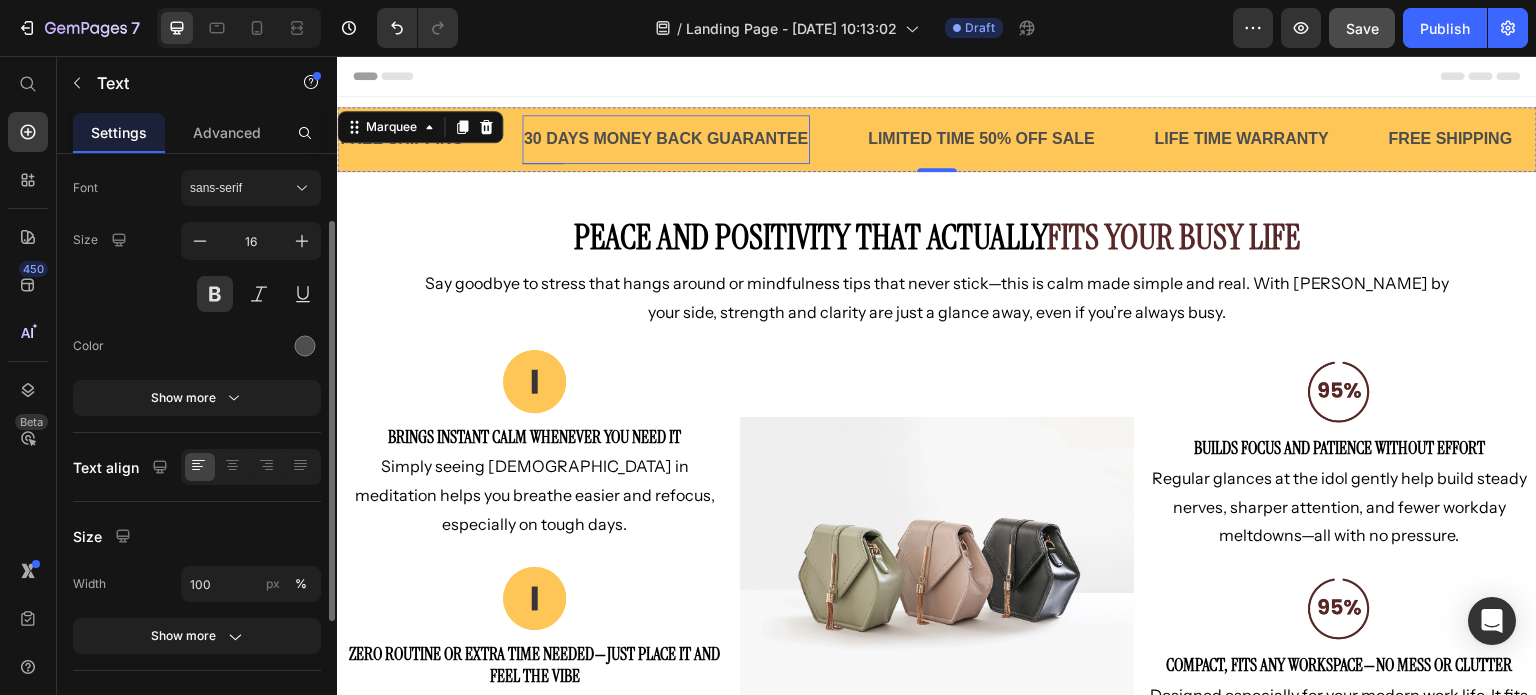 click on "30 DAYS MONEY BACK GUARANTEE" at bounding box center [-382, 139] 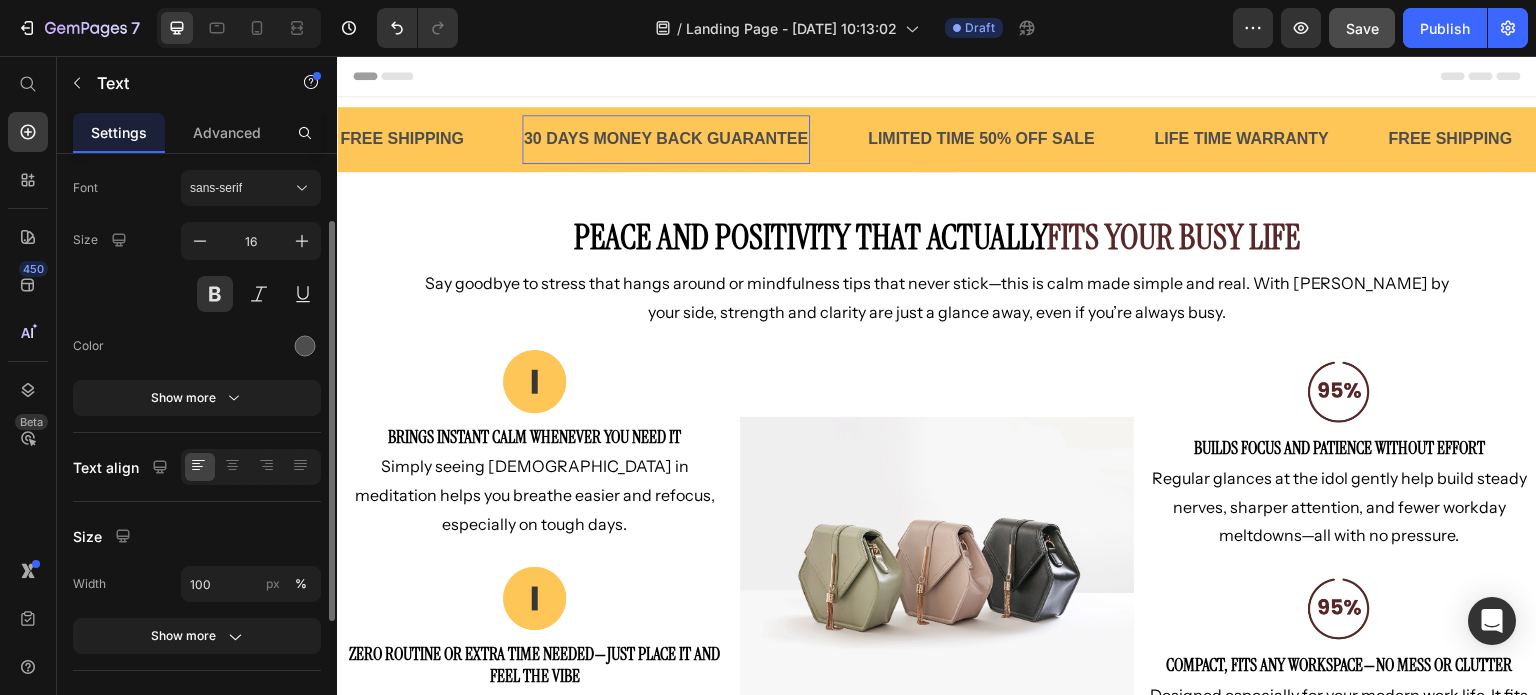 scroll, scrollTop: 0, scrollLeft: 0, axis: both 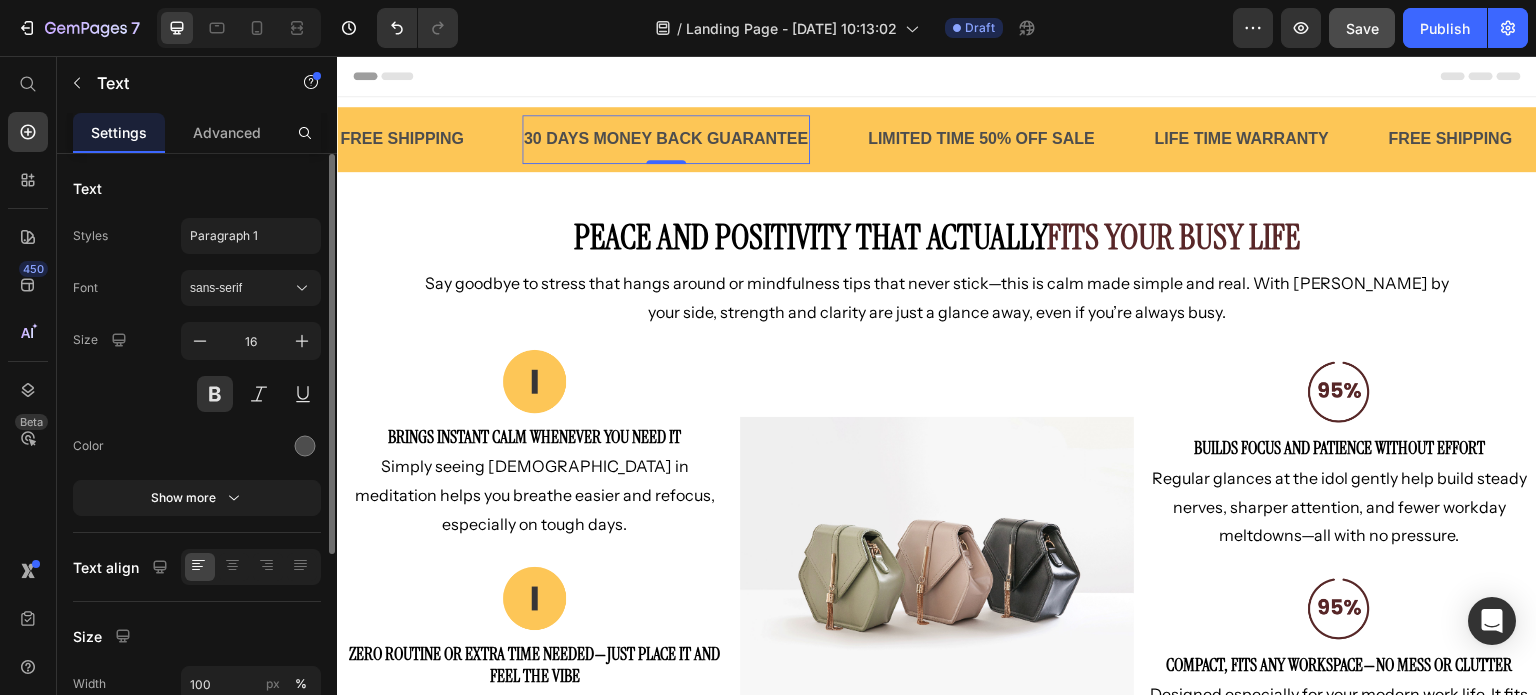 click on "30 DAYS MONEY BACK GUARANTEE" at bounding box center (-2478, 139) 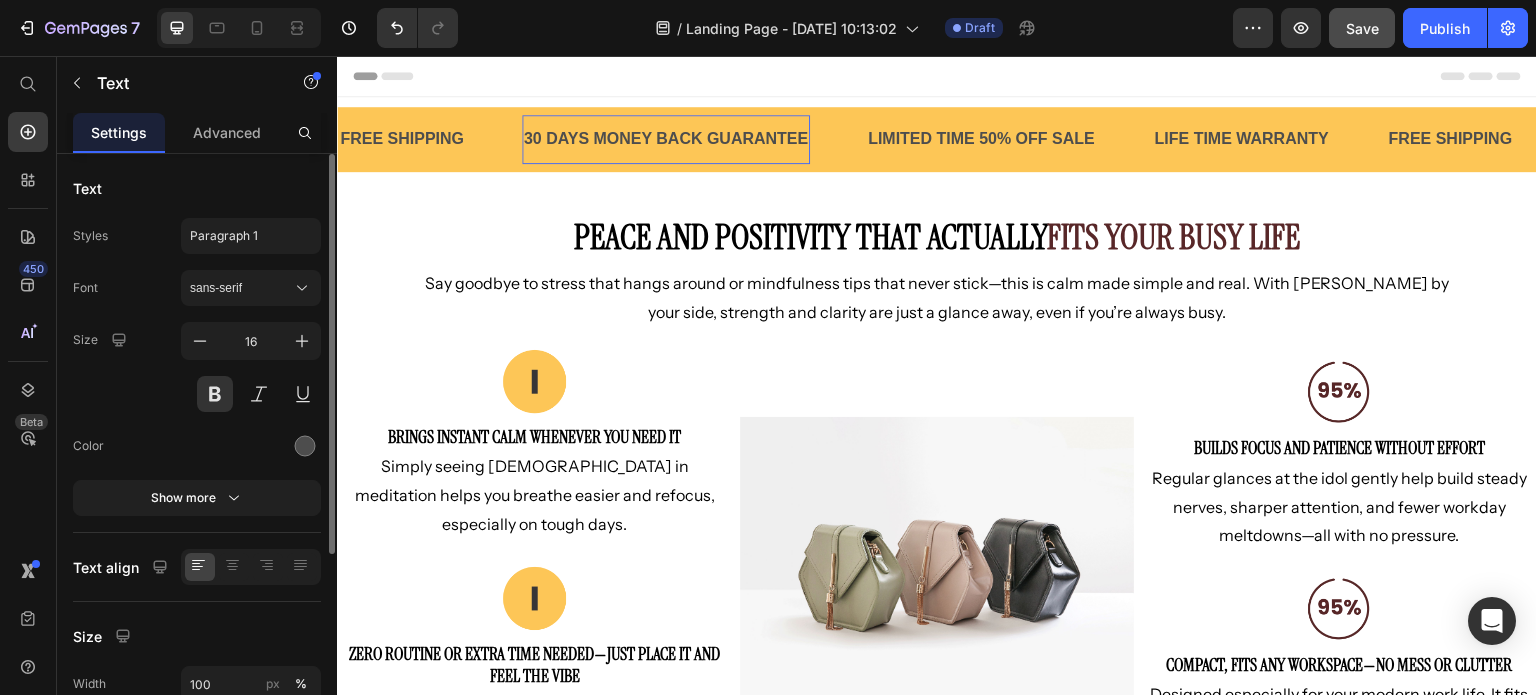 drag, startPoint x: 623, startPoint y: 132, endPoint x: 488, endPoint y: 143, distance: 135.4474 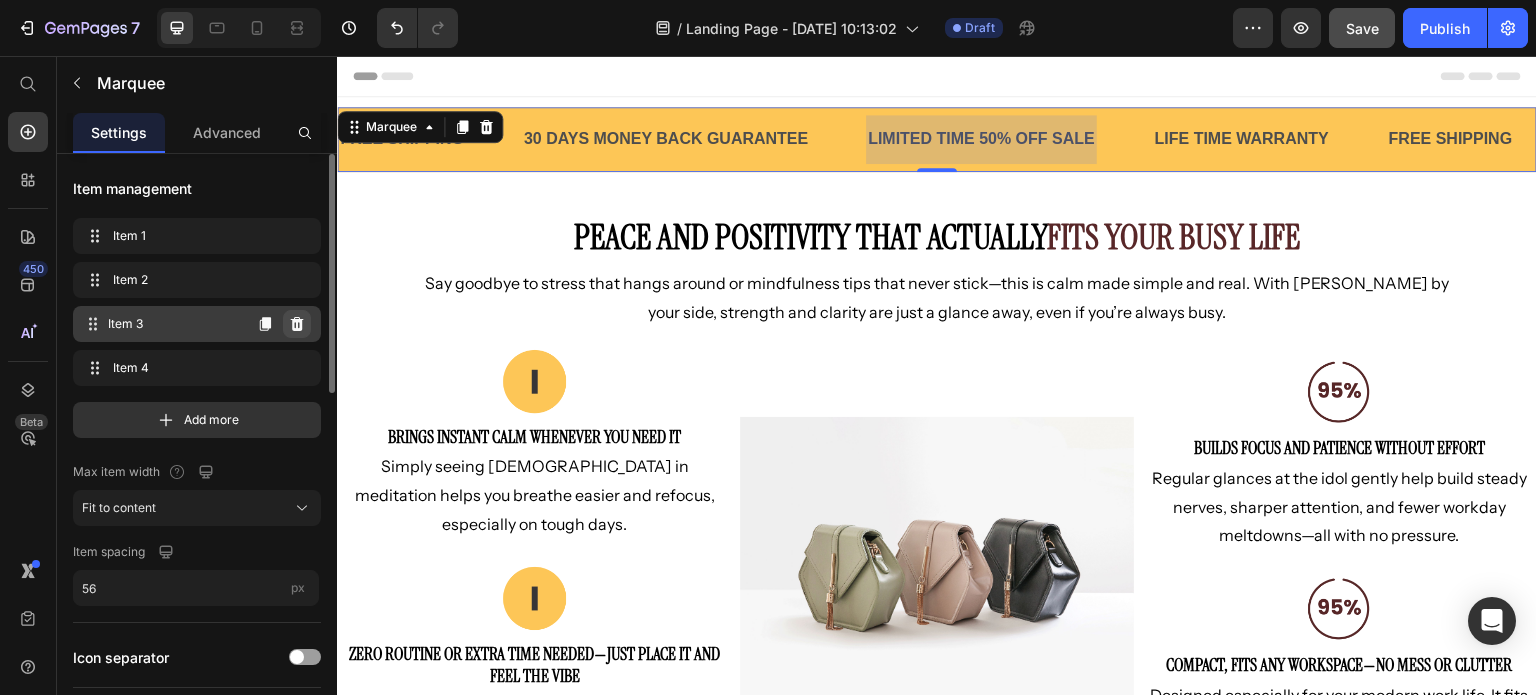 click 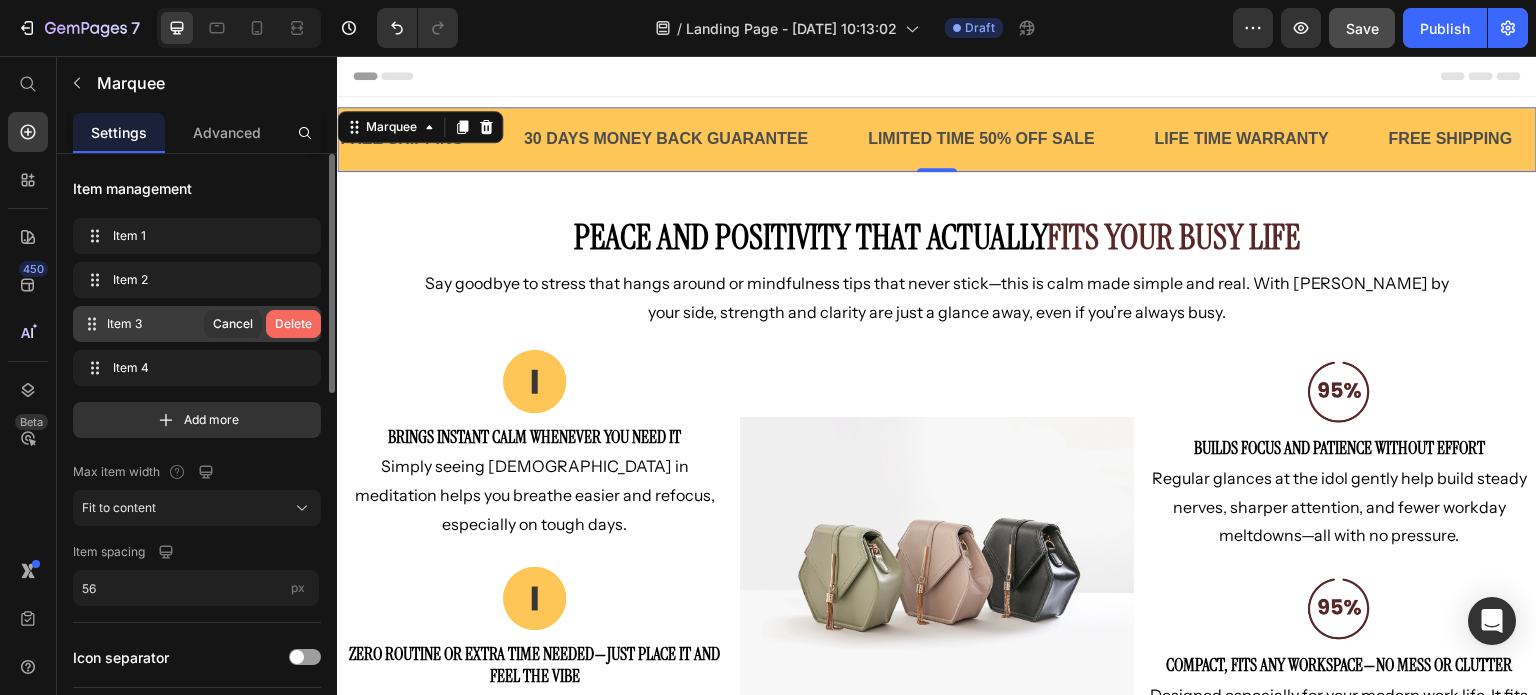 click on "Delete" at bounding box center (293, 324) 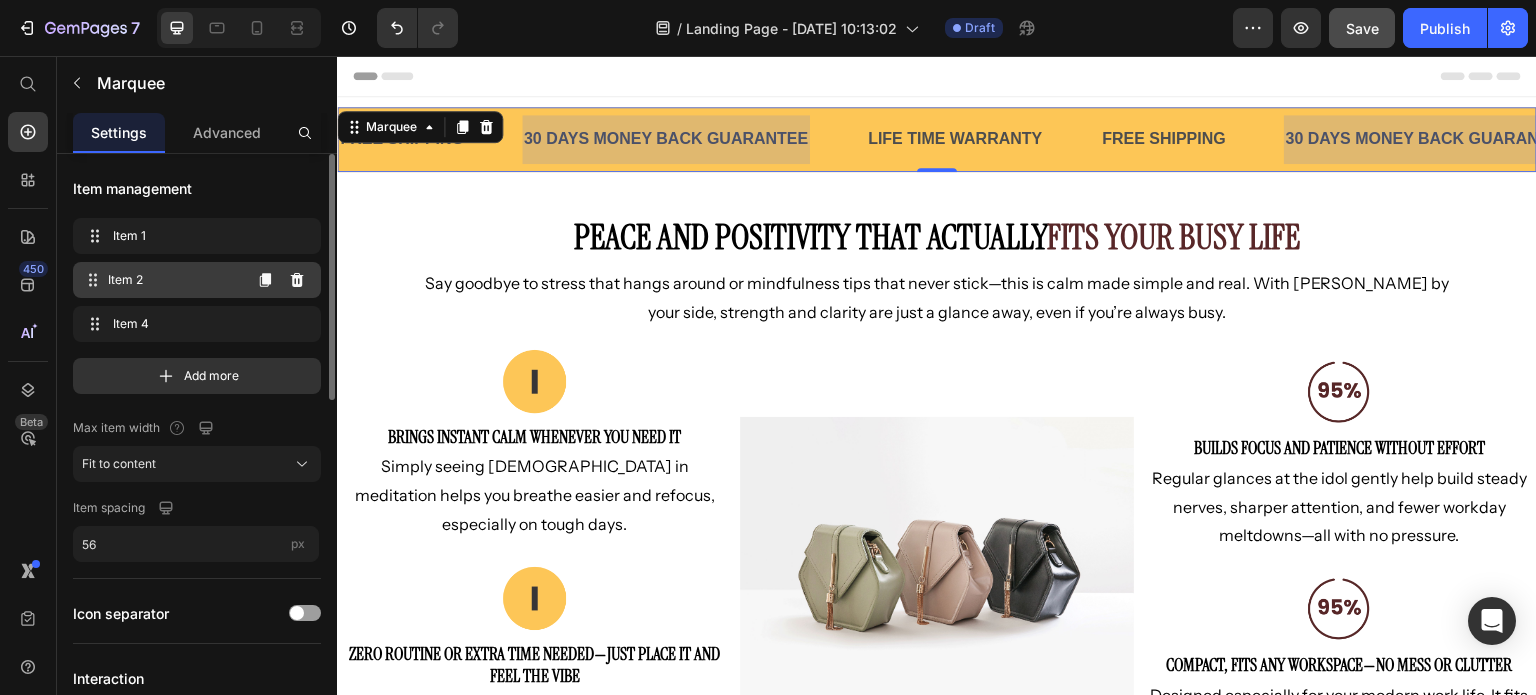 click 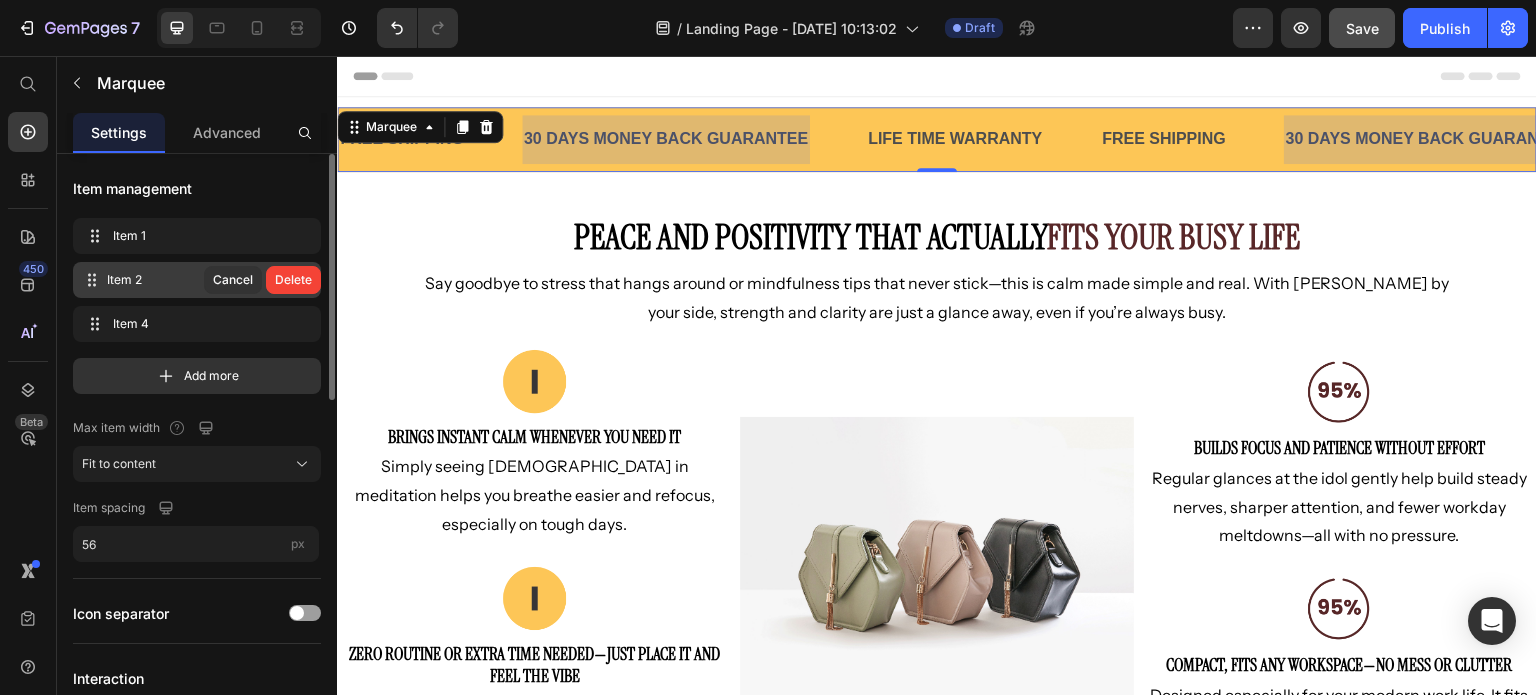click on "Delete" at bounding box center (293, 280) 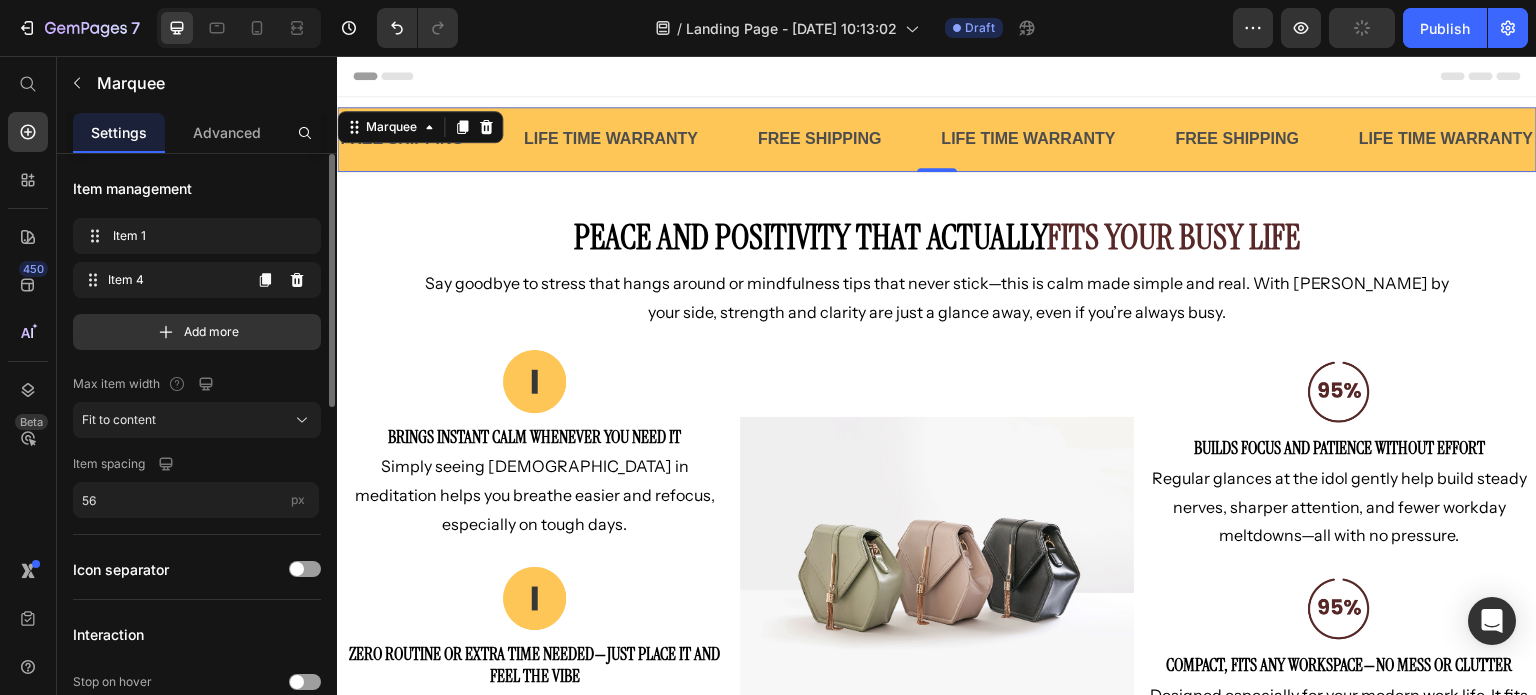 click 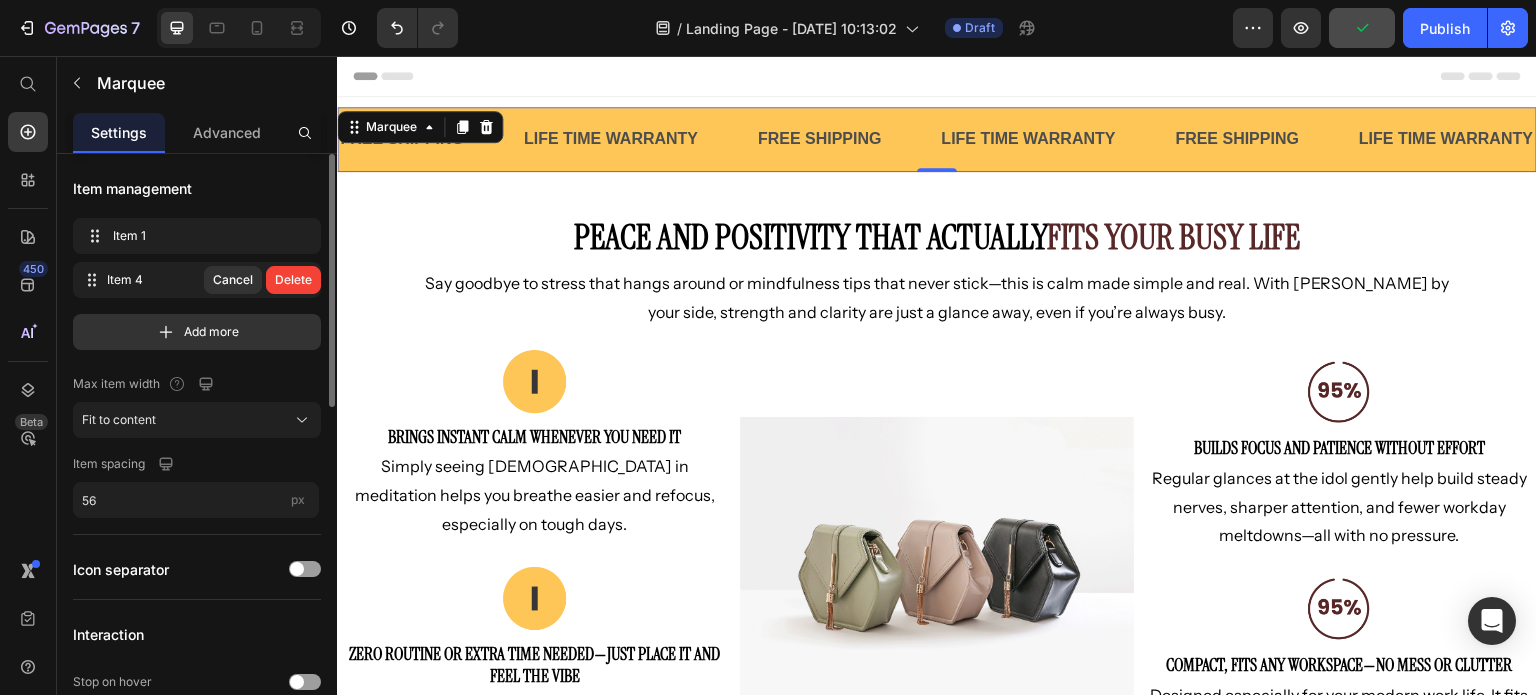 click on "Delete" at bounding box center [293, 280] 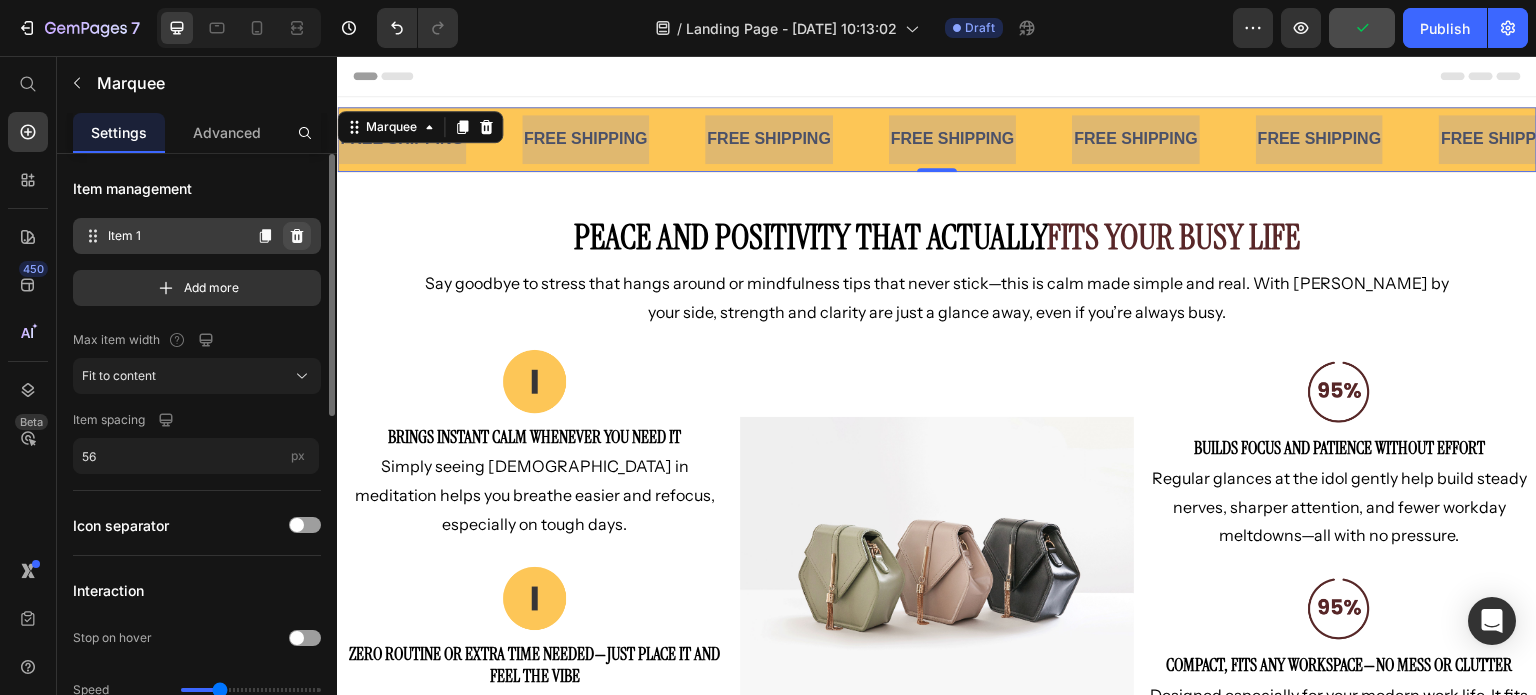 click 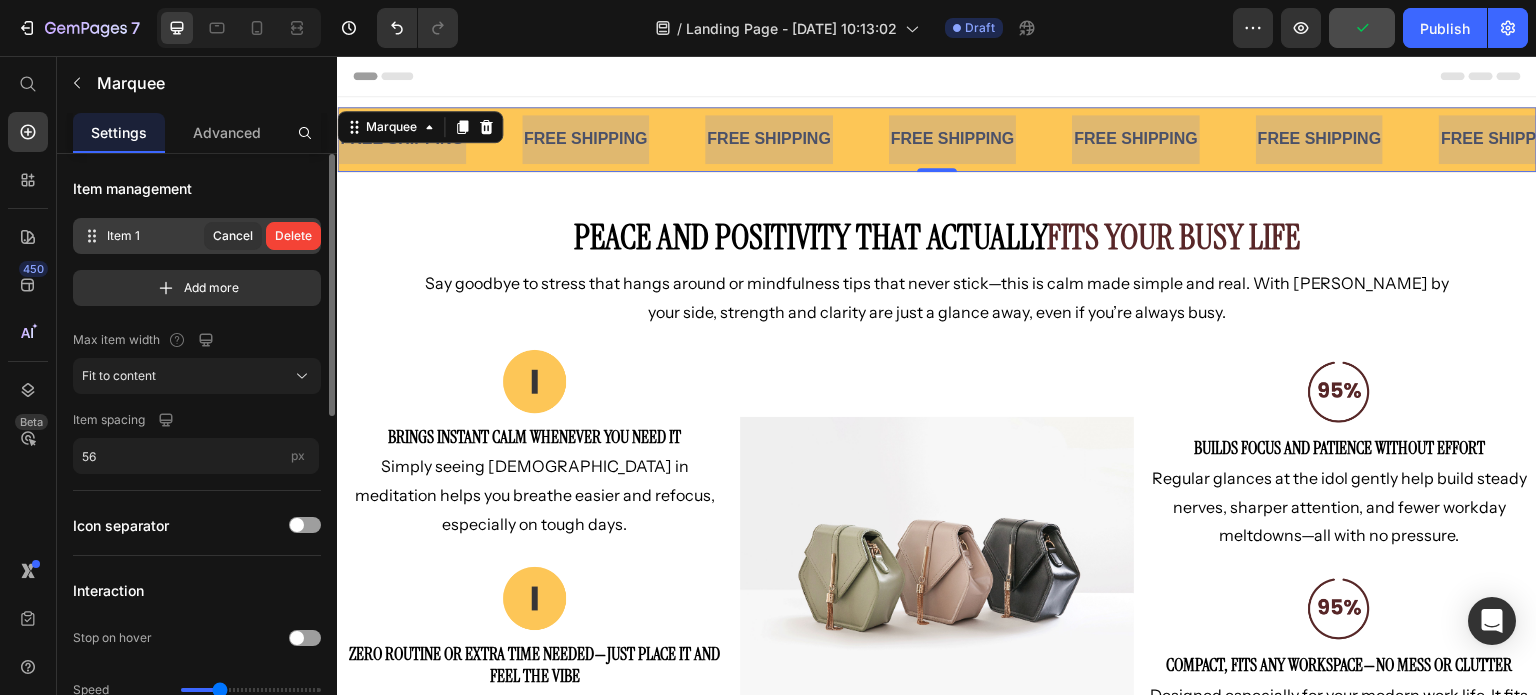 click on "Delete" at bounding box center (293, 236) 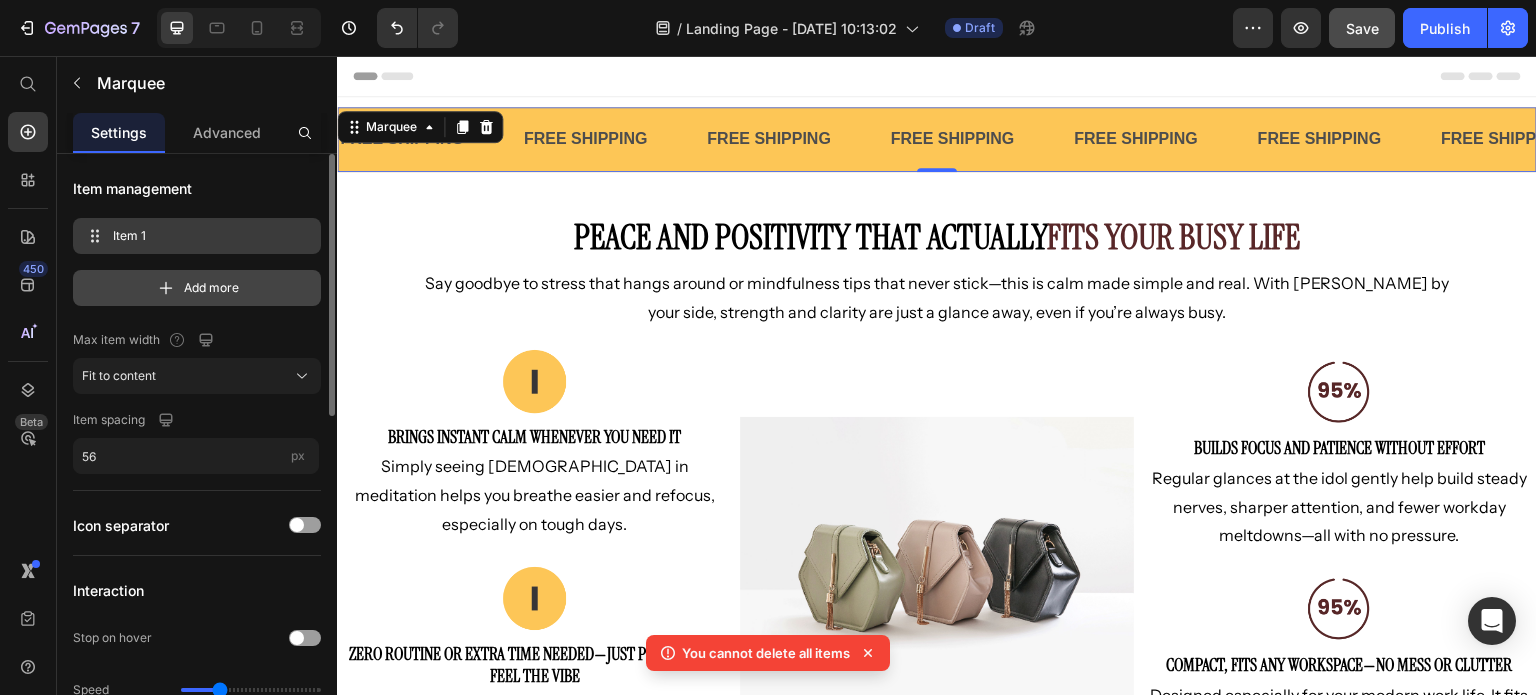 click on "Add more" at bounding box center (197, 288) 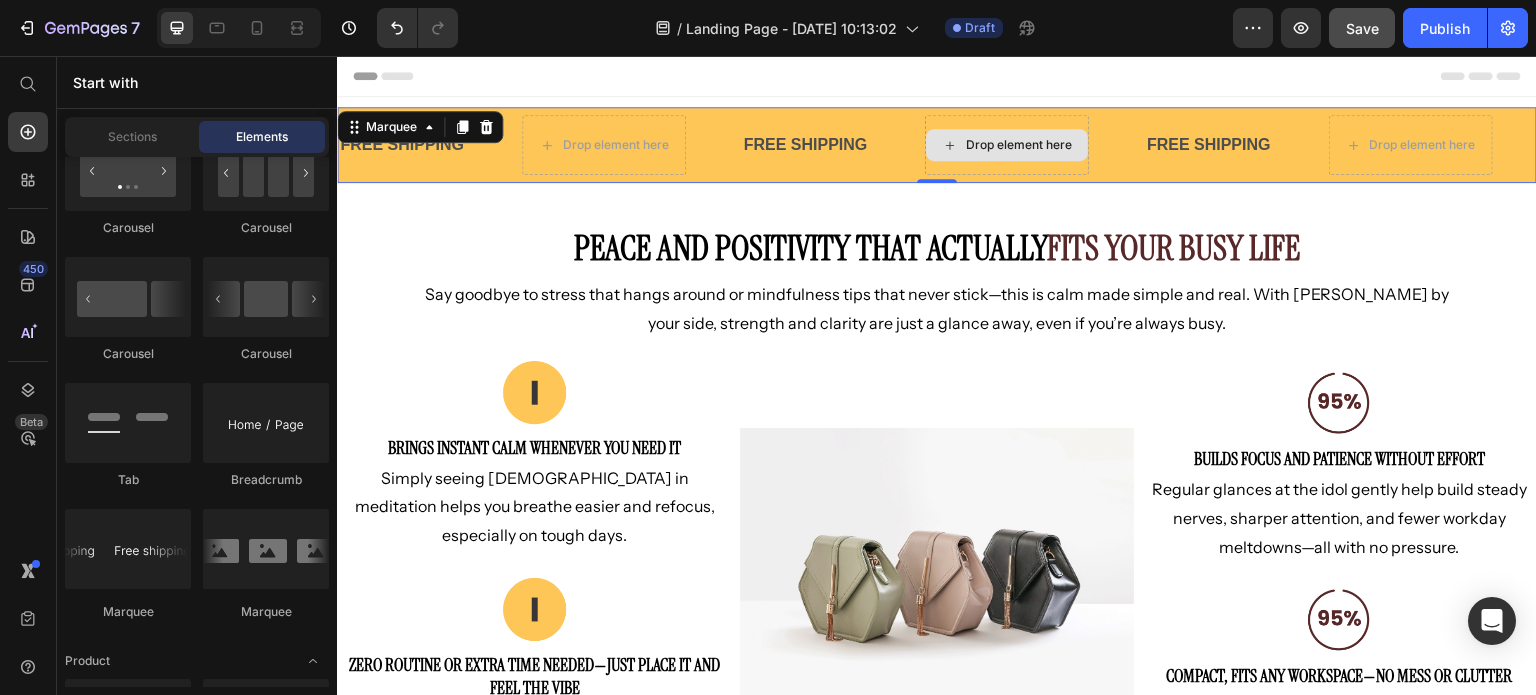 click on "Drop element here" at bounding box center [-595, 145] 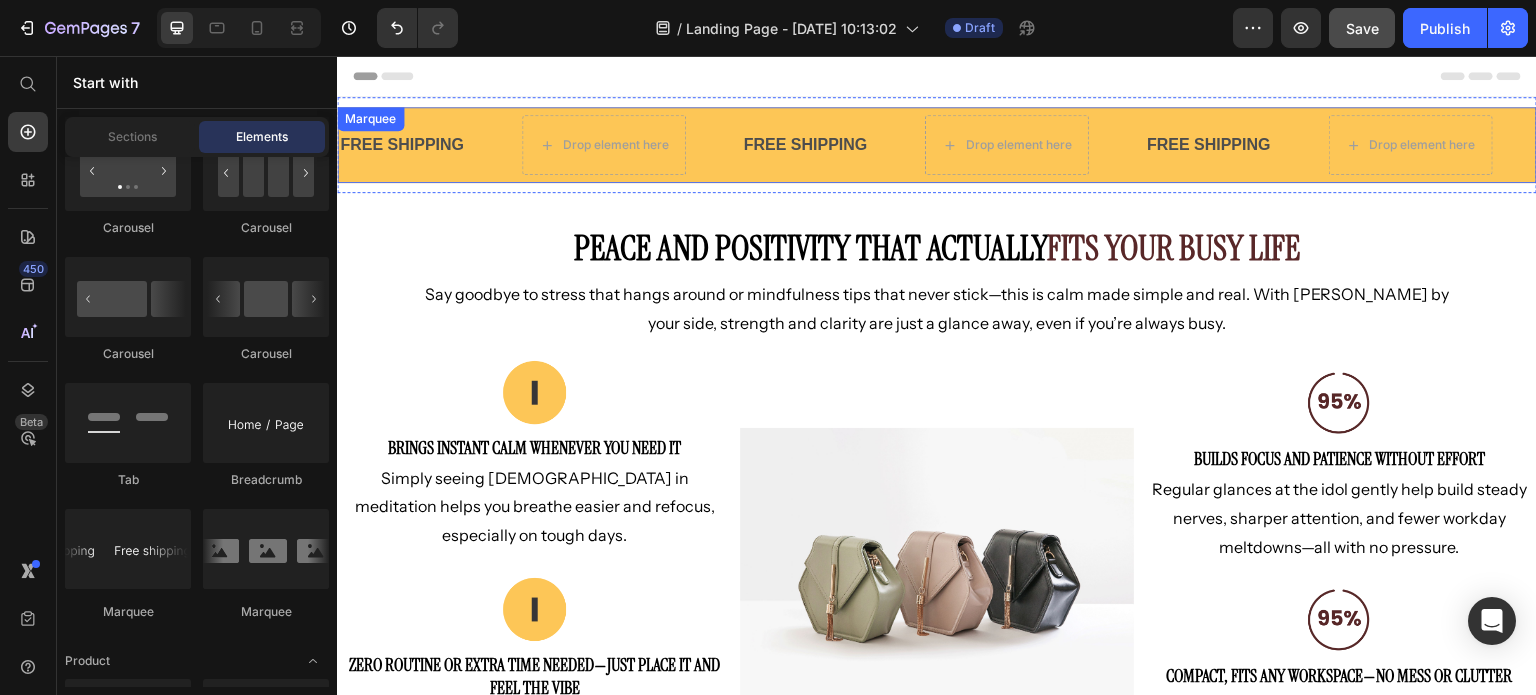 click on "FREE SHIPPING Text
Drop element here FREE SHIPPING Text
Drop element here FREE SHIPPING Text
Drop element here FREE SHIPPING Text
Drop element here FREE SHIPPING Text
Drop element here FREE SHIPPING Text
Drop element here FREE SHIPPING Text
Drop element here FREE SHIPPING Text
Drop element here Marquee" at bounding box center (937, 145) 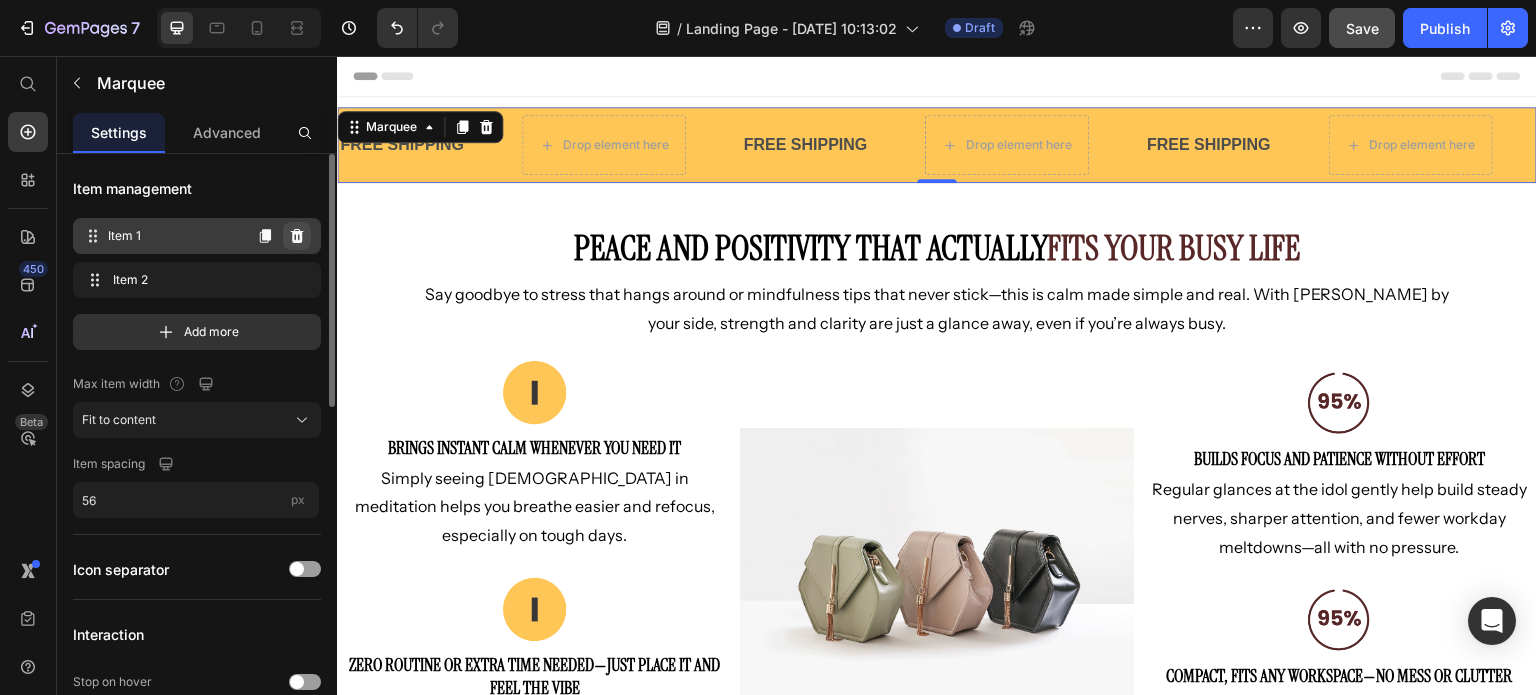 click 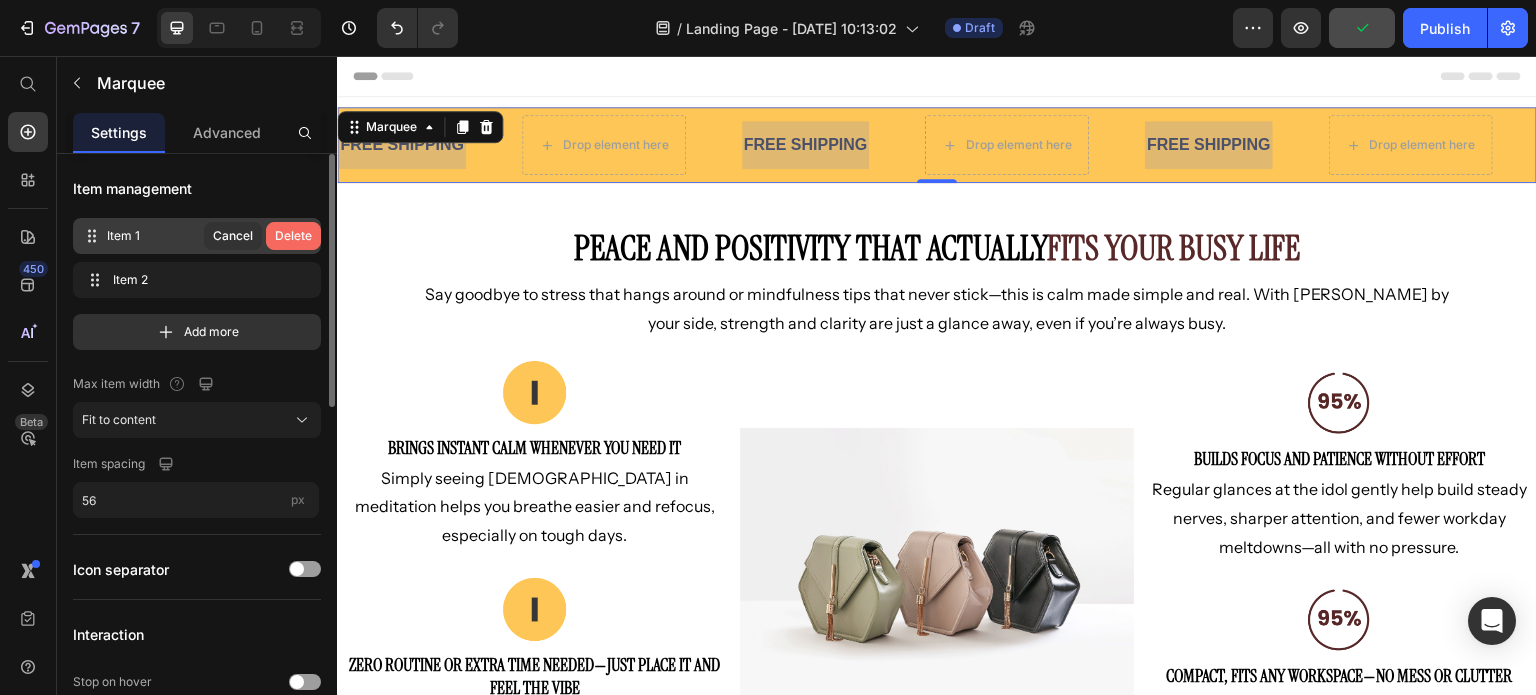 click on "Delete" at bounding box center (293, 236) 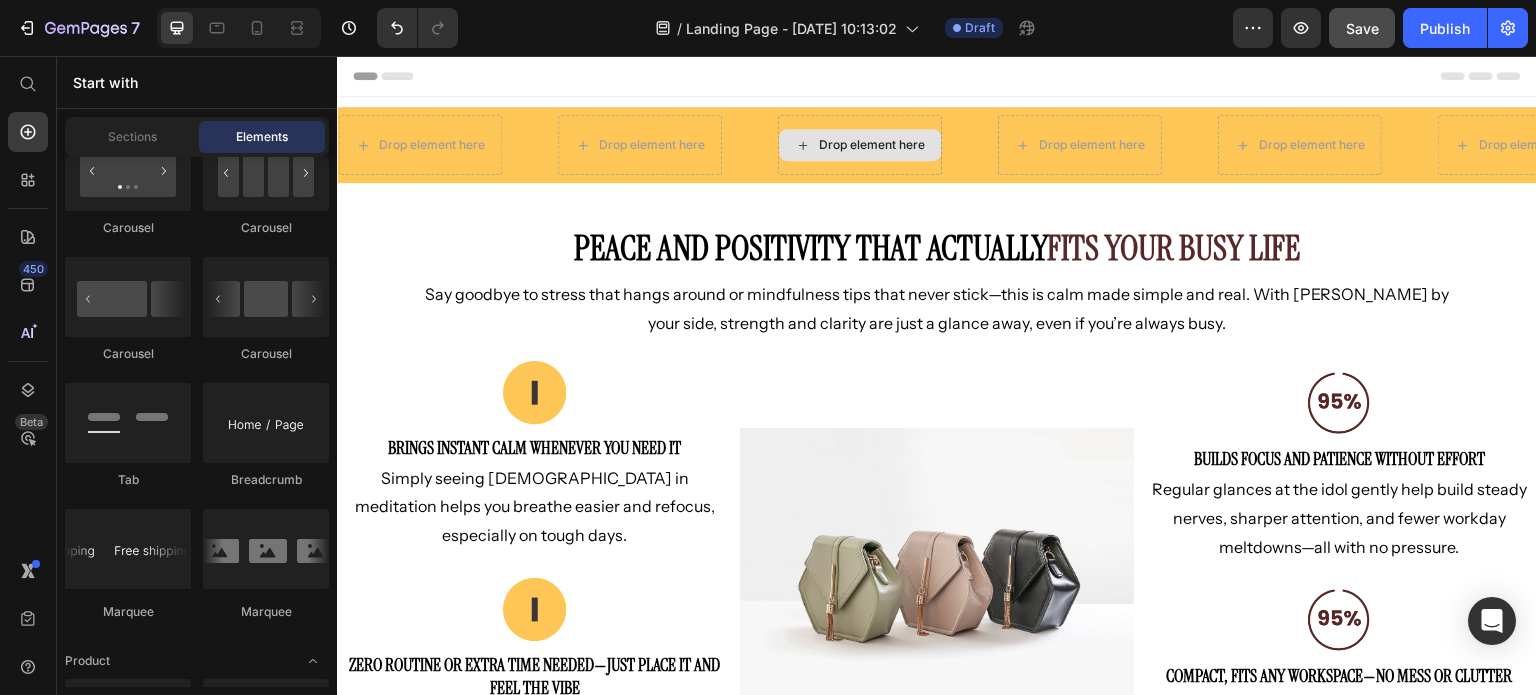 click on "Drop element here" at bounding box center [-668, 145] 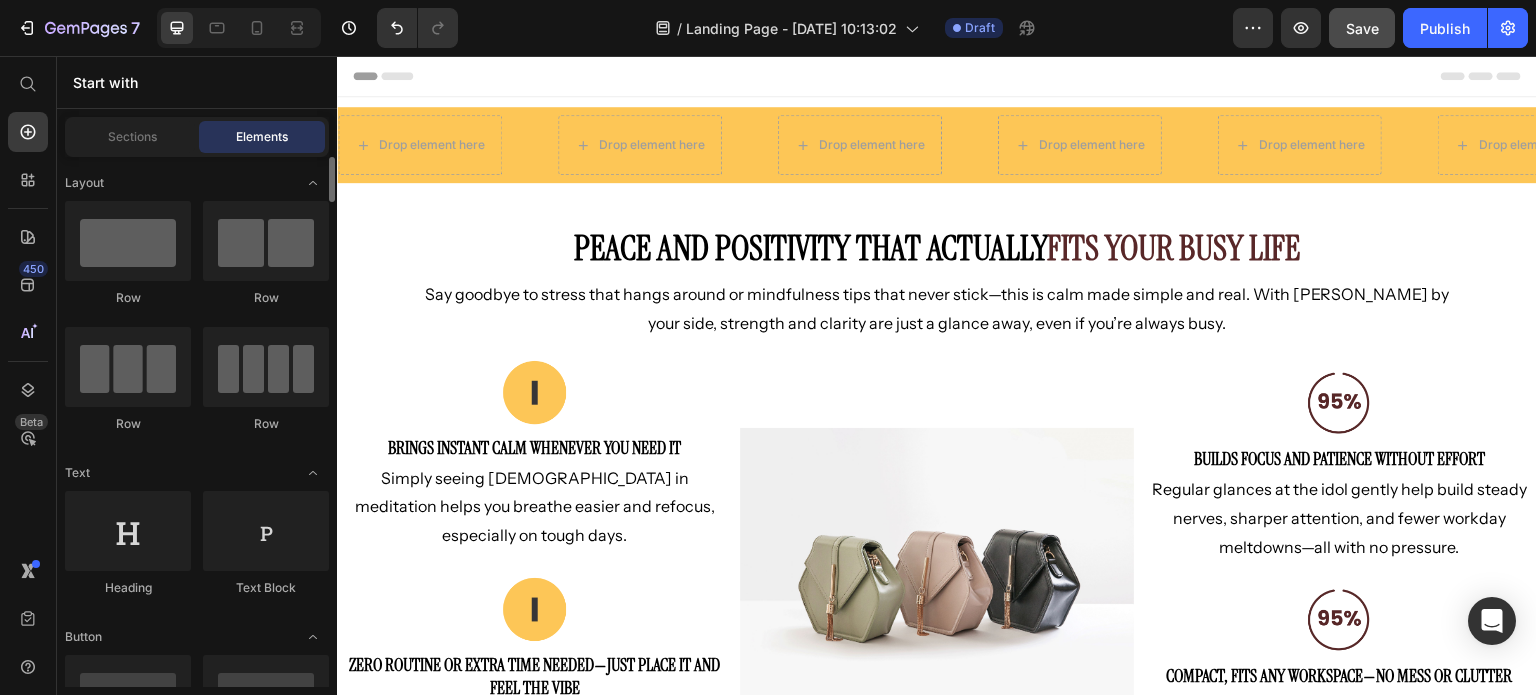scroll, scrollTop: 0, scrollLeft: 0, axis: both 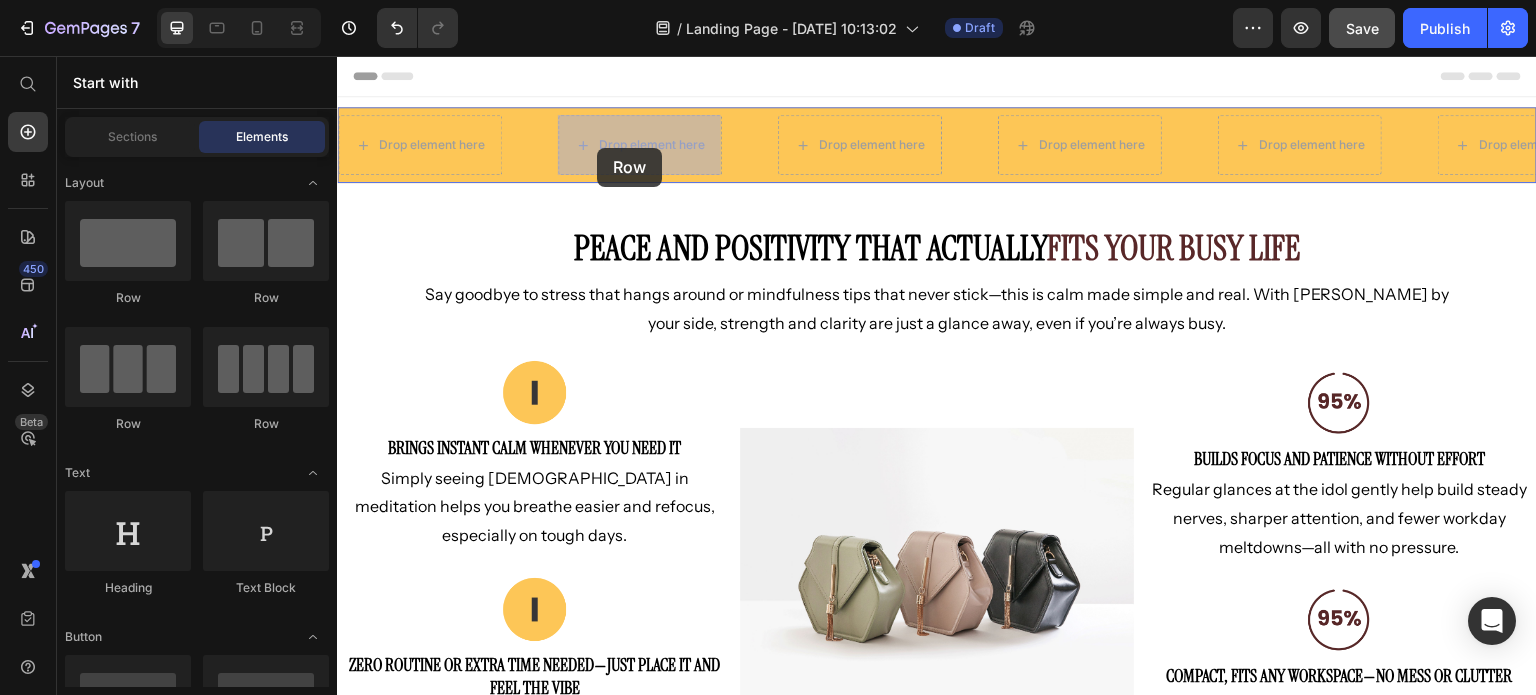 drag, startPoint x: 596, startPoint y: 243, endPoint x: 597, endPoint y: 148, distance: 95.005264 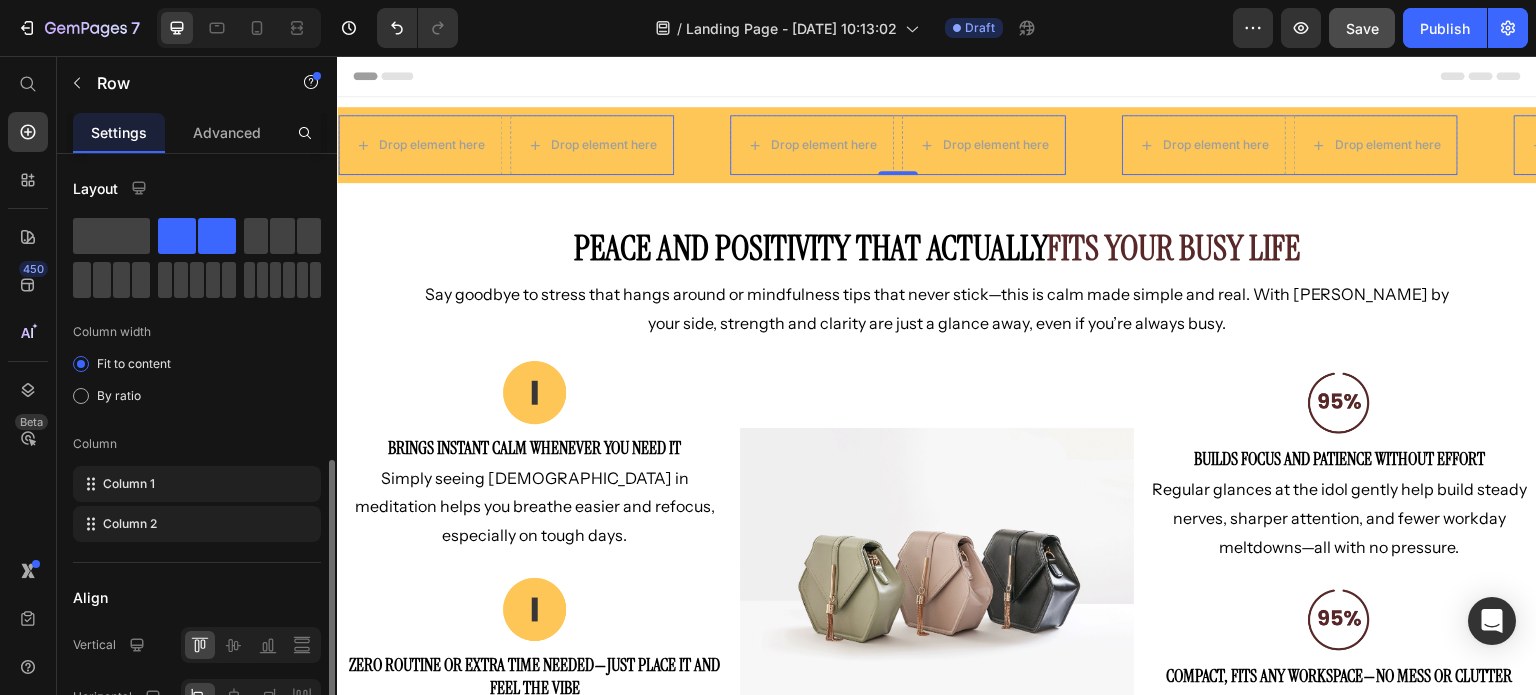 scroll, scrollTop: 200, scrollLeft: 0, axis: vertical 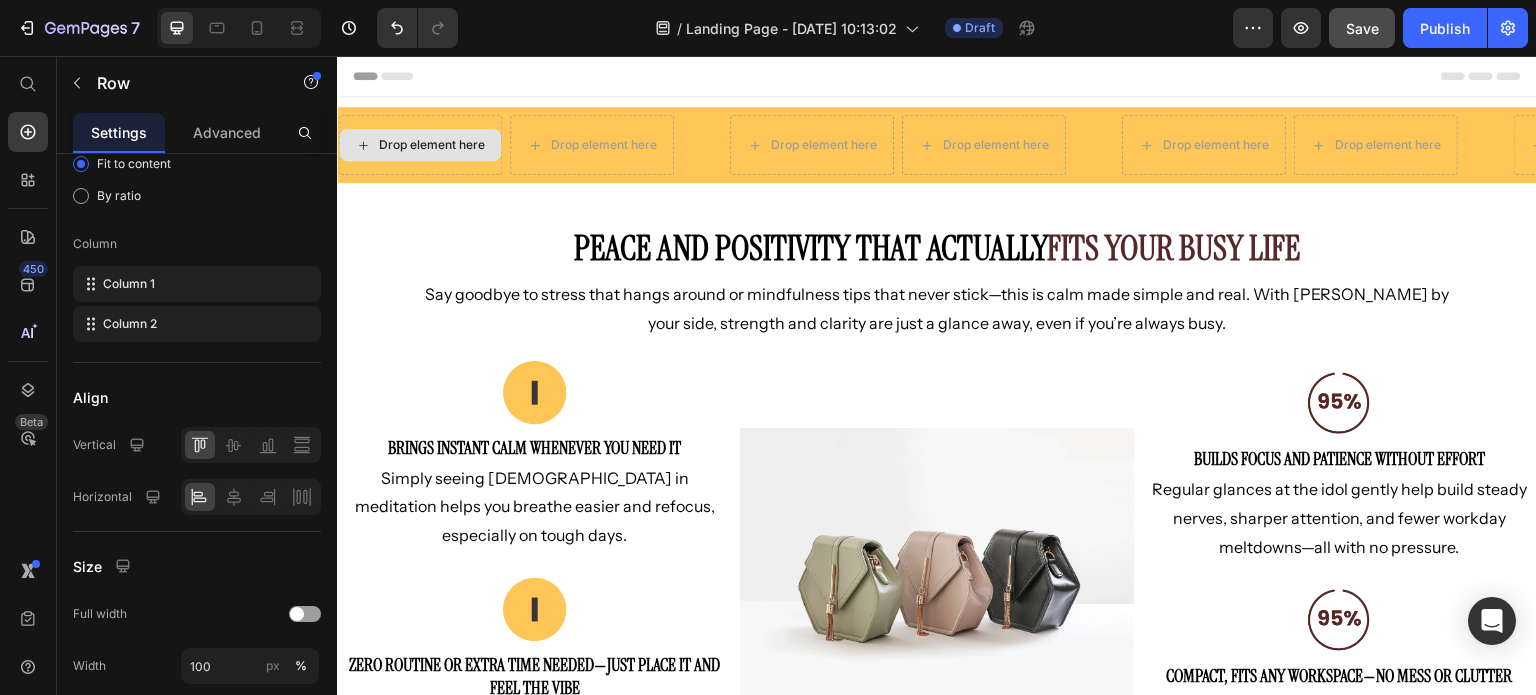 click on "Drop element here" at bounding box center (-1538, 145) 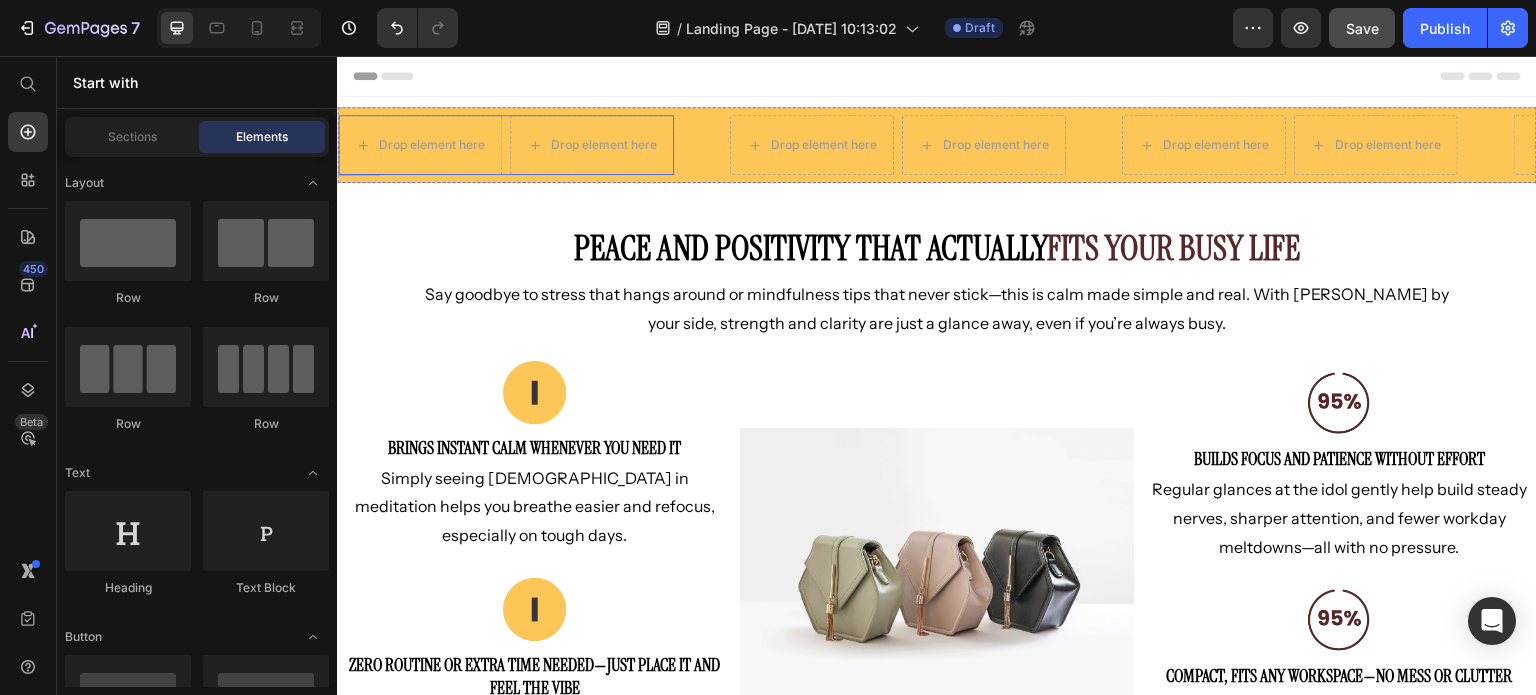 click on "Drop element here
Drop element here Row" at bounding box center (-1449, 145) 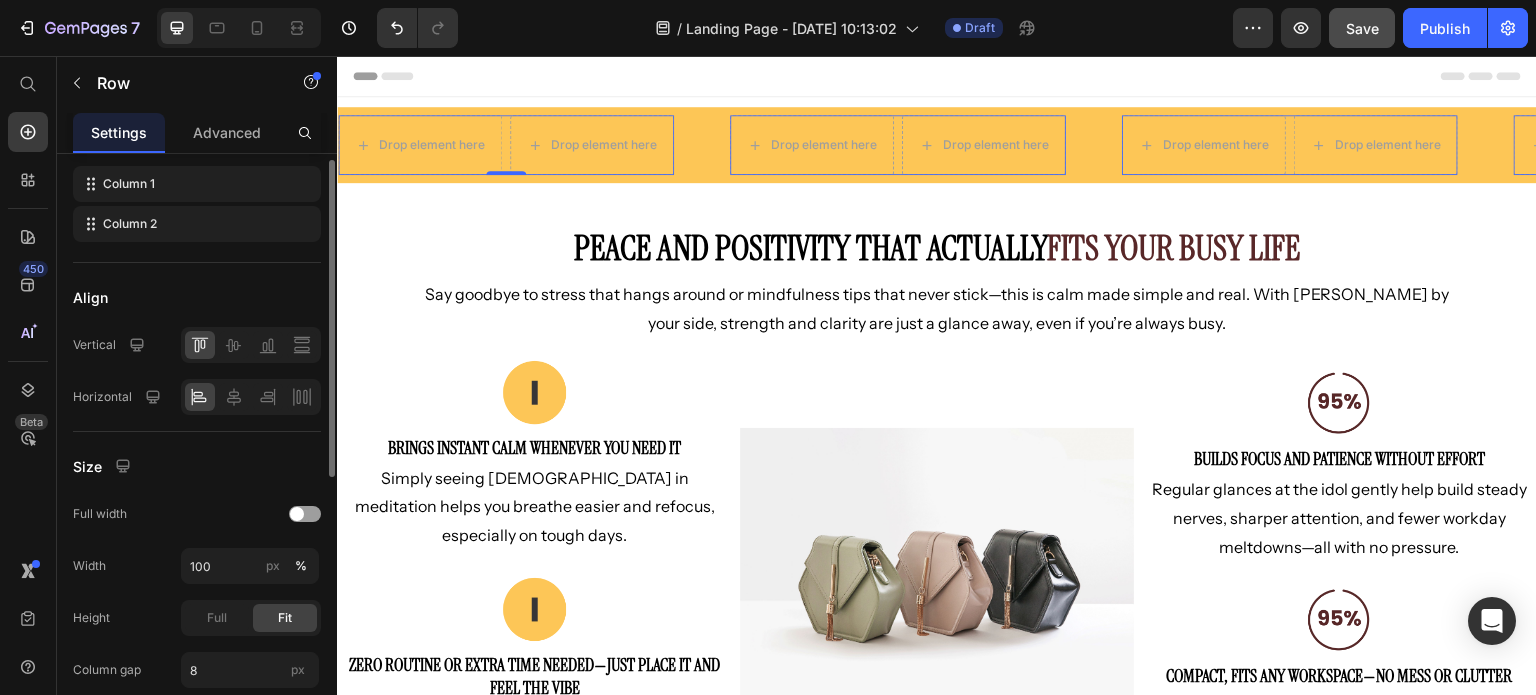 scroll, scrollTop: 0, scrollLeft: 0, axis: both 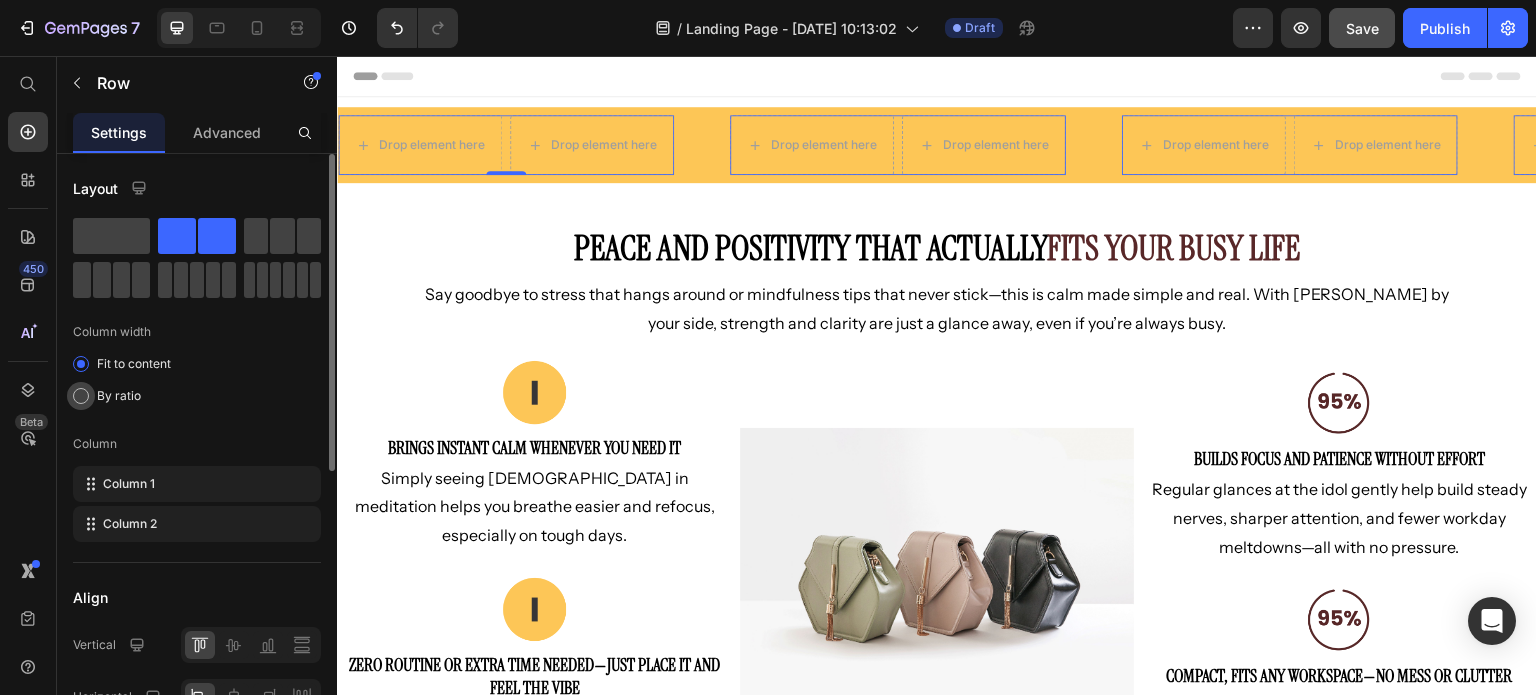 click on "By ratio" 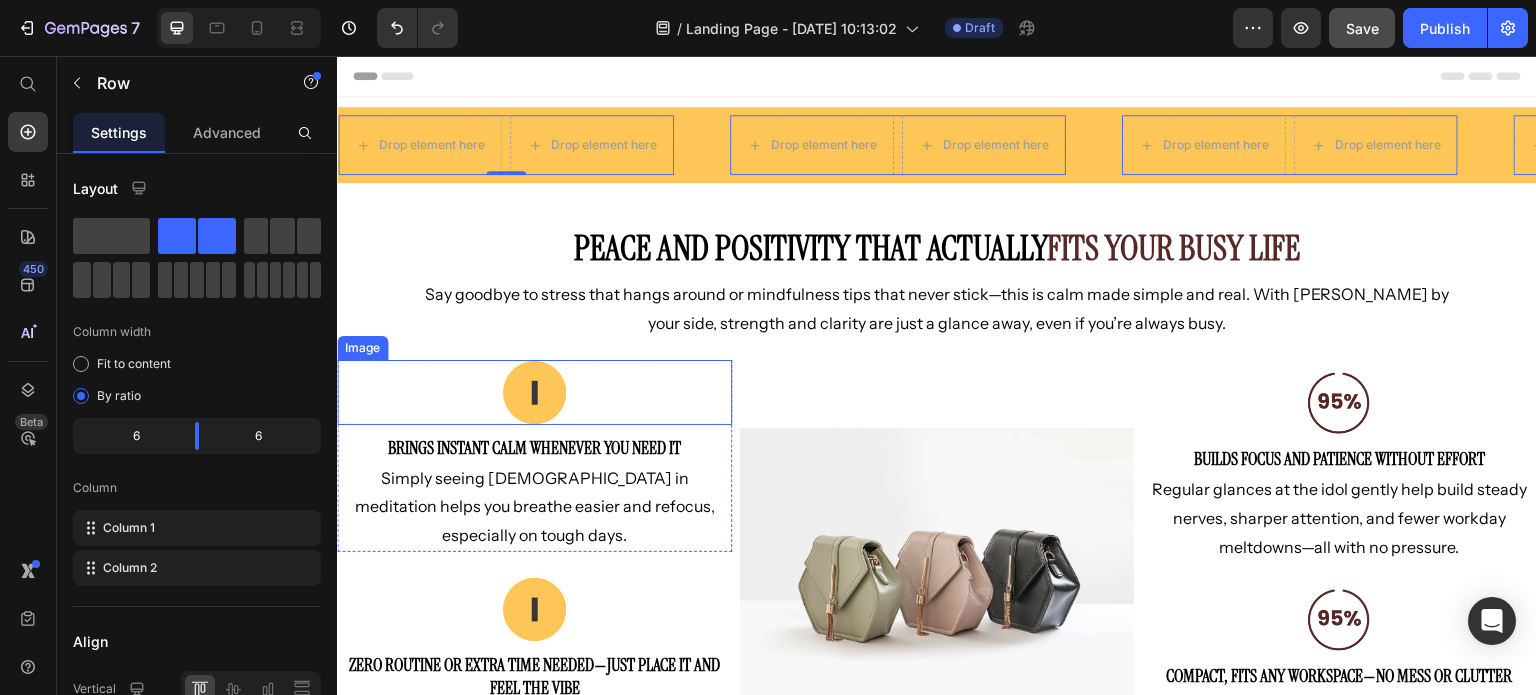 click at bounding box center (534, 392) 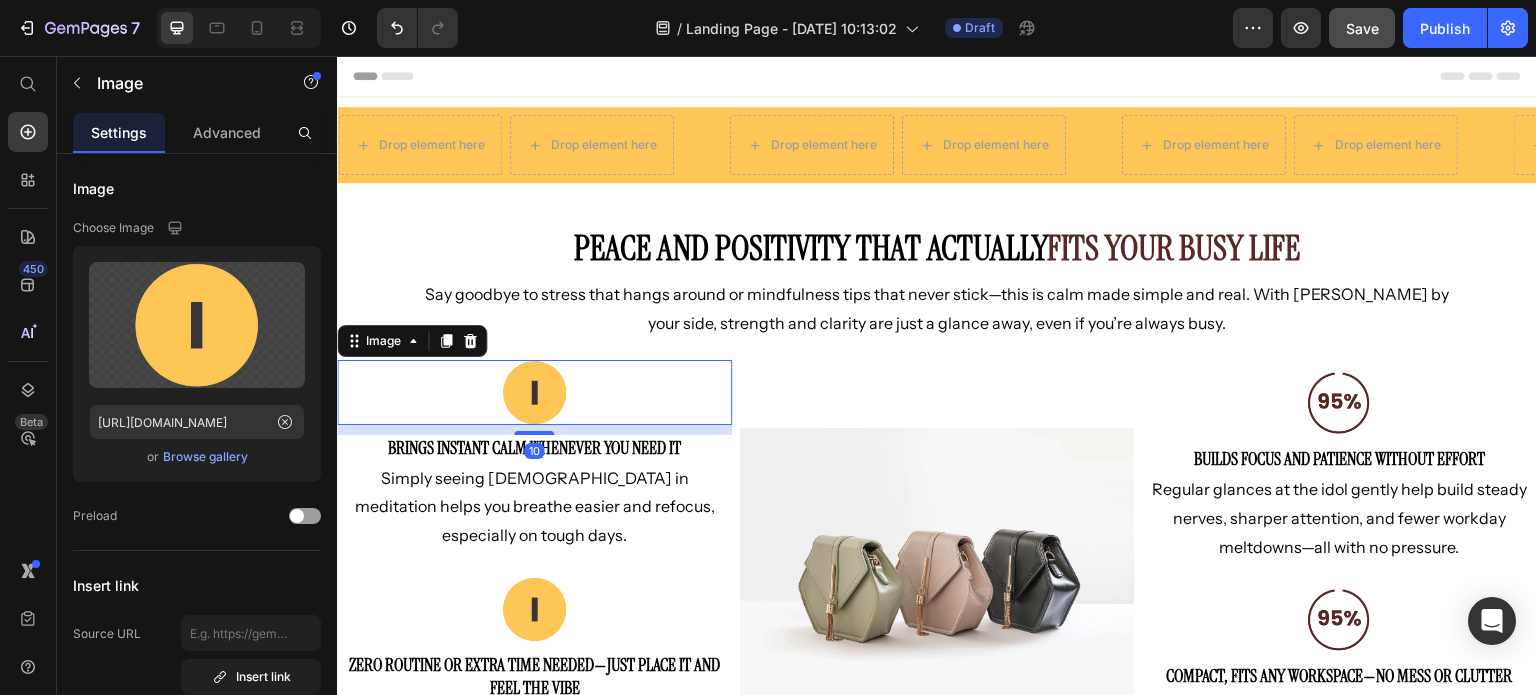 drag, startPoint x: 444, startPoint y: 348, endPoint x: 419, endPoint y: 368, distance: 32.01562 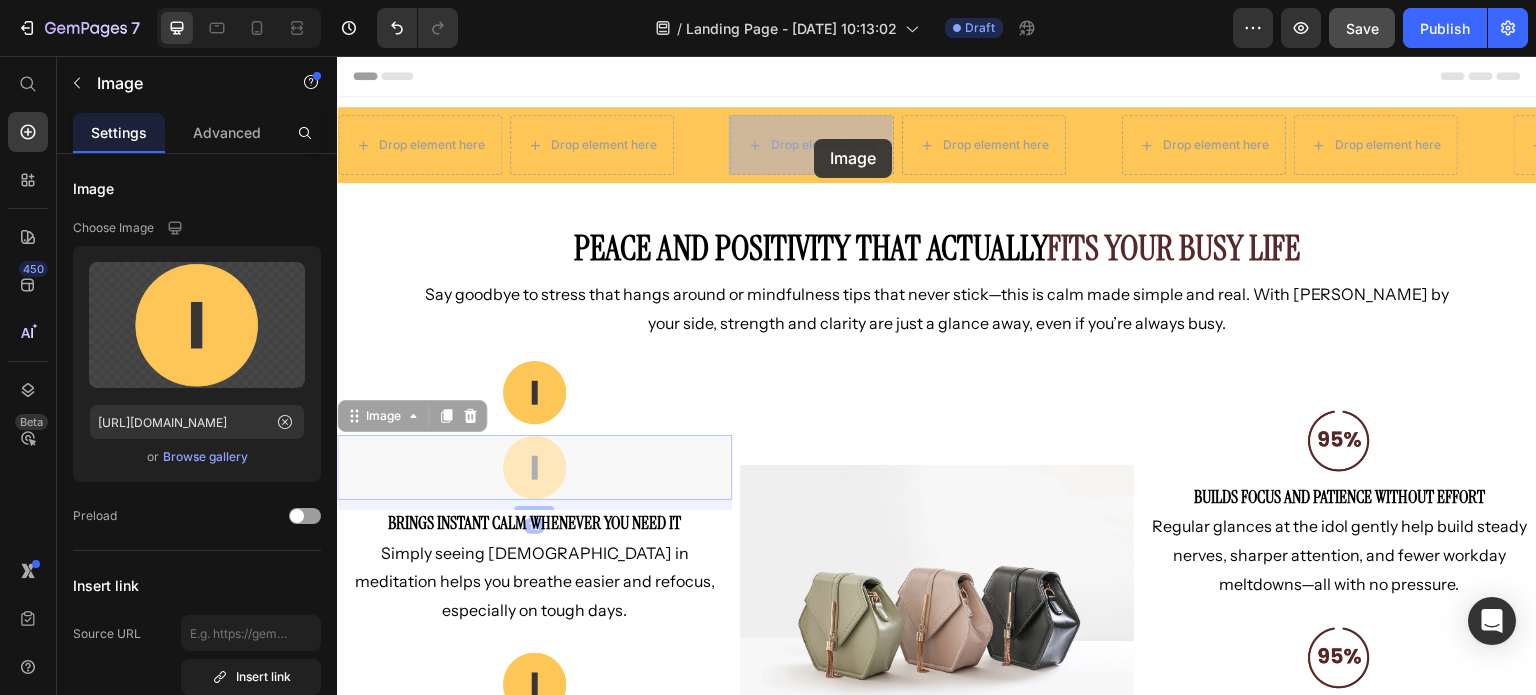 drag, startPoint x: 348, startPoint y: 408, endPoint x: 923, endPoint y: 263, distance: 593.00085 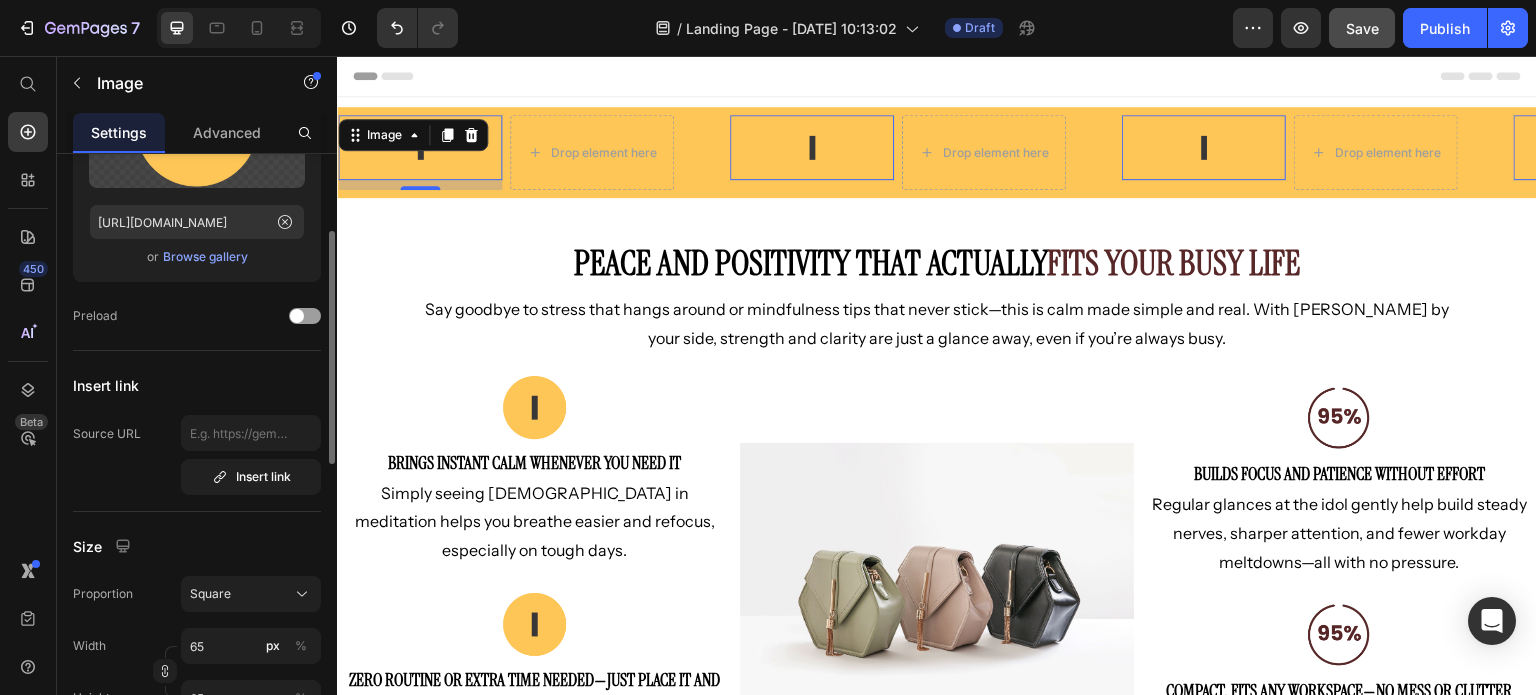 scroll, scrollTop: 100, scrollLeft: 0, axis: vertical 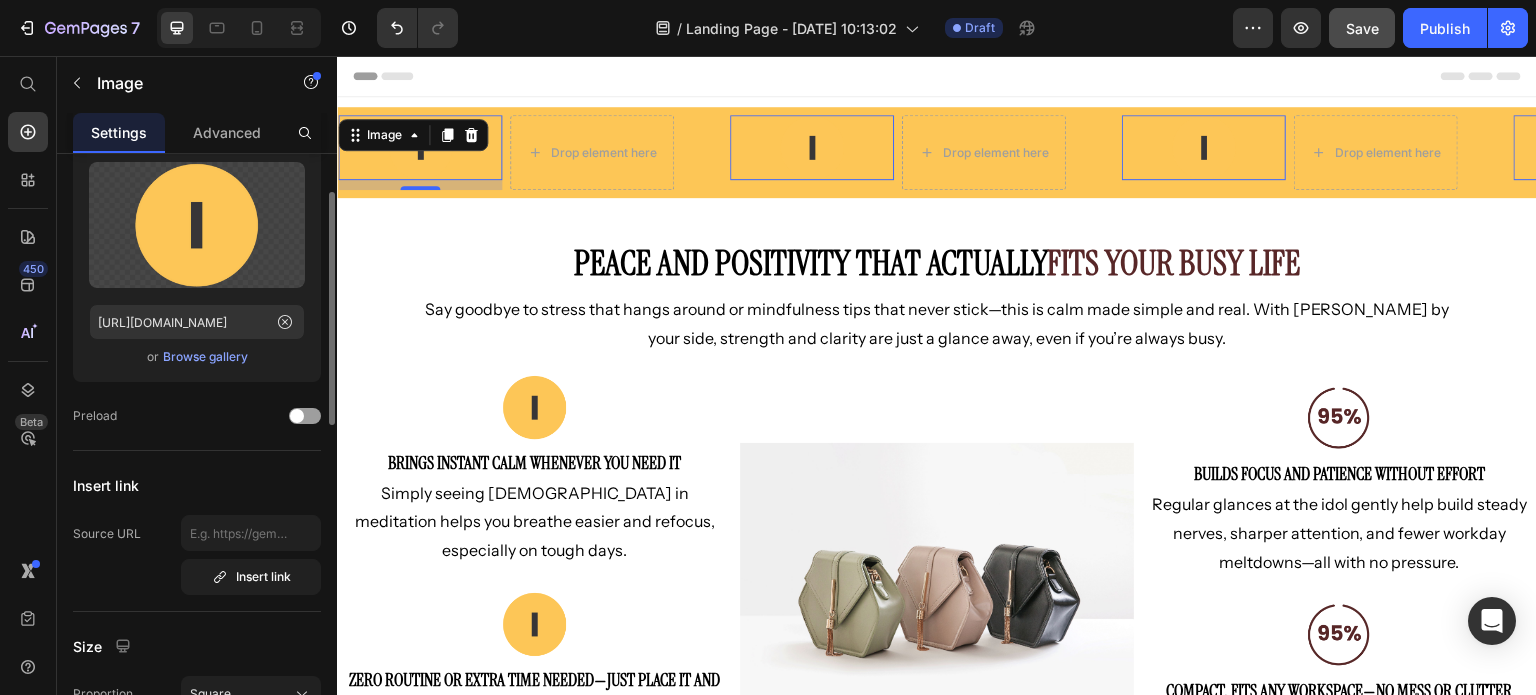 click on "Browse gallery" at bounding box center [205, 357] 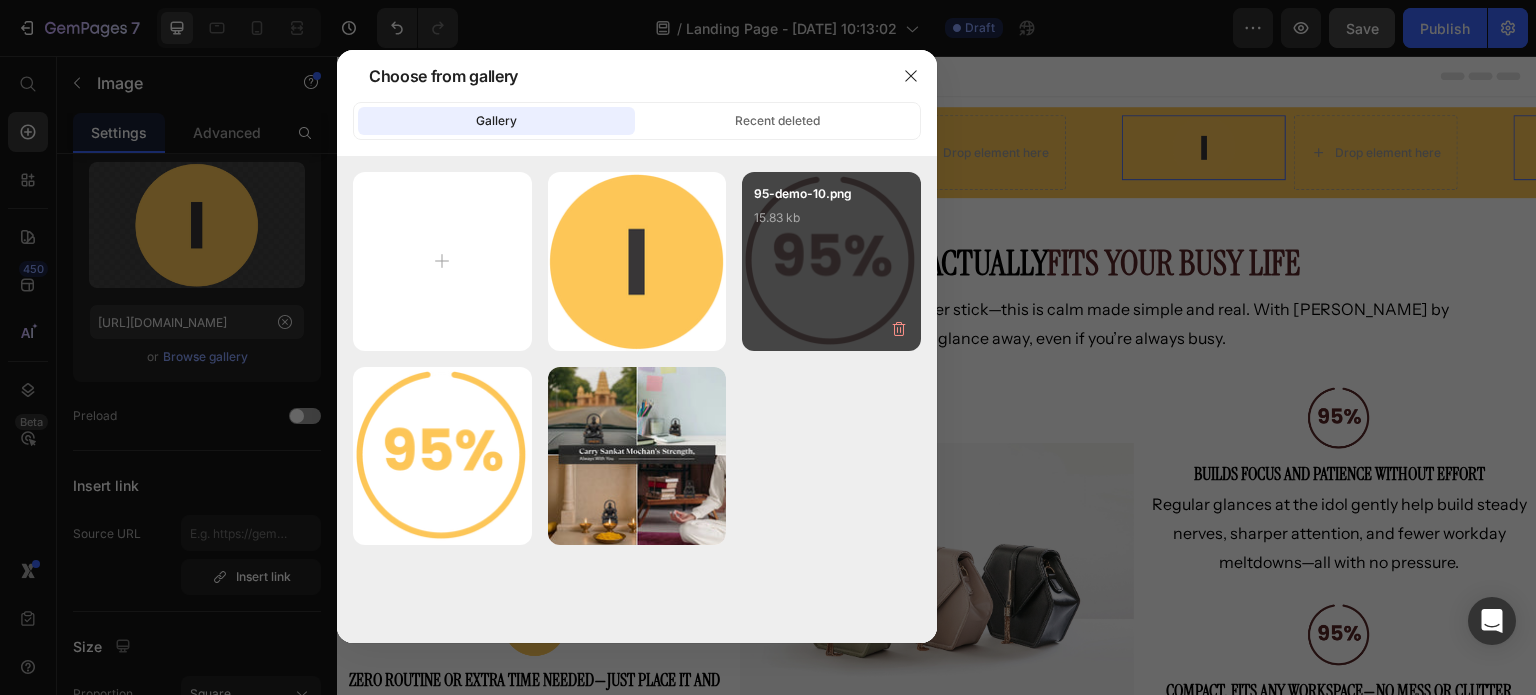 click on "95-demo-10.png 15.83 kb" at bounding box center (831, 224) 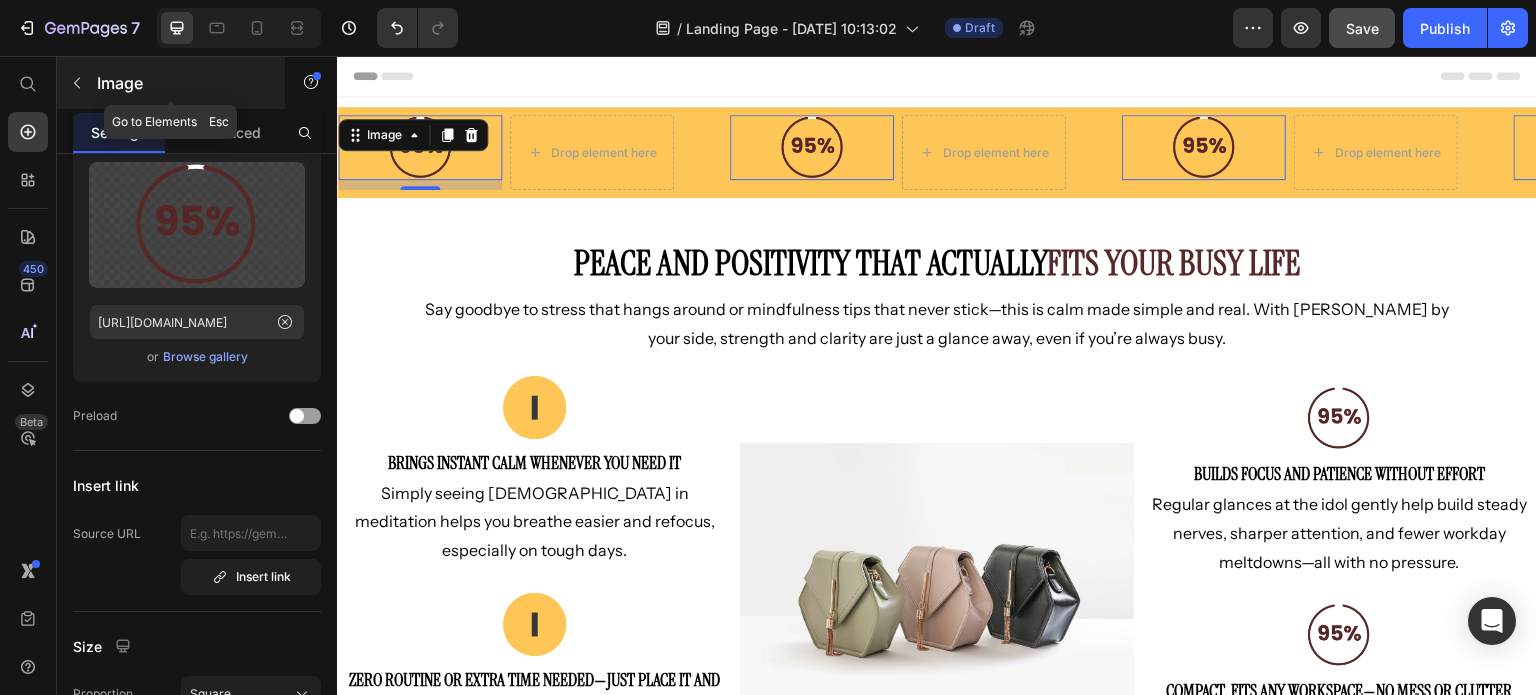 click at bounding box center (77, 83) 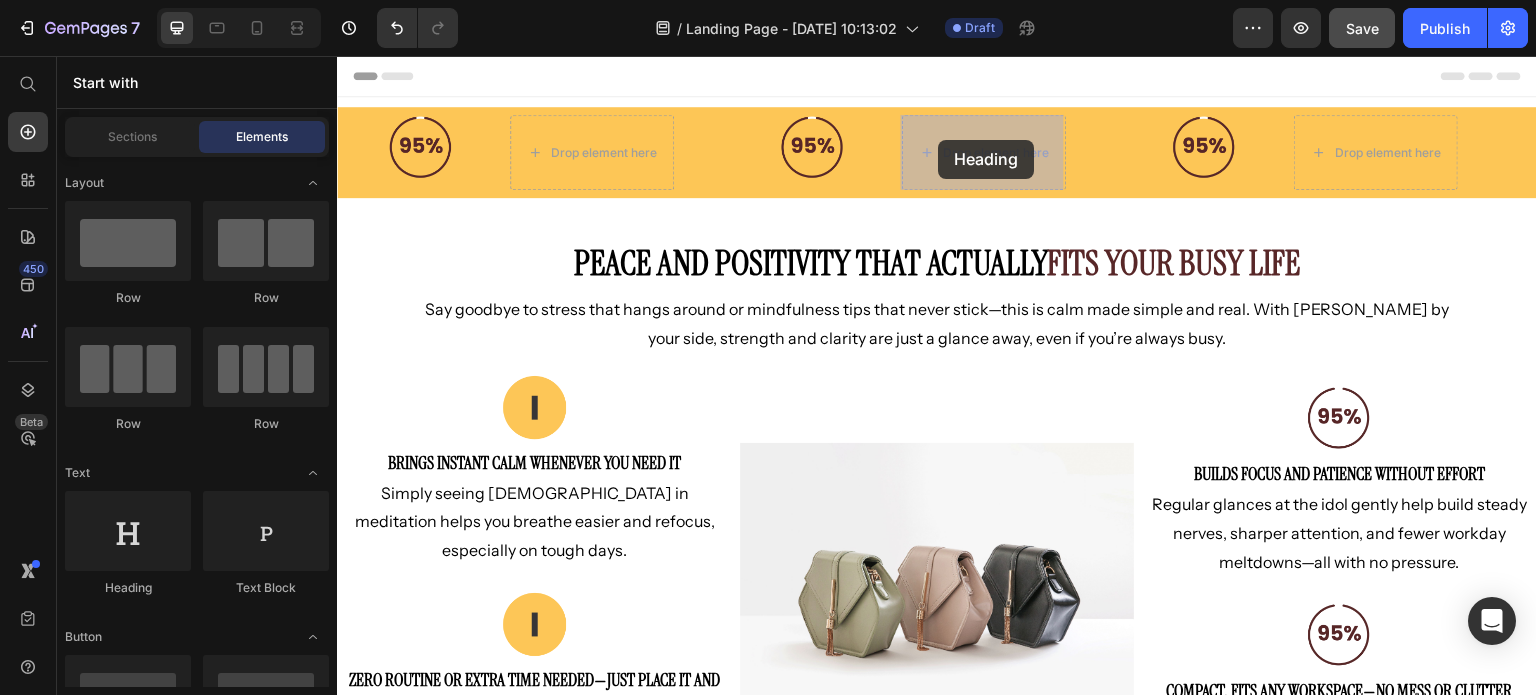 drag, startPoint x: 491, startPoint y: 567, endPoint x: 939, endPoint y: 140, distance: 618.8966 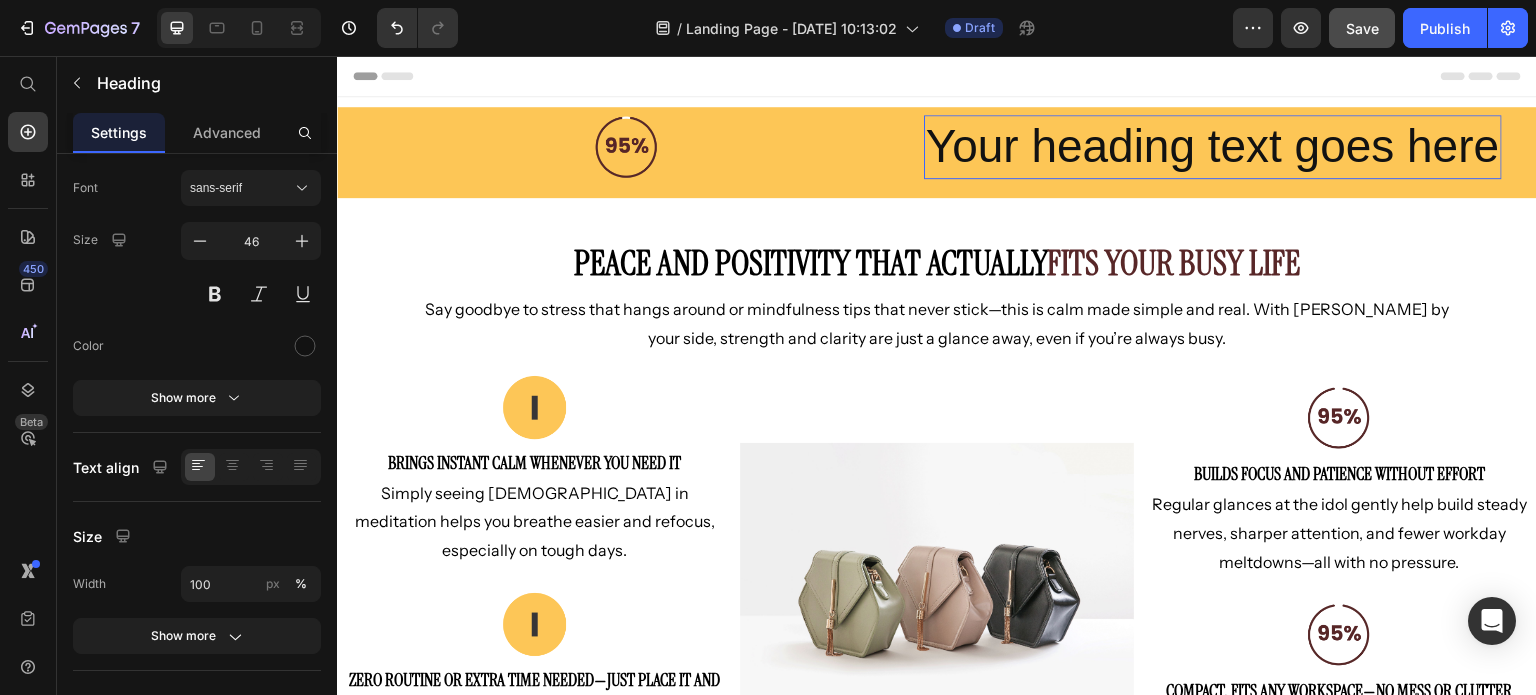 scroll, scrollTop: 0, scrollLeft: 0, axis: both 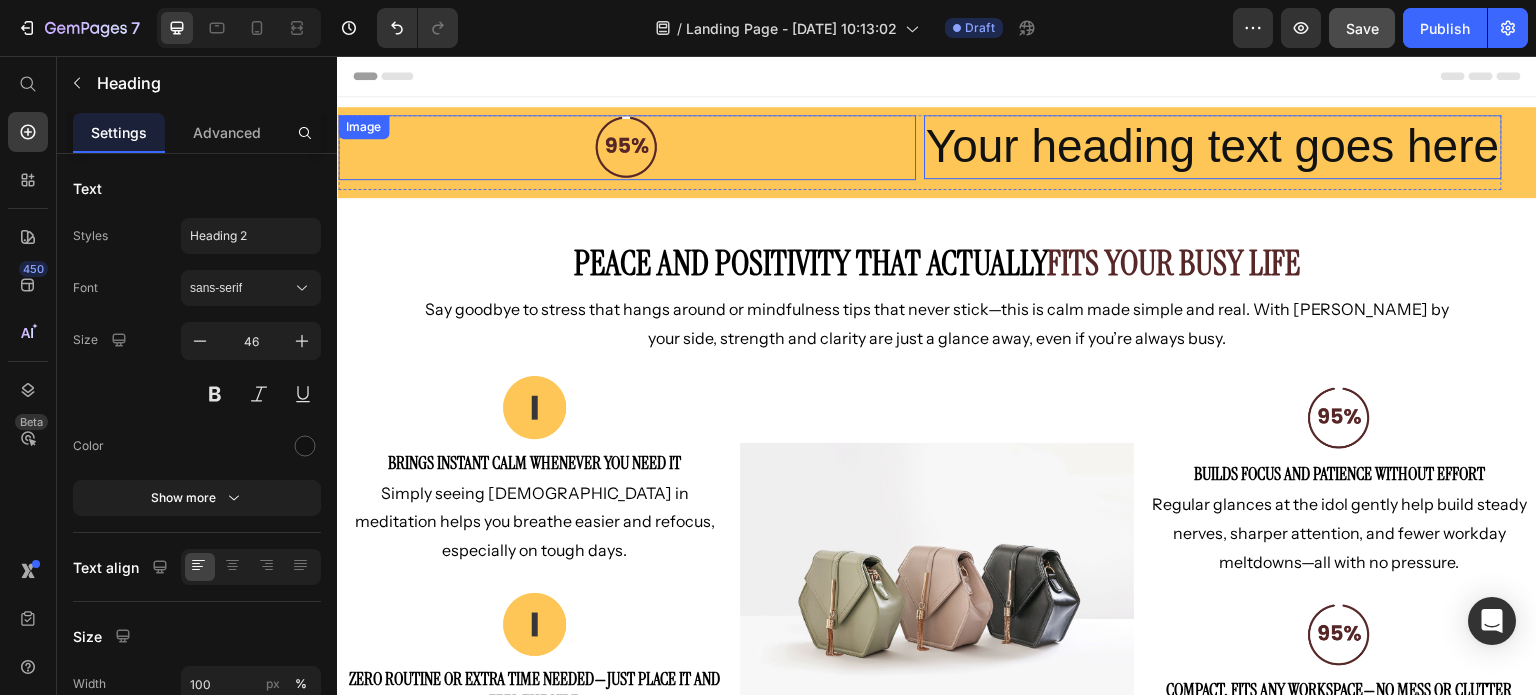 click at bounding box center [-591, 147] 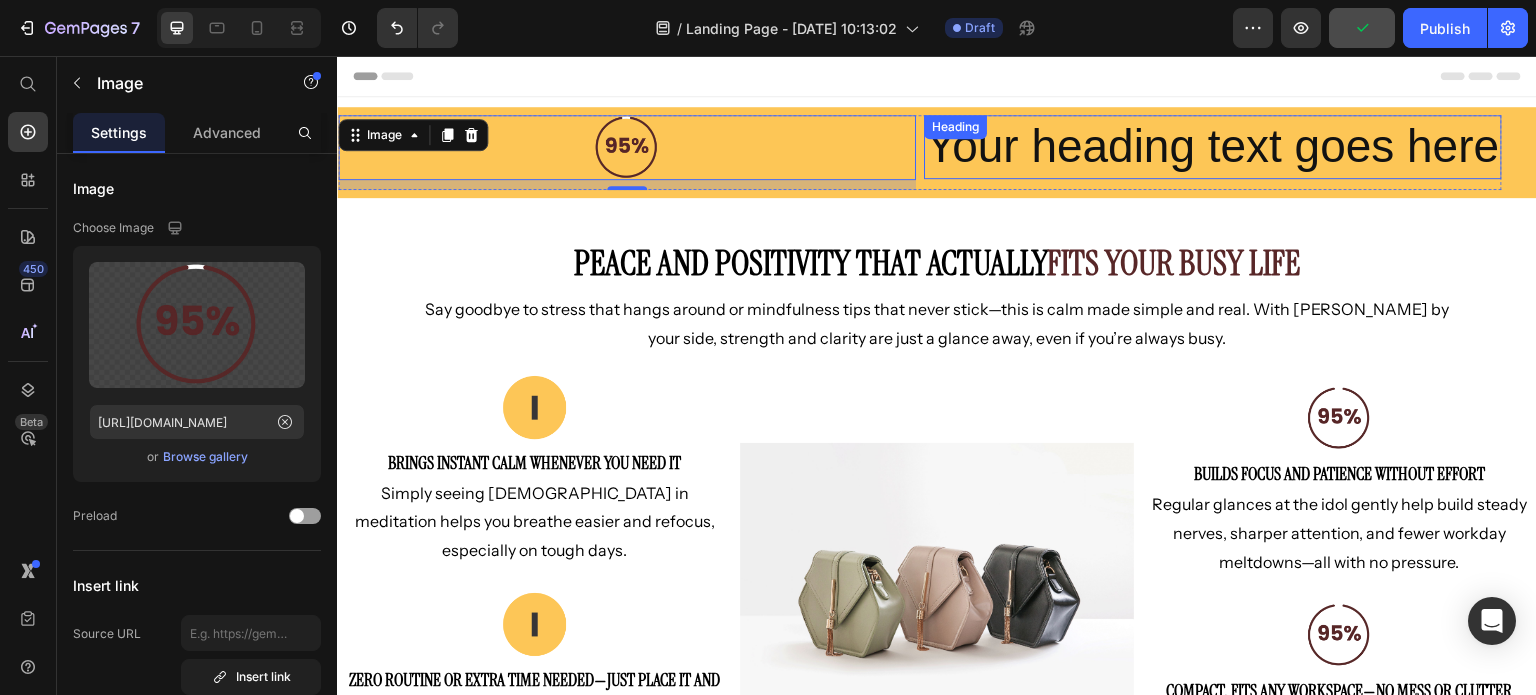click on "Image   10 Your heading text goes here Heading Row" at bounding box center [-298, 152] 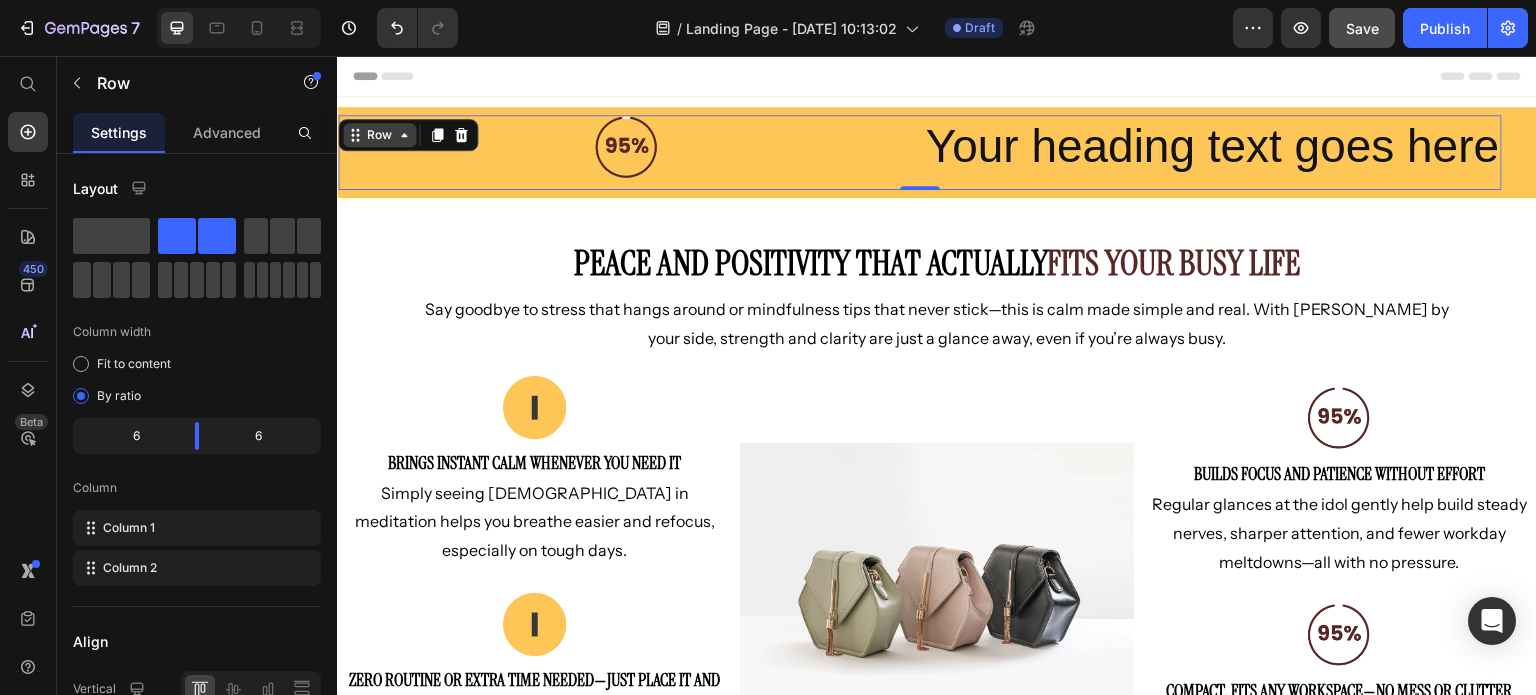 click 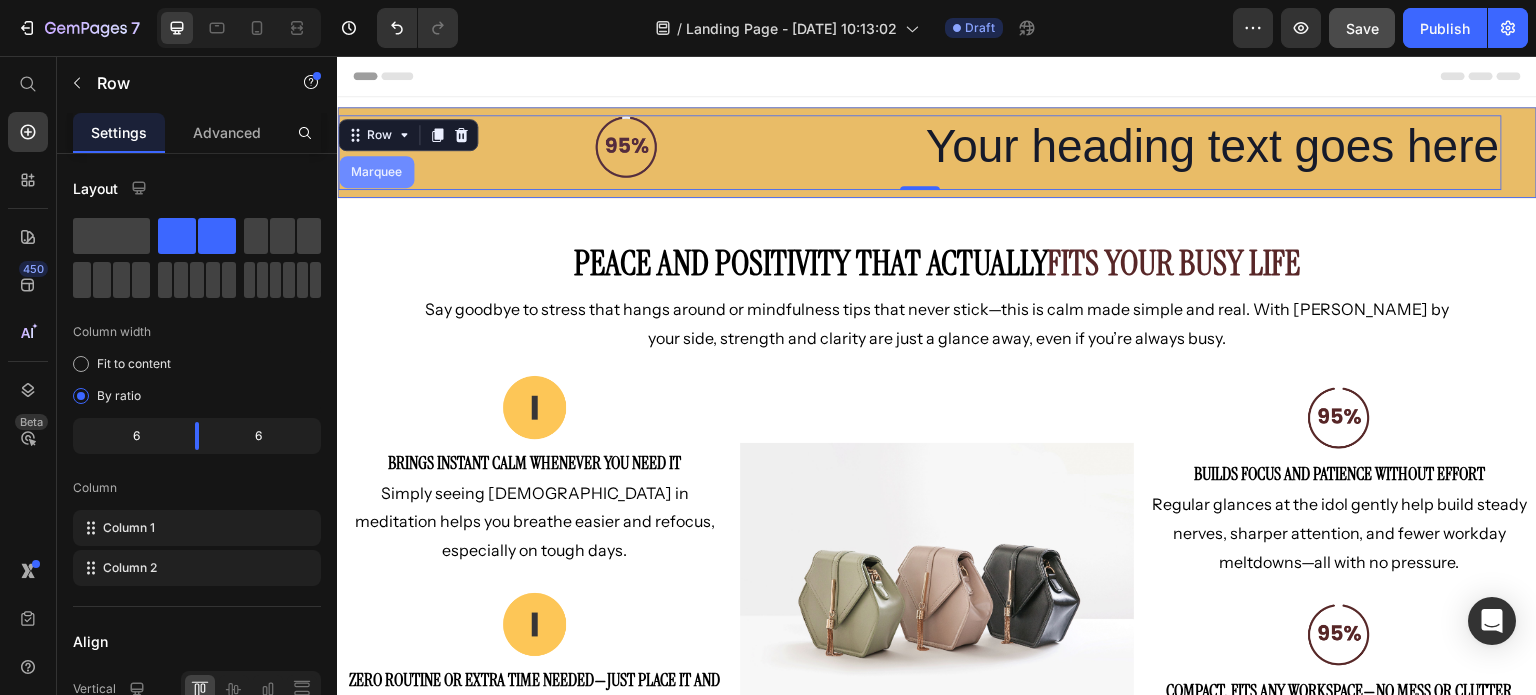 click on "Marquee" at bounding box center [-843, 172] 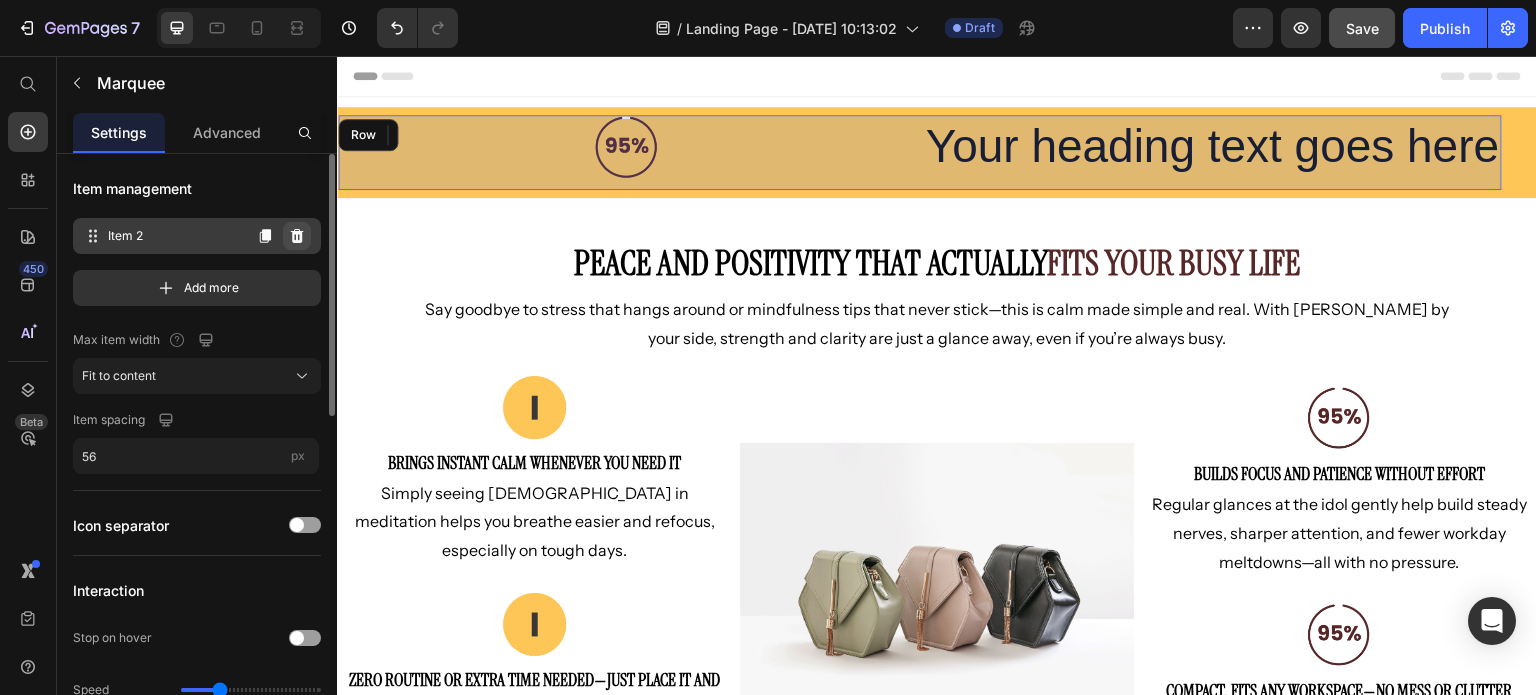 click 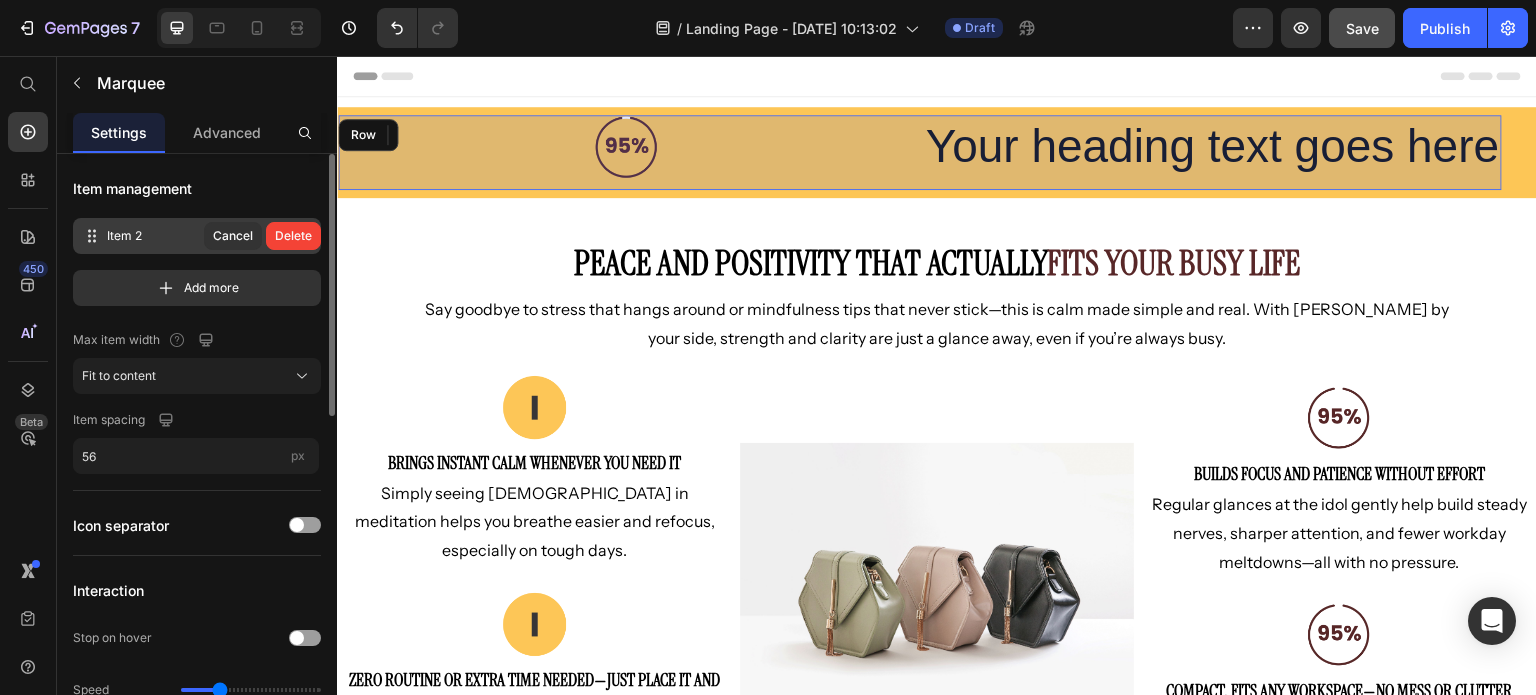 click on "Delete" at bounding box center (293, 236) 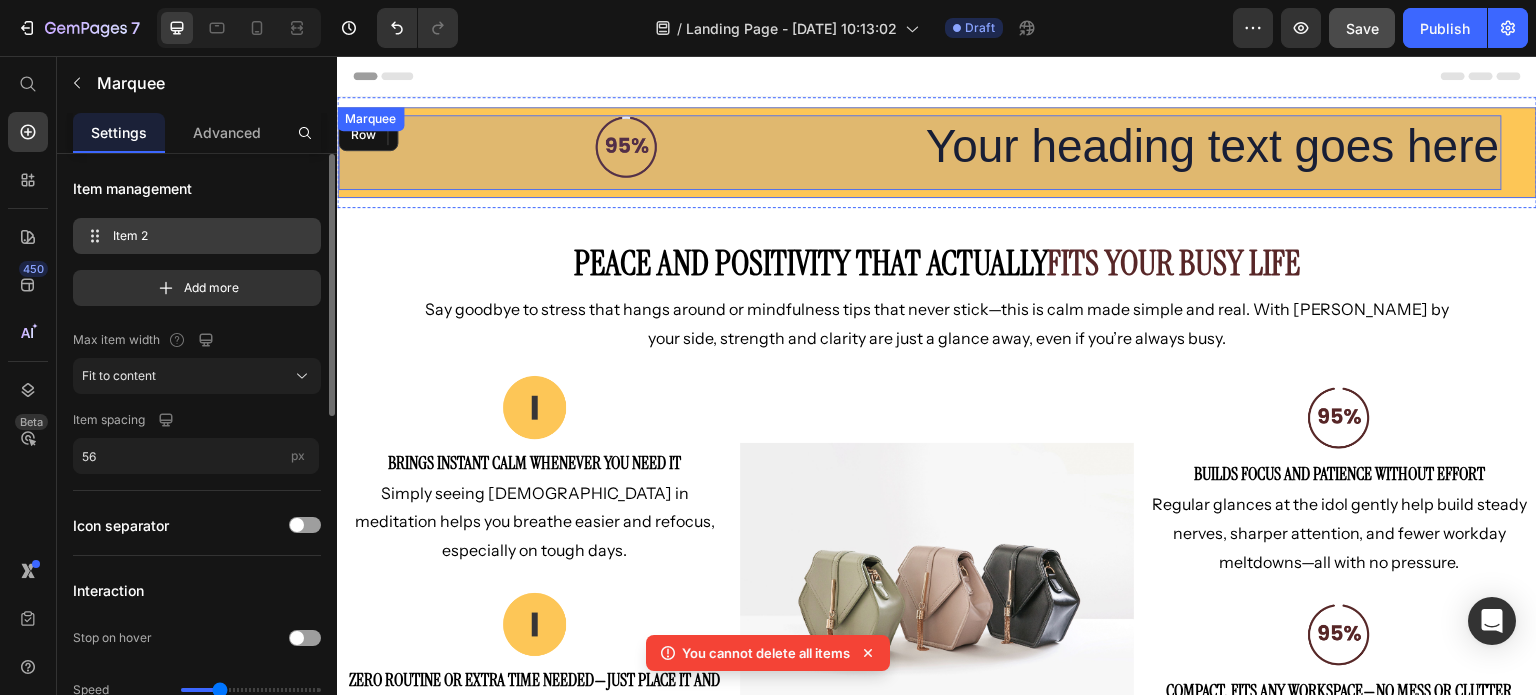 click at bounding box center (-298, 152) 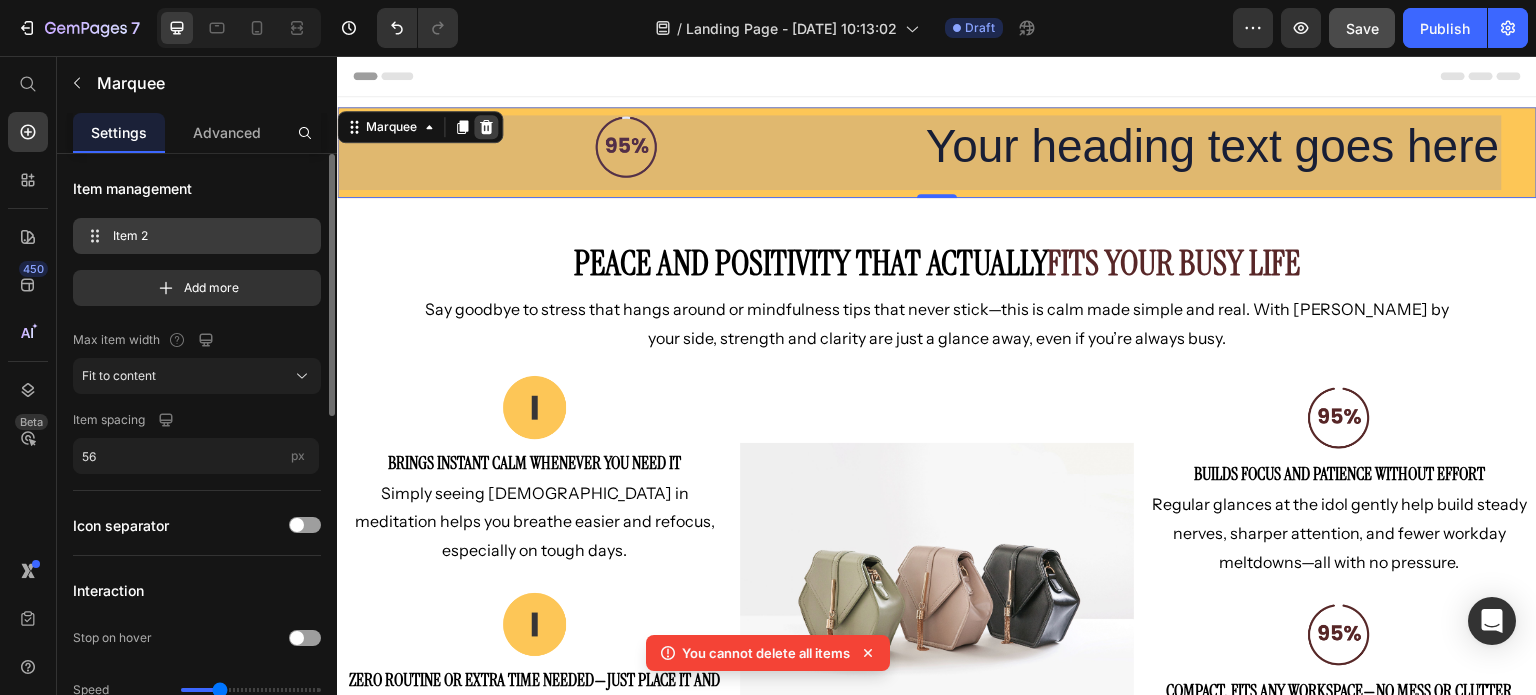 click 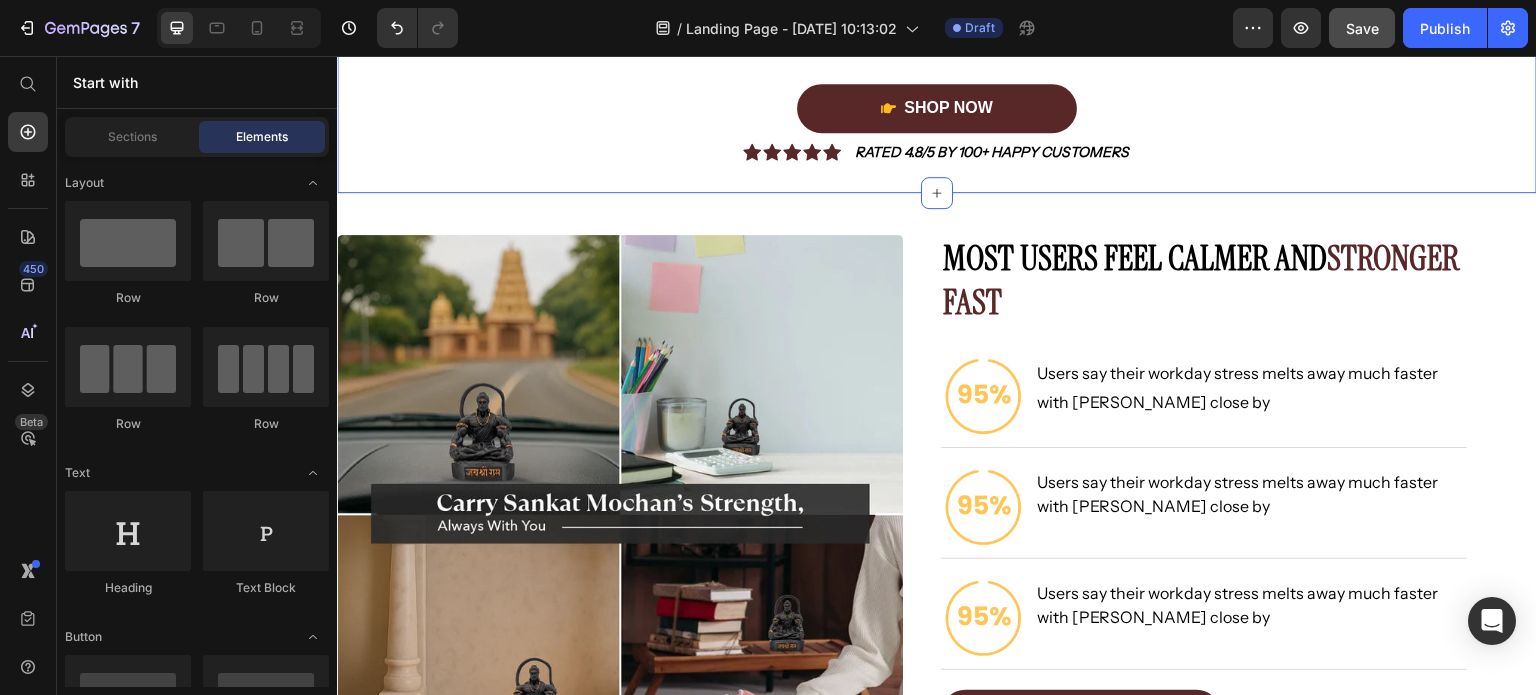 scroll, scrollTop: 900, scrollLeft: 0, axis: vertical 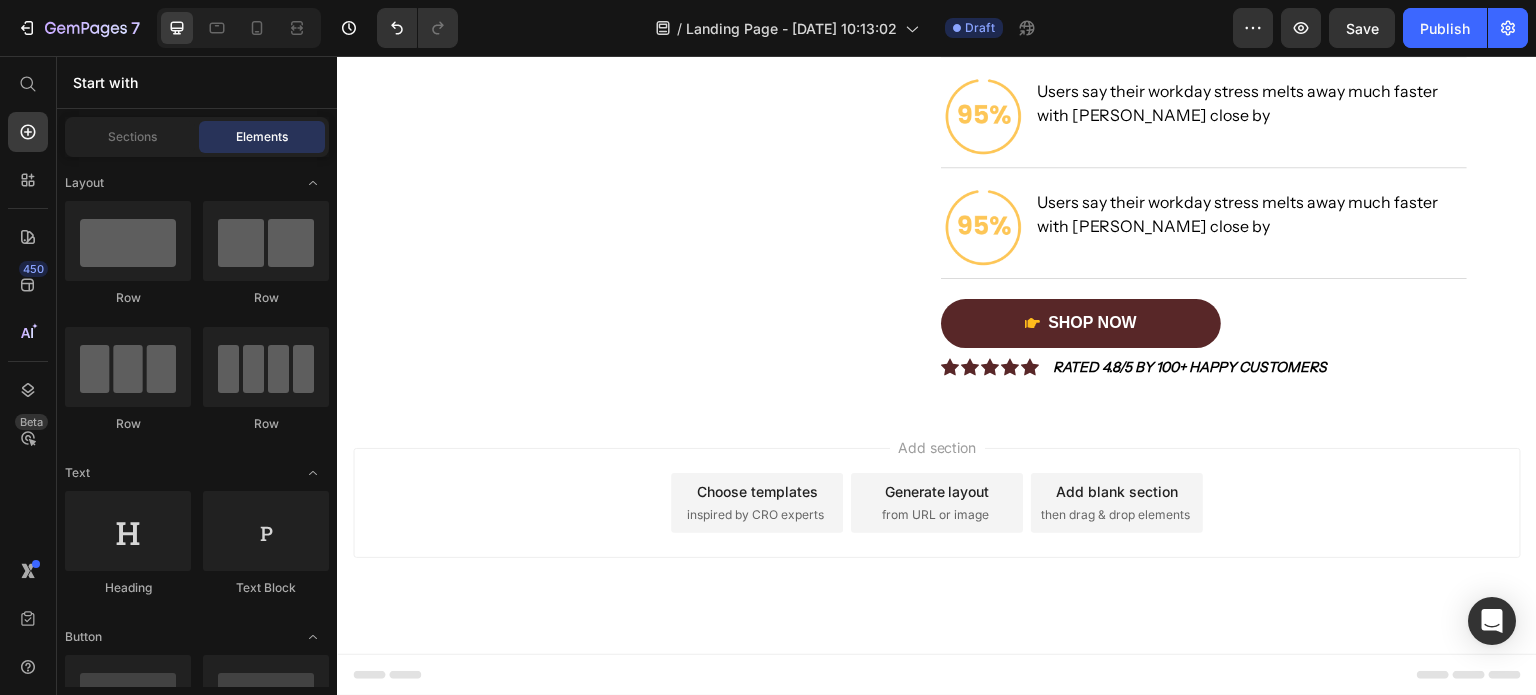 click on "inspired by CRO experts" at bounding box center (755, 515) 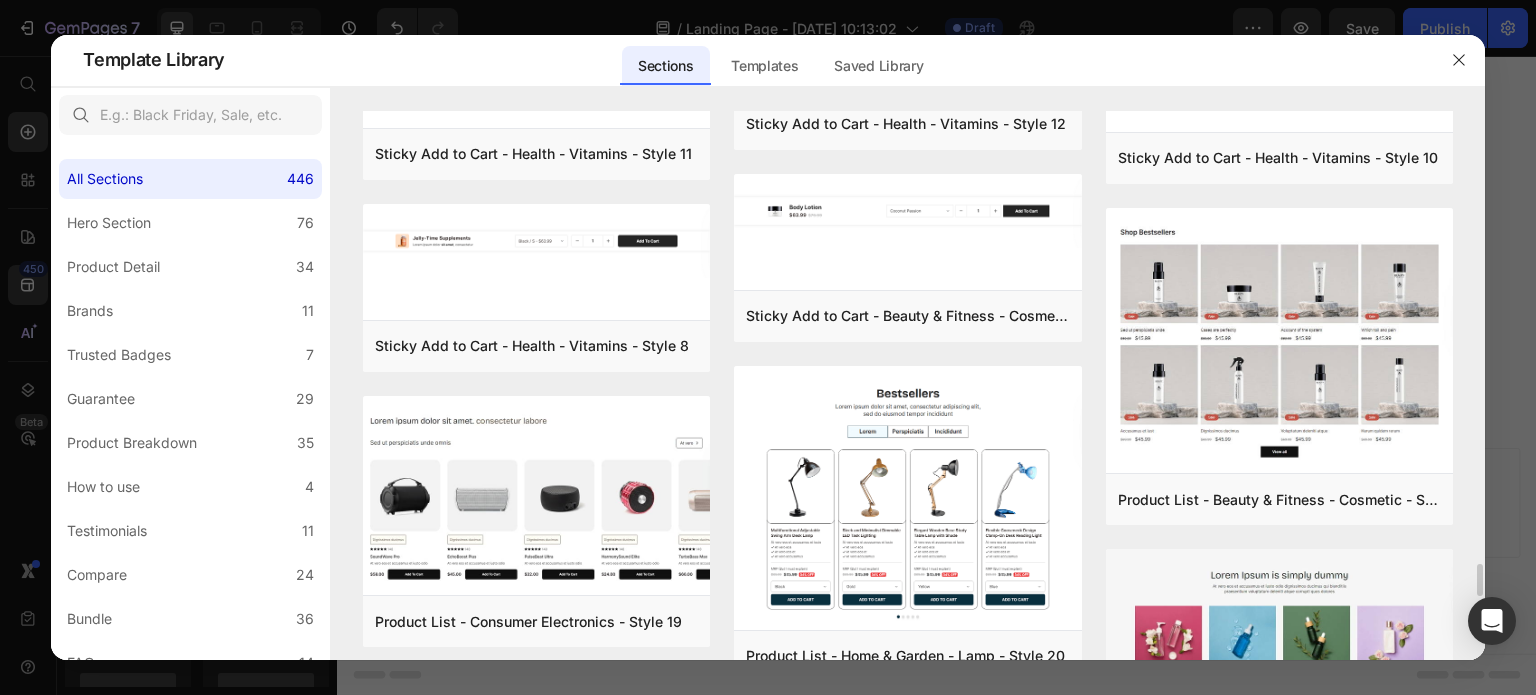 scroll, scrollTop: 7792, scrollLeft: 0, axis: vertical 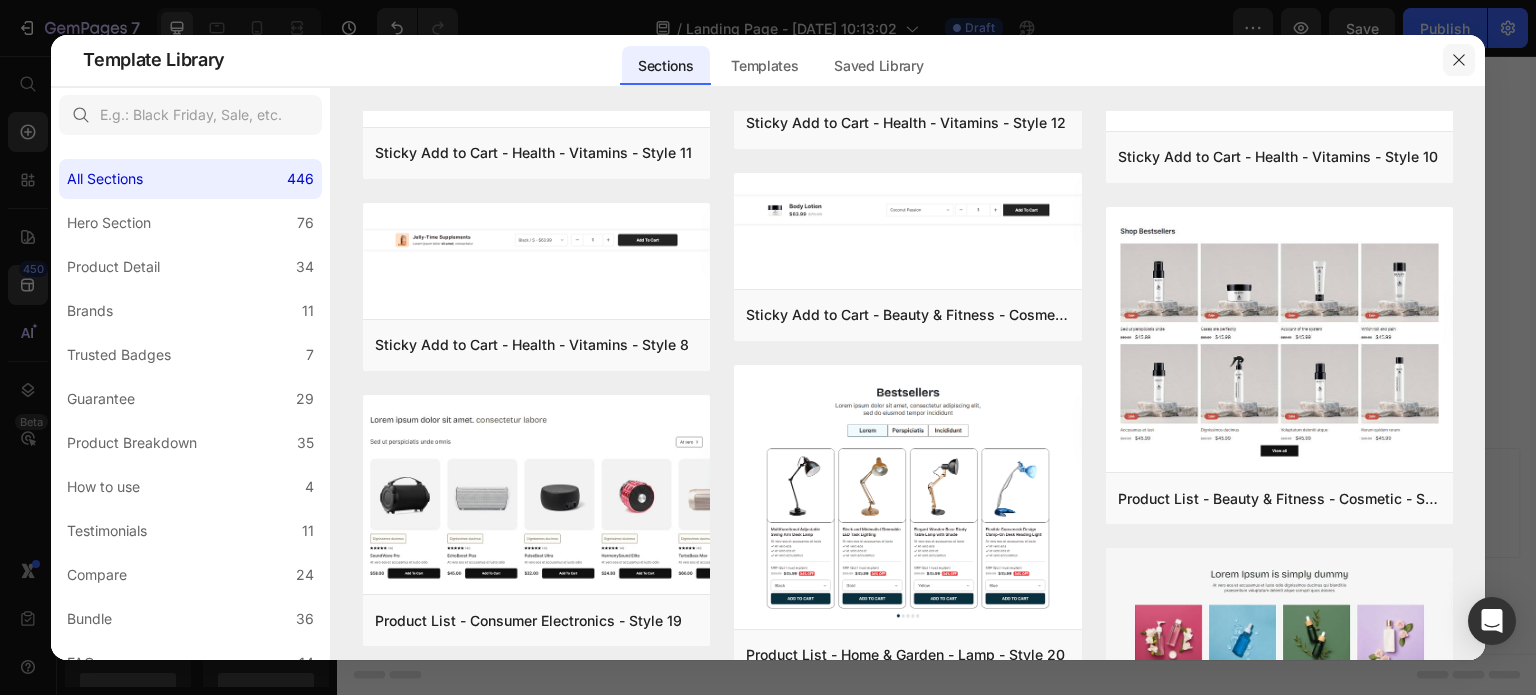 click at bounding box center [1459, 60] 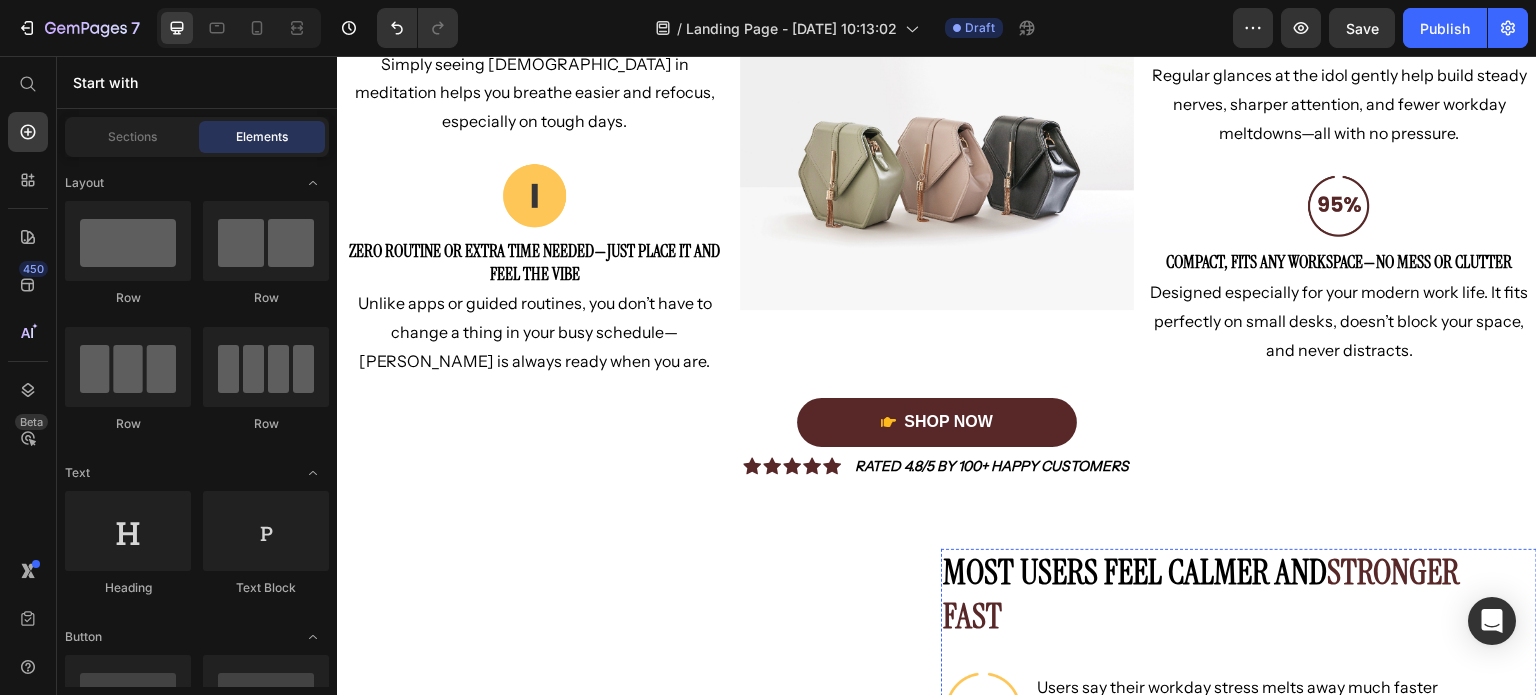 scroll, scrollTop: 0, scrollLeft: 0, axis: both 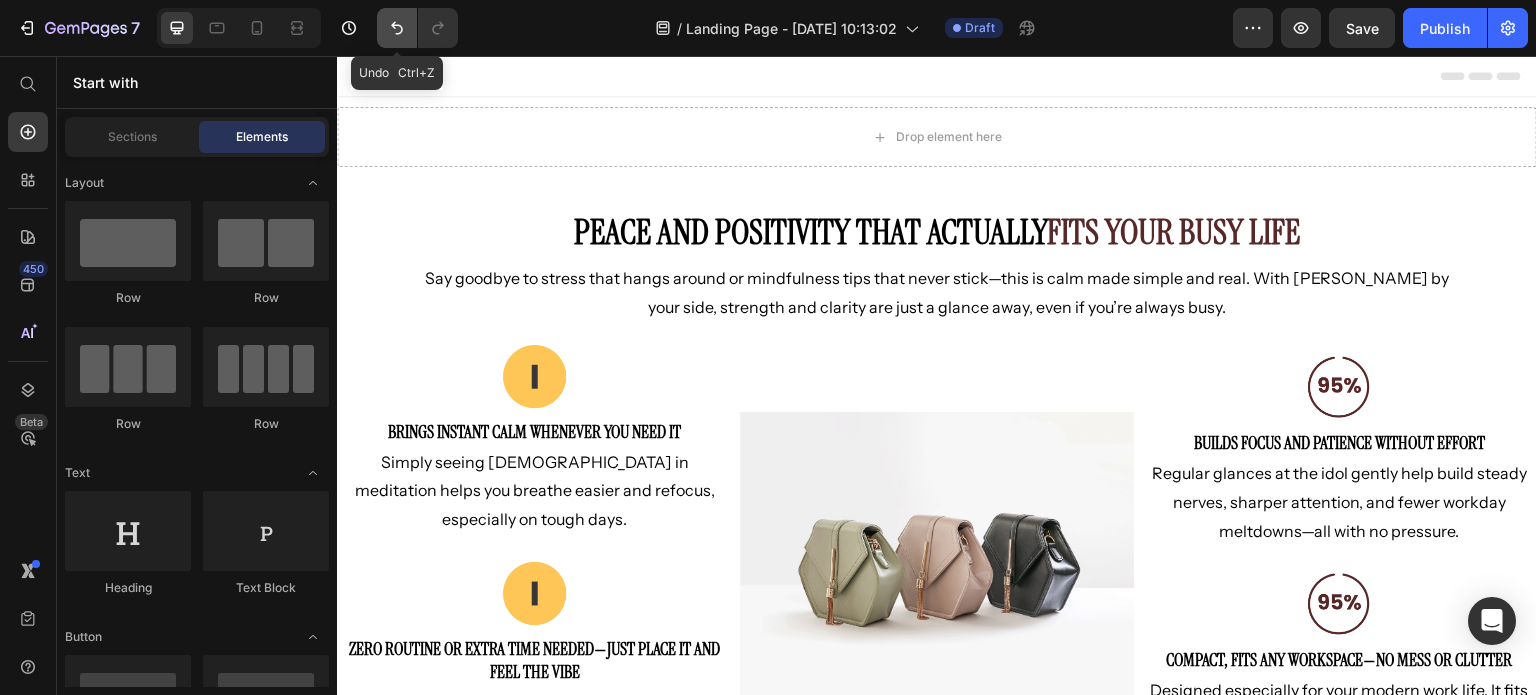 click 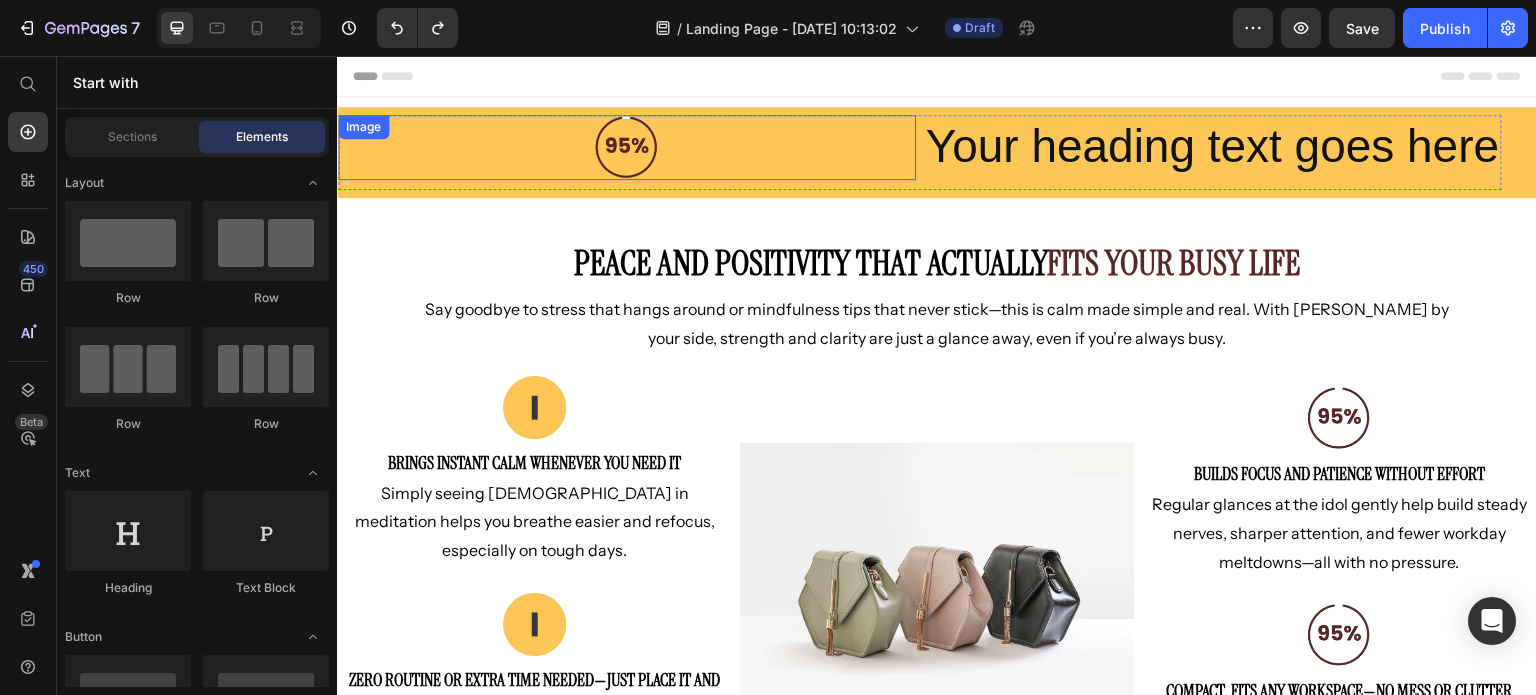 drag, startPoint x: 625, startPoint y: 160, endPoint x: 601, endPoint y: 171, distance: 26.400757 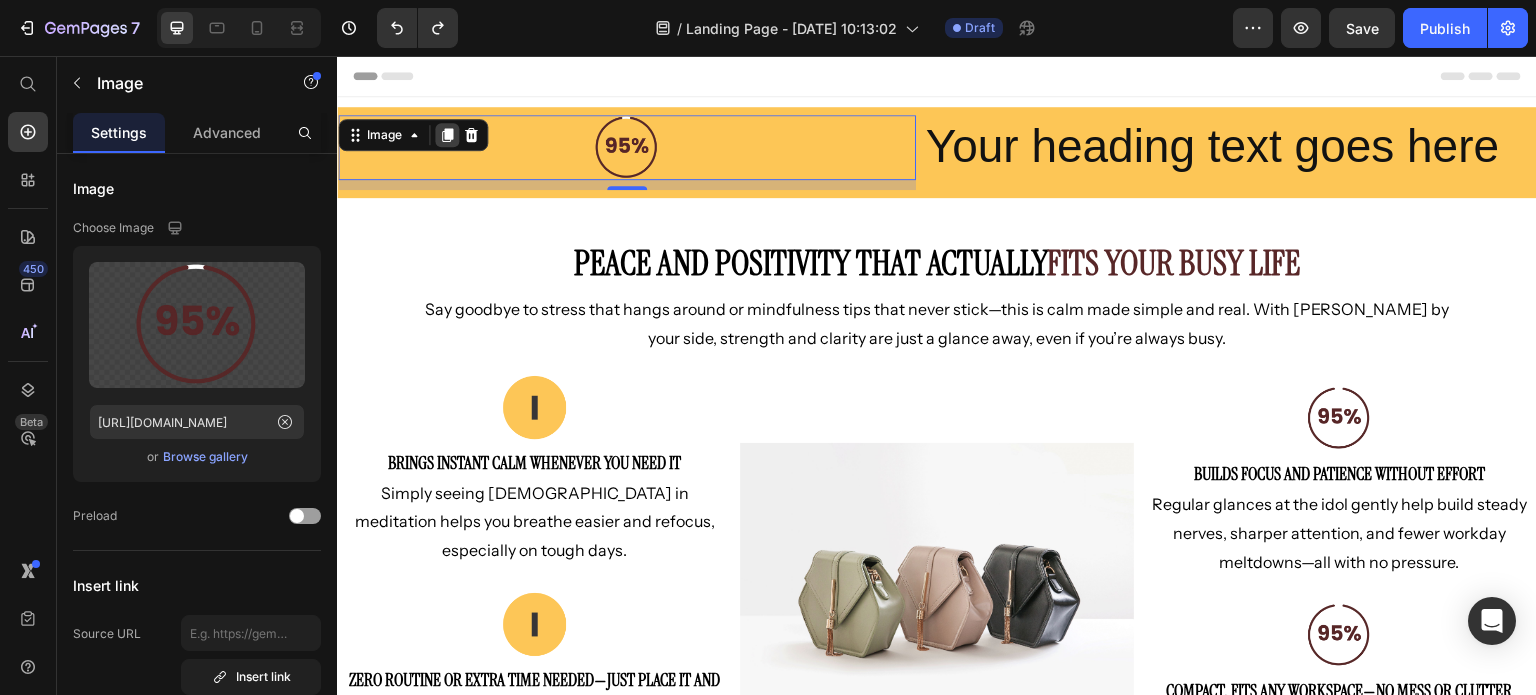 click at bounding box center (447, 135) 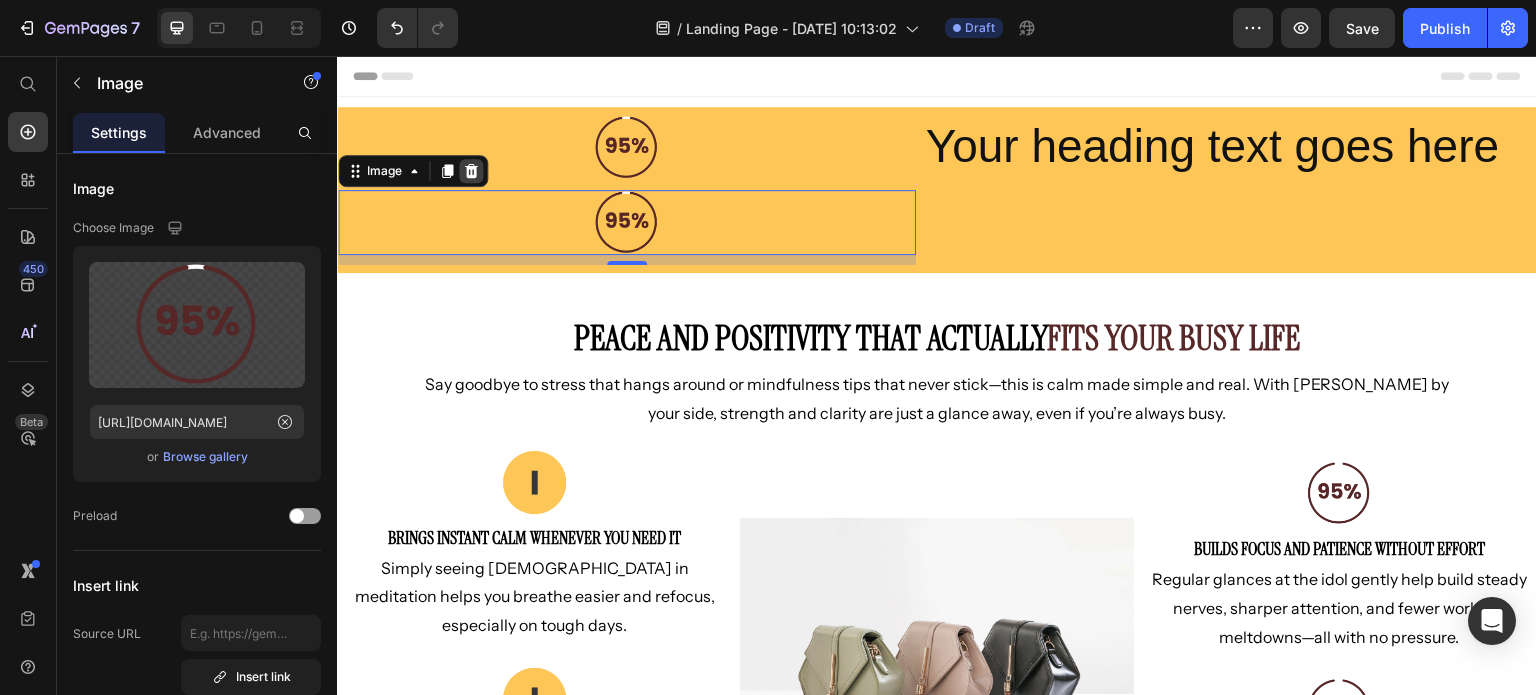 click 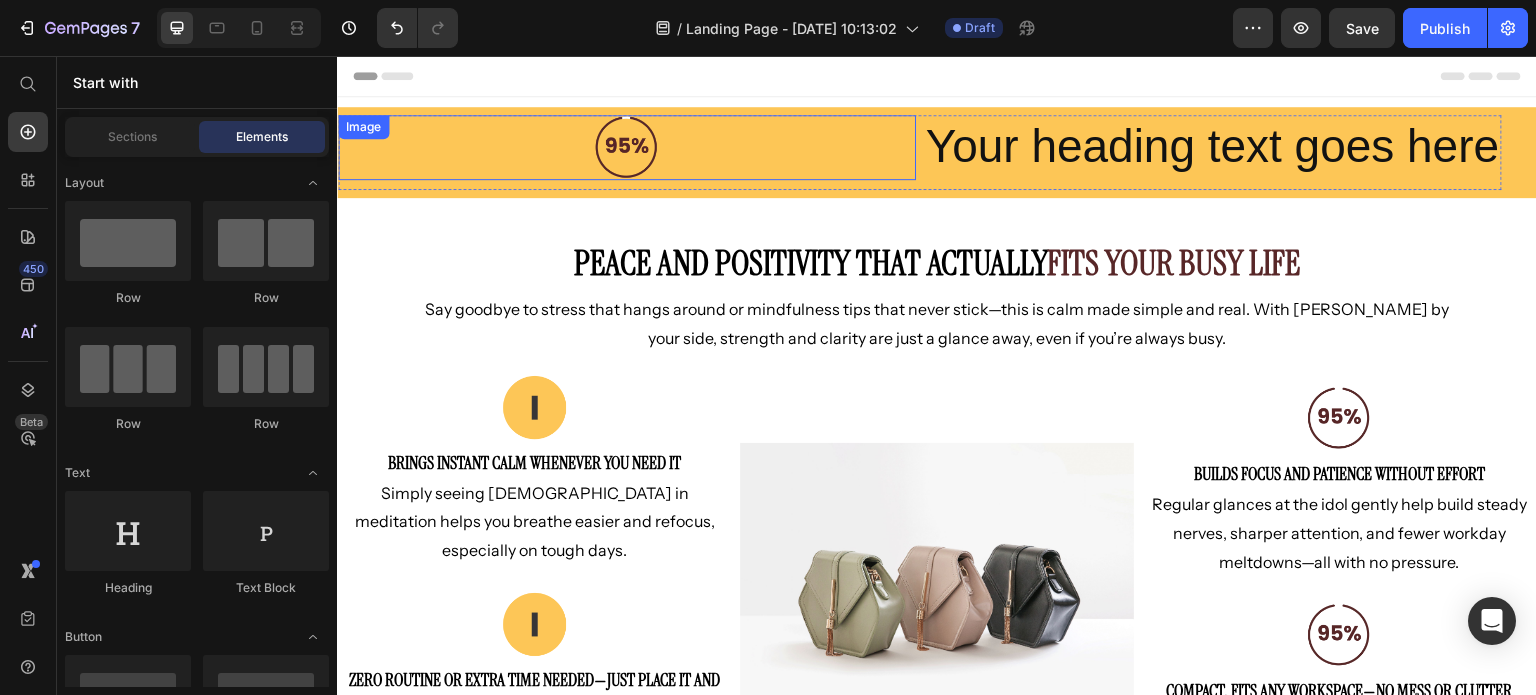 click at bounding box center (627, 147) 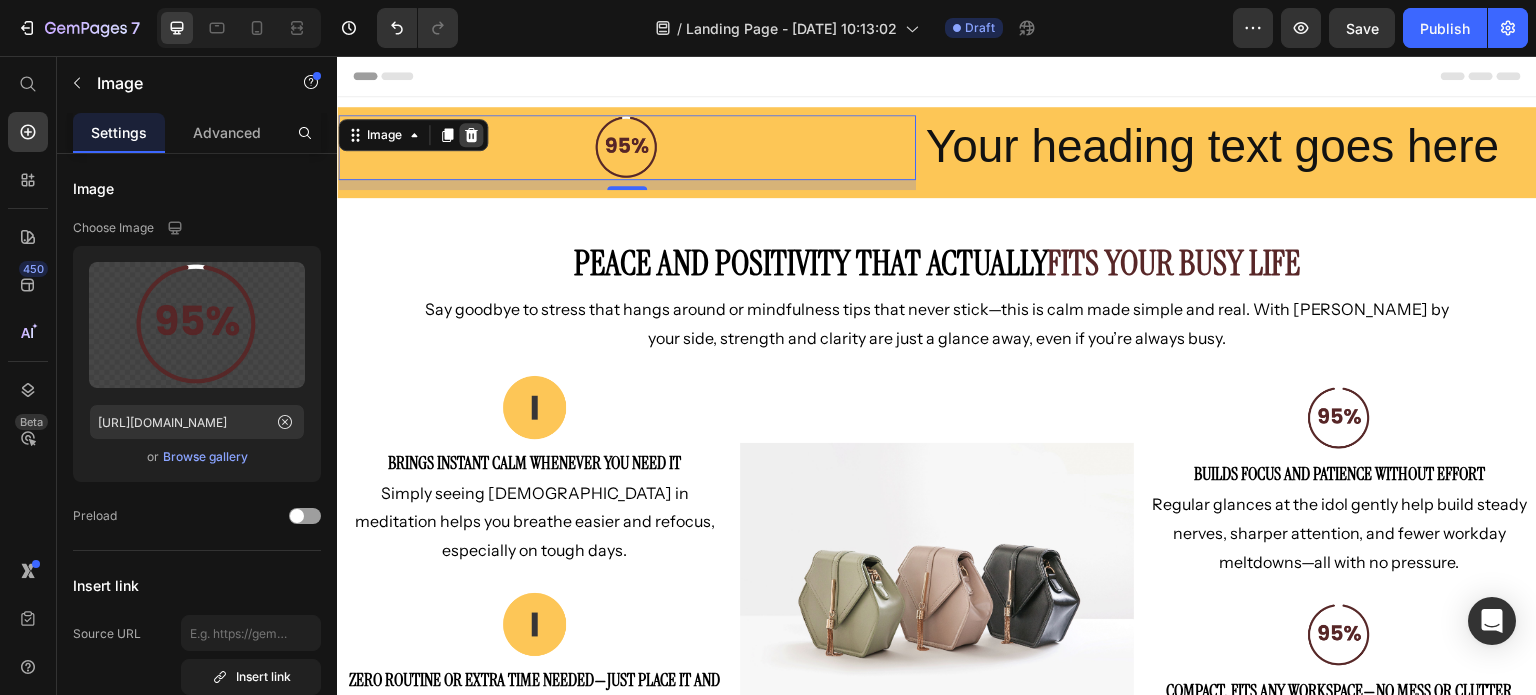 click at bounding box center (471, 135) 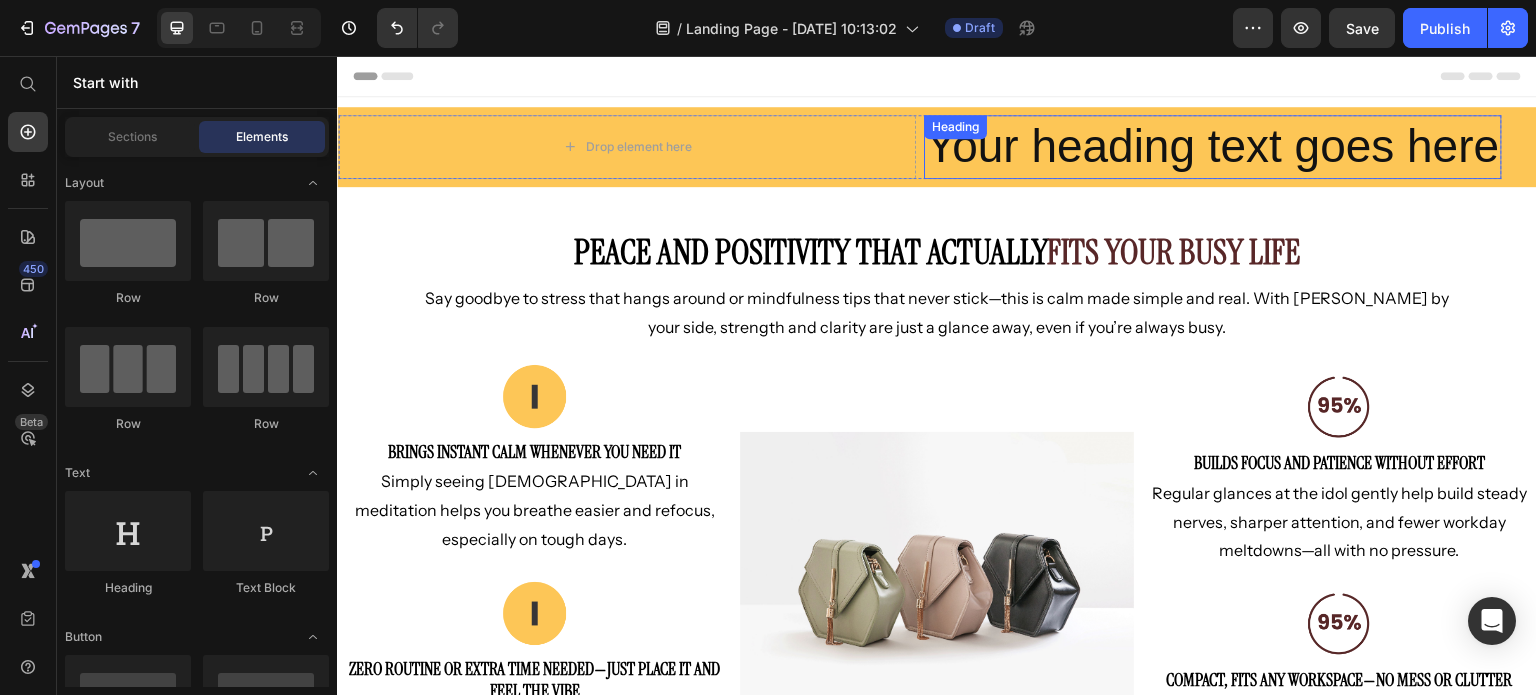 click on "Your heading text goes here" at bounding box center [1213, 147] 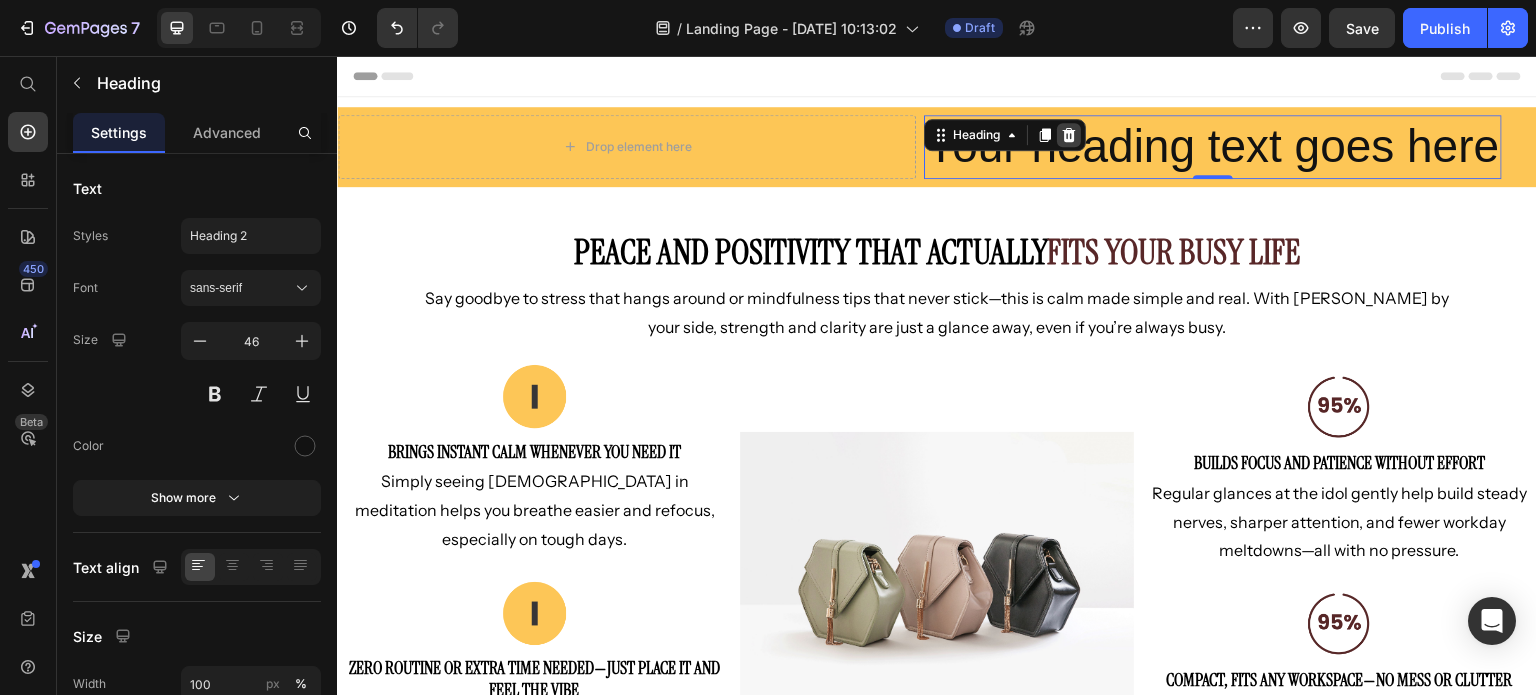 click 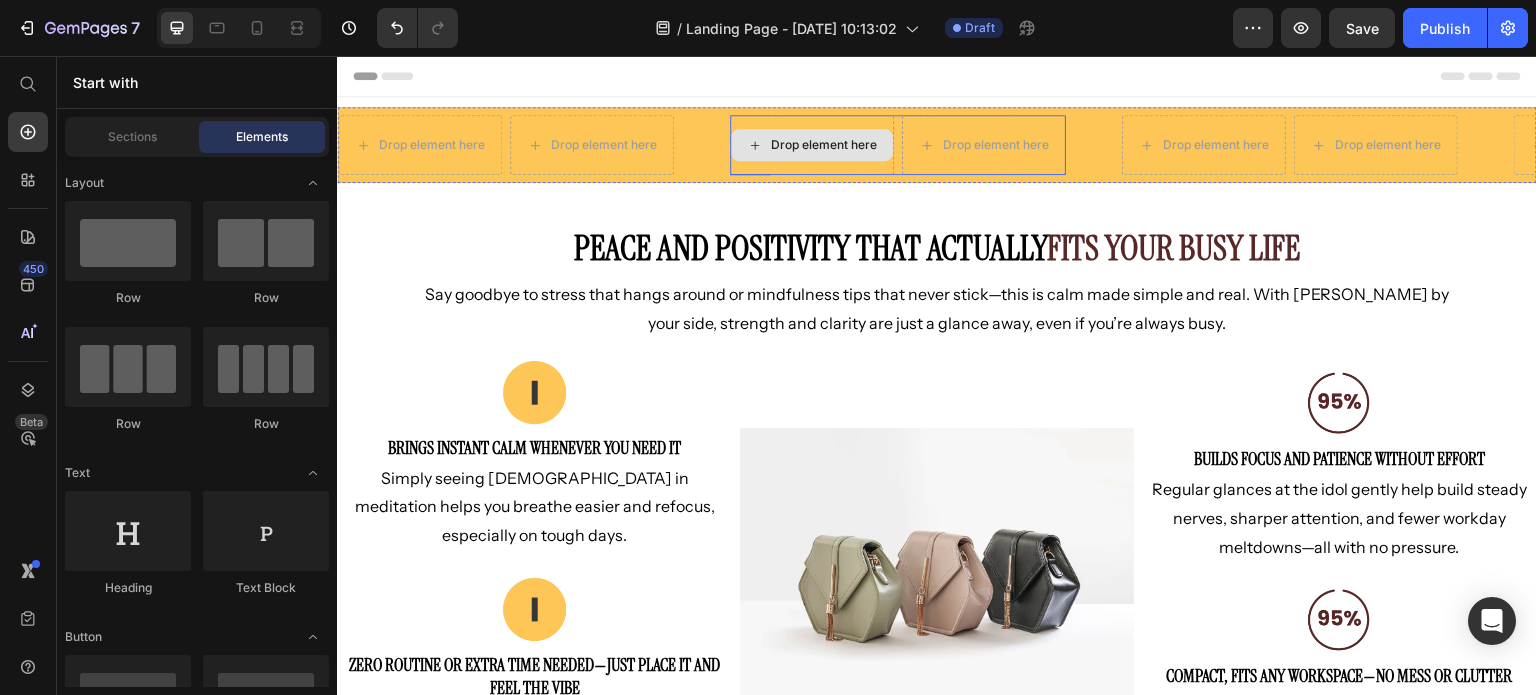 click on "Drop element here" at bounding box center (812, 145) 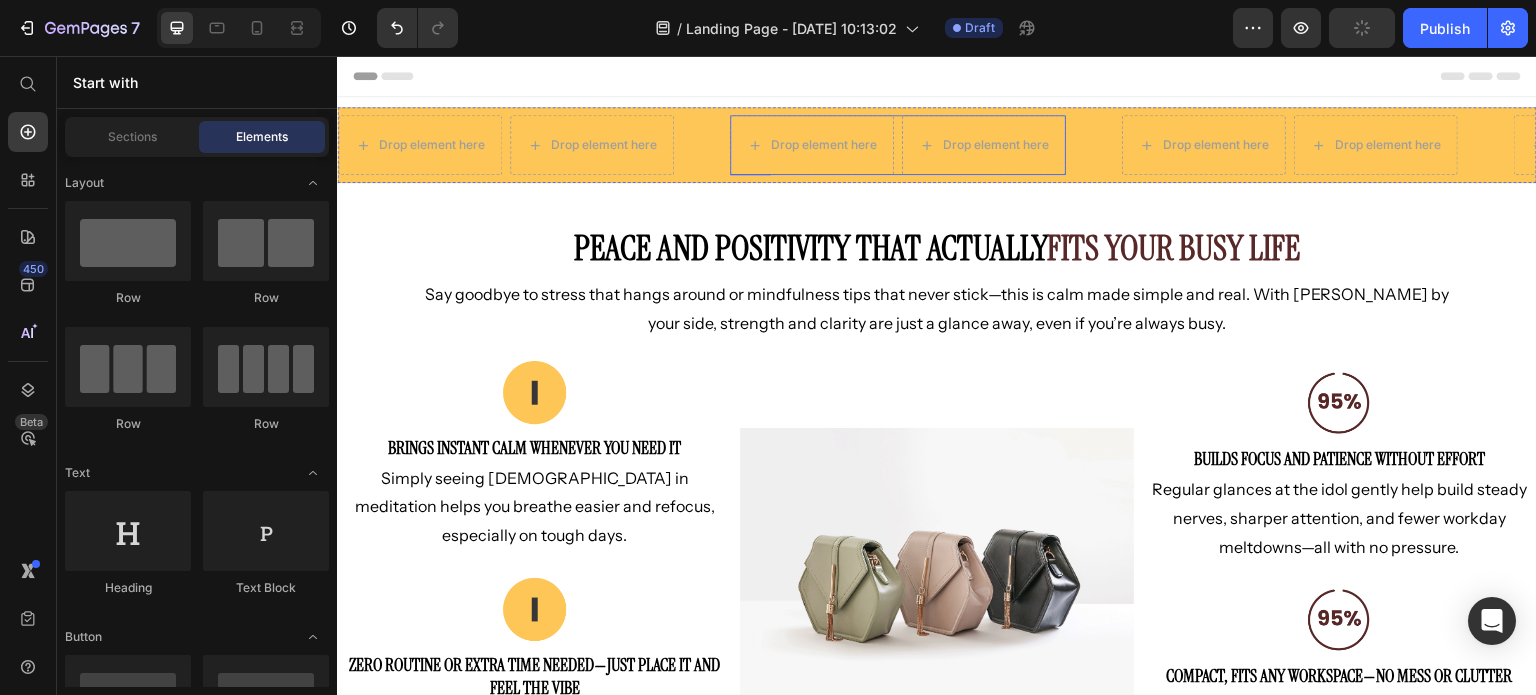click on "Drop element here
Drop element here Row" at bounding box center [506, 145] 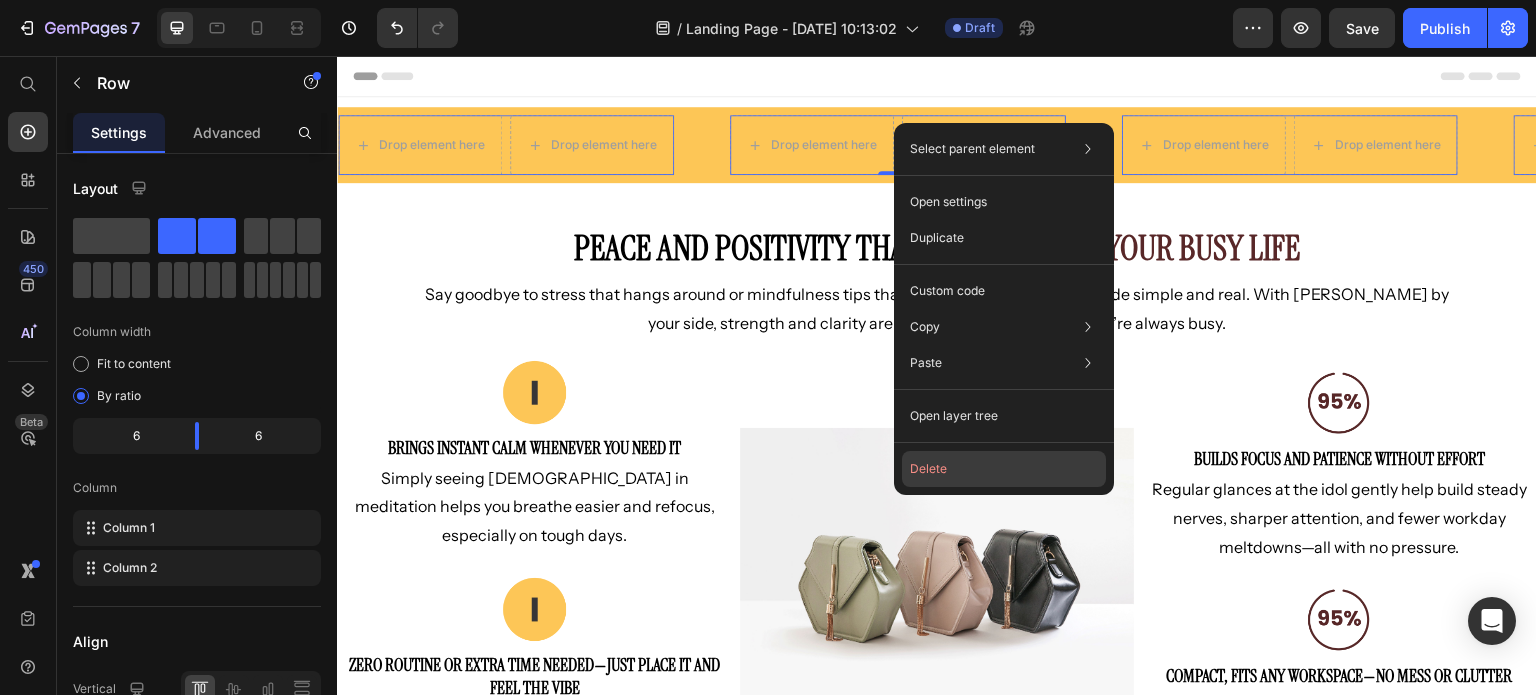 click on "Delete" 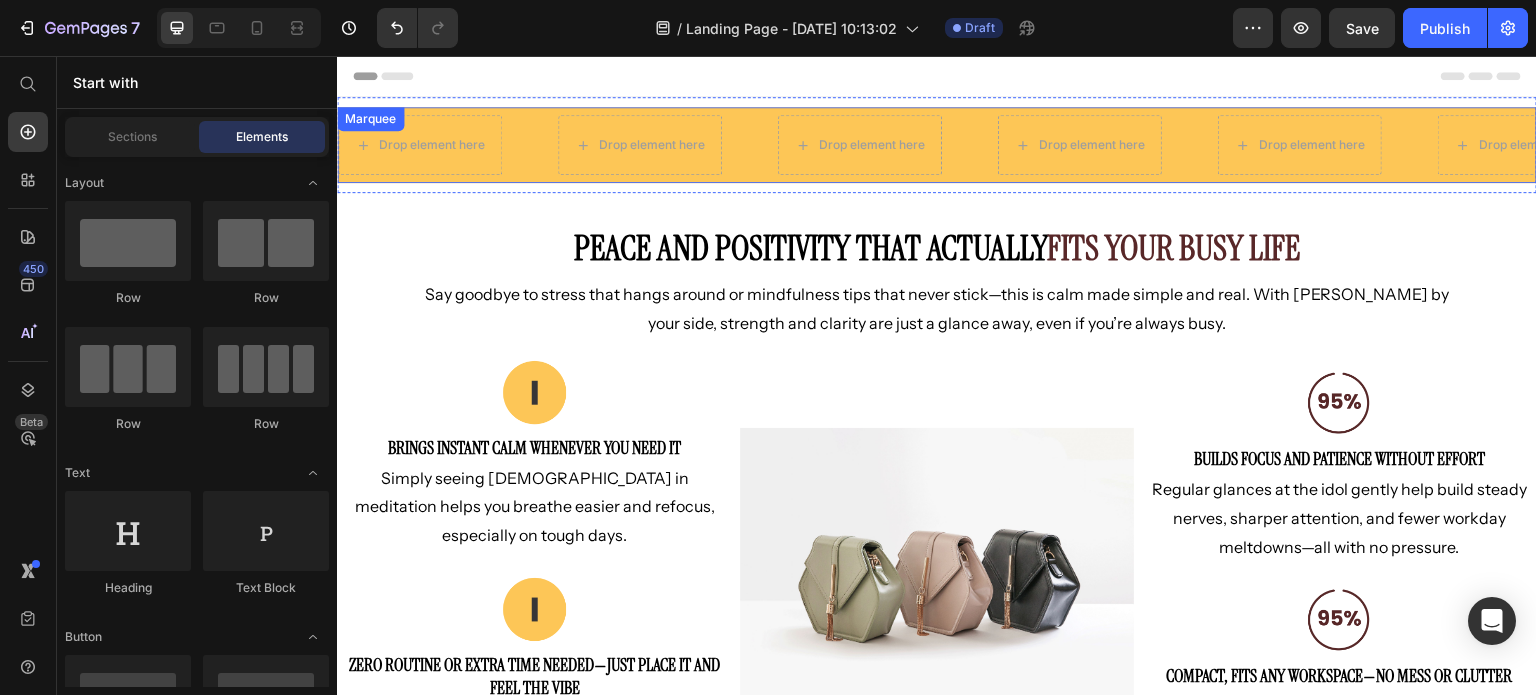 click on "Drop element here" at bounding box center (1108, 145) 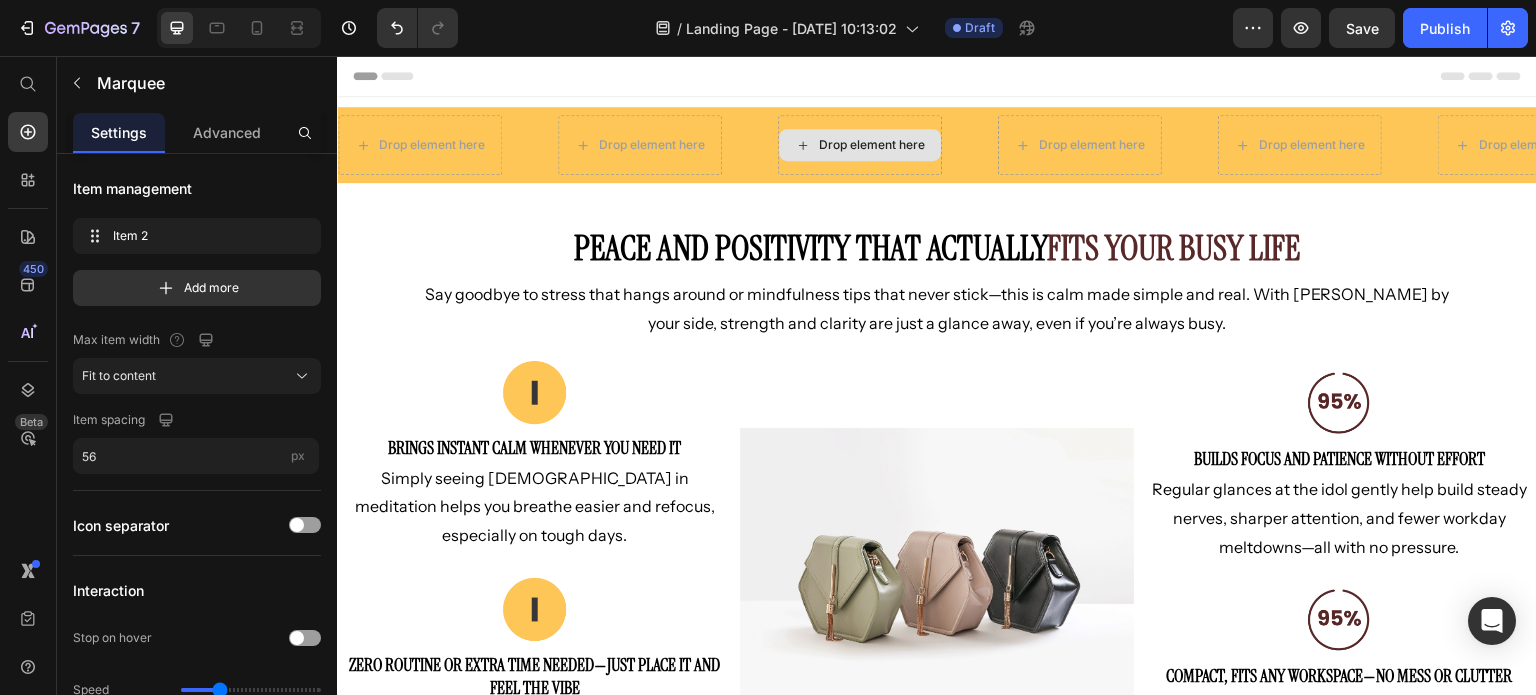 click on "Drop element here" at bounding box center [872, 145] 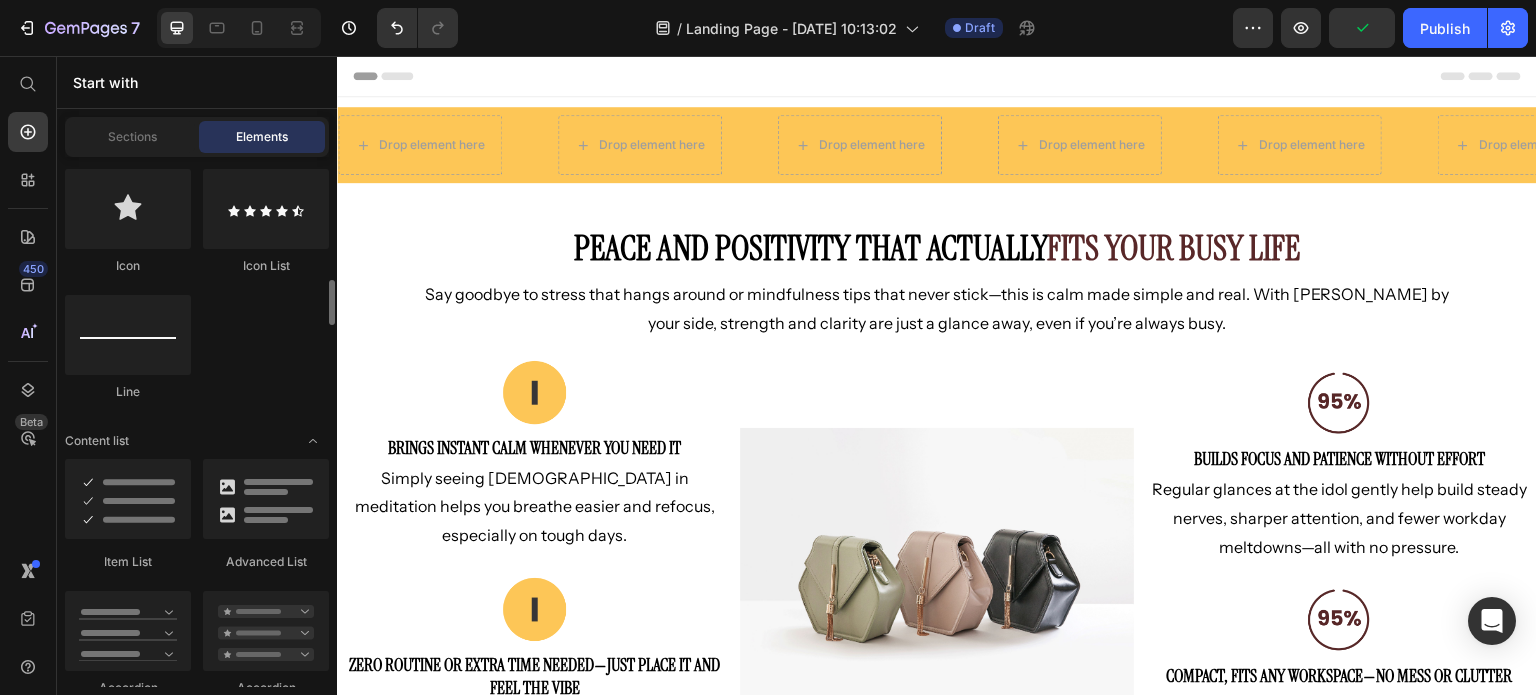 scroll, scrollTop: 1443, scrollLeft: 0, axis: vertical 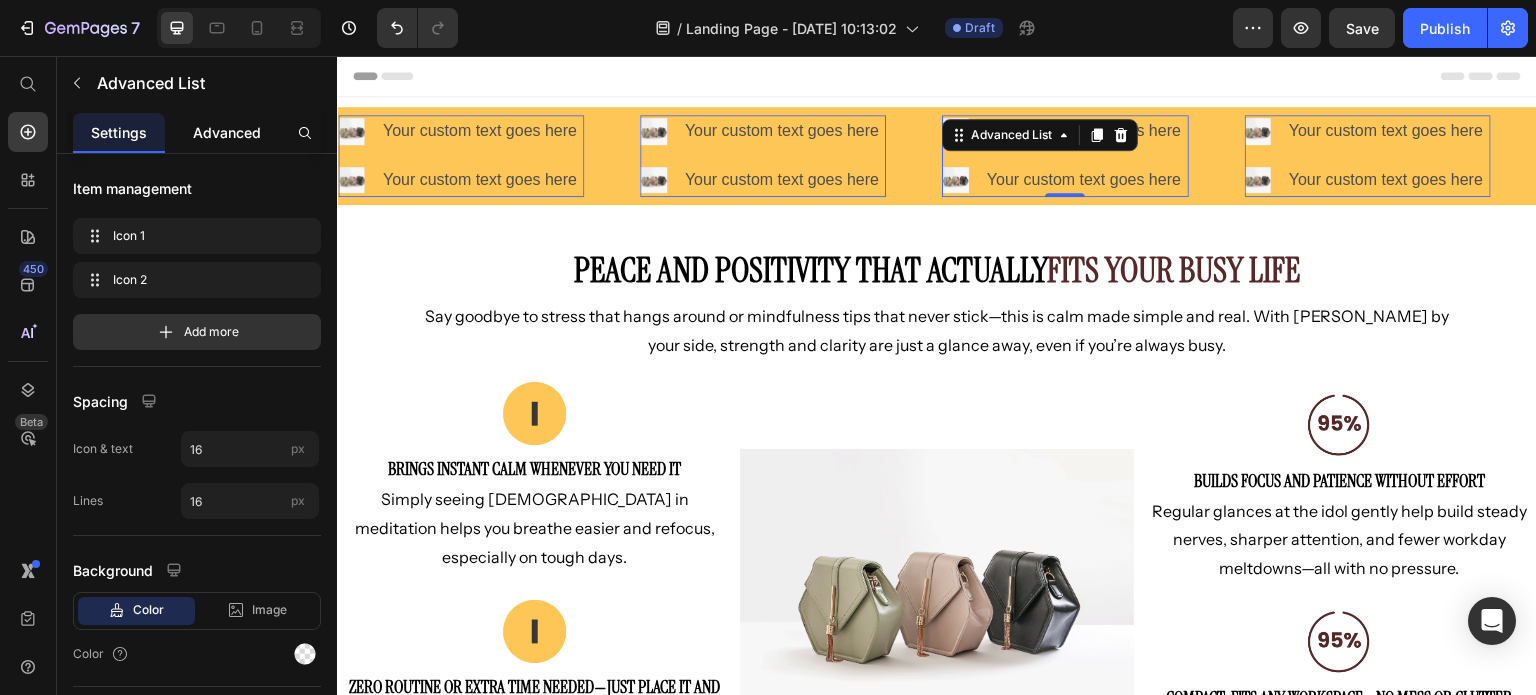 click on "Advanced" at bounding box center (227, 132) 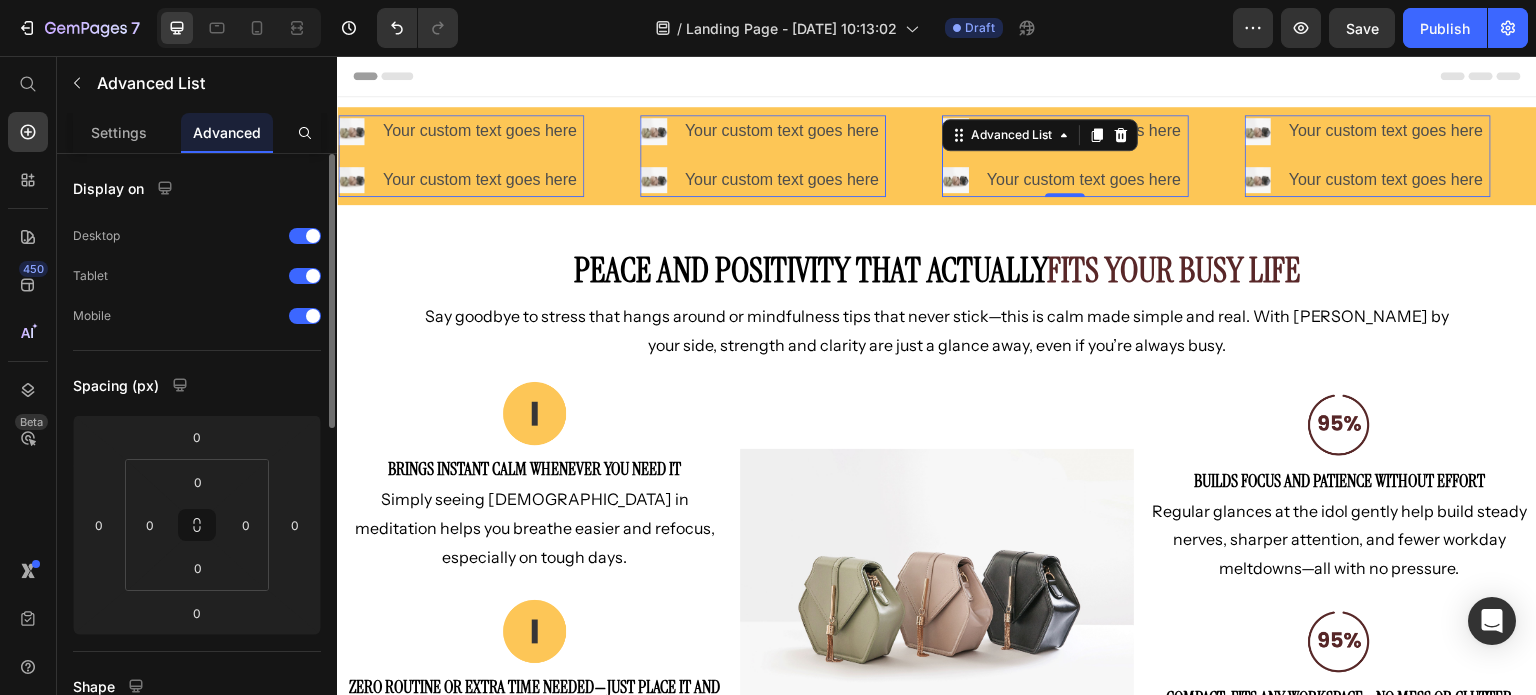 scroll, scrollTop: 100, scrollLeft: 0, axis: vertical 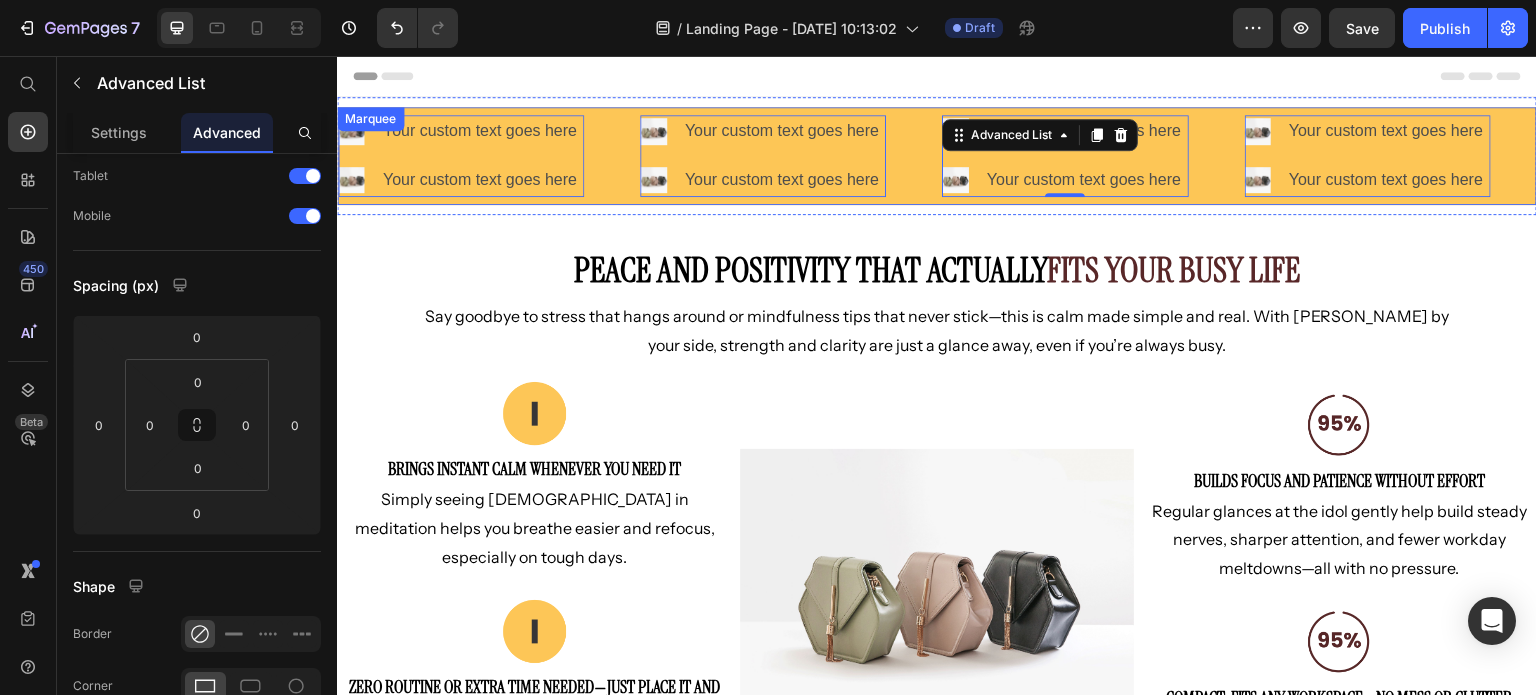 click on "Image Your custom text goes here Text Block Image Your custom text goes here Text Block Advanced List   0" at bounding box center (489, 156) 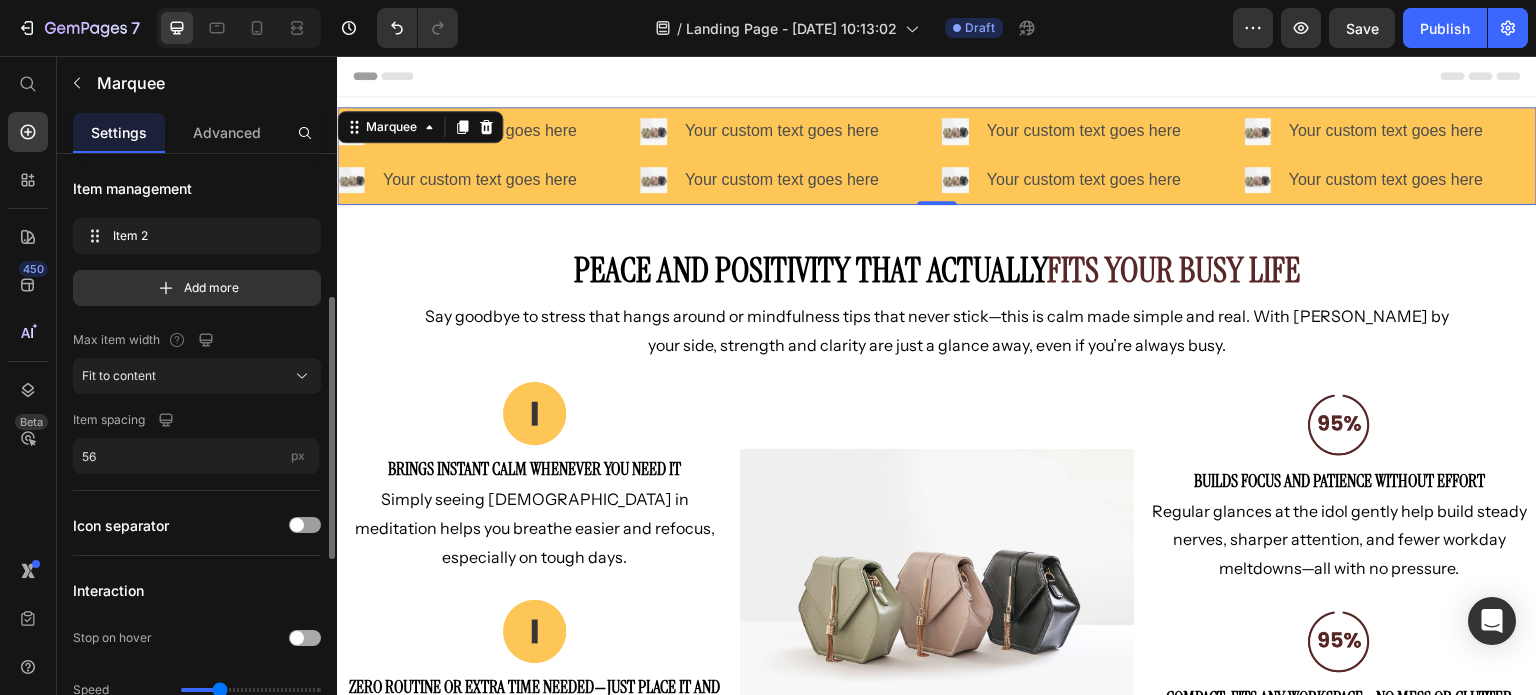 scroll, scrollTop: 200, scrollLeft: 0, axis: vertical 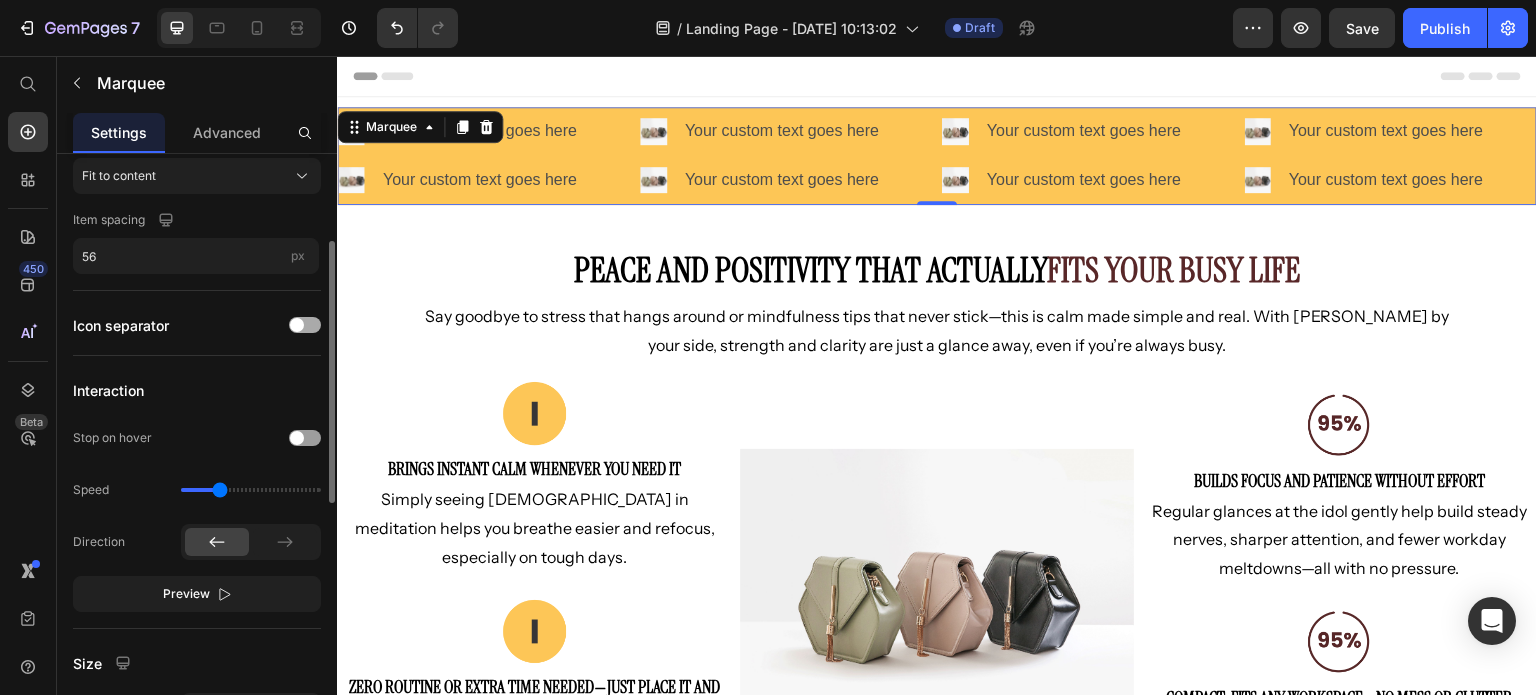 click at bounding box center [305, 325] 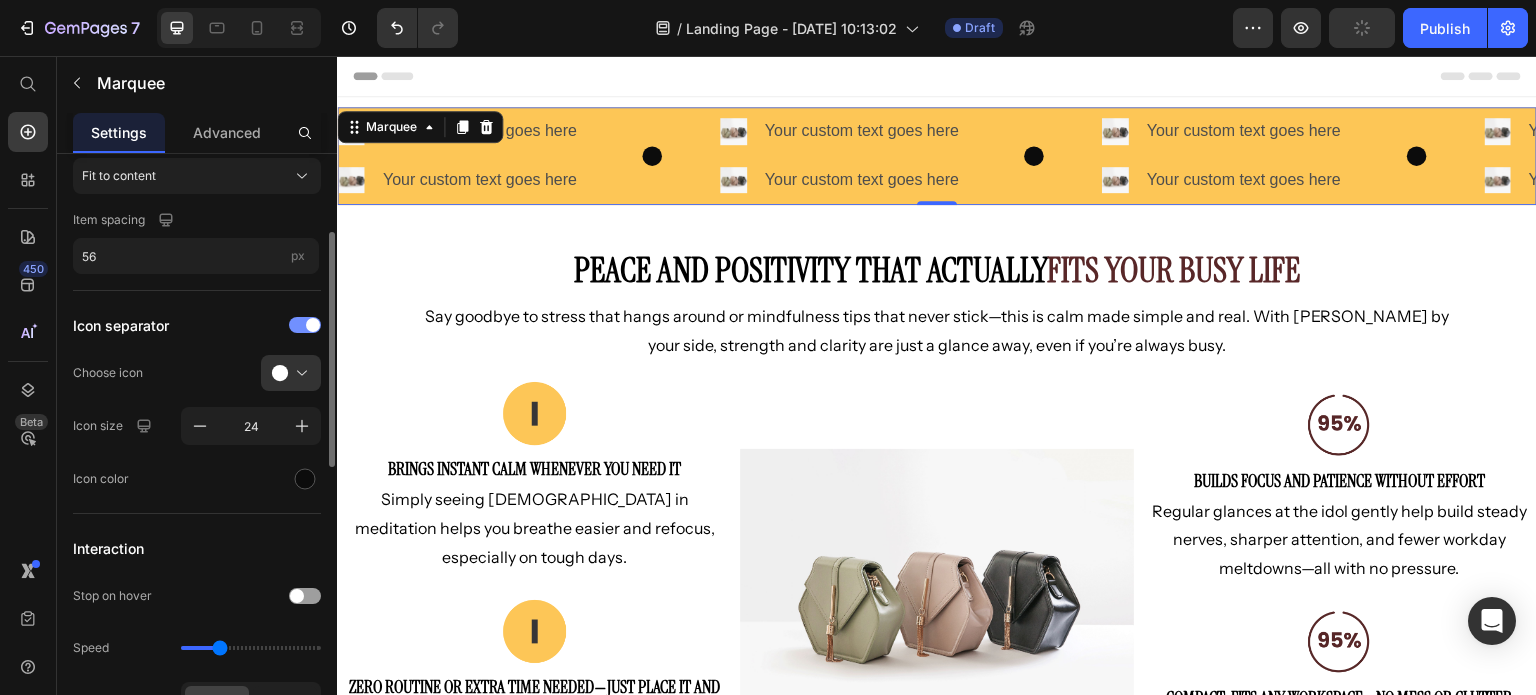 click at bounding box center (305, 325) 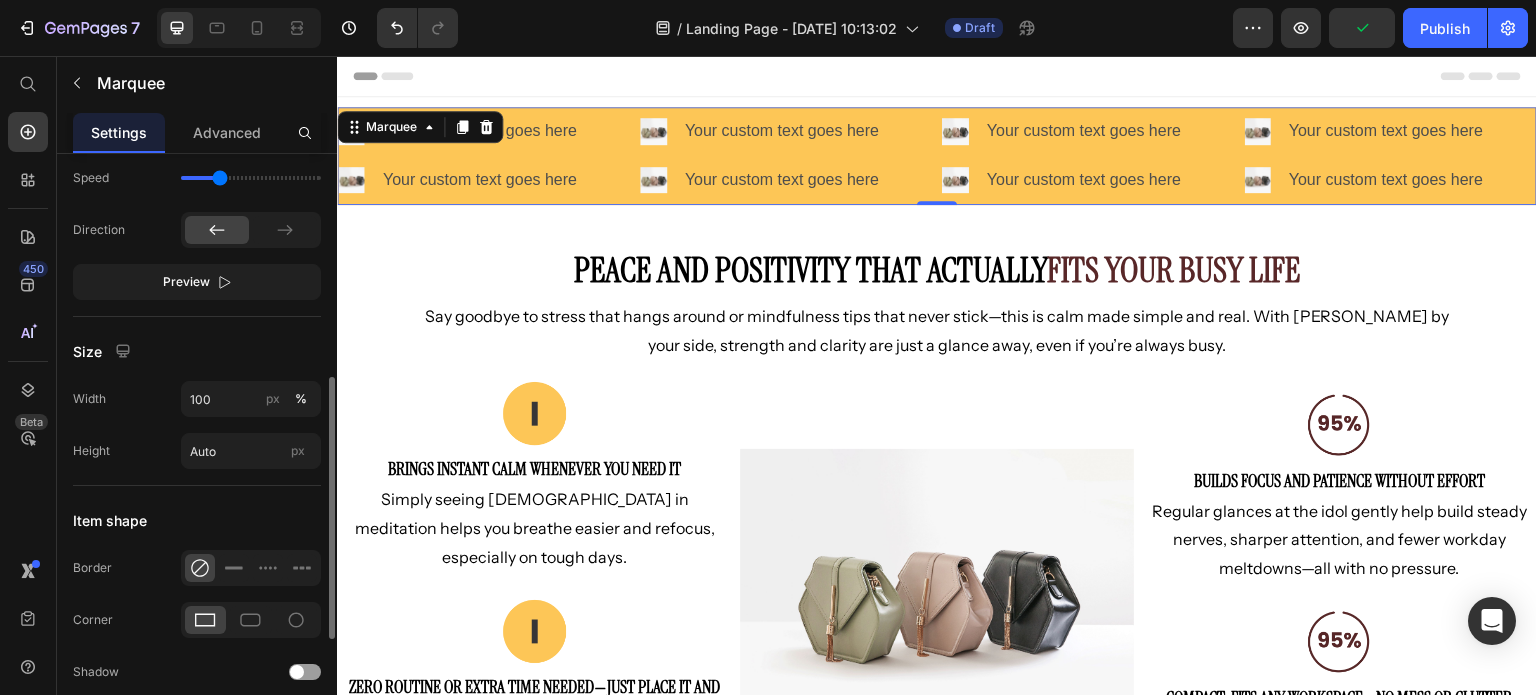 scroll, scrollTop: 513, scrollLeft: 0, axis: vertical 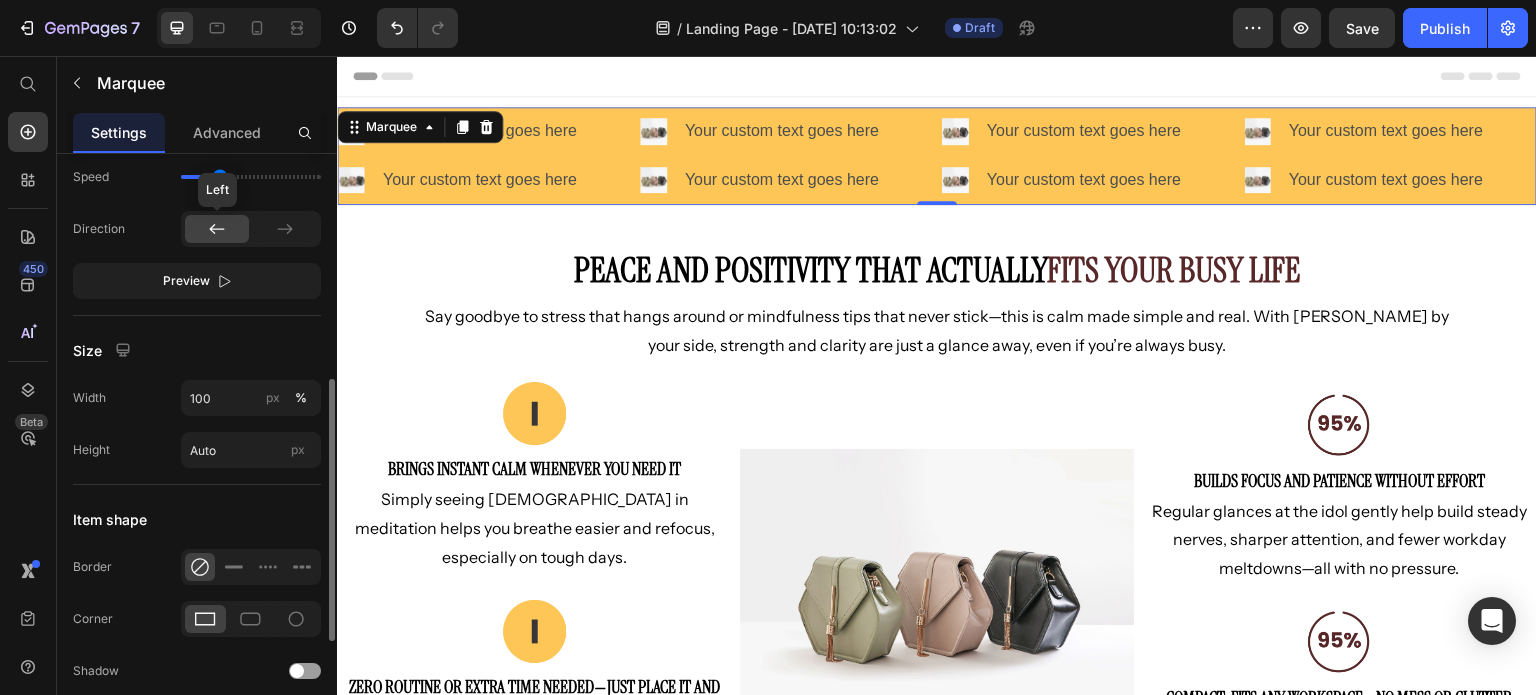click 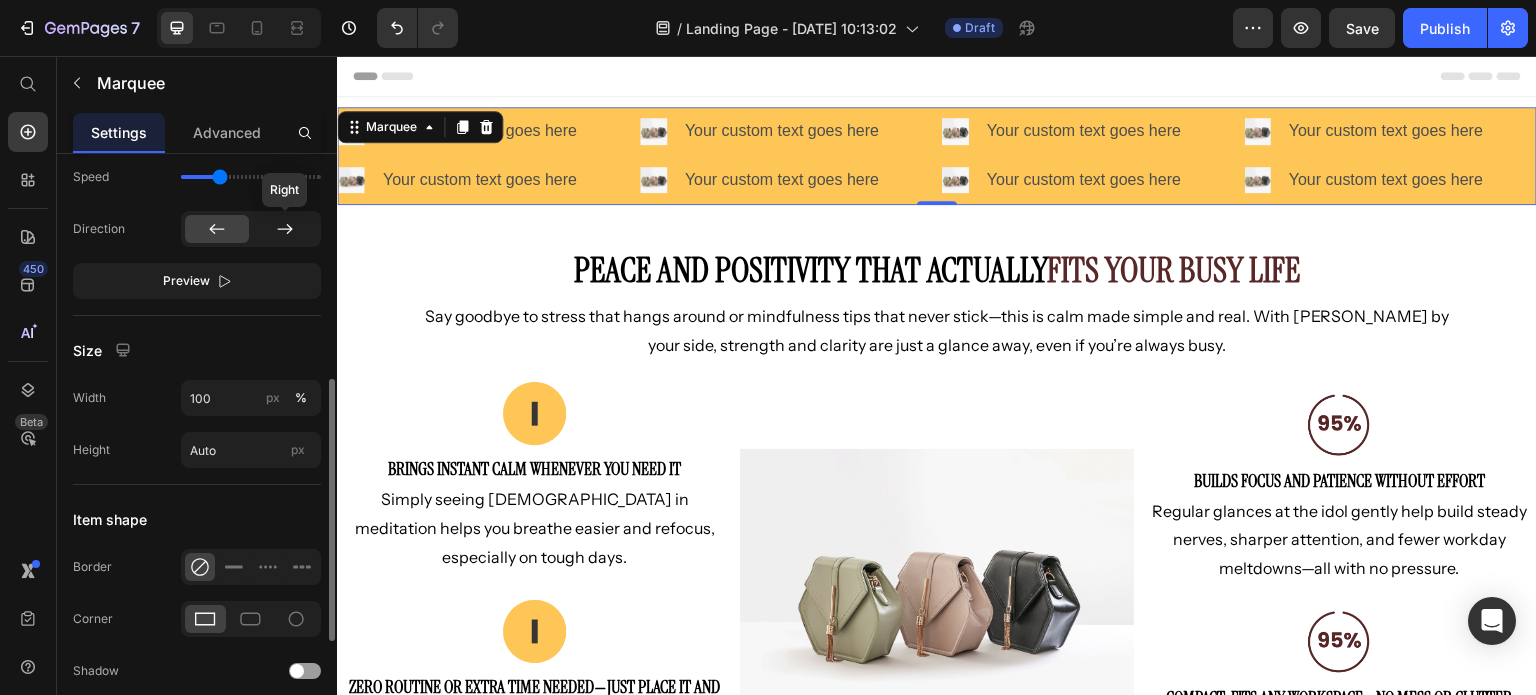 click 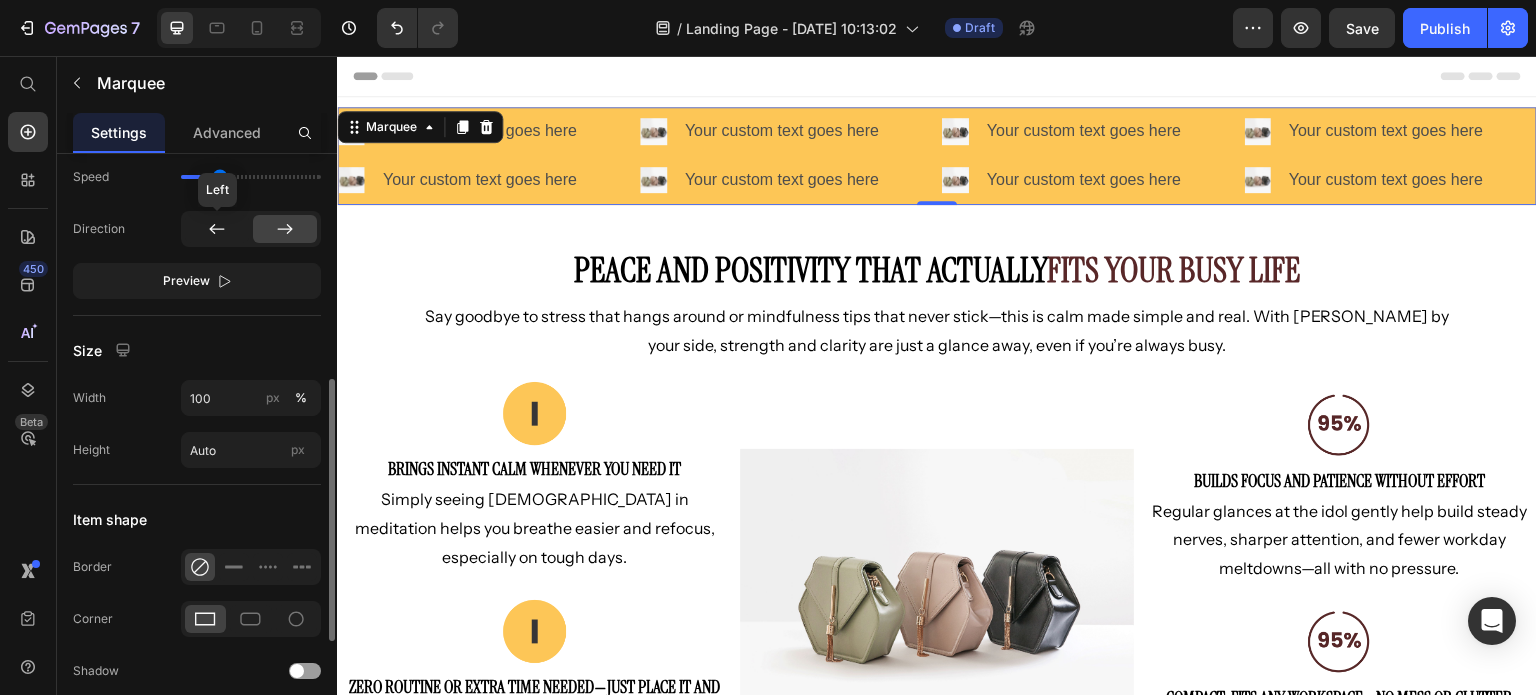 click 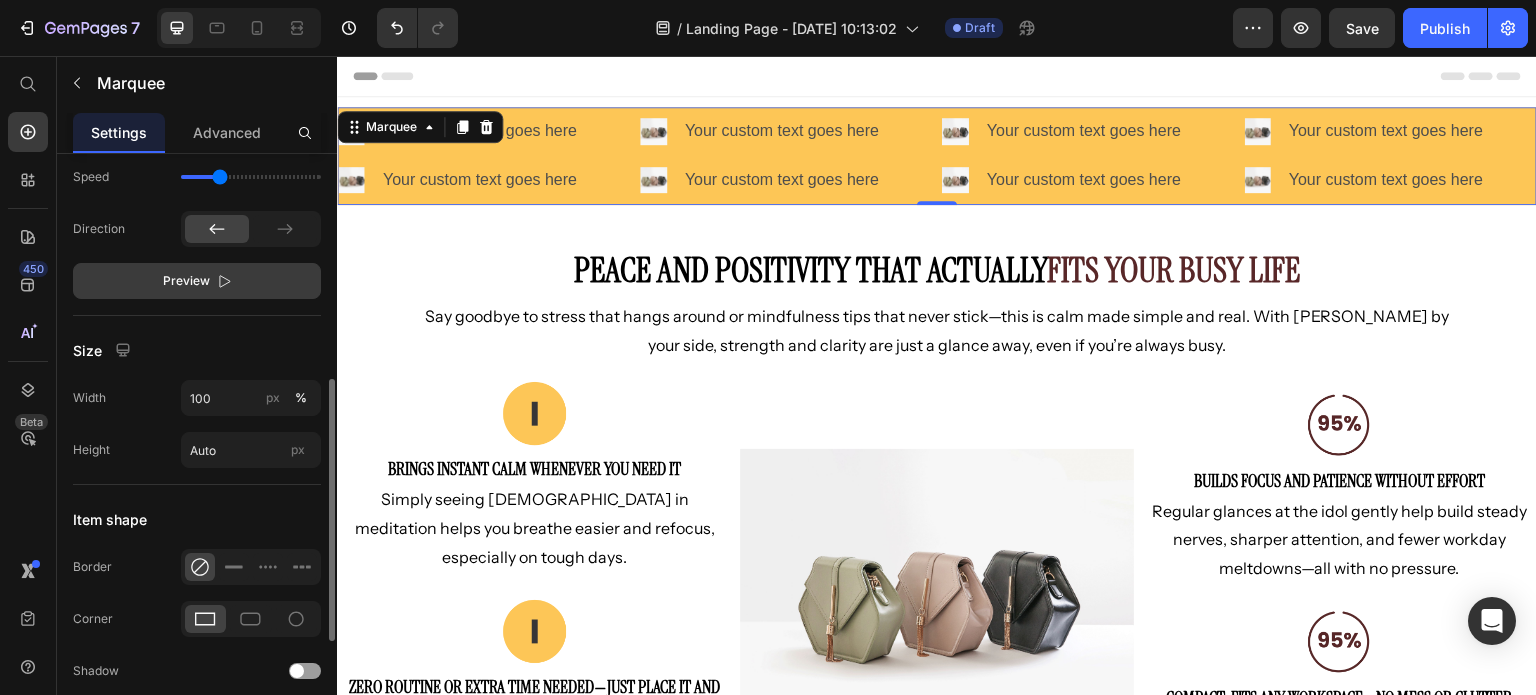 click on "Preview" at bounding box center (186, 281) 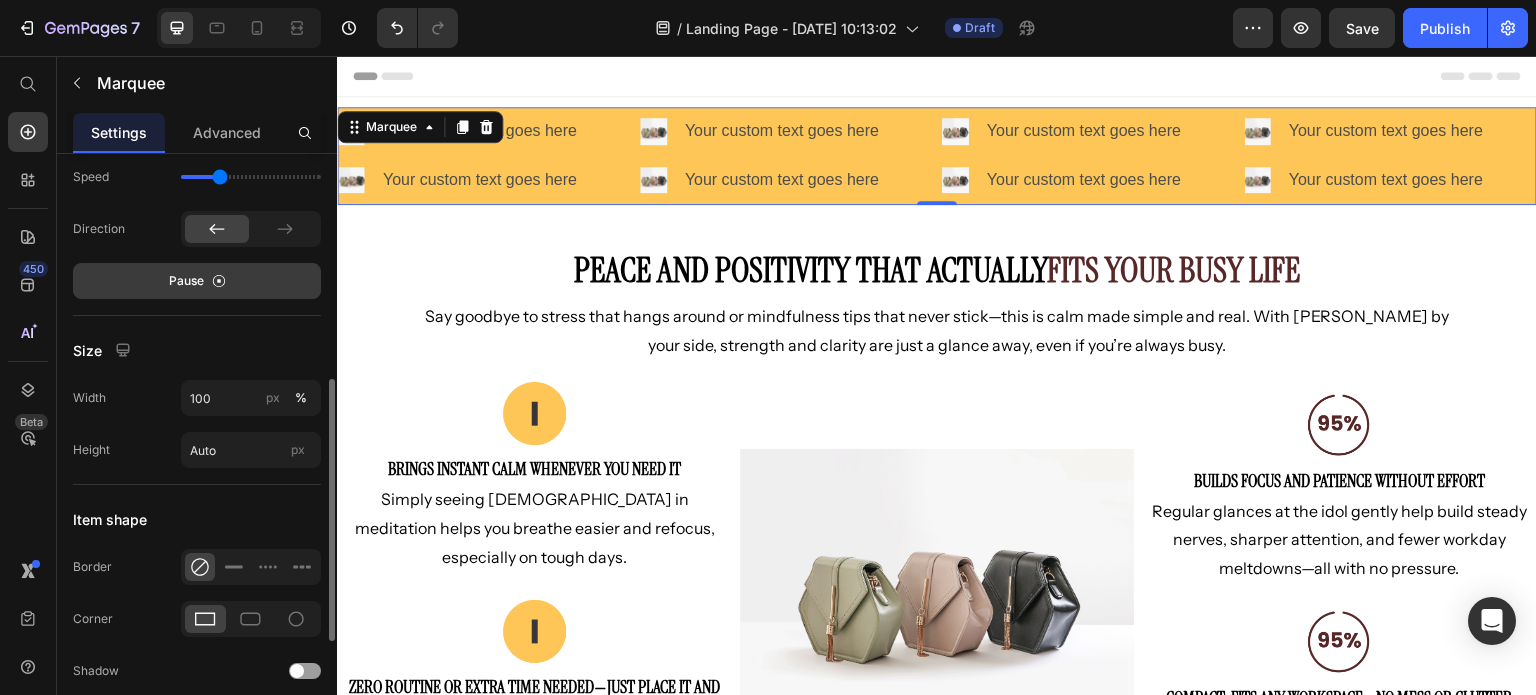 click 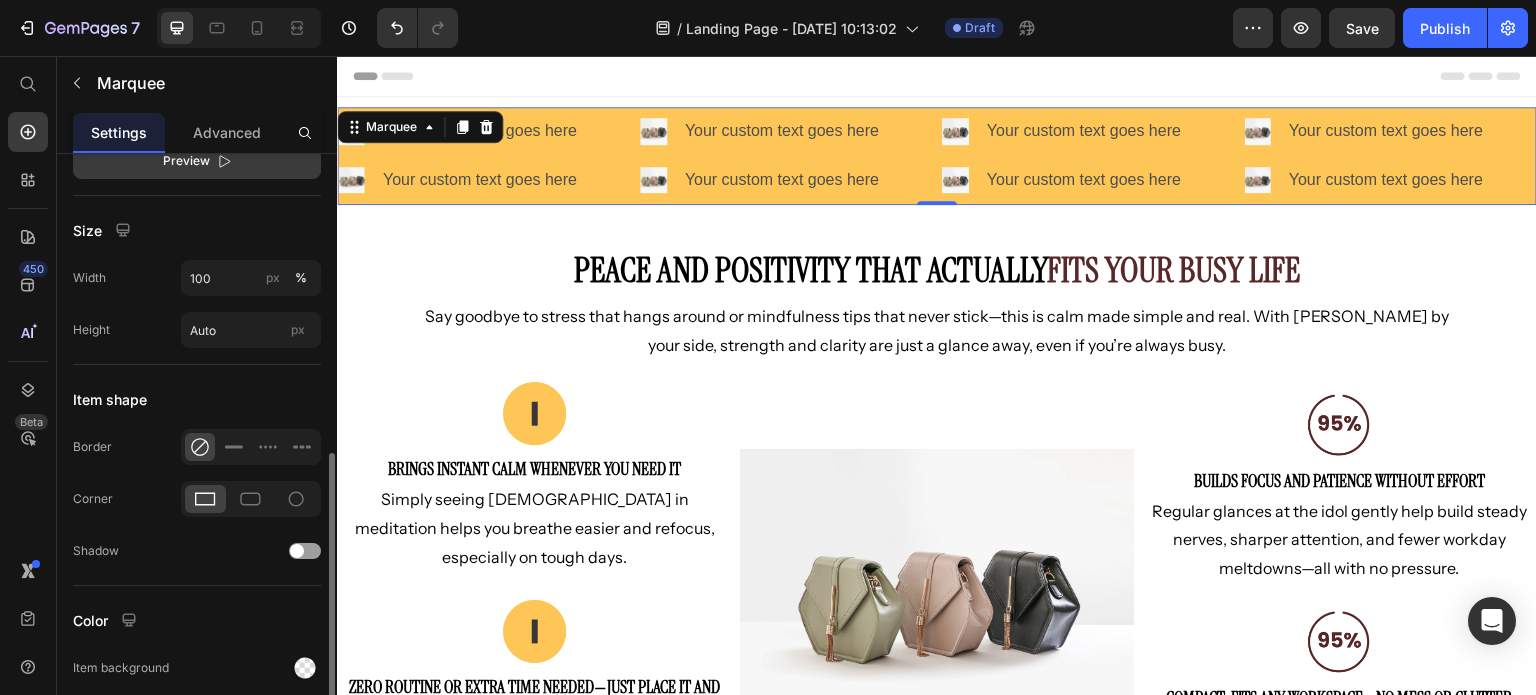 scroll, scrollTop: 765, scrollLeft: 0, axis: vertical 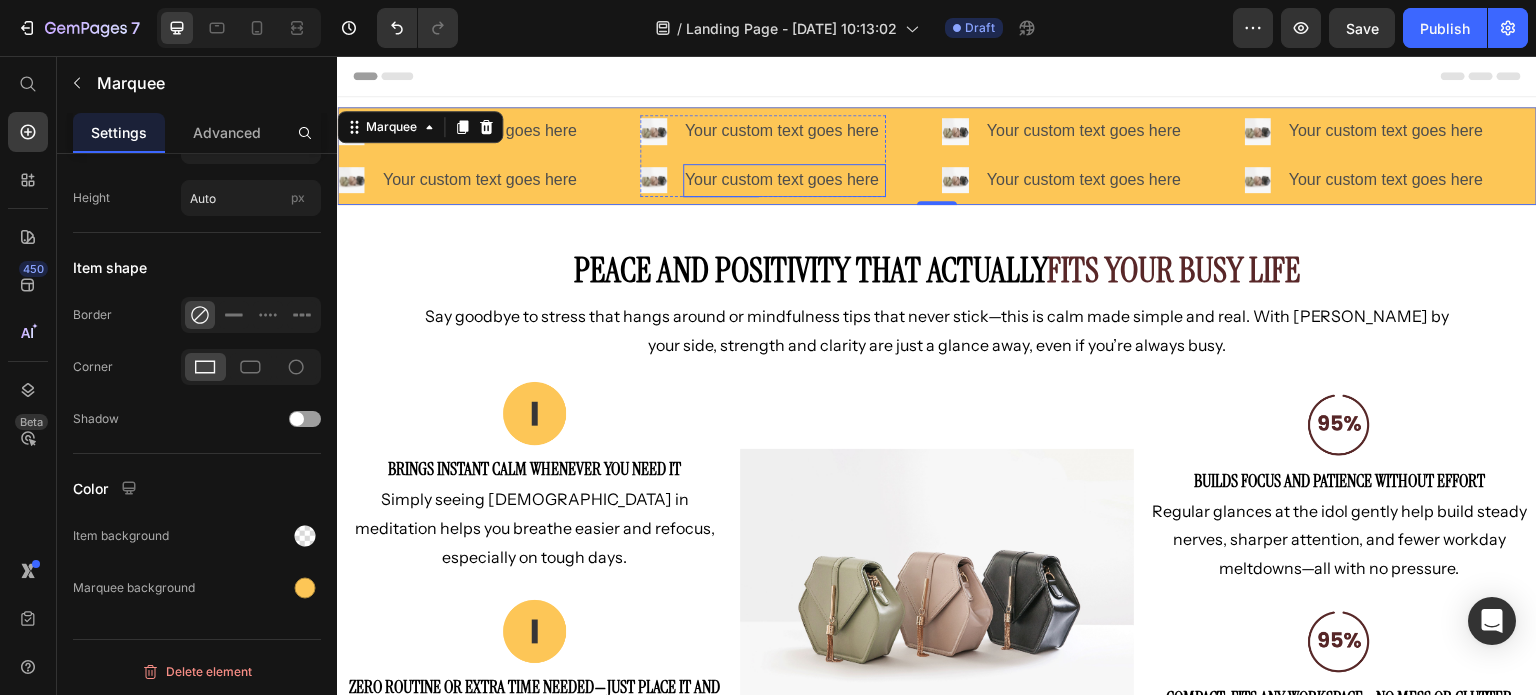 click on "Your custom text goes here" at bounding box center (781, 180) 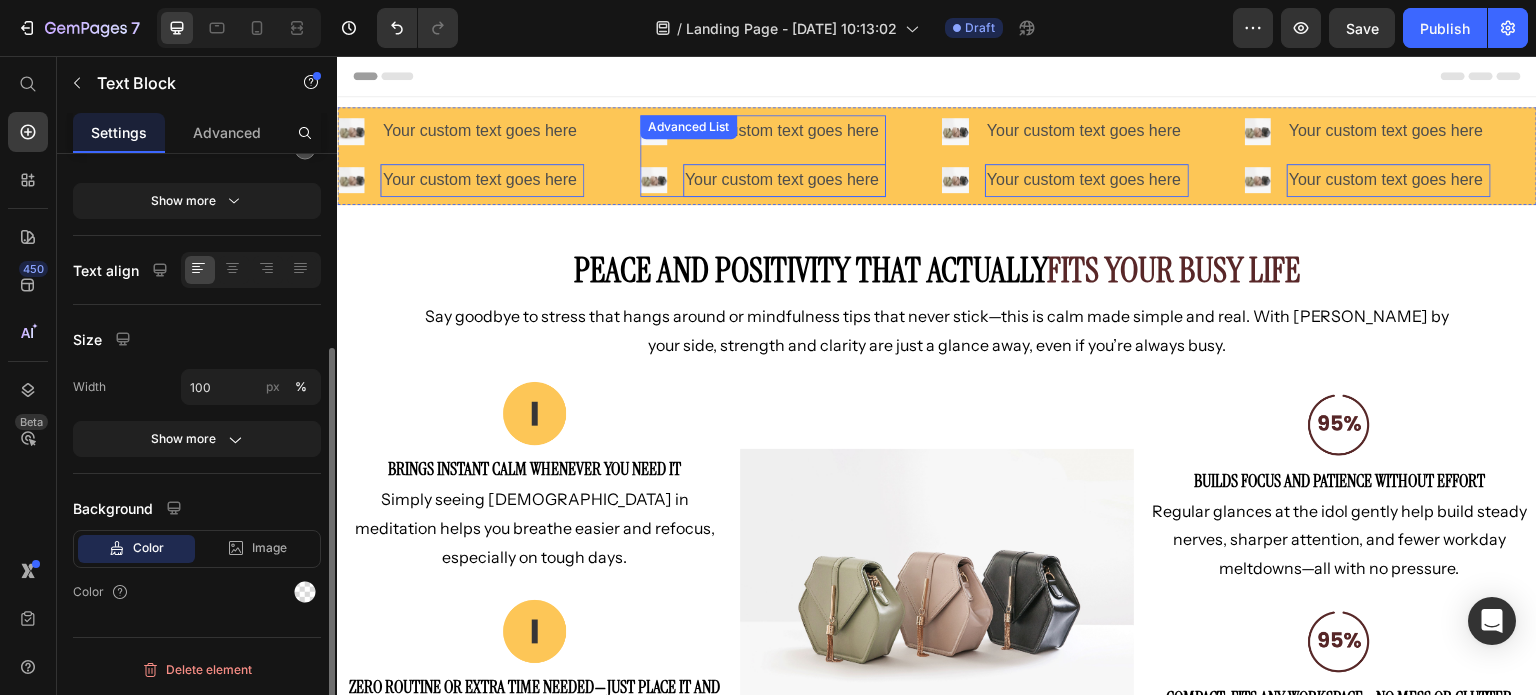 scroll, scrollTop: 0, scrollLeft: 0, axis: both 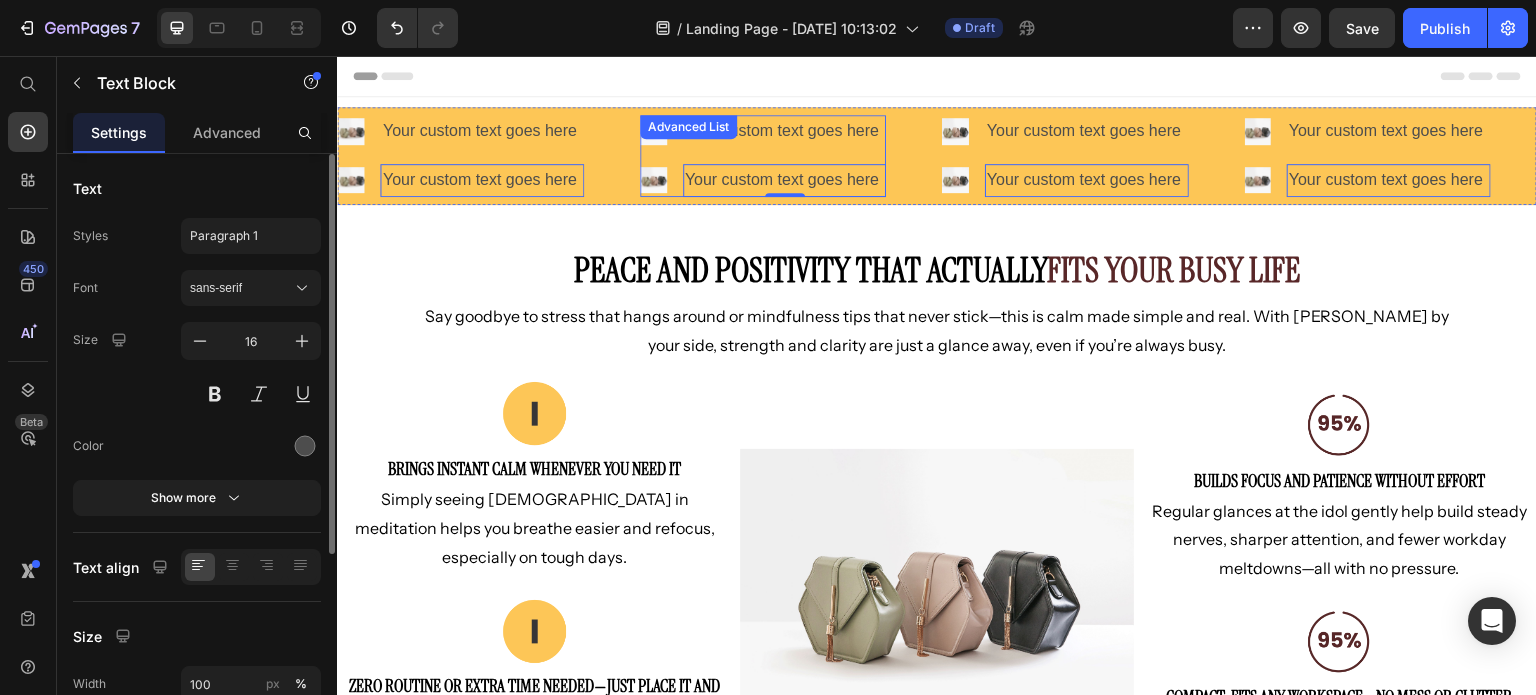 click on "Image Your custom text goes here Text Block   0" at bounding box center [762, 180] 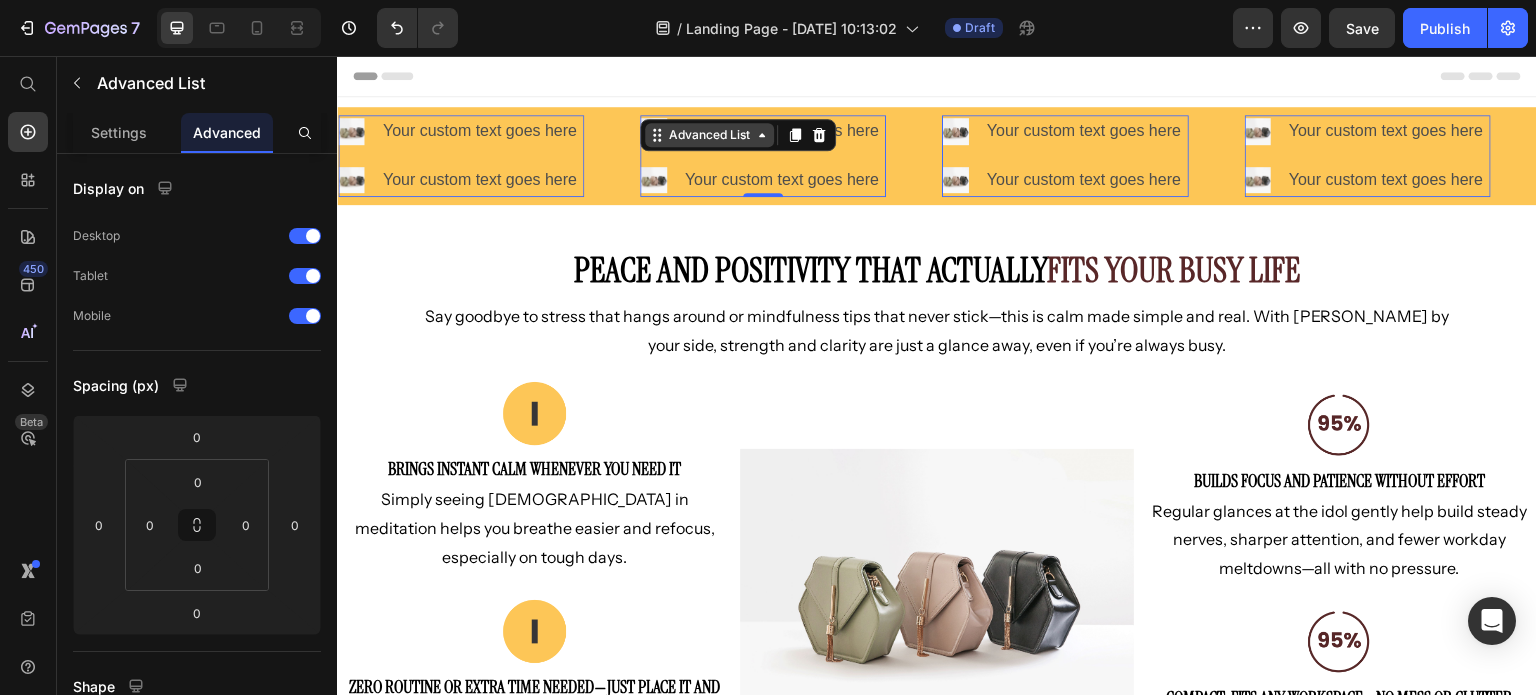click on "Advanced List" at bounding box center [708, 135] 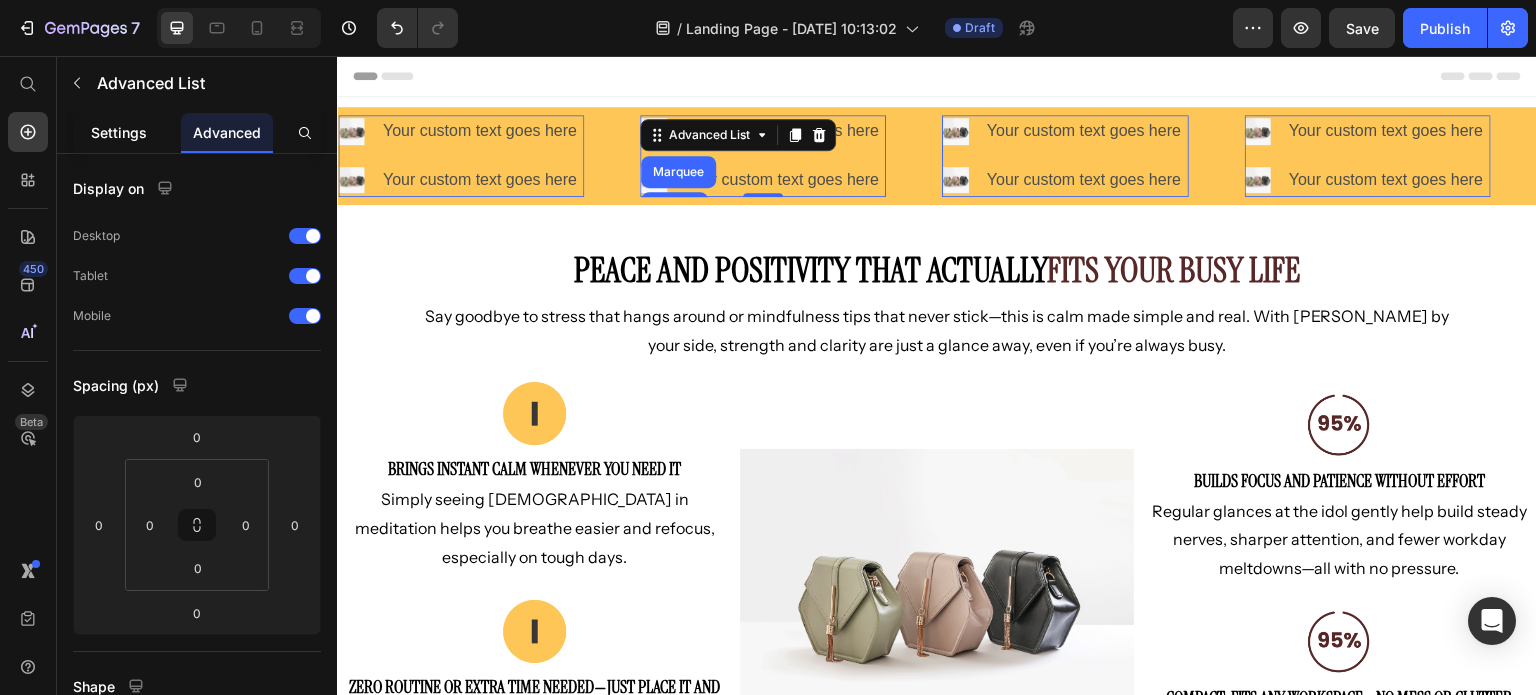 click on "Settings" at bounding box center [119, 132] 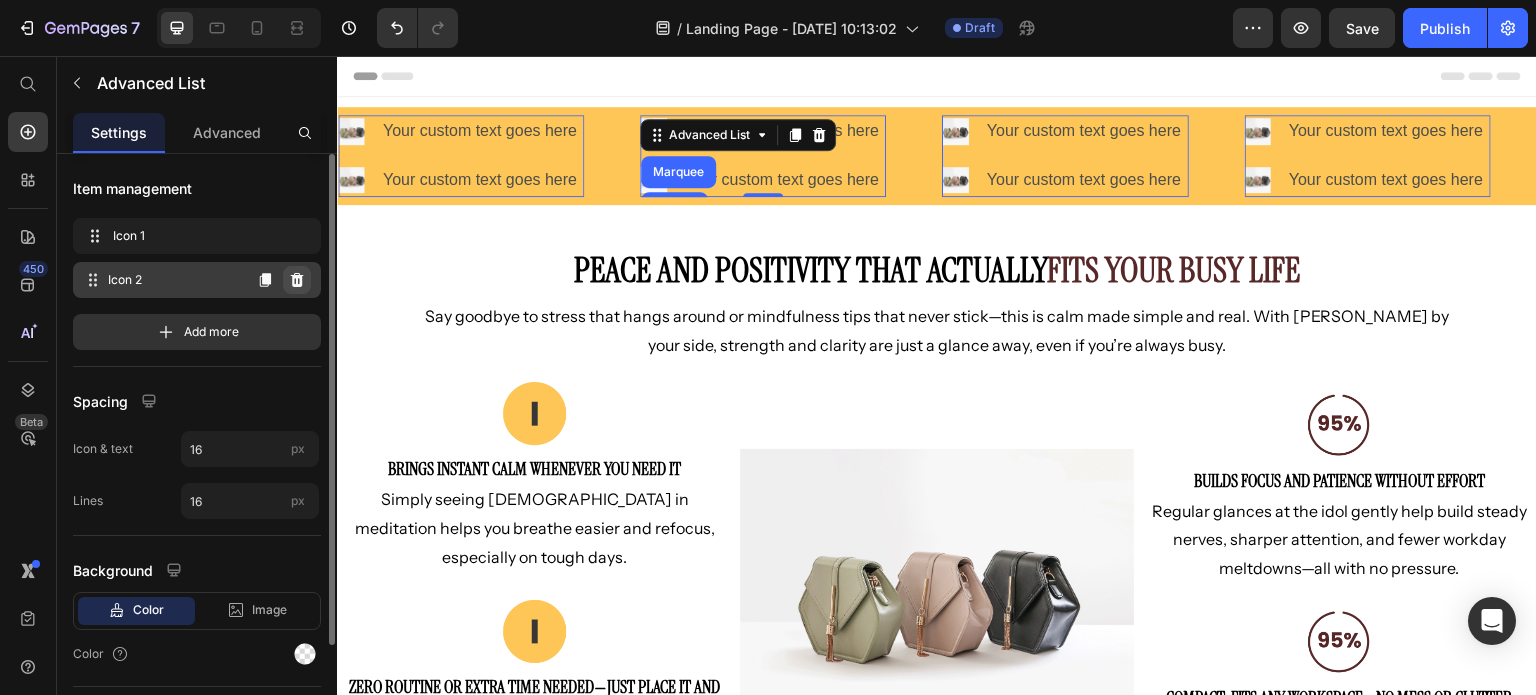 click 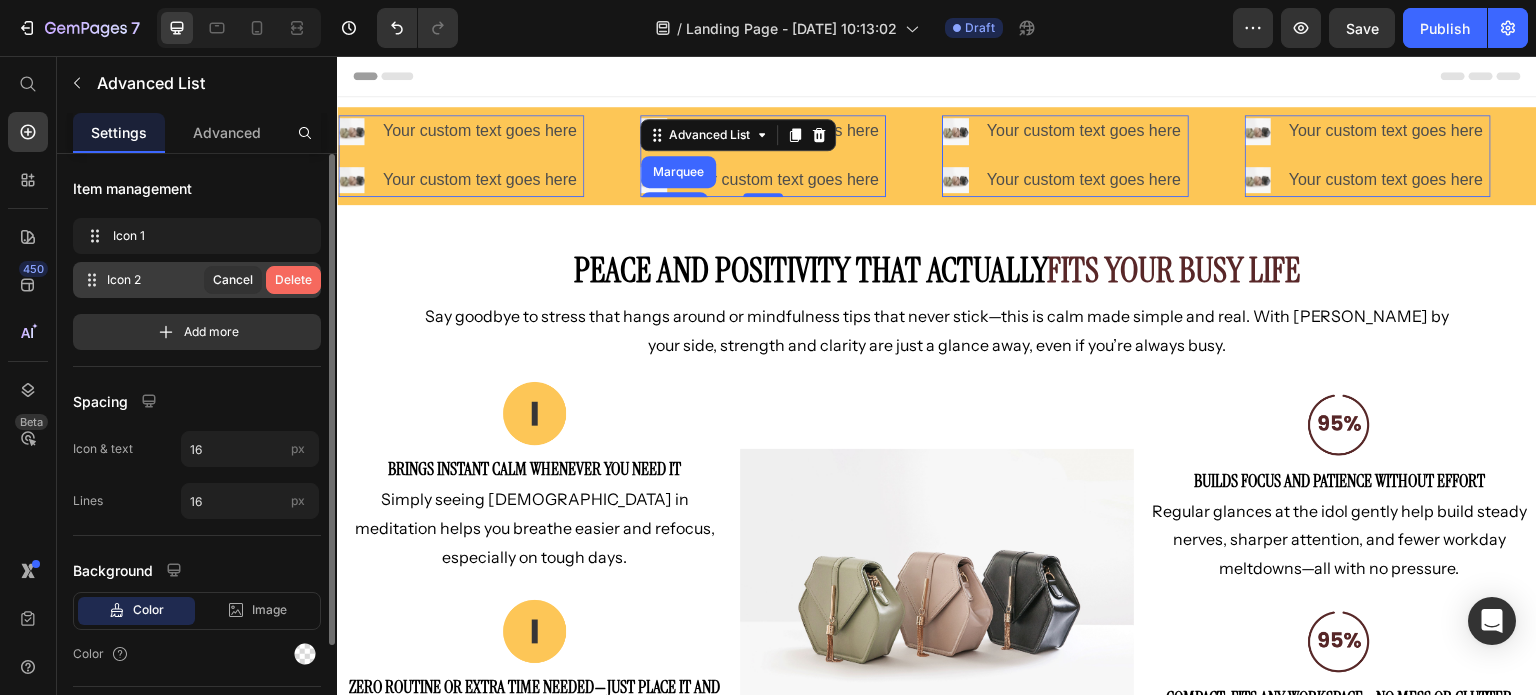 click on "Delete" at bounding box center [293, 280] 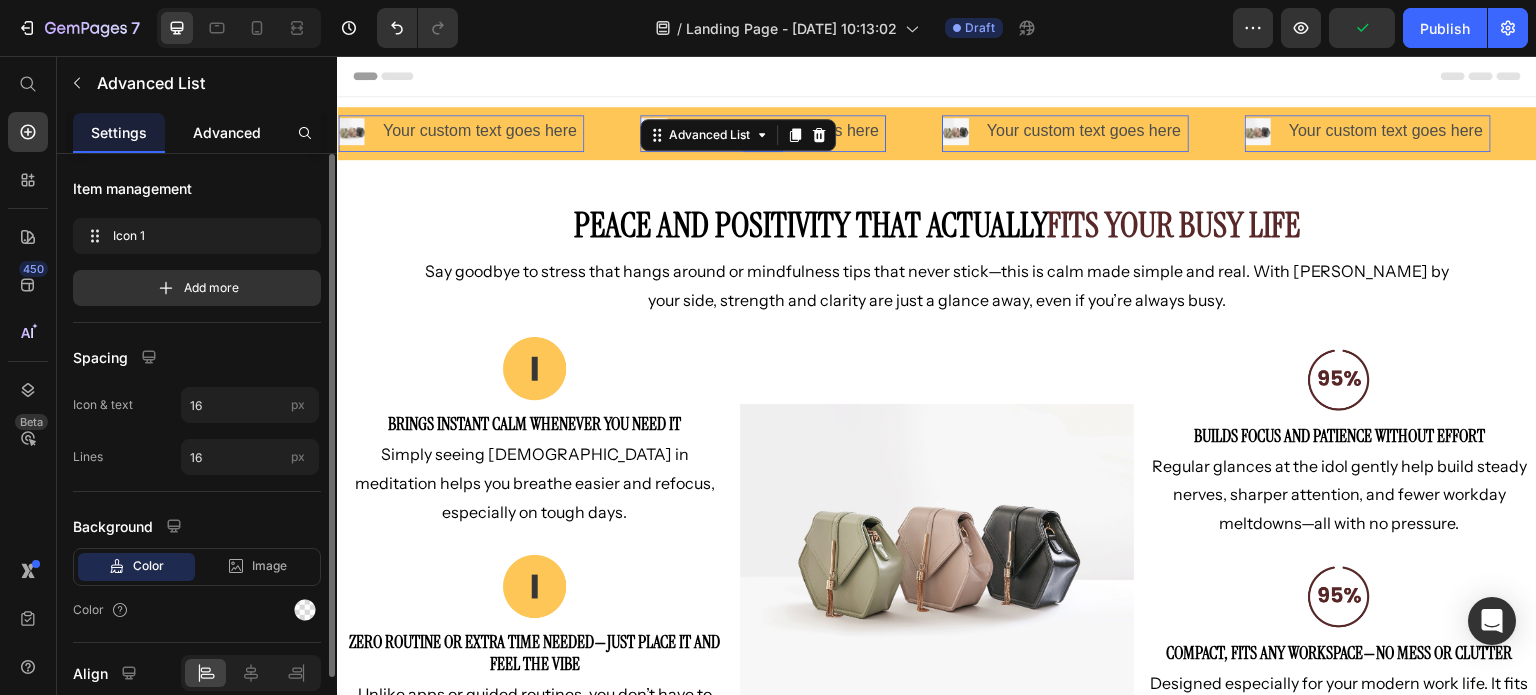 click on "Advanced" at bounding box center (227, 132) 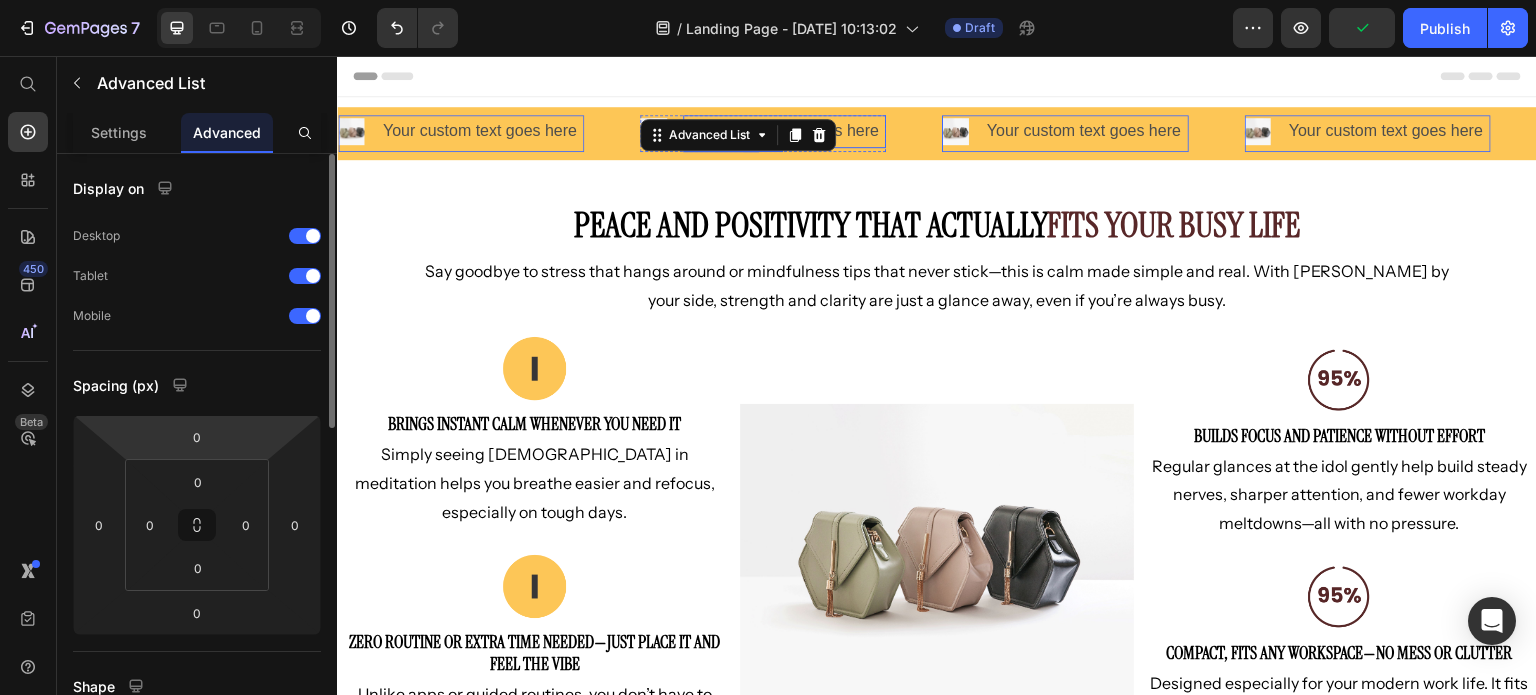 click on "Your custom text goes here" at bounding box center [785, 131] 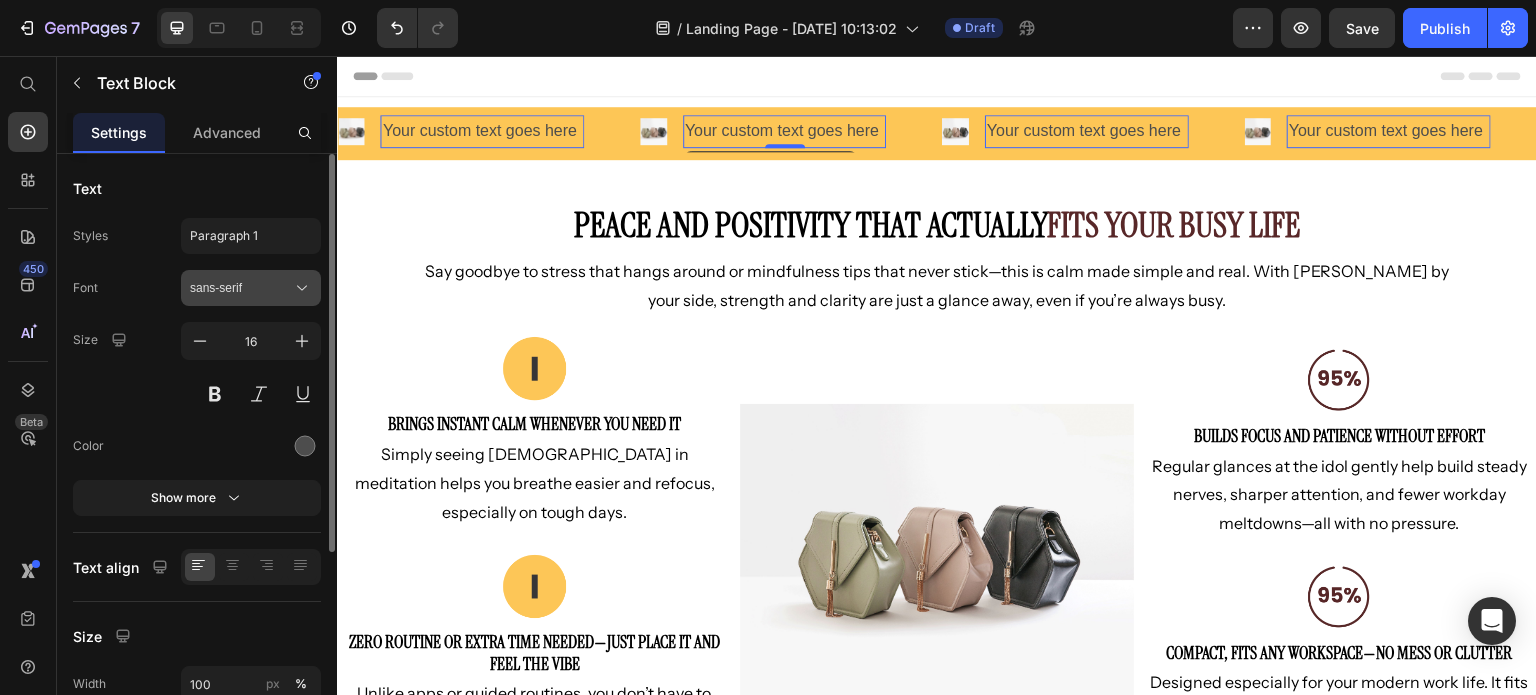 click on "sans-serif" at bounding box center [241, 288] 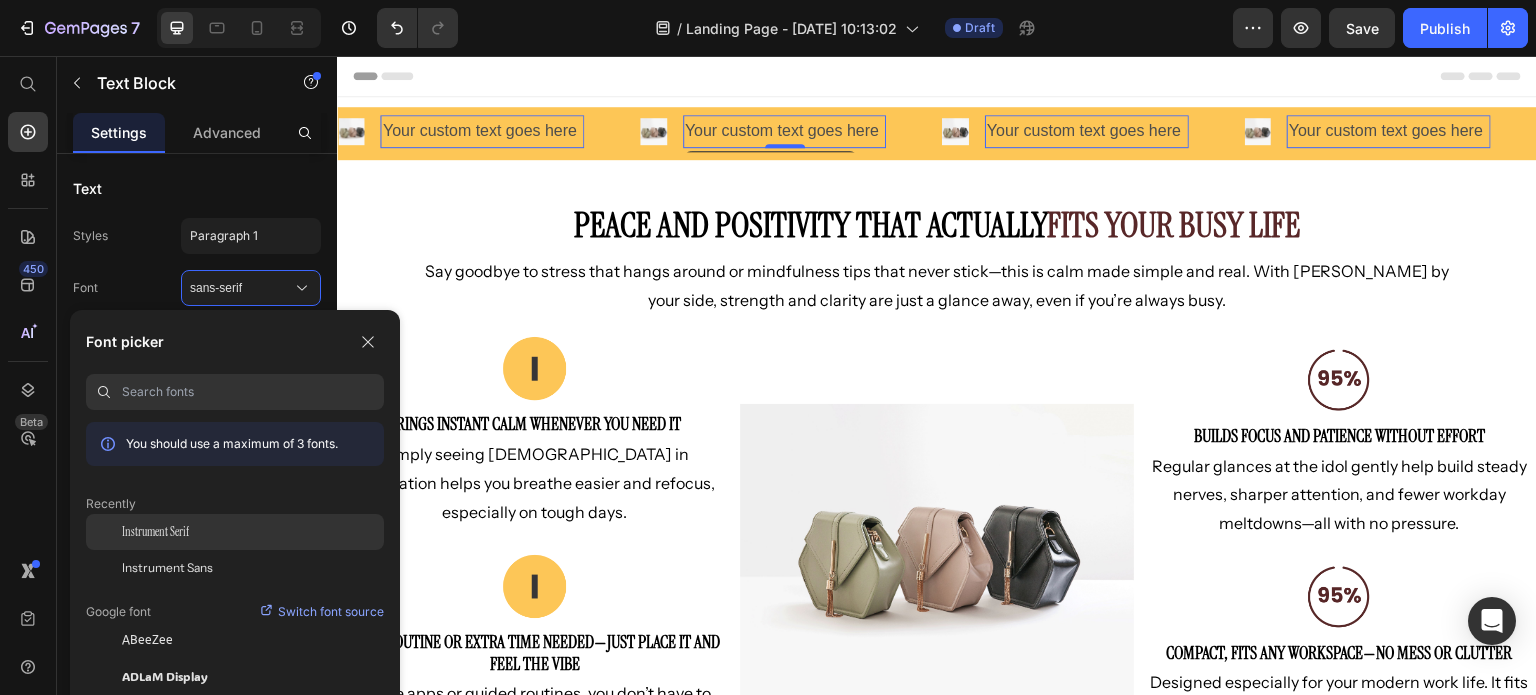 click on "Instrument Serif" 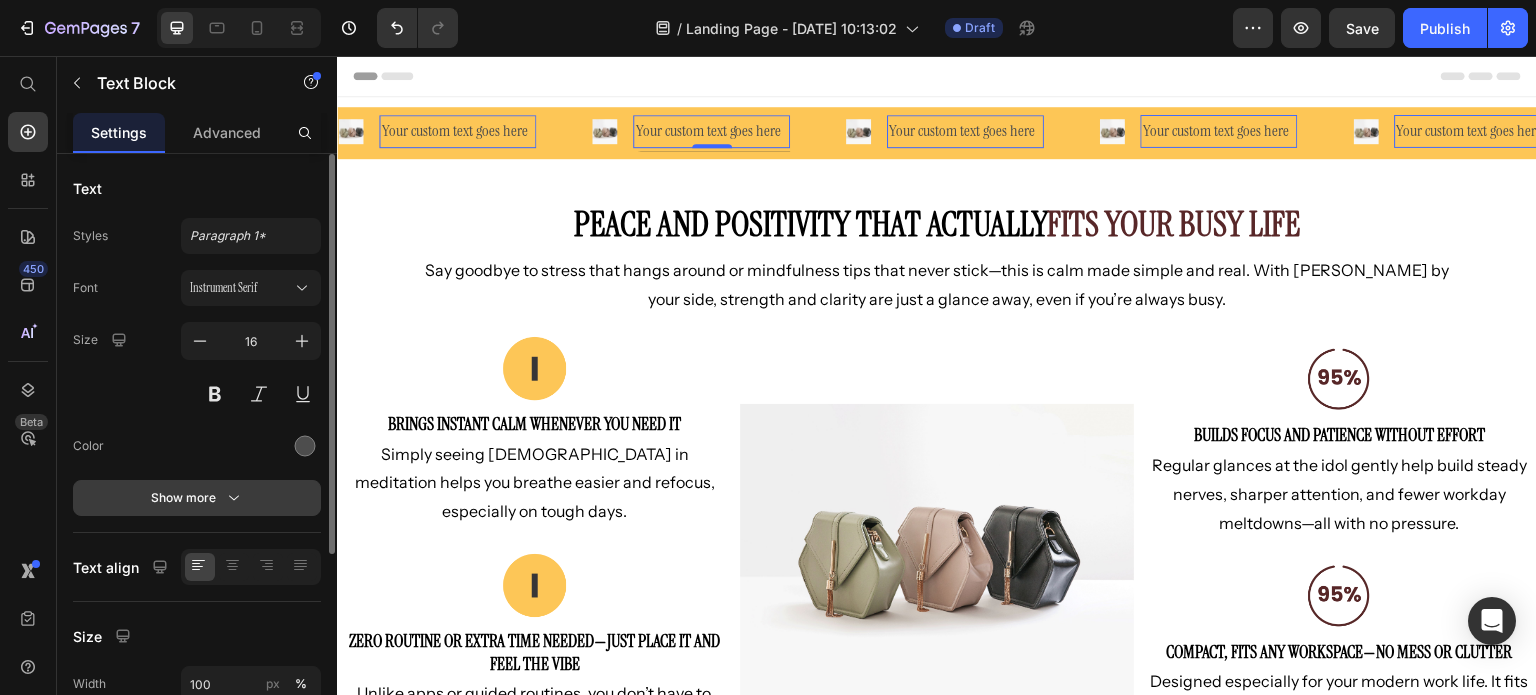 click 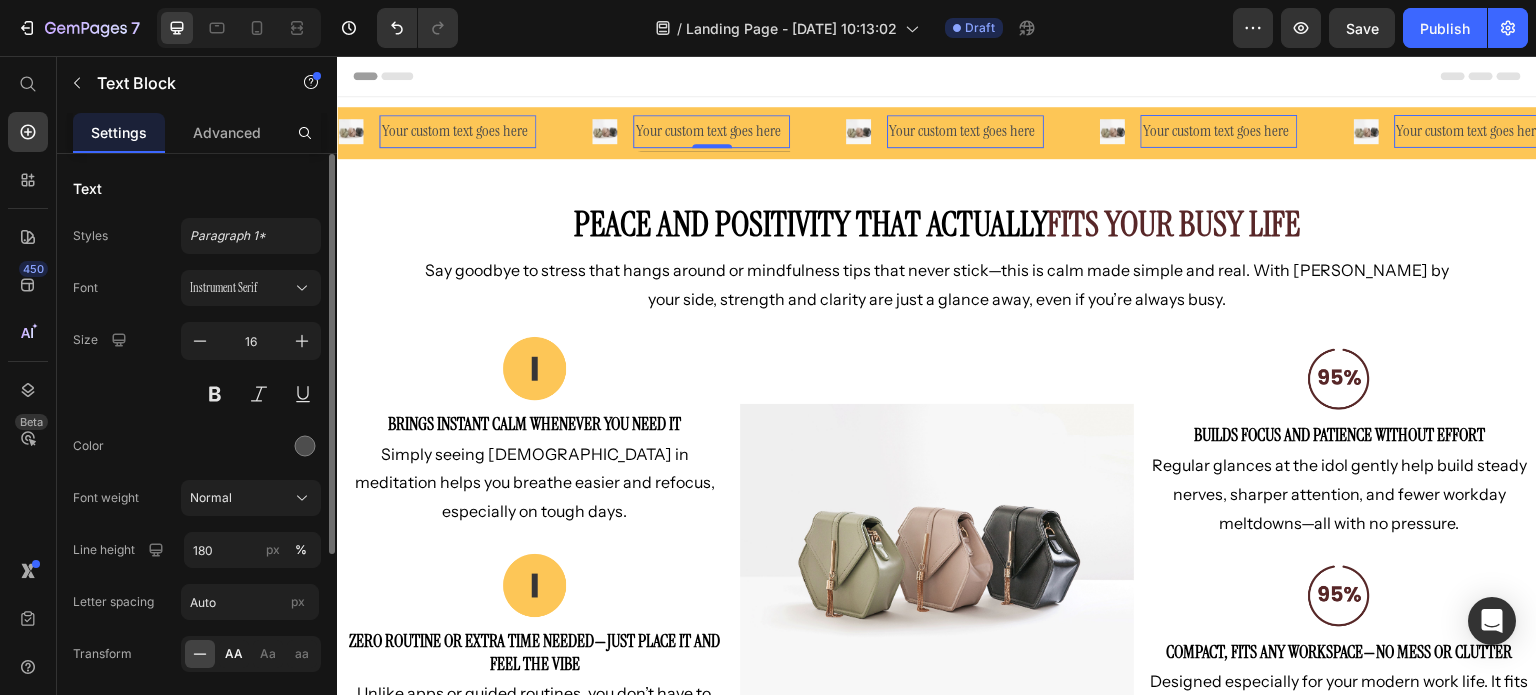 click on "AA" 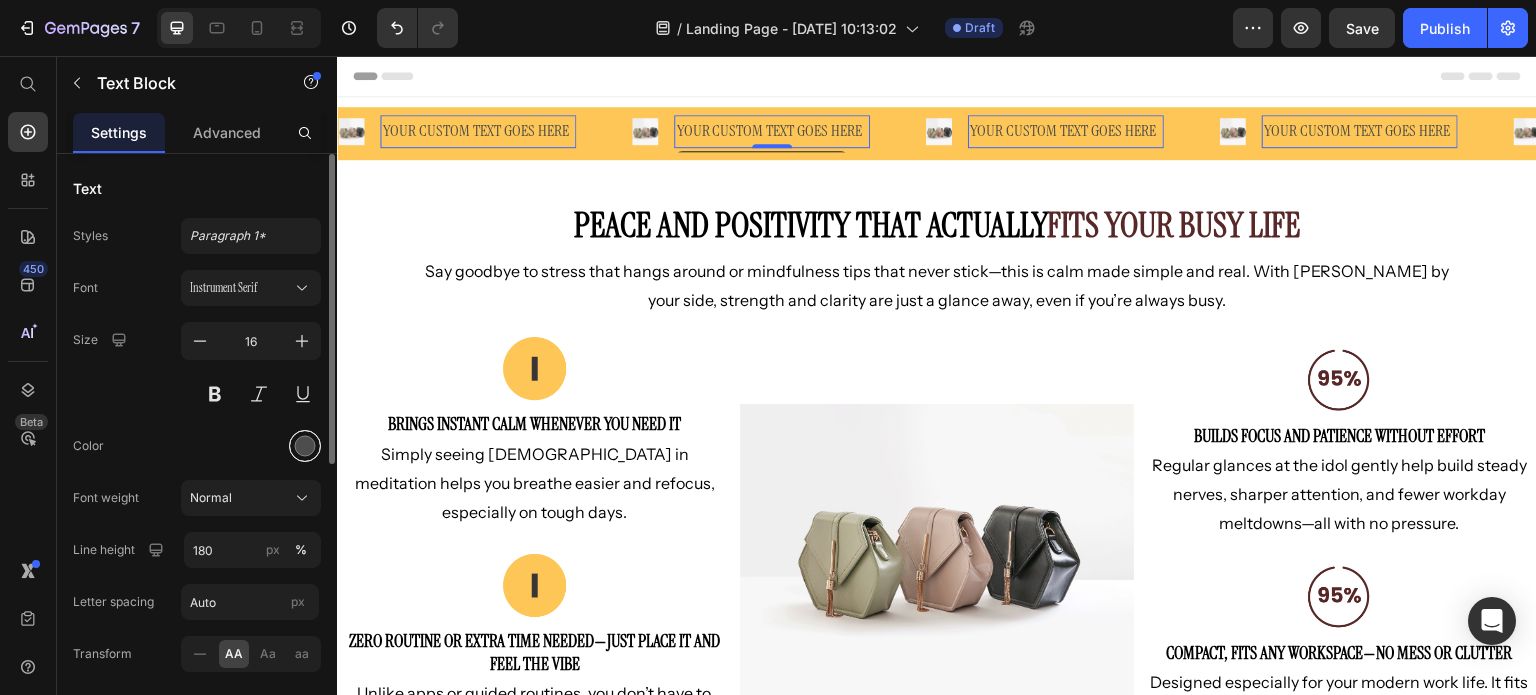 click at bounding box center (305, 446) 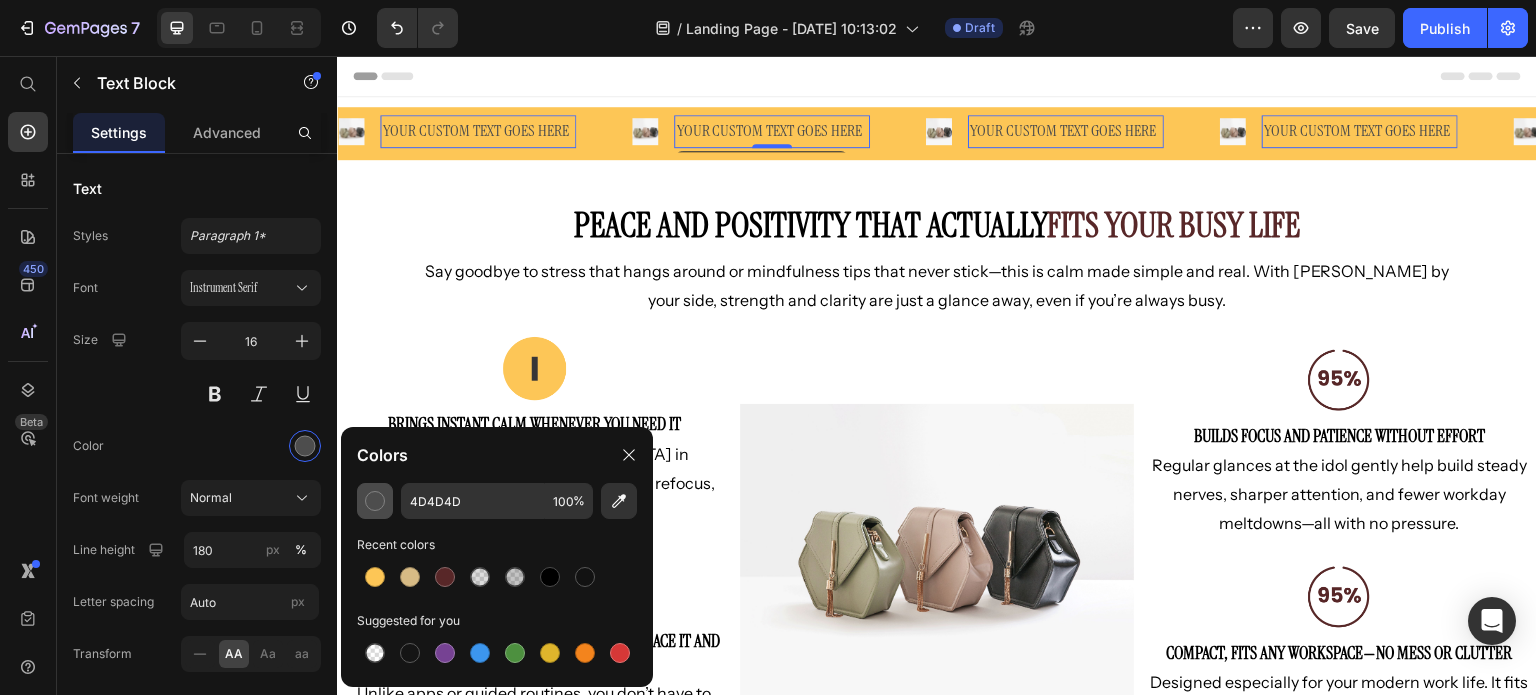 click at bounding box center [375, 501] 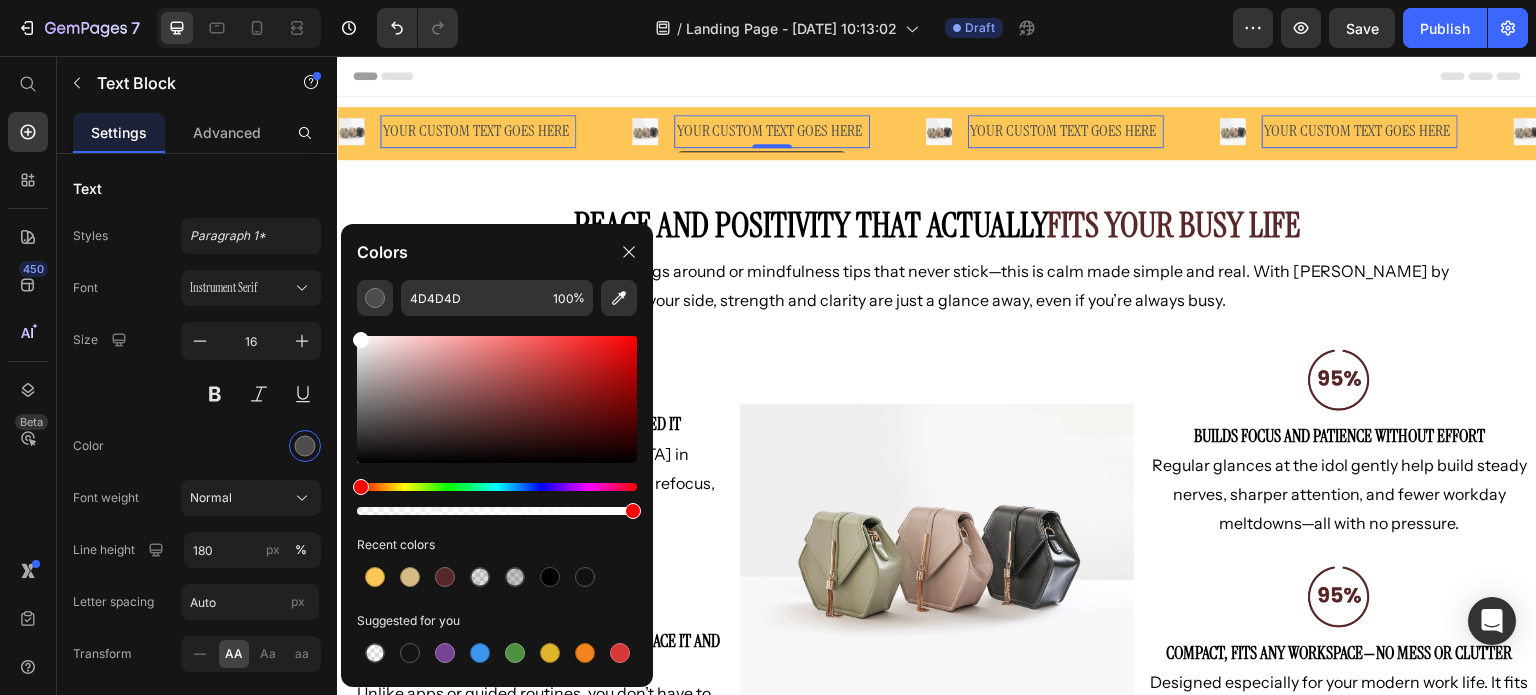 drag, startPoint x: 382, startPoint y: 363, endPoint x: 340, endPoint y: 328, distance: 54.67175 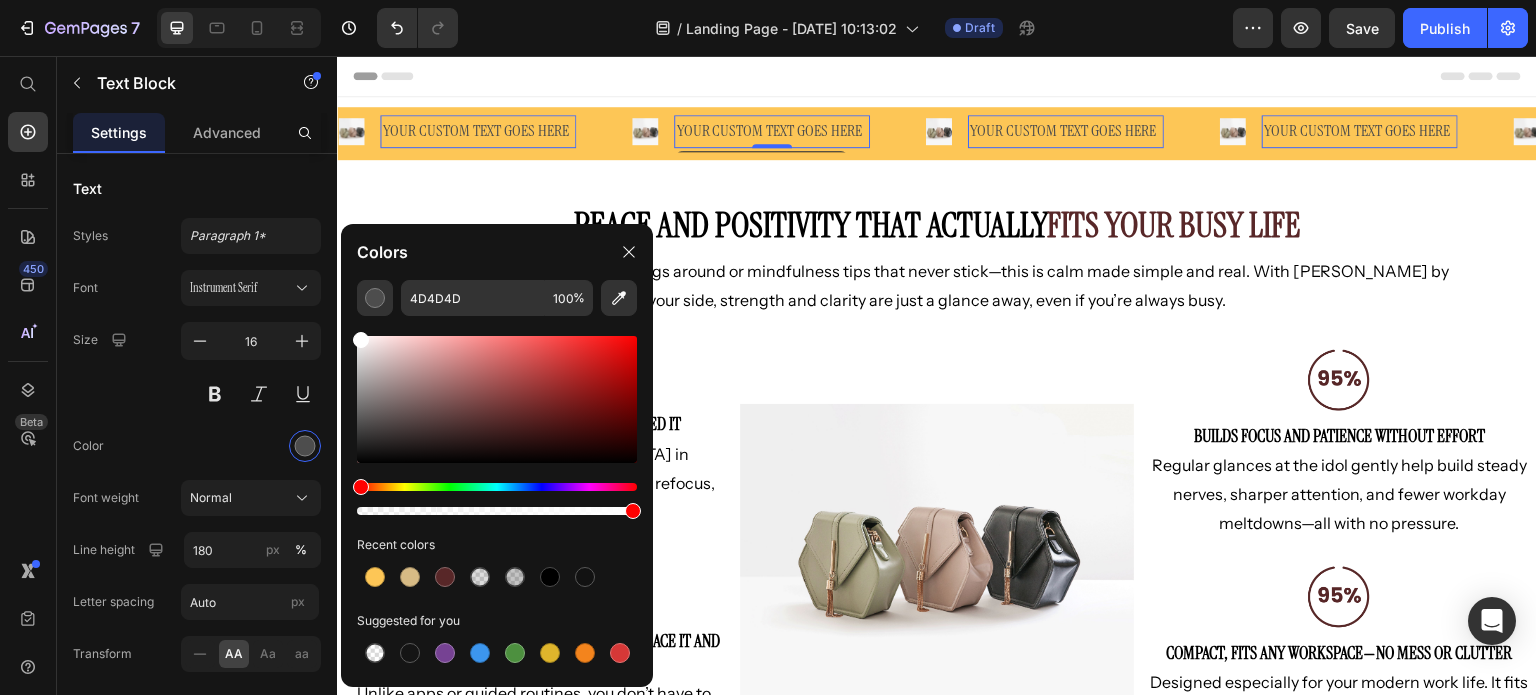 click on "4D4D4D 100 % Recent colors Suggested for you" 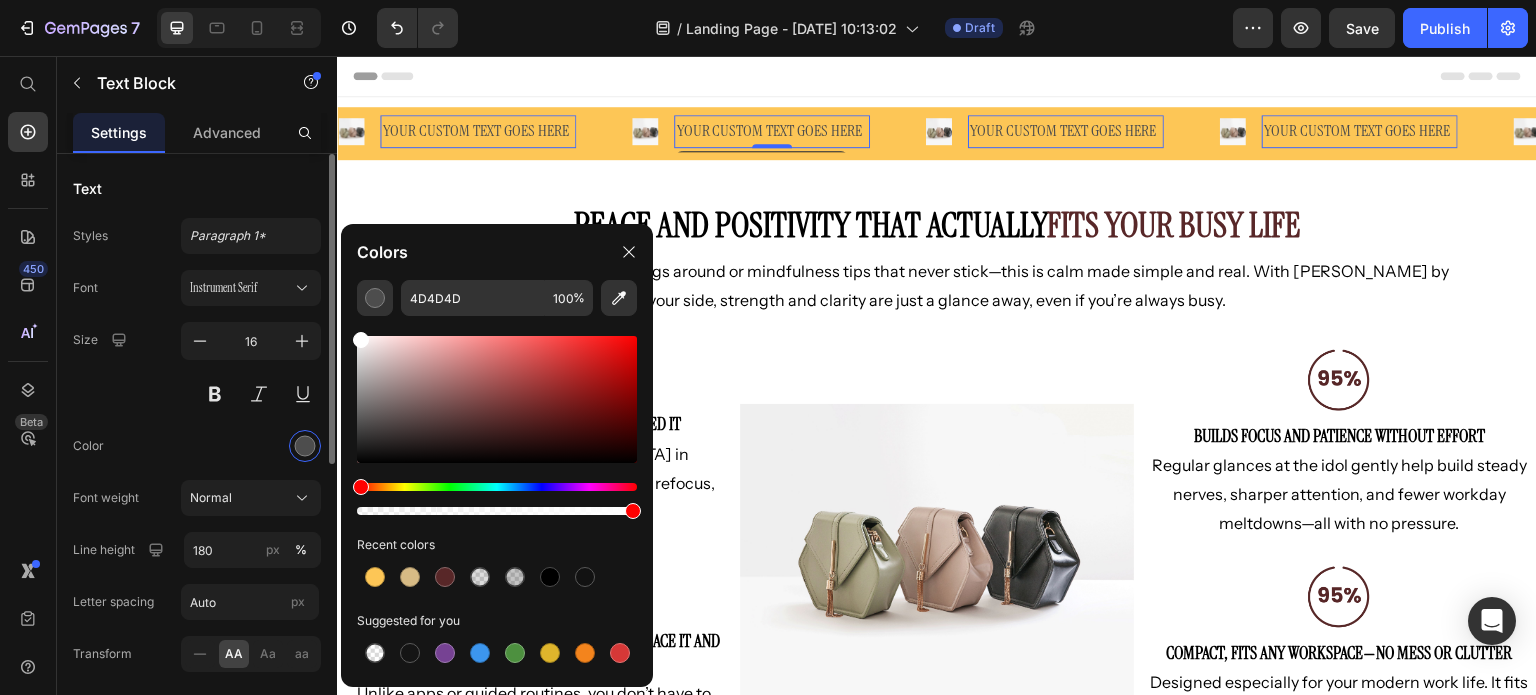 type on "FFFFFF" 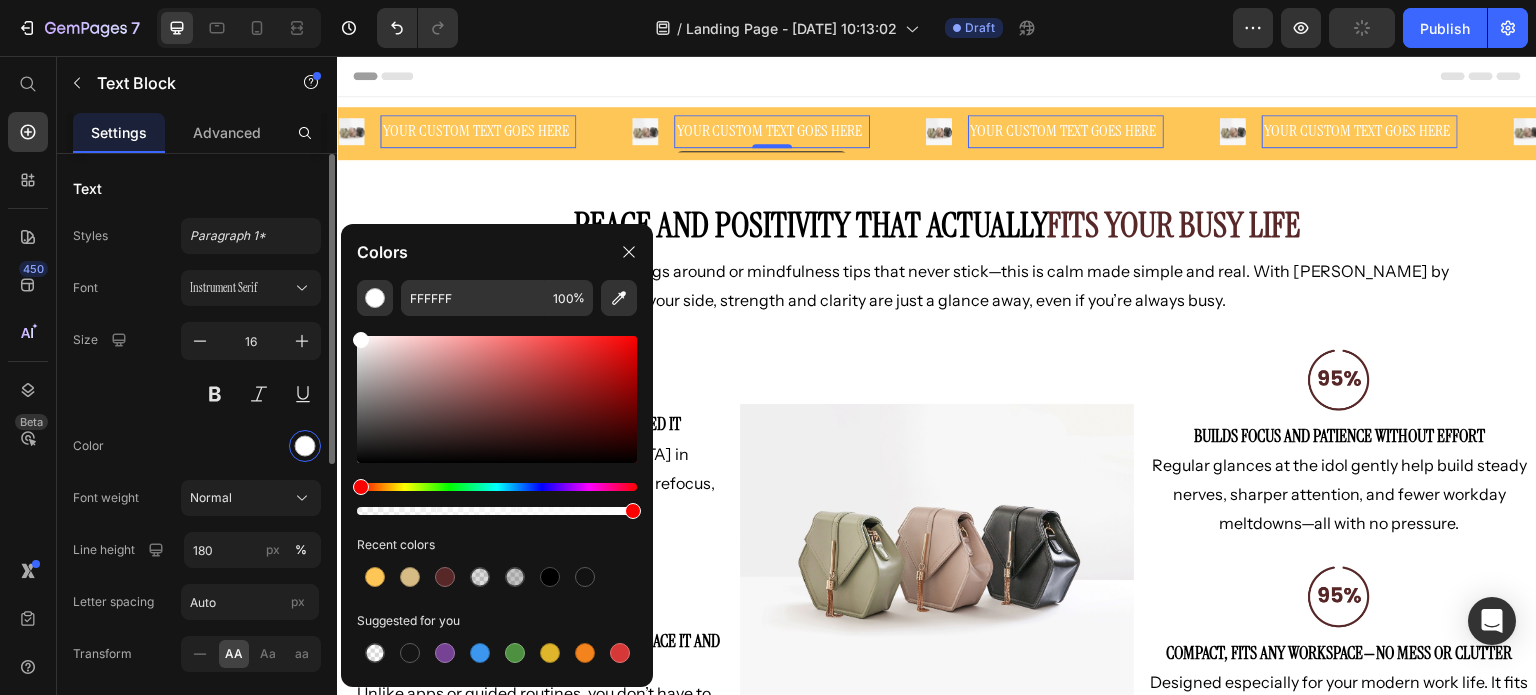 click on "Font Instrument Serif Size 16 Color Font weight Normal Line height 180 px % Letter spacing Auto px Transform
AA Aa aa Shadow Show less" at bounding box center (197, 523) 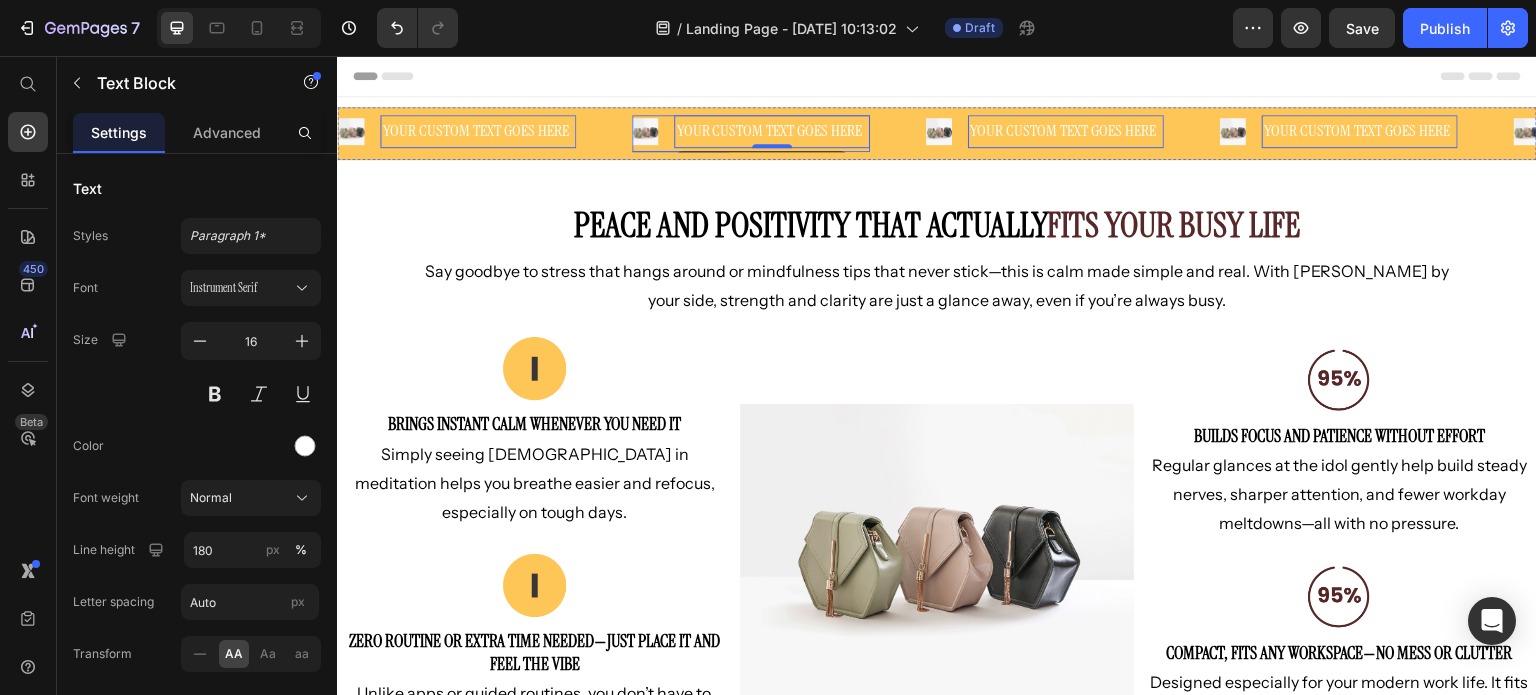 click on "Image Your custom text goes here Text Block   0" at bounding box center [747, 131] 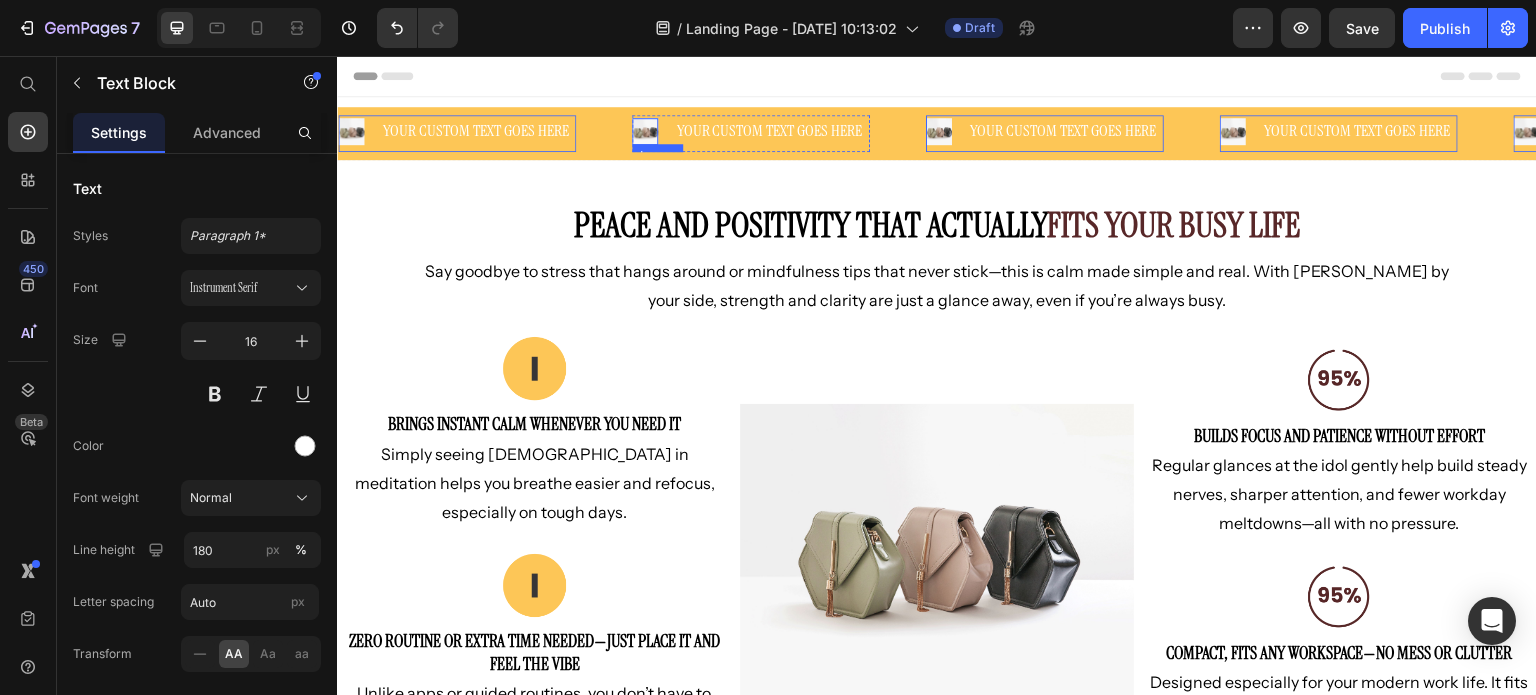 click at bounding box center (643, 131) 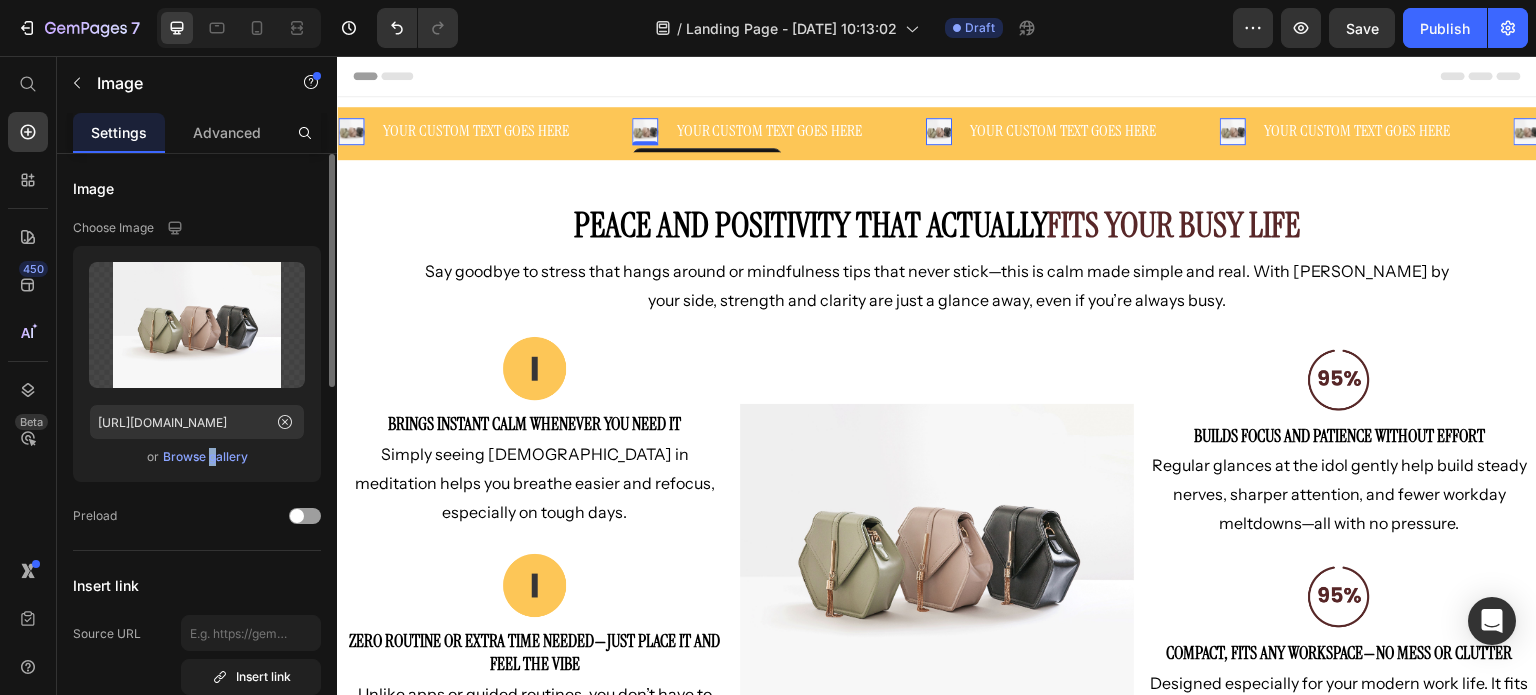 click on "Browse gallery" at bounding box center [205, 457] 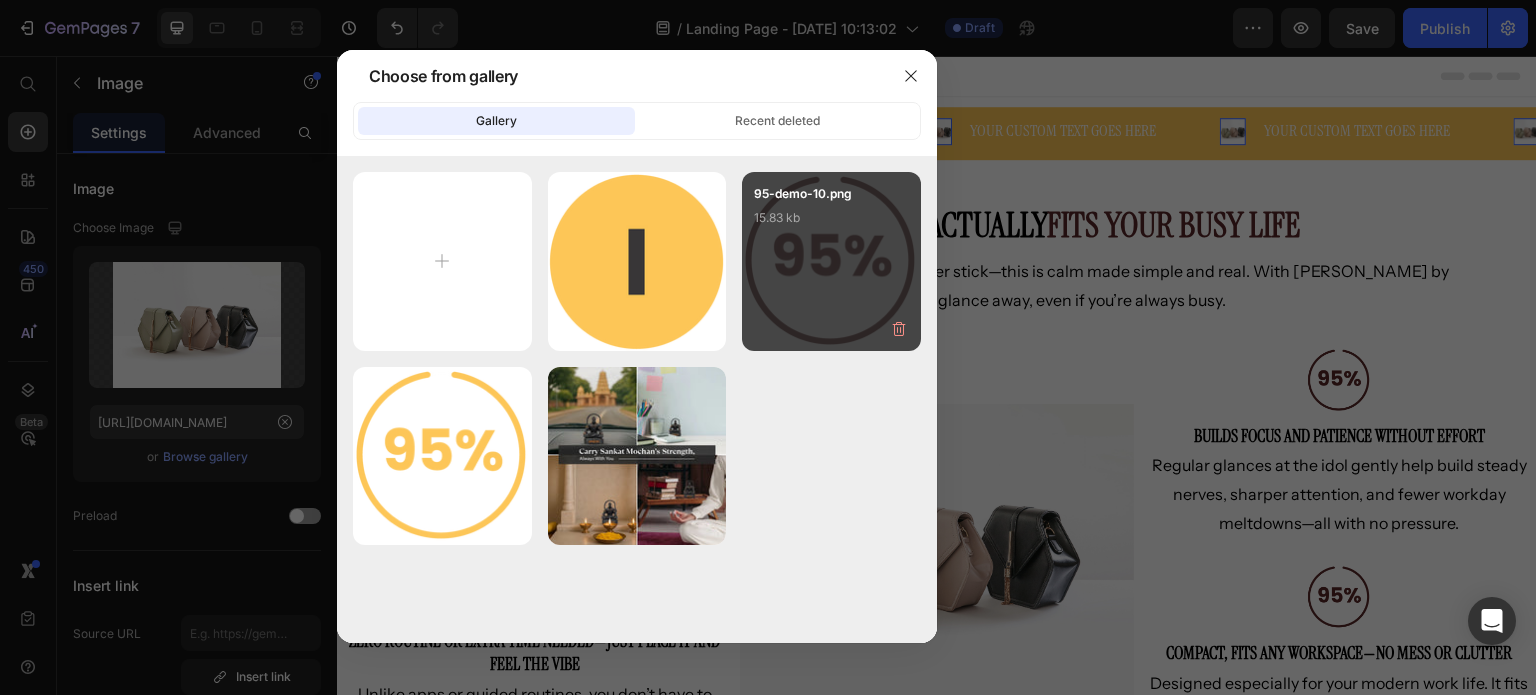 click on "95-demo-10.png 15.83 kb" at bounding box center [831, 224] 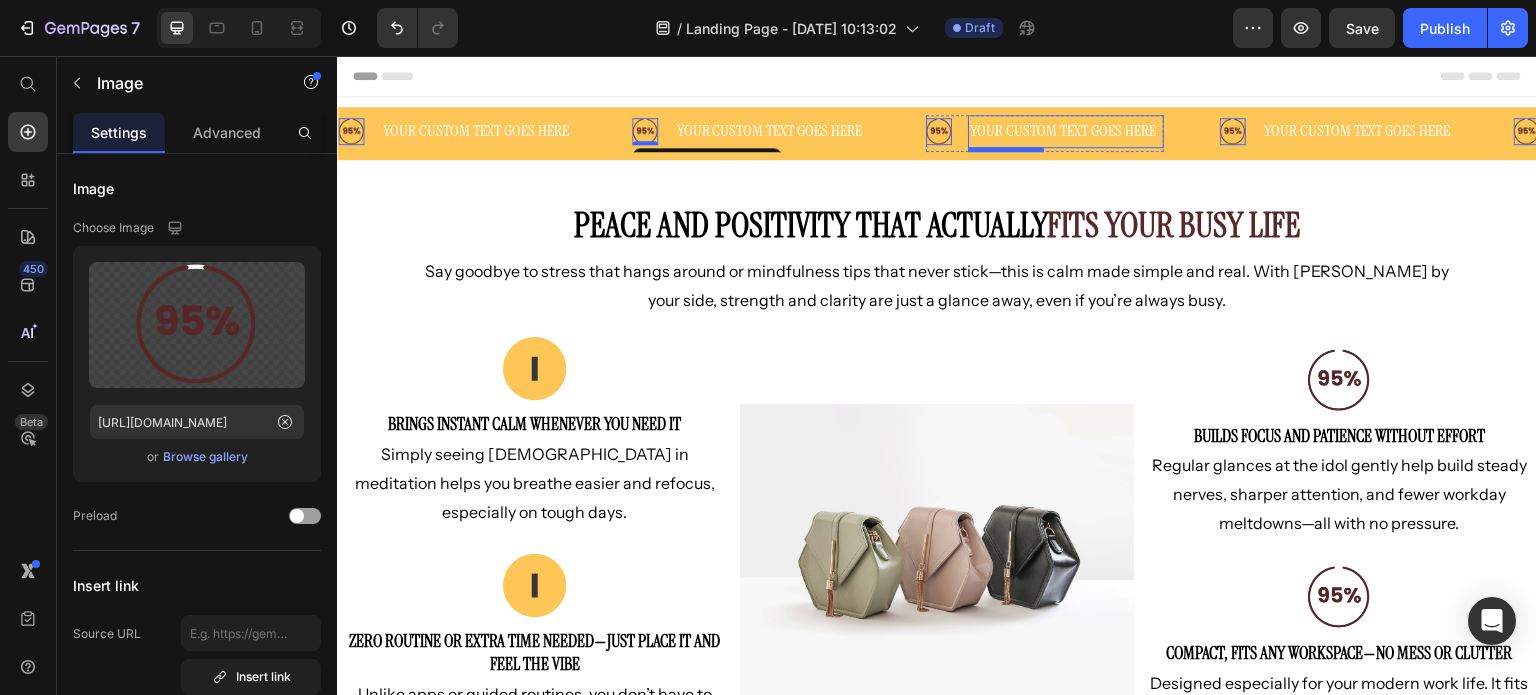 click on "Your custom text goes here" at bounding box center [1062, 131] 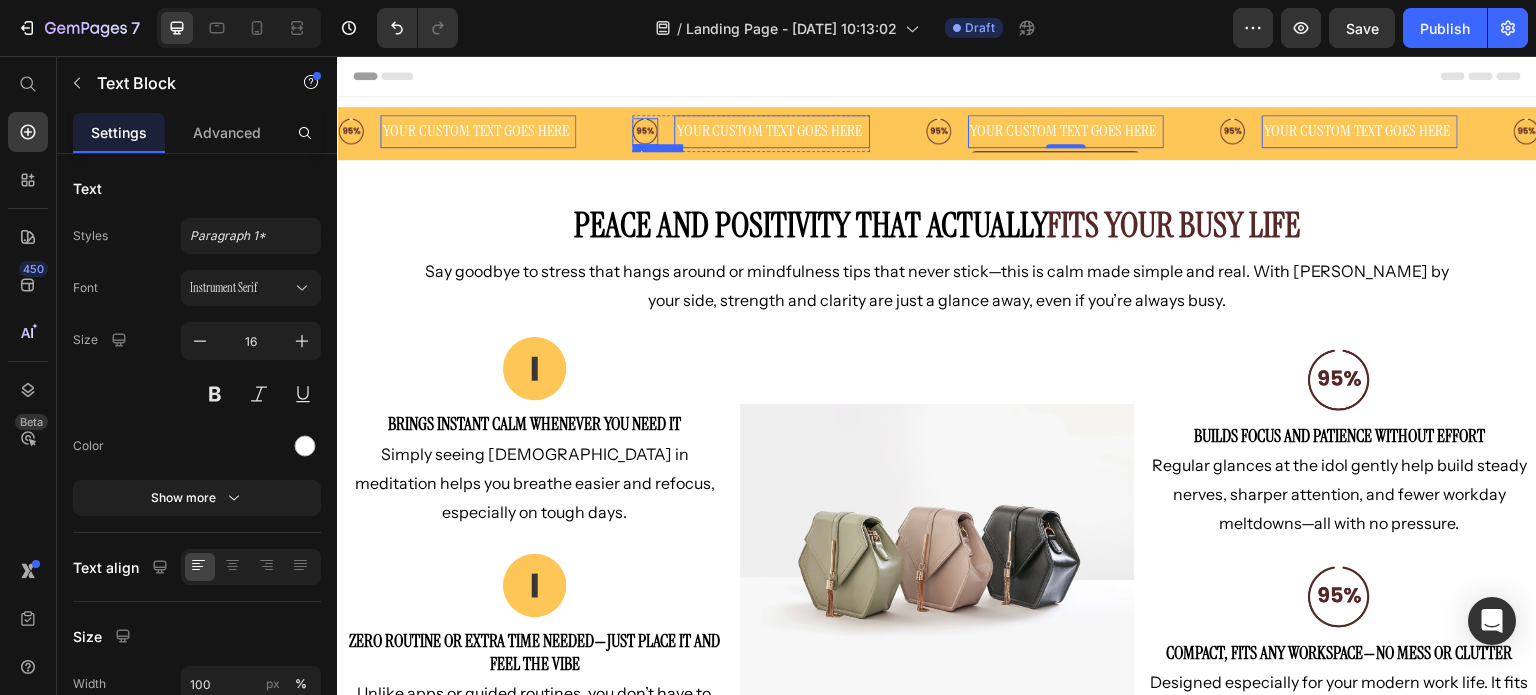 click at bounding box center (645, 131) 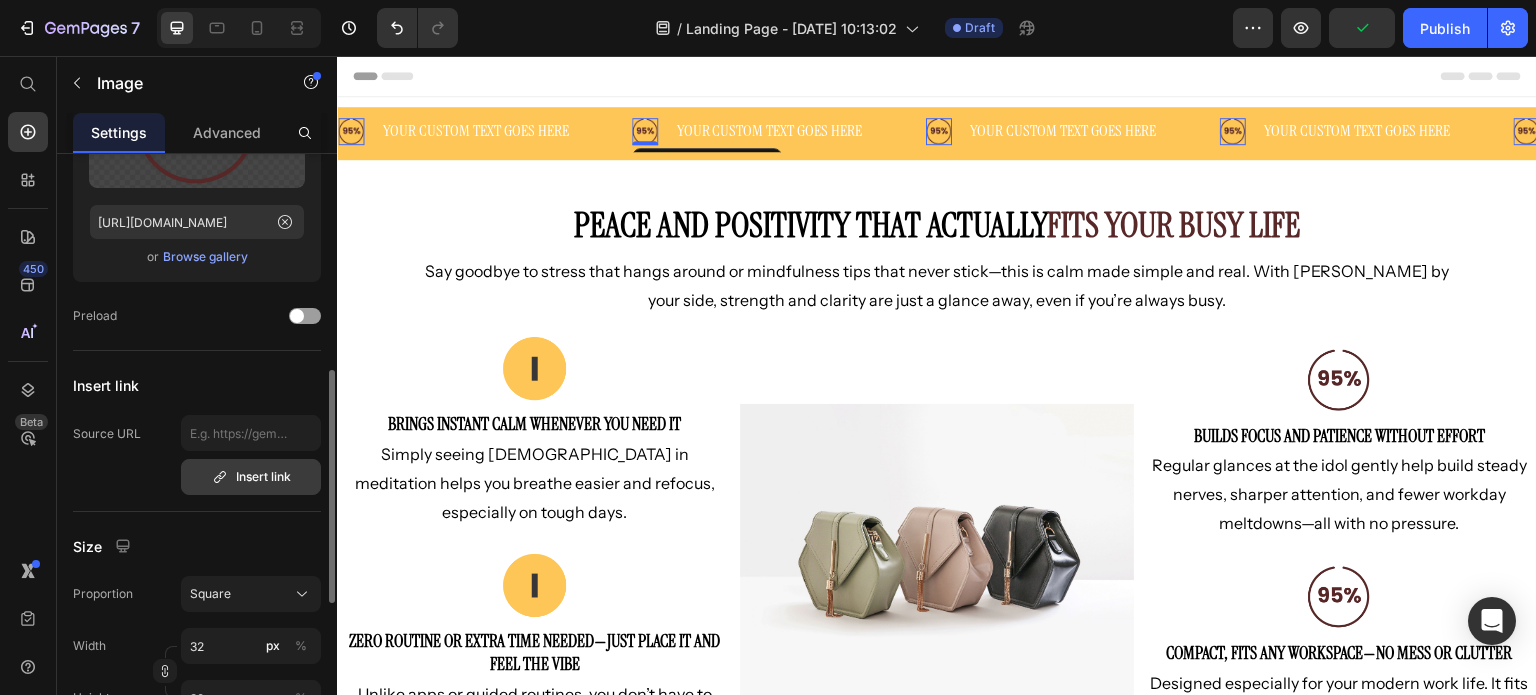 scroll, scrollTop: 300, scrollLeft: 0, axis: vertical 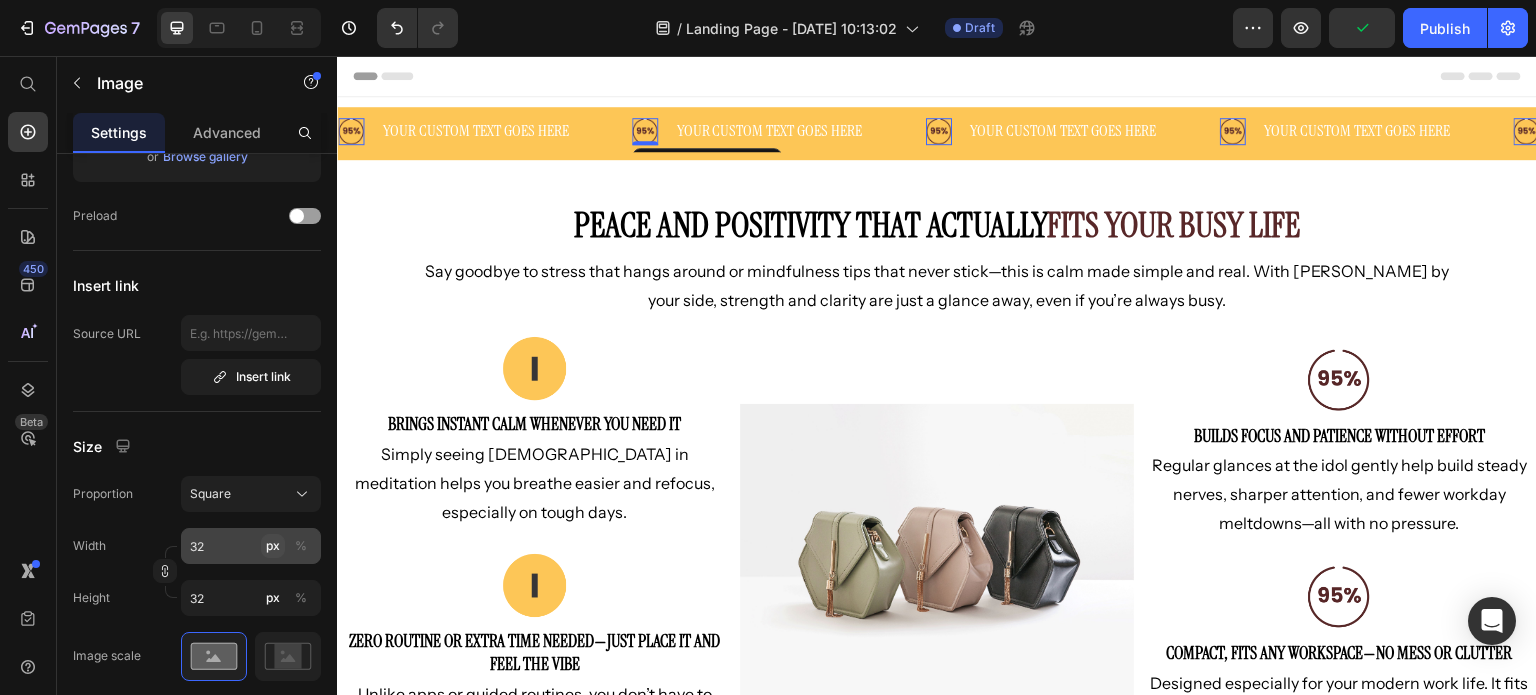 click on "%" at bounding box center [301, 546] 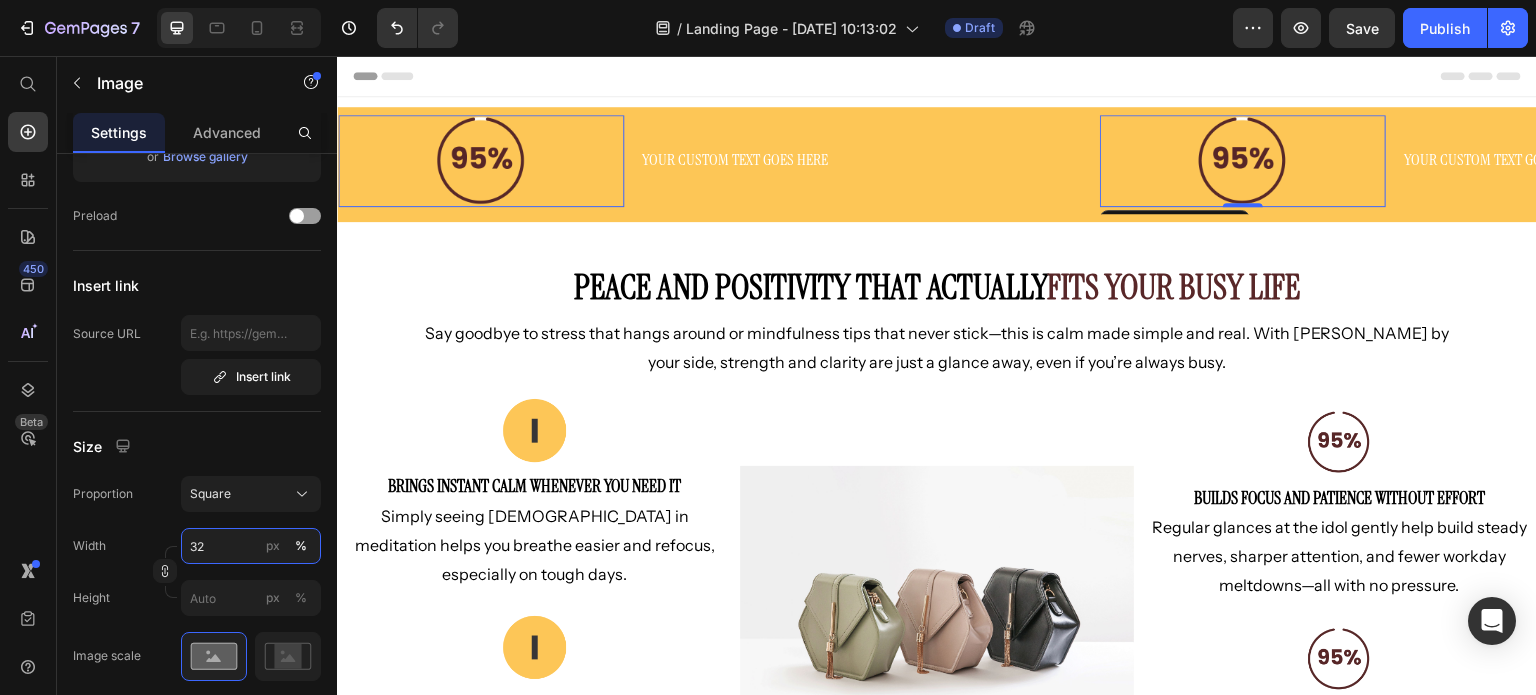 click on "32" at bounding box center (251, 546) 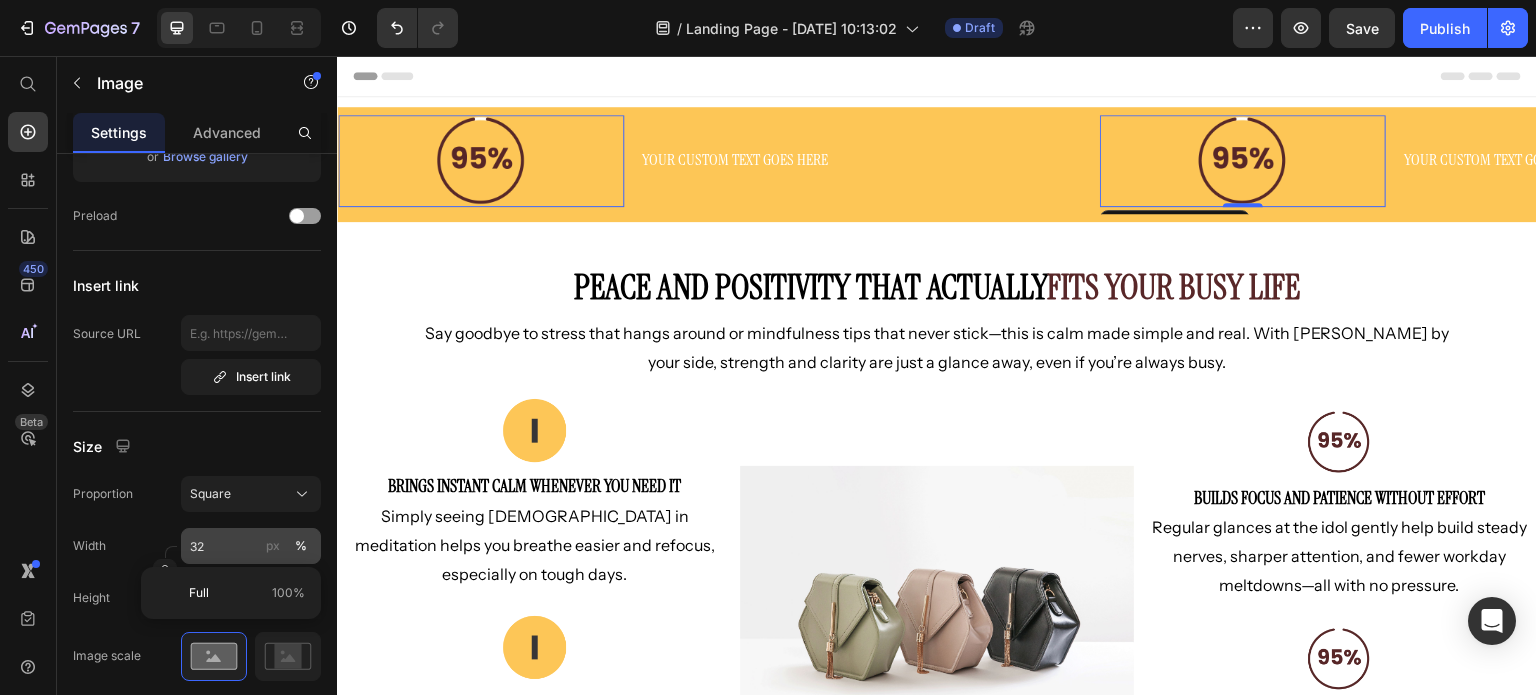click on "px" at bounding box center [273, 546] 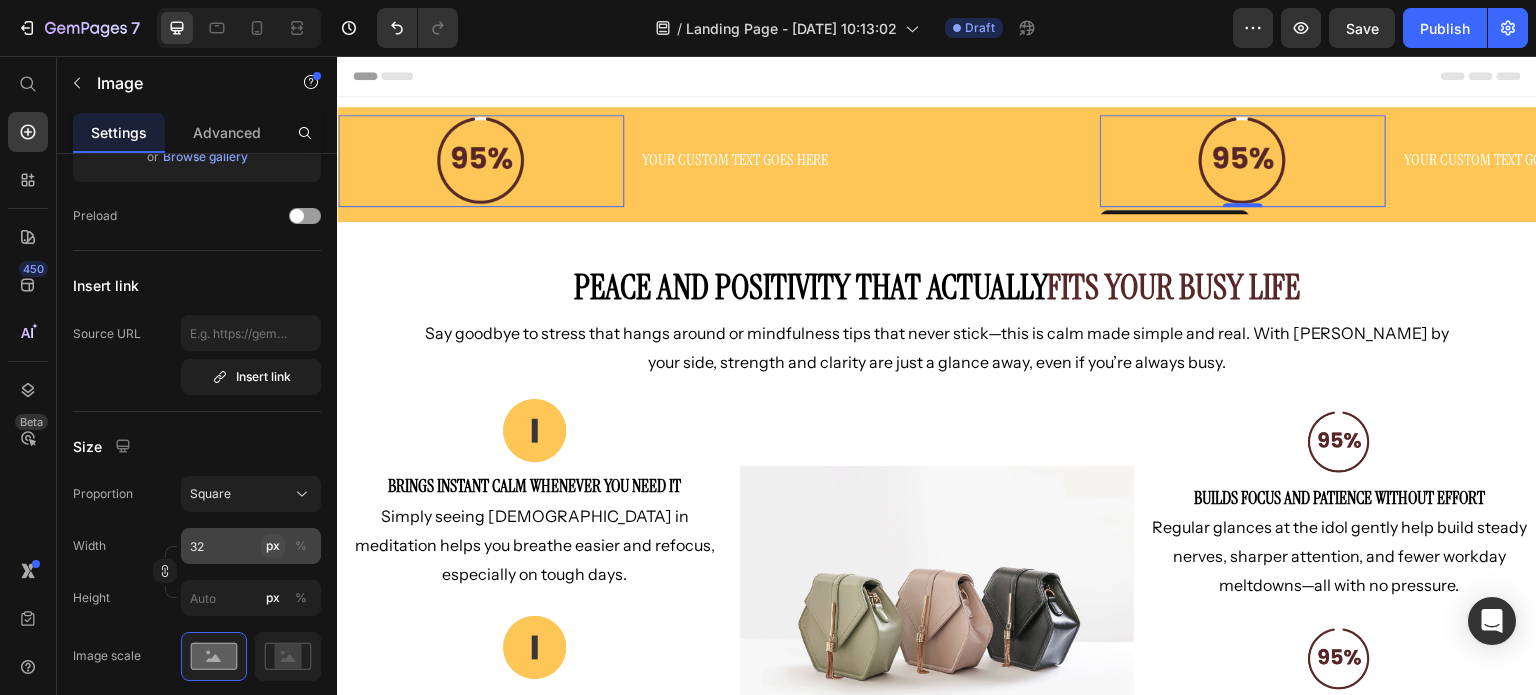 type on "32" 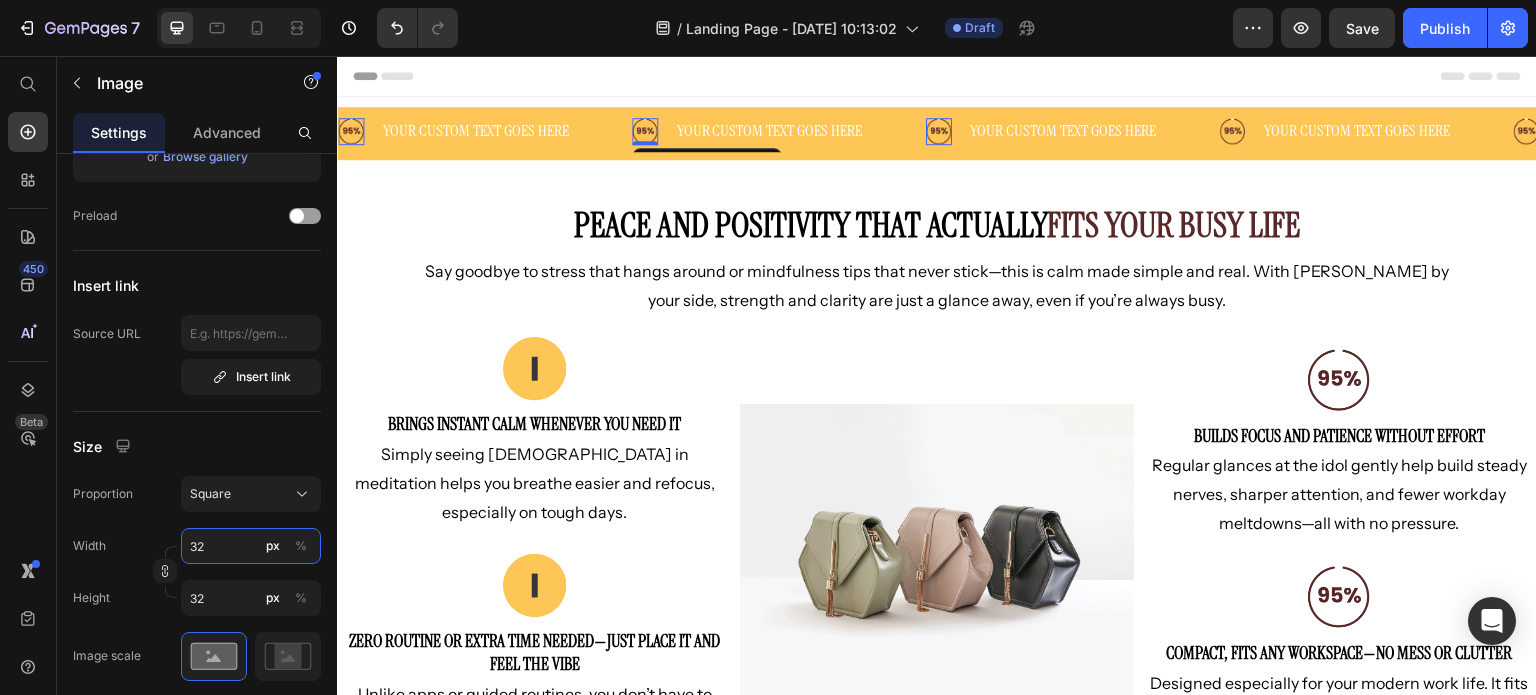 click on "32" at bounding box center [251, 546] 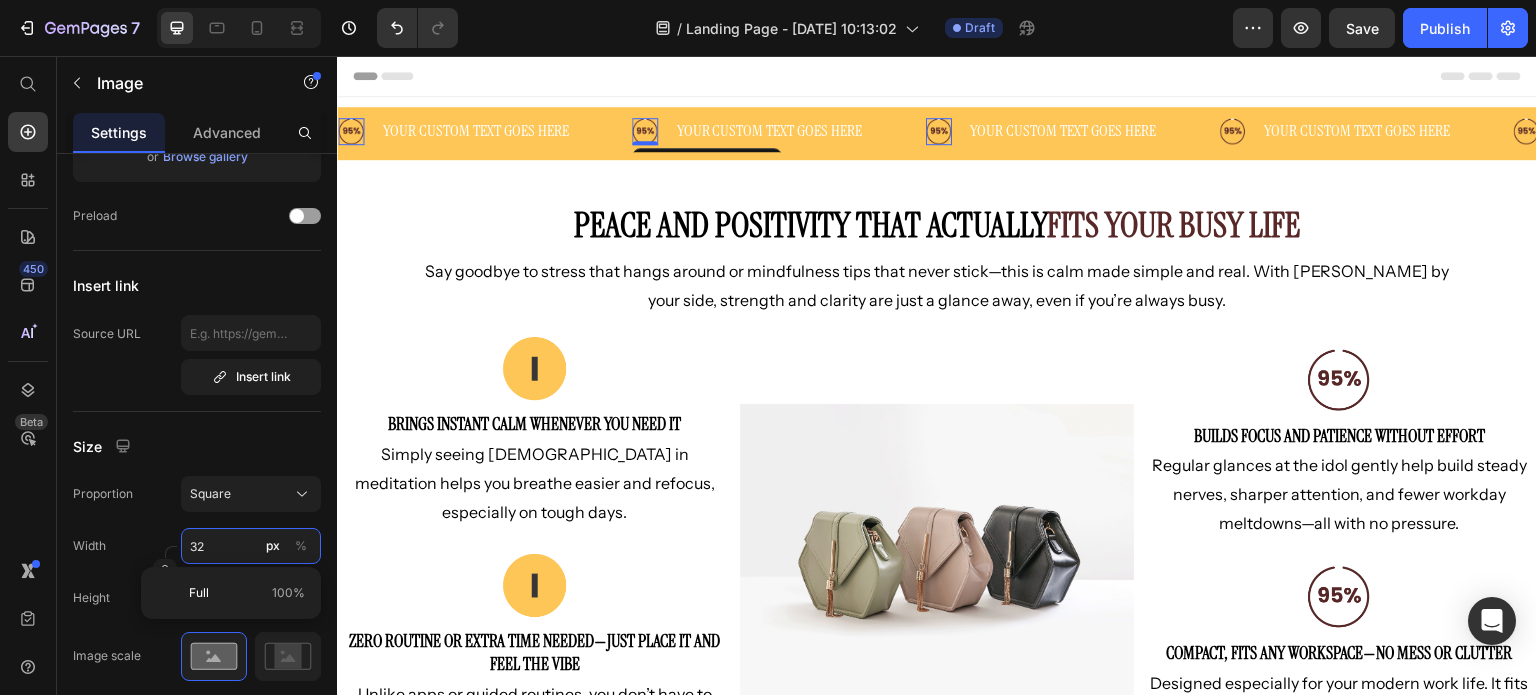 type on "2" 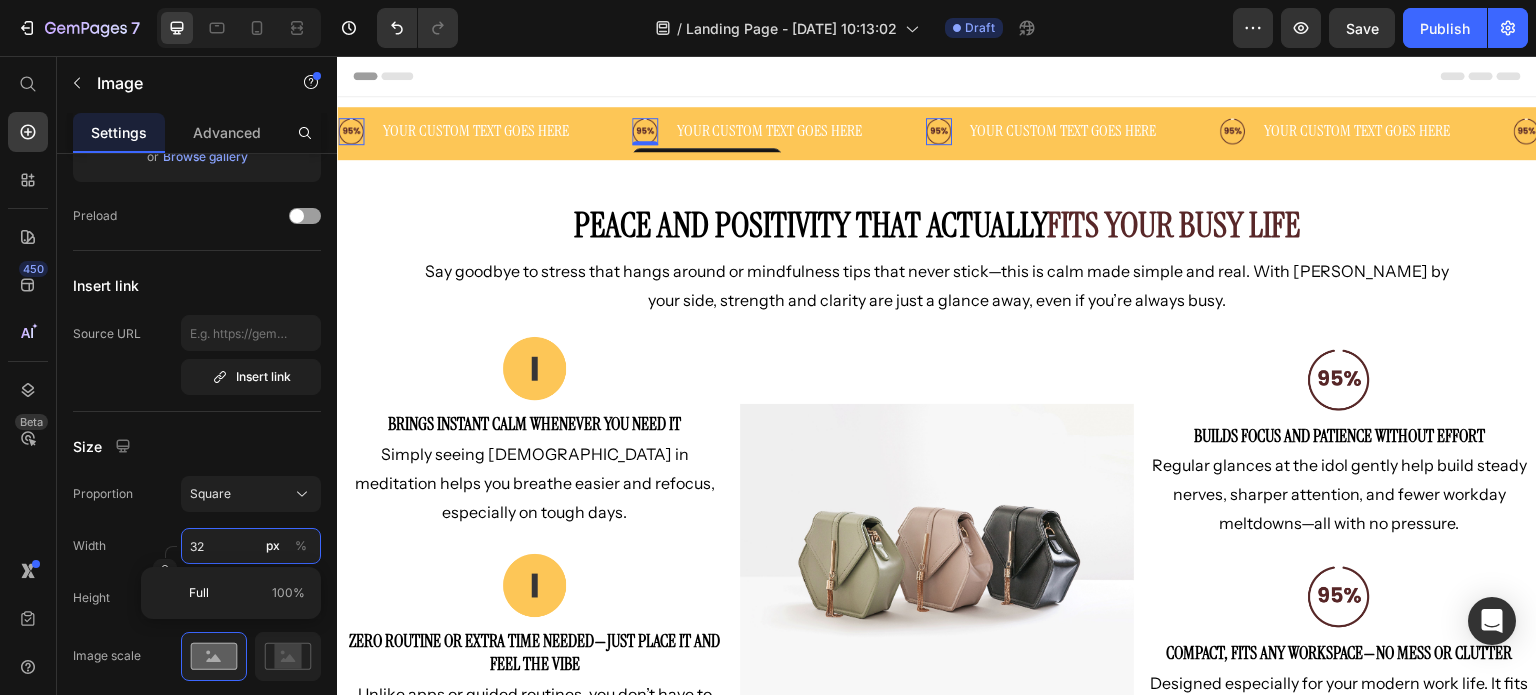 type on "2" 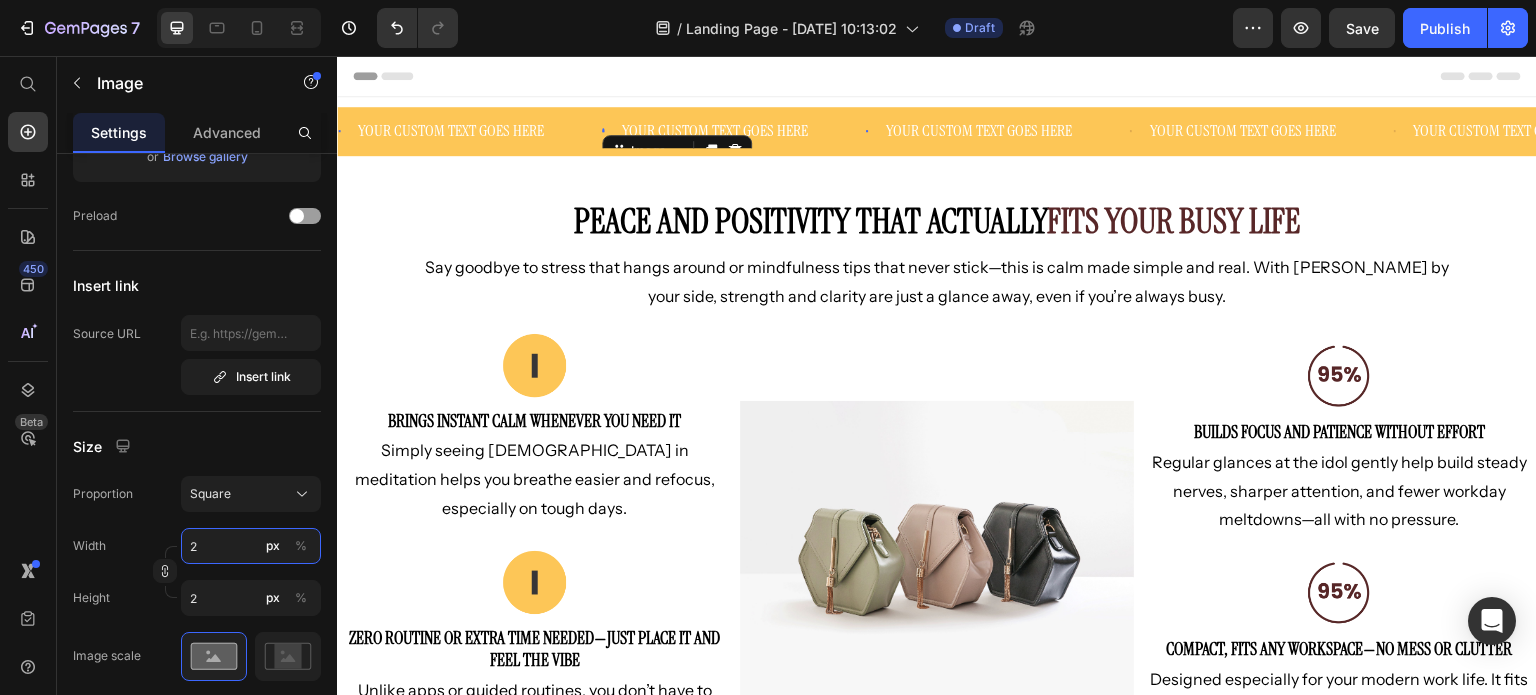 type on "42" 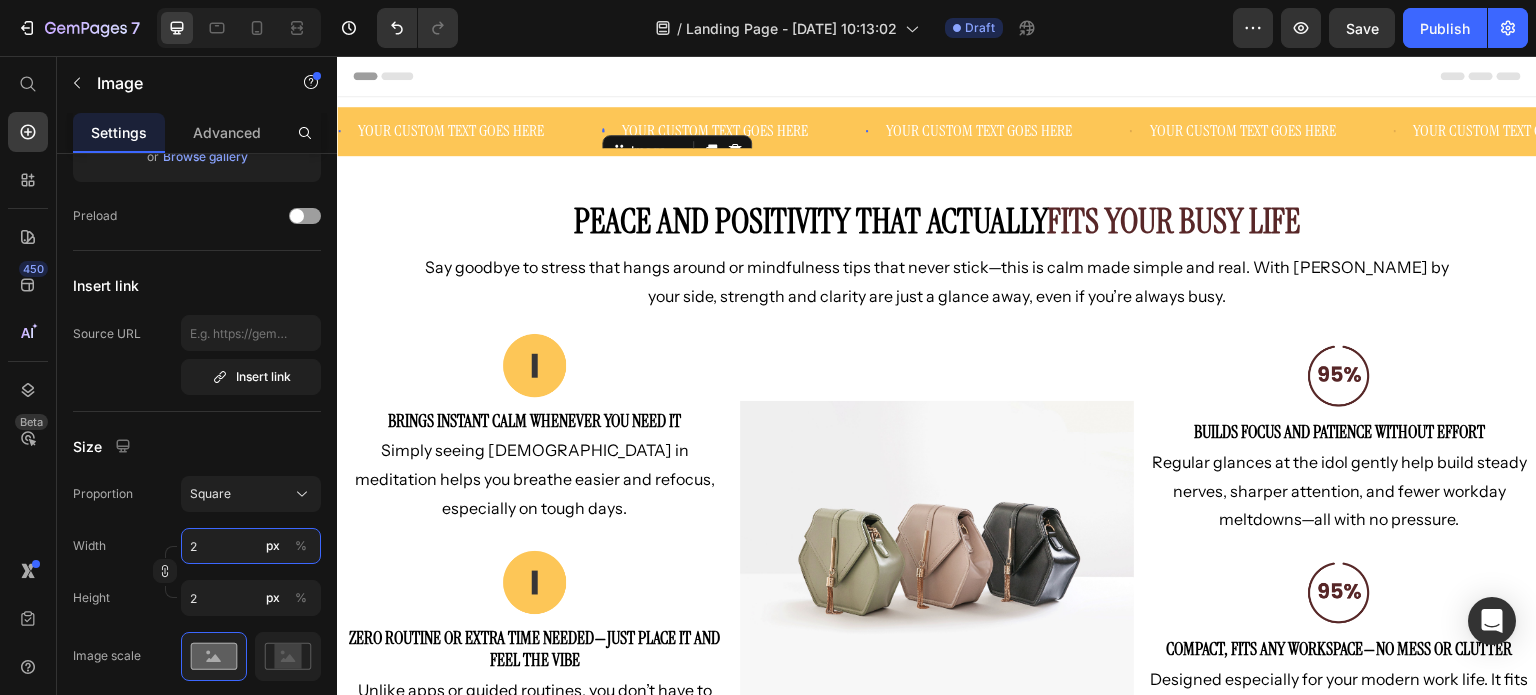 type on "42" 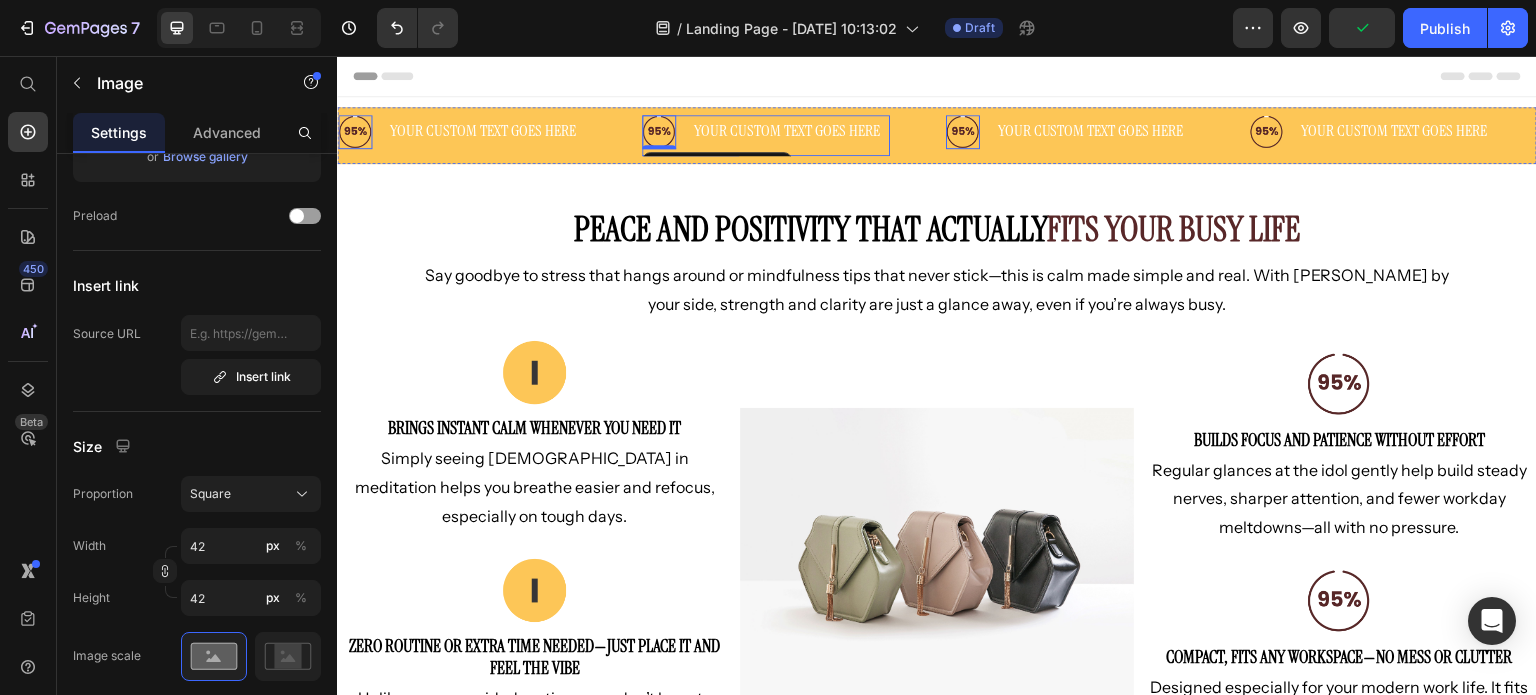 drag, startPoint x: 679, startPoint y: 124, endPoint x: 461, endPoint y: 211, distance: 234.71898 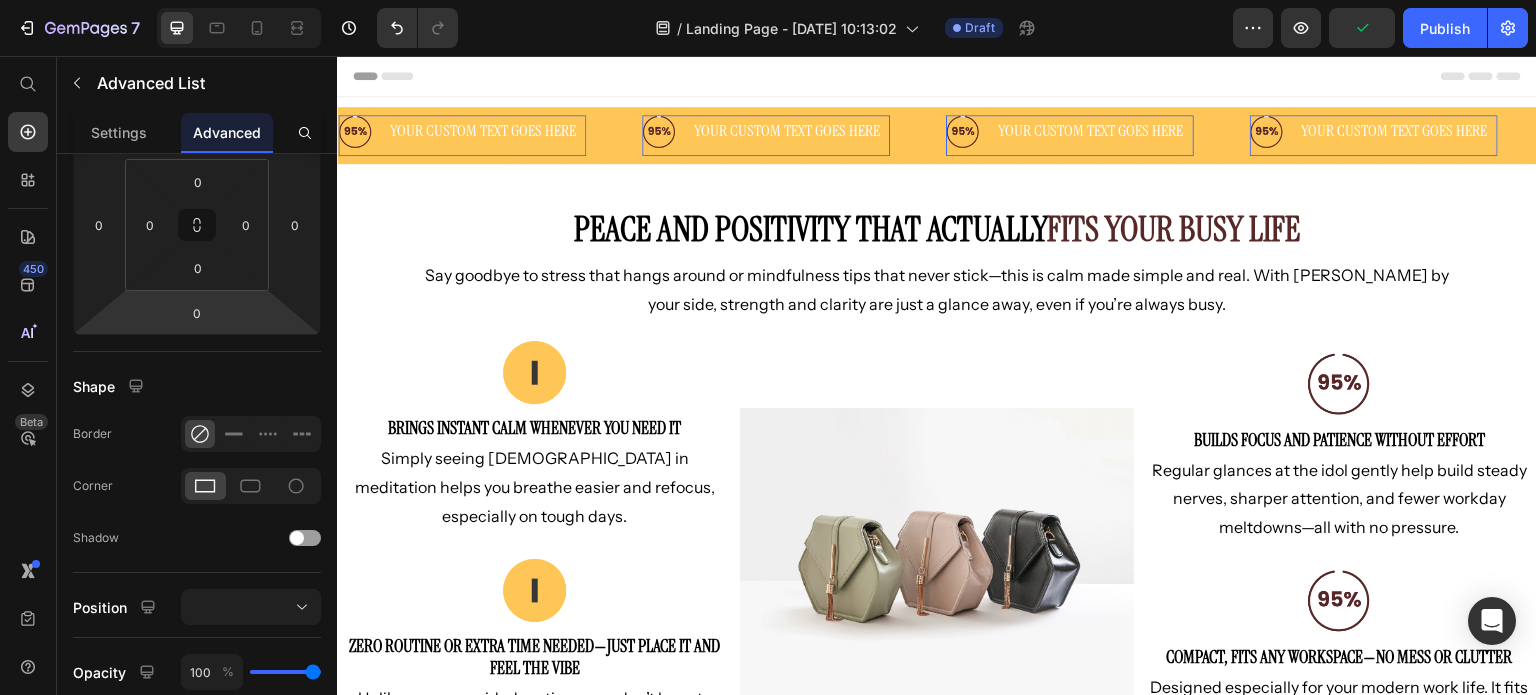 scroll, scrollTop: 0, scrollLeft: 0, axis: both 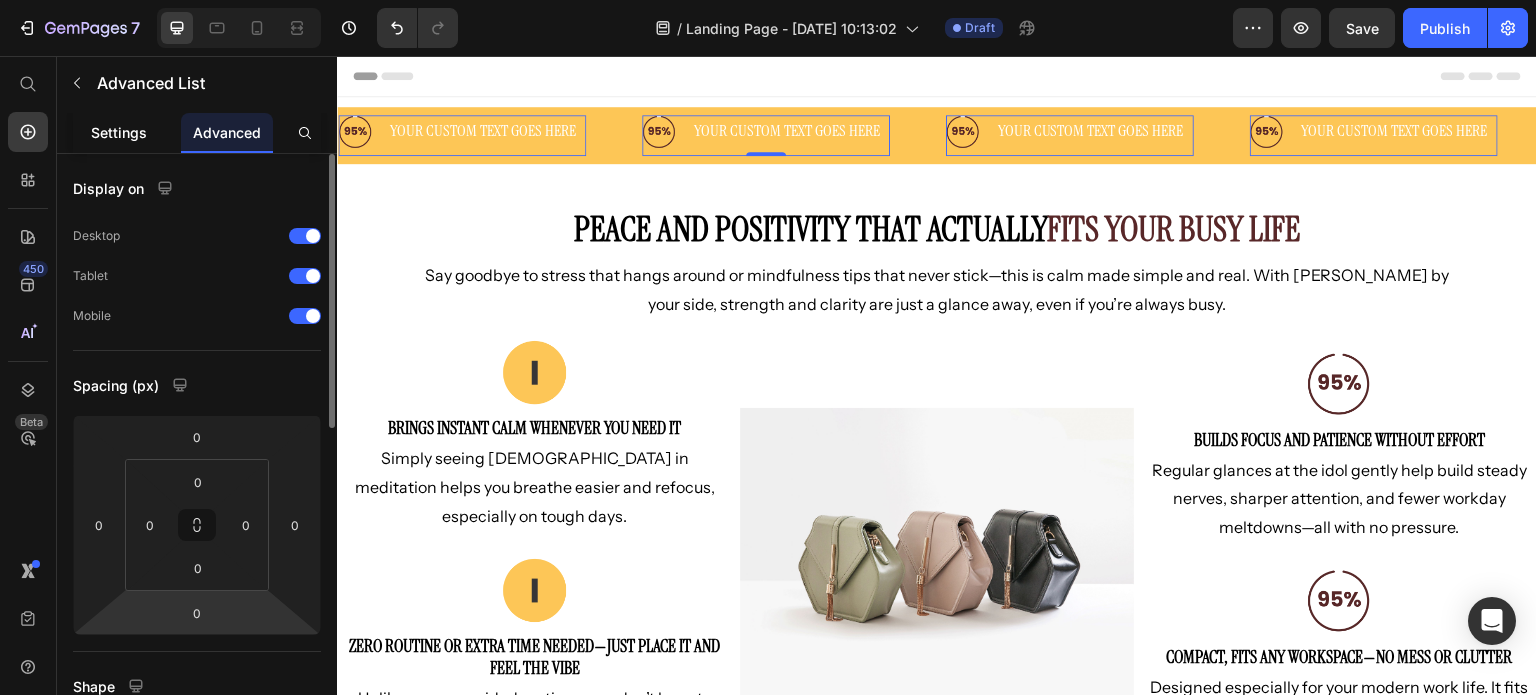 click on "Settings" at bounding box center (119, 132) 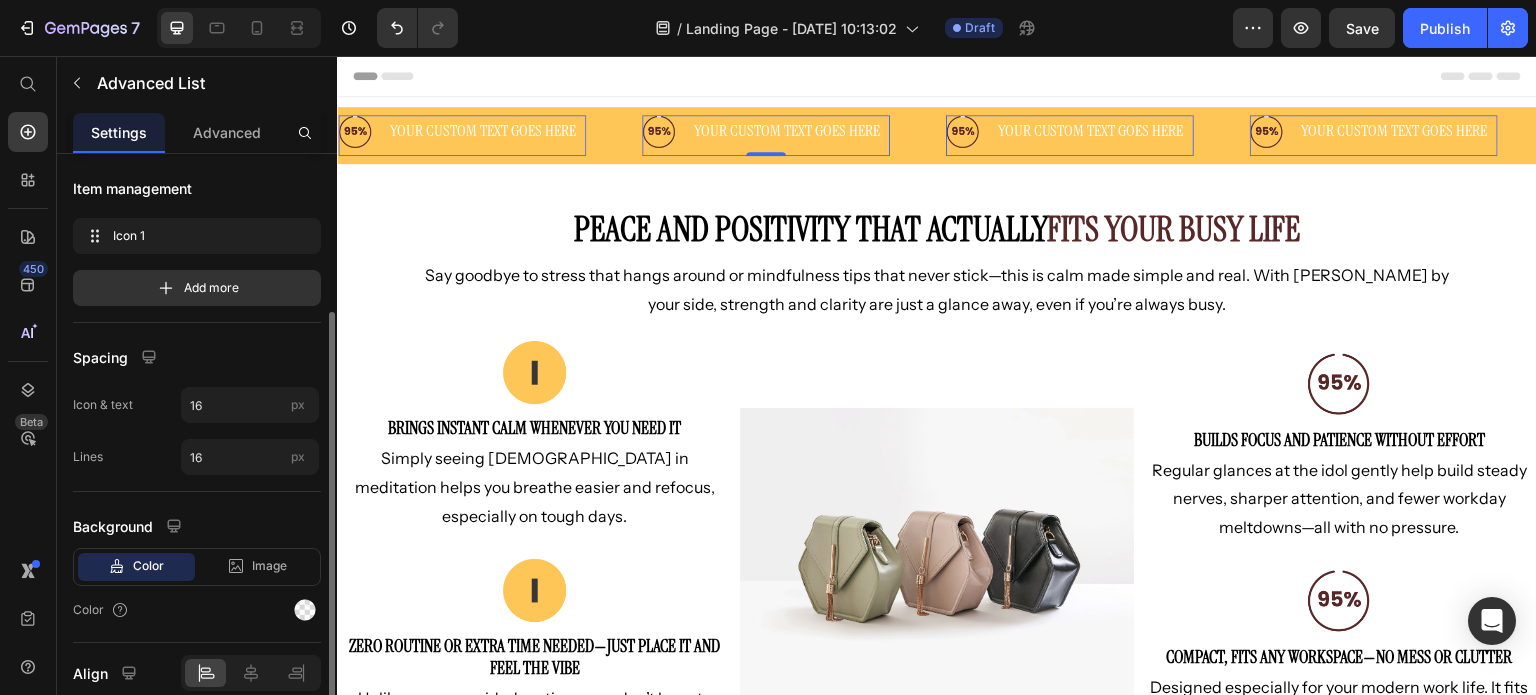 scroll, scrollTop: 84, scrollLeft: 0, axis: vertical 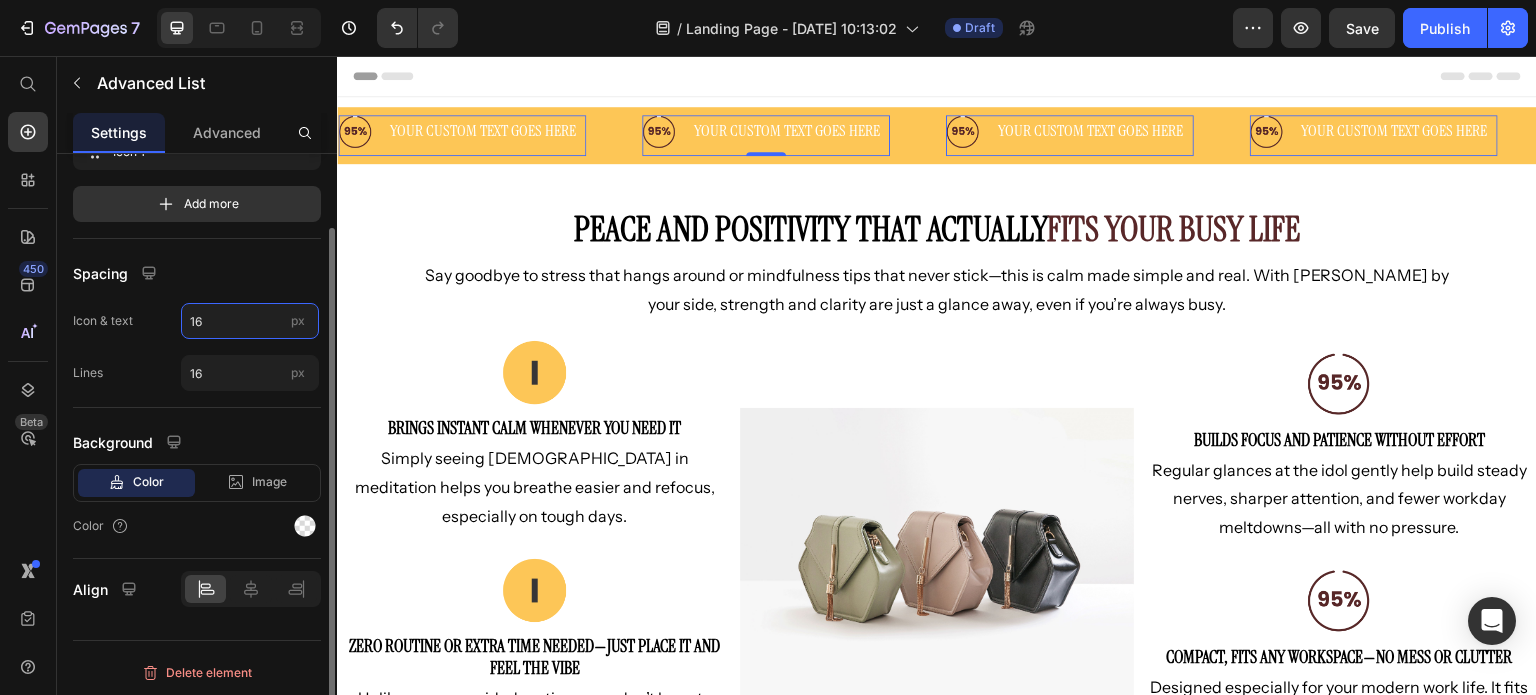 click on "16" at bounding box center [250, 321] 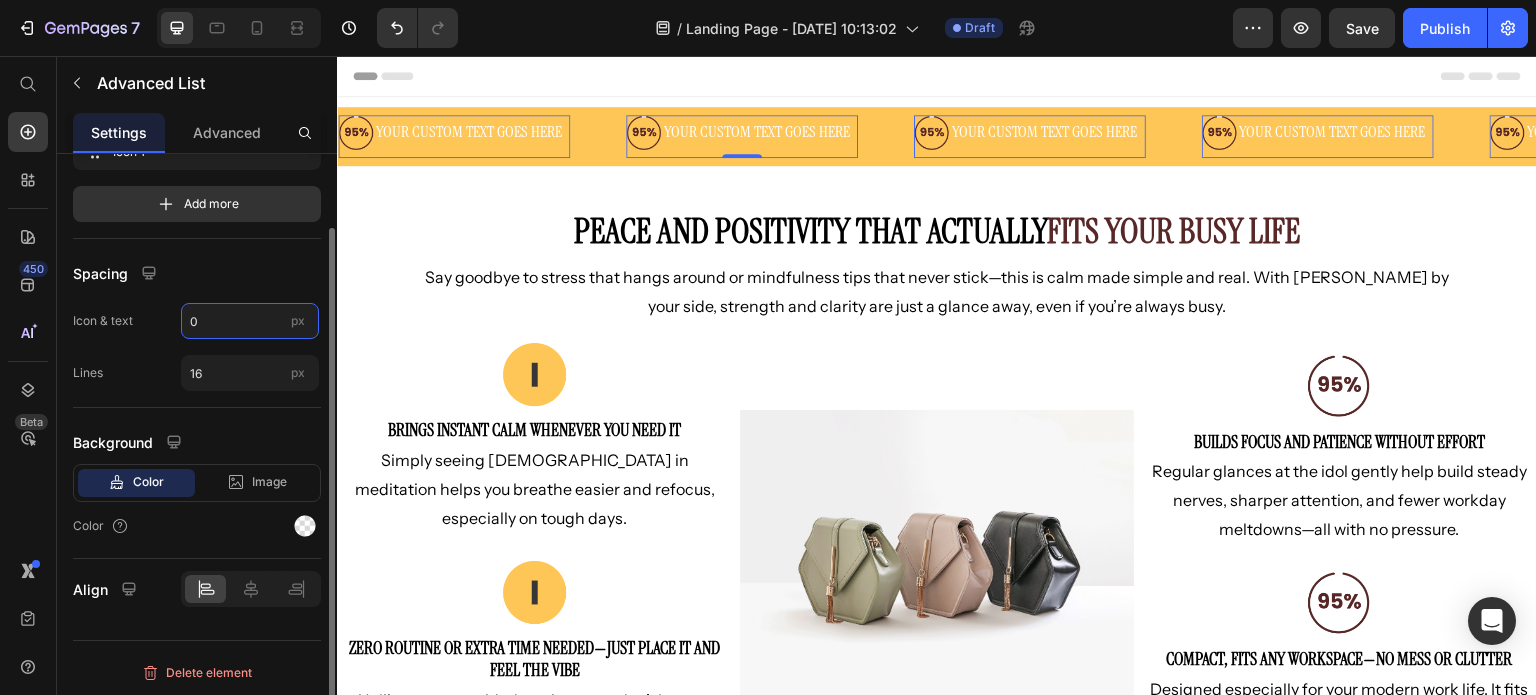drag, startPoint x: 203, startPoint y: 320, endPoint x: 180, endPoint y: 327, distance: 24.04163 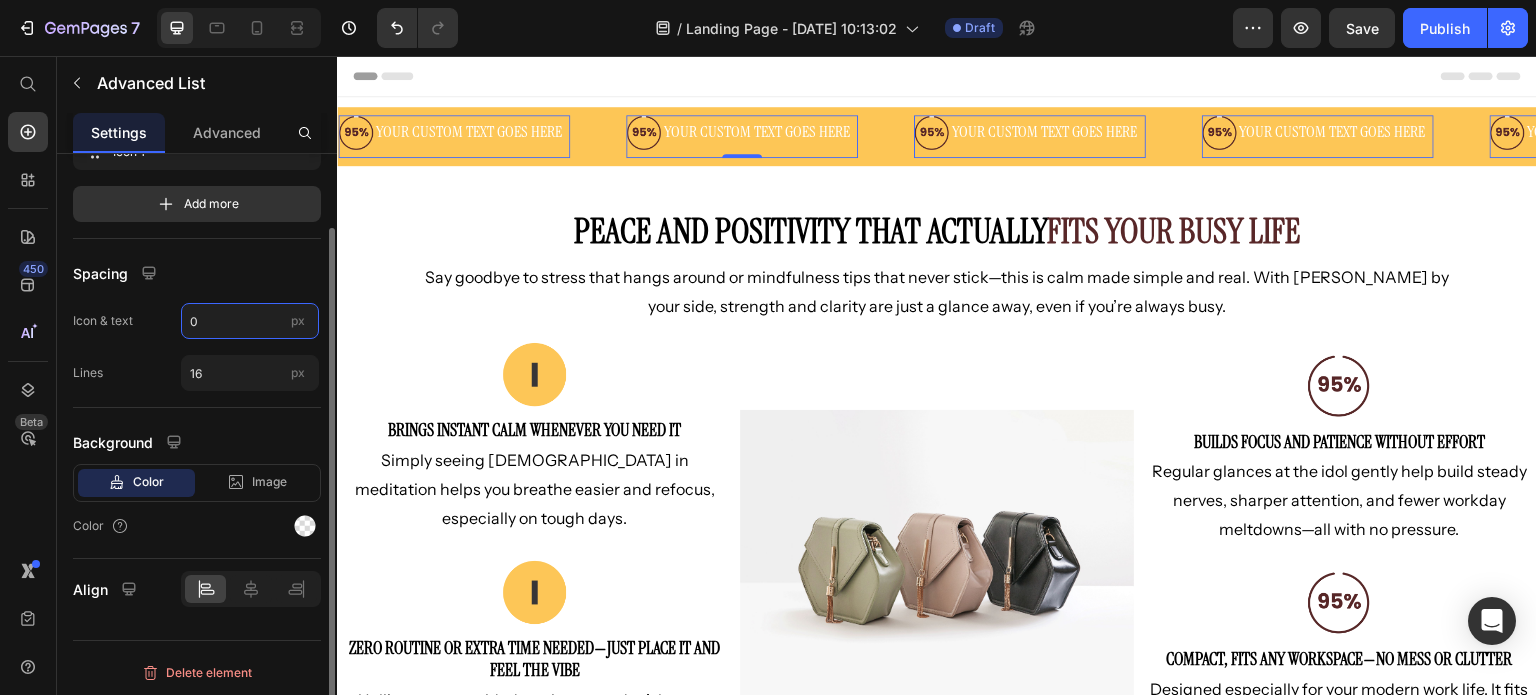 click on "Icon & text 0 px" 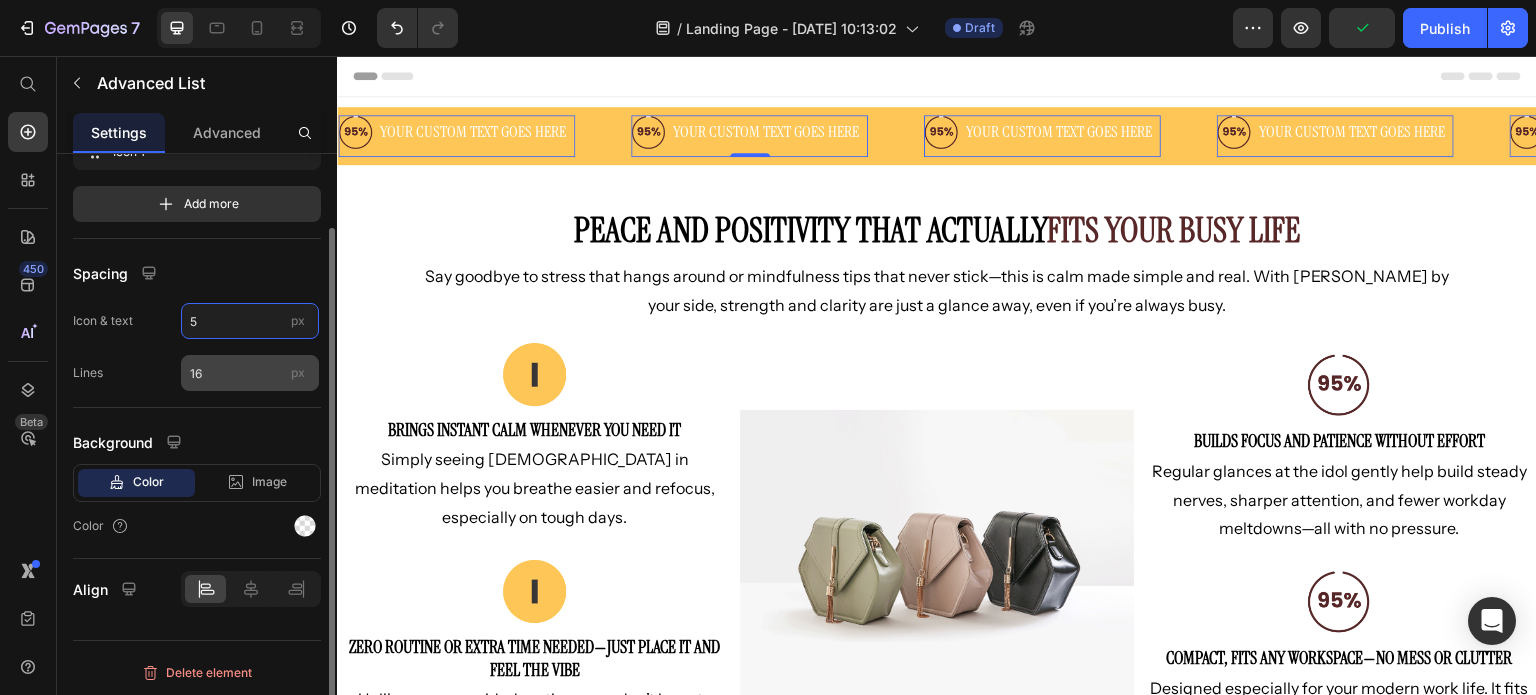 type on "5" 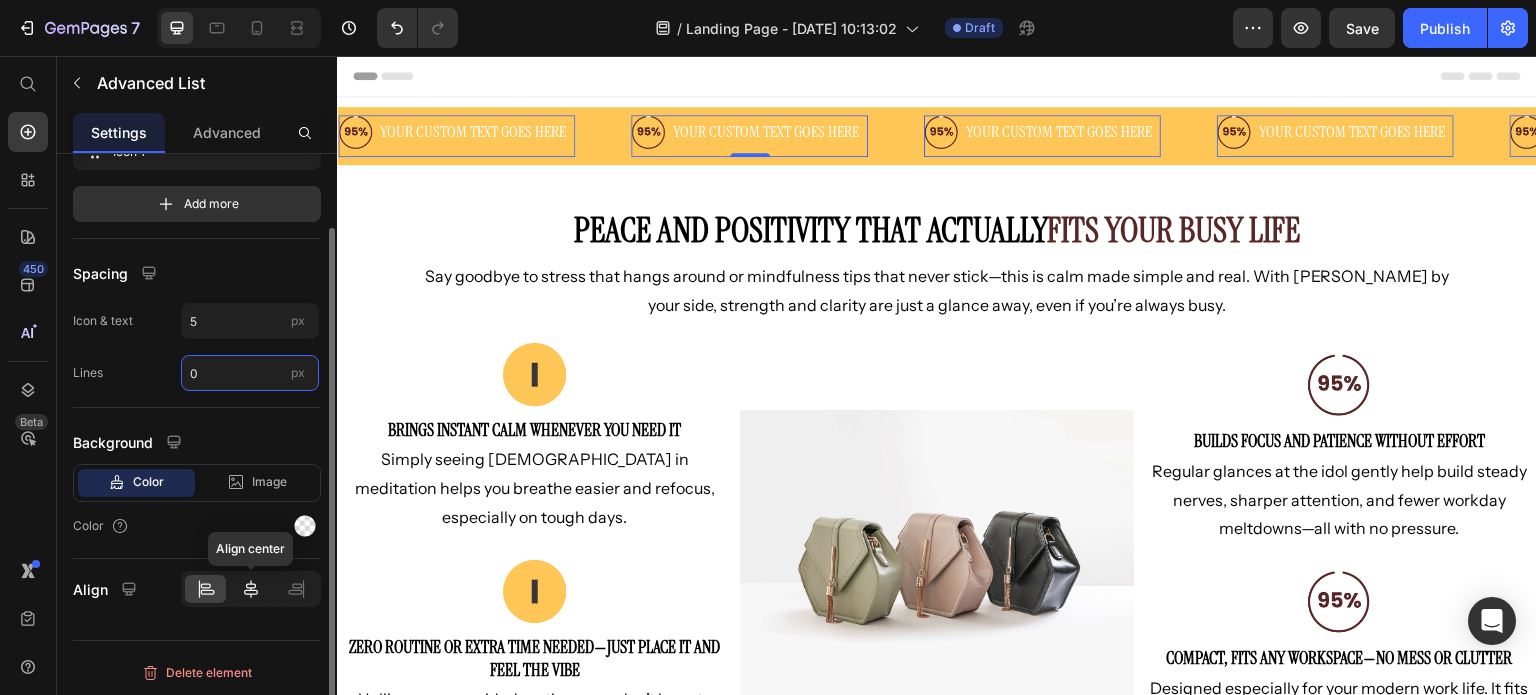 type on "0" 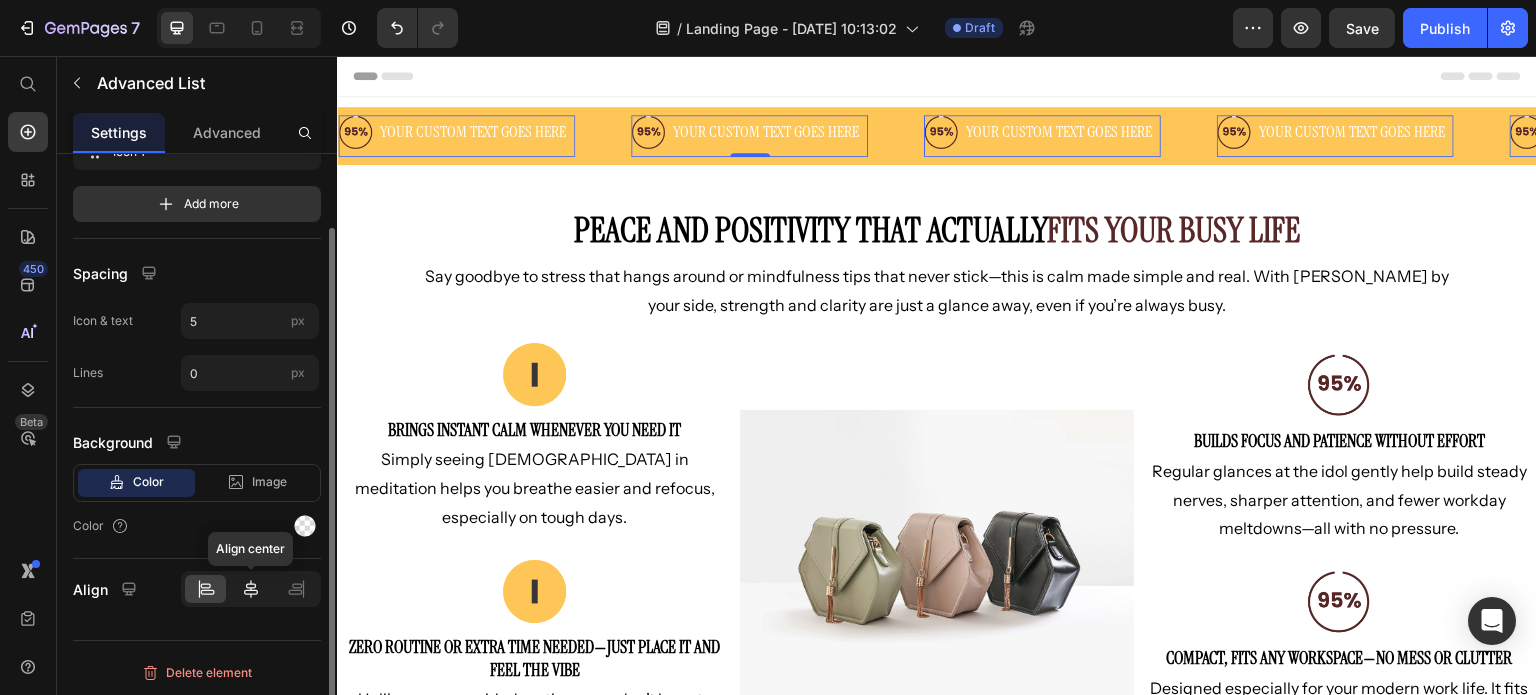 click 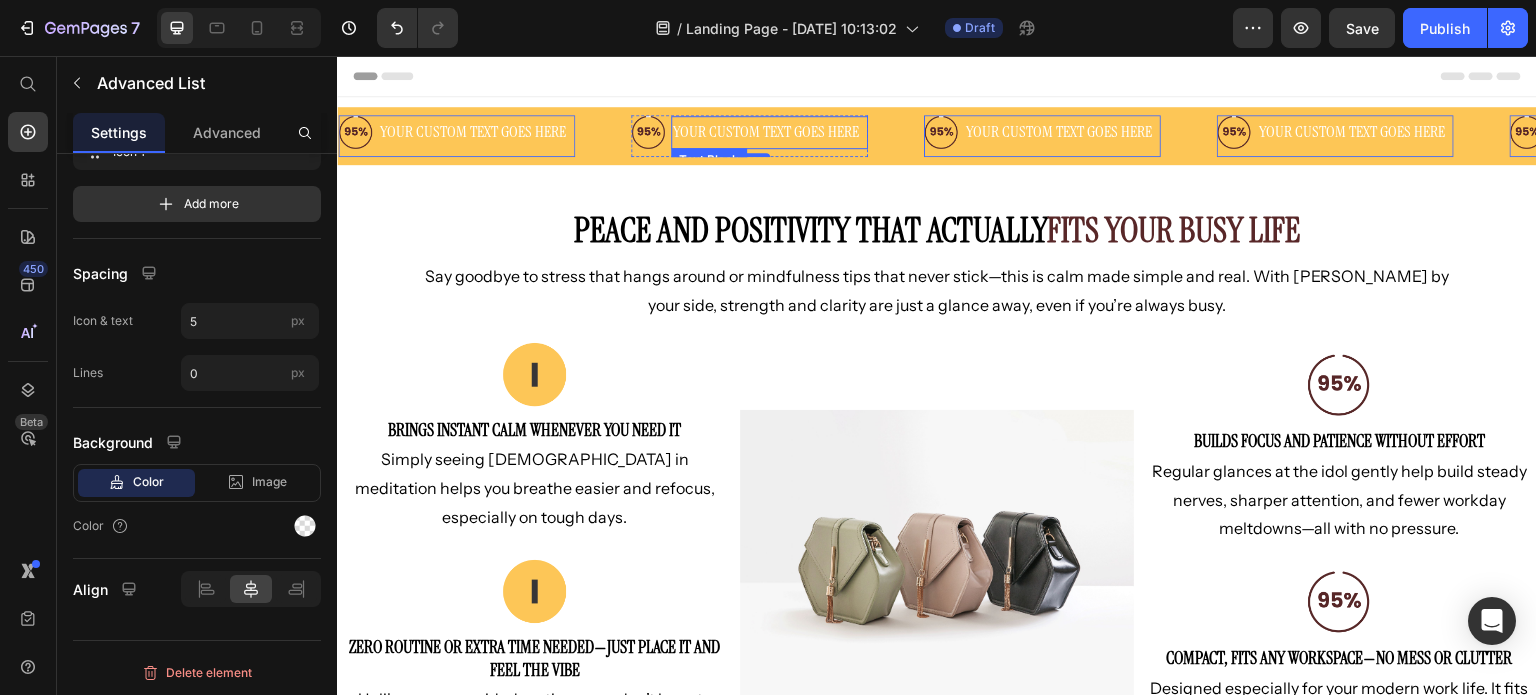 click on "Your custom text goes here" at bounding box center [765, 132] 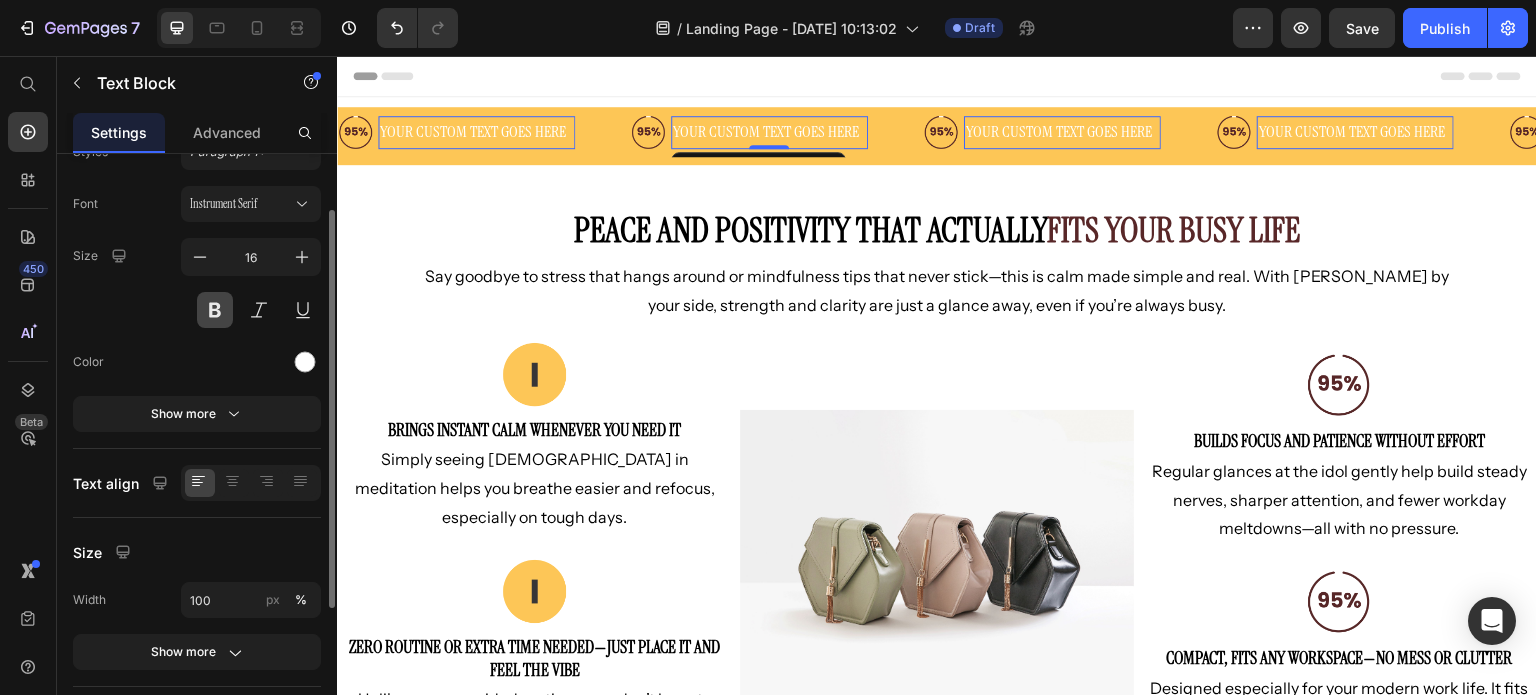 scroll, scrollTop: 0, scrollLeft: 0, axis: both 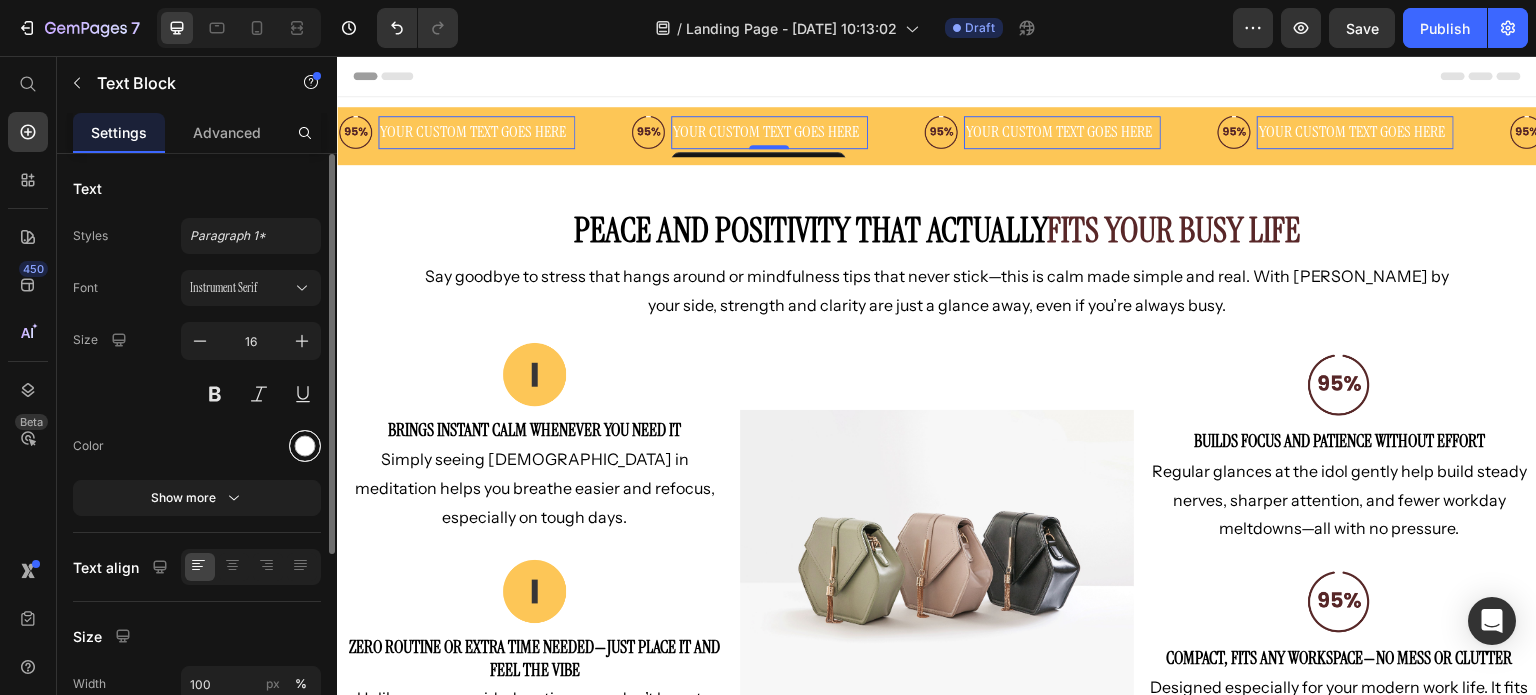 click at bounding box center (305, 446) 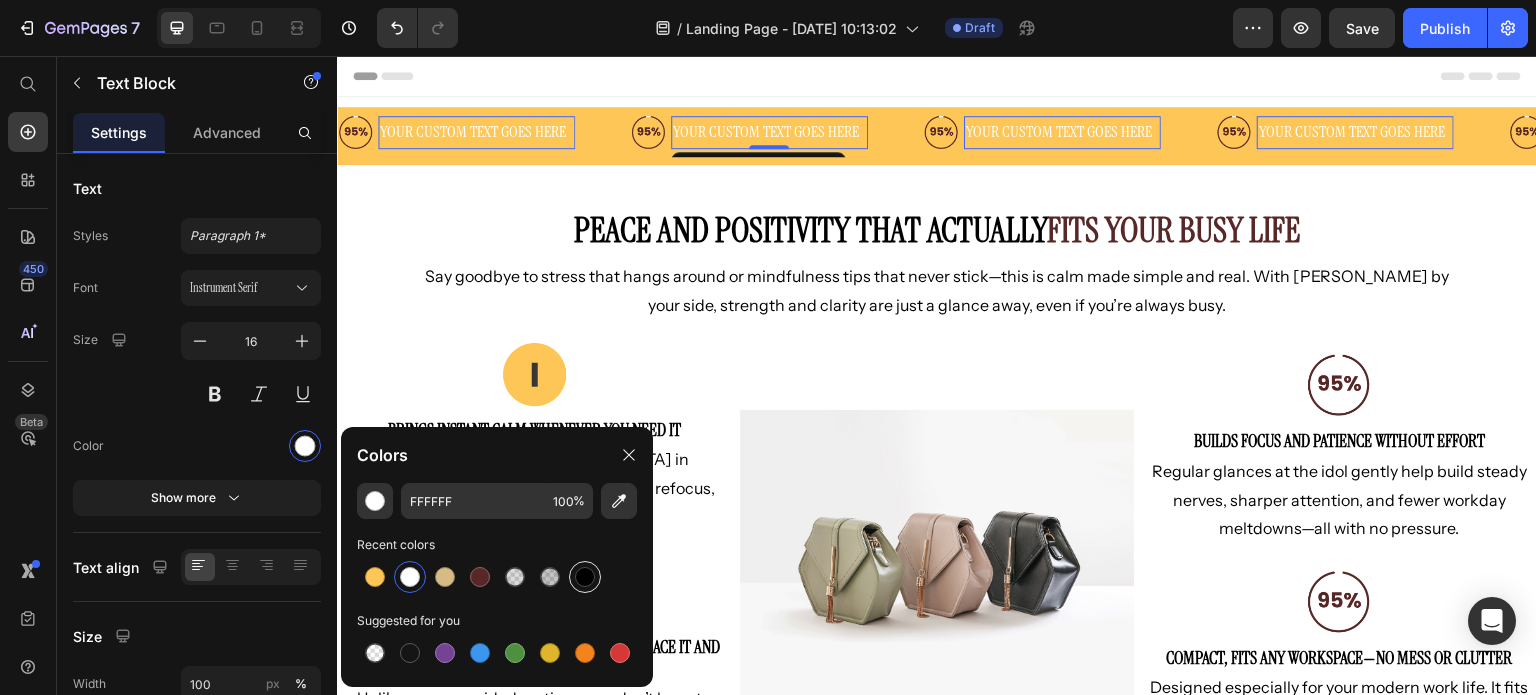 click at bounding box center [585, 577] 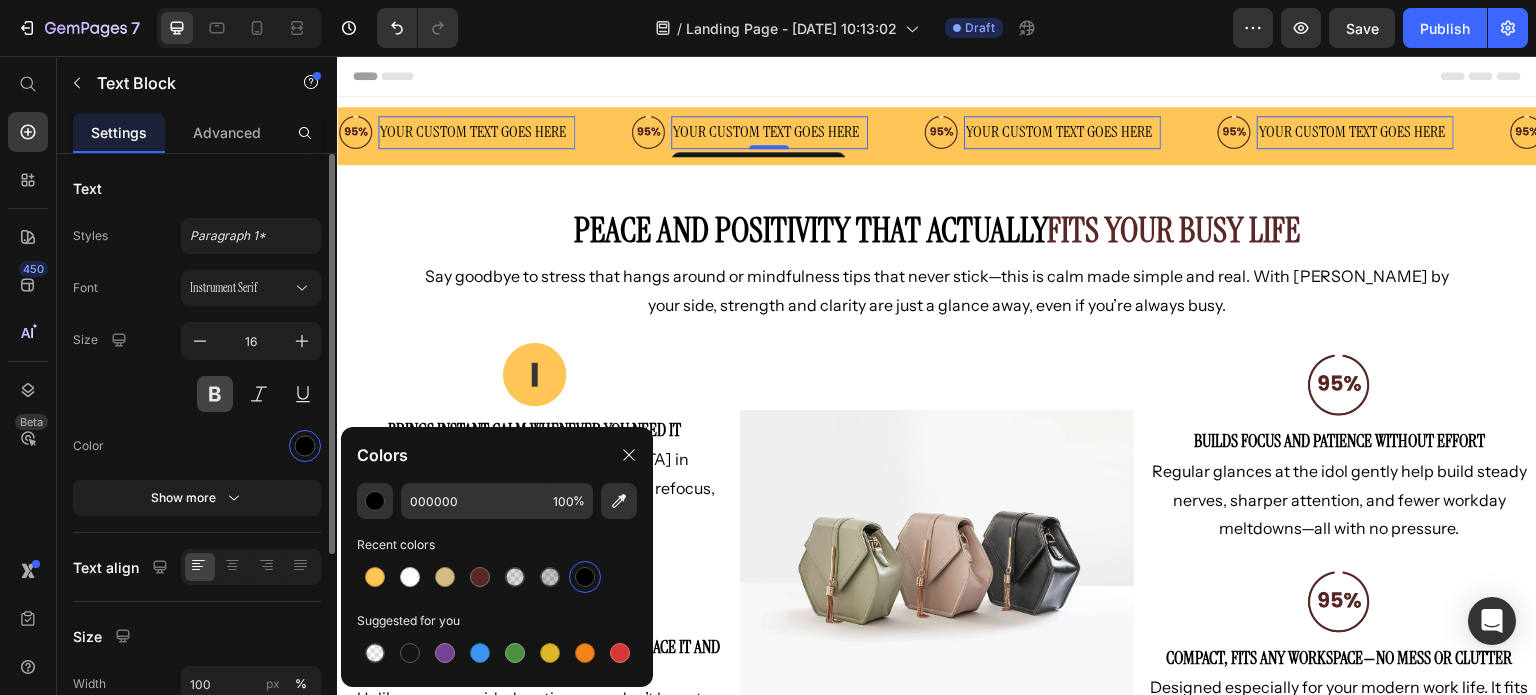 click at bounding box center (215, 394) 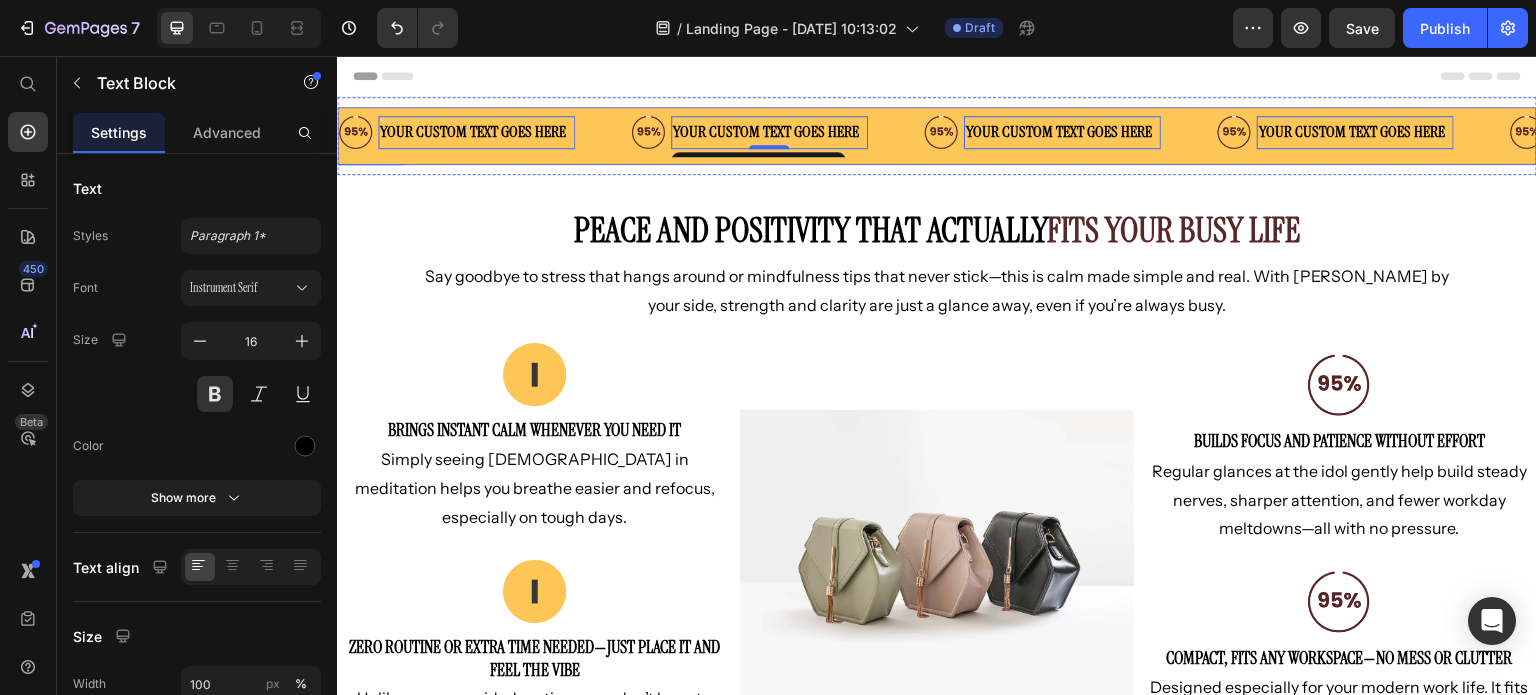 click on "Image Your custom text goes here Text Block   0 Advanced List Image Your custom text goes here Text Block   0 Advanced List Image Your custom text goes here Text Block   0 Advanced List Image Your custom text goes here Text Block   0 Advanced List Image Your custom text goes here Text Block   0 Advanced List Image Your custom text goes here Text Block   0 Advanced List Image Your custom text goes here Text Block   0 Advanced List Image Your custom text goes here Text Block   0 Advanced List Image Your custom text goes here Text Block   0 Advanced List Image Your custom text goes here Text Block   0 Advanced List Image Your custom text goes here Text Block   0 Advanced List Image Your custom text goes here Text Block   0 Advanced List Marquee" at bounding box center (937, 136) 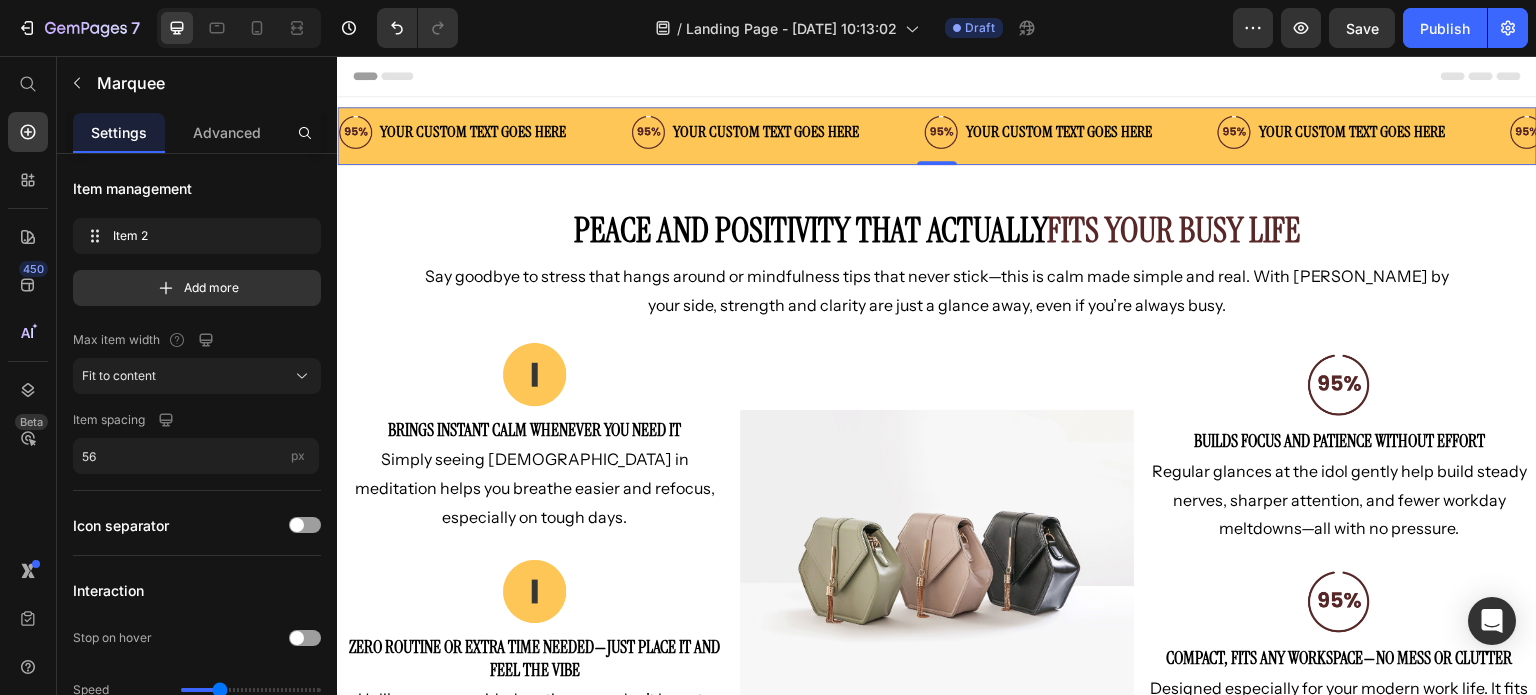 click on "Image Your custom text goes here Text Block Advanced List Image Your custom text goes here Text Block Advanced List Image Your custom text goes here Text Block Advanced List Image Your custom text goes here Text Block Advanced List Image Your custom text goes here Text Block Advanced List Image Your custom text goes here Text Block Advanced List Image Your custom text goes here Text Block Advanced List Image Your custom text goes here Text Block Advanced List Image Your custom text goes here Text Block Advanced List Image Your custom text goes here Text Block Advanced List Image Your custom text goes here Text Block Advanced List Image Your custom text goes here Text Block Advanced List Marquee   0" at bounding box center [937, 136] 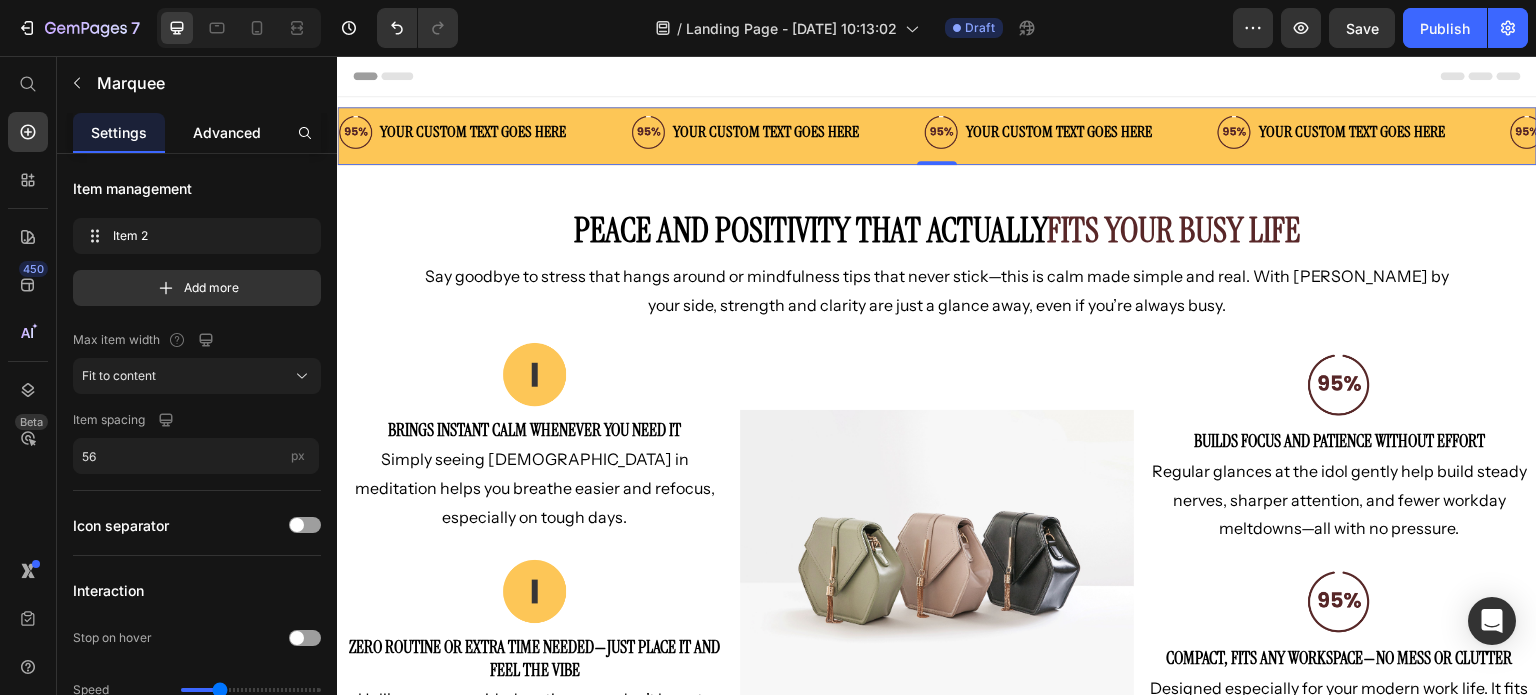 click on "Advanced" 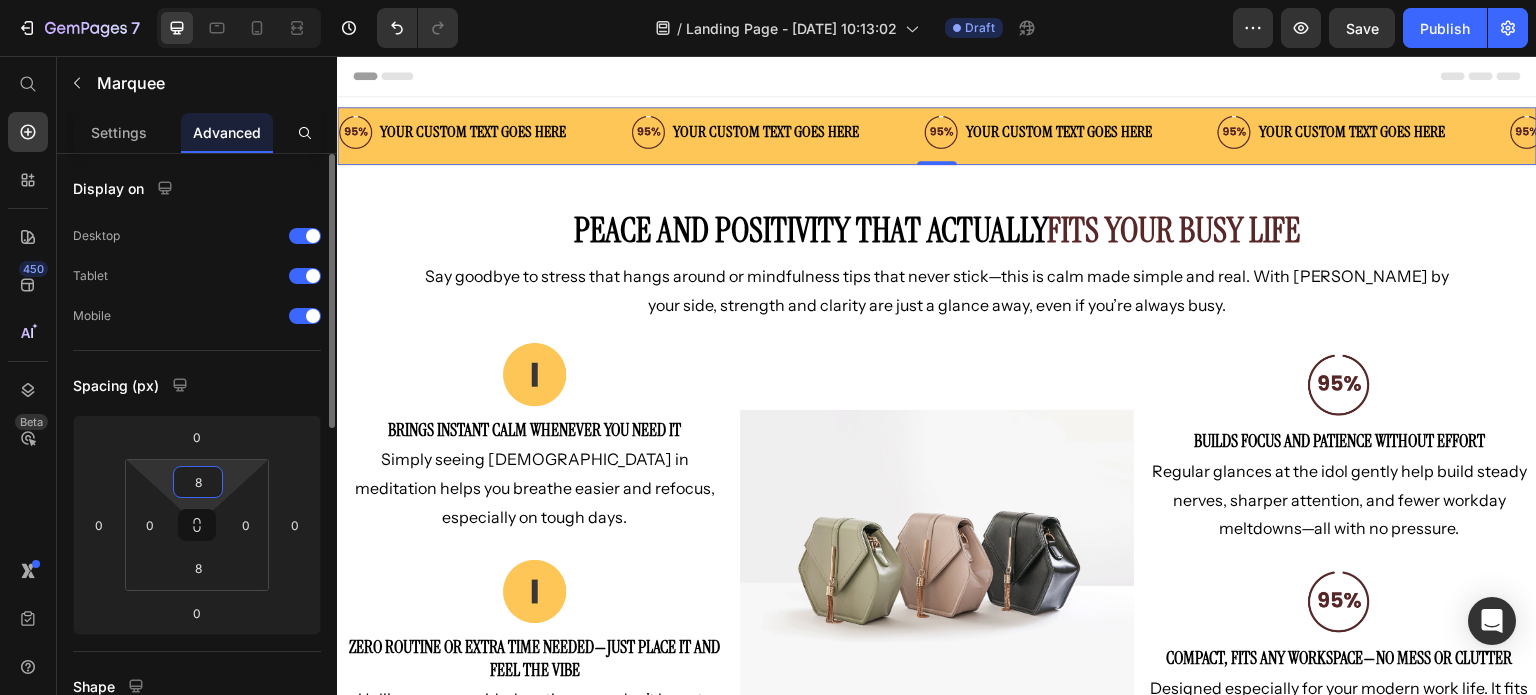 click on "8" at bounding box center [198, 482] 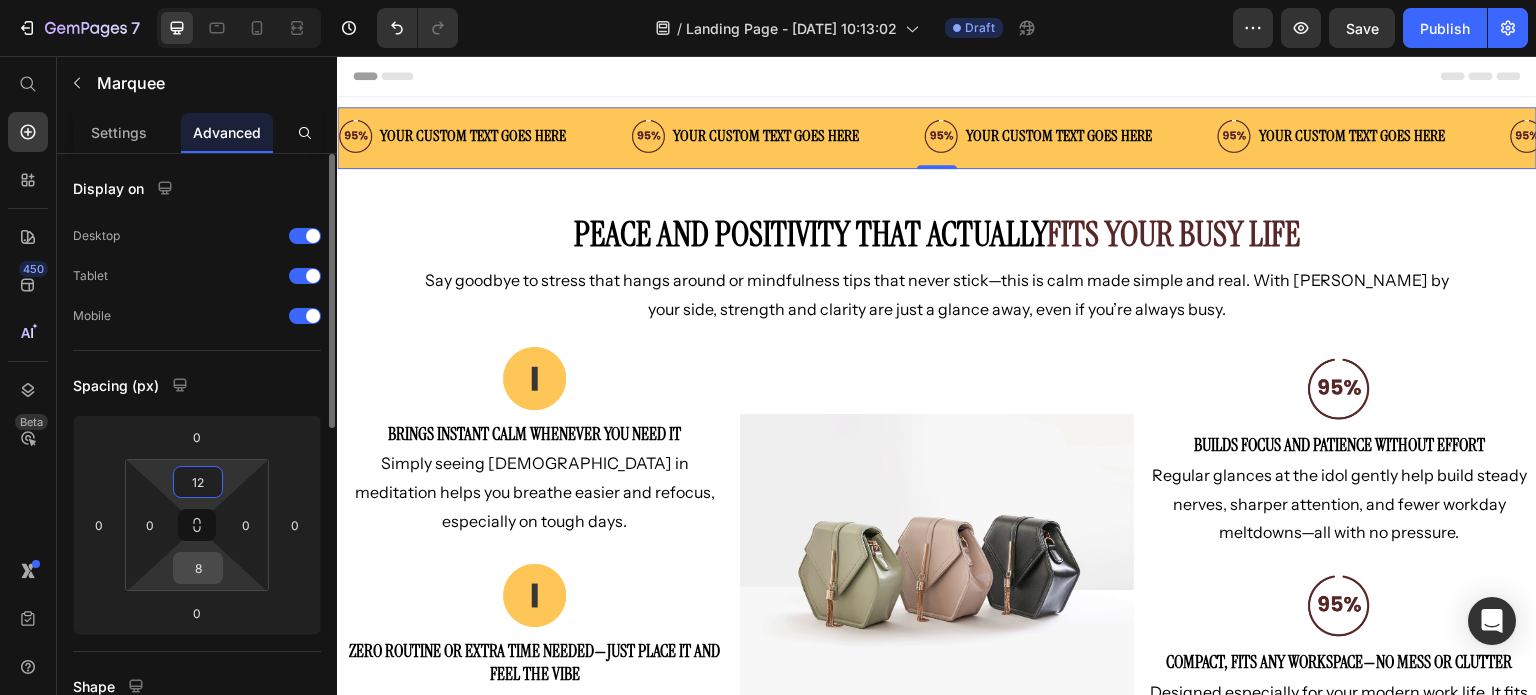 type on "12" 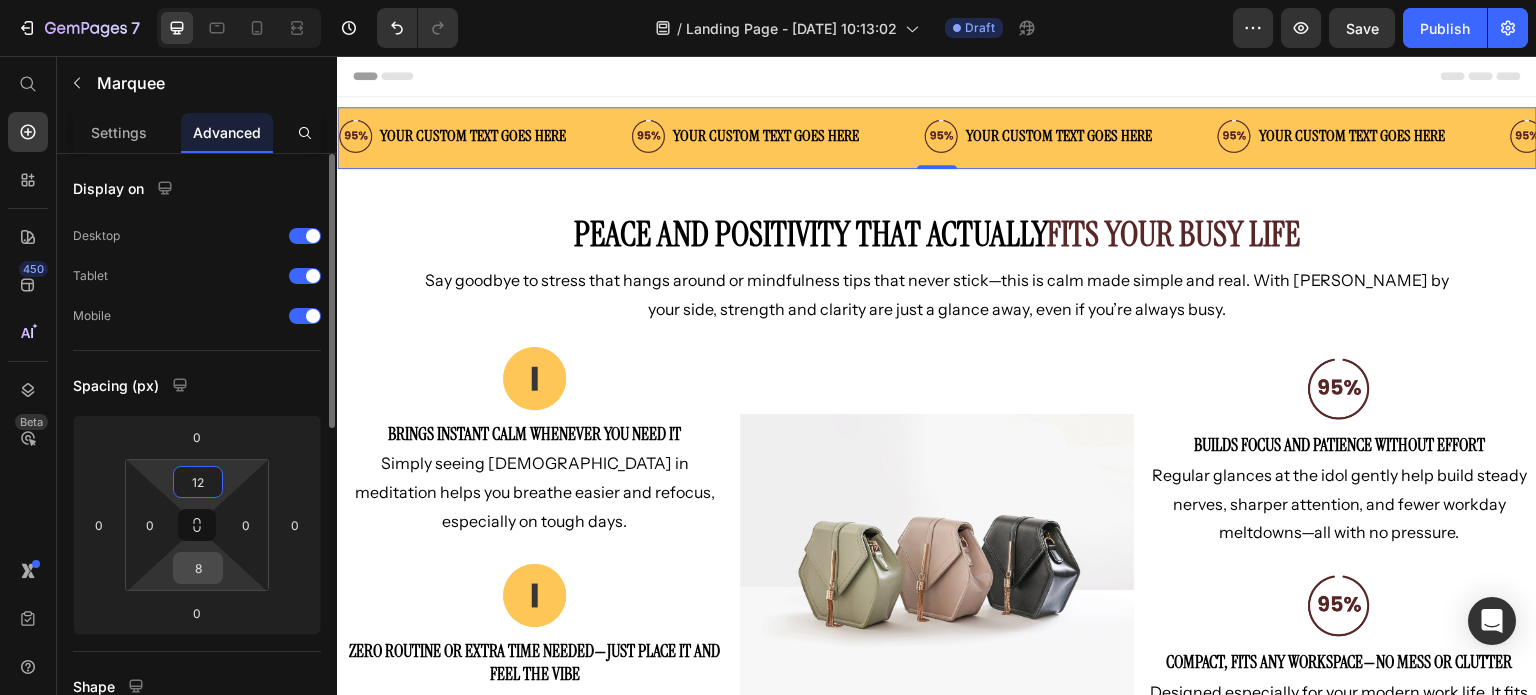 click on "8" at bounding box center (198, 568) 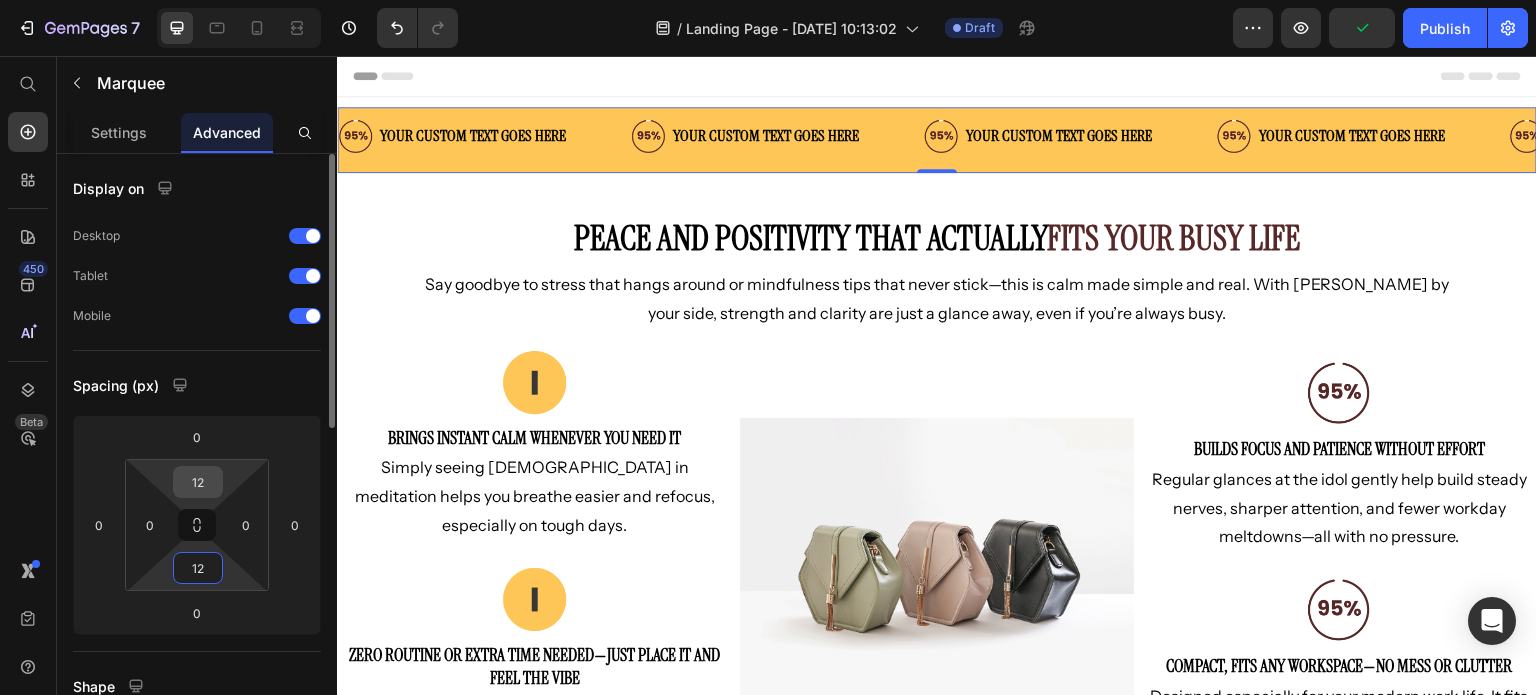 type on "12" 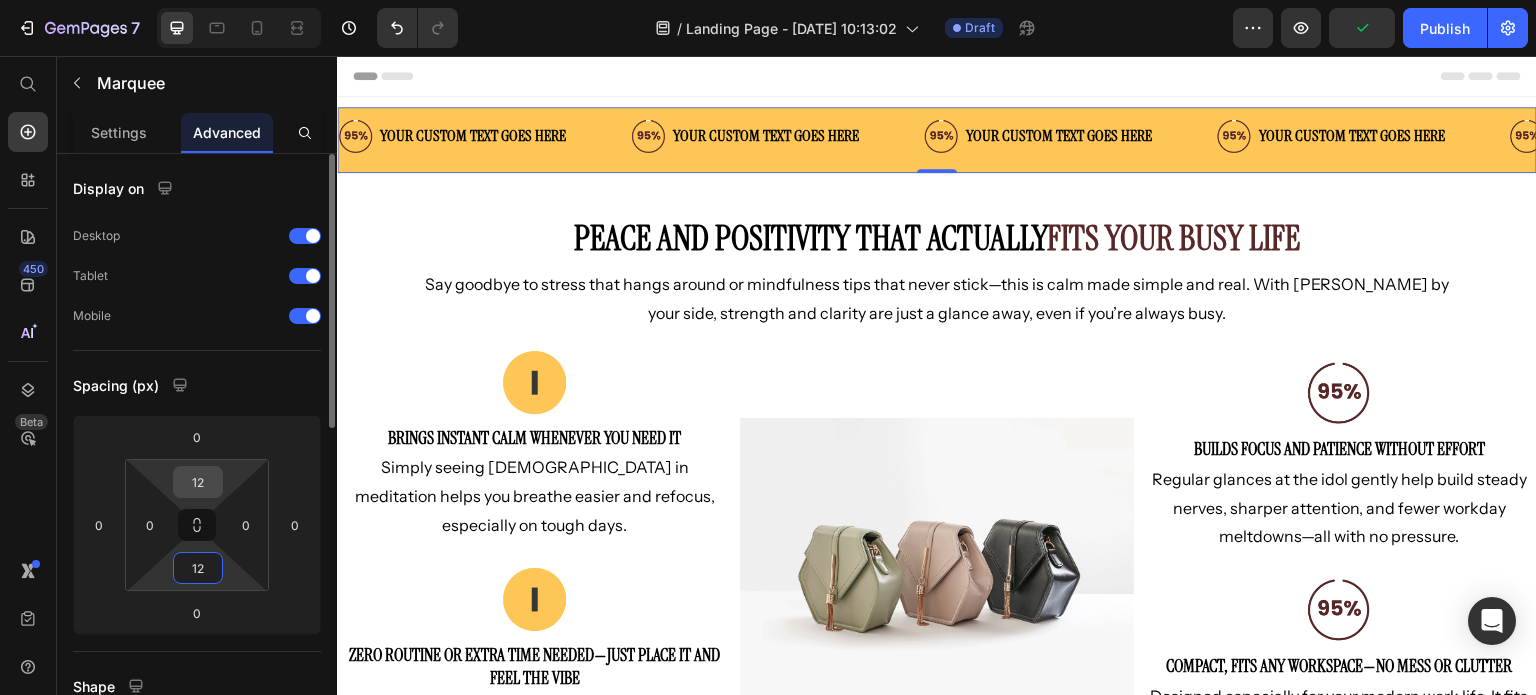 click on "12" at bounding box center (198, 482) 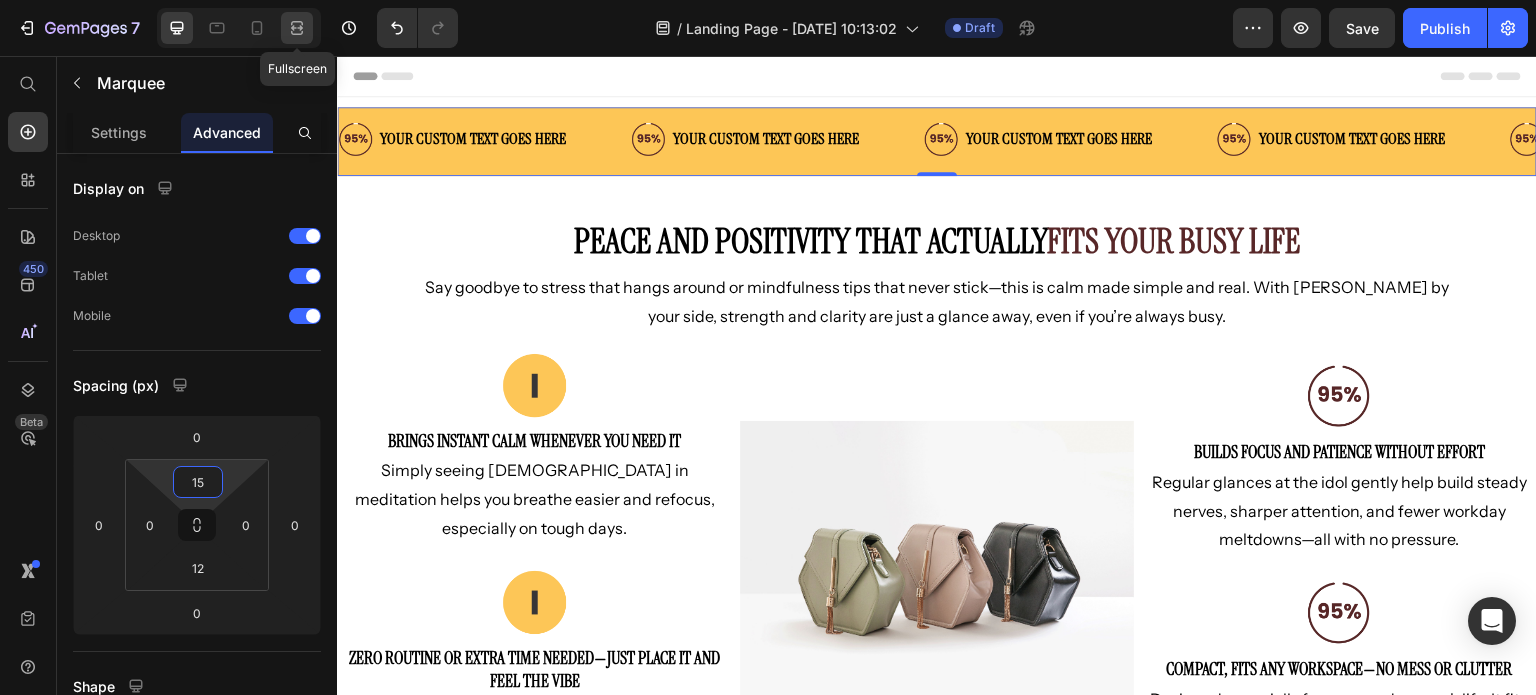 type on "15" 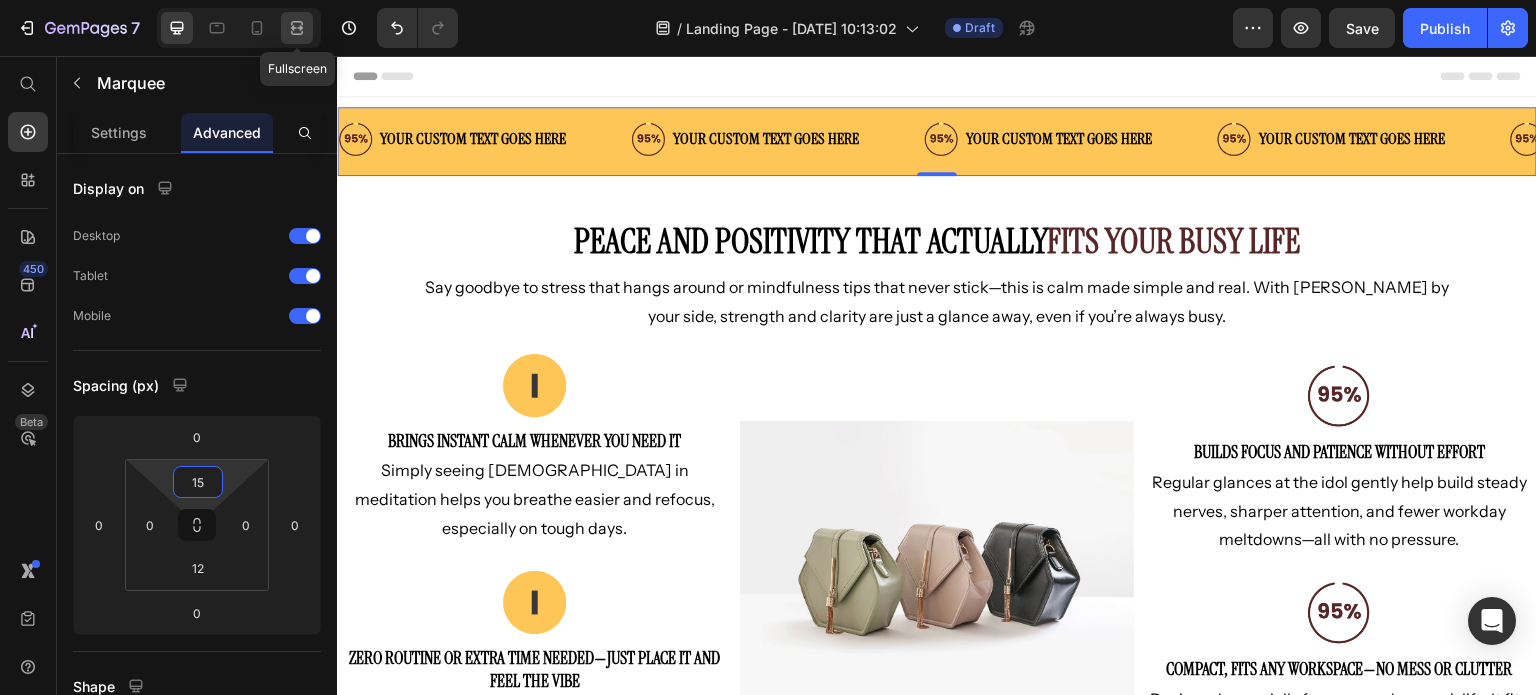 drag, startPoint x: 297, startPoint y: 23, endPoint x: 480, endPoint y: 31, distance: 183.17477 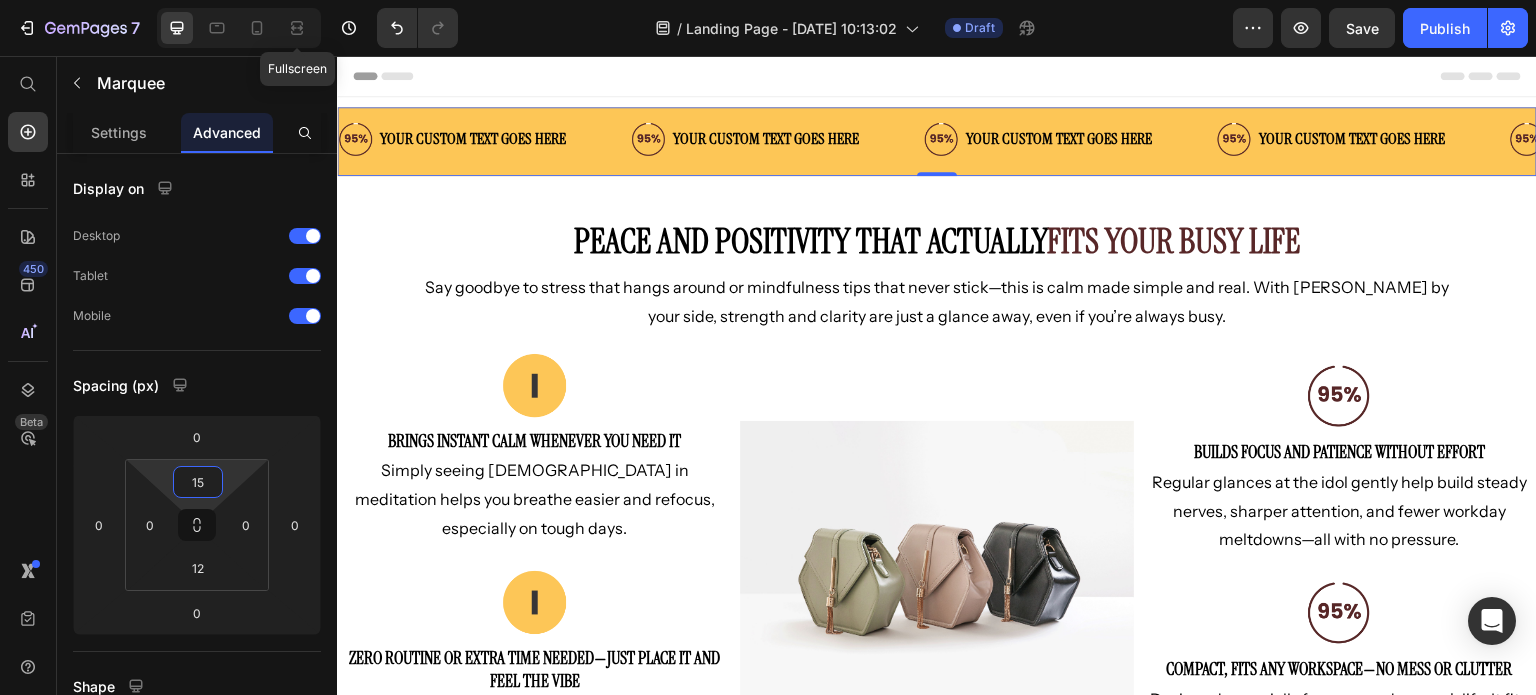 click 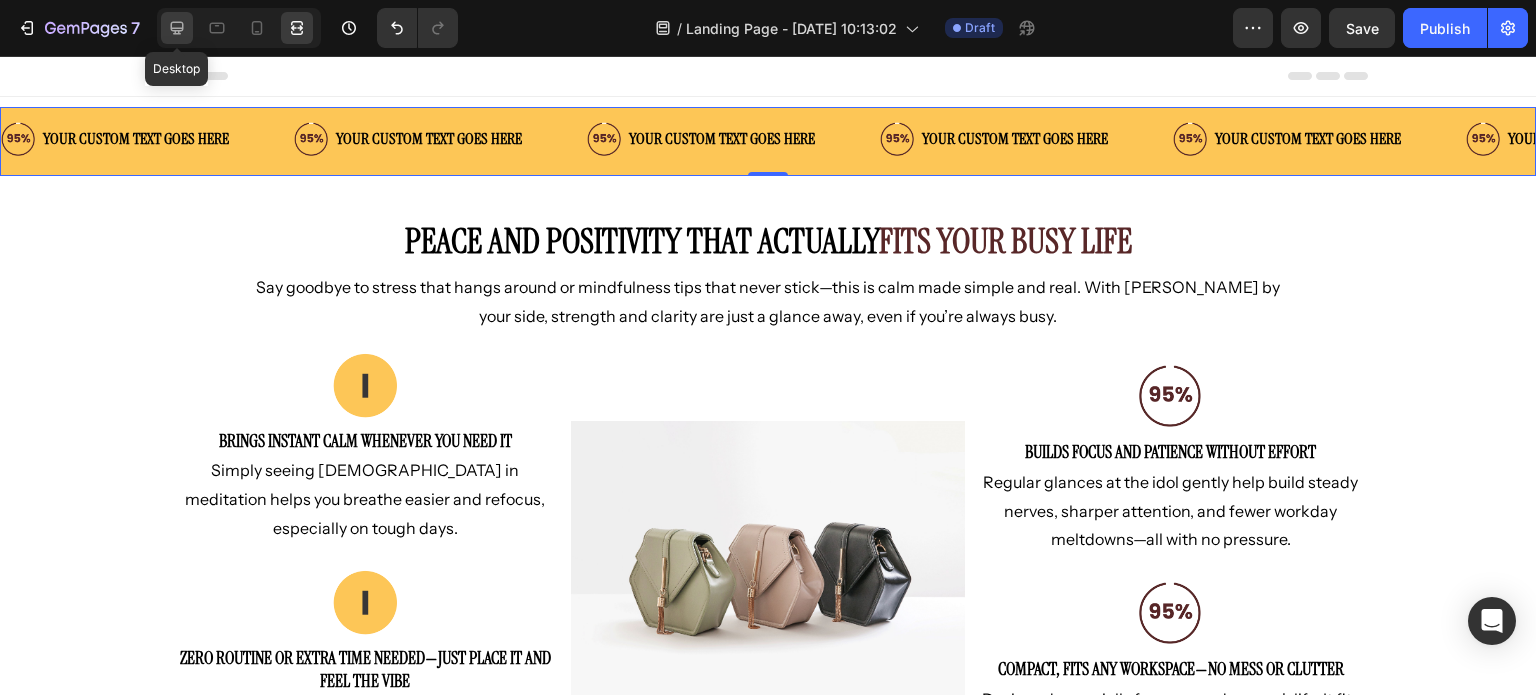 click 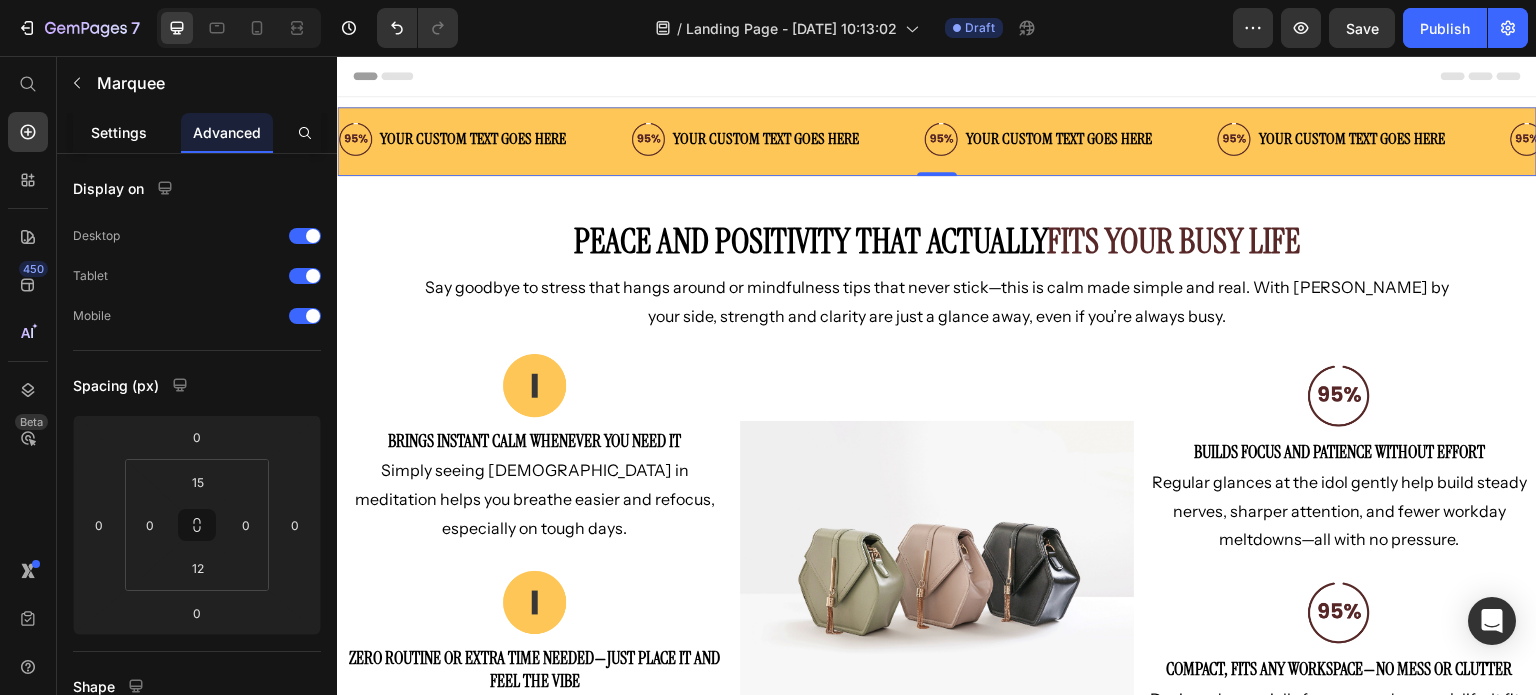 drag, startPoint x: 114, startPoint y: 129, endPoint x: 118, endPoint y: 139, distance: 10.770329 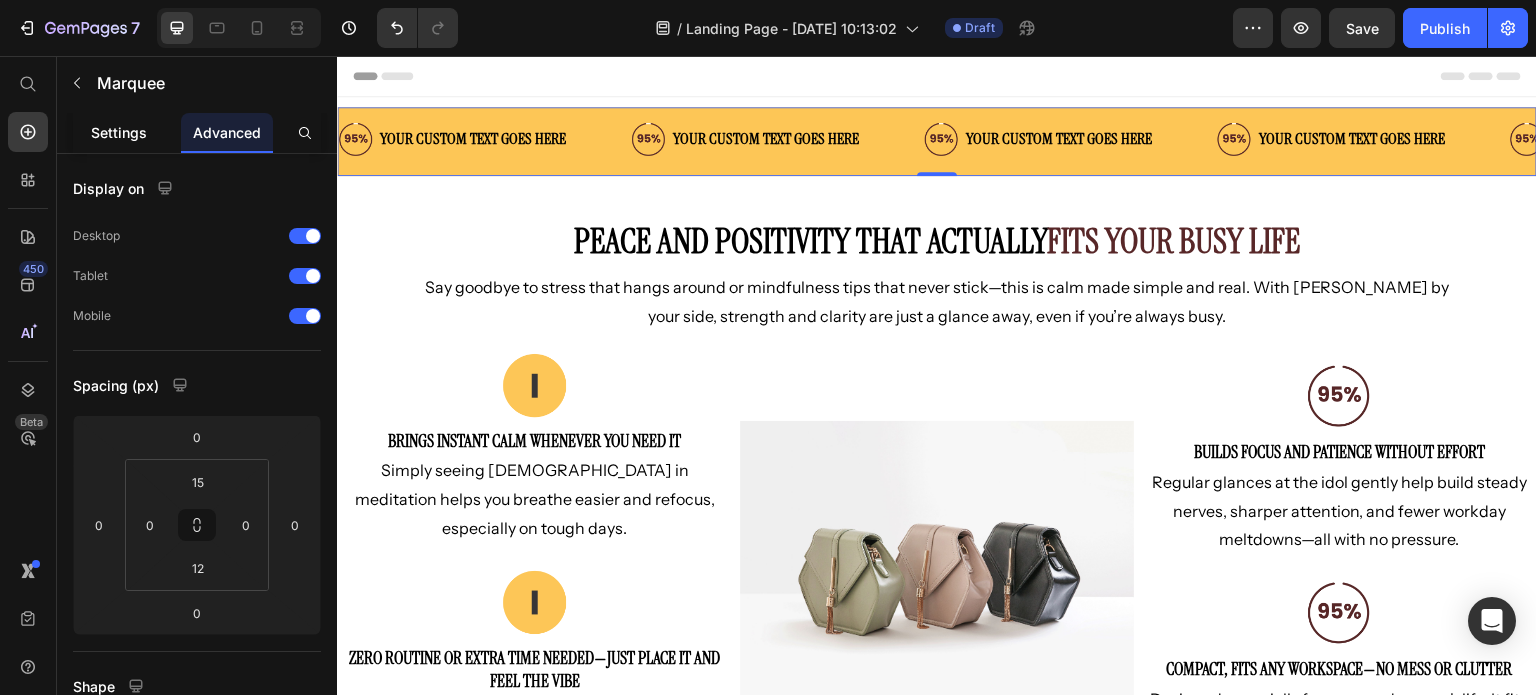click on "Settings" at bounding box center (119, 132) 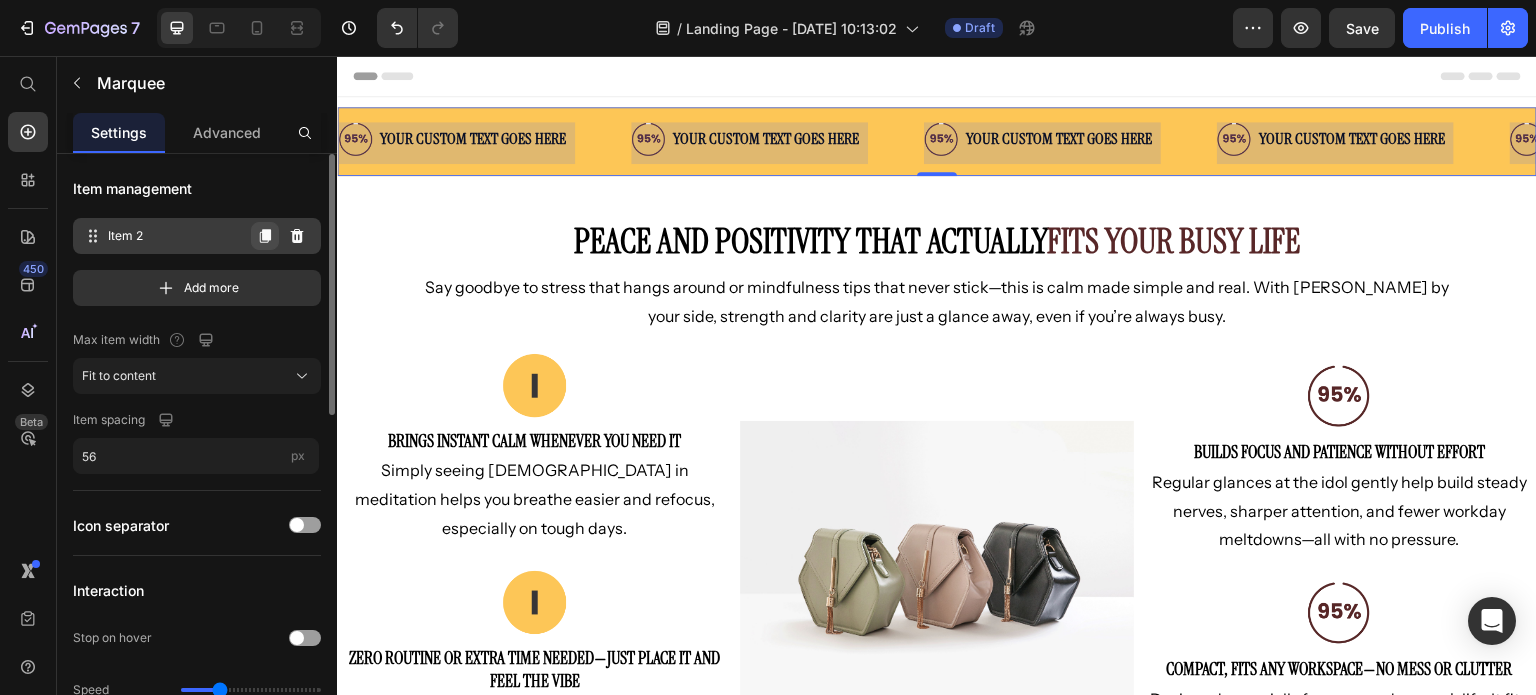 click 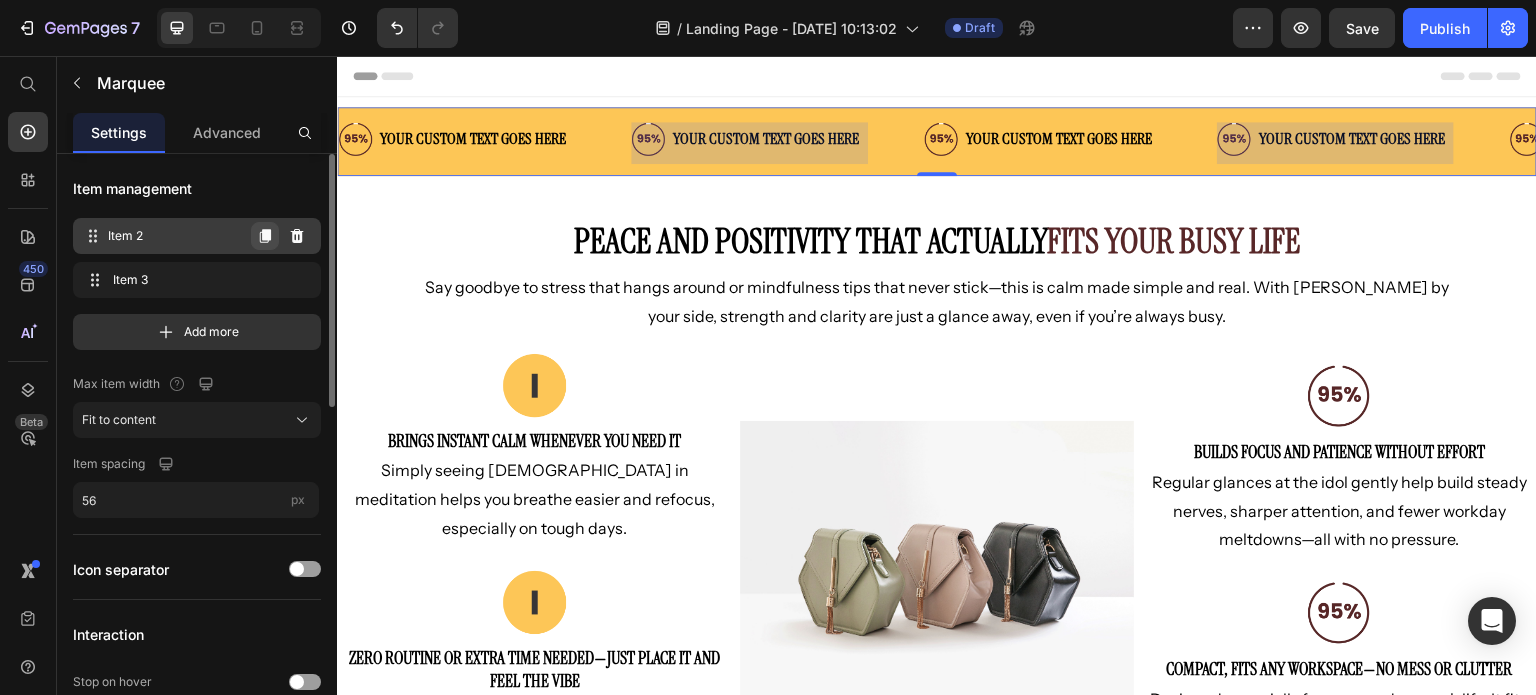 click 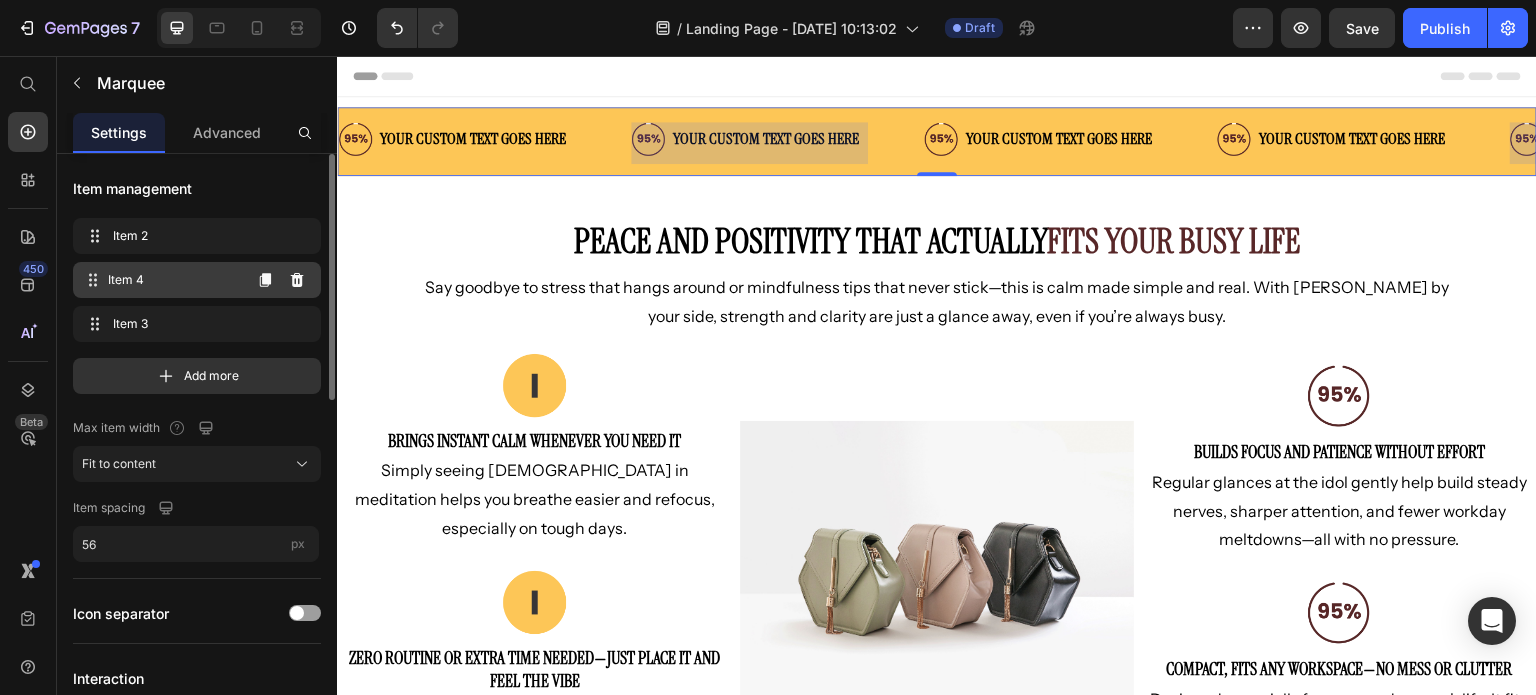 click on "Item 4" at bounding box center (174, 280) 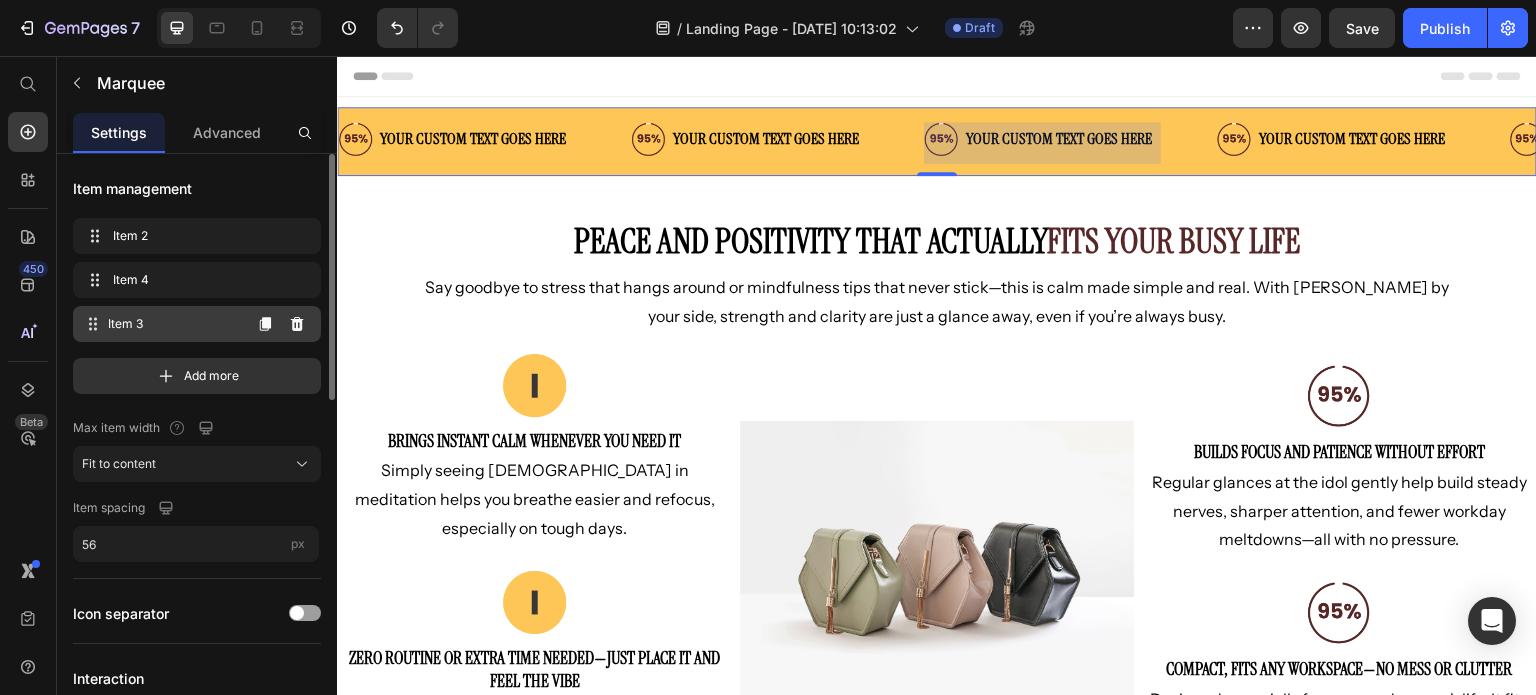 click on "Item 3 Item 3" at bounding box center (161, 324) 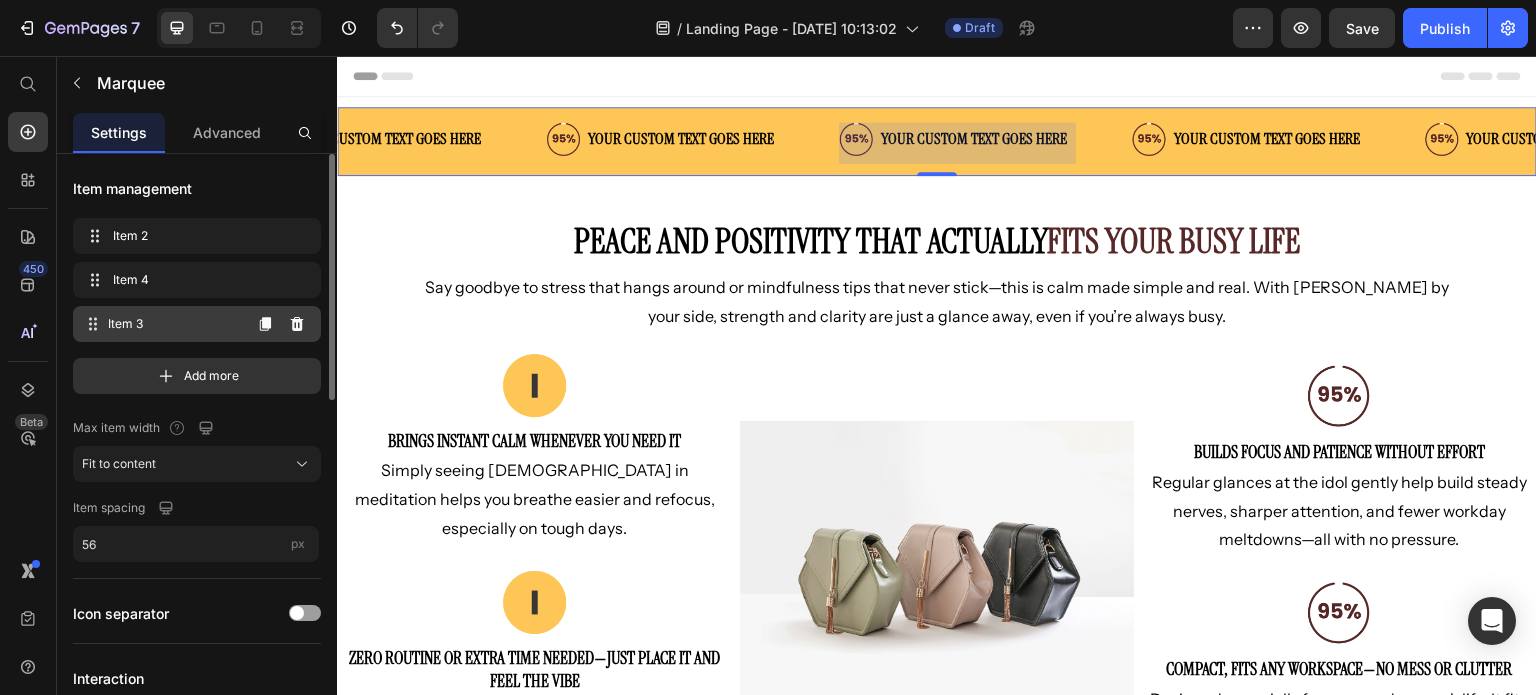 scroll, scrollTop: 0, scrollLeft: 107, axis: horizontal 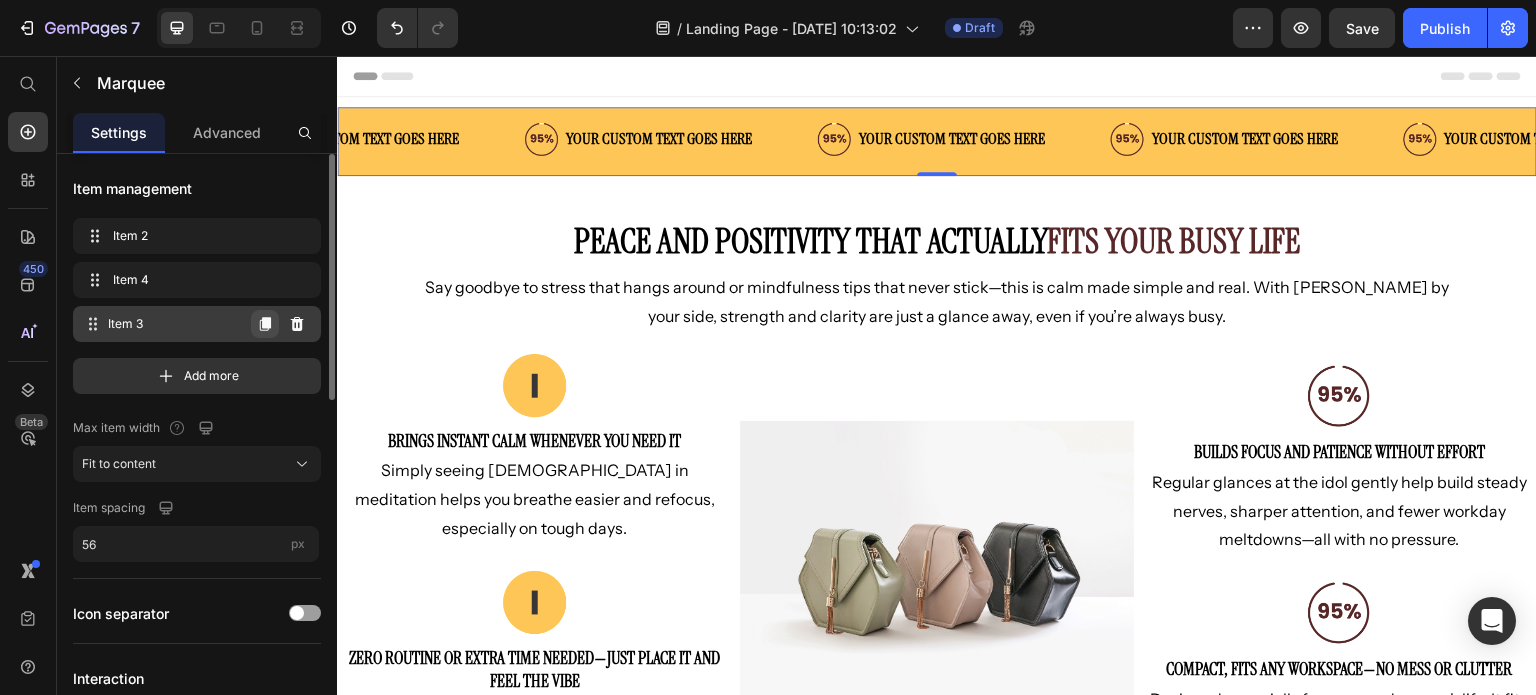 click 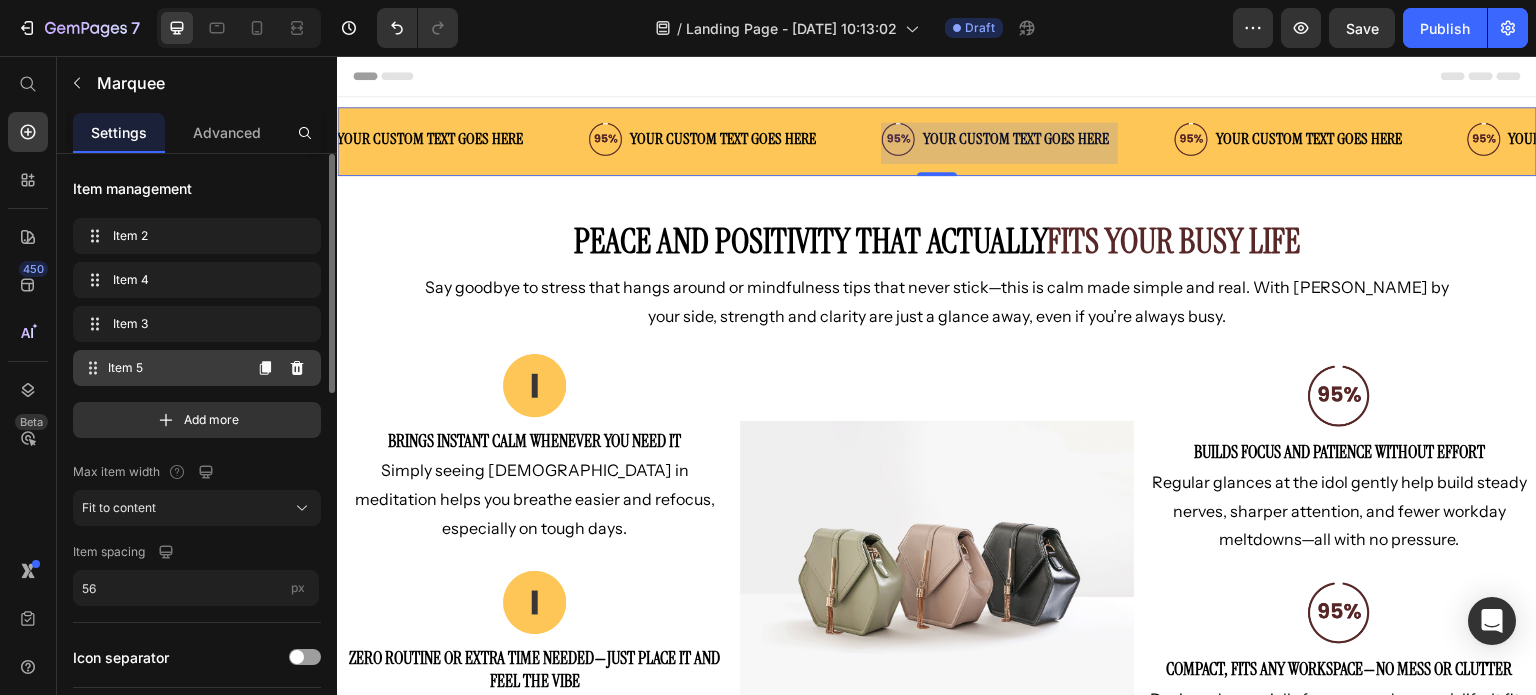 scroll, scrollTop: 0, scrollLeft: 397, axis: horizontal 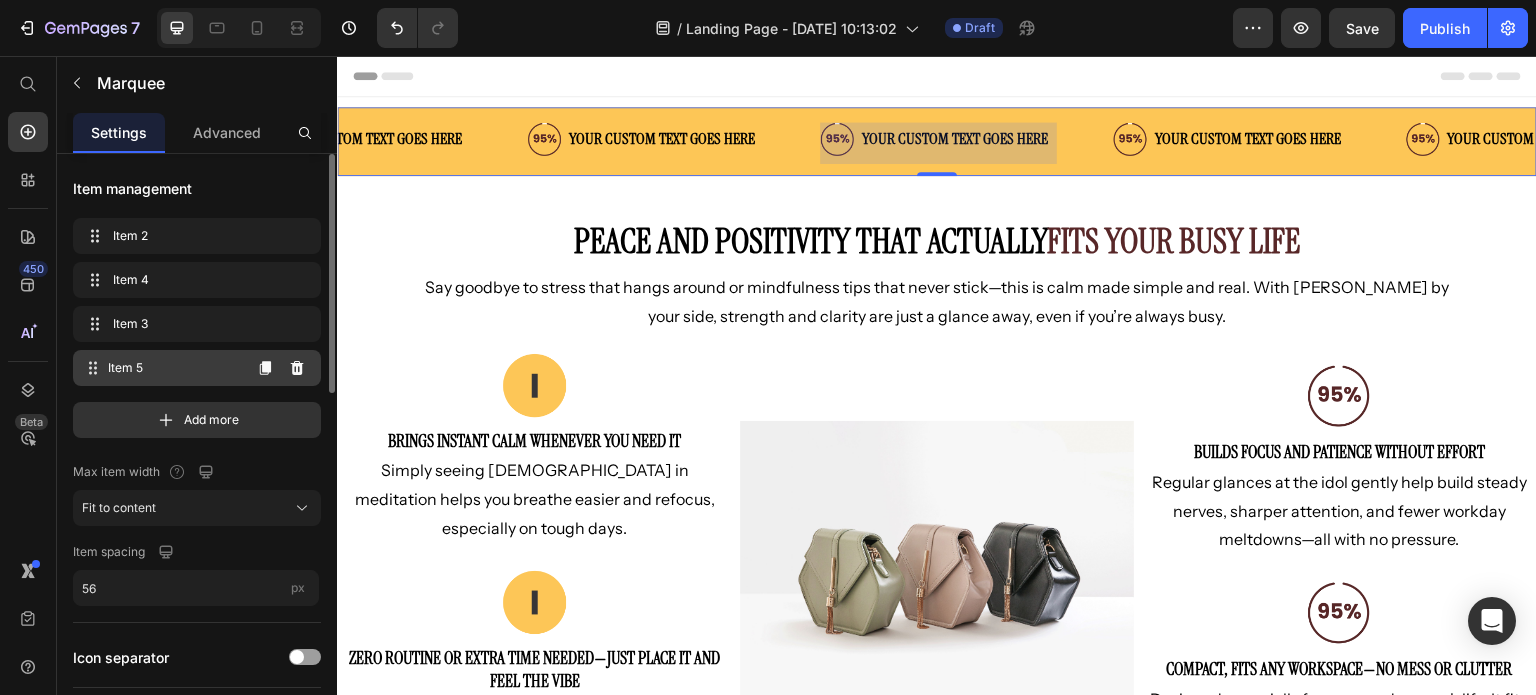 click on "Item 5 Item 5" at bounding box center [161, 368] 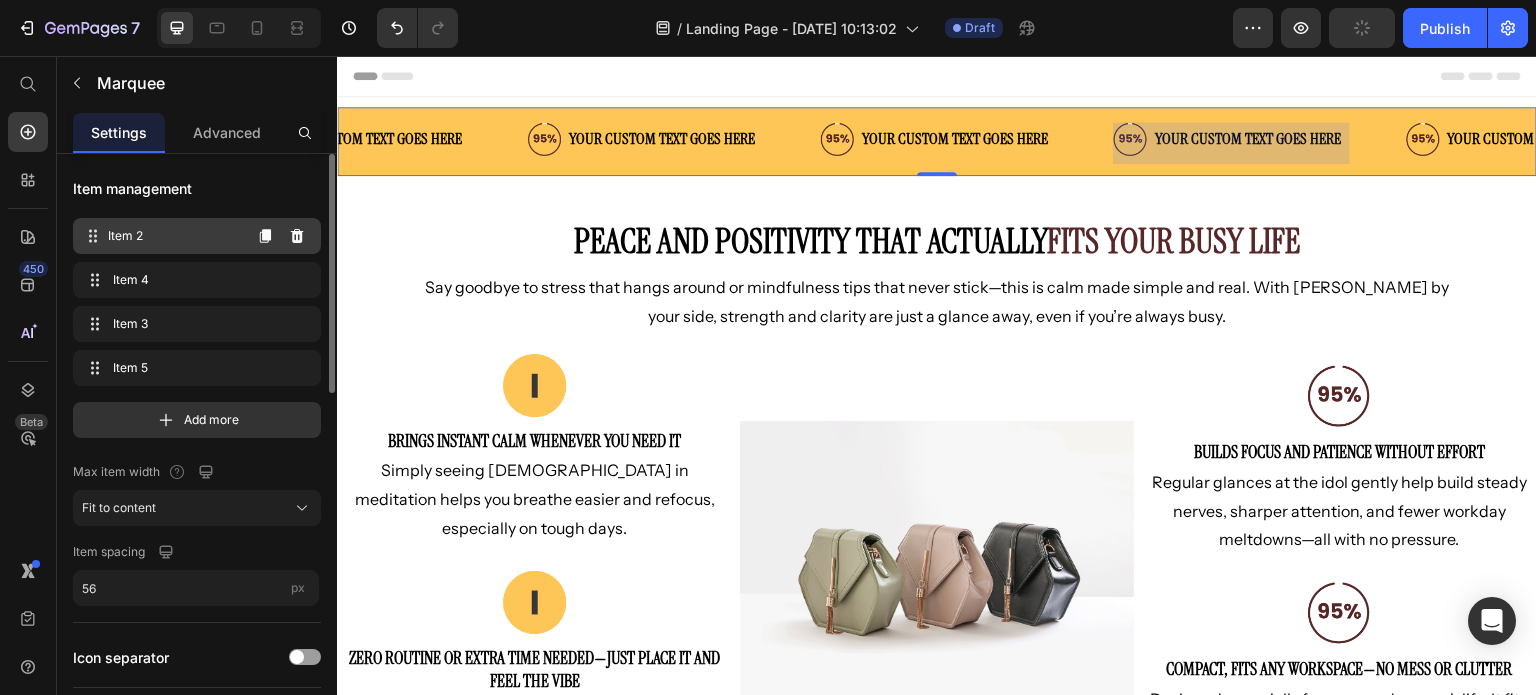 click on "Item 2" at bounding box center [174, 236] 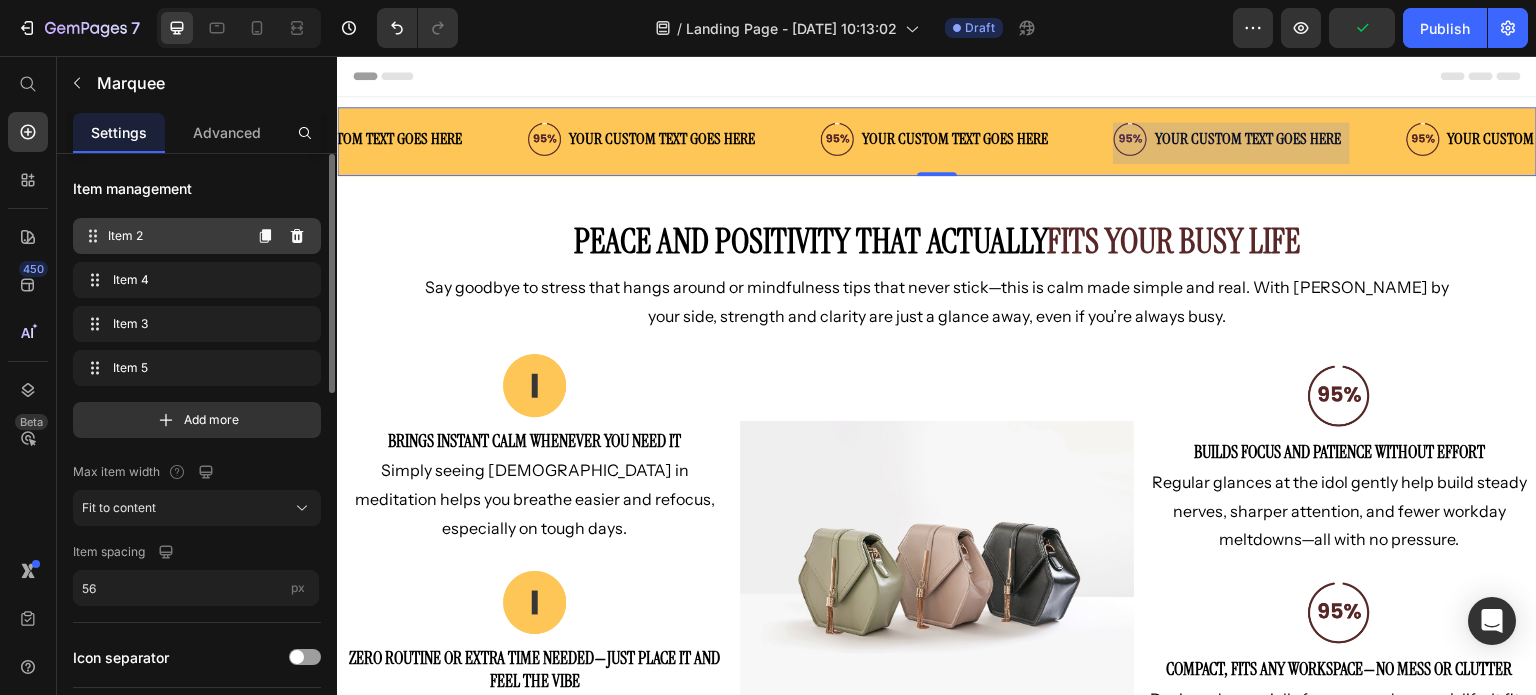 click on "Item 2" at bounding box center [174, 236] 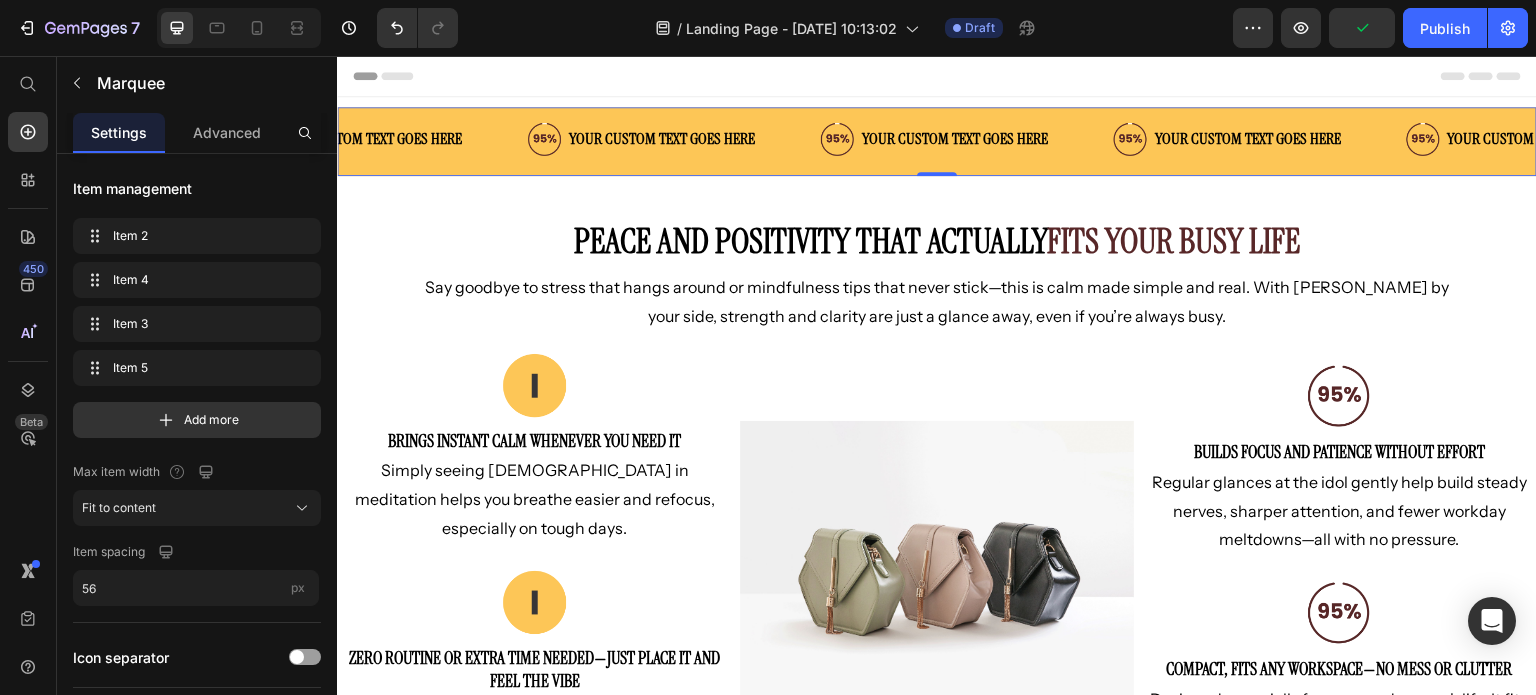 click on "Your custom text goes here" at bounding box center [1243, 139] 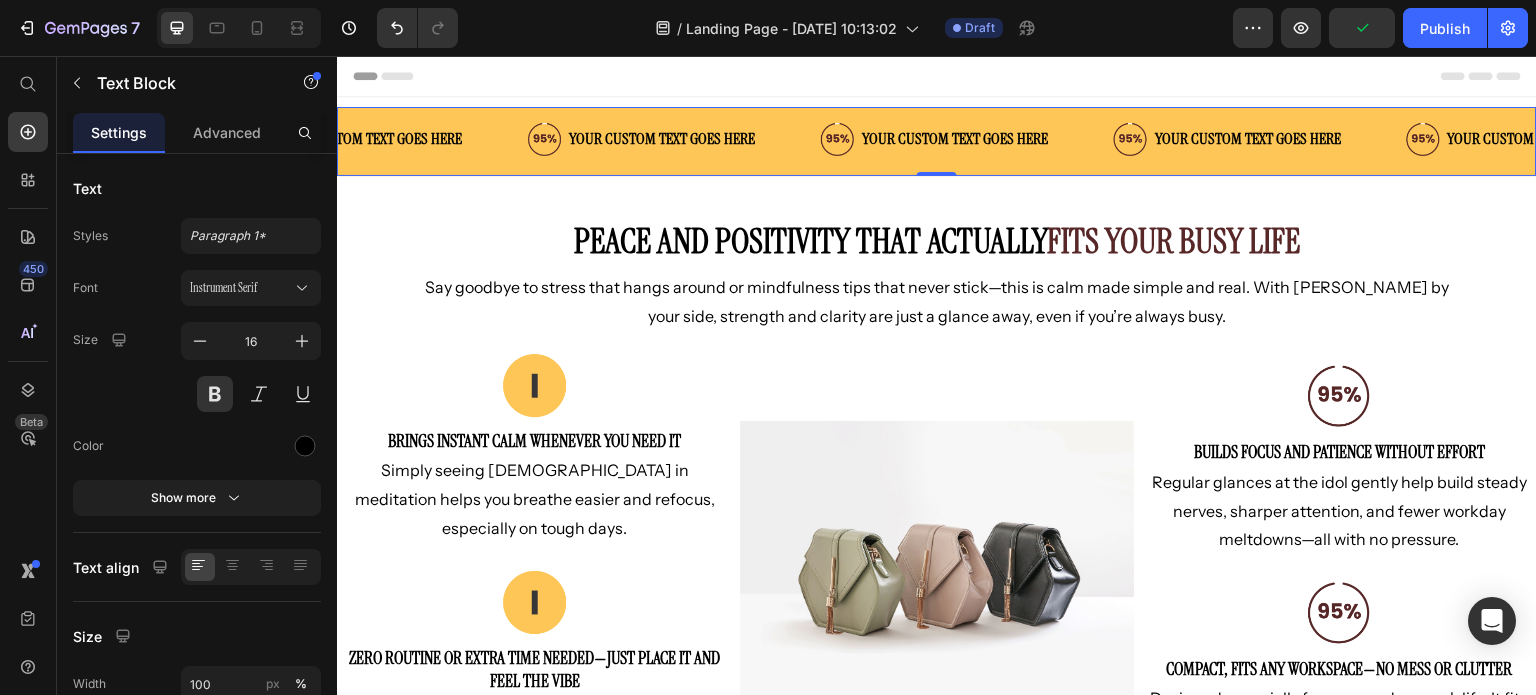 click on "Your custom text goes here" at bounding box center [1243, 139] 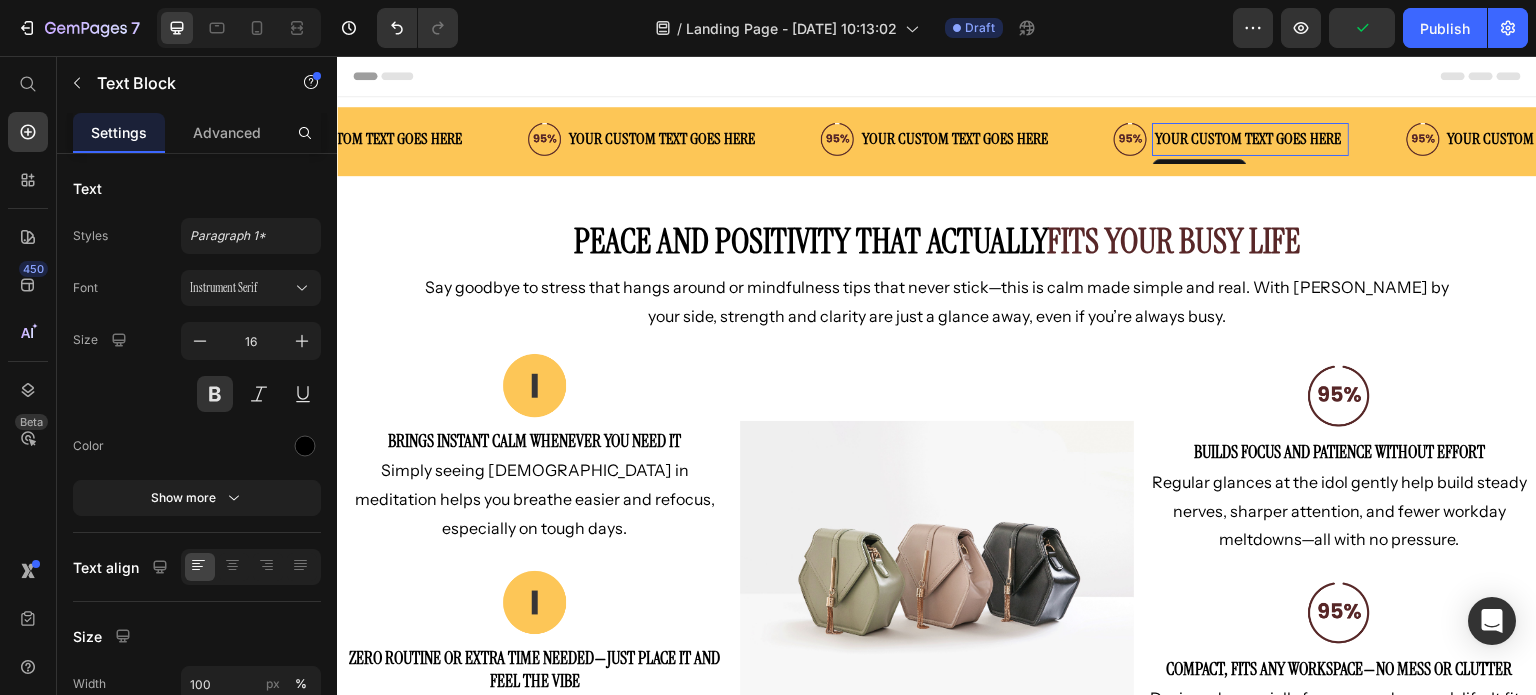 click on "Your custom text goes here" at bounding box center [1243, 139] 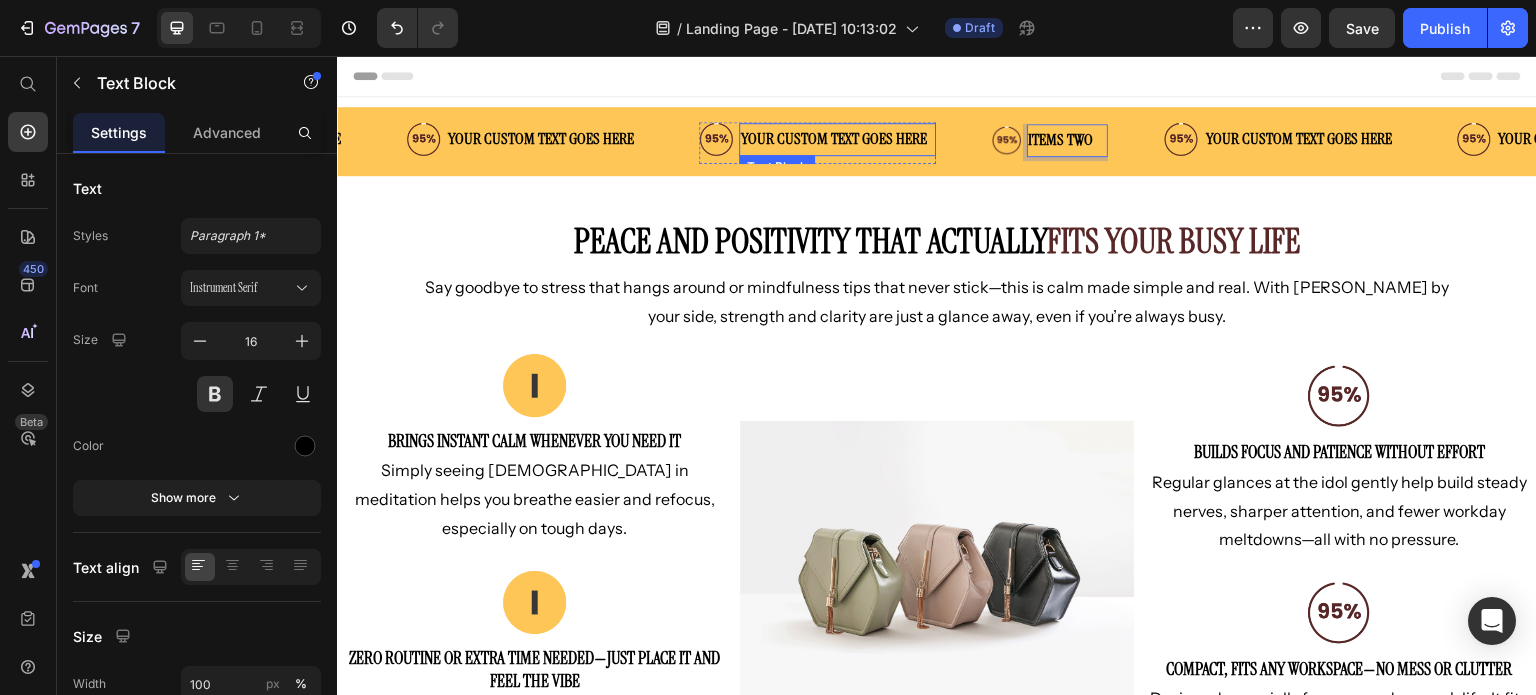 drag, startPoint x: 765, startPoint y: 124, endPoint x: 793, endPoint y: 122, distance: 28.071337 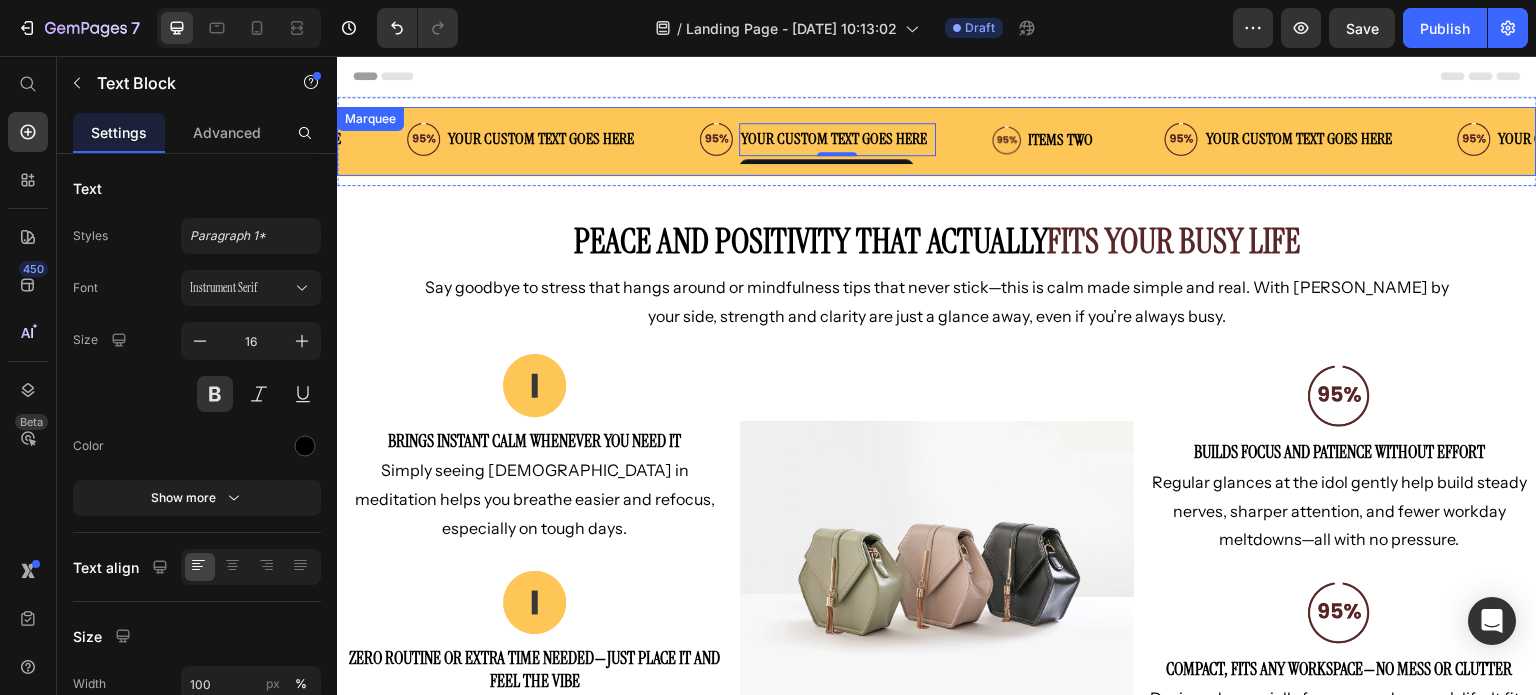 click on "Image Your custom text goes here Text Block Advanced List" at bounding box center (549, 143) 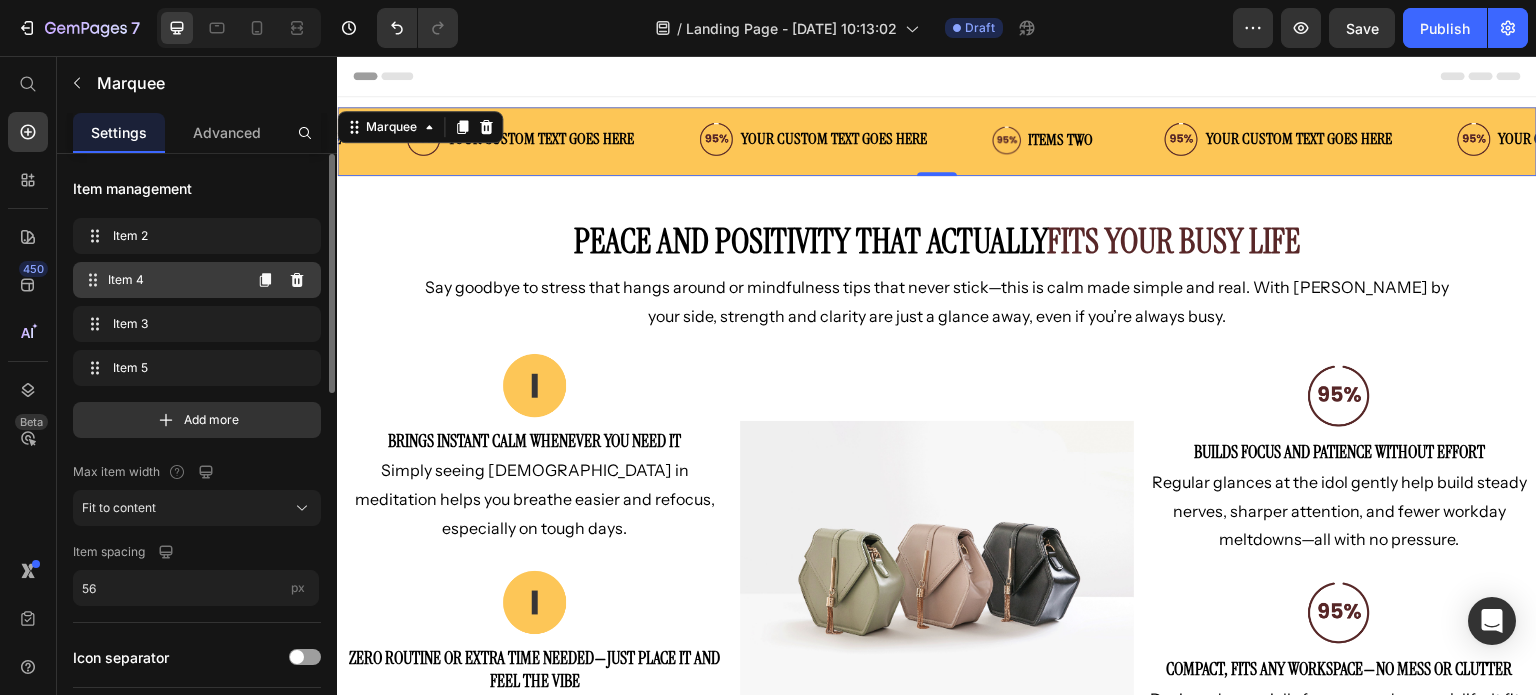 click on "Item 4" at bounding box center (174, 280) 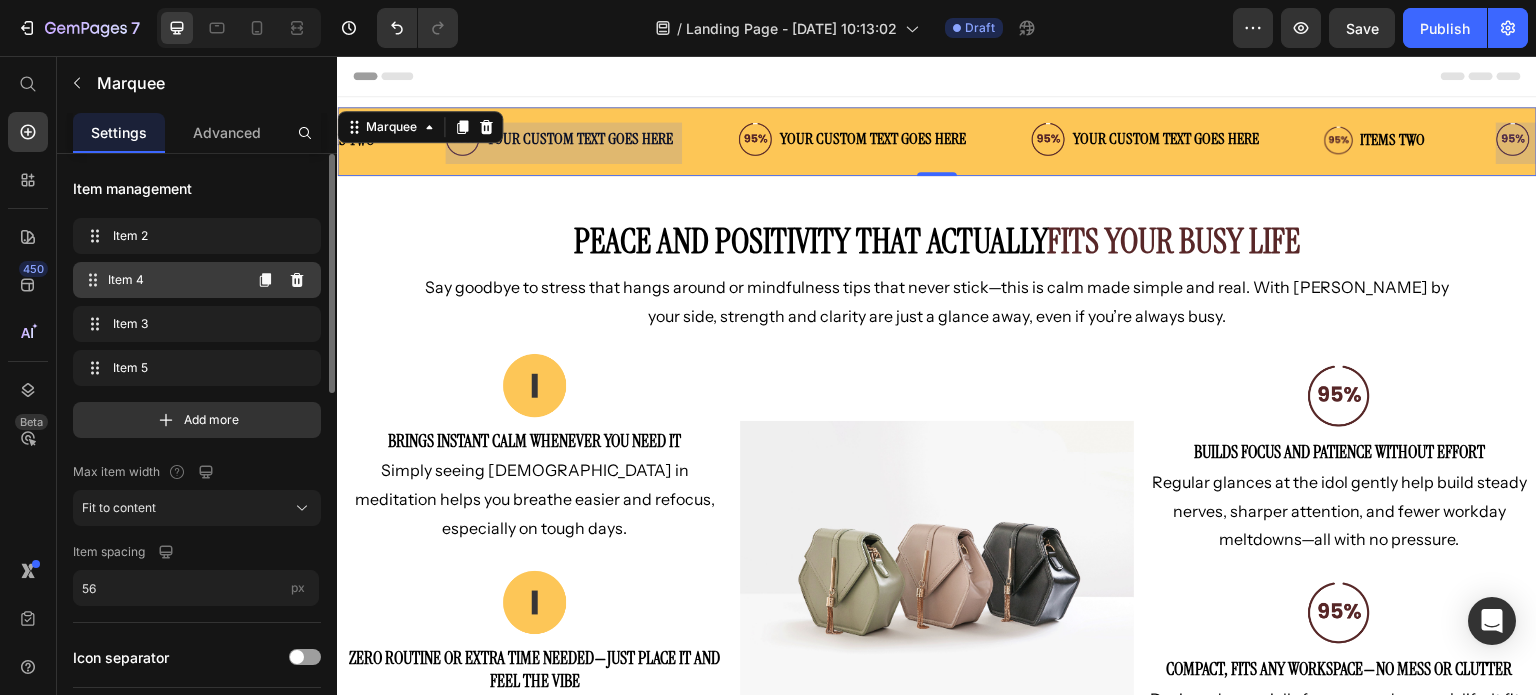 scroll, scrollTop: 0, scrollLeft: 0, axis: both 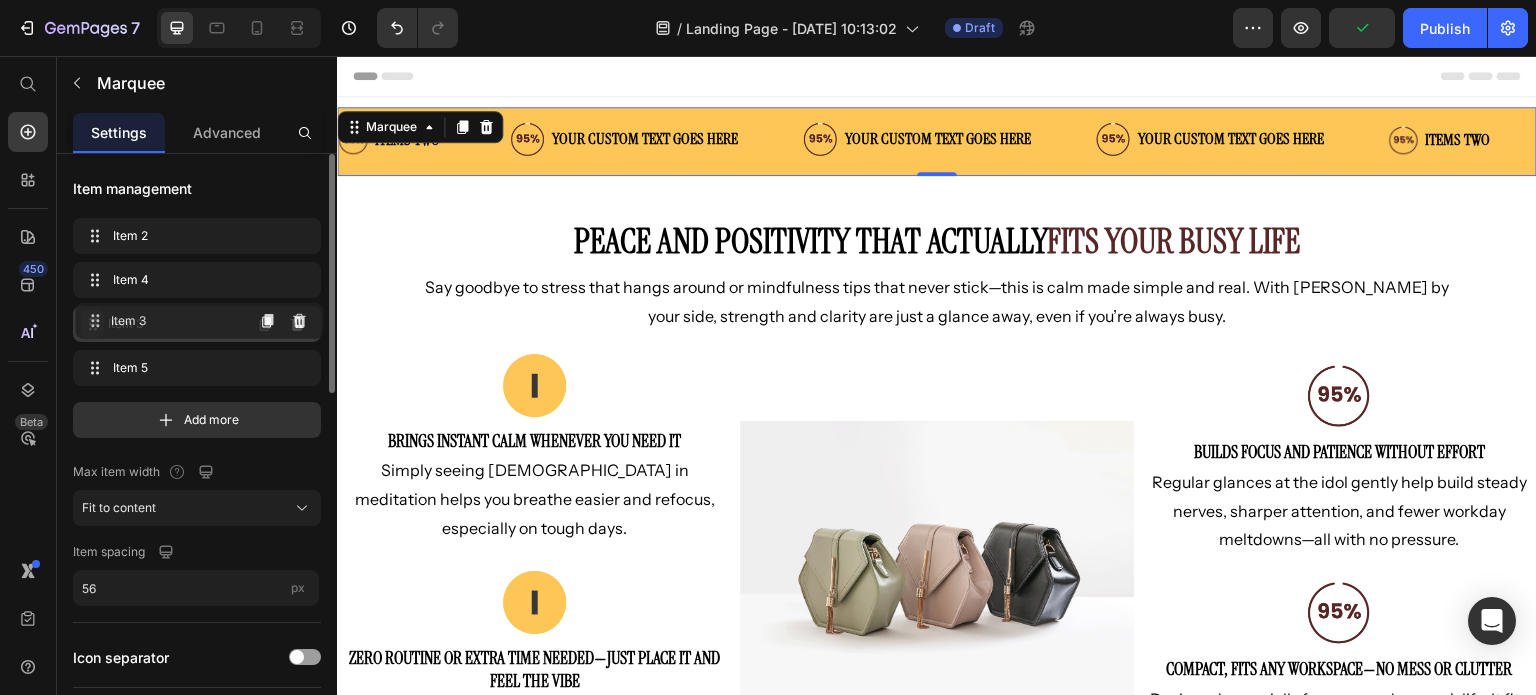click at bounding box center (92, 324) 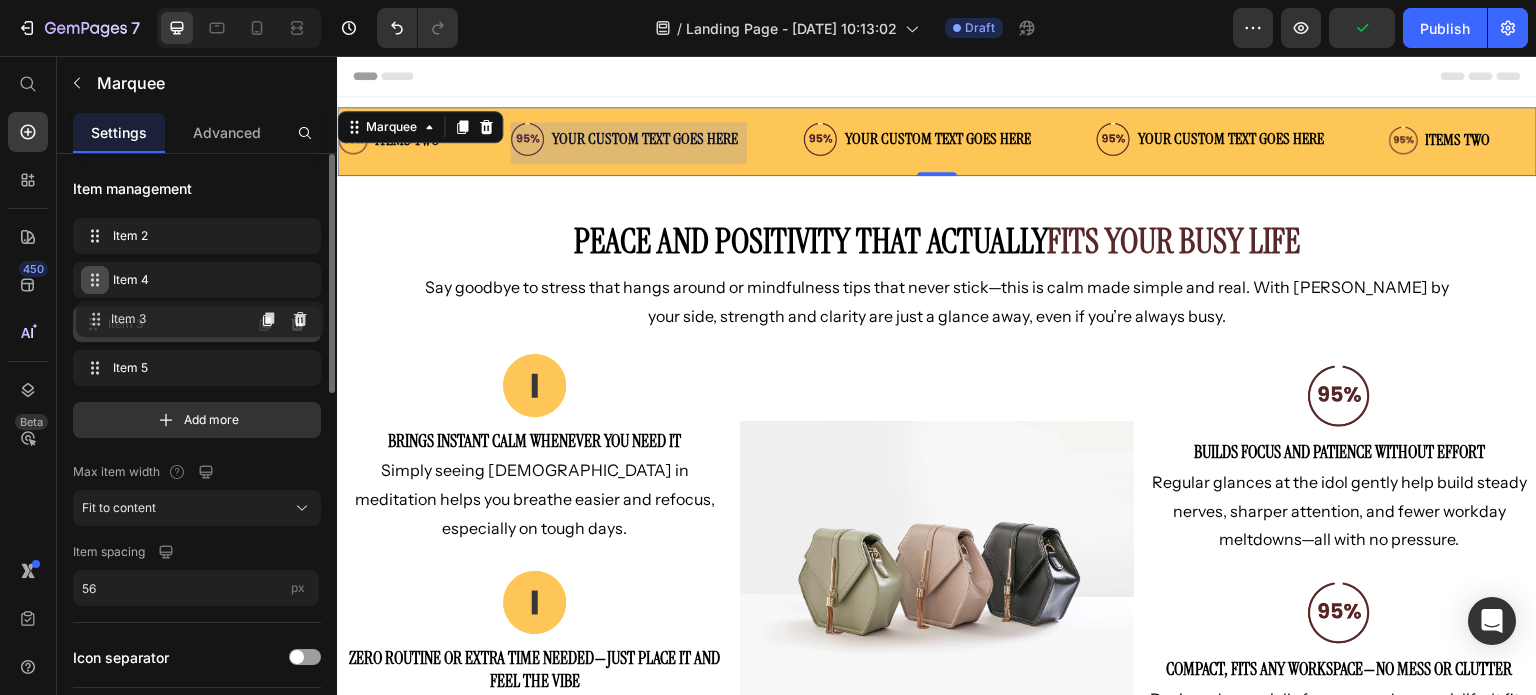type 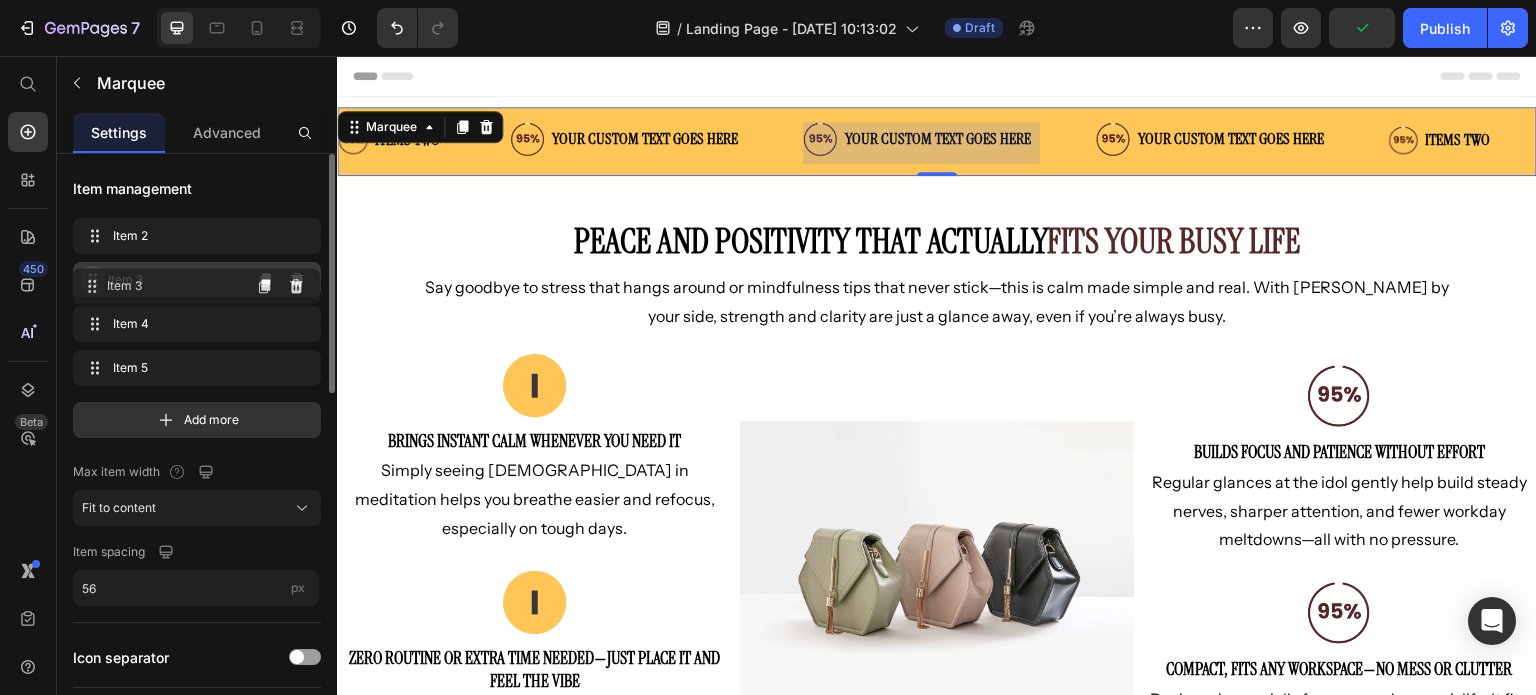 drag, startPoint x: 95, startPoint y: 318, endPoint x: 94, endPoint y: 280, distance: 38.013157 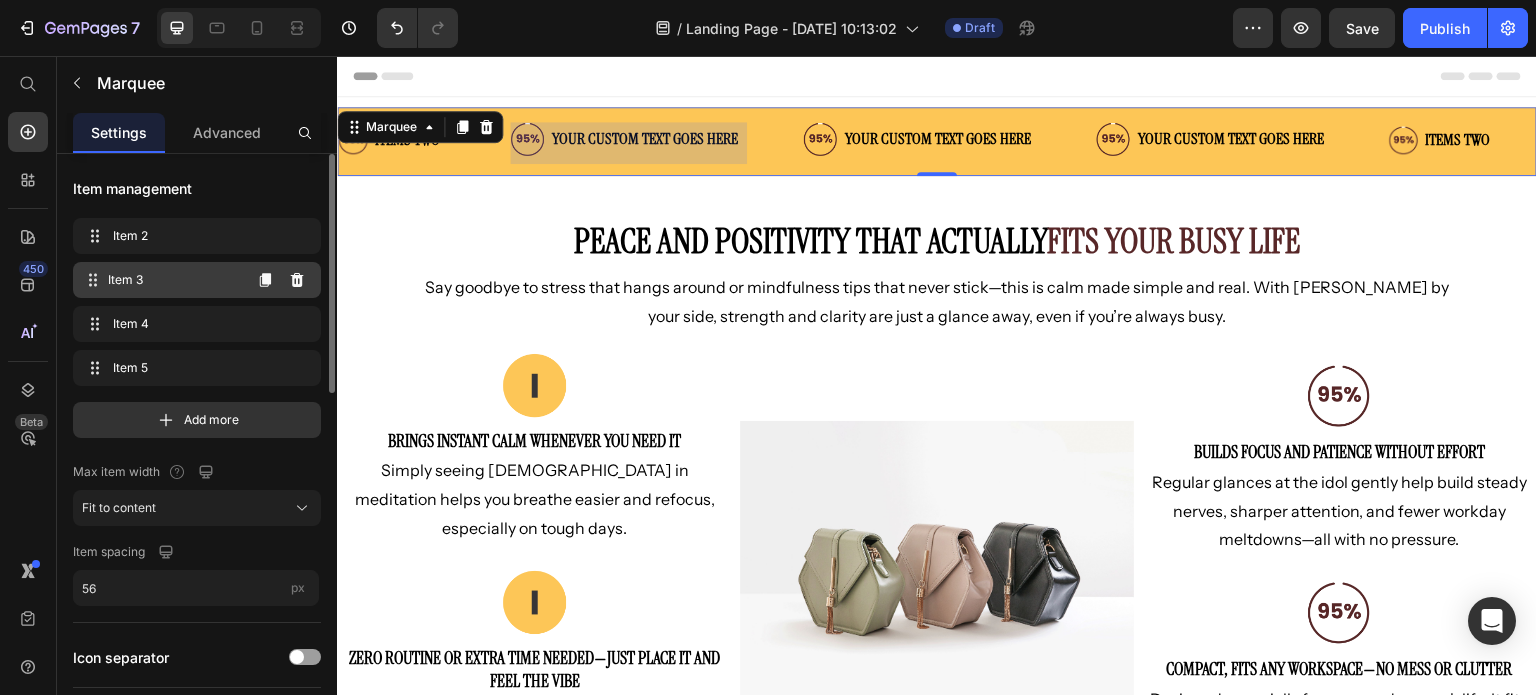 click on "Item 3" at bounding box center [174, 280] 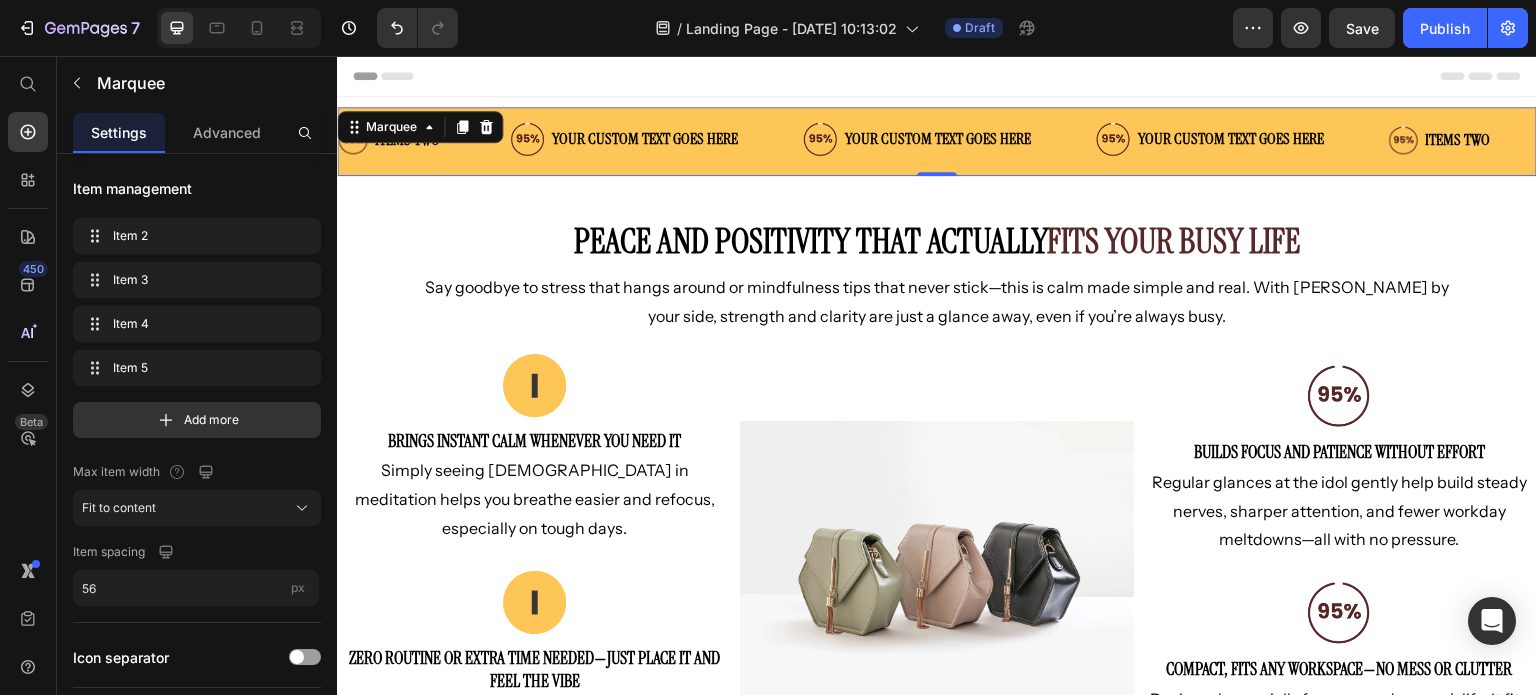 click on "Your custom text goes here" at bounding box center (644, 139) 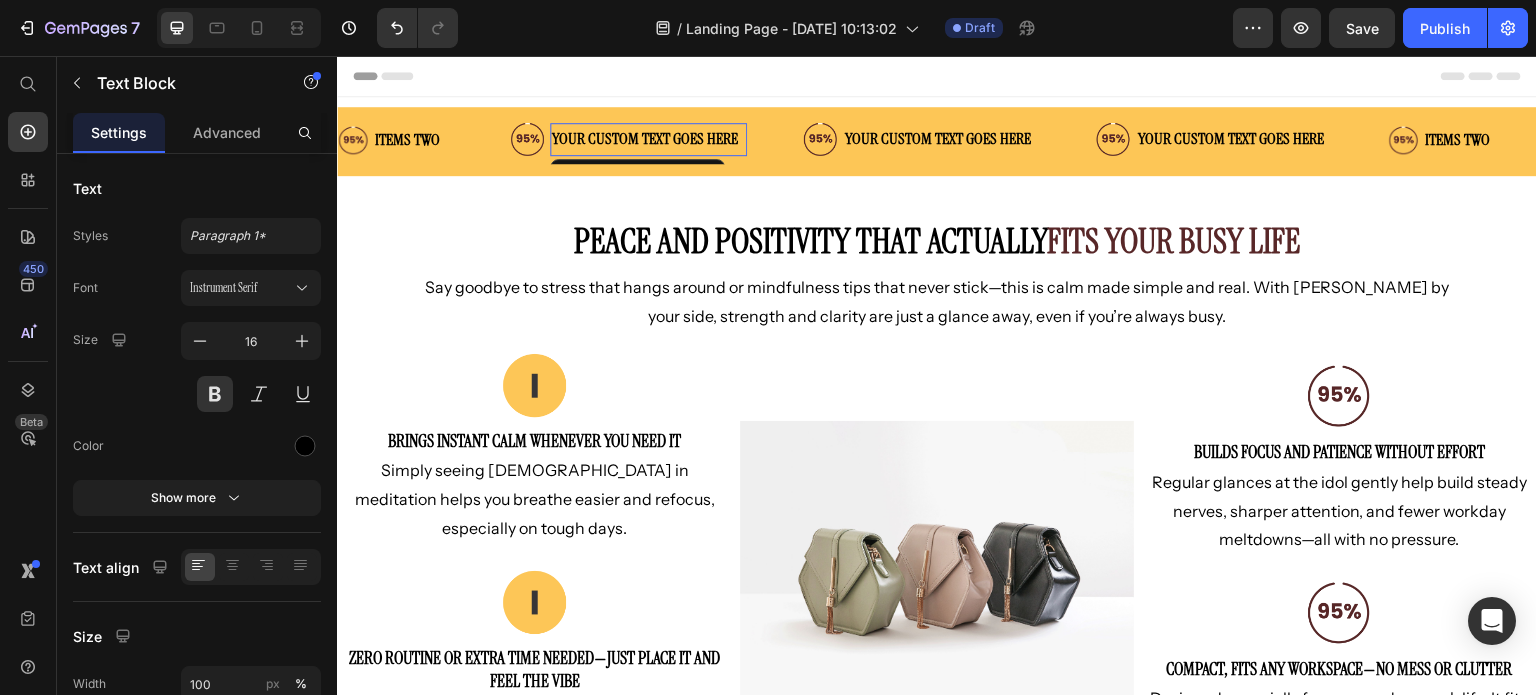 click on "Your custom text goes here" at bounding box center [641, 139] 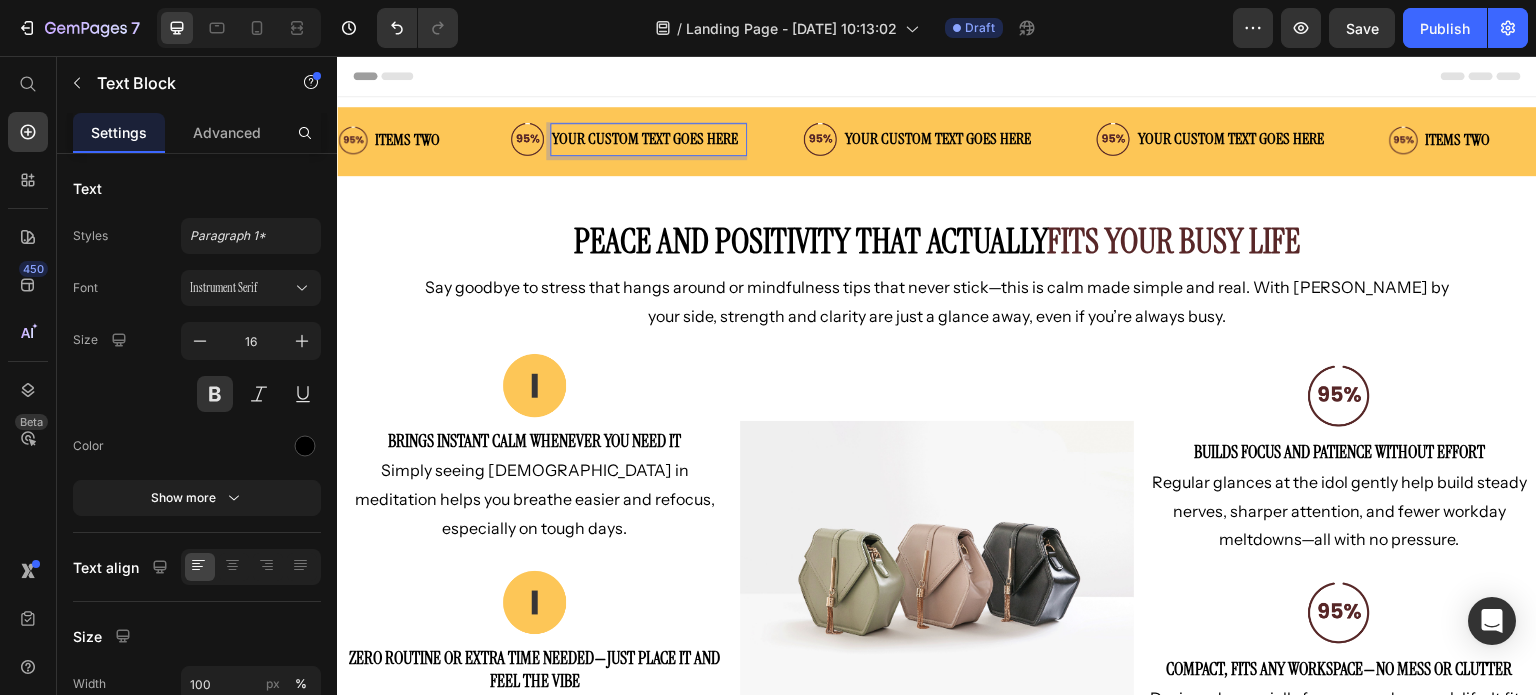 click on "Your custom text goes here" at bounding box center (641, 139) 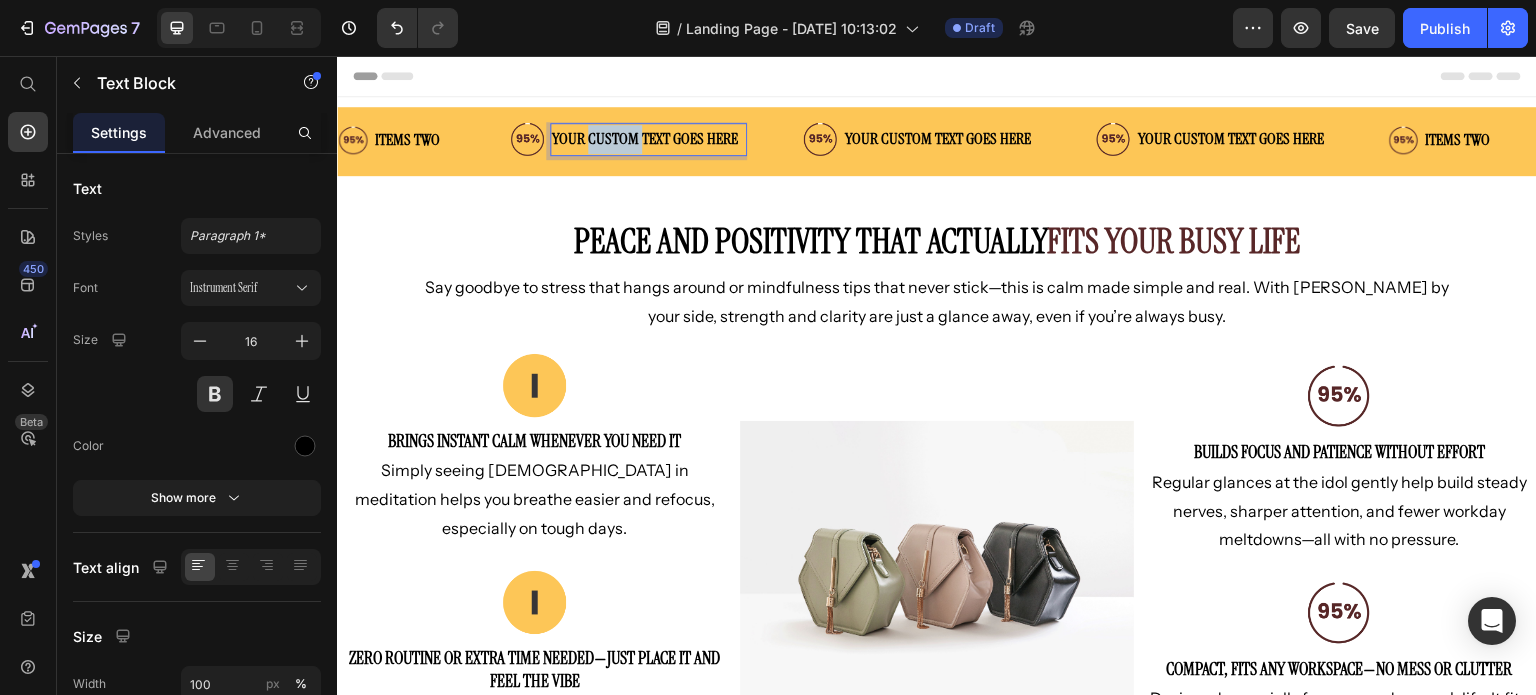 click on "Your custom text goes here" at bounding box center [644, 139] 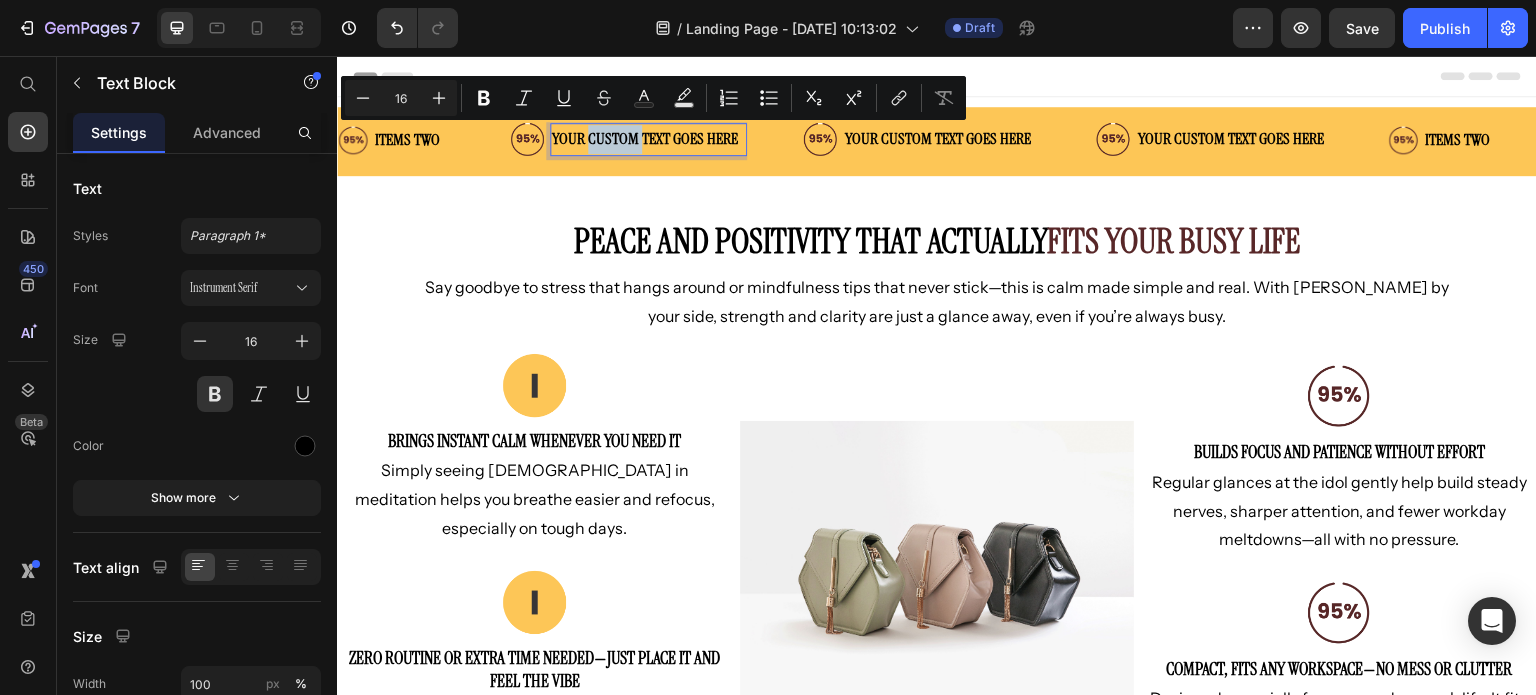 click on "Your custom text goes here" at bounding box center [644, 139] 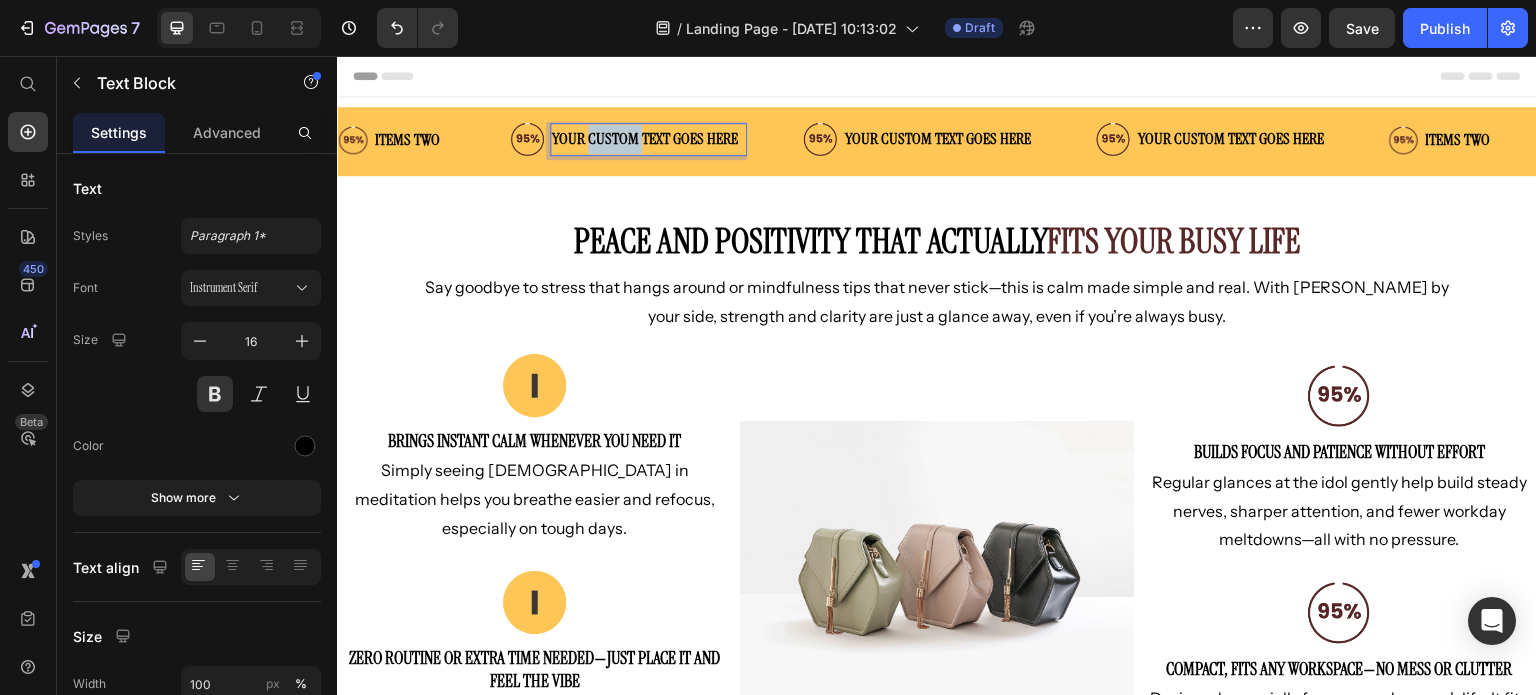 click on "Your custom text goes here" at bounding box center [648, 139] 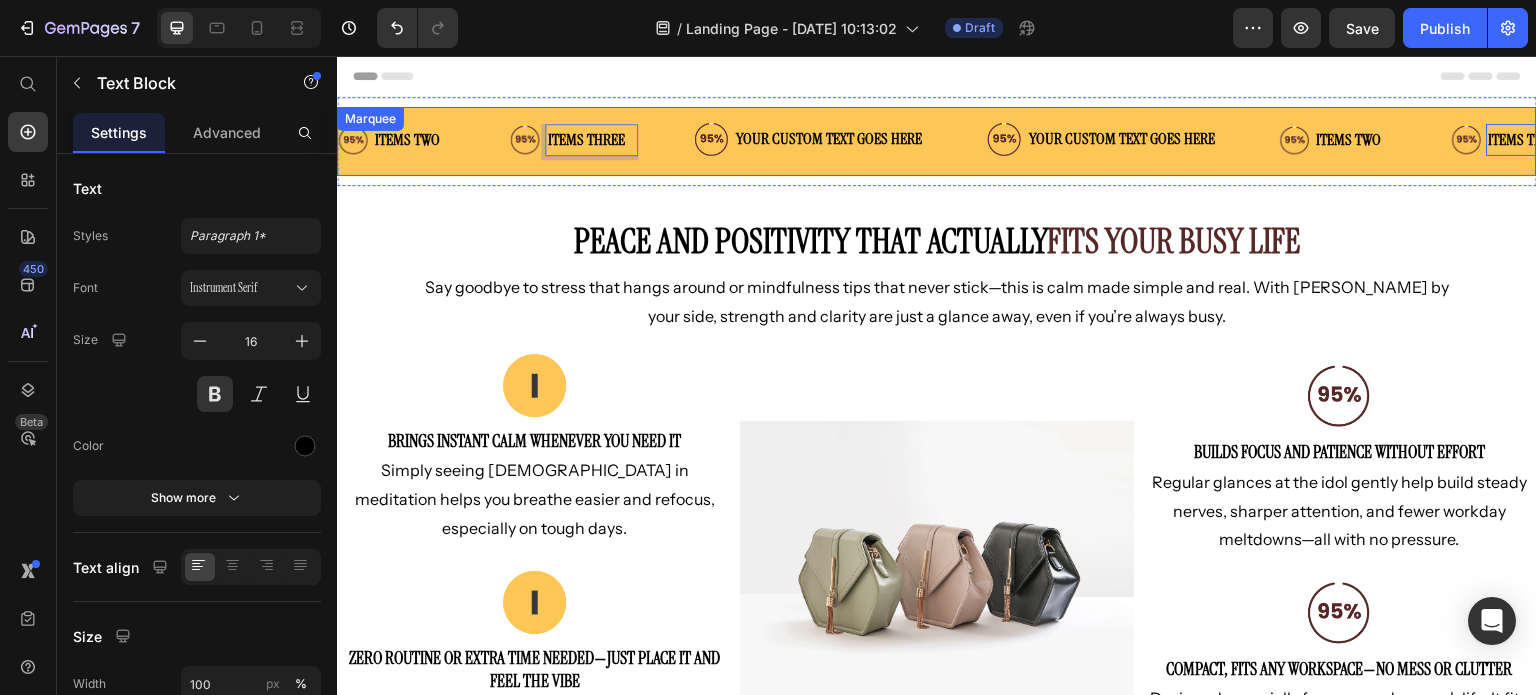 click on "Image items three Text Block   0 Advanced List" at bounding box center (596, 143) 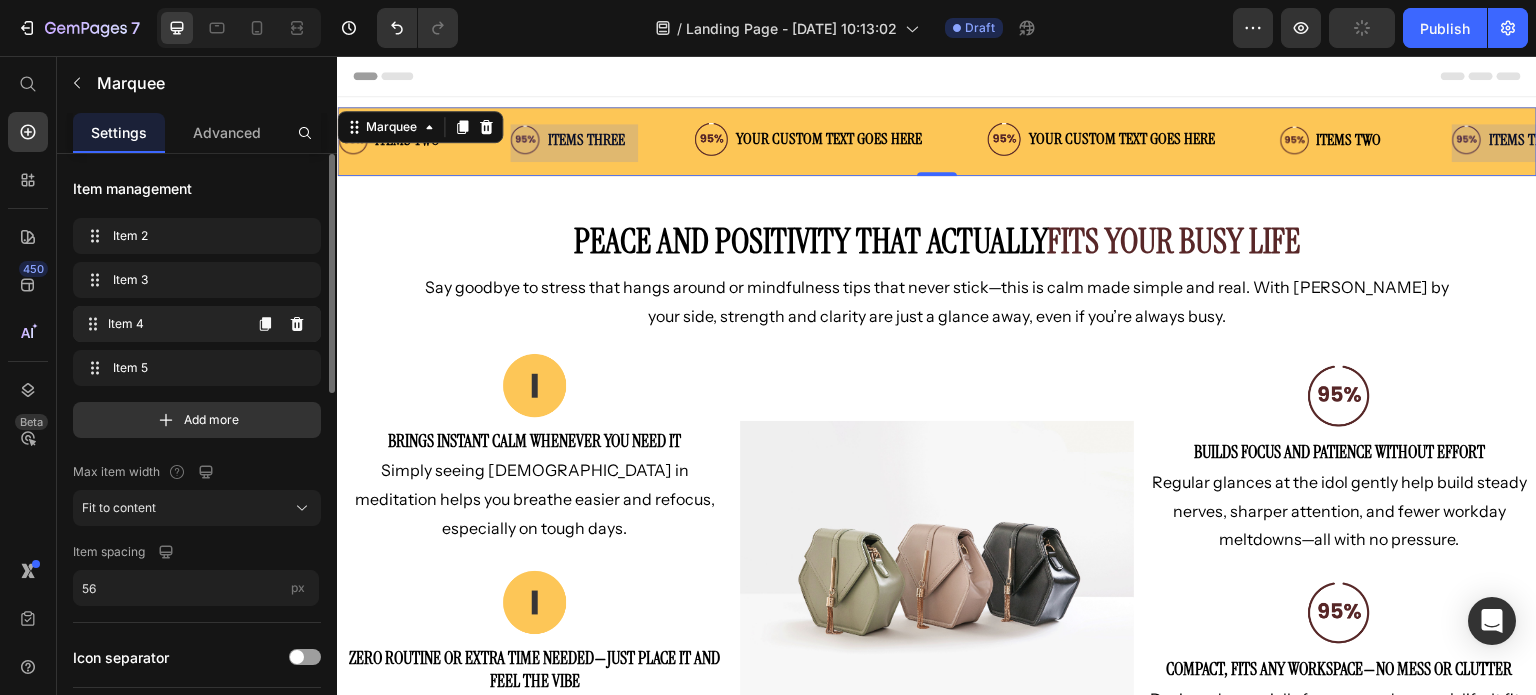 click on "Item 4" at bounding box center [174, 324] 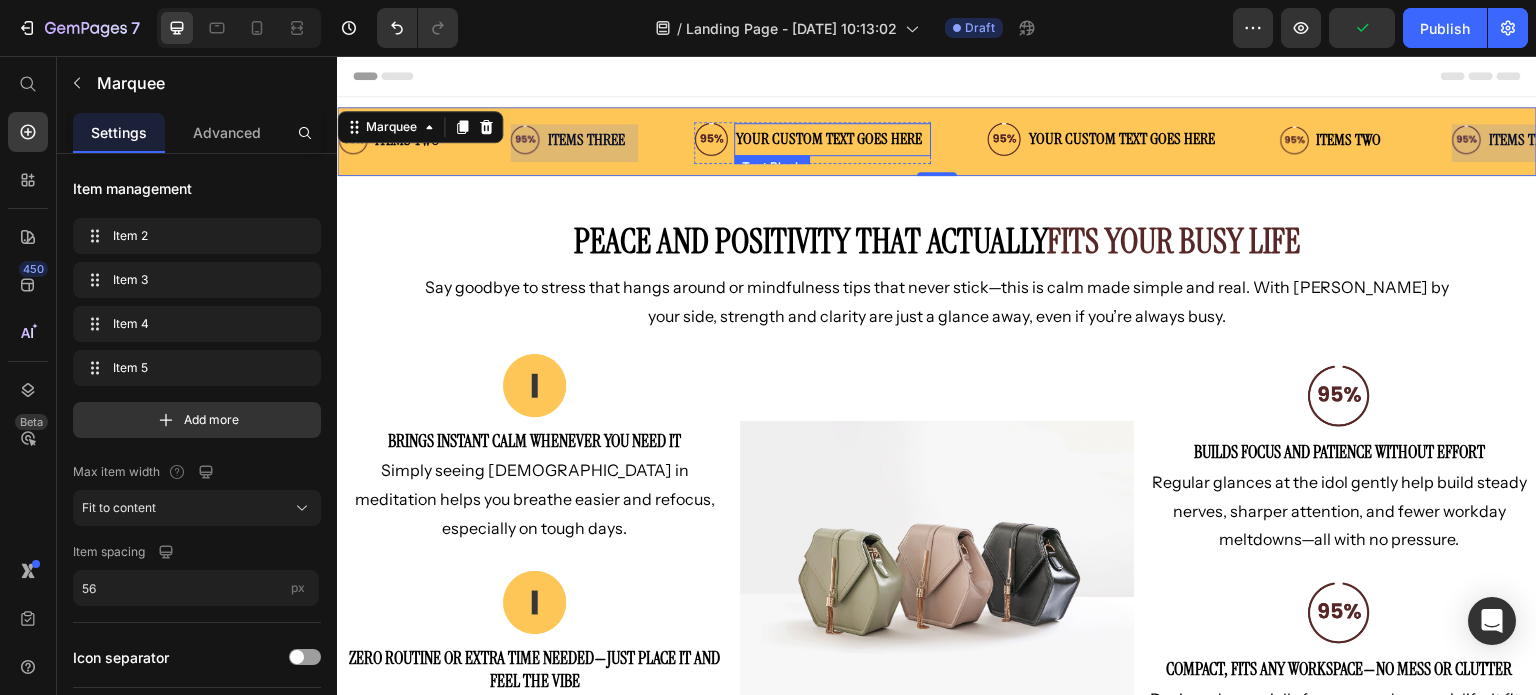 click on "Your custom text goes here" at bounding box center [829, 139] 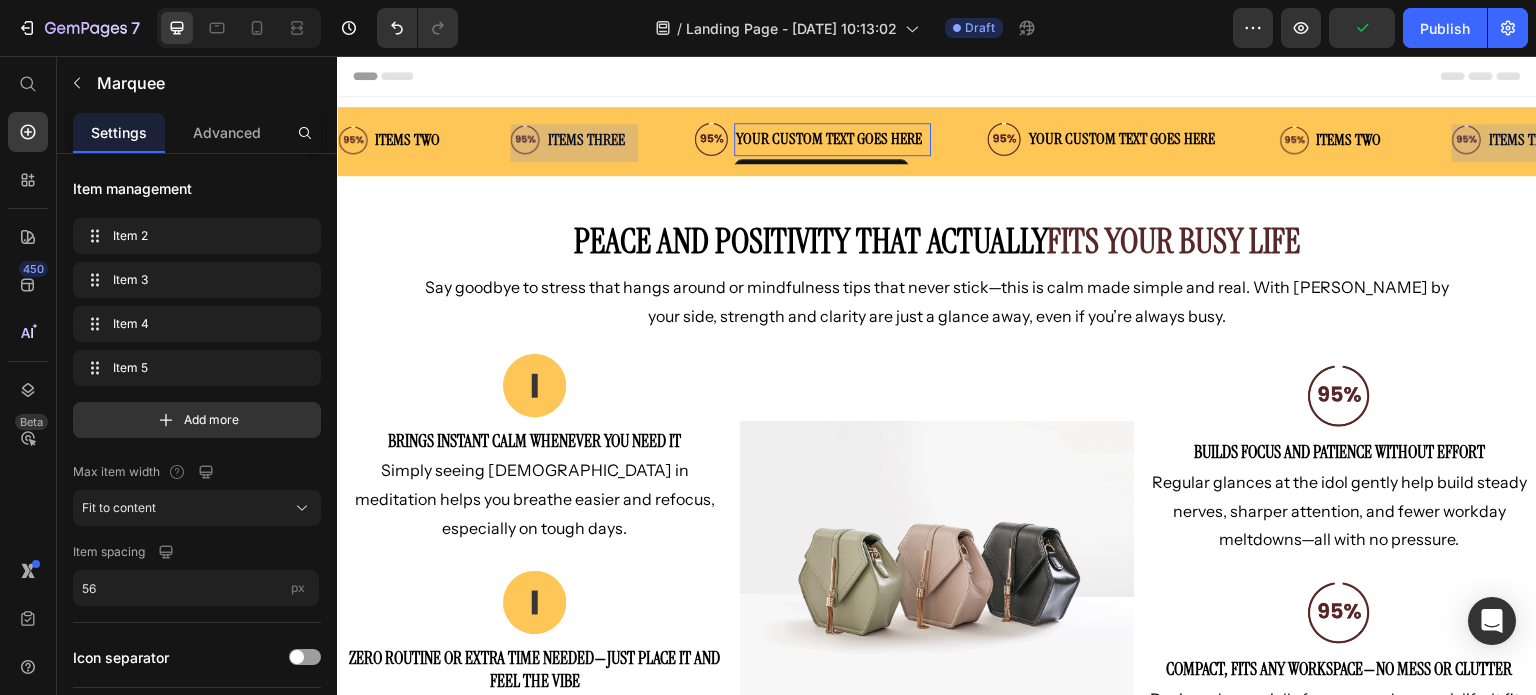 click on "Your custom text goes here" at bounding box center [823, 139] 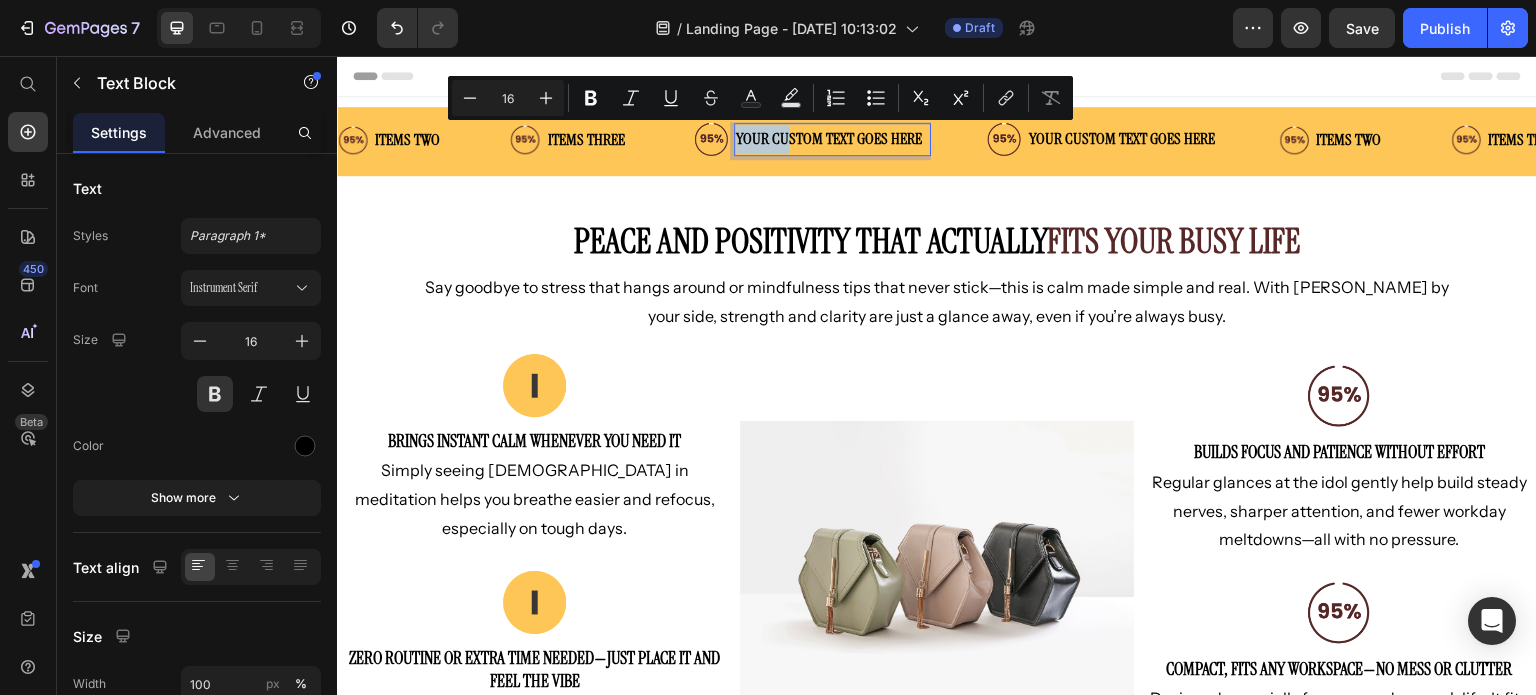 click on "Your custom text goes here" at bounding box center [829, 139] 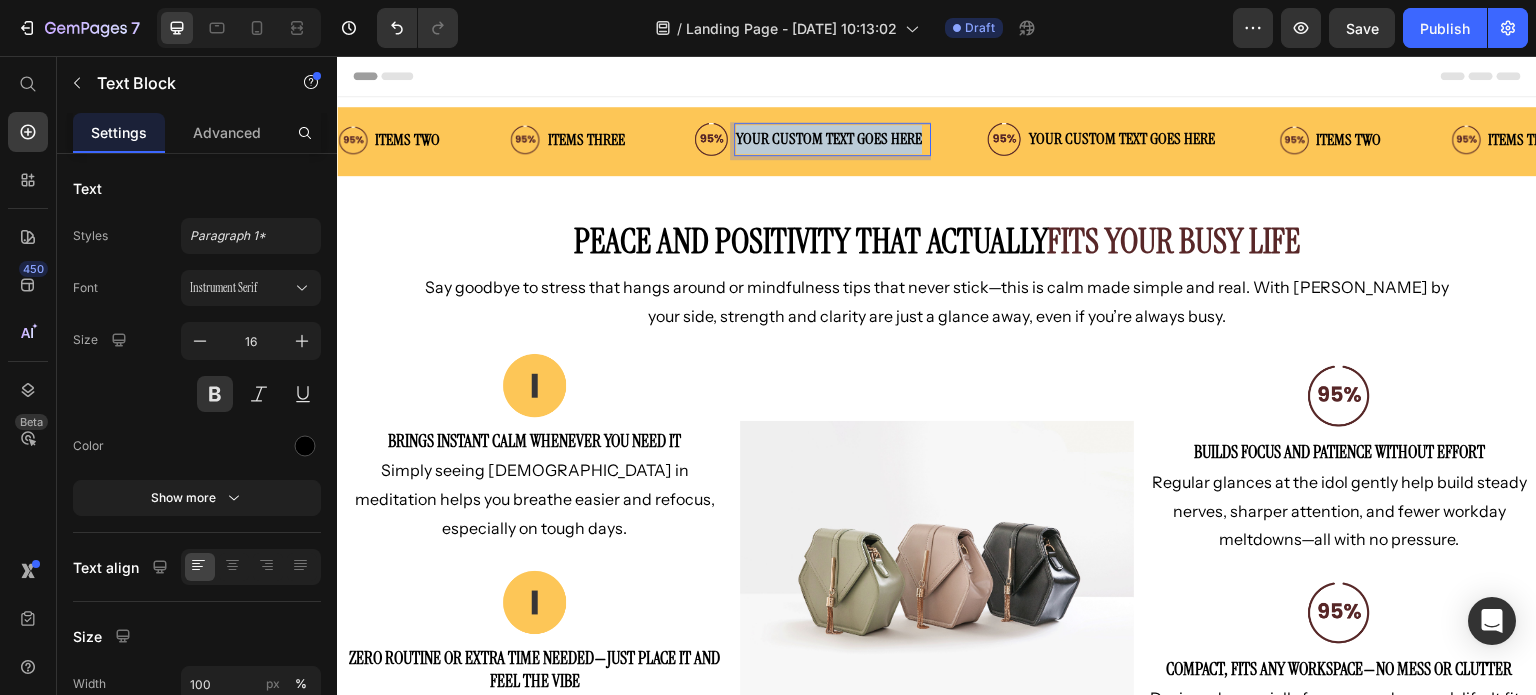click on "Your custom text goes here" at bounding box center [829, 139] 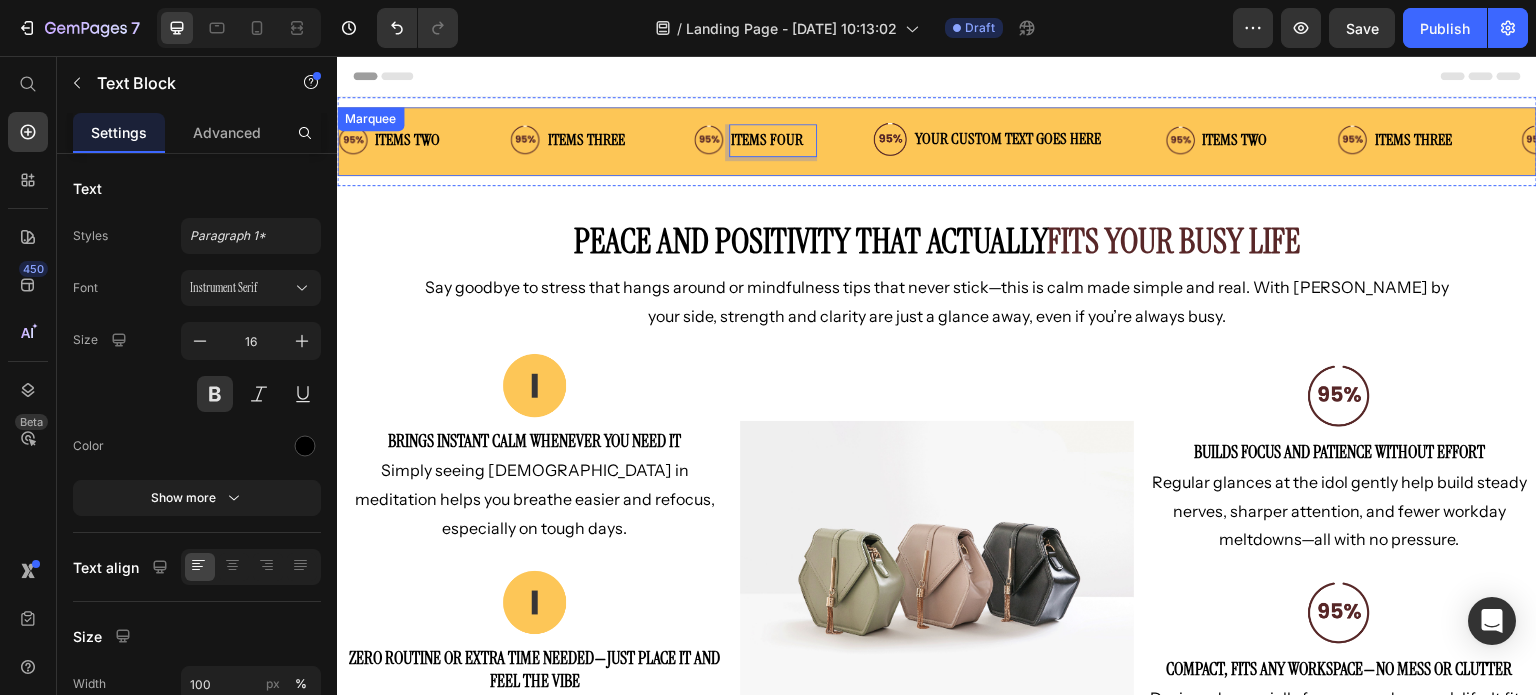 click on "Image items four Text Block   0 Advanced List" at bounding box center [780, 143] 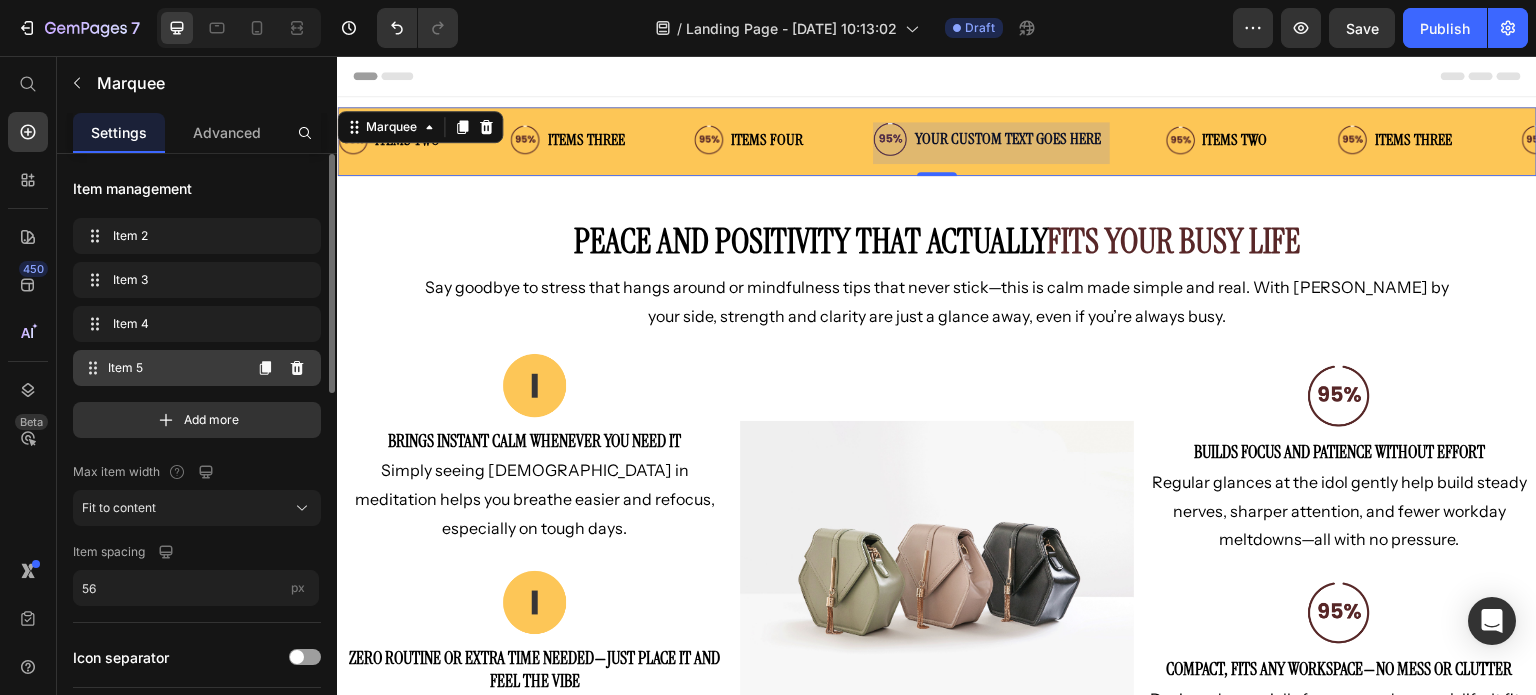 click on "Item 5" at bounding box center (174, 368) 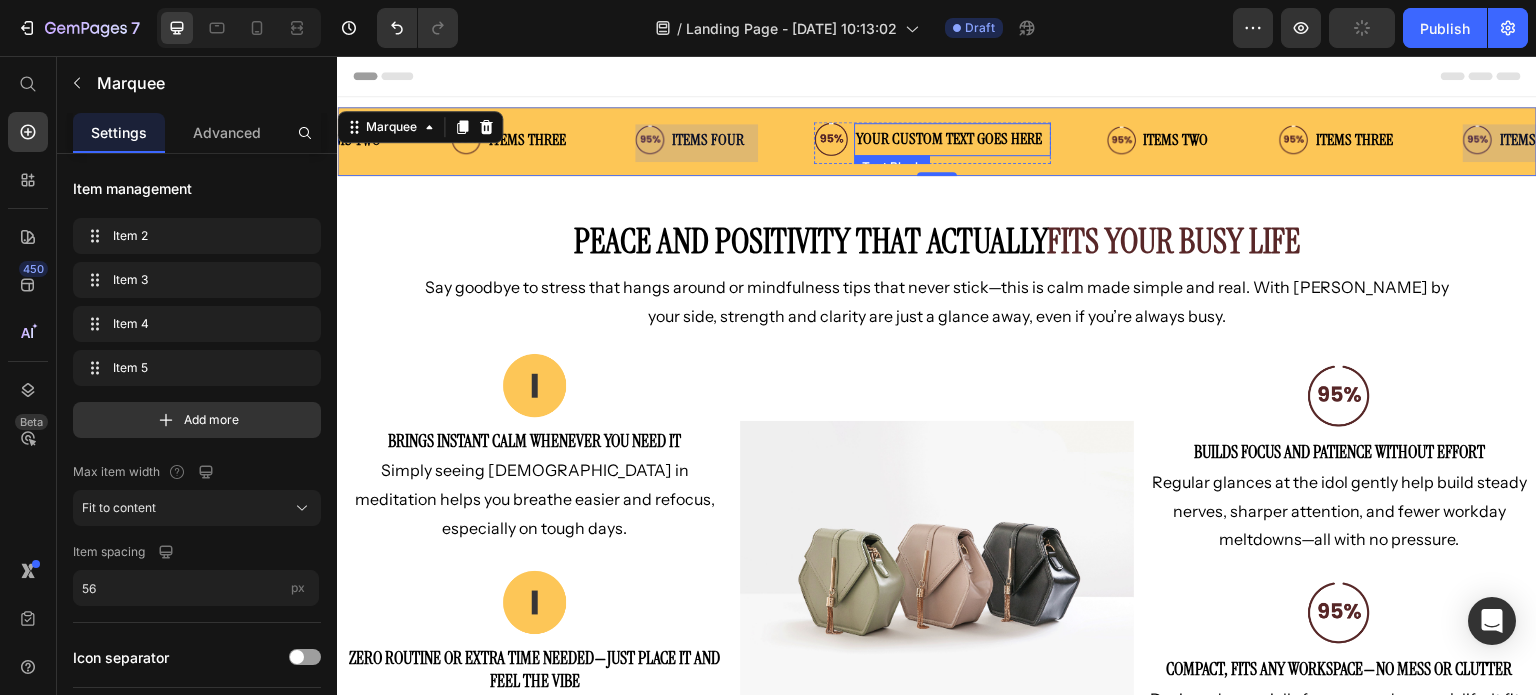 click on "Your custom text goes here" at bounding box center [949, 139] 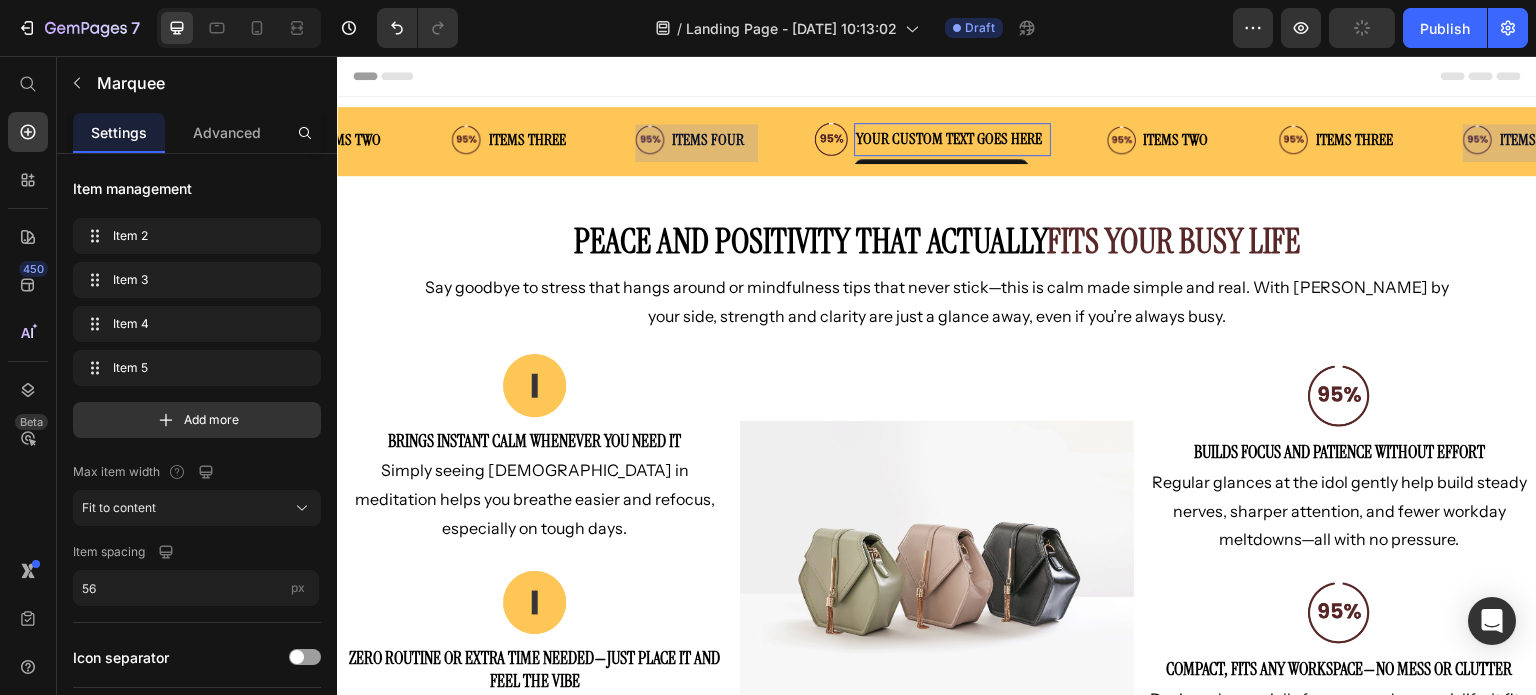 click on "Your custom text goes here" at bounding box center [944, 139] 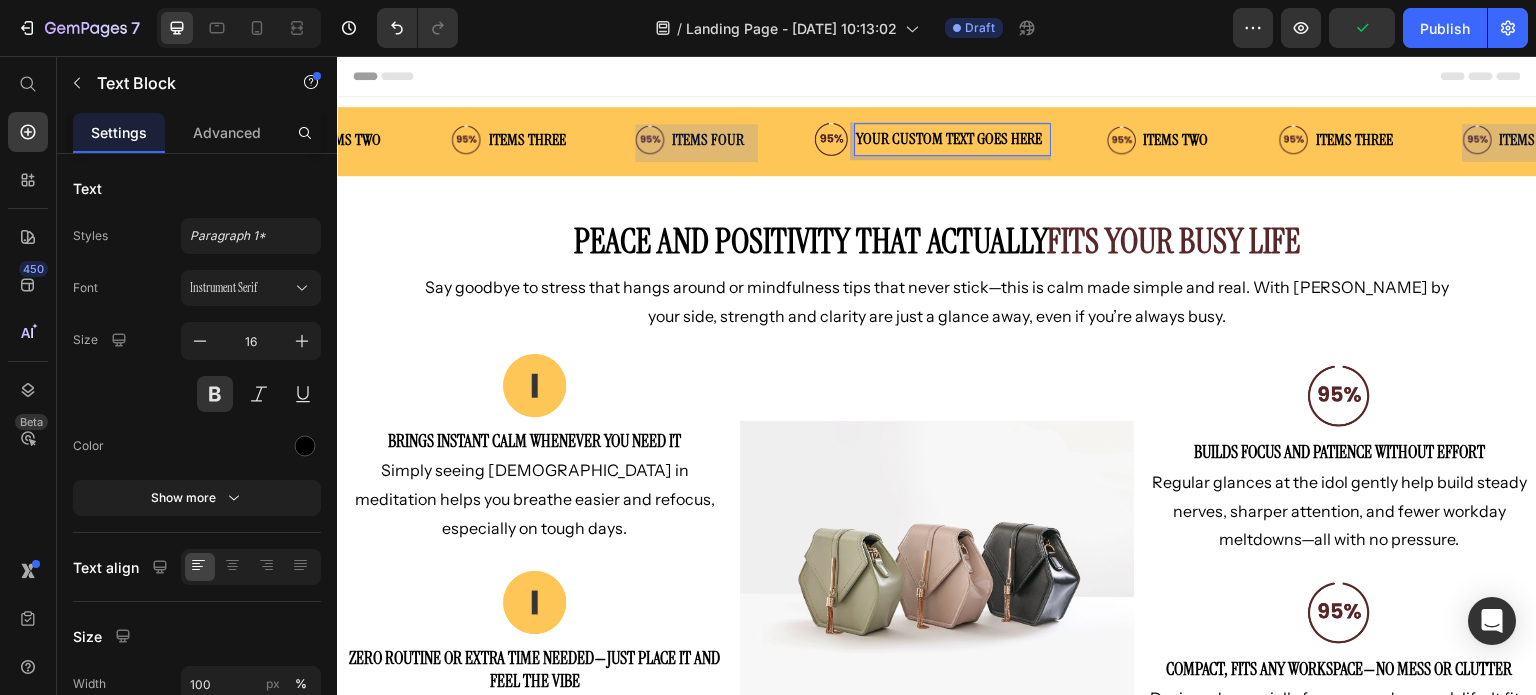 click on "Your custom text goes here" at bounding box center [952, 139] 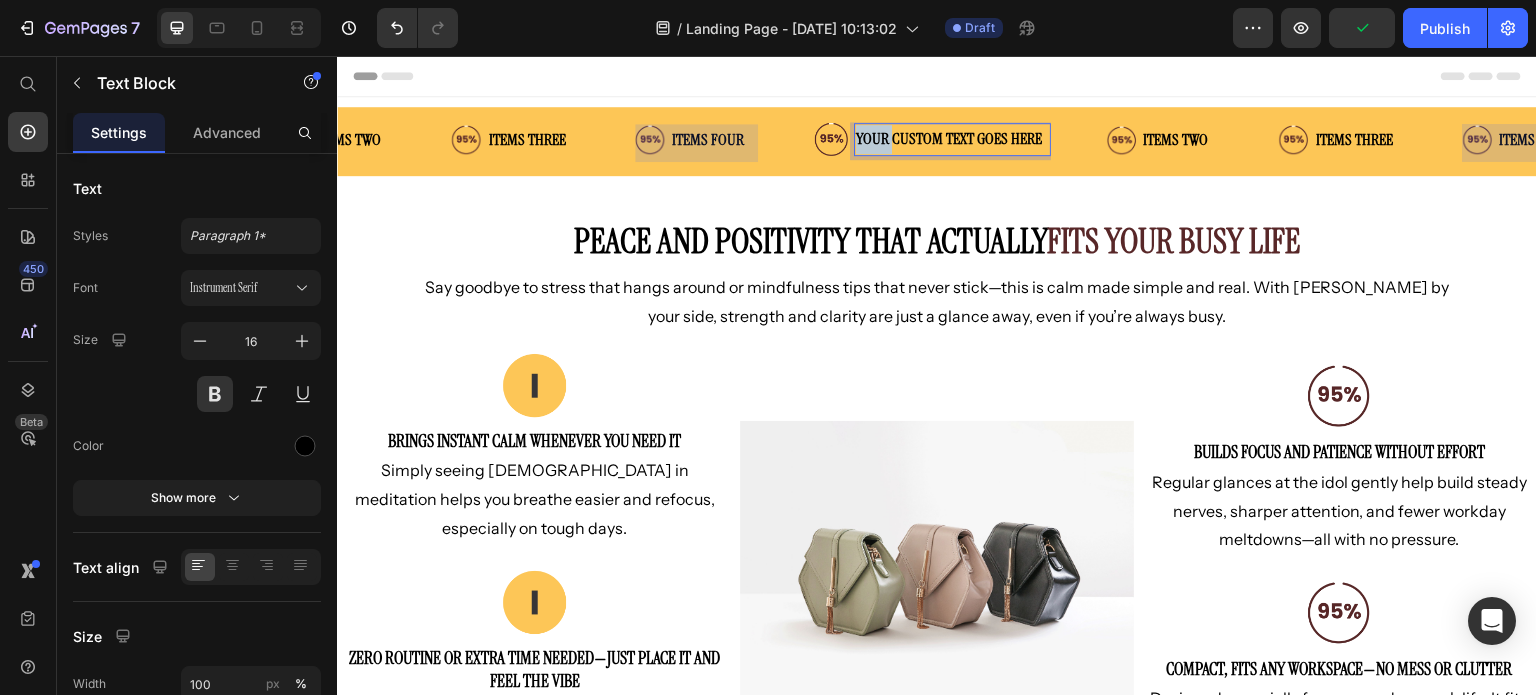 click on "Your custom text goes here" at bounding box center [949, 139] 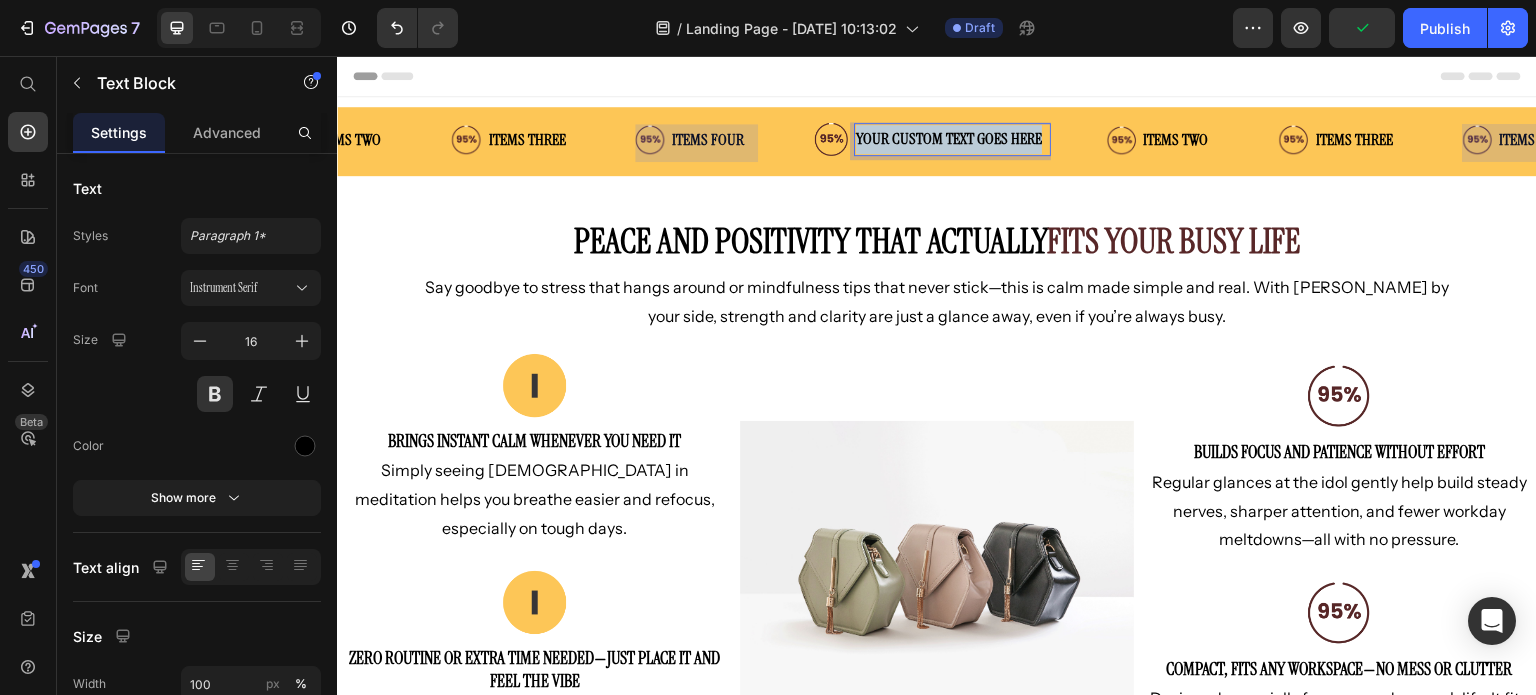 click on "Your custom text goes here" at bounding box center (949, 139) 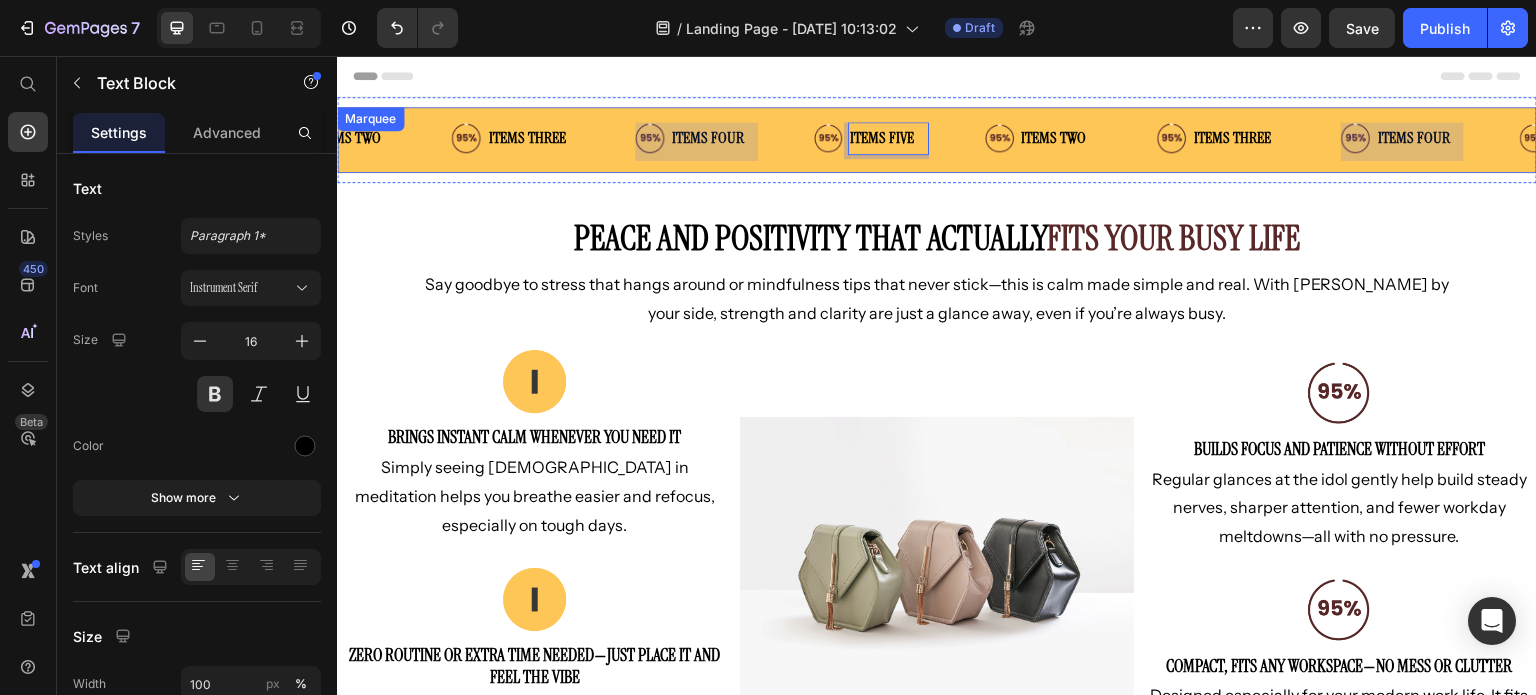 click on "Image items three Text Block Advanced List" at bounding box center (541, 141) 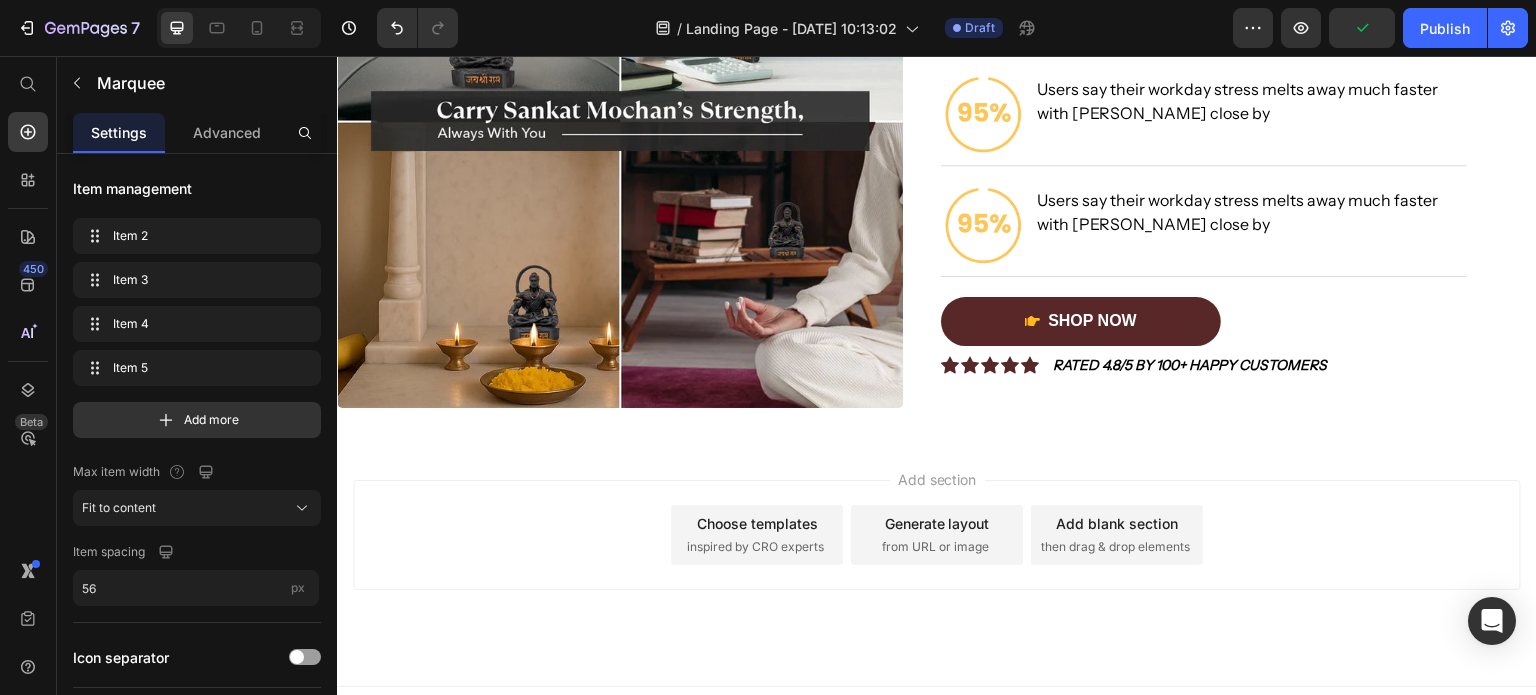 scroll, scrollTop: 1112, scrollLeft: 0, axis: vertical 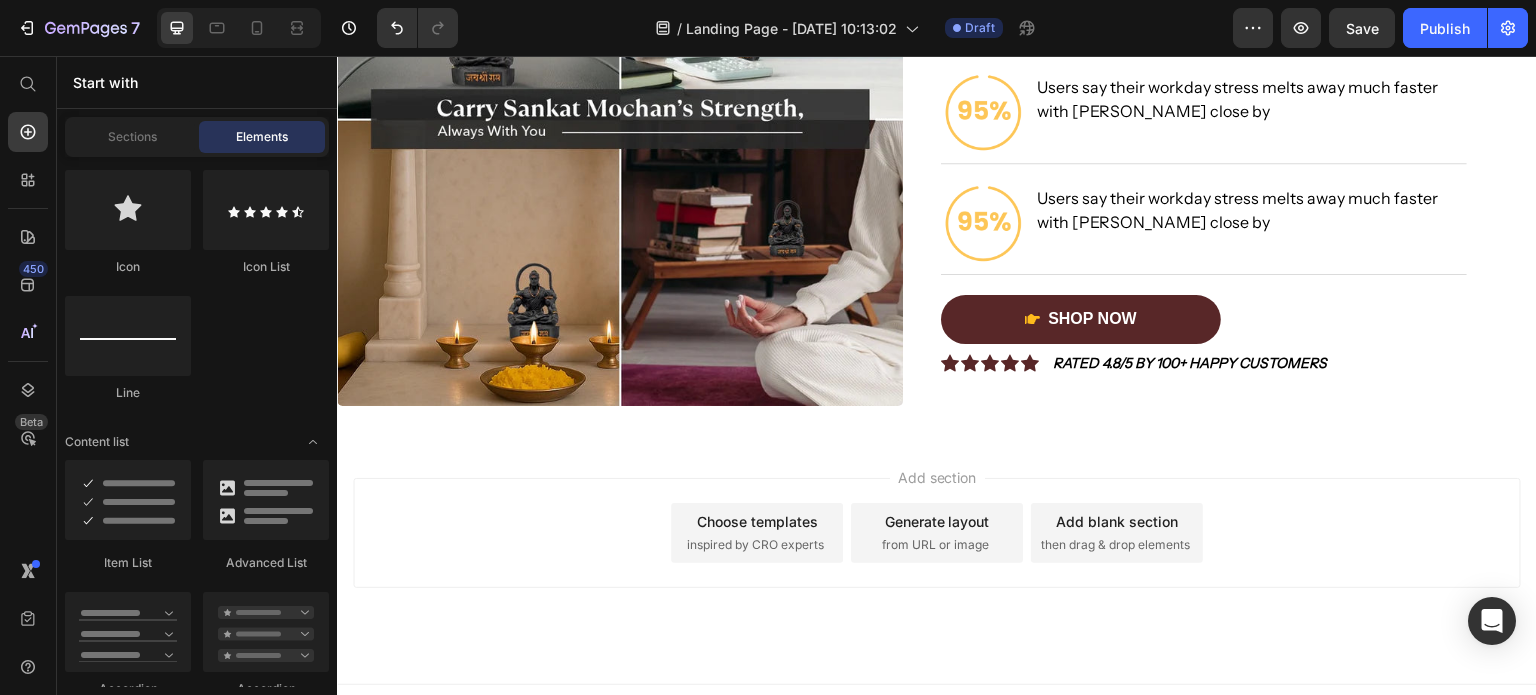 click on "Choose templates" at bounding box center [757, 521] 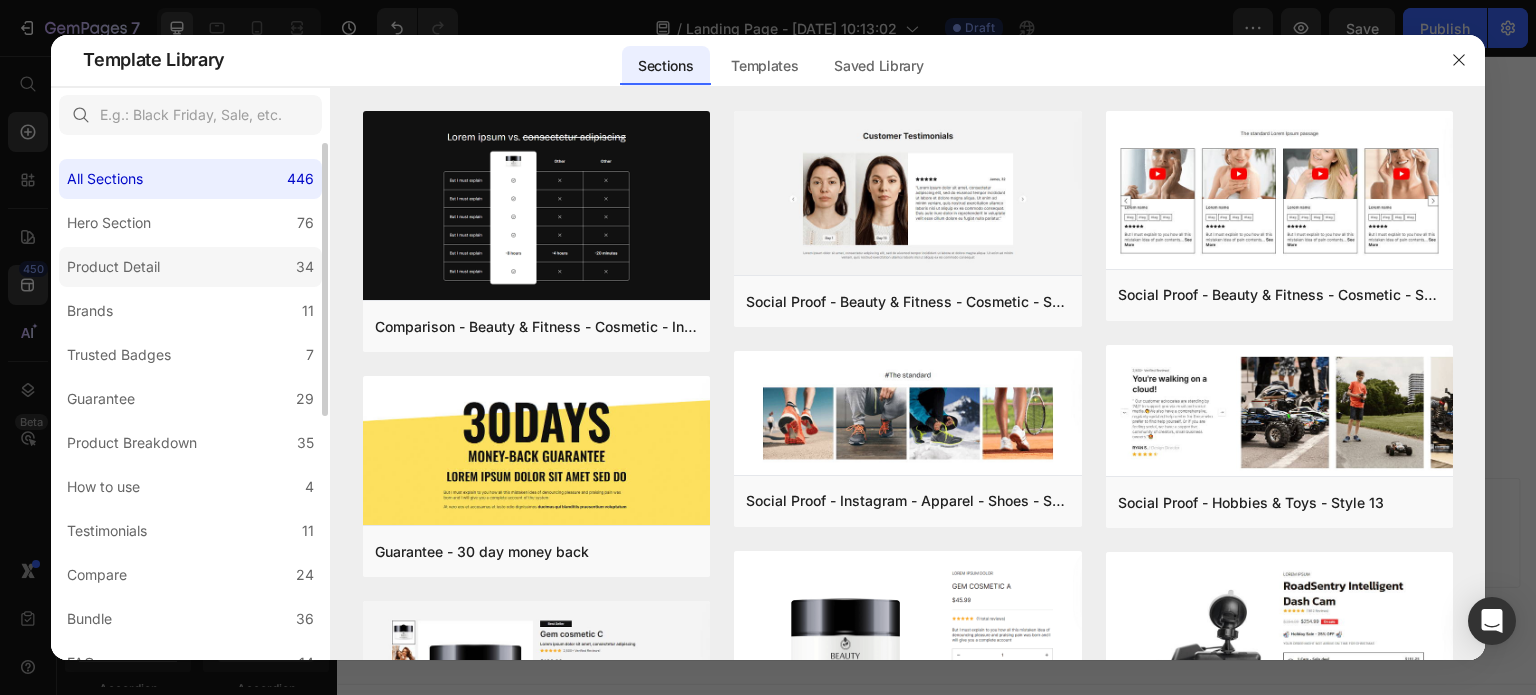 click on "Product Detail" at bounding box center [113, 267] 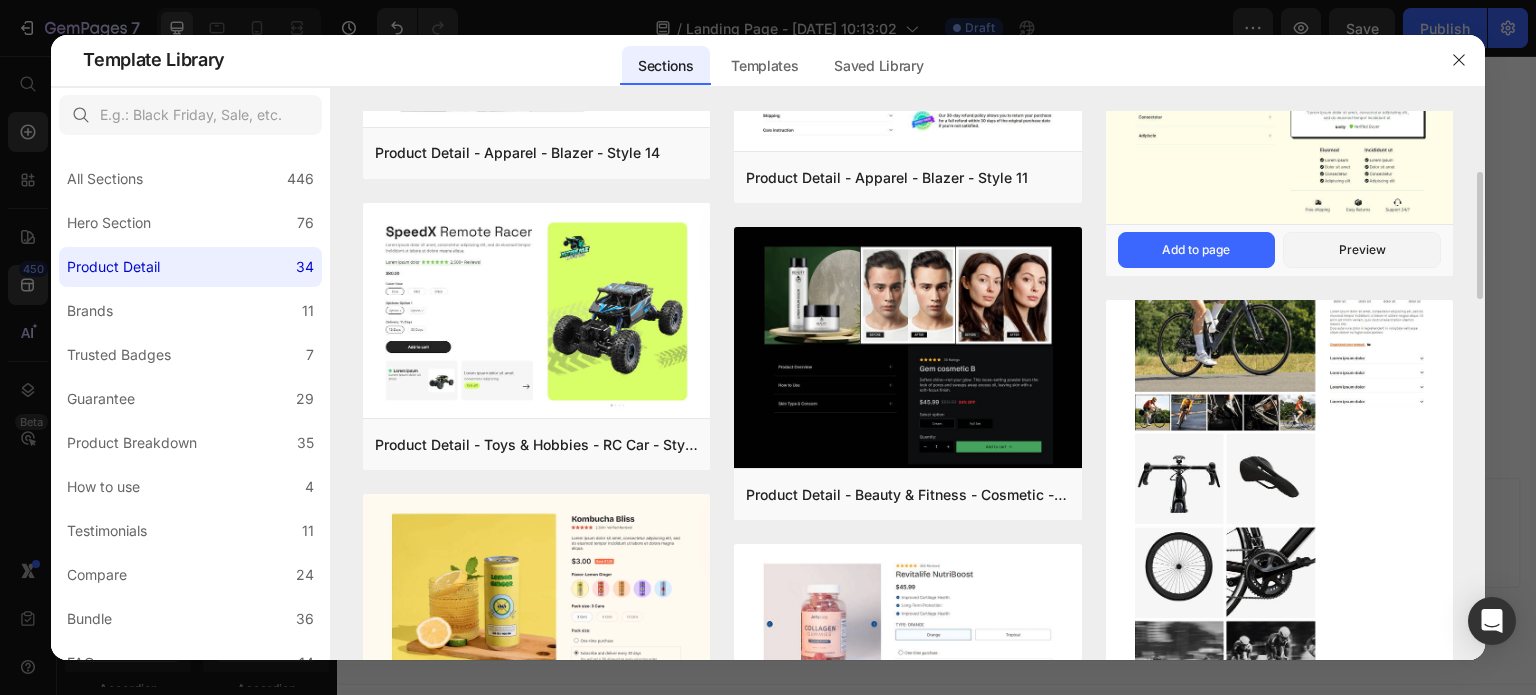 scroll, scrollTop: 220, scrollLeft: 0, axis: vertical 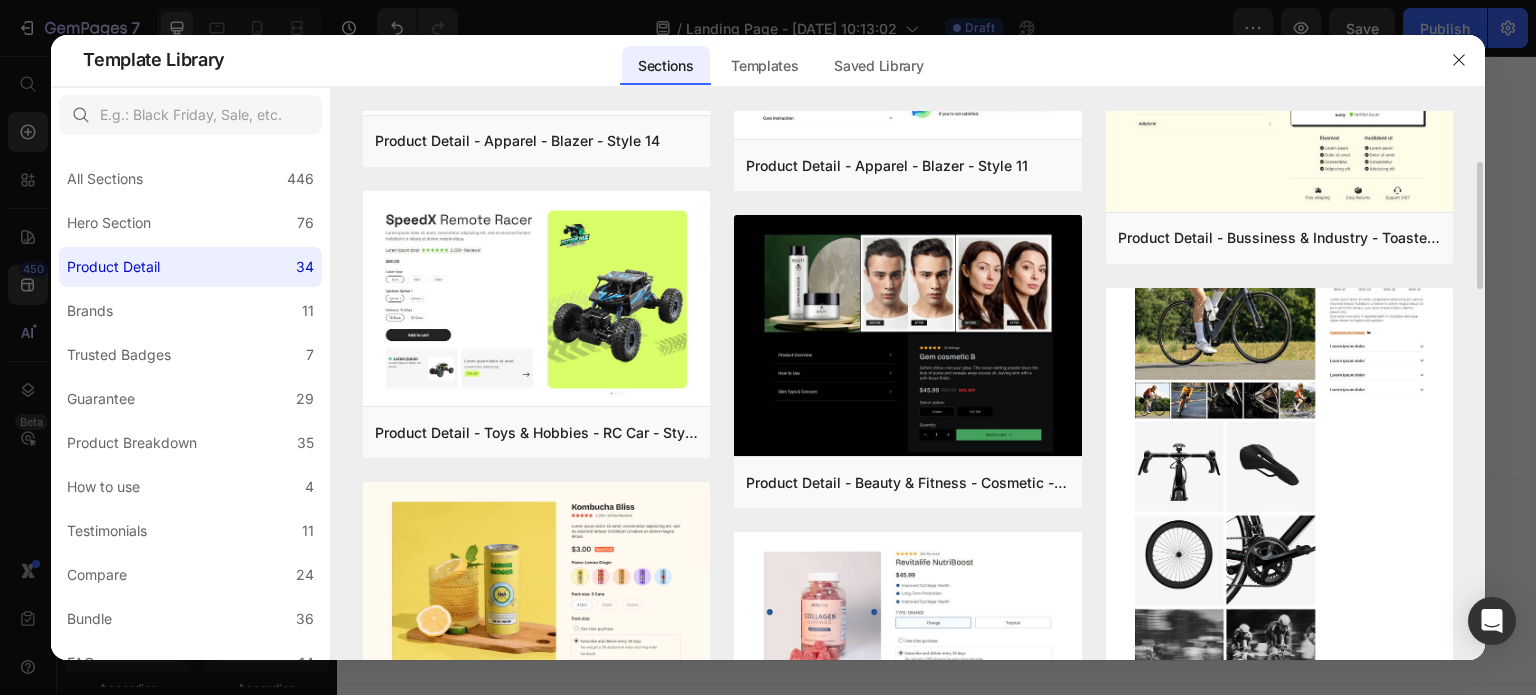 click at bounding box center (1279, 448) 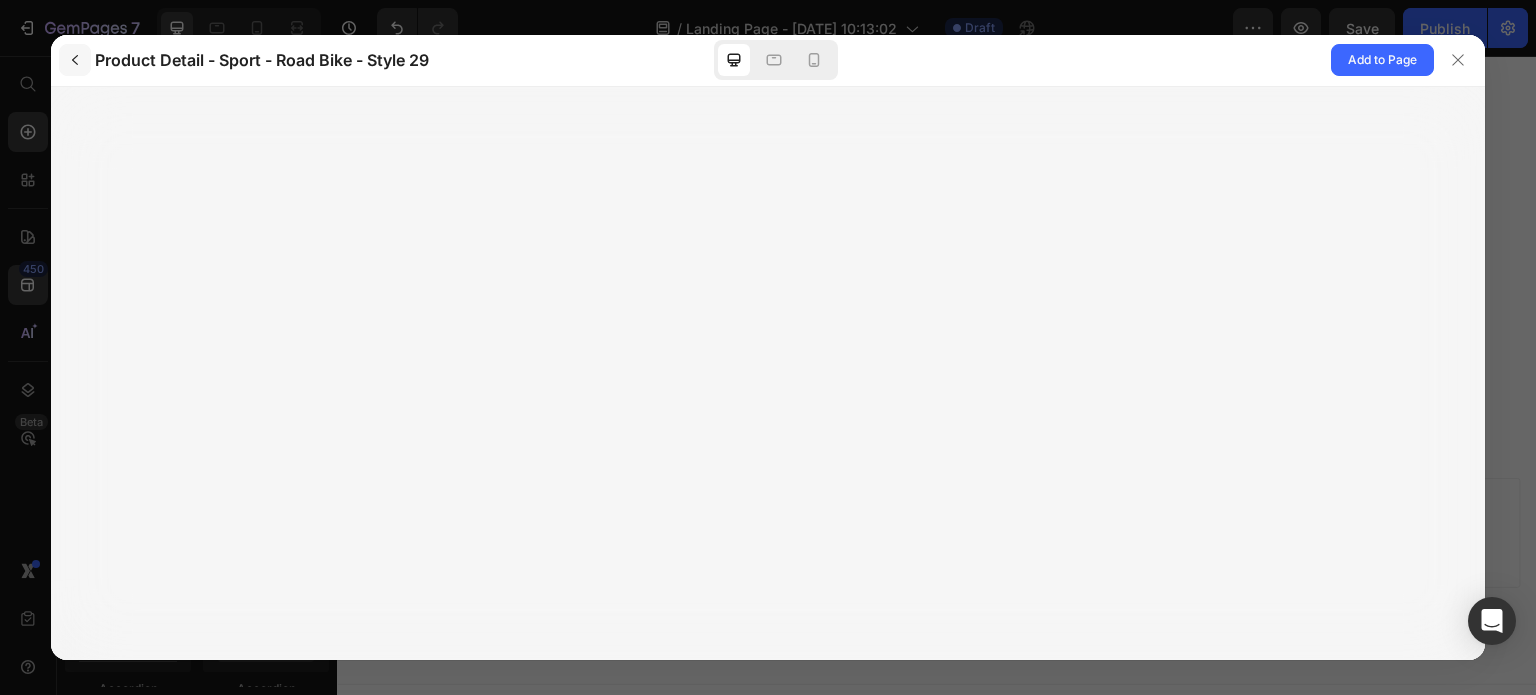 click at bounding box center [75, 60] 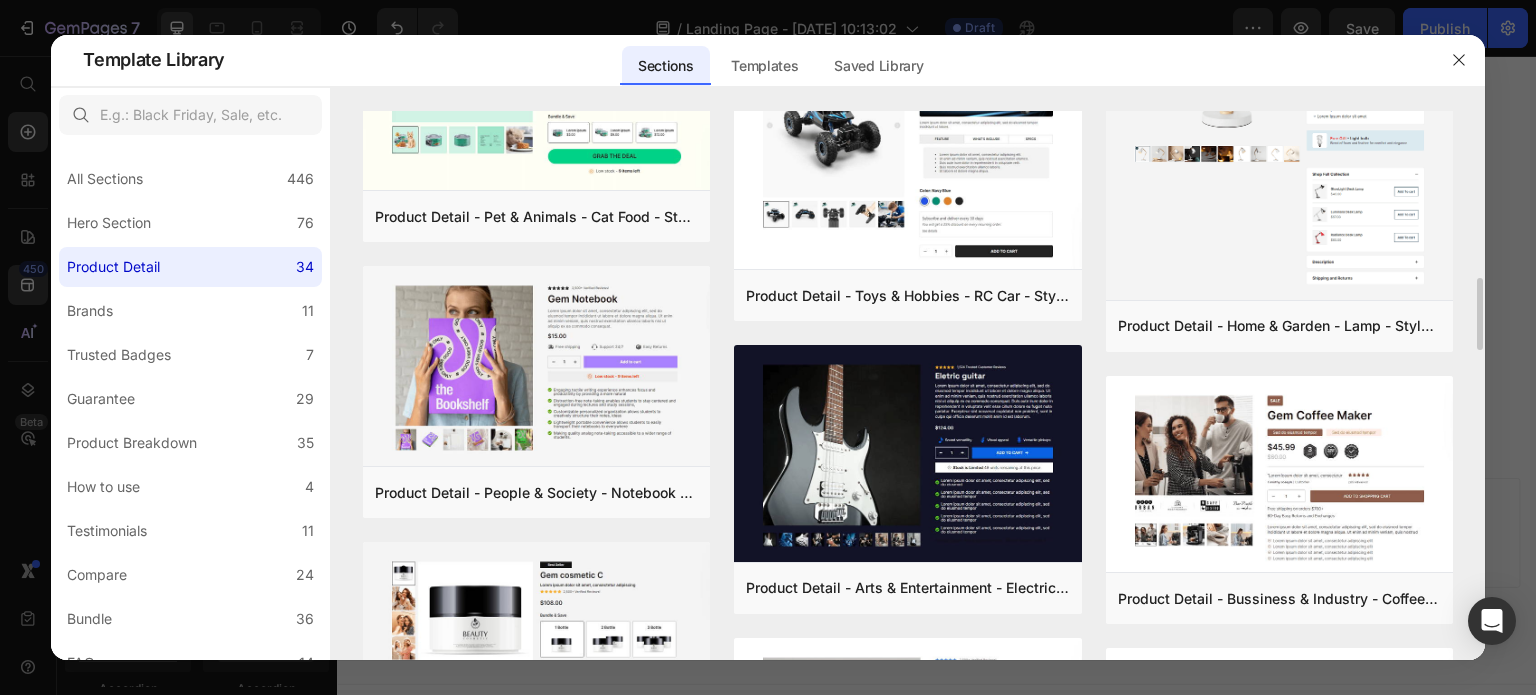 scroll, scrollTop: 1086, scrollLeft: 0, axis: vertical 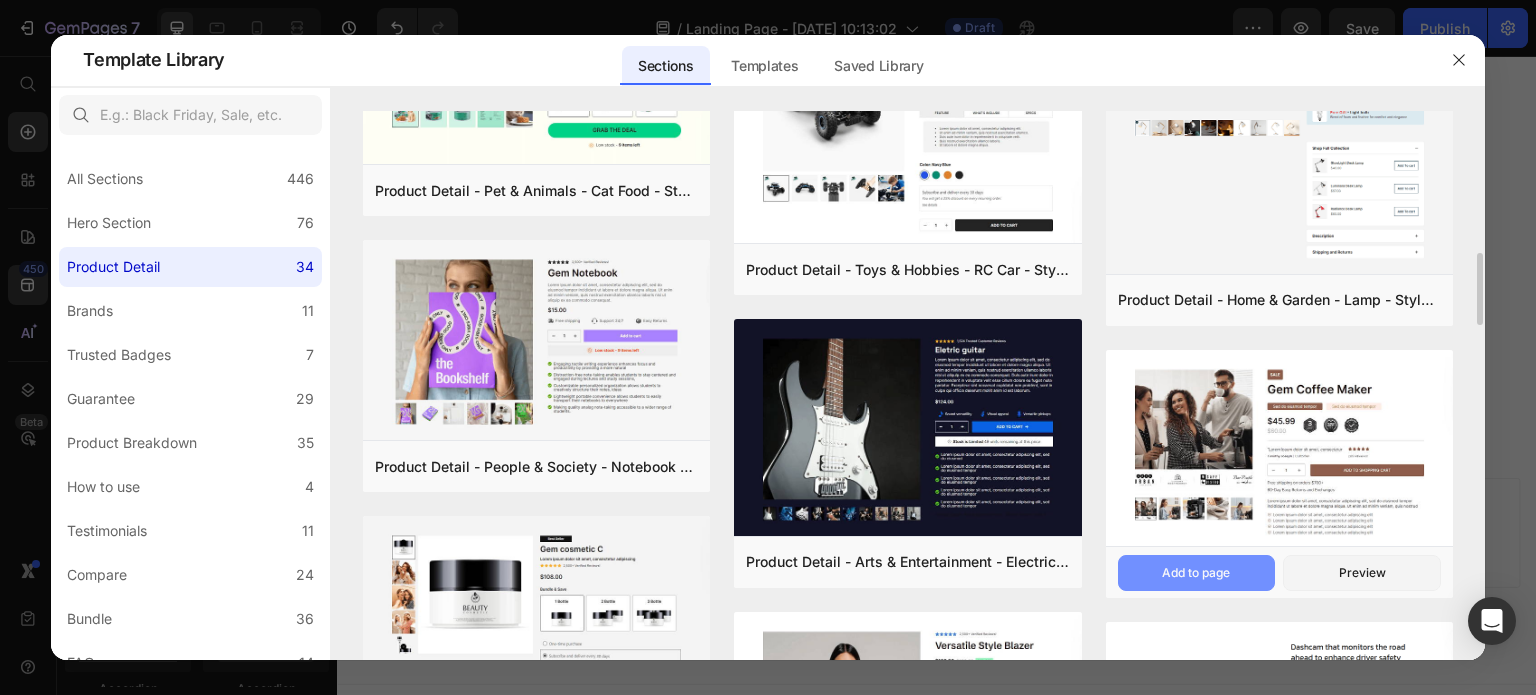 click on "Add to page" at bounding box center [1196, 573] 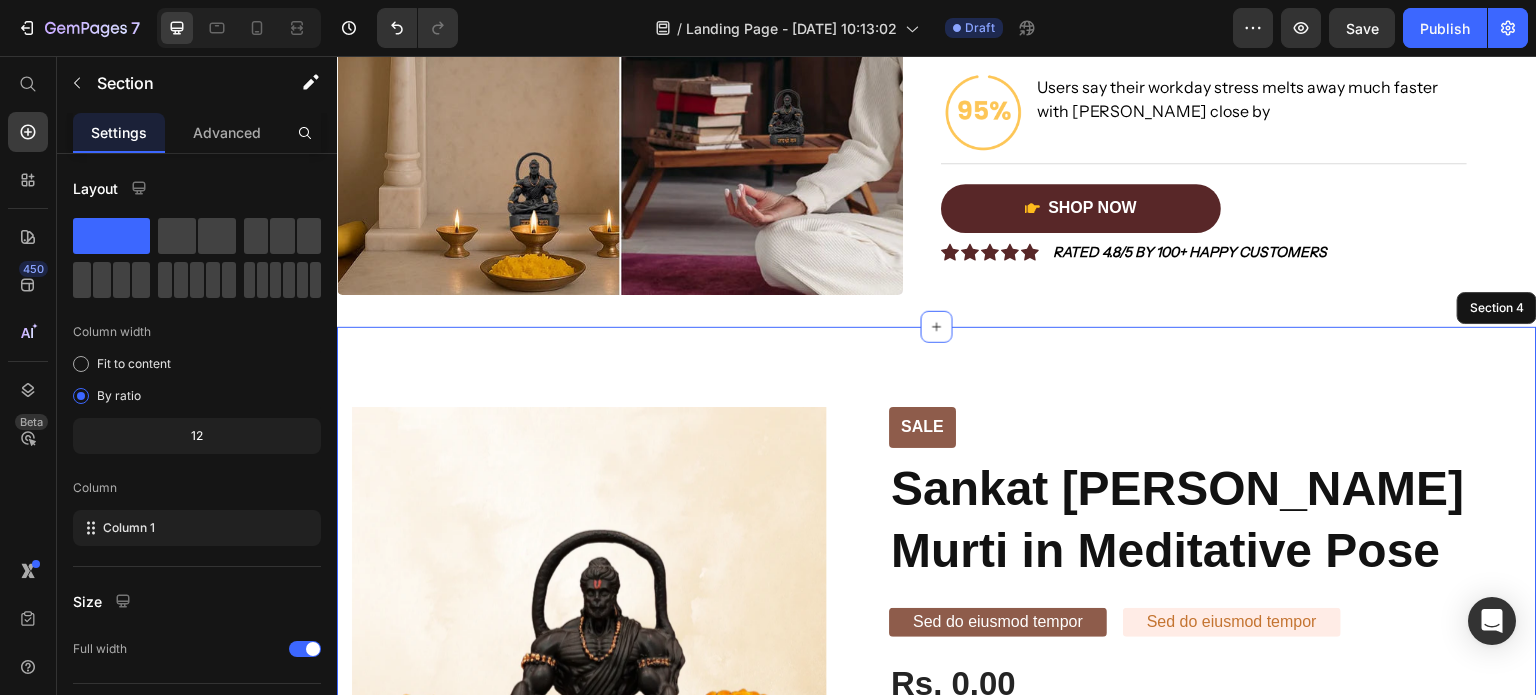 scroll, scrollTop: 1256, scrollLeft: 0, axis: vertical 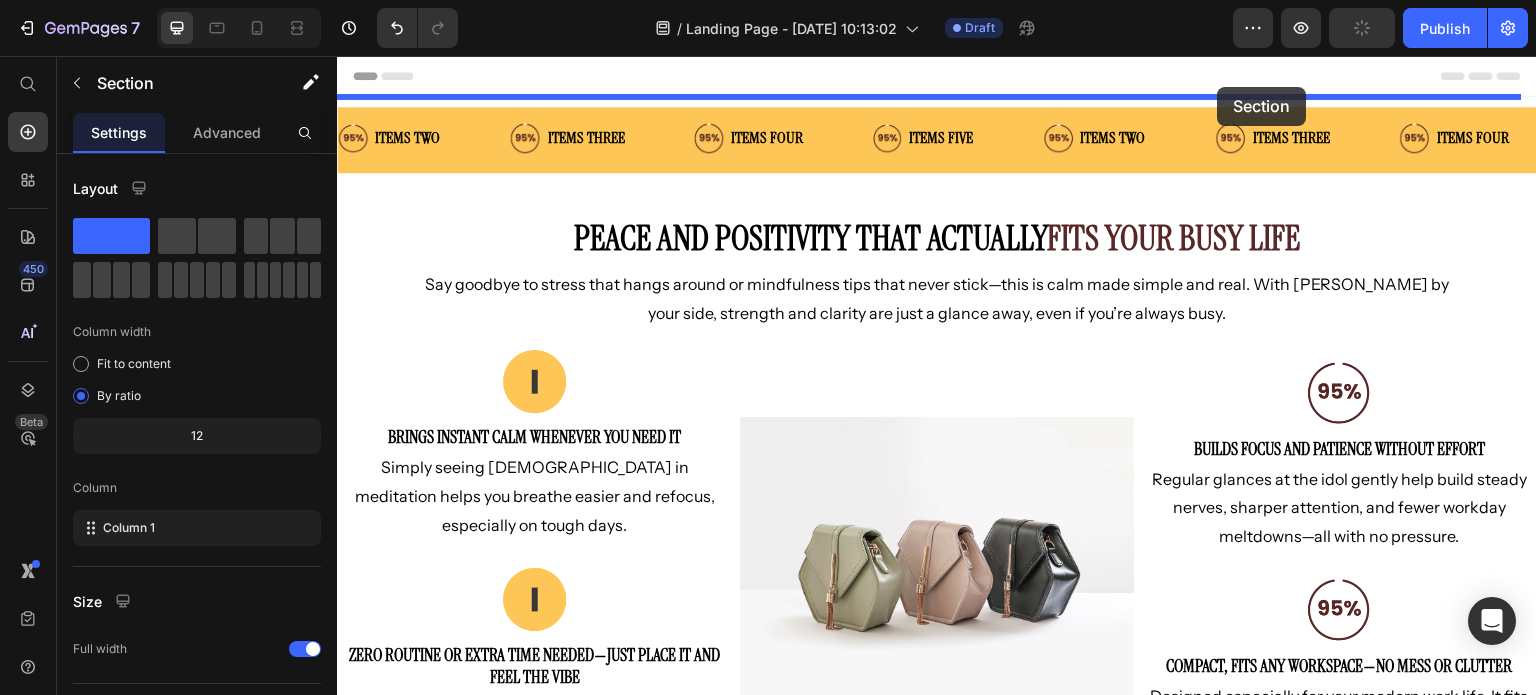 drag, startPoint x: 1459, startPoint y: 249, endPoint x: 1218, endPoint y: 87, distance: 290.38766 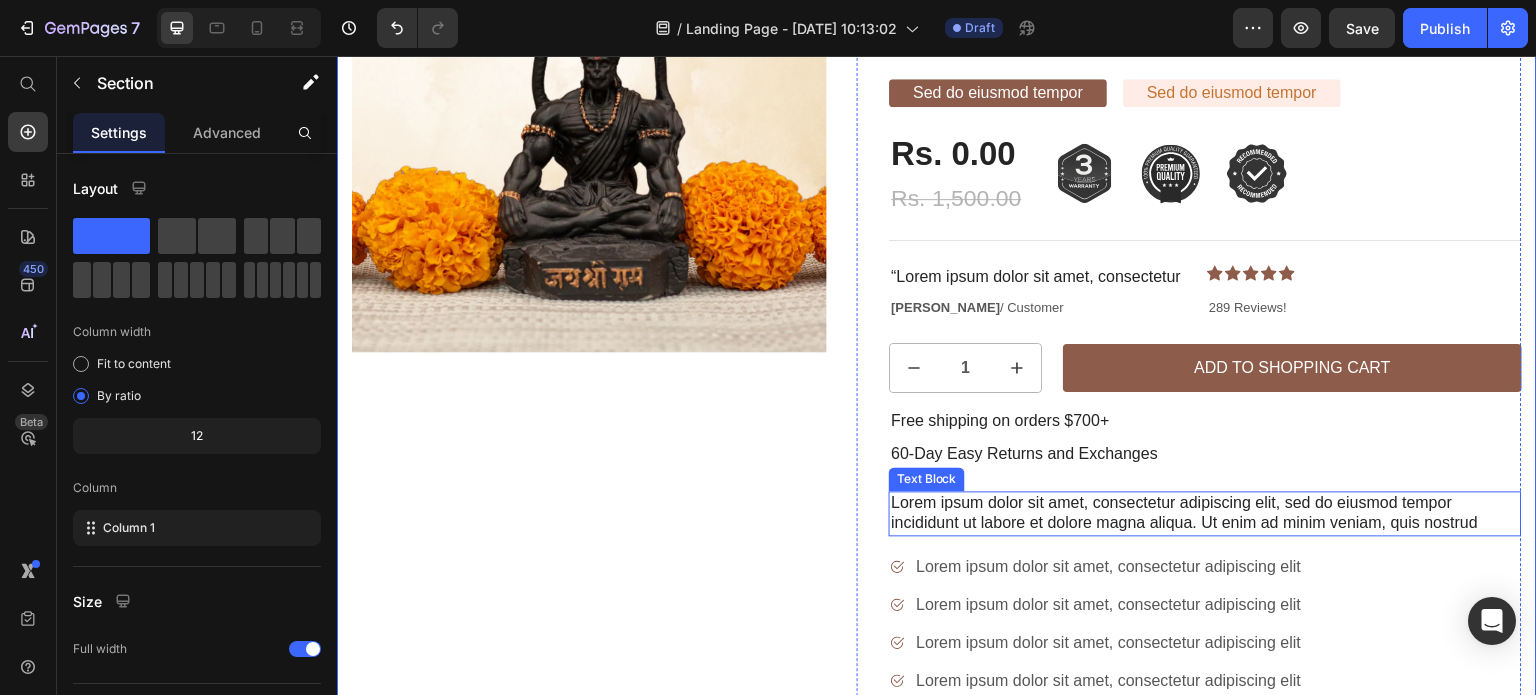 scroll, scrollTop: 300, scrollLeft: 0, axis: vertical 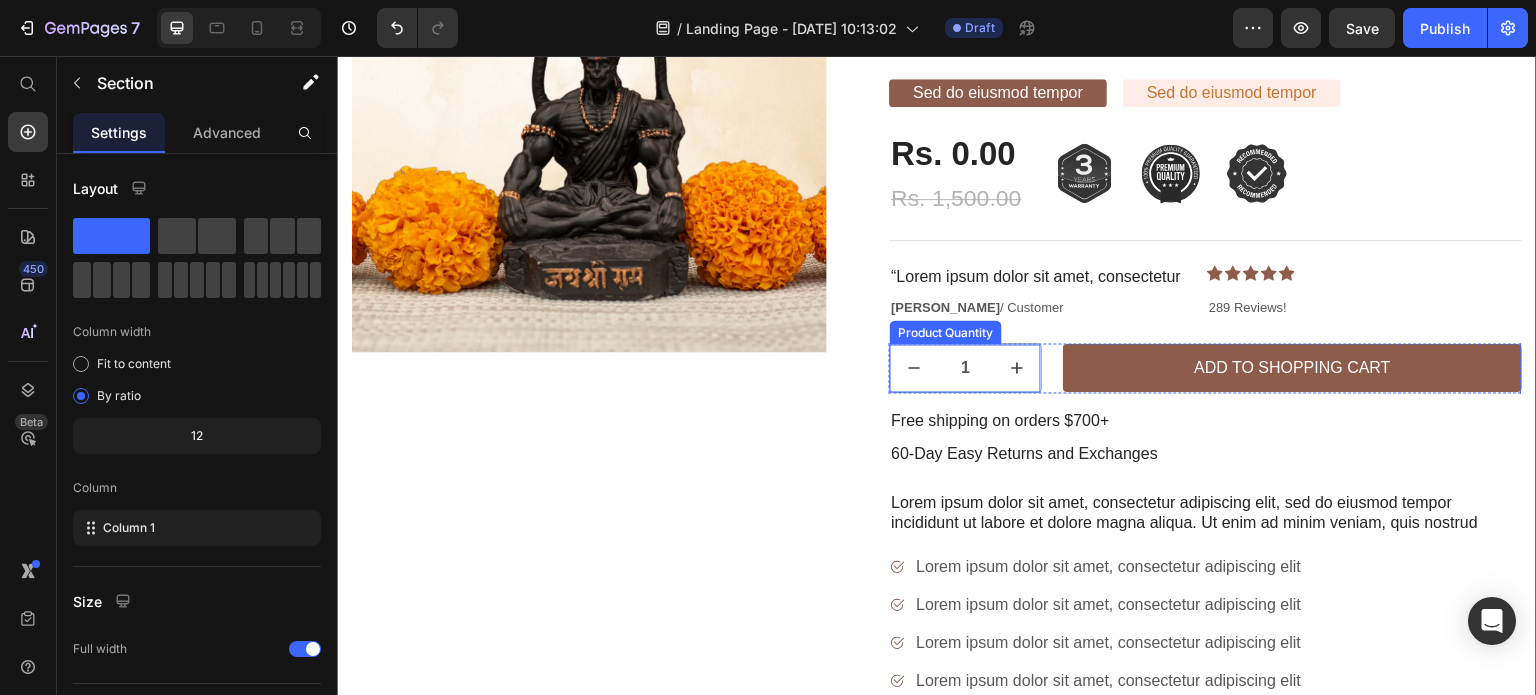 click 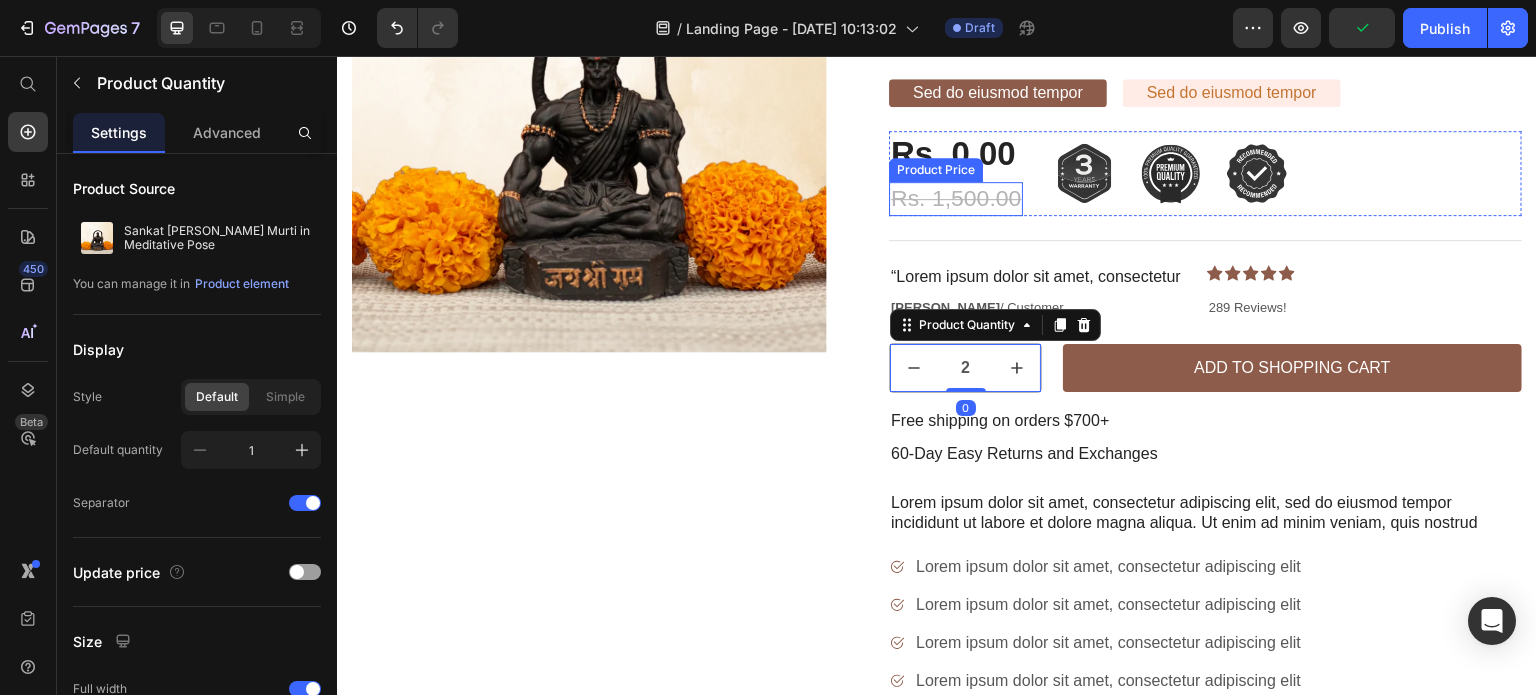 click on "Rs. 1,500.00" at bounding box center (956, 199) 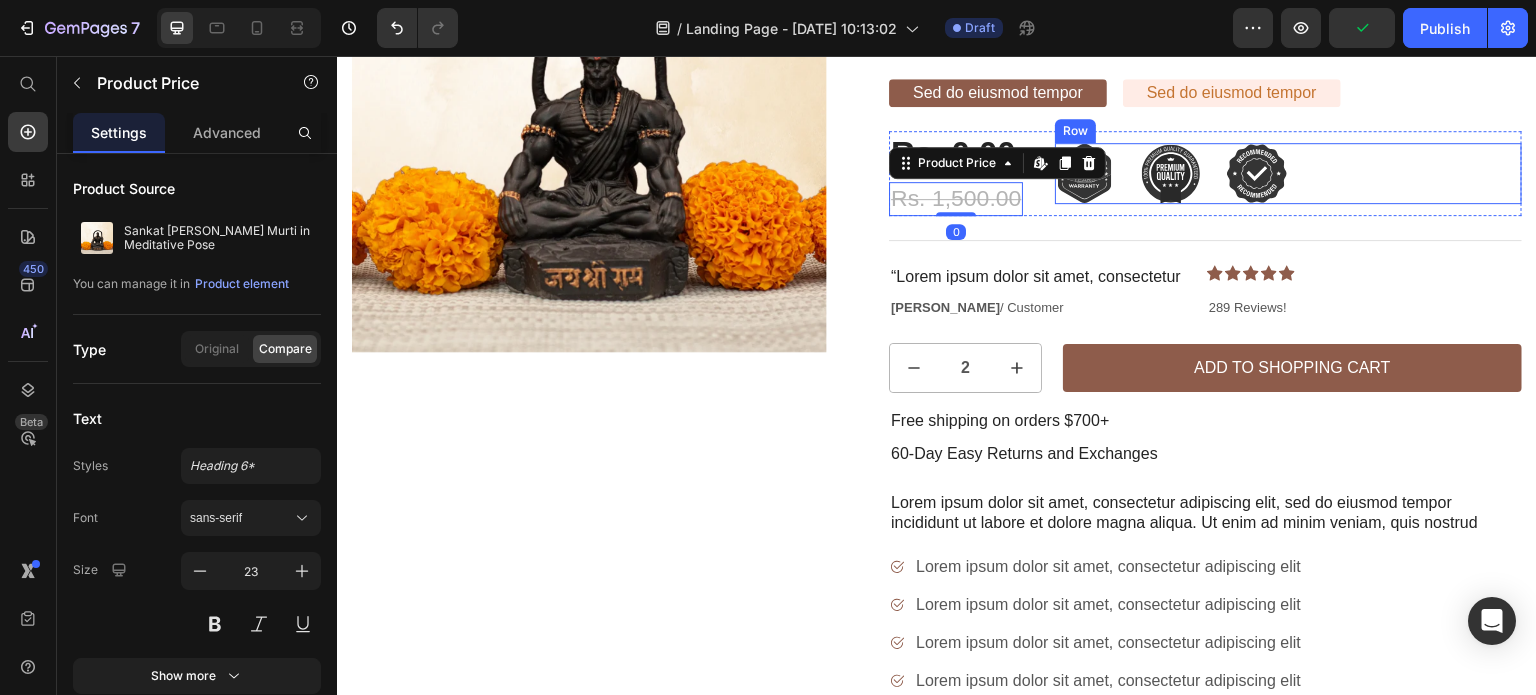 click on "Image Image Image Row" at bounding box center [1288, 173] 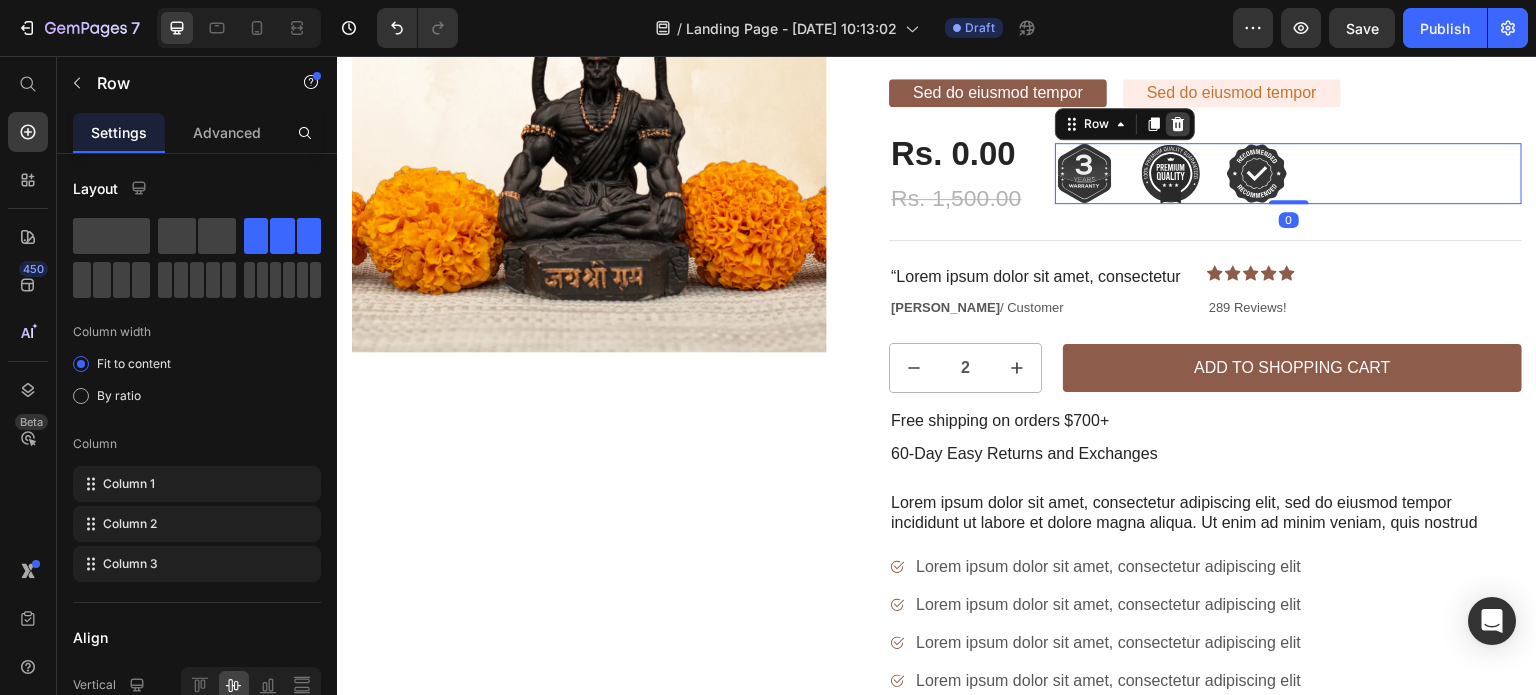 click 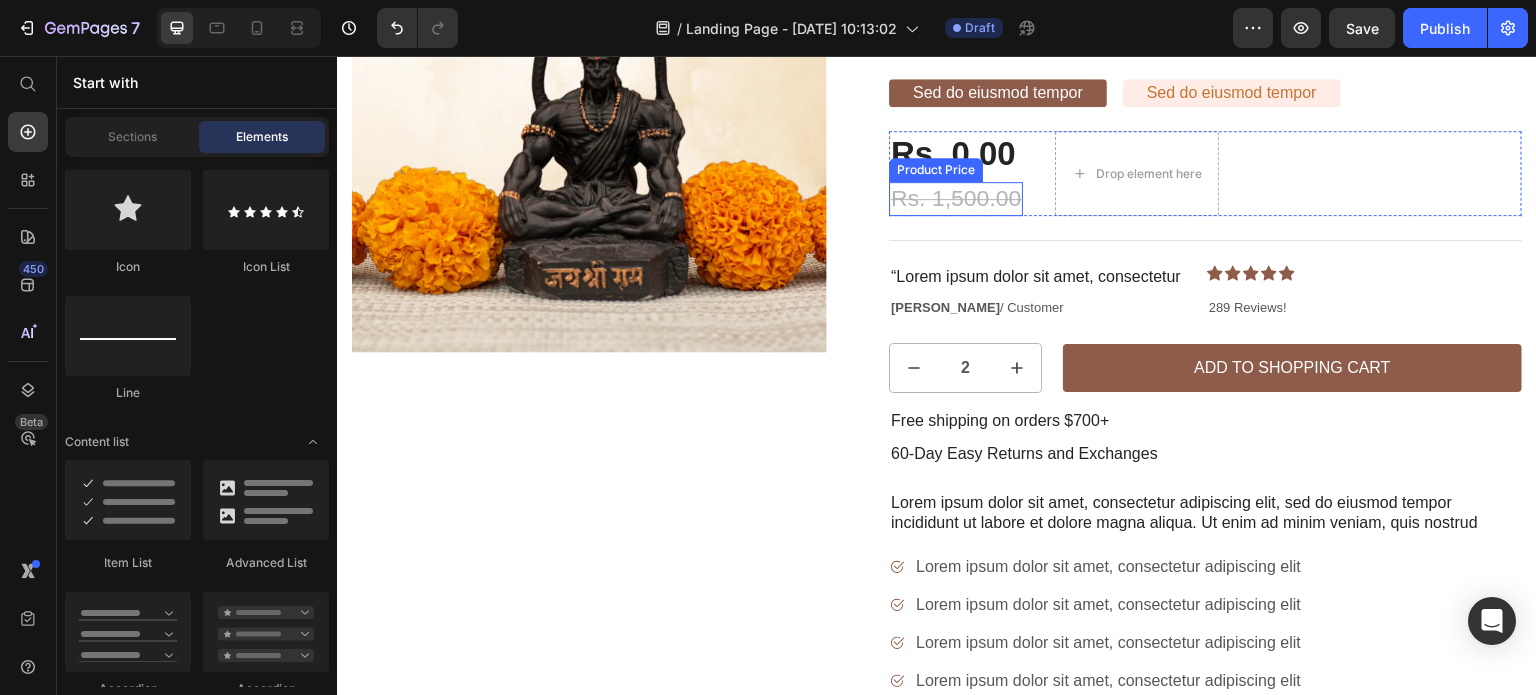 click on "Rs. 1,500.00" at bounding box center (956, 199) 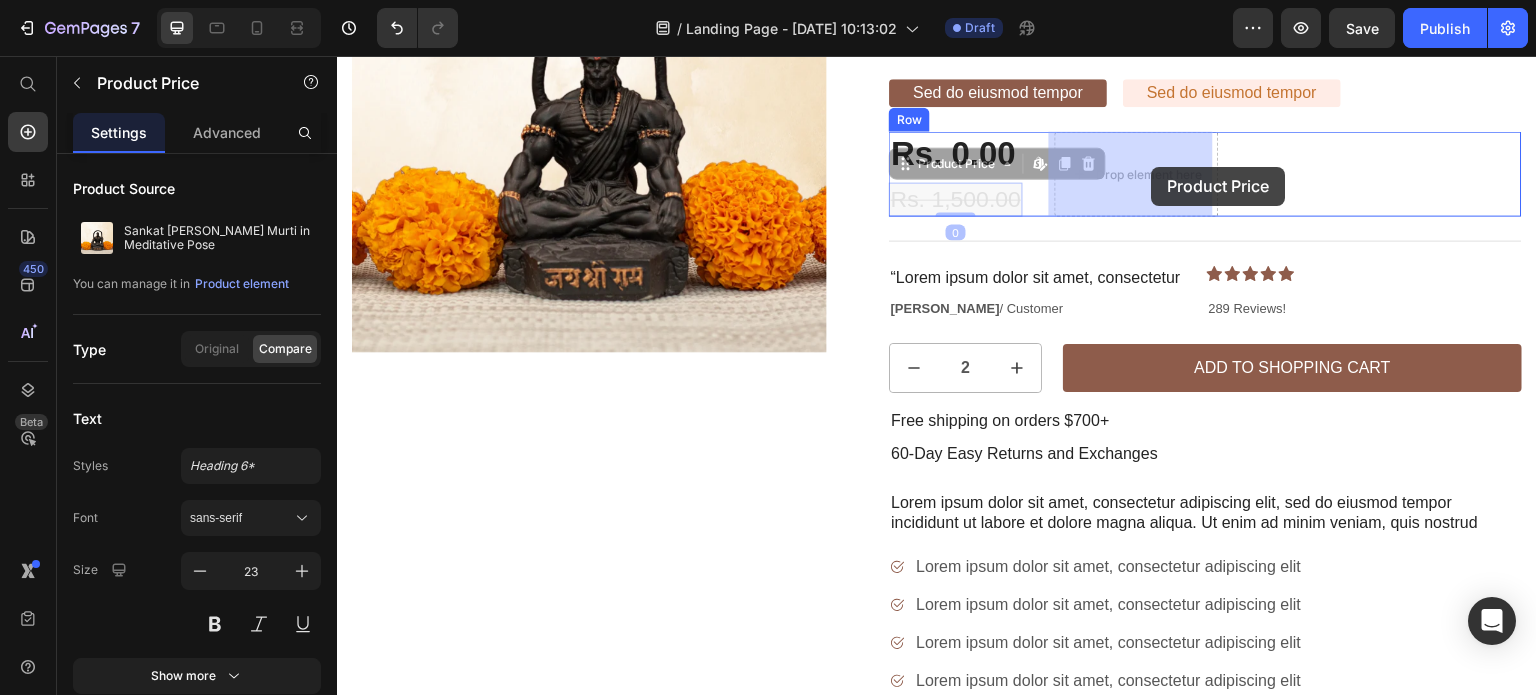drag, startPoint x: 896, startPoint y: 166, endPoint x: 1152, endPoint y: 166, distance: 256 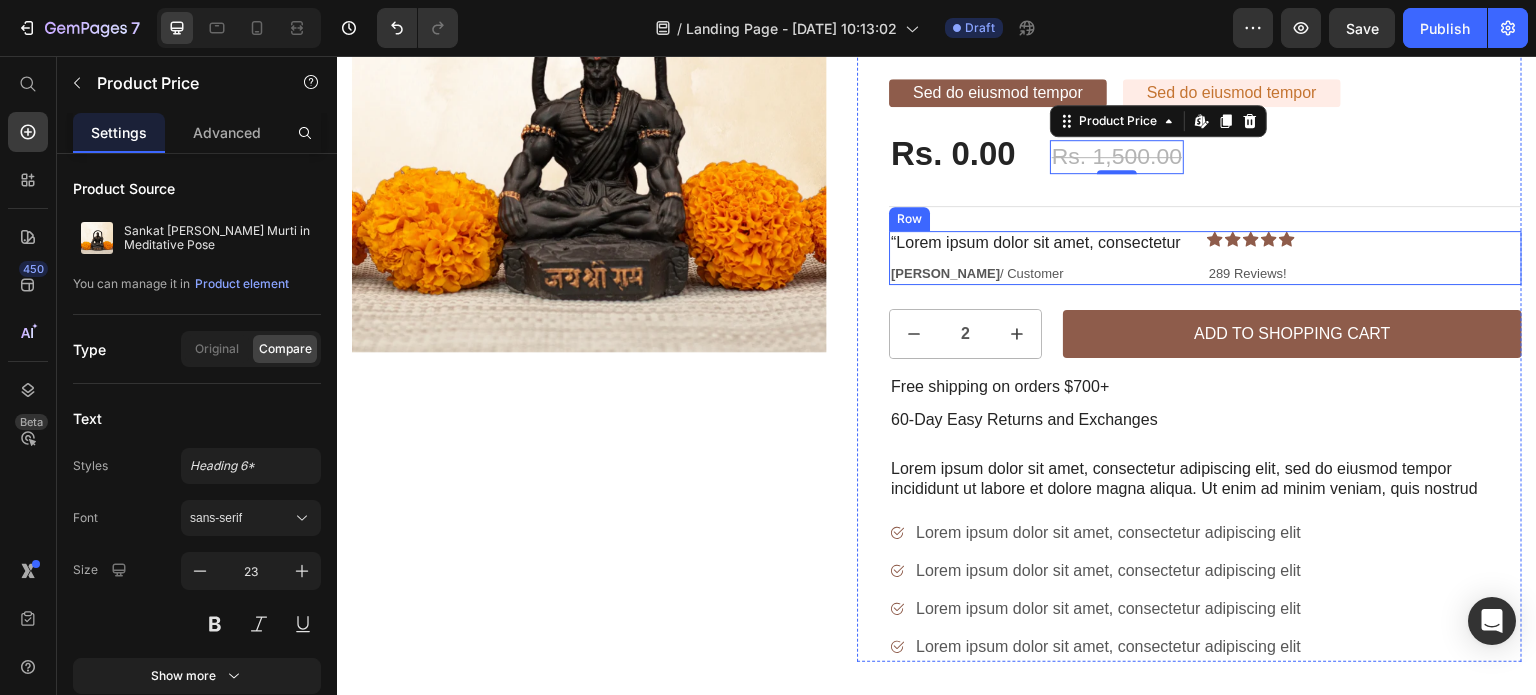 click on "“Lorem ipsum dolor sit amet, consectetur Text Block [PERSON_NAME]  / Customer Text Block Icon Icon Icon Icon Icon Icon List 289 Reviews! Text Block Row" at bounding box center [1205, 258] 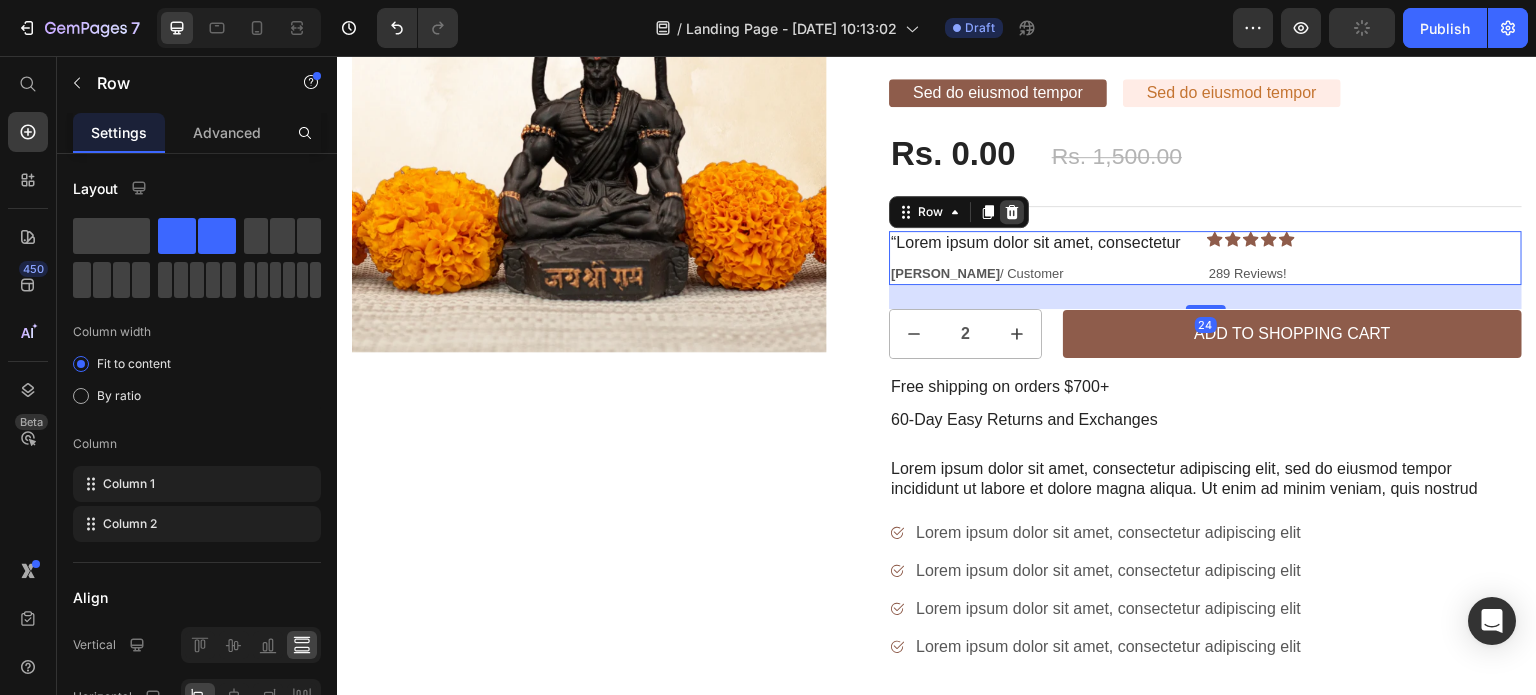 click 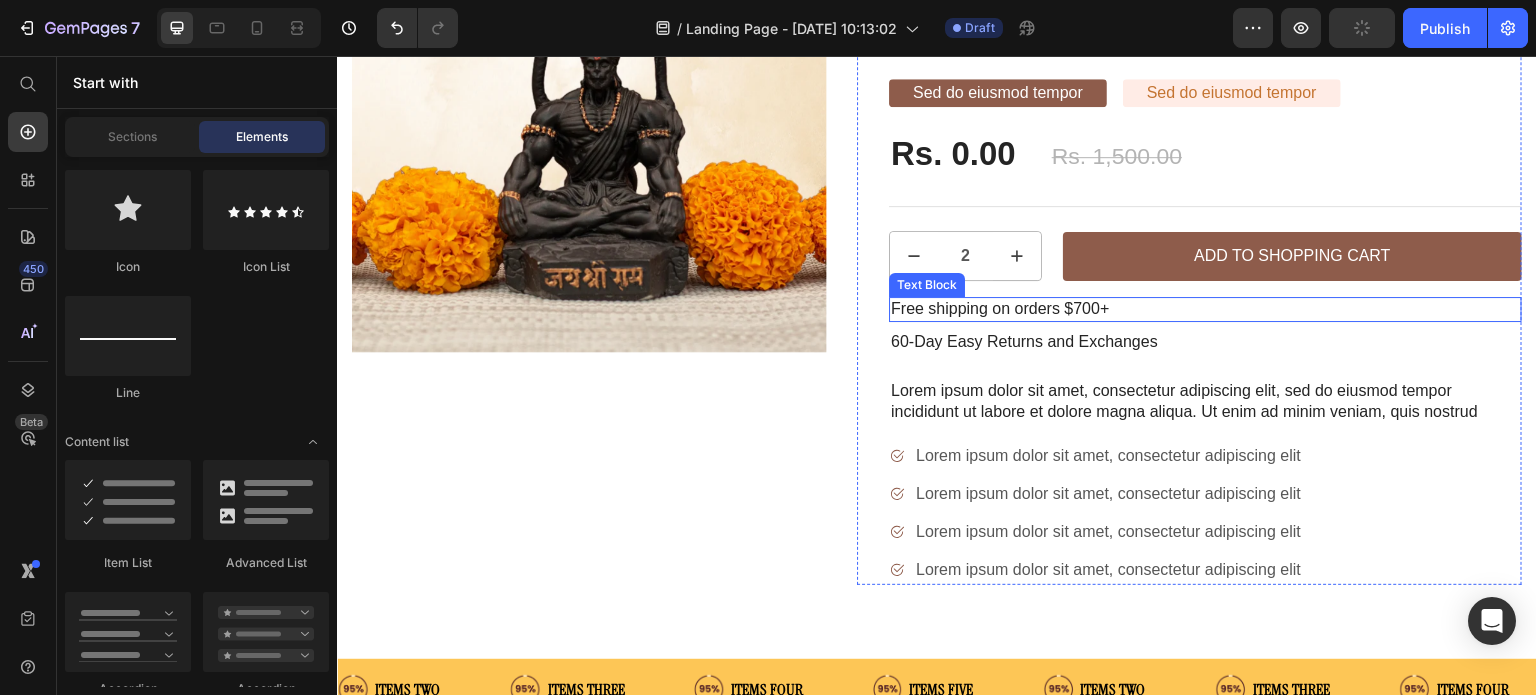 click on "Free shipping on orders $700+" at bounding box center (1205, 309) 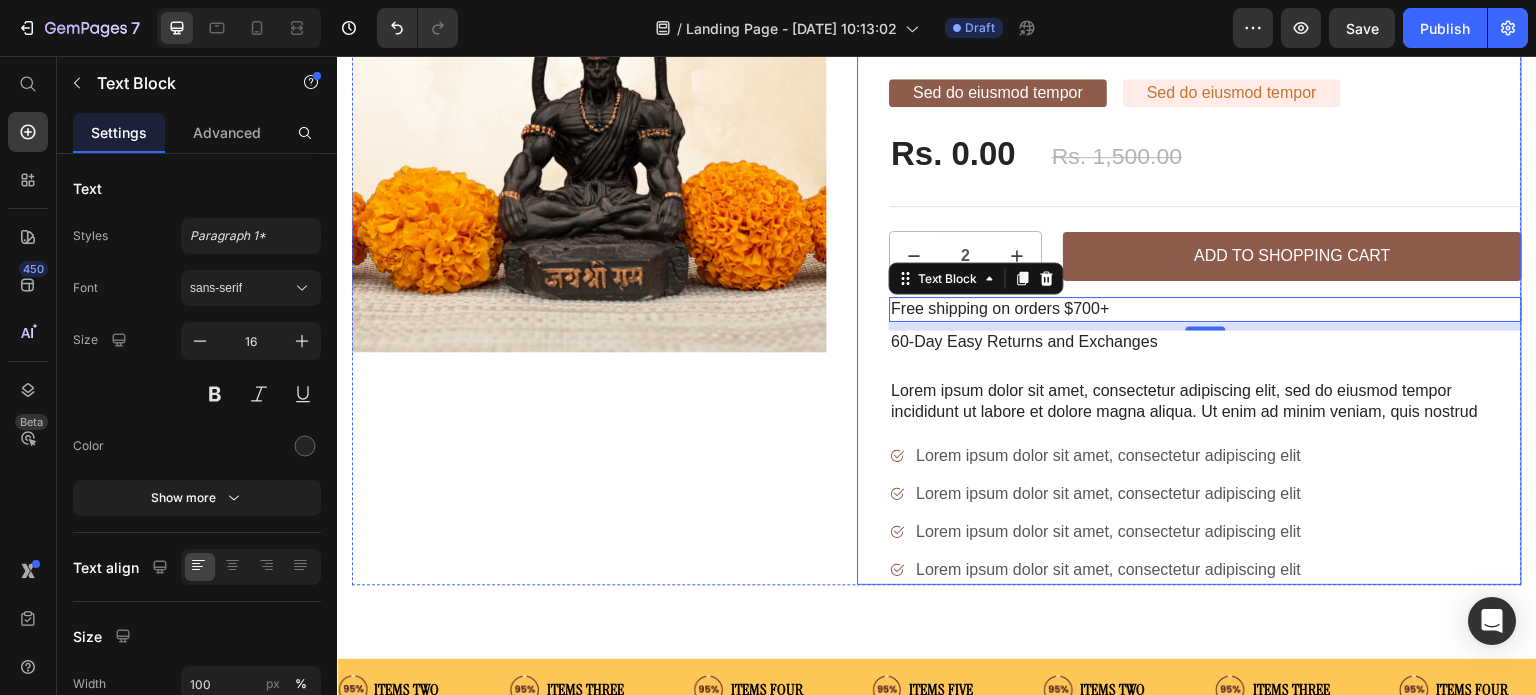 click on "60-Day Easy Returns and Exchanges" at bounding box center (1205, 342) 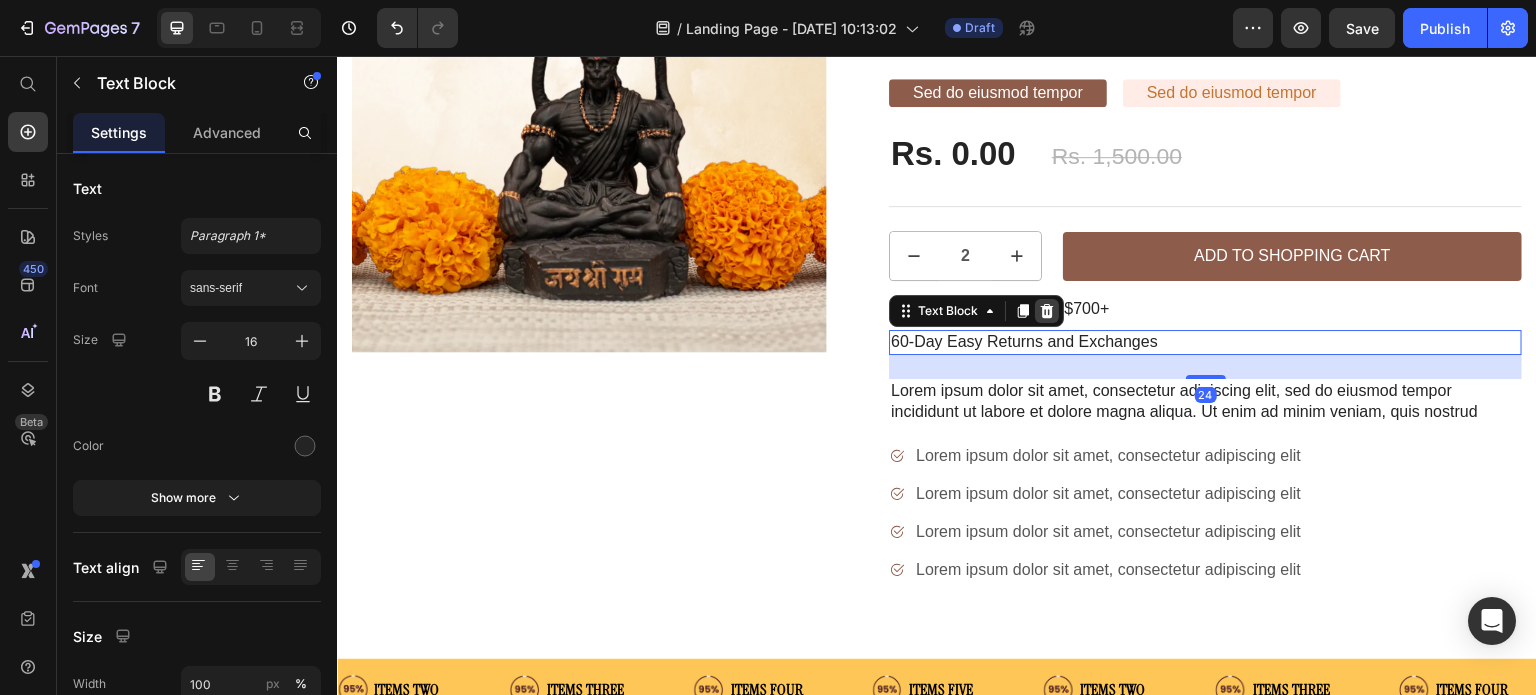click 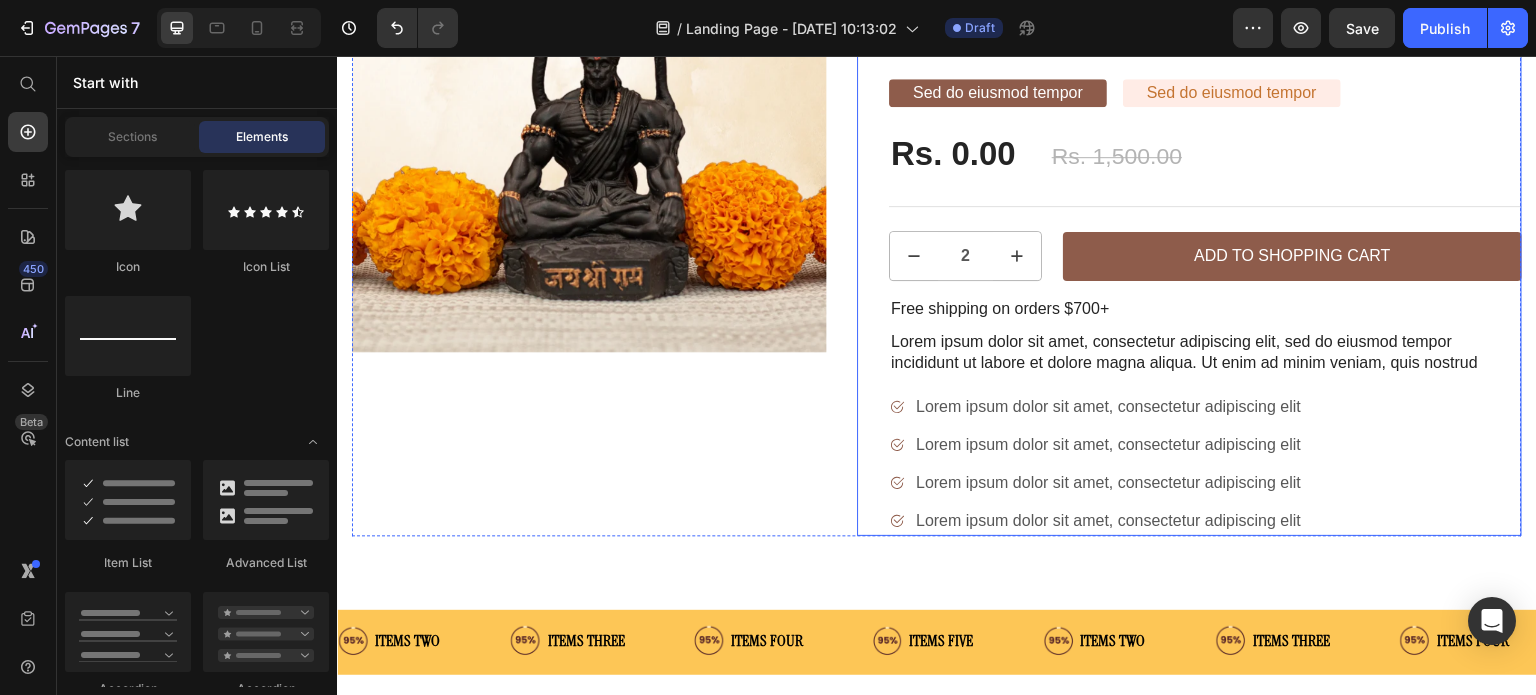 click on "Sale Text Block Sankat [PERSON_NAME] Murti in Meditative Pose Product Title Sed do eiusmod tempor Text Block Sed do eiusmod tempor Text Block Row Rs. 0.00 Product Price Rs. 1,500.00 Product Price Row Icon Icon Icon Icon Icon Icon List 289 Reviews! Text Block Row                Title Line 2 Product Quantity Add to Shopping Cart Add to Cart Row Free shipping on orders $700+ Text Block Lorem ipsum dolor sit amet, consectetur adipiscing elit, sed do eiusmod tempor incididunt ut labore et dolore magna aliqua. Ut enim ad minim veniam, quis nostrud  Text Block
Lorem ipsum dolor sit amet, consectetur adipiscing elit
Lorem ipsum dolor sit amet, consectetur adipiscing elit
Lorem ipsum dolor sit amet, consectetur adipiscing elit
Lorem ipsum dolor sit amet, consectetur adipiscing elit Item List" at bounding box center [1205, 206] 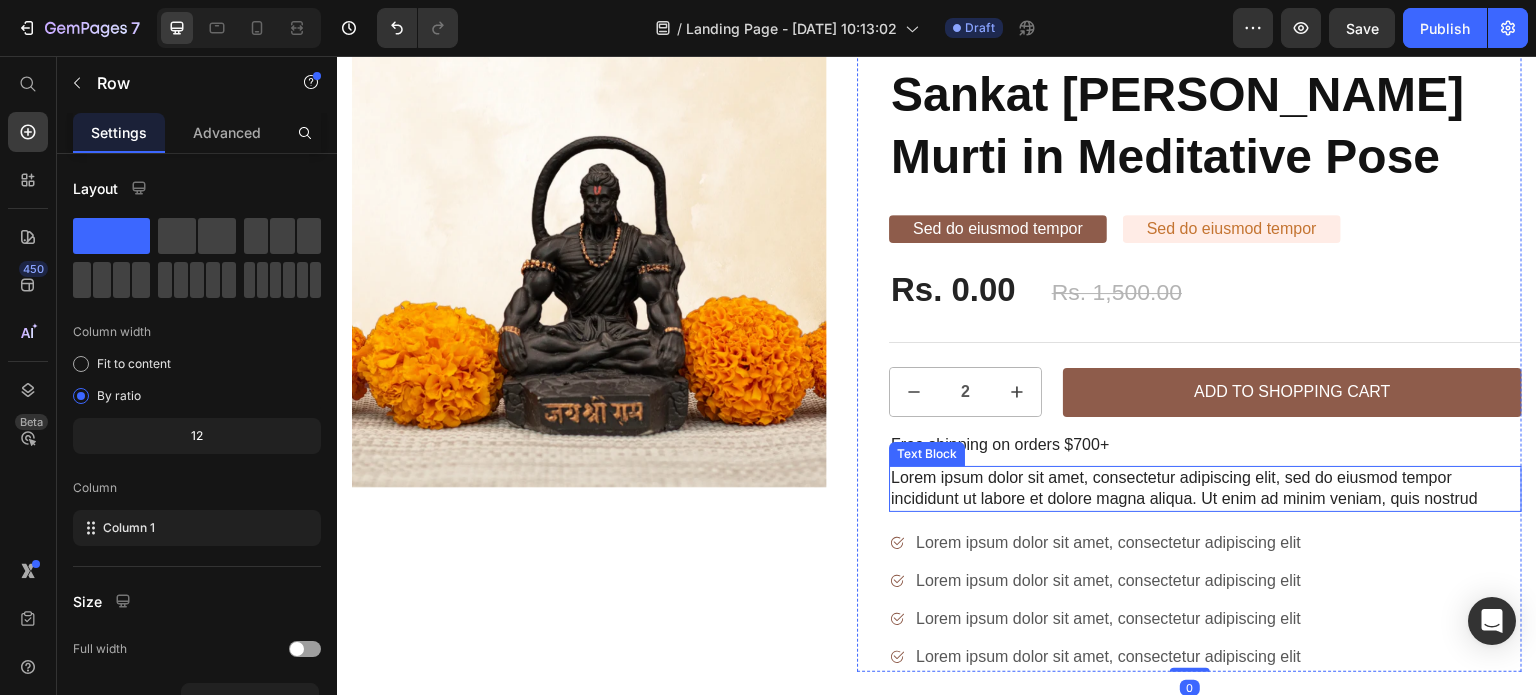 scroll, scrollTop: 0, scrollLeft: 0, axis: both 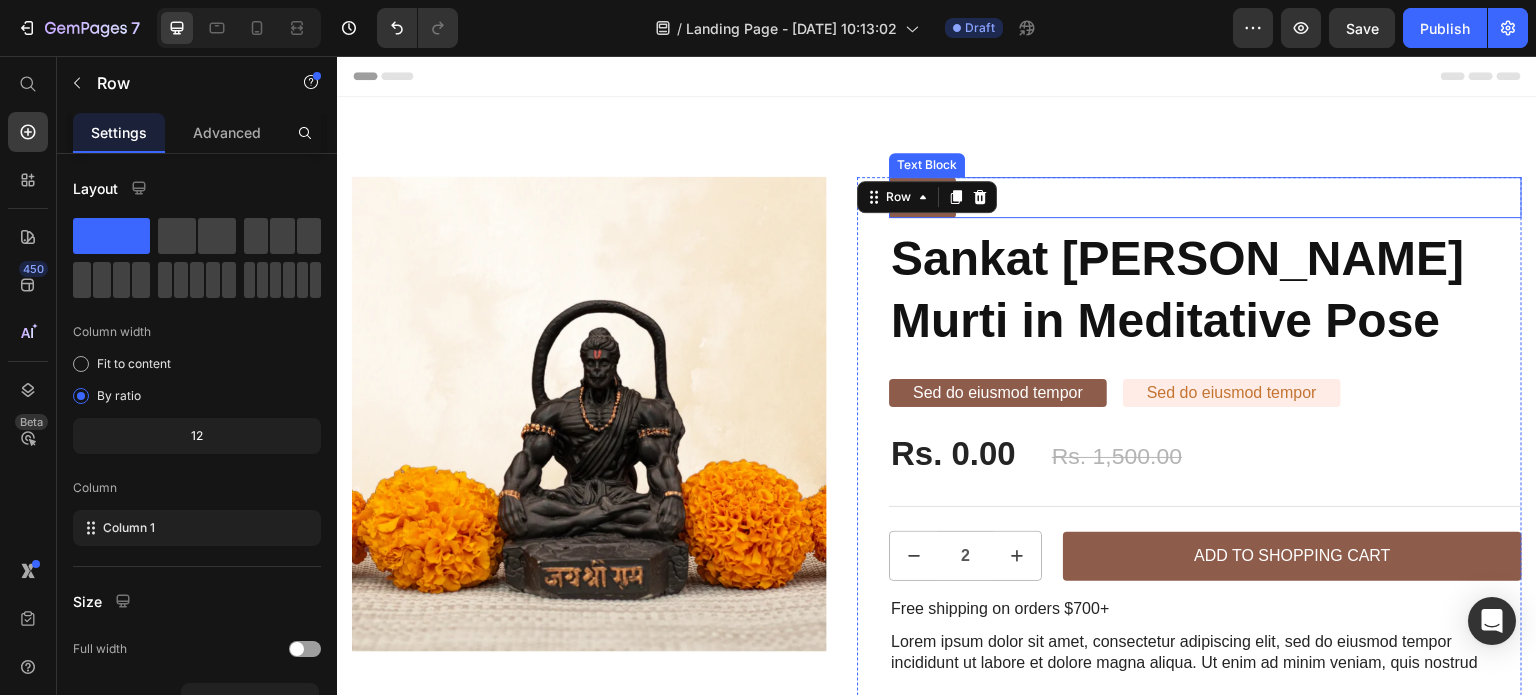 click on "Sale" at bounding box center [1205, 197] 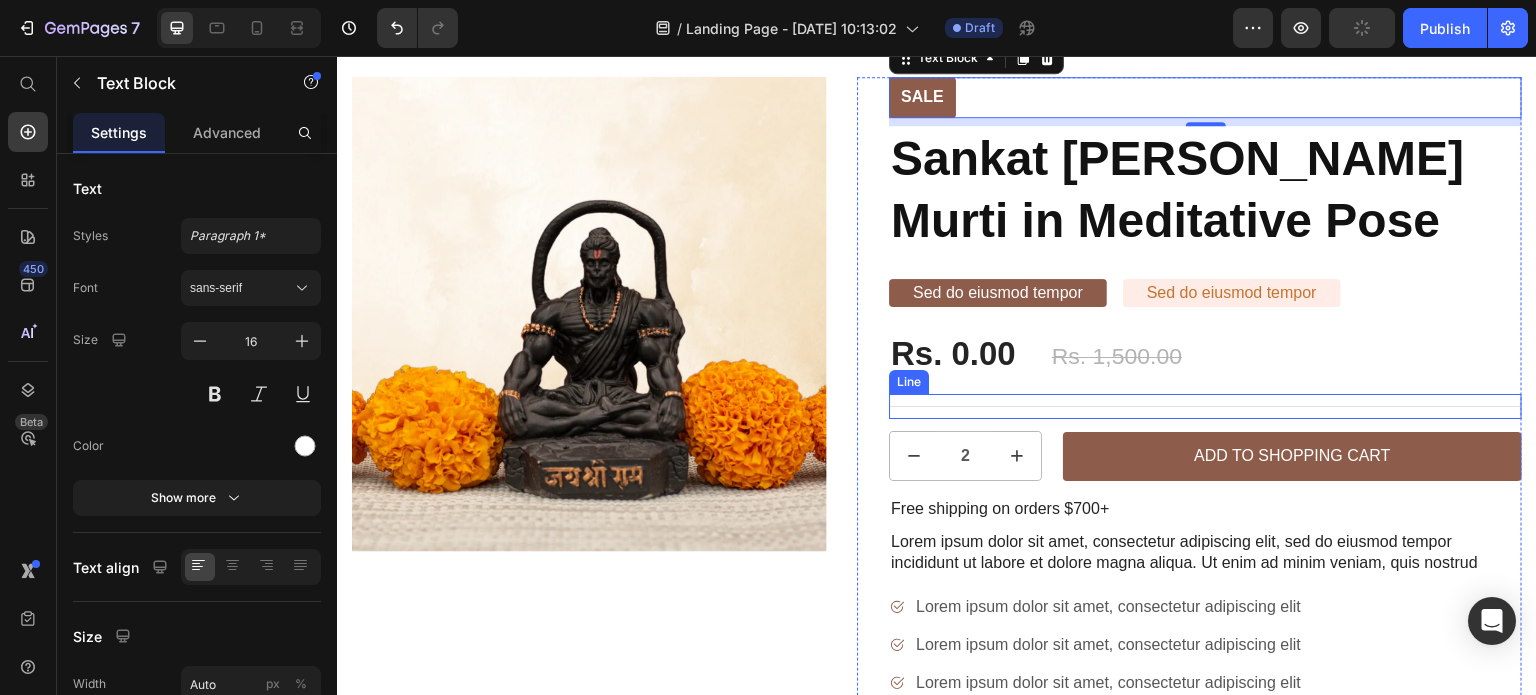scroll, scrollTop: 300, scrollLeft: 0, axis: vertical 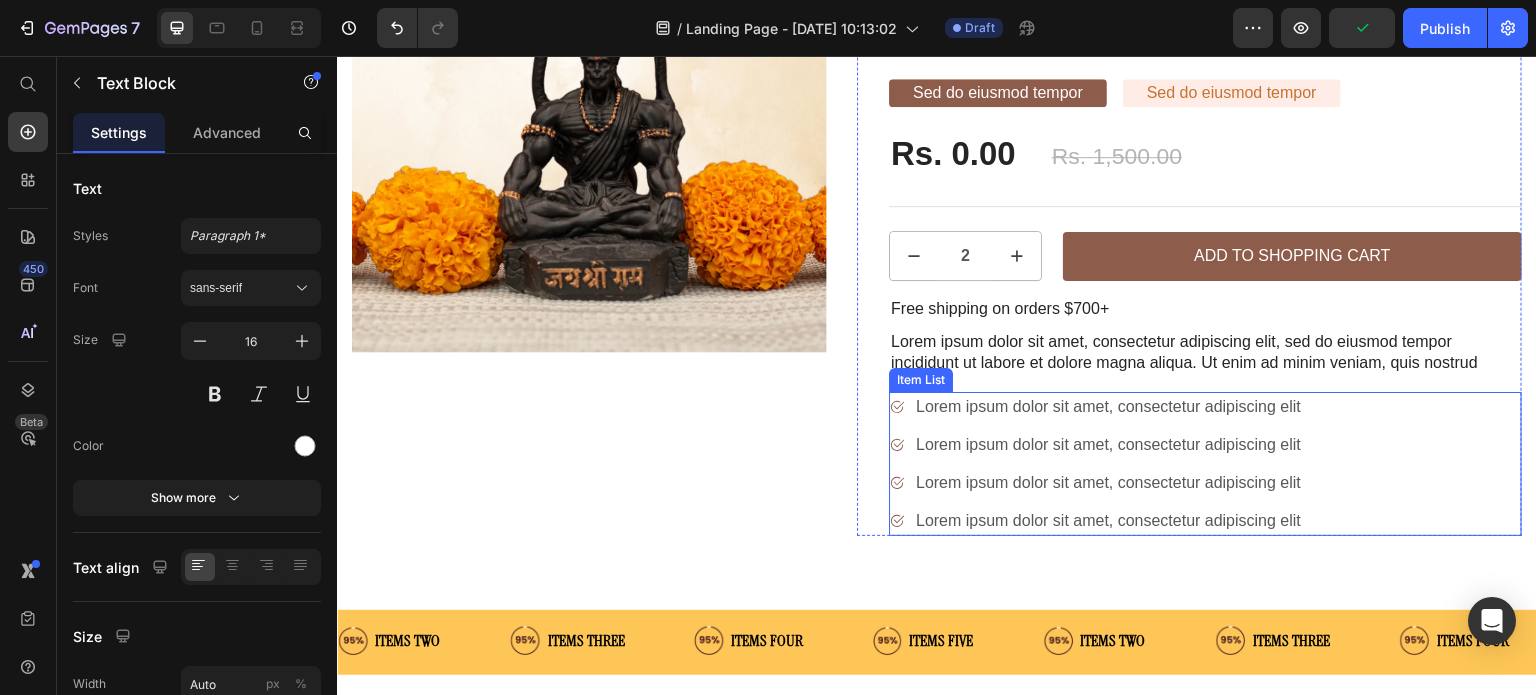 click on "Lorem ipsum dolor sit amet, consectetur adipiscing elit
Lorem ipsum dolor sit amet, consectetur adipiscing elit
Lorem ipsum dolor sit amet, consectetur adipiscing elit
Lorem ipsum dolor sit amet, consectetur adipiscing elit" at bounding box center (1096, 464) 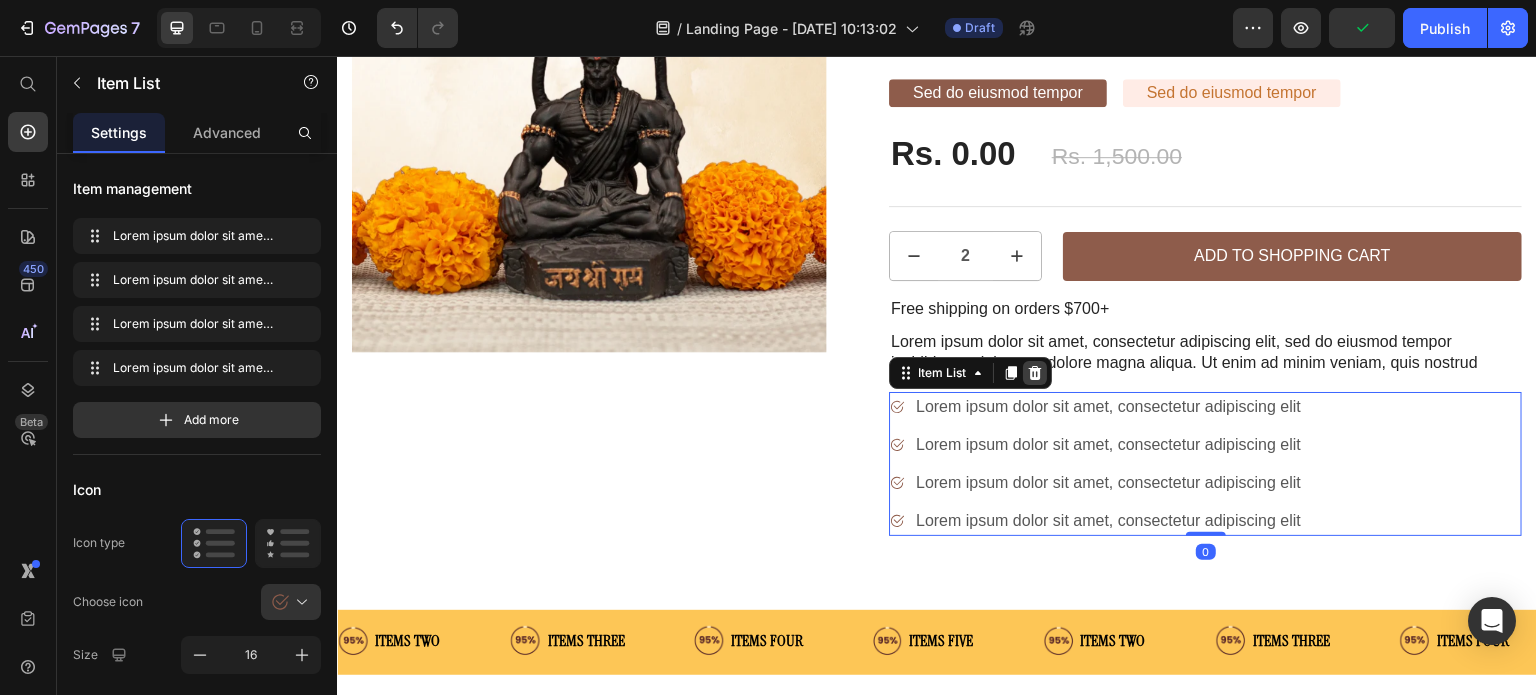 click 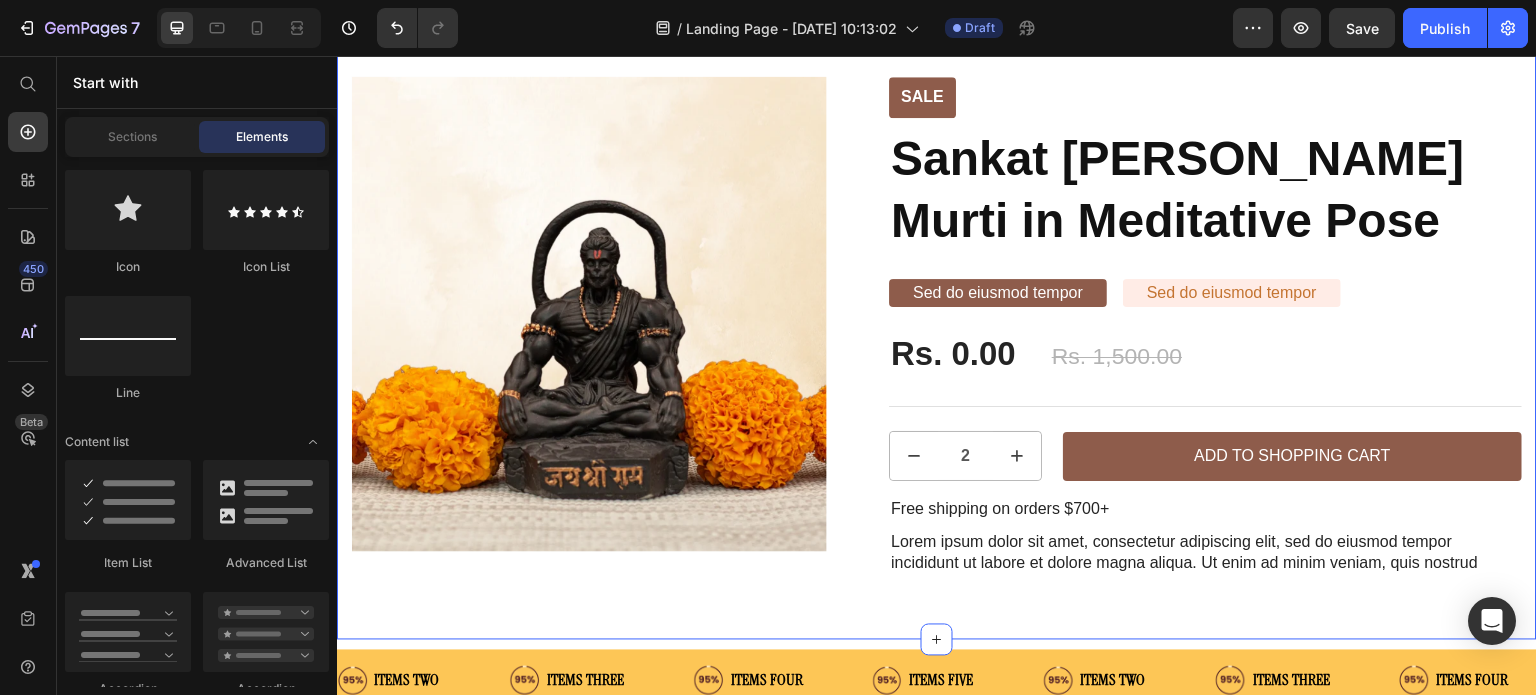 scroll, scrollTop: 0, scrollLeft: 0, axis: both 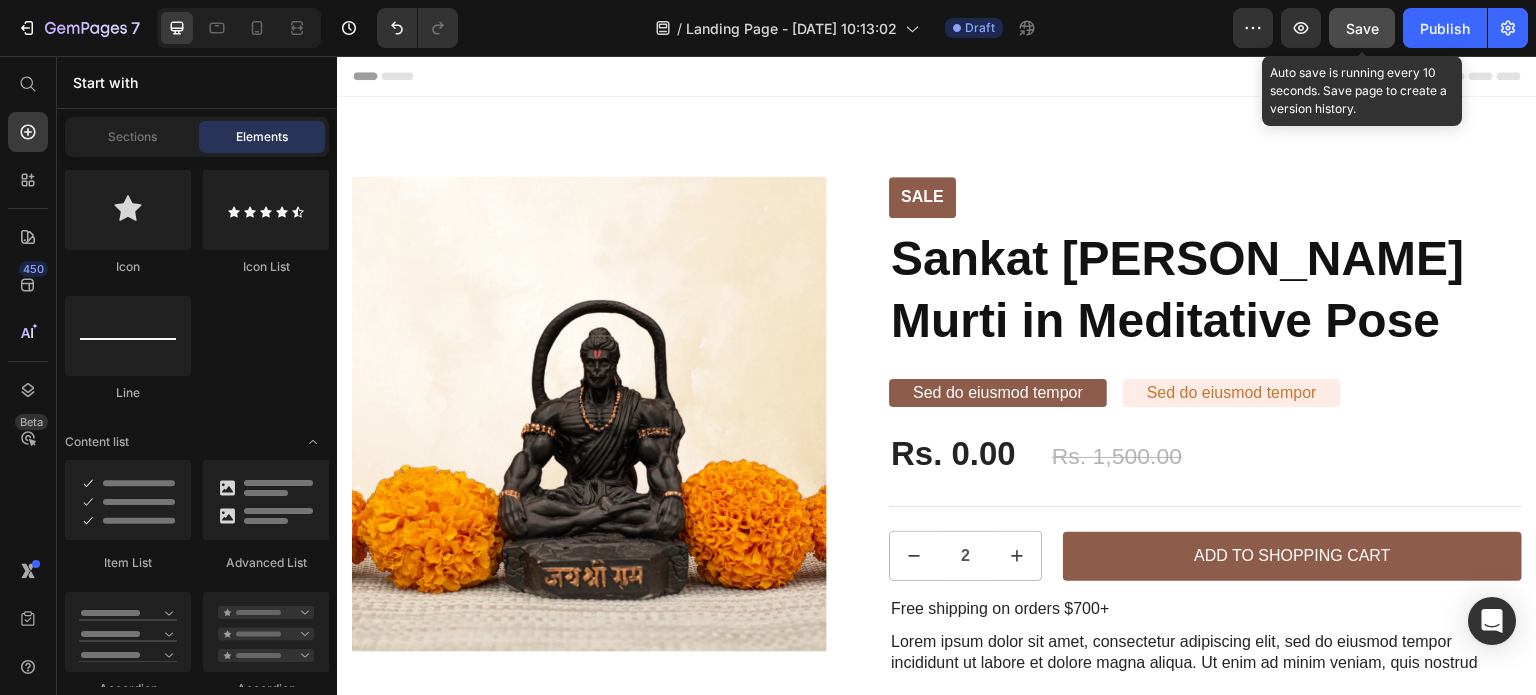 click on "Save" at bounding box center (1362, 28) 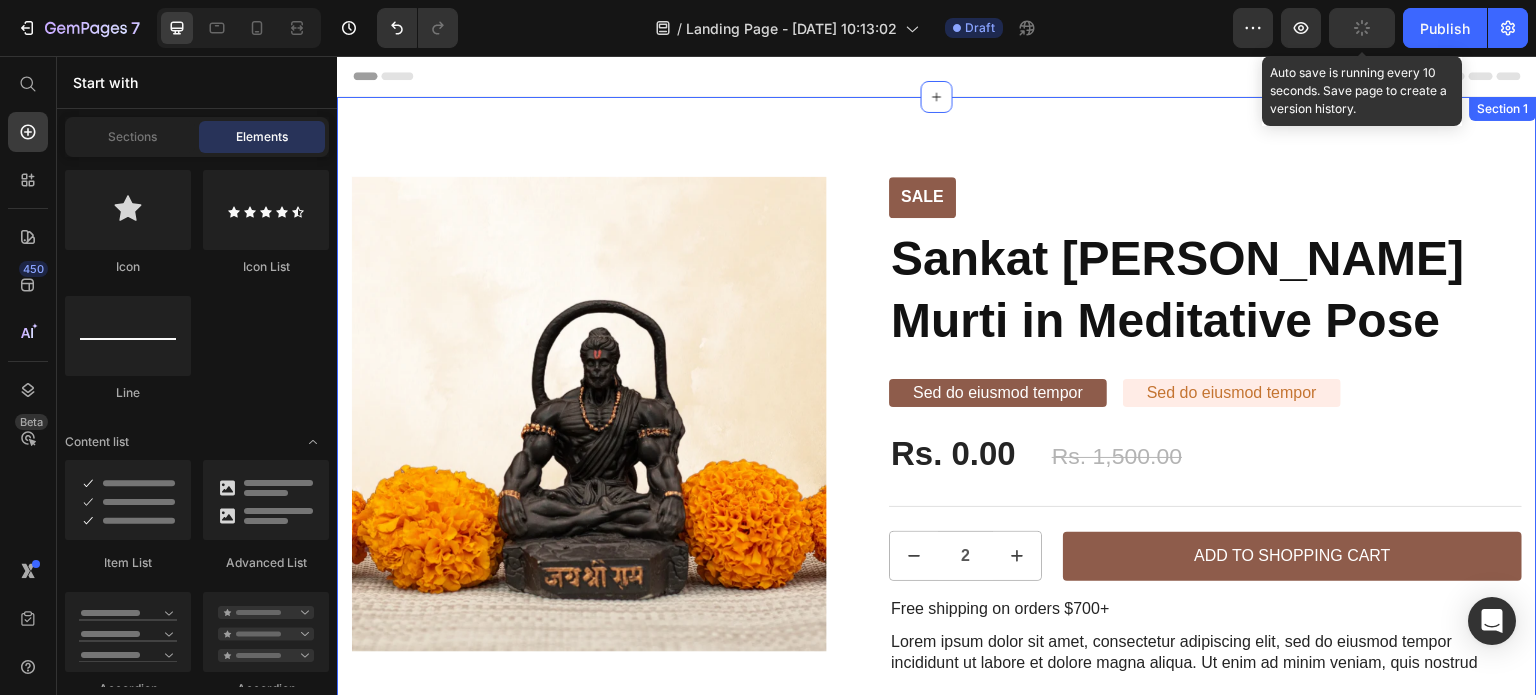 click on "Sale Text Block Product Images Row Sale Text Block Sankat [PERSON_NAME] Murti in Meditative Pose Product Title Sed do eiusmod tempor Text Block Sed do eiusmod tempor Text Block Row Rs. 0.00 Product Price Rs. 1,500.00 Product Price Row Icon Icon Icon Icon Icon Icon List 289 Reviews! Text Block Row                Title Line 2 Product Quantity Add to Shopping Cart Add to Cart Row Free shipping on orders $700+ Text Block Lorem ipsum dolor sit amet, consectetur adipiscing elit, sed do eiusmod tempor incididunt ut labore et dolore magna aliqua. Ut enim ad minim veniam, quis nostrud  Text Block Row Product Section 1" at bounding box center [937, 418] 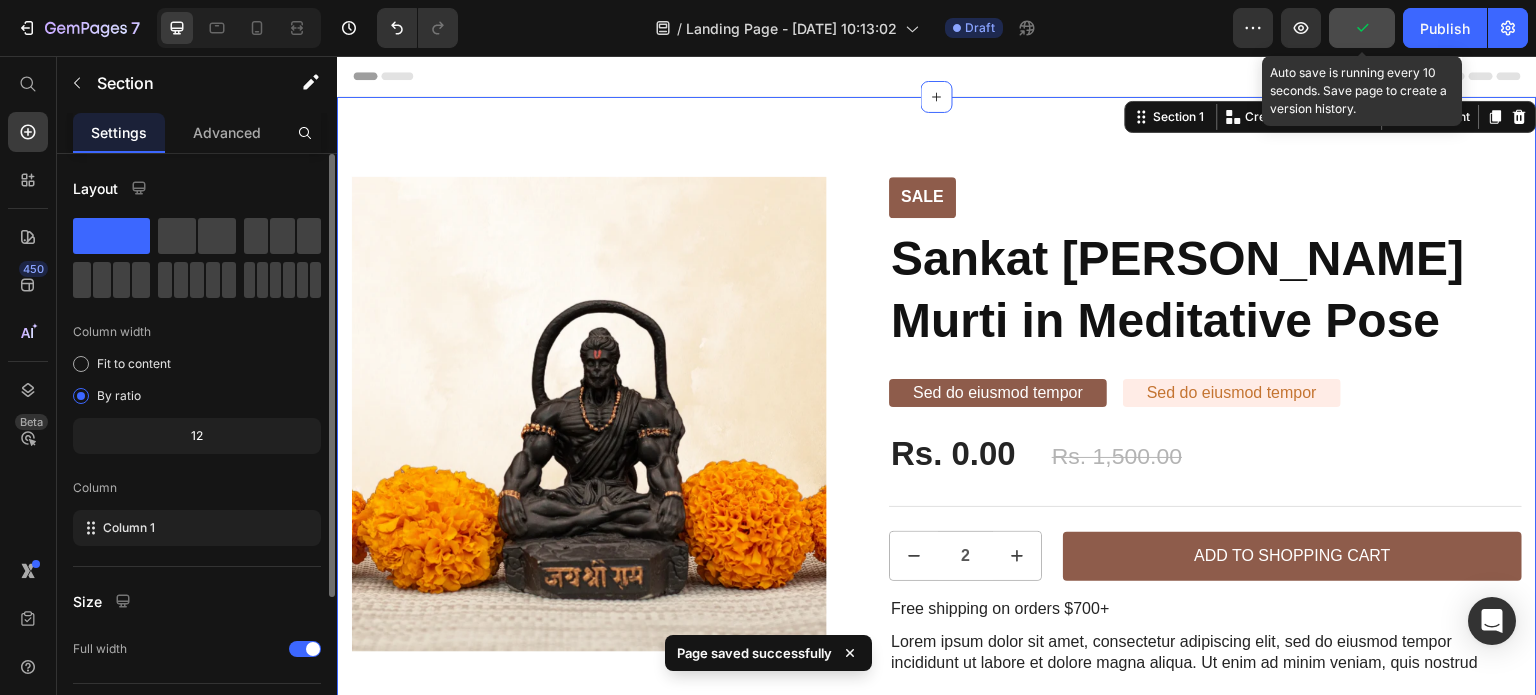 click on "Advanced" at bounding box center (227, 132) 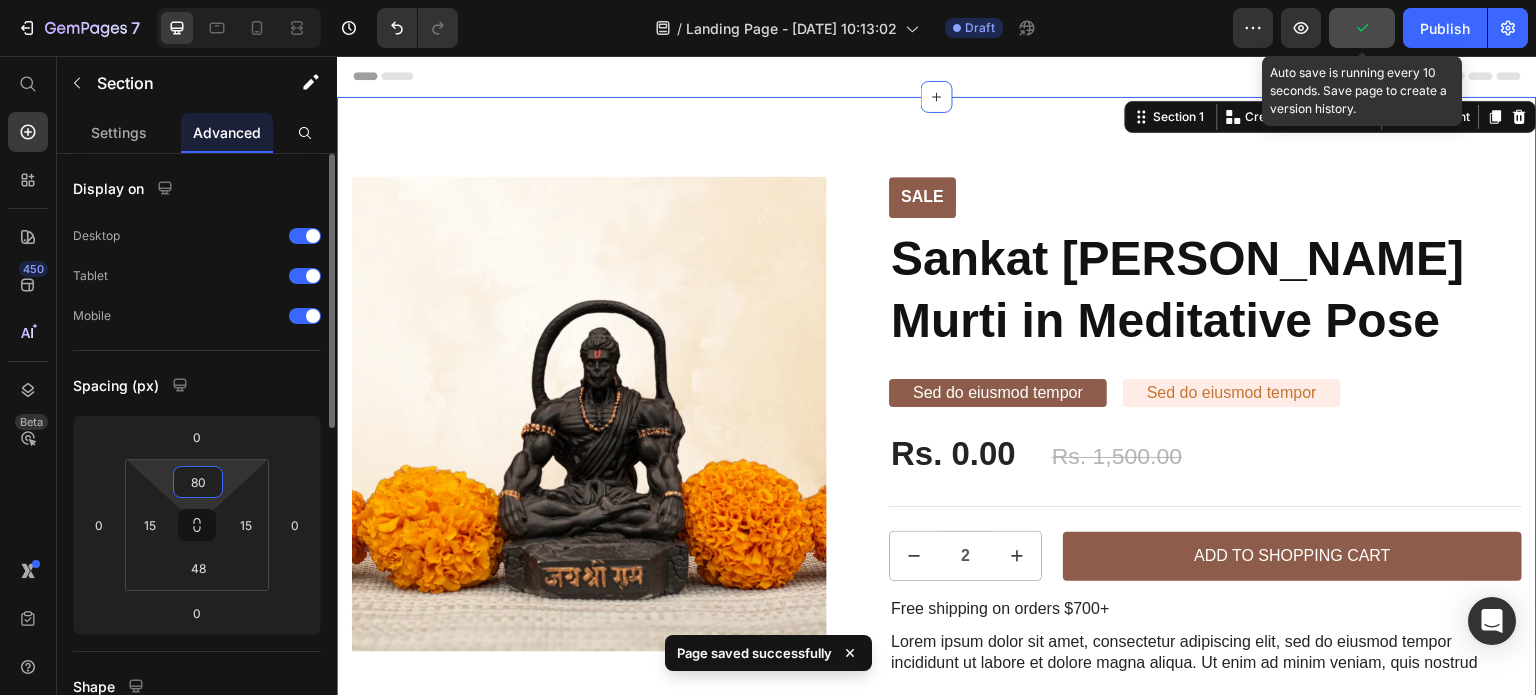 click on "80" at bounding box center [198, 482] 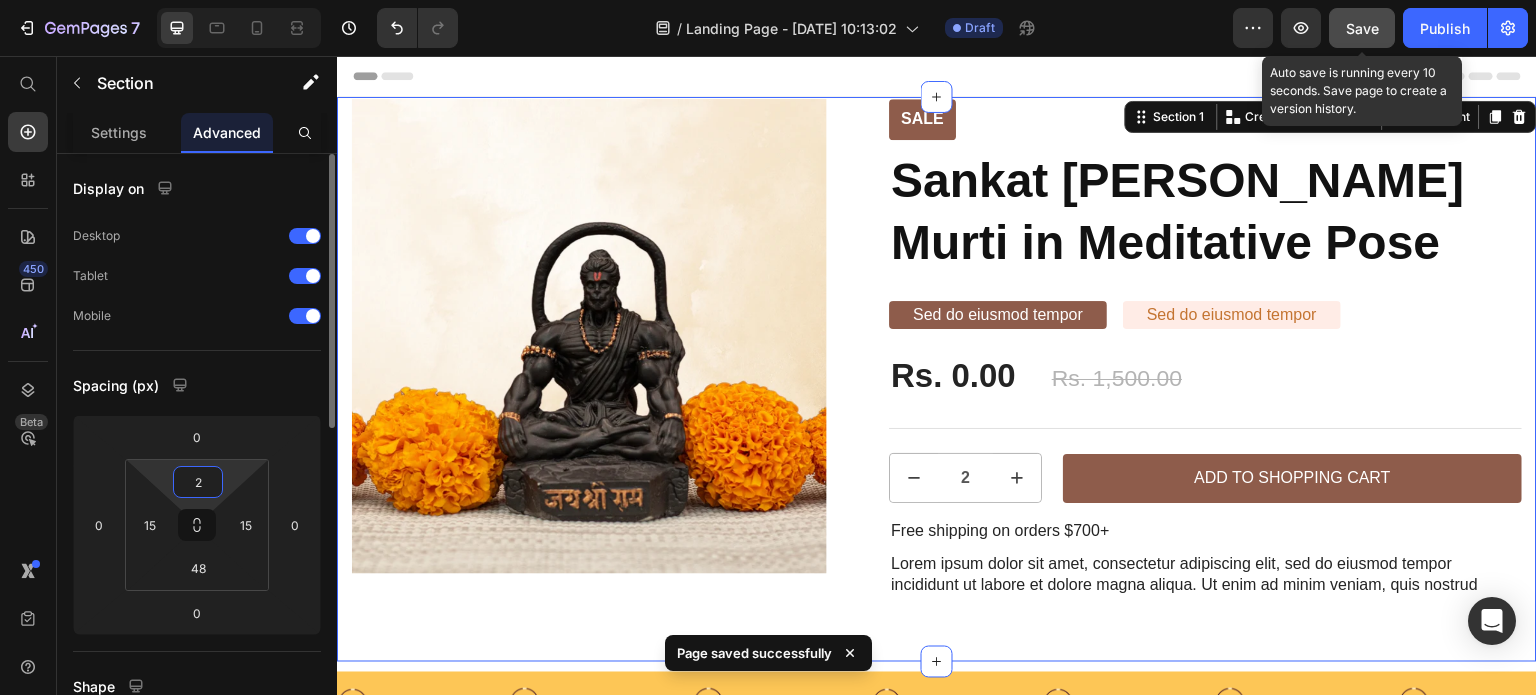 type on "20" 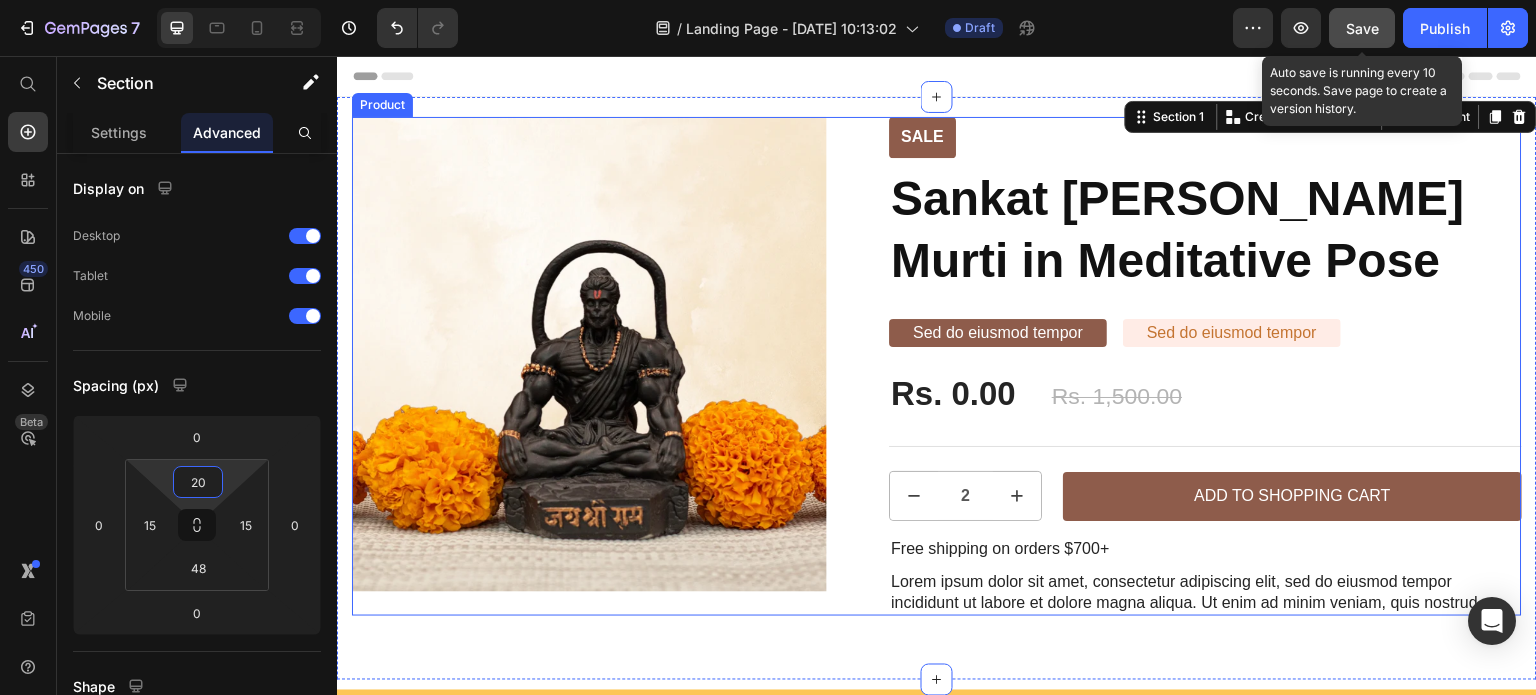 click on "Sale Text Block Product Images Row Sale Text Block Sankat [PERSON_NAME] Murti in Meditative Pose Product Title Sed do eiusmod tempor Text Block Sed do eiusmod tempor Text Block Row Rs. 0.00 Product Price Rs. 1,500.00 Product Price Row Icon Icon Icon Icon Icon Icon List 289 Reviews! Text Block Row                Title Line 2 Product Quantity Add to Shopping Cart Add to Cart Row Free shipping on orders $700+ Text Block Lorem ipsum dolor sit amet, consectetur adipiscing elit, sed do eiusmod tempor incididunt ut labore et dolore magna aliqua. Ut enim ad minim veniam, quis nostrud  Text Block Row Product" at bounding box center [937, 366] 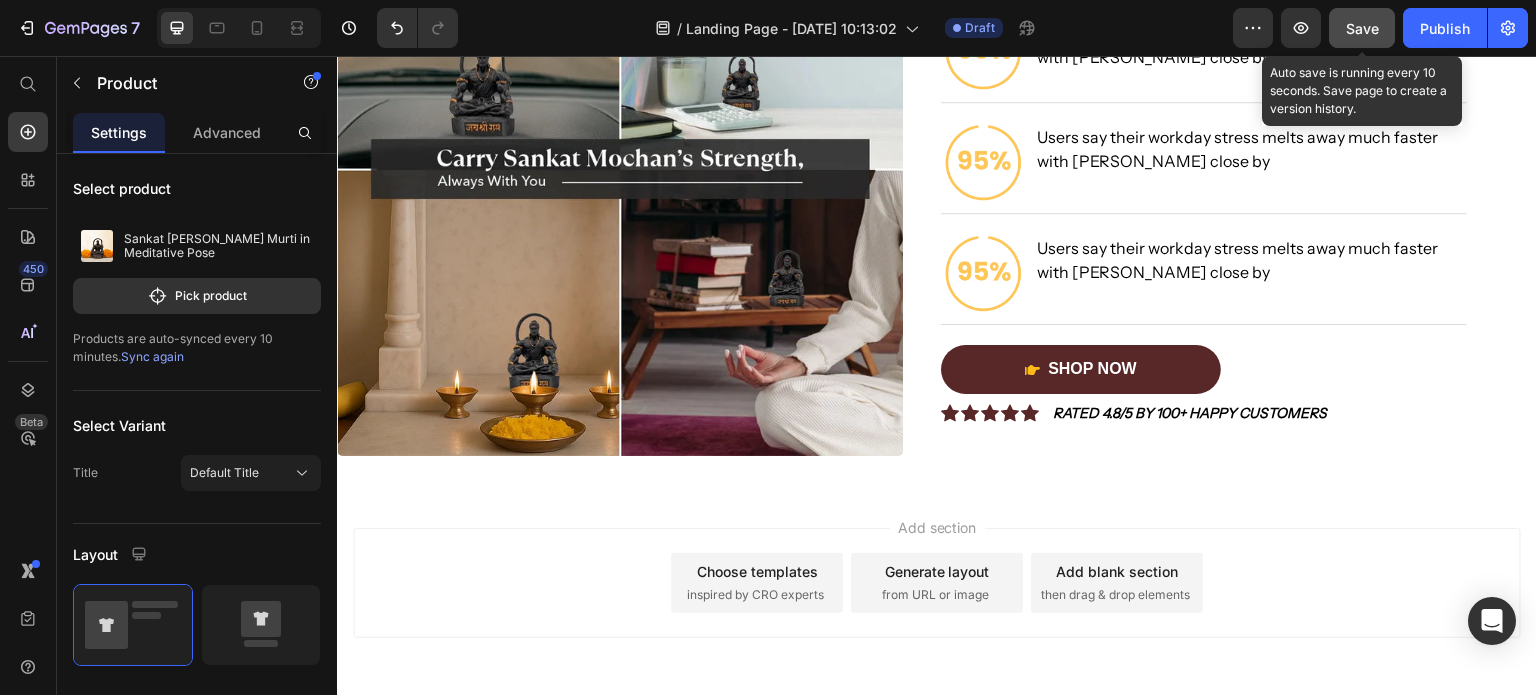 scroll, scrollTop: 1693, scrollLeft: 0, axis: vertical 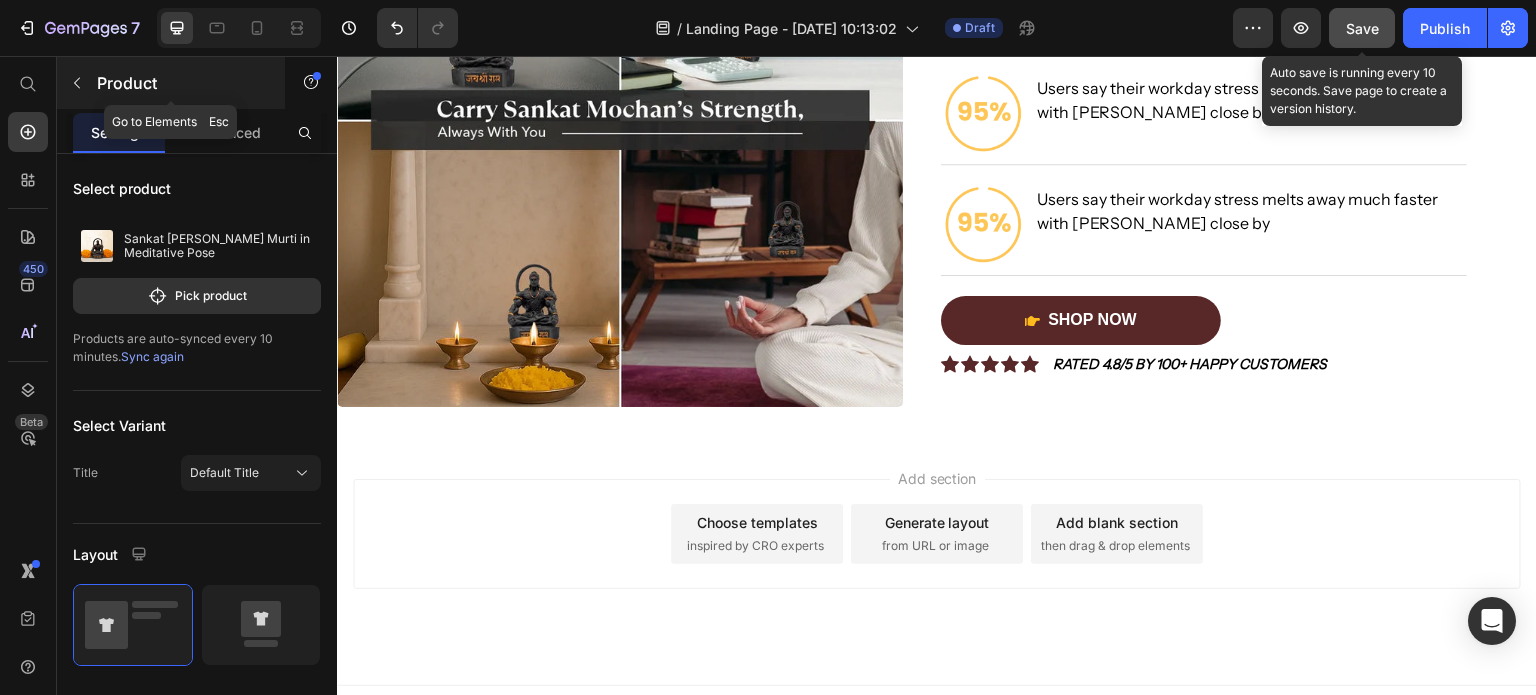click 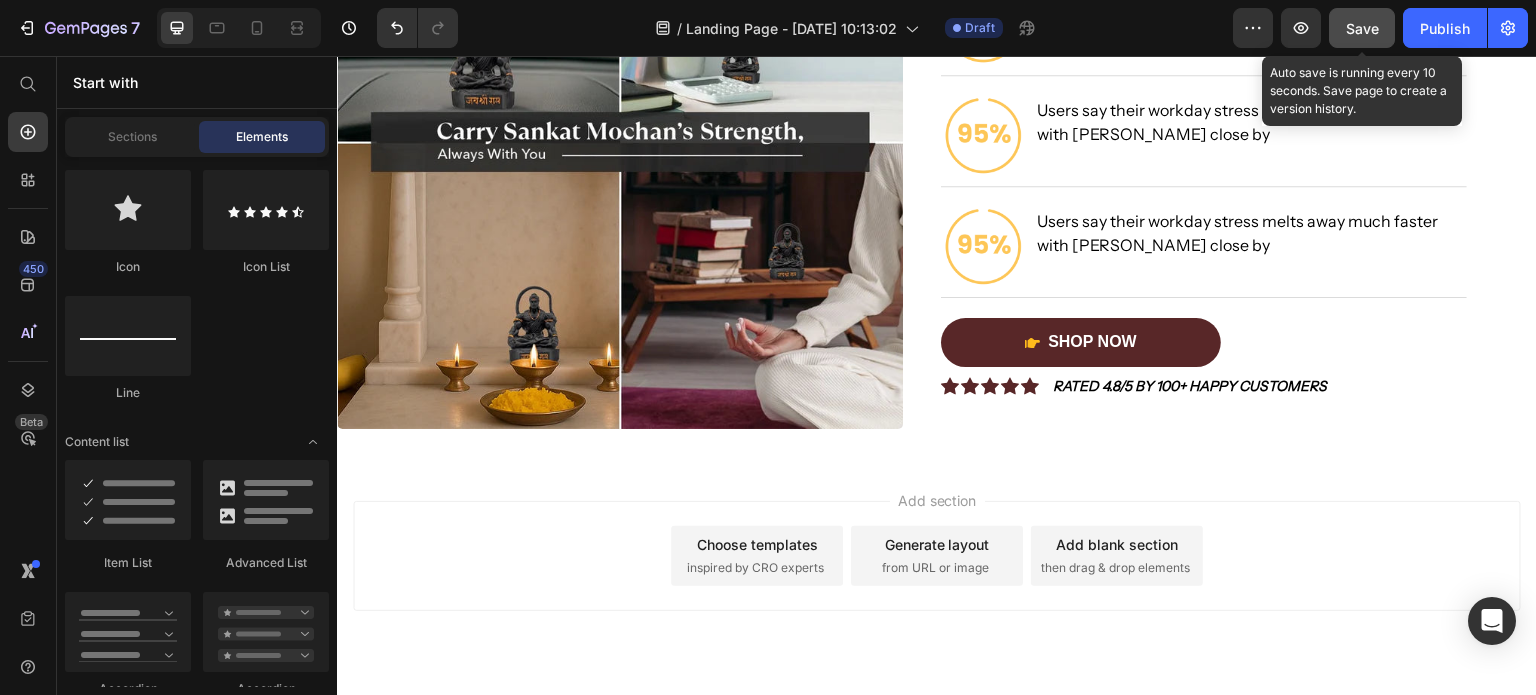 scroll, scrollTop: 1693, scrollLeft: 0, axis: vertical 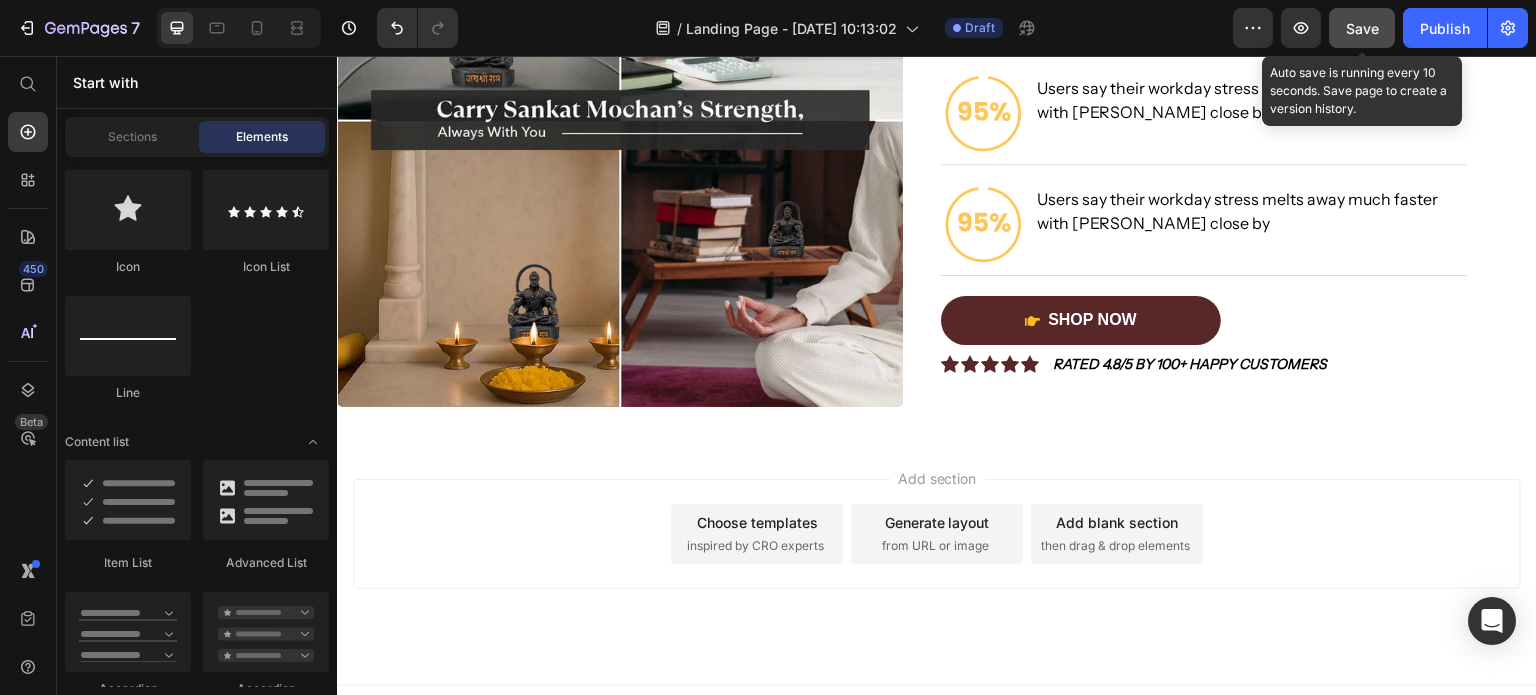 click on "inspired by CRO experts" at bounding box center (755, 546) 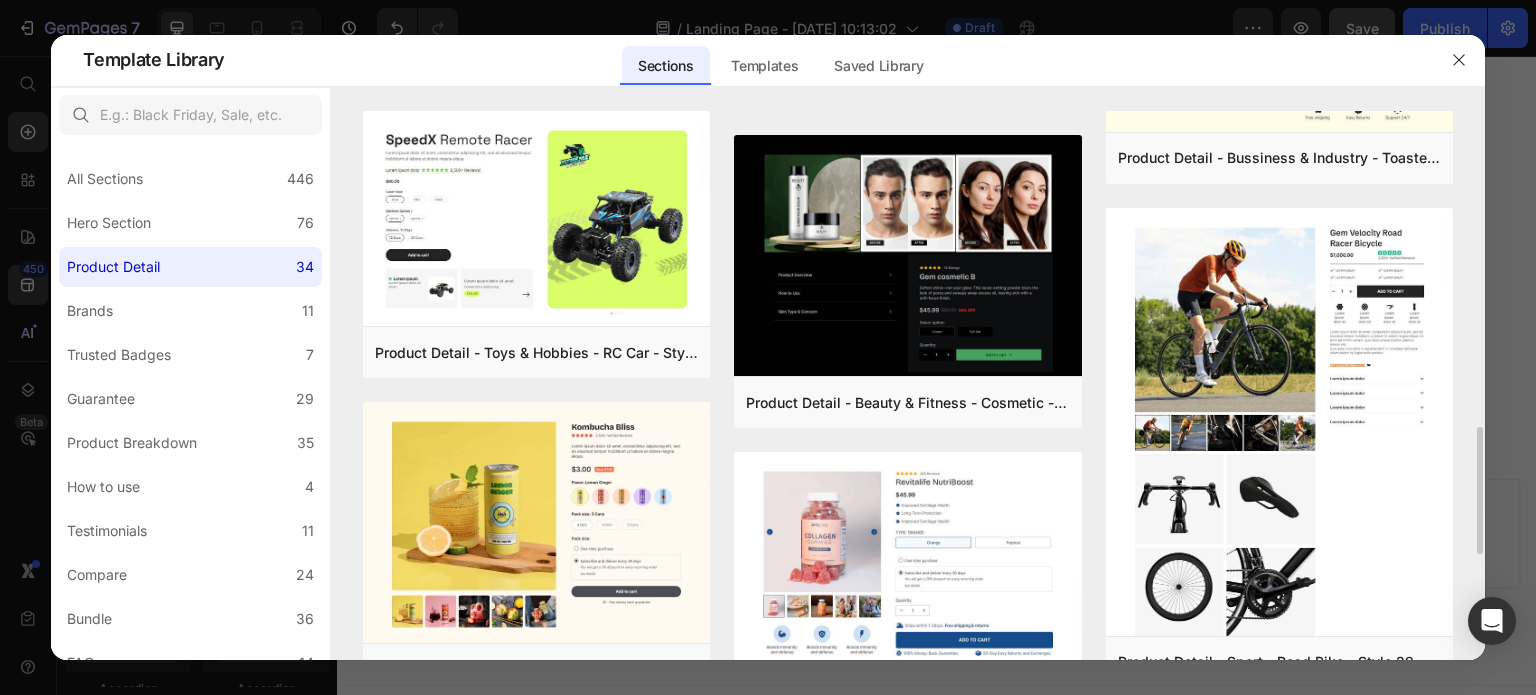 scroll, scrollTop: 500, scrollLeft: 0, axis: vertical 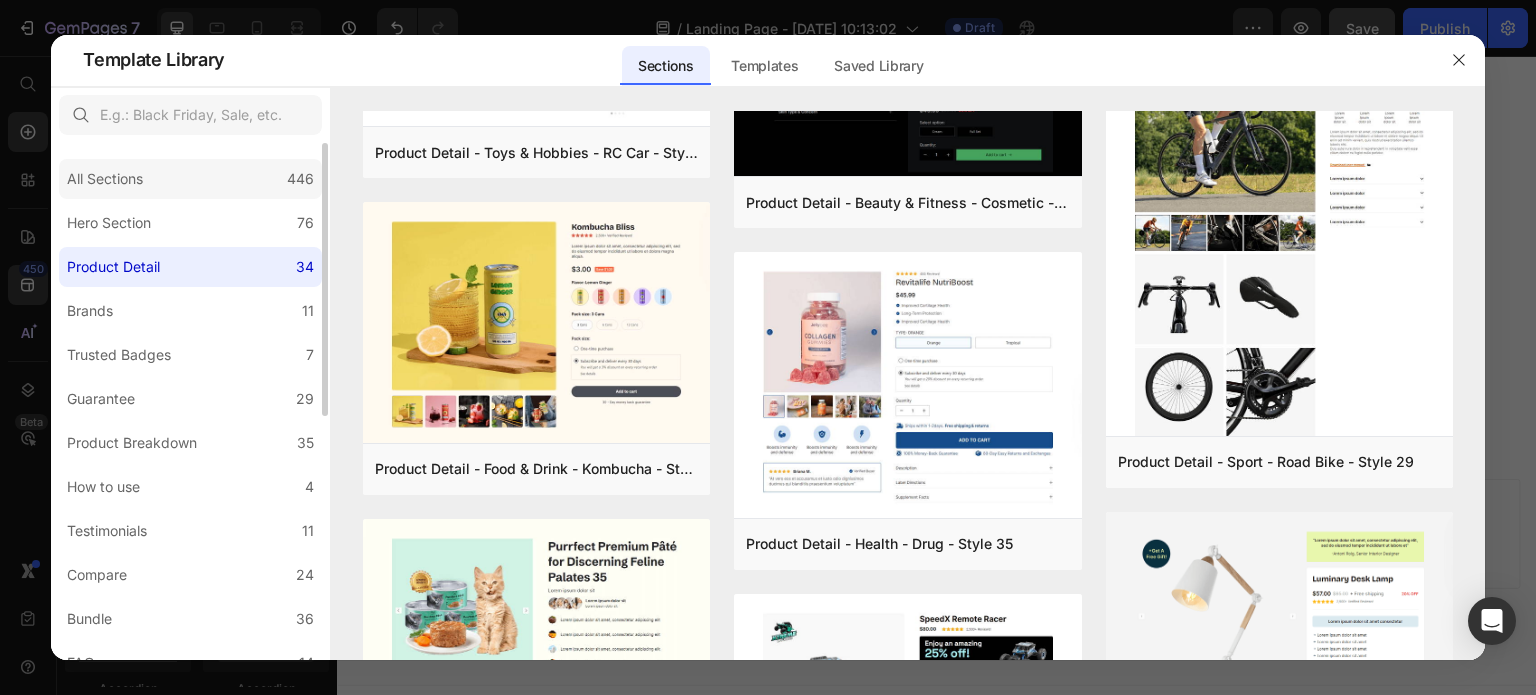click on "All Sections 446" 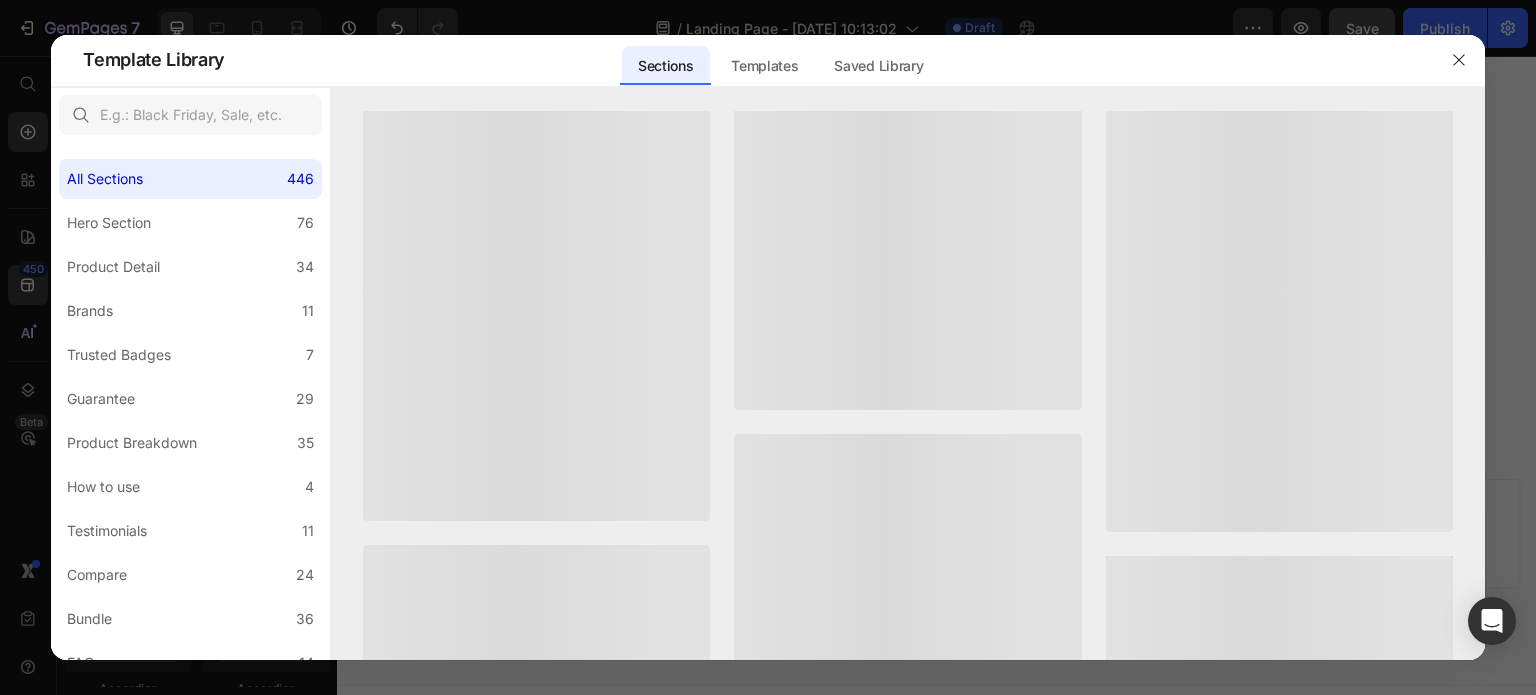 scroll, scrollTop: 0, scrollLeft: 0, axis: both 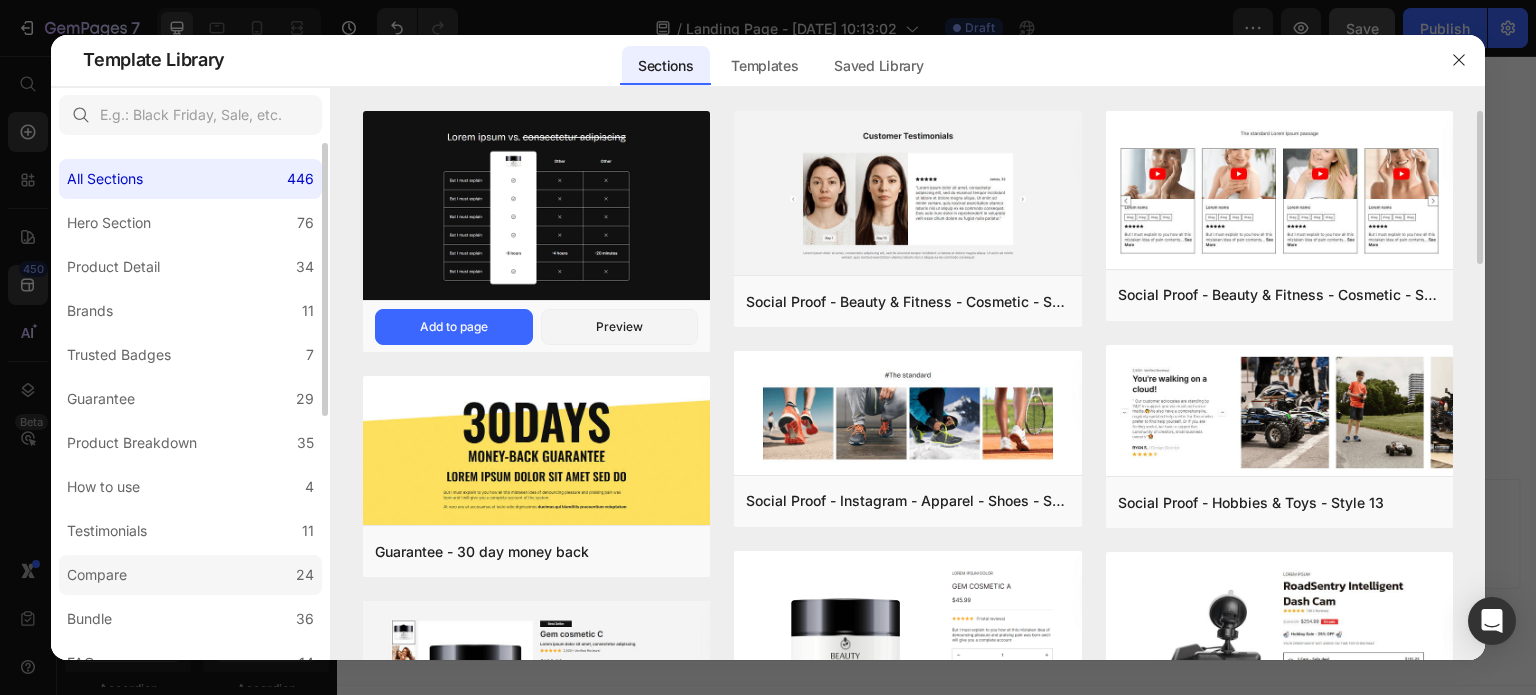 click on "Compare 24" 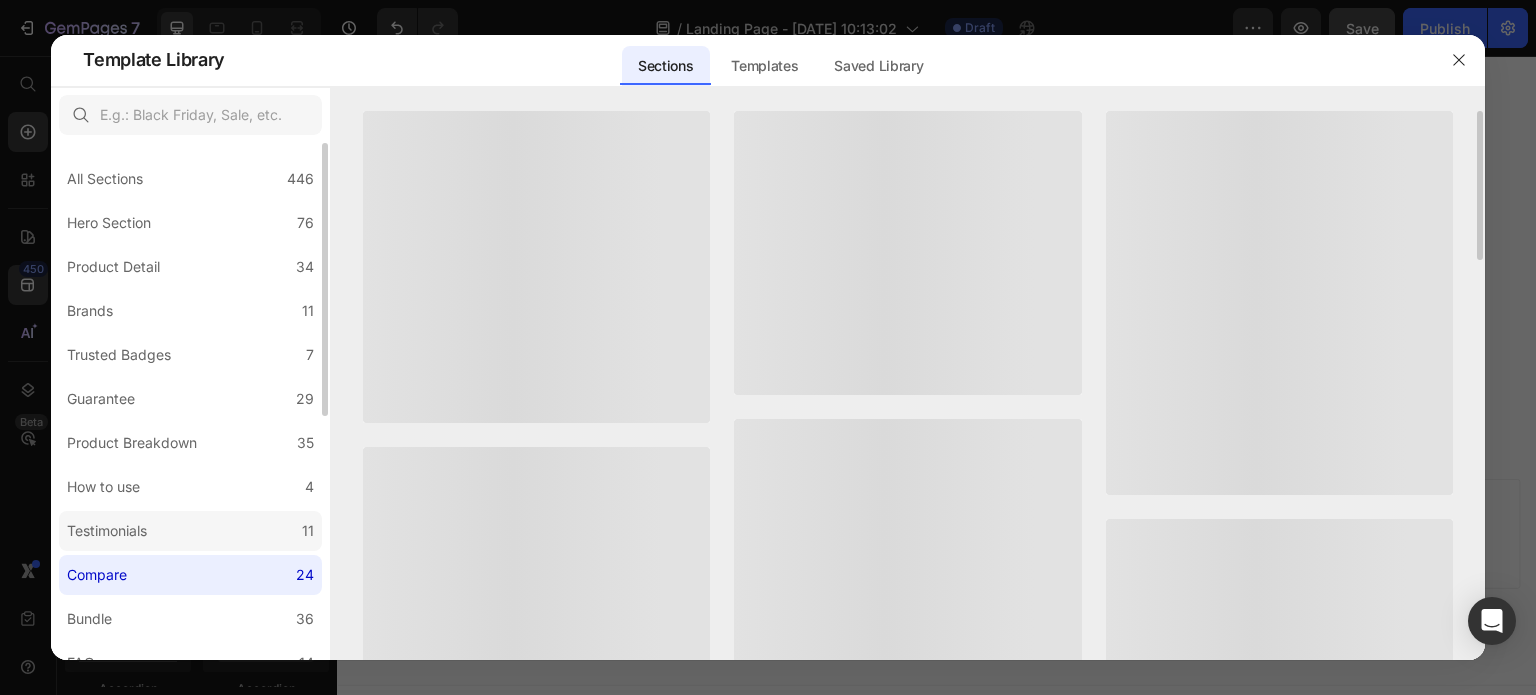 click on "Testimonials 11" 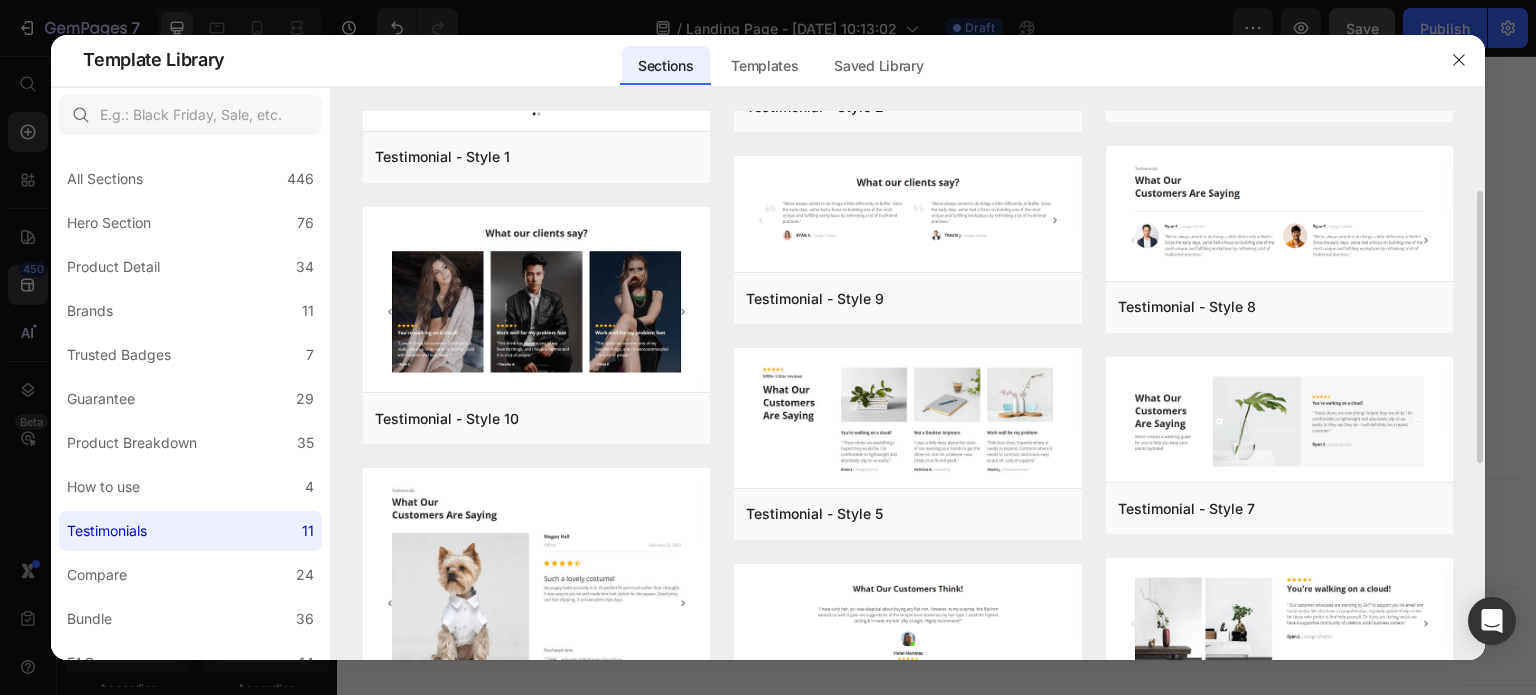 scroll, scrollTop: 0, scrollLeft: 0, axis: both 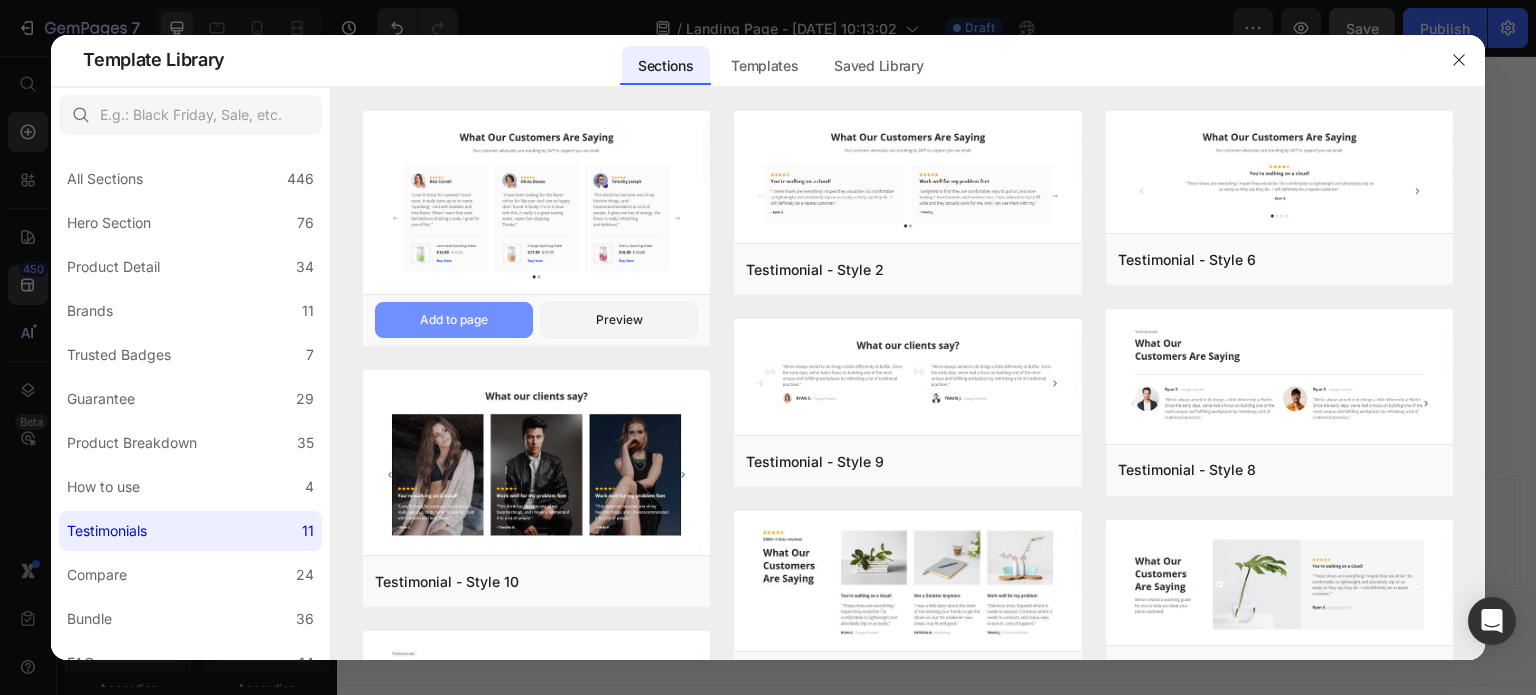 click on "Add to page" at bounding box center (454, 320) 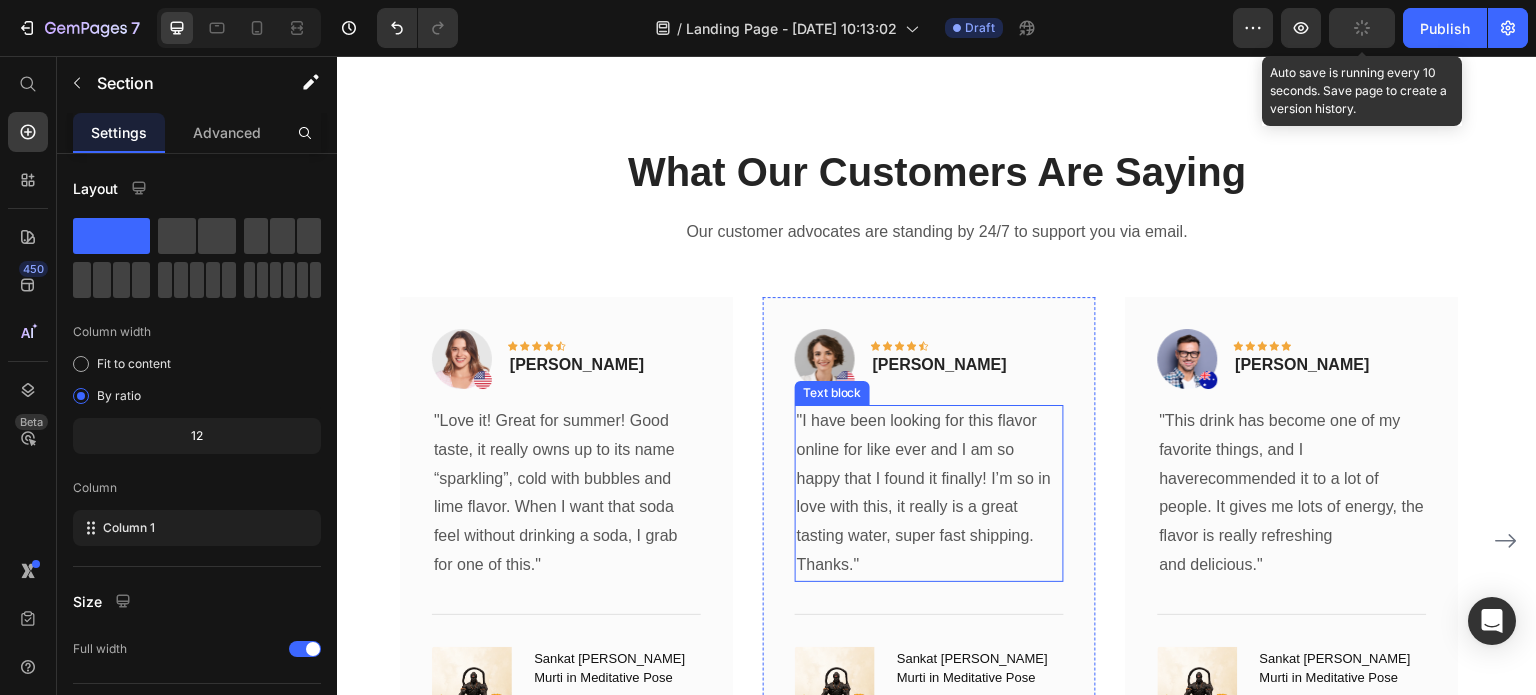 scroll, scrollTop: 2245, scrollLeft: 0, axis: vertical 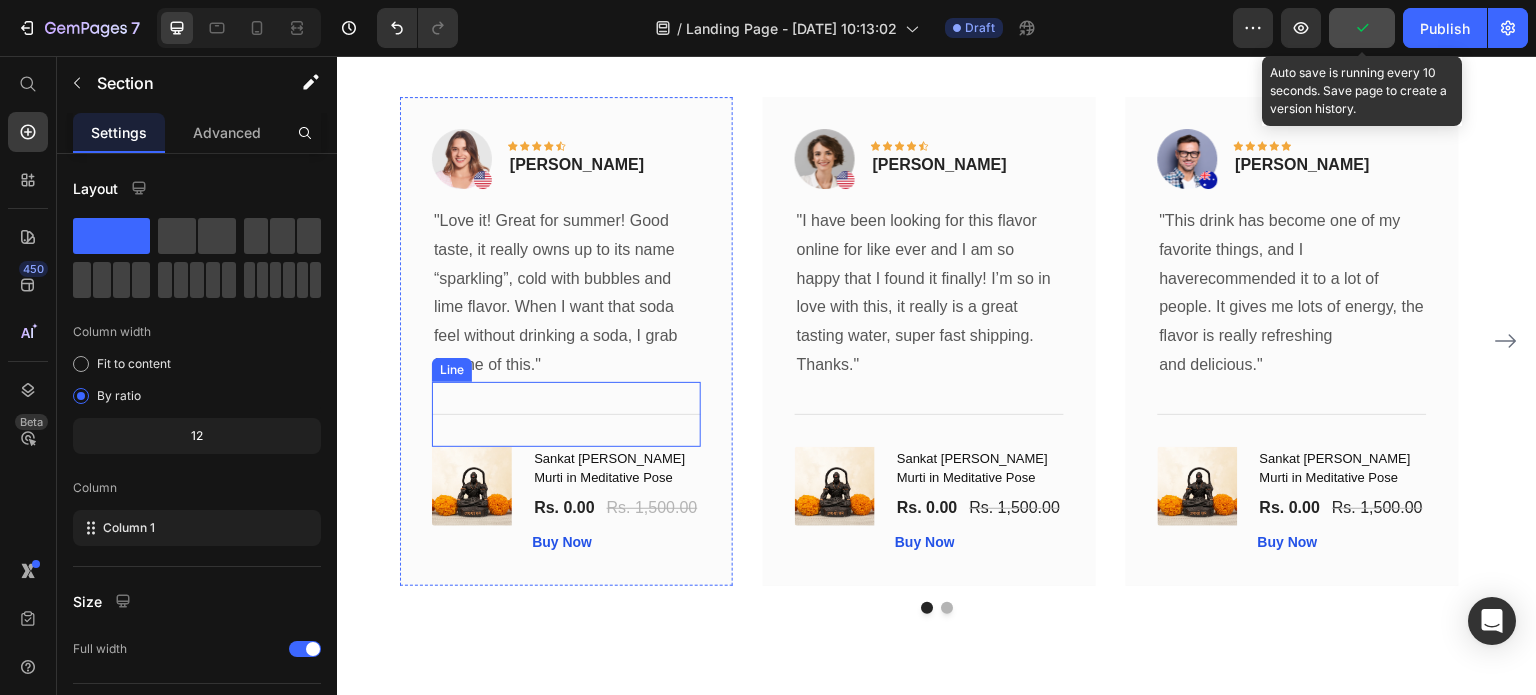click on "Title Line" at bounding box center (566, 414) 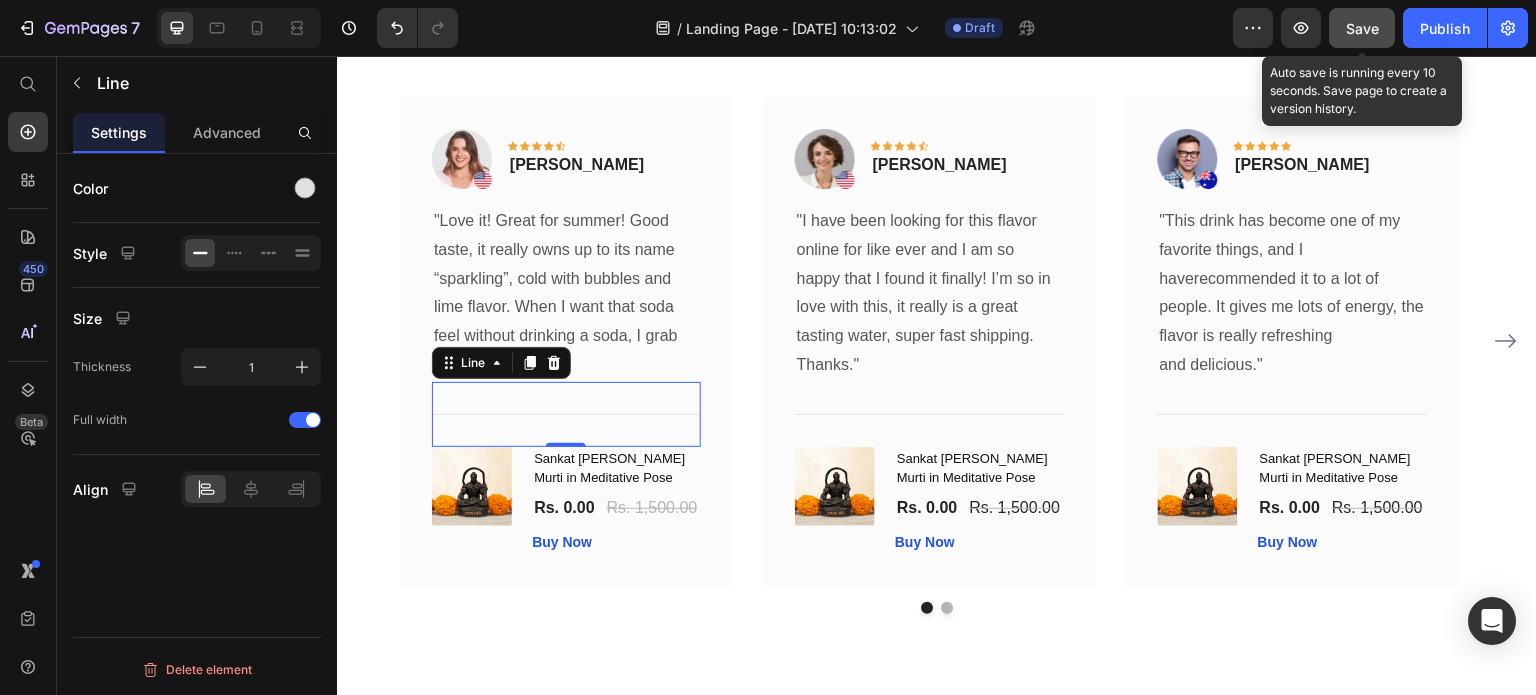 drag, startPoint x: 556, startPoint y: 358, endPoint x: 591, endPoint y: 383, distance: 43.011627 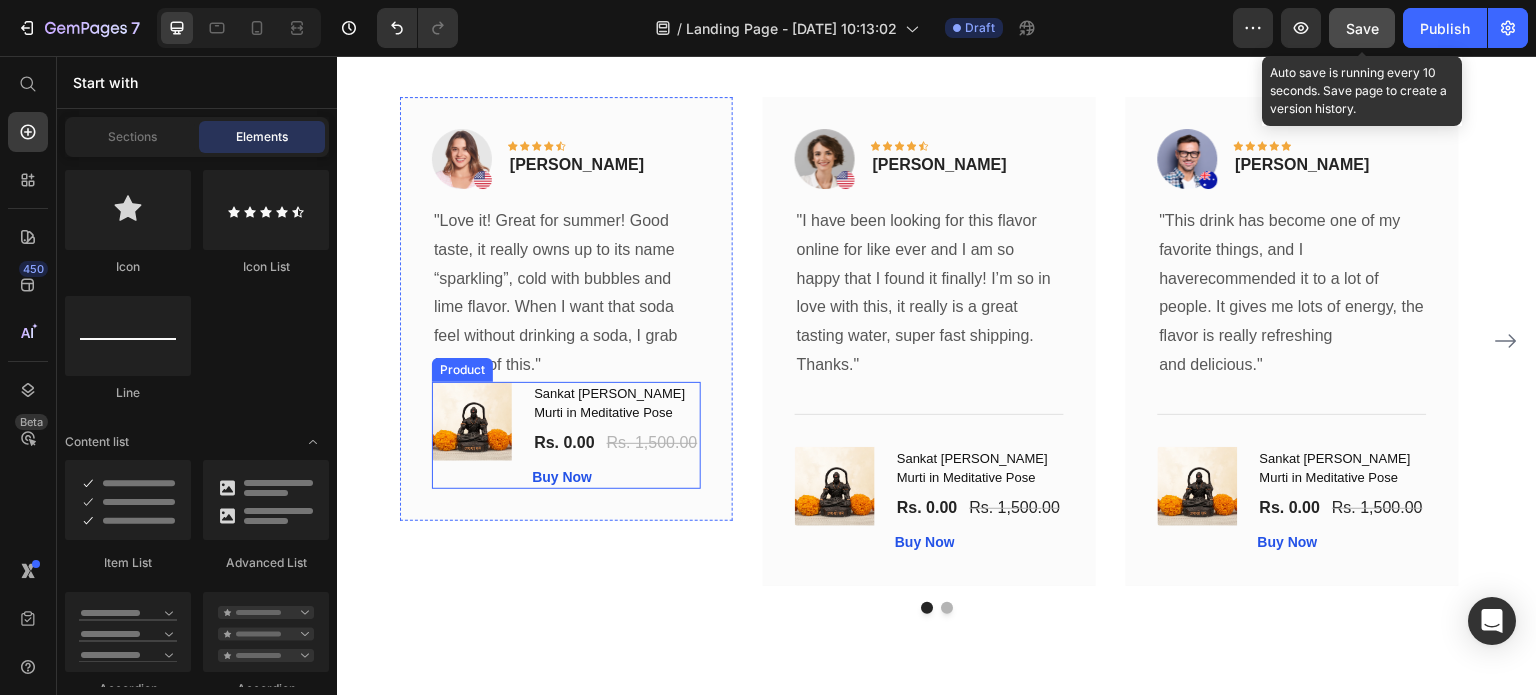 click on "(P) Images & Gallery Sankat [PERSON_NAME] Murti in Meditative Pose (P) Title Rs. 0.00 (P) Price Rs. 1,500.00 (P) Price Row Buy Now (P) Cart Button Product" at bounding box center [566, 435] 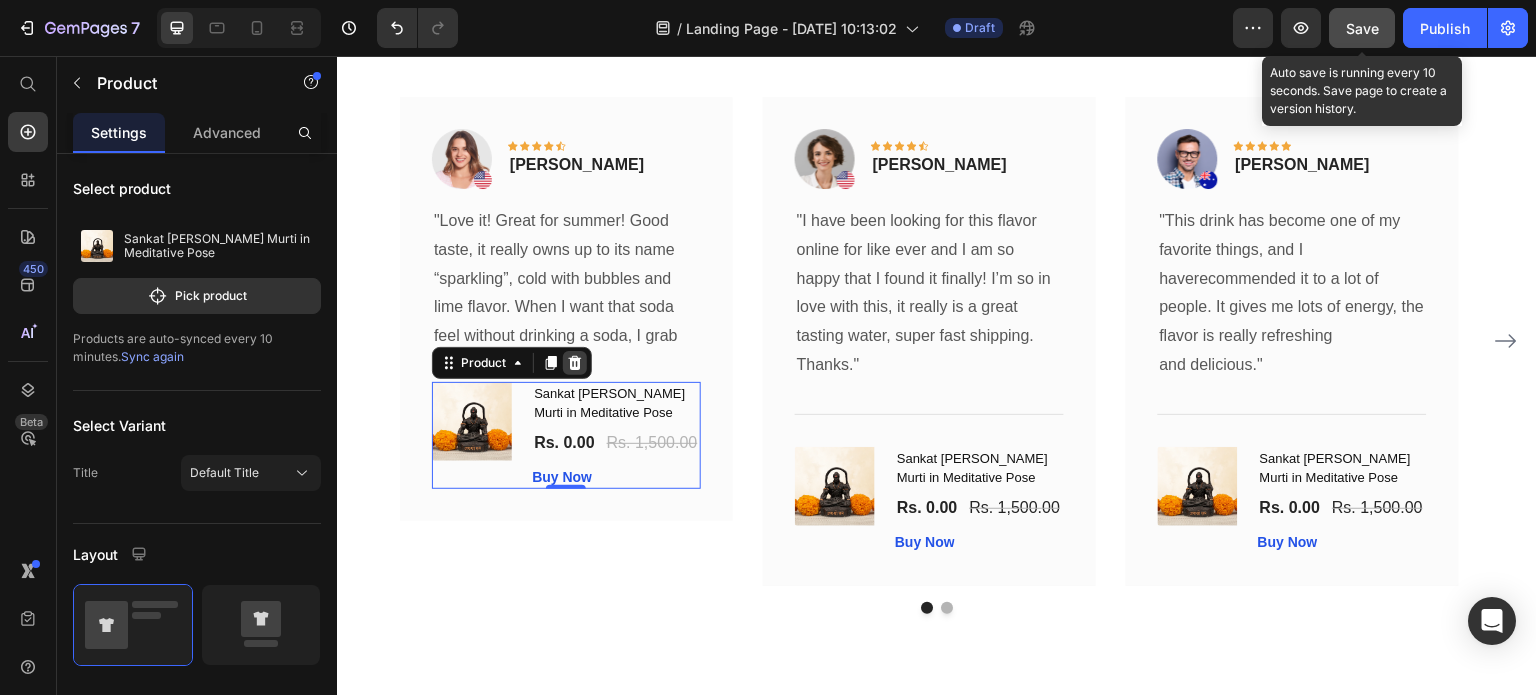 click 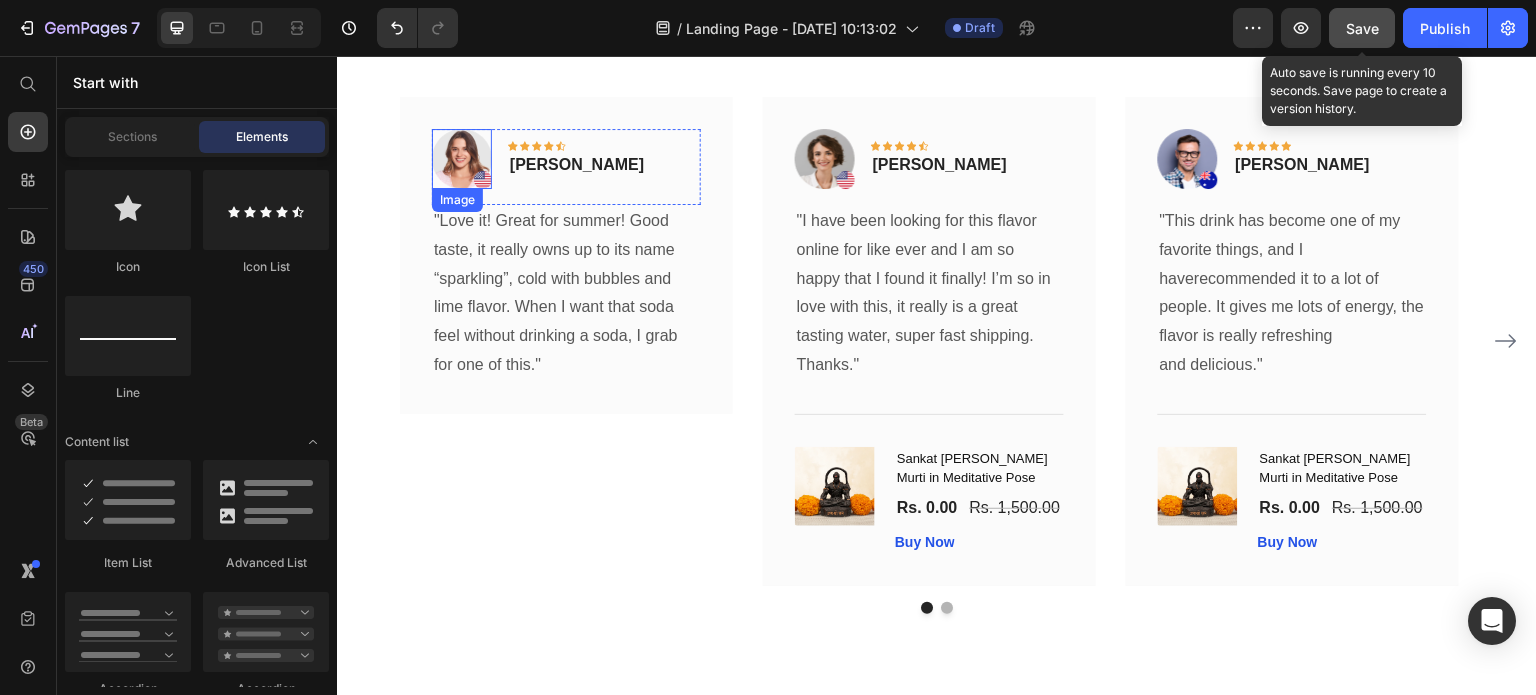 click at bounding box center [462, 159] 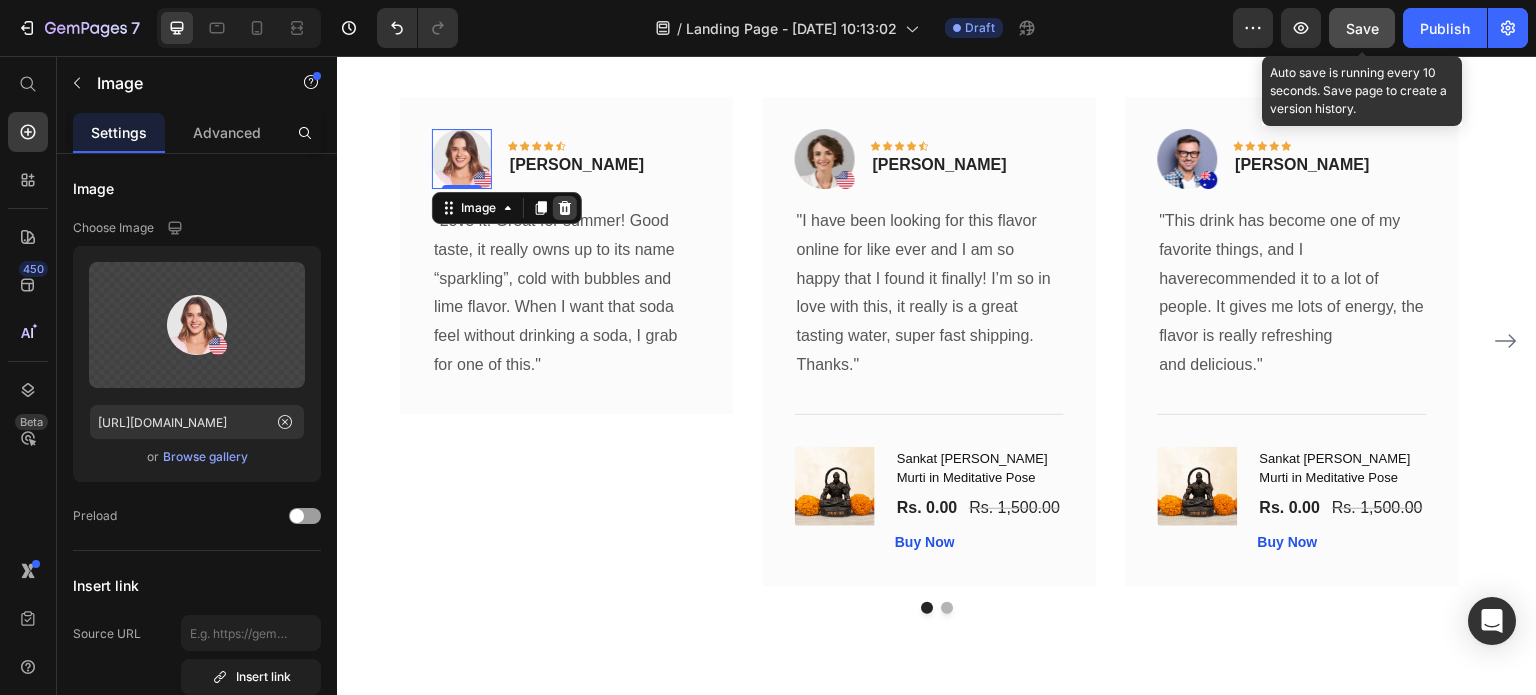 click 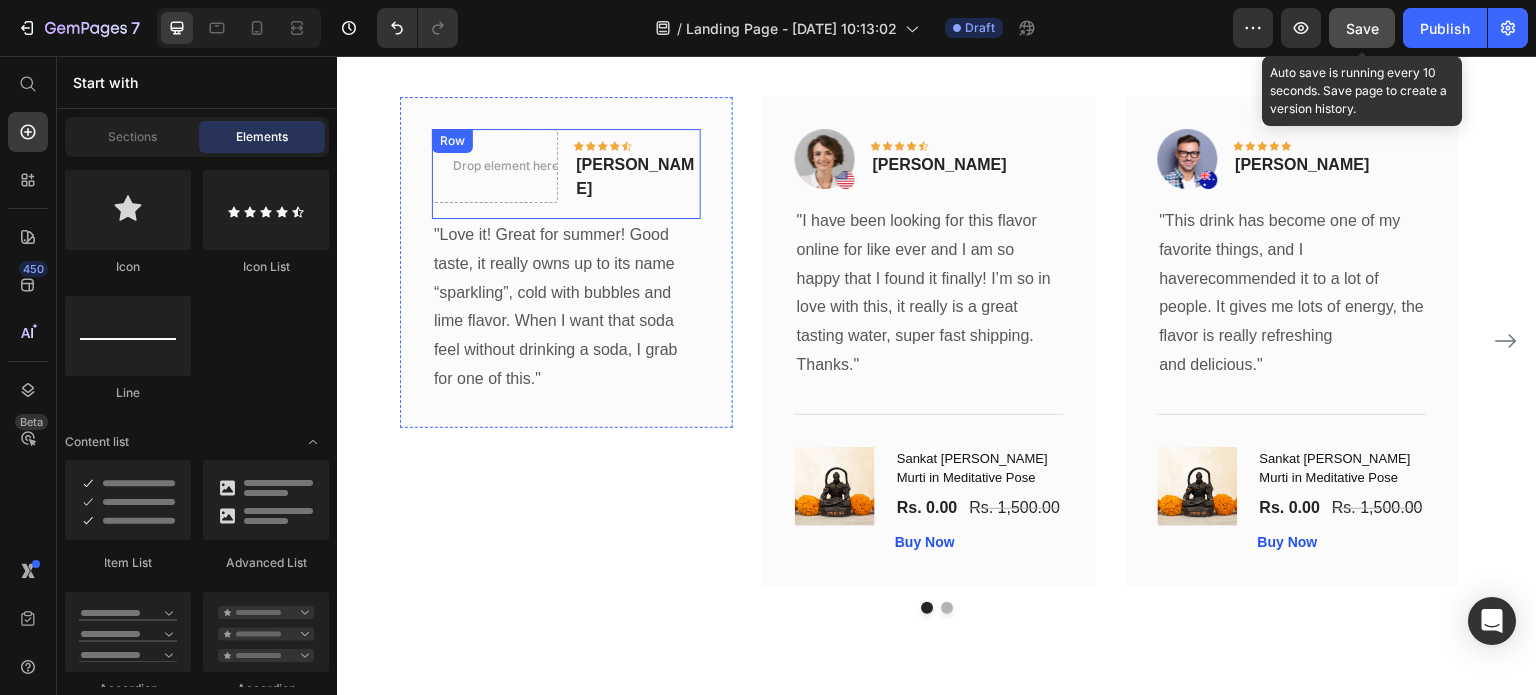 click on "Drop element here
Icon
Icon
Icon
Icon
Icon Row [PERSON_NAME] Text block Row" at bounding box center [566, 174] 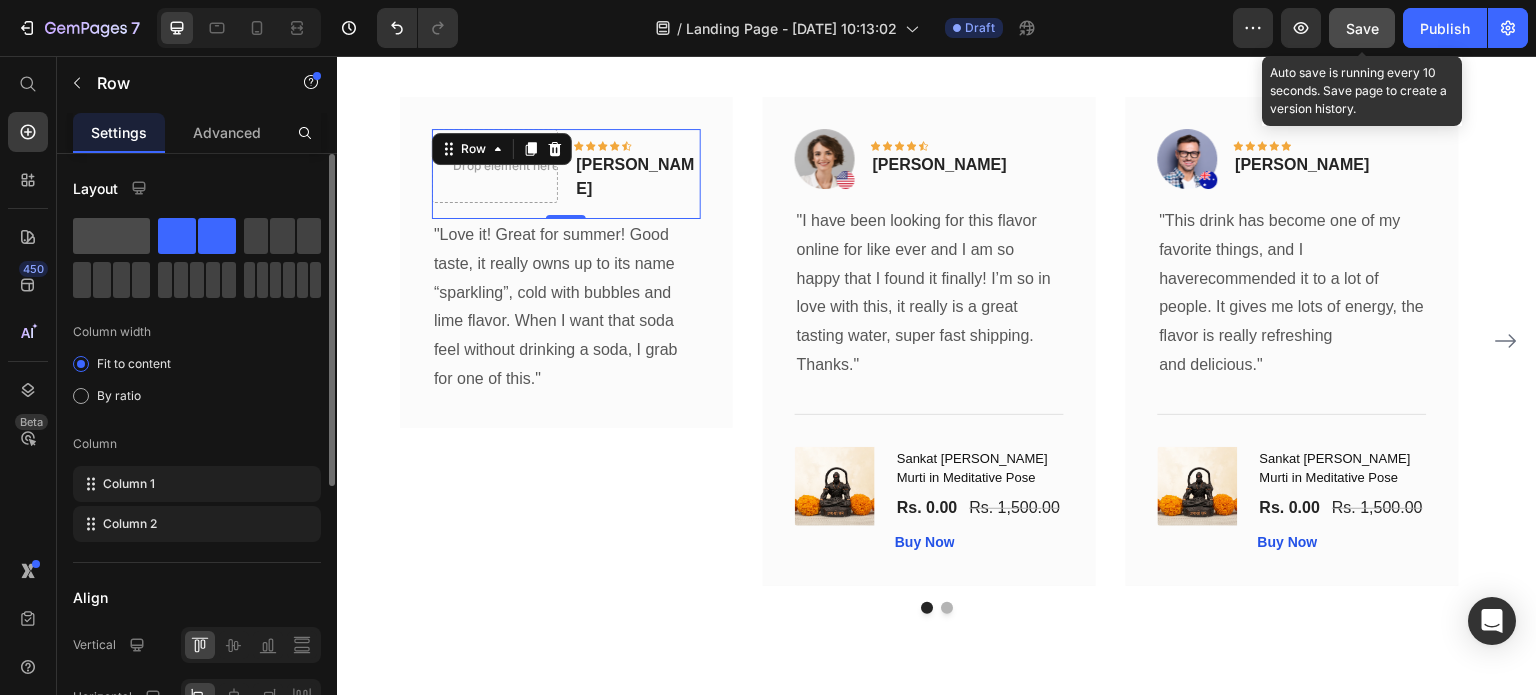 click 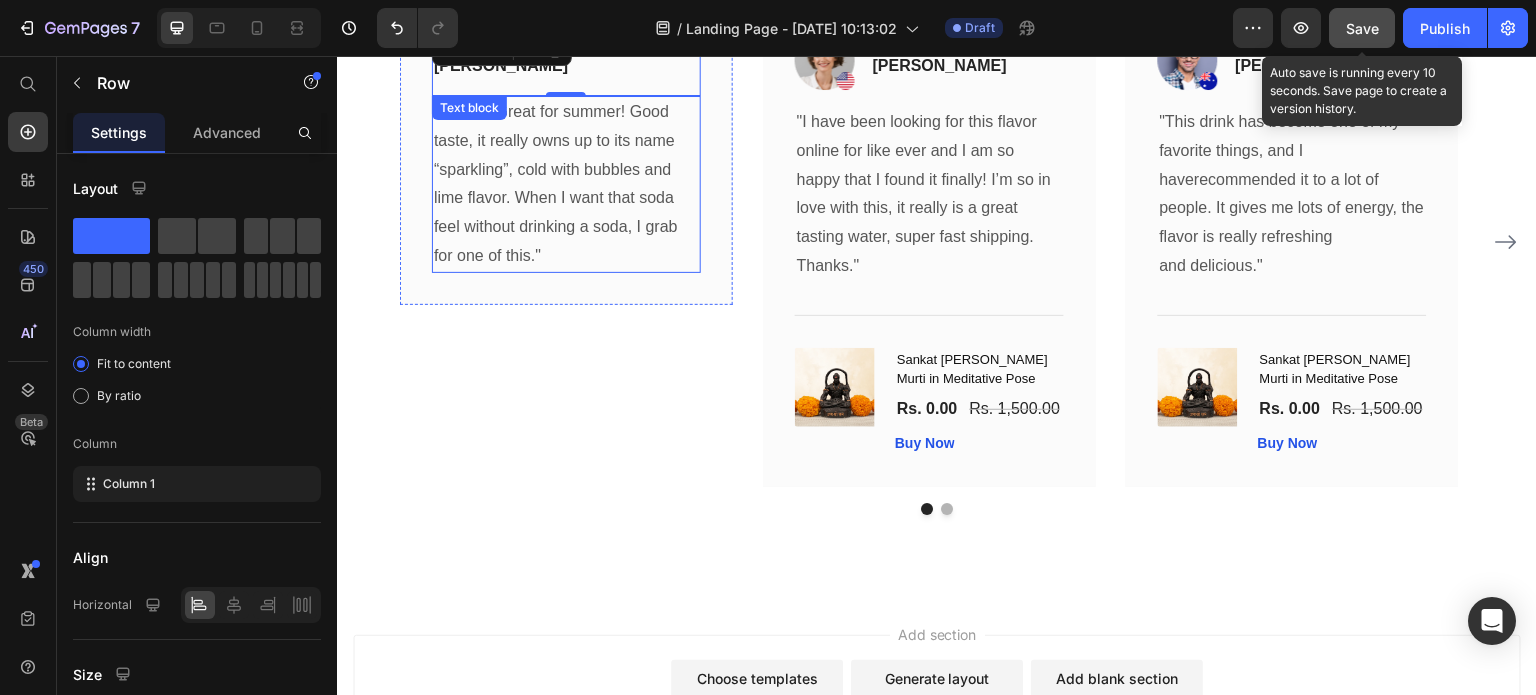 scroll, scrollTop: 2345, scrollLeft: 0, axis: vertical 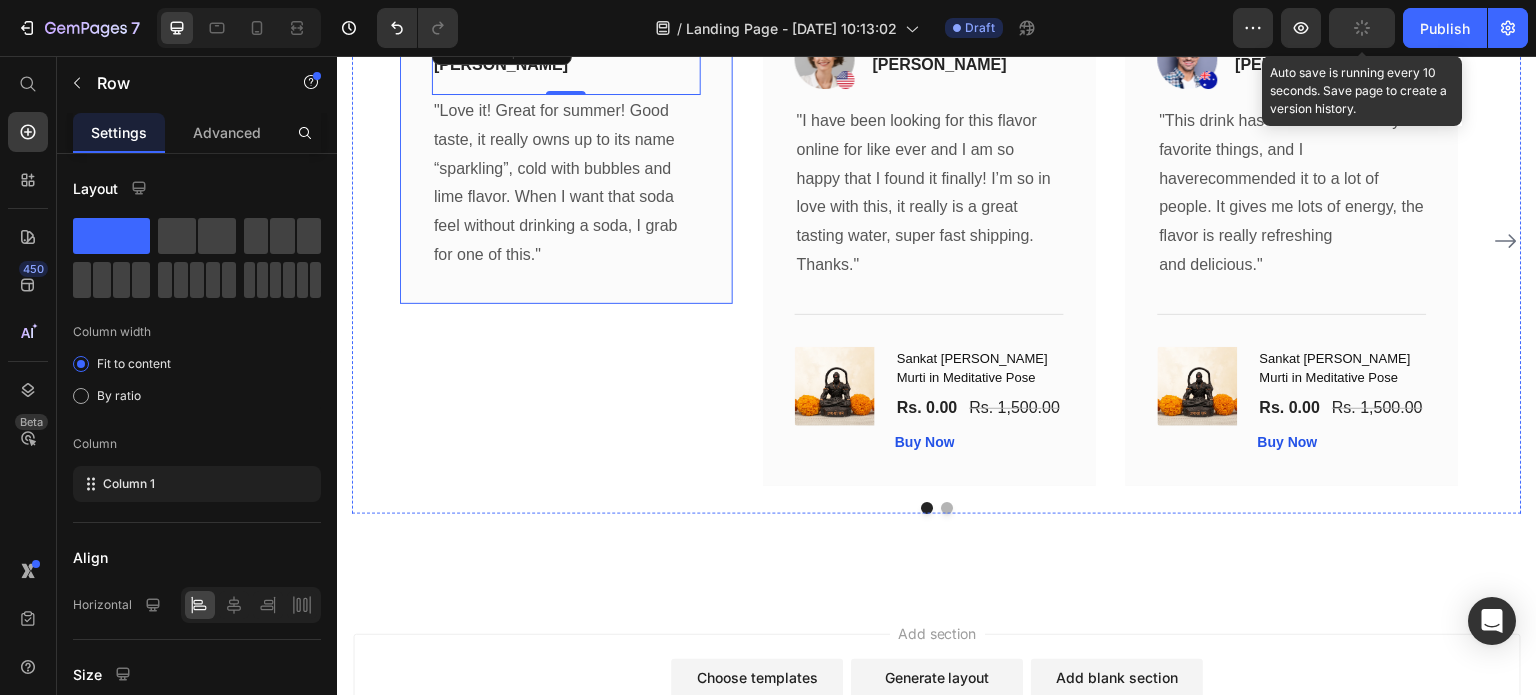 click on "Icon
Icon
Icon
Icon
Icon Row [PERSON_NAME] Text block Row   0 "Love it! Great for summer! Good taste, it really owns up to its name “sparkling”, cold with bubbles and lime flavor. When I want that soda feel without drinking a soda, I grab for one of this." Text block Row" at bounding box center (566, 150) 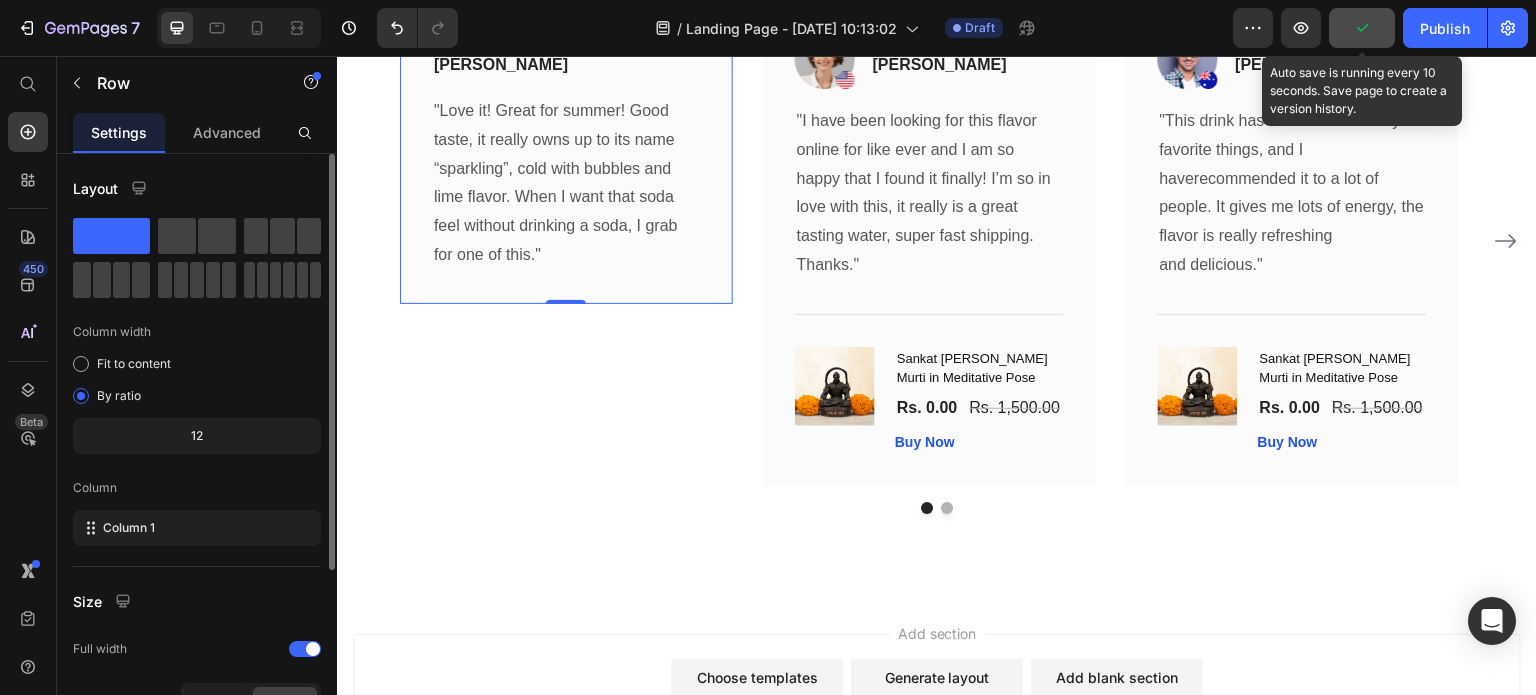 click on "Advanced" at bounding box center (227, 132) 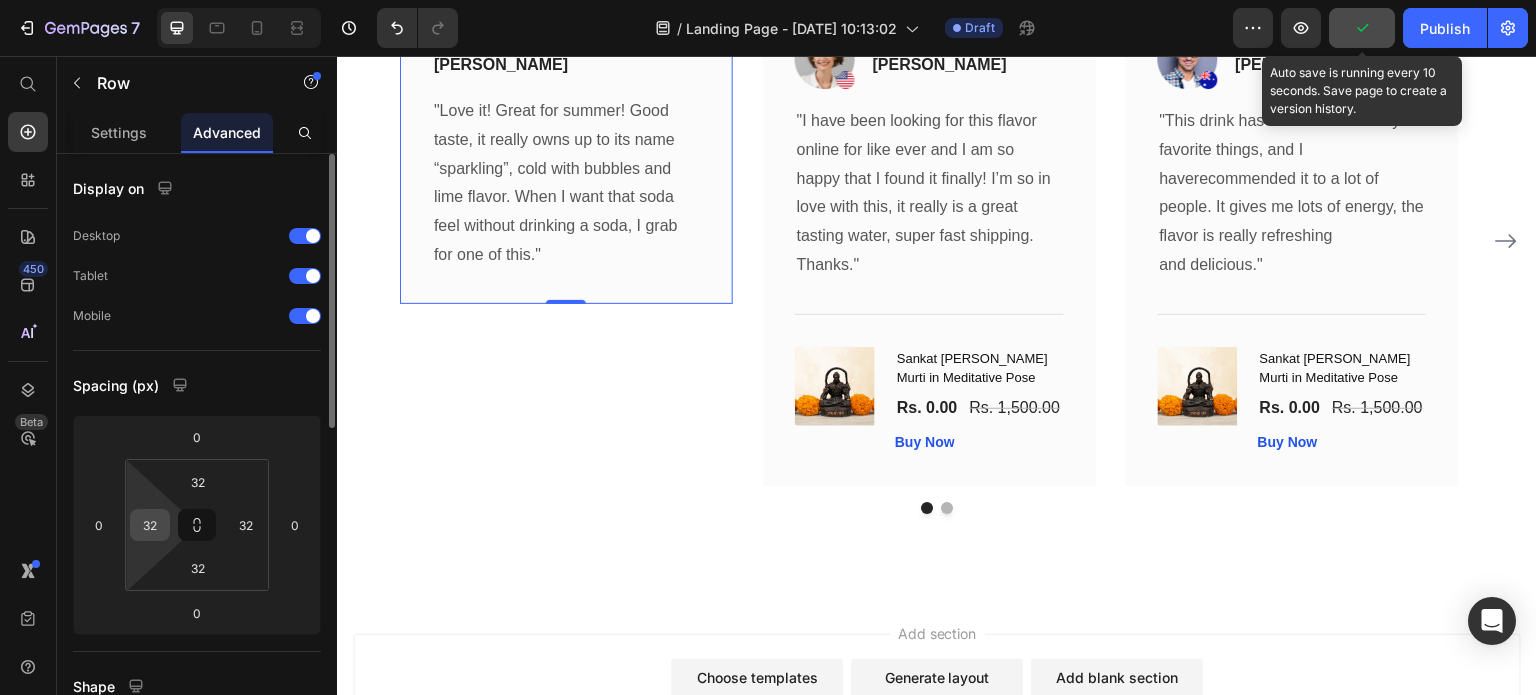click on "32" at bounding box center [150, 525] 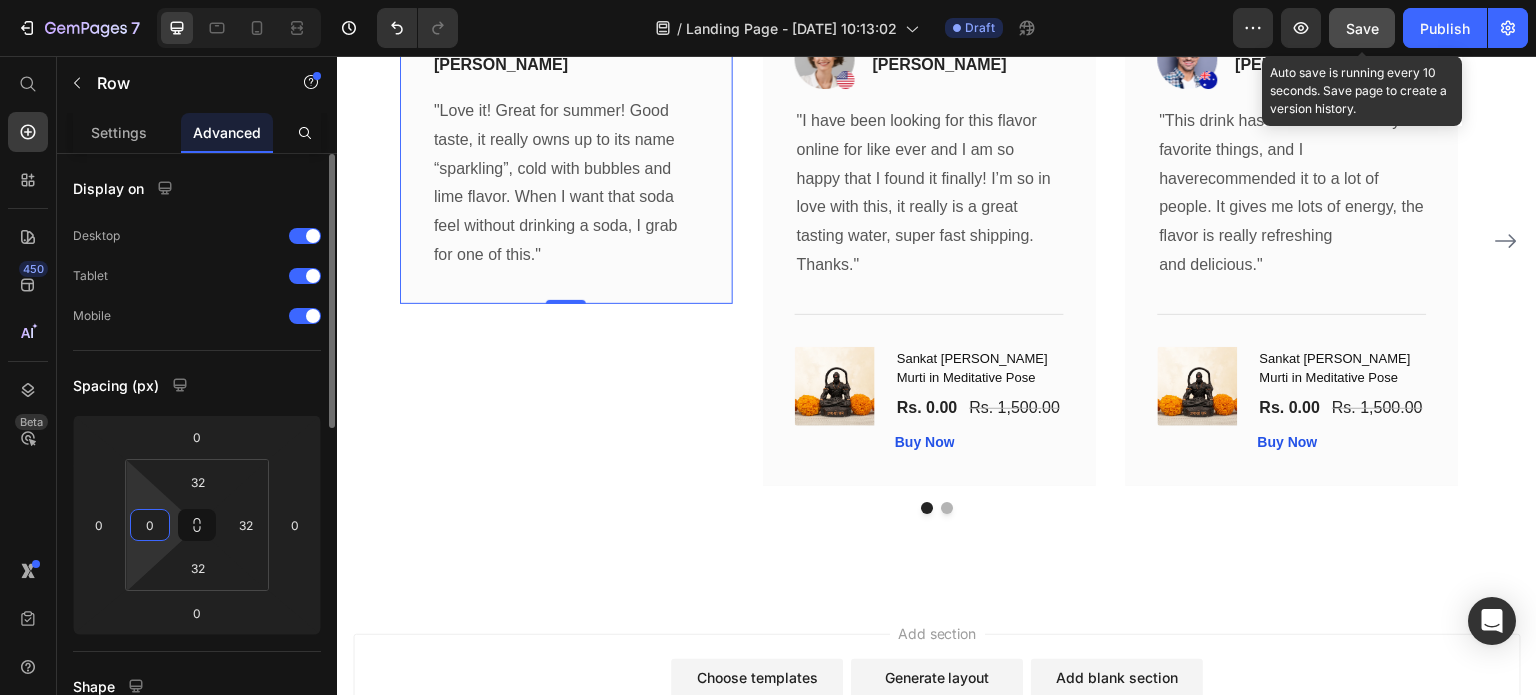 drag, startPoint x: 157, startPoint y: 521, endPoint x: 144, endPoint y: 525, distance: 13.601471 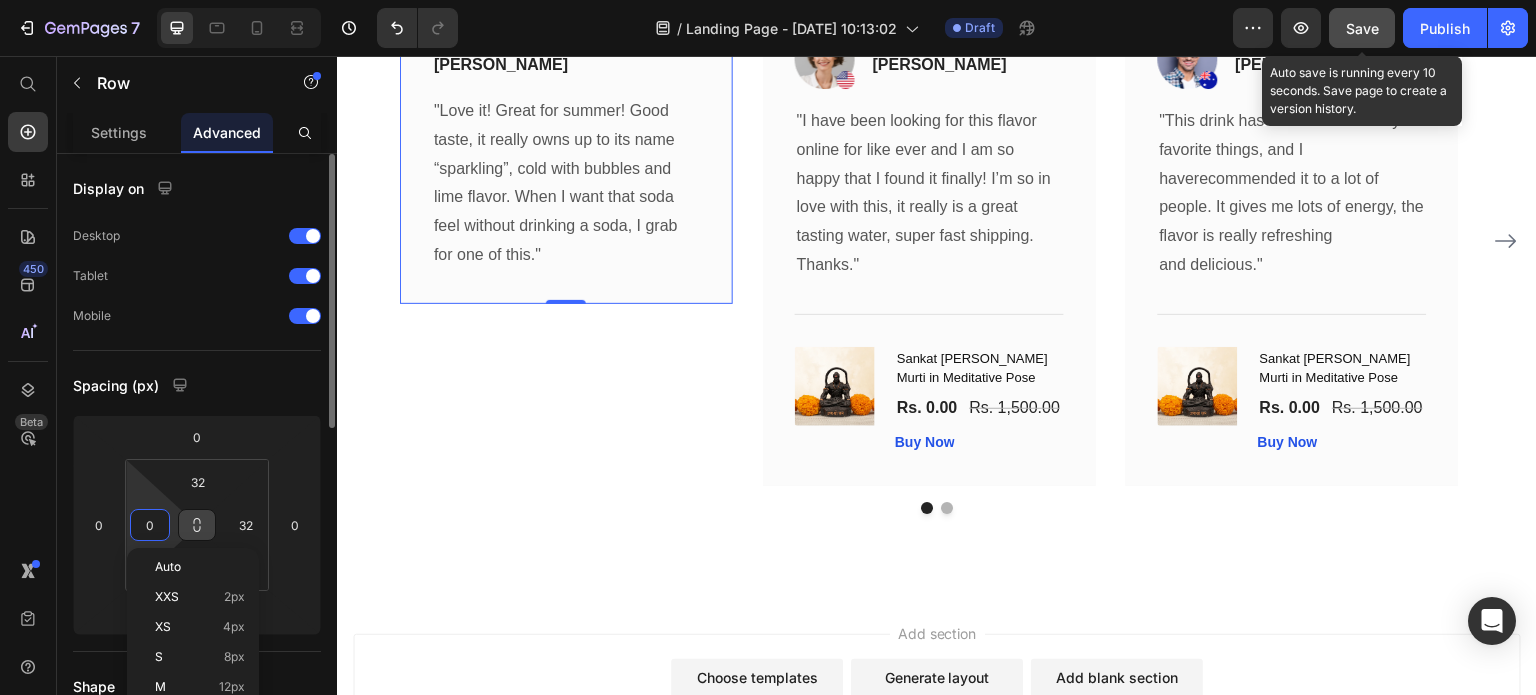 type on "0" 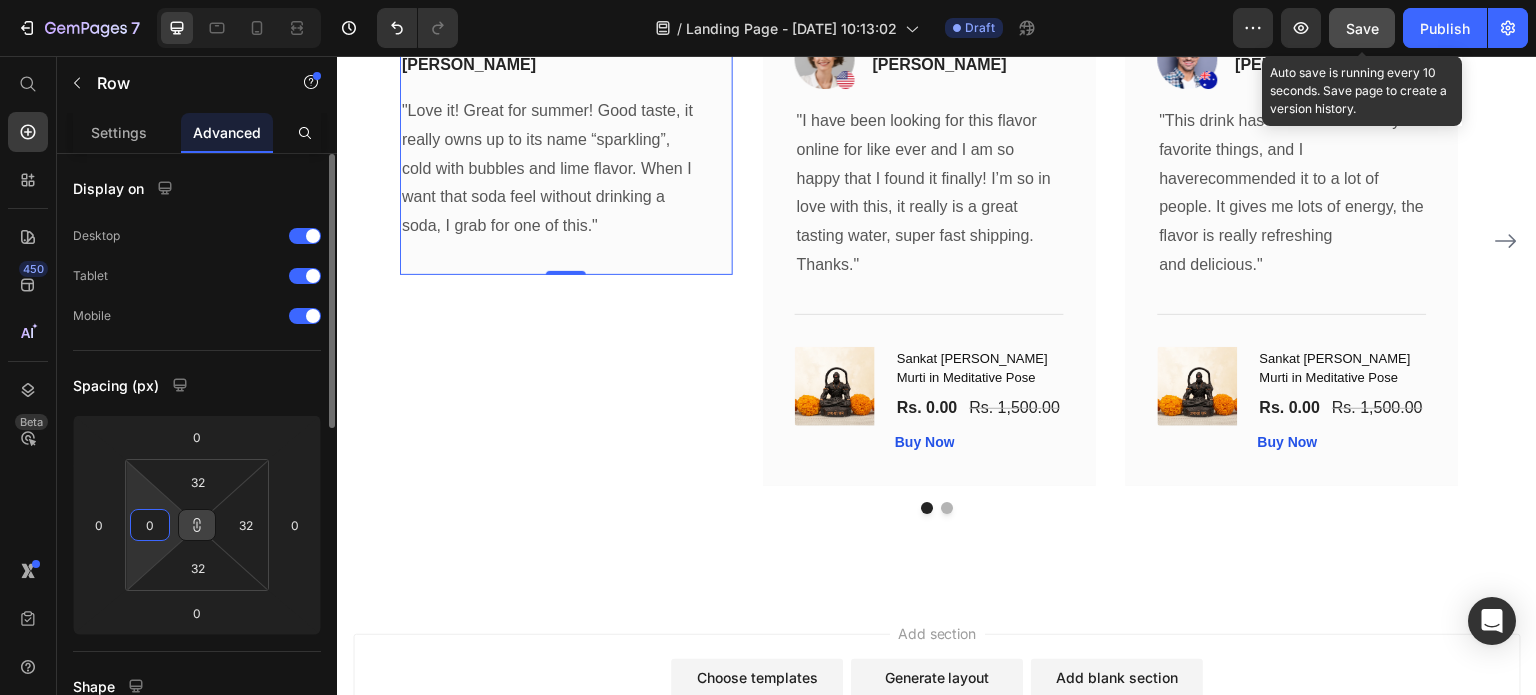 click on "0" at bounding box center [150, 525] 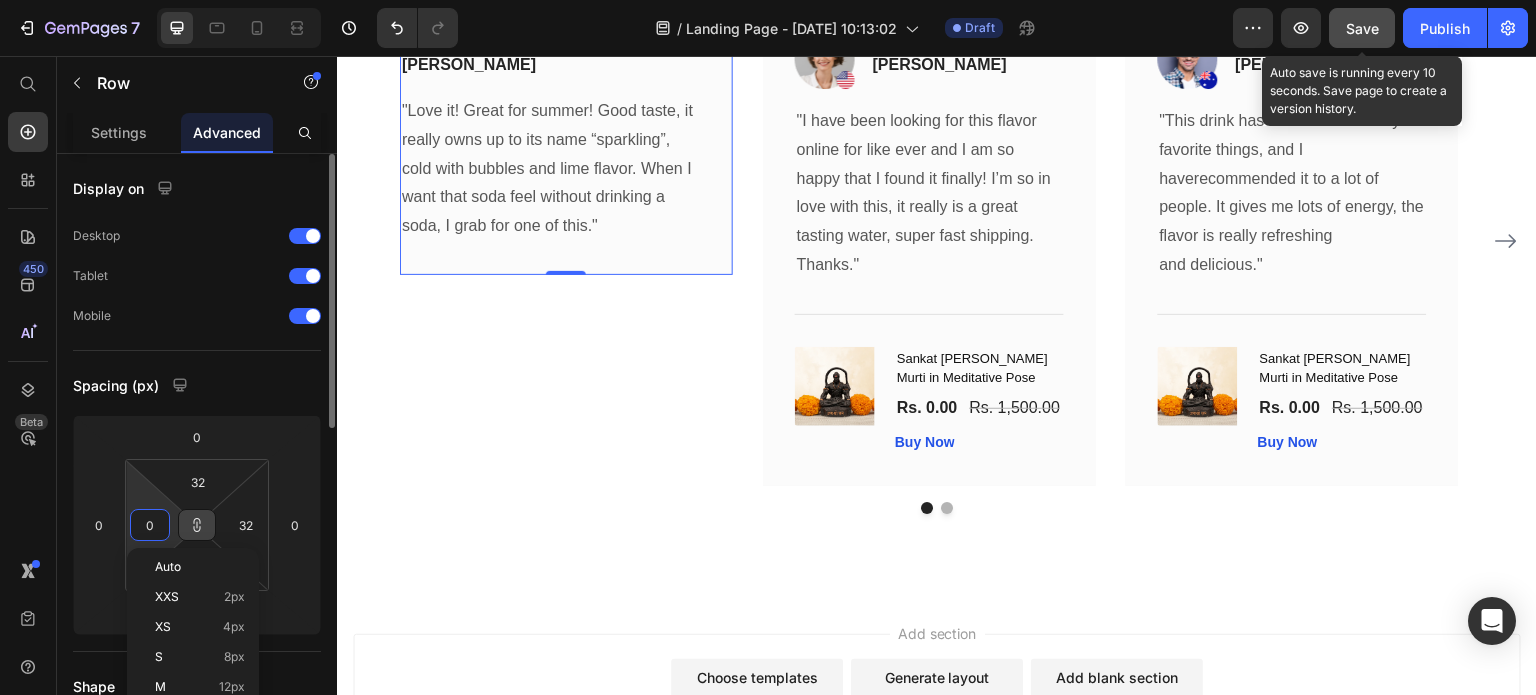 type on "1" 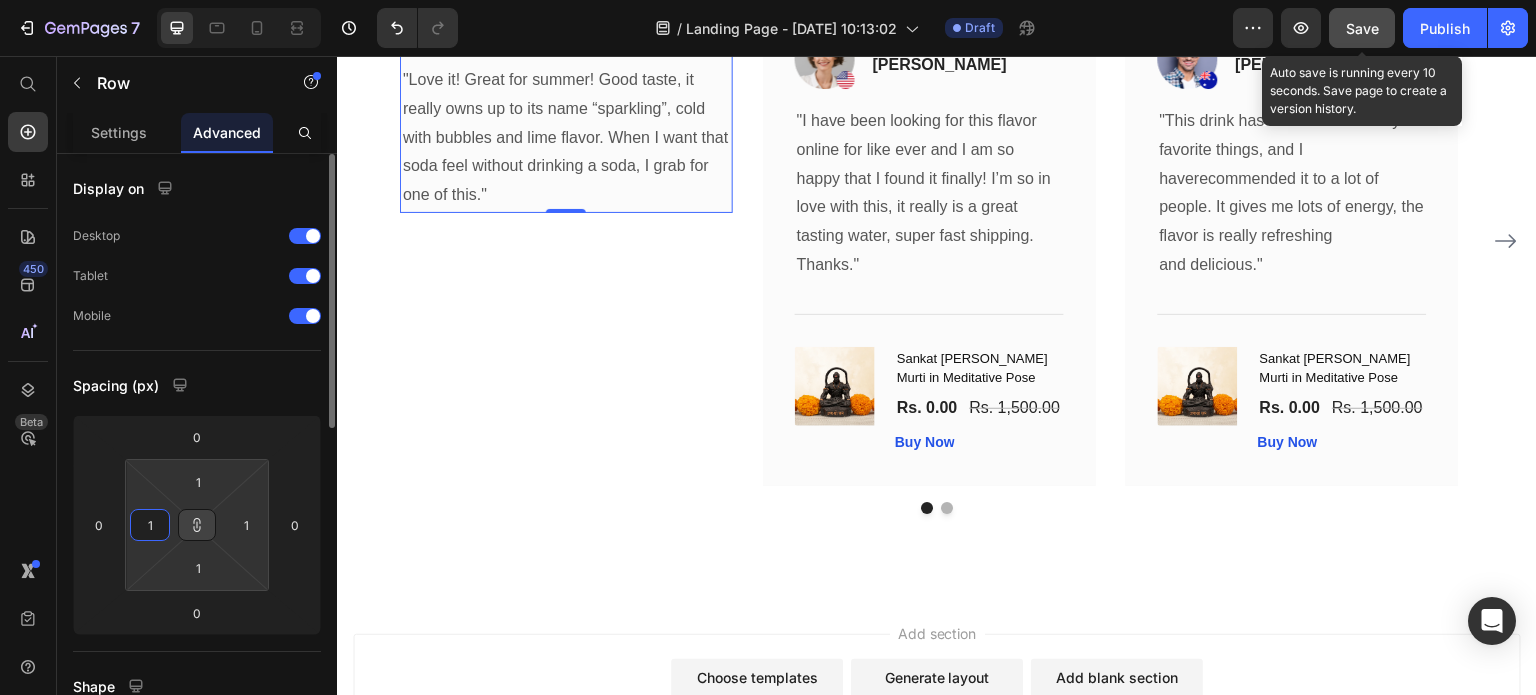 type on "15" 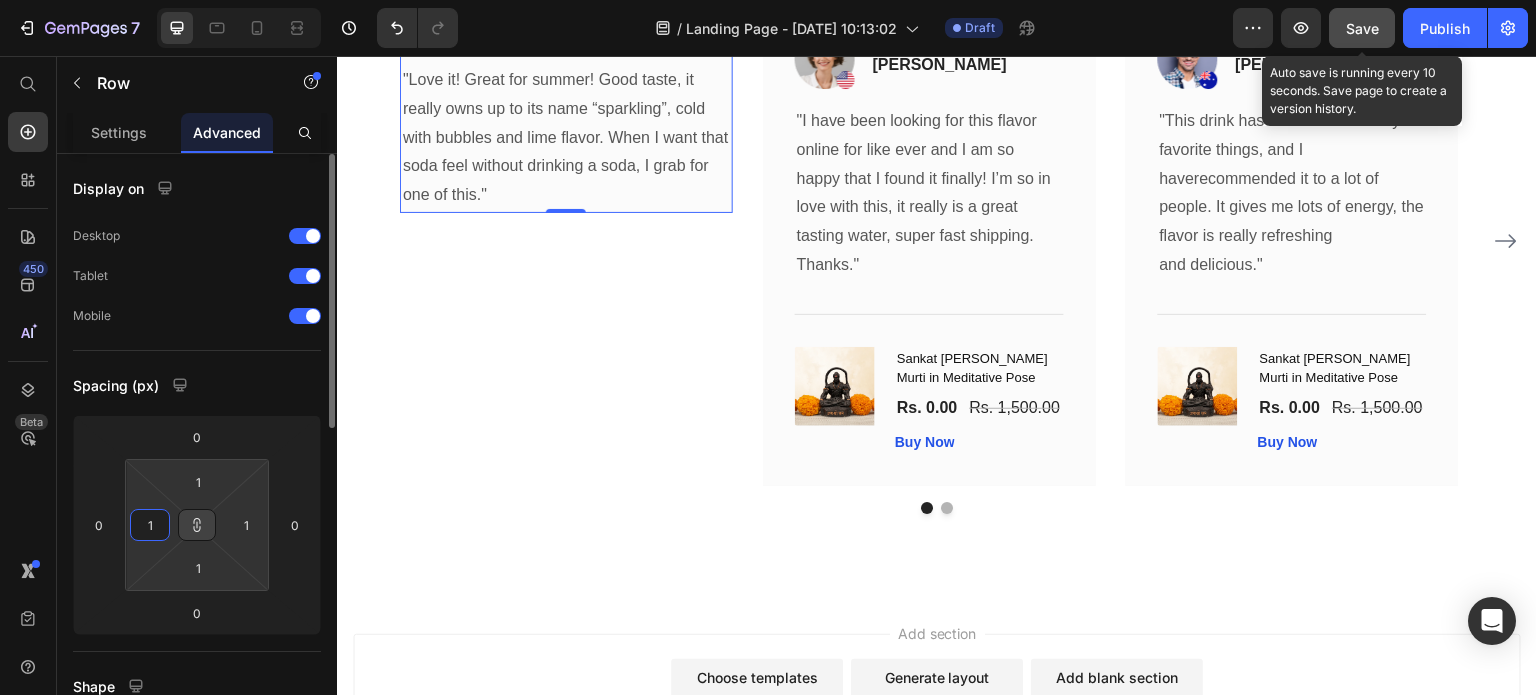 type on "15" 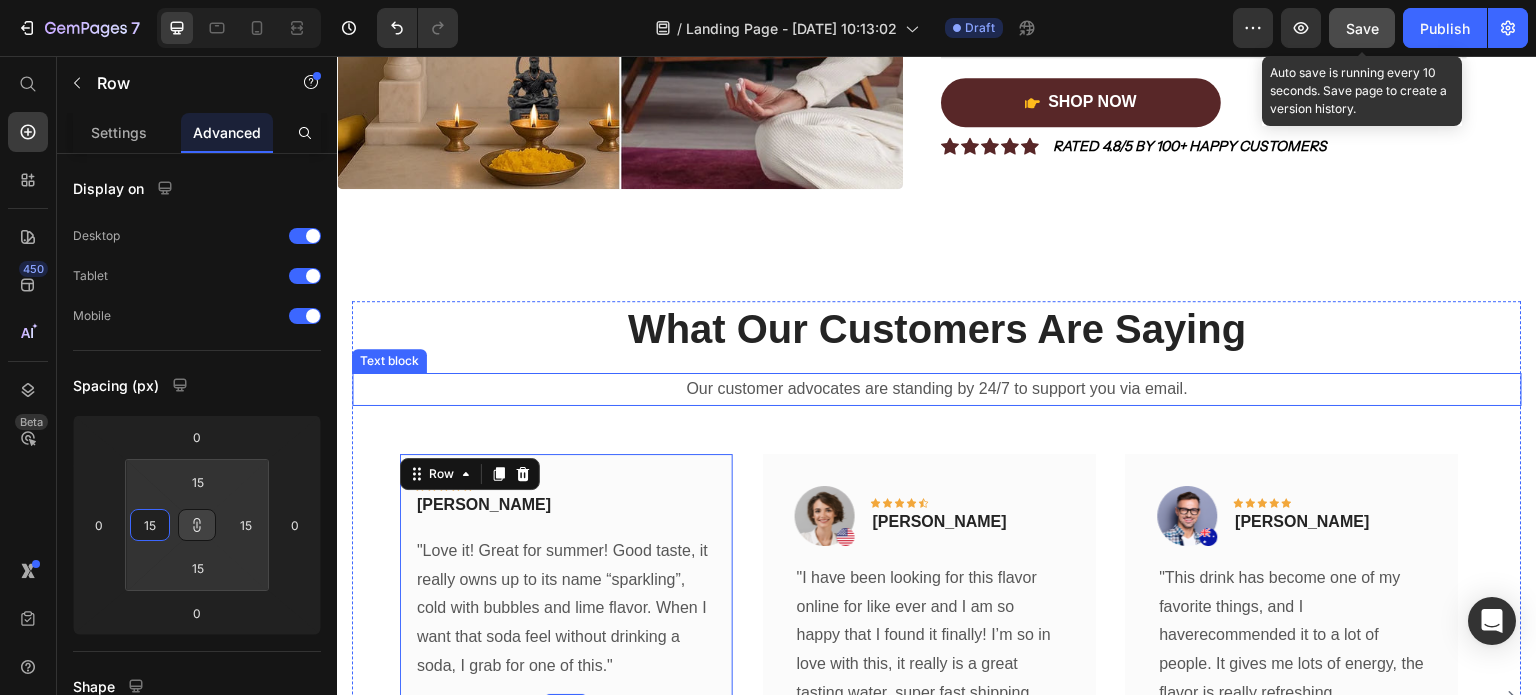 scroll, scrollTop: 1945, scrollLeft: 0, axis: vertical 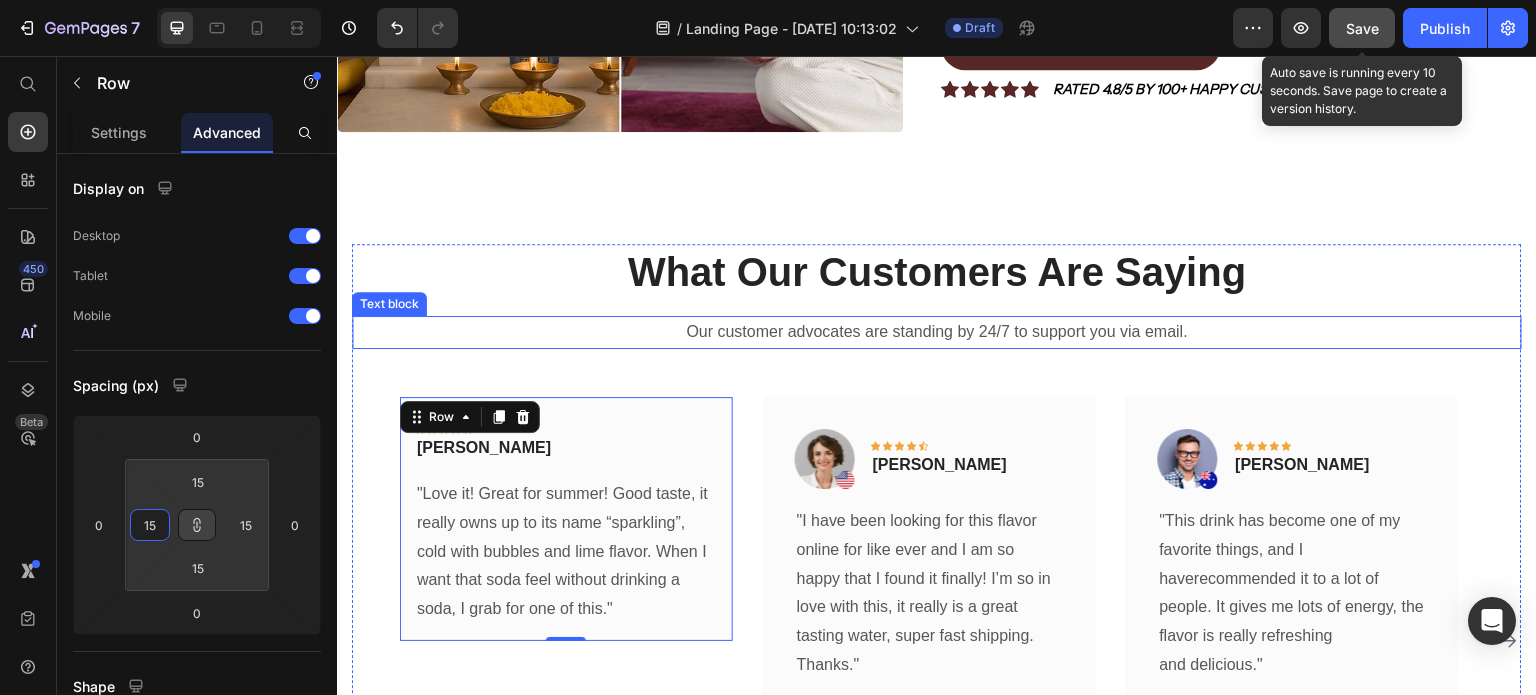 click on "Our customer advocates are standing by 24/7 to support you via email." at bounding box center (937, 332) 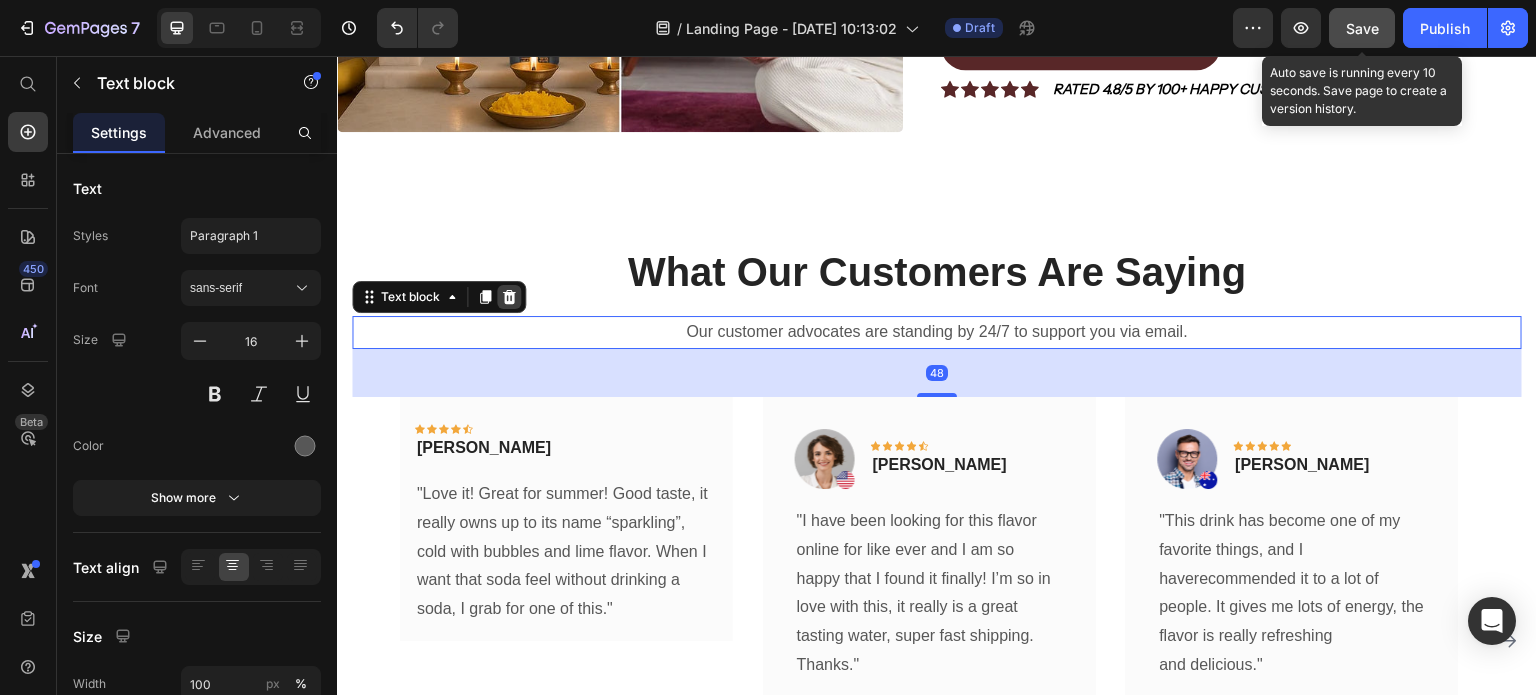 click 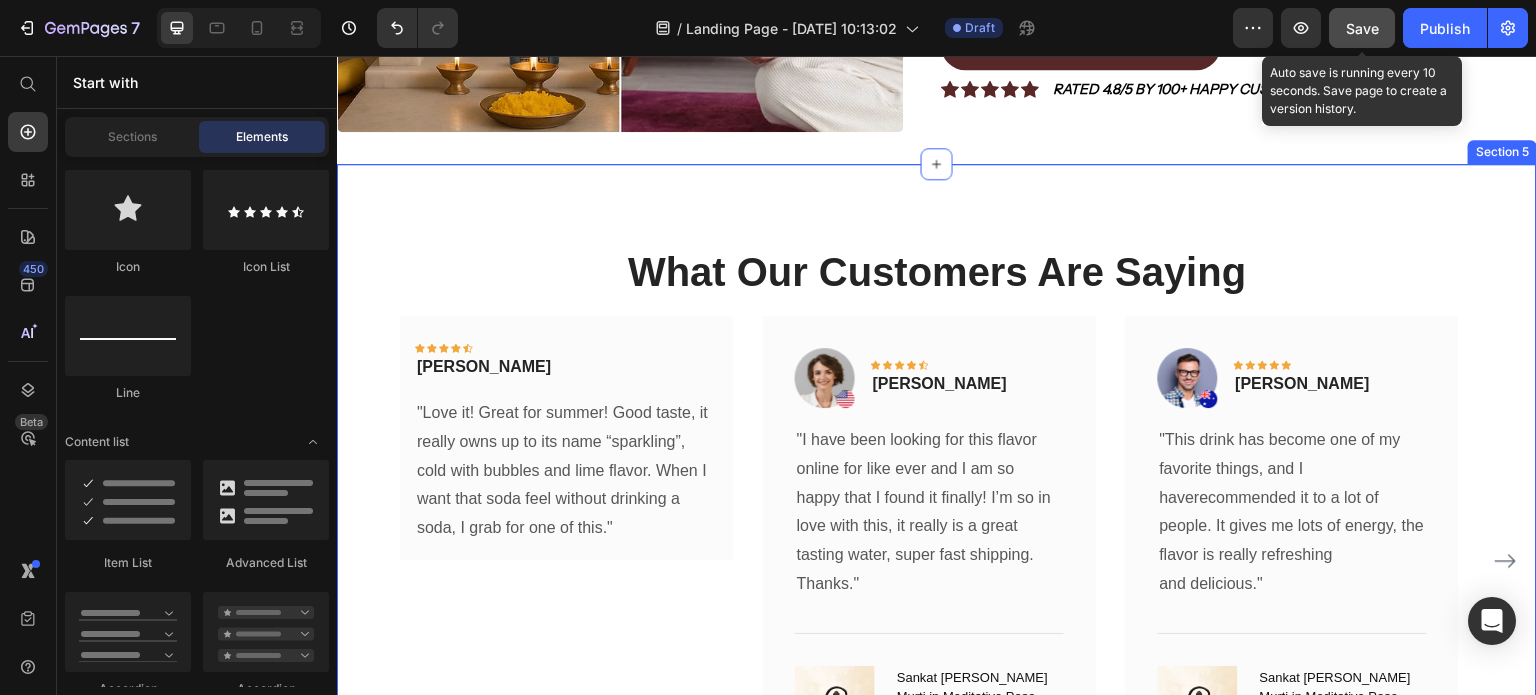 click on "What Our Customers Are Saying Heading
Icon
Icon
Icon
Icon
Icon Row [PERSON_NAME] Text block Row "Love it! Great for summer! Good taste, it really owns up to its name “sparkling”, cold with bubbles and lime flavor. When I want that soda feel without drinking a soda, I grab for one of this." Text block Row Image
Icon
Icon
Icon
Icon
Icon Row [PERSON_NAME] Text block Row "I have been looking for this flavor online for like ever and I am so happy that I found it finally! I’m so in love with this, it really is a great tasting water, super fast shipping.  Thanks." Text block                Title Line (P) Images & Gallery Sankat [PERSON_NAME] Murti in Meditative Pose (P) Title Rs. 0.00 (P) Price Rs. 1,500.00 (P) Price Row Buy Now (P) Cart Button Product Row Image
Icon
Icon
Icon Icon Icon" at bounding box center (937, 538) 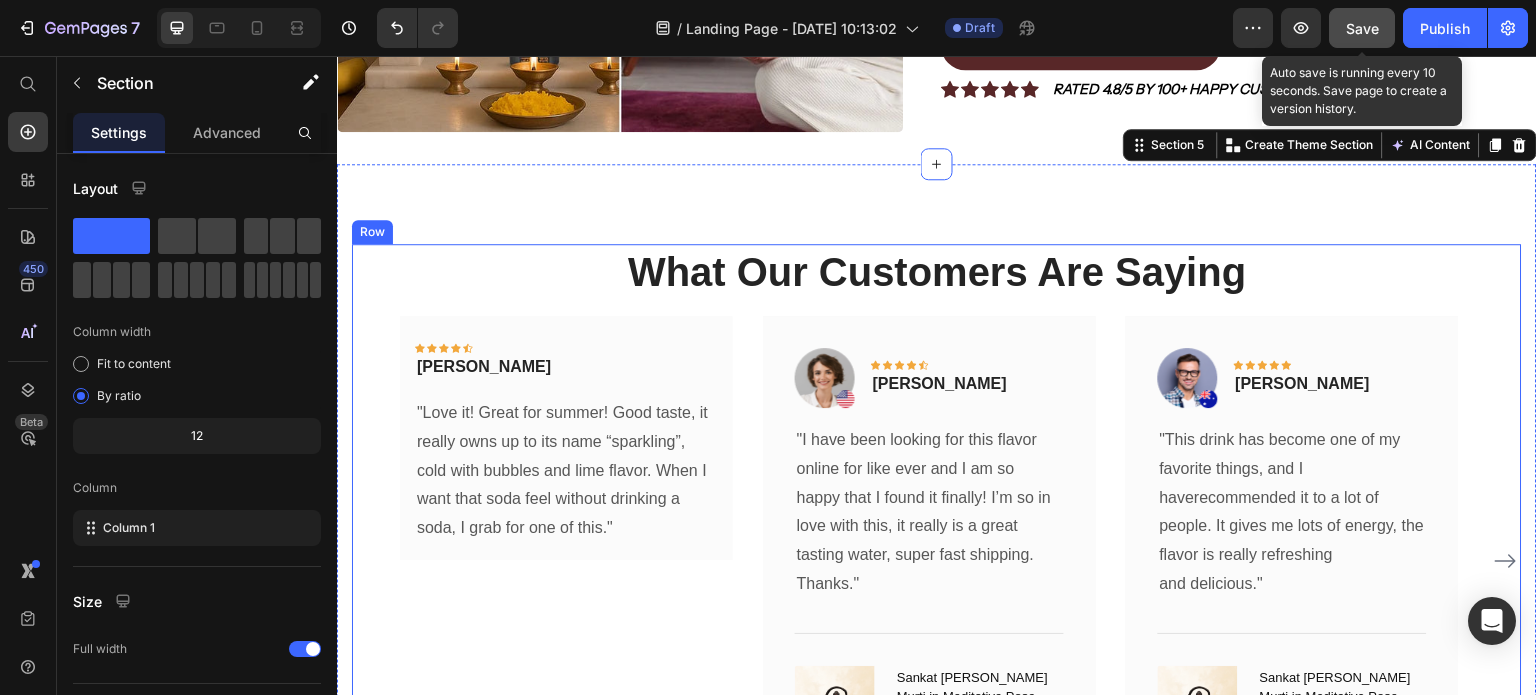 scroll, scrollTop: 2145, scrollLeft: 0, axis: vertical 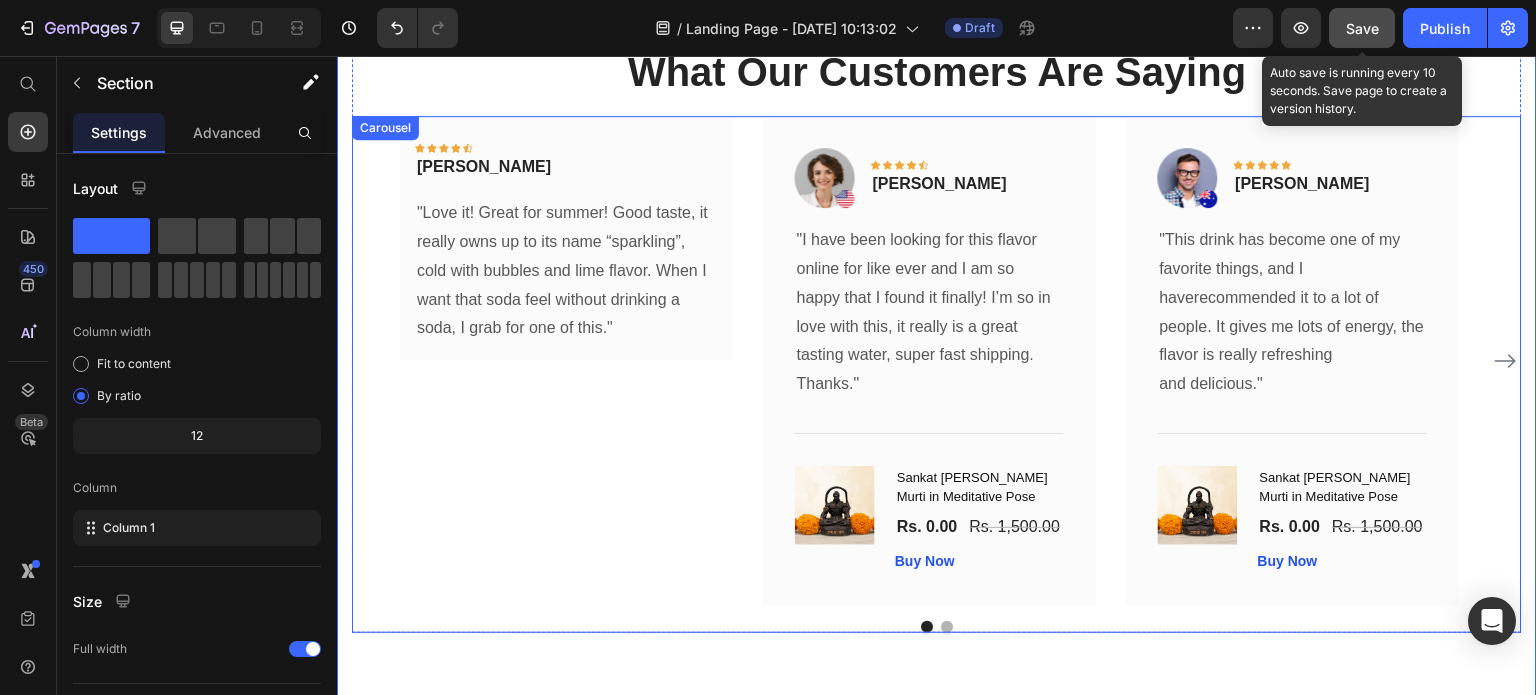click 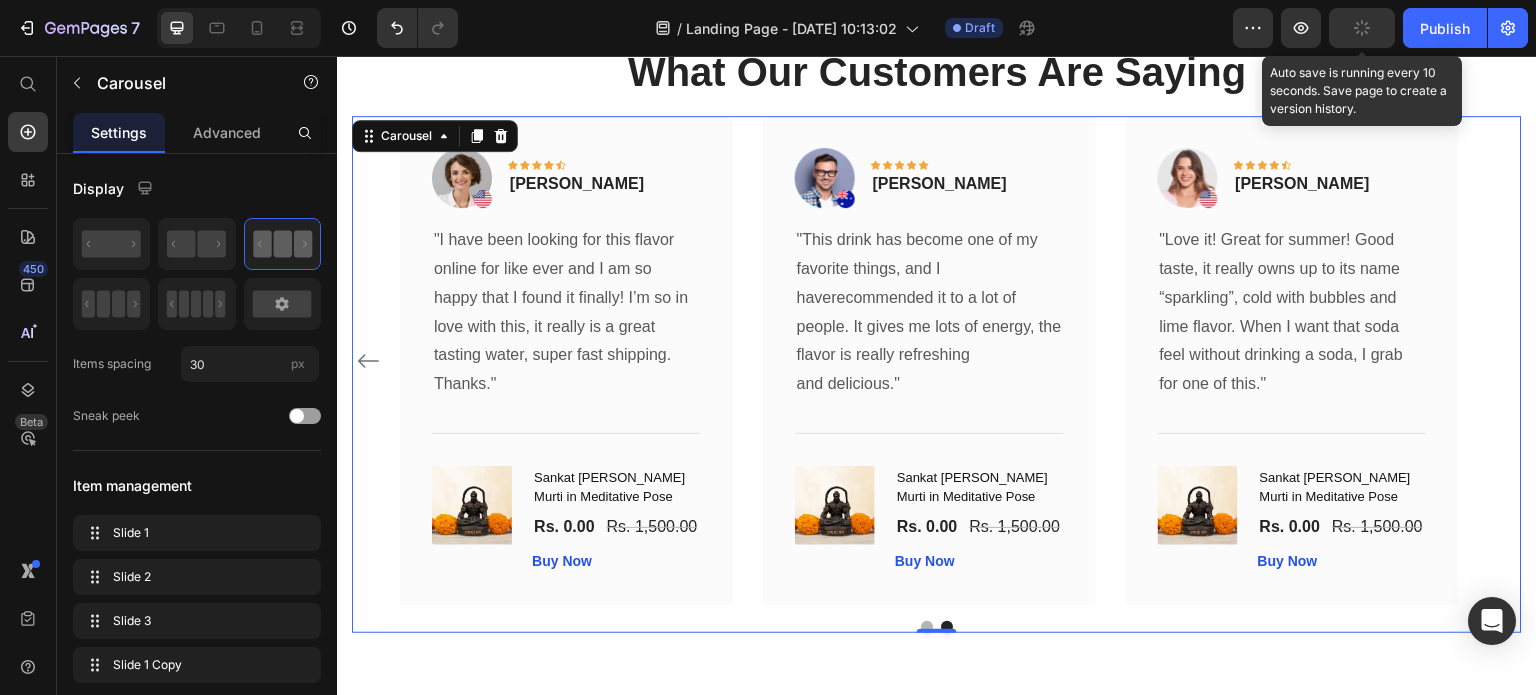 click 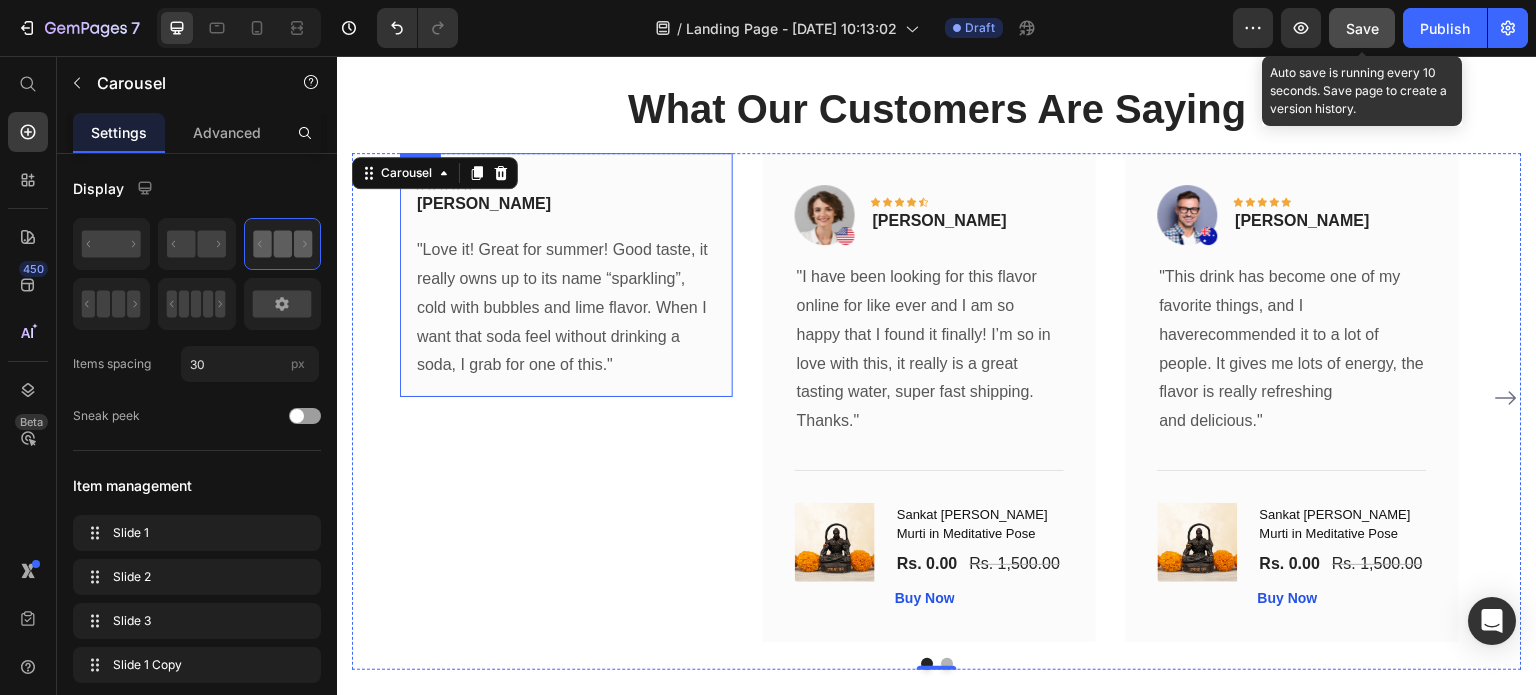 scroll, scrollTop: 2045, scrollLeft: 0, axis: vertical 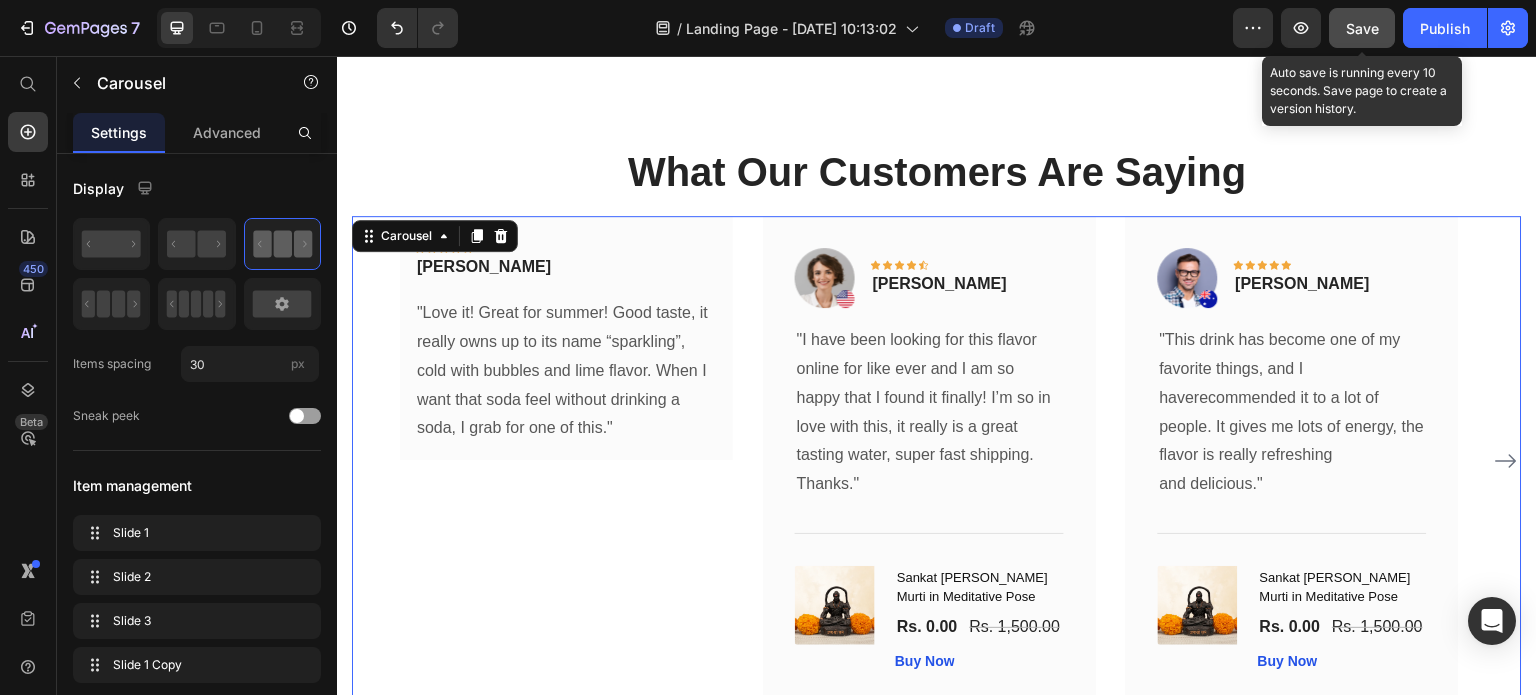 click on "Icon
Icon
Icon
Icon
Icon Row [PERSON_NAME] Text block Row "Love it! Great for summer! Good taste, it really owns up to its name “sparkling”, cold with bubbles and lime flavor. When I want that soda feel without drinking a soda, I grab for one of this." Text block Row Image
Icon
Icon
Icon
Icon
Icon Row [PERSON_NAME] Text block Row "I have been looking for this flavor online for like ever and I am so happy that I found it finally! I’m so in love with this, it really is a great tasting water, super fast shipping.  Thanks." Text block                Title Line (P) Images & Gallery Sankat [PERSON_NAME] Murti in Meditative Pose (P) Title Rs. 0.00 (P) Price Rs. 1,500.00 (P) Price Row Buy Now (P) Cart Button Product Row Image
Icon
Icon
Icon
Icon
Icon Row [PERSON_NAME]" at bounding box center (937, 460) 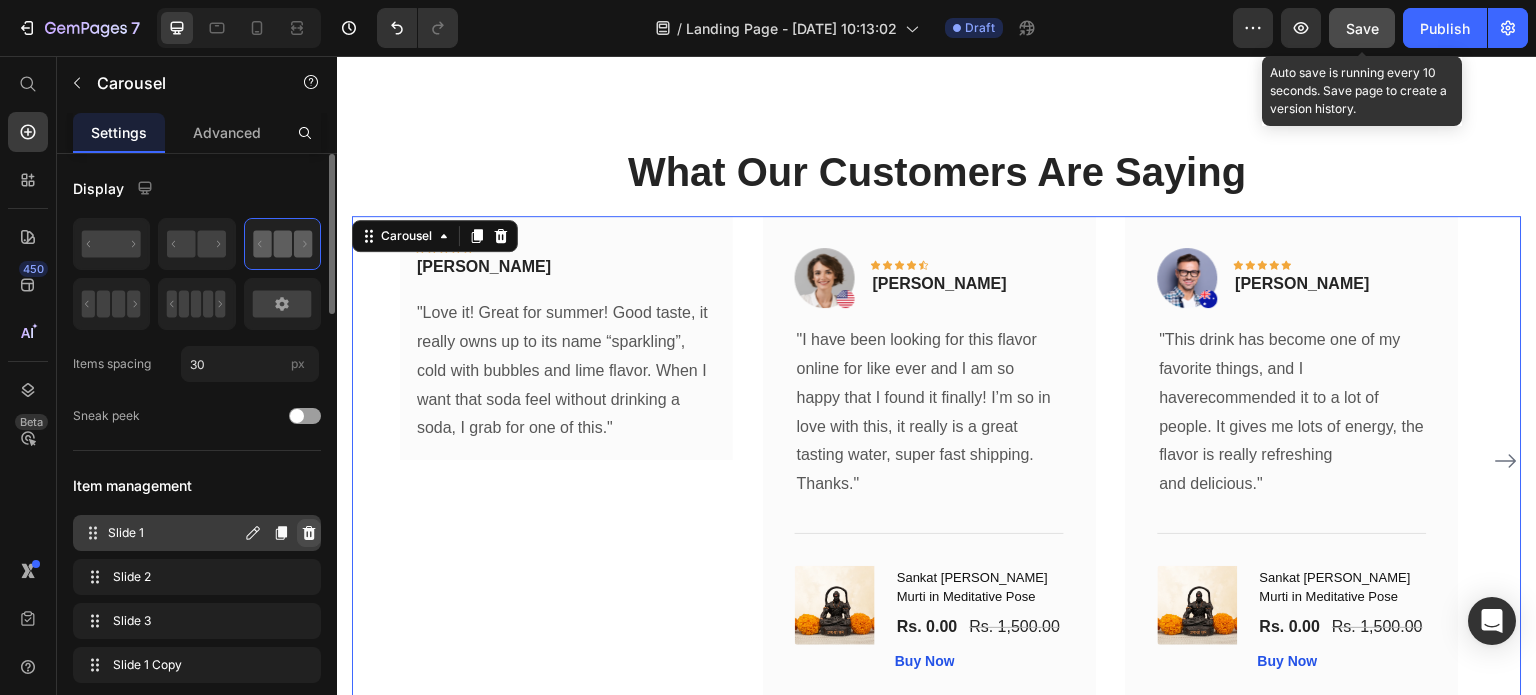 click 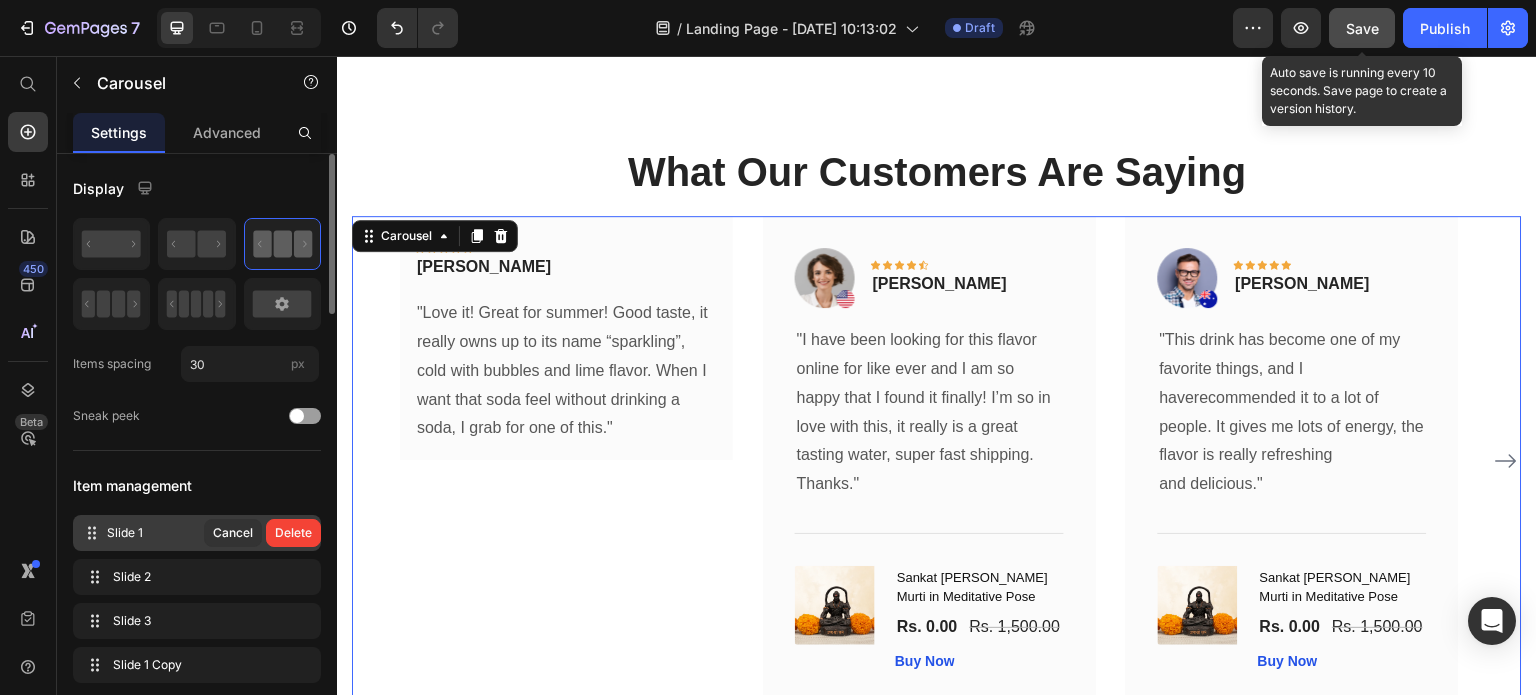 click on "Delete" at bounding box center (293, 533) 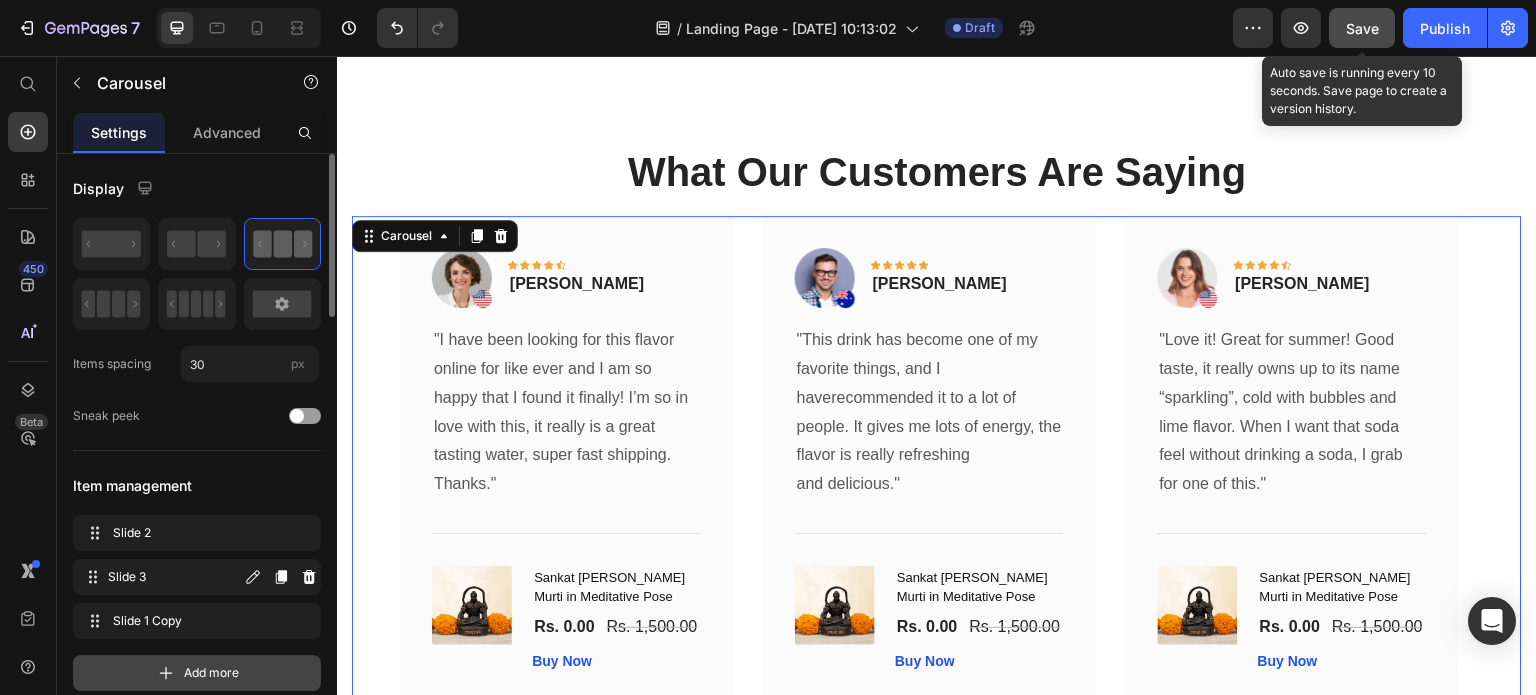 scroll, scrollTop: 100, scrollLeft: 0, axis: vertical 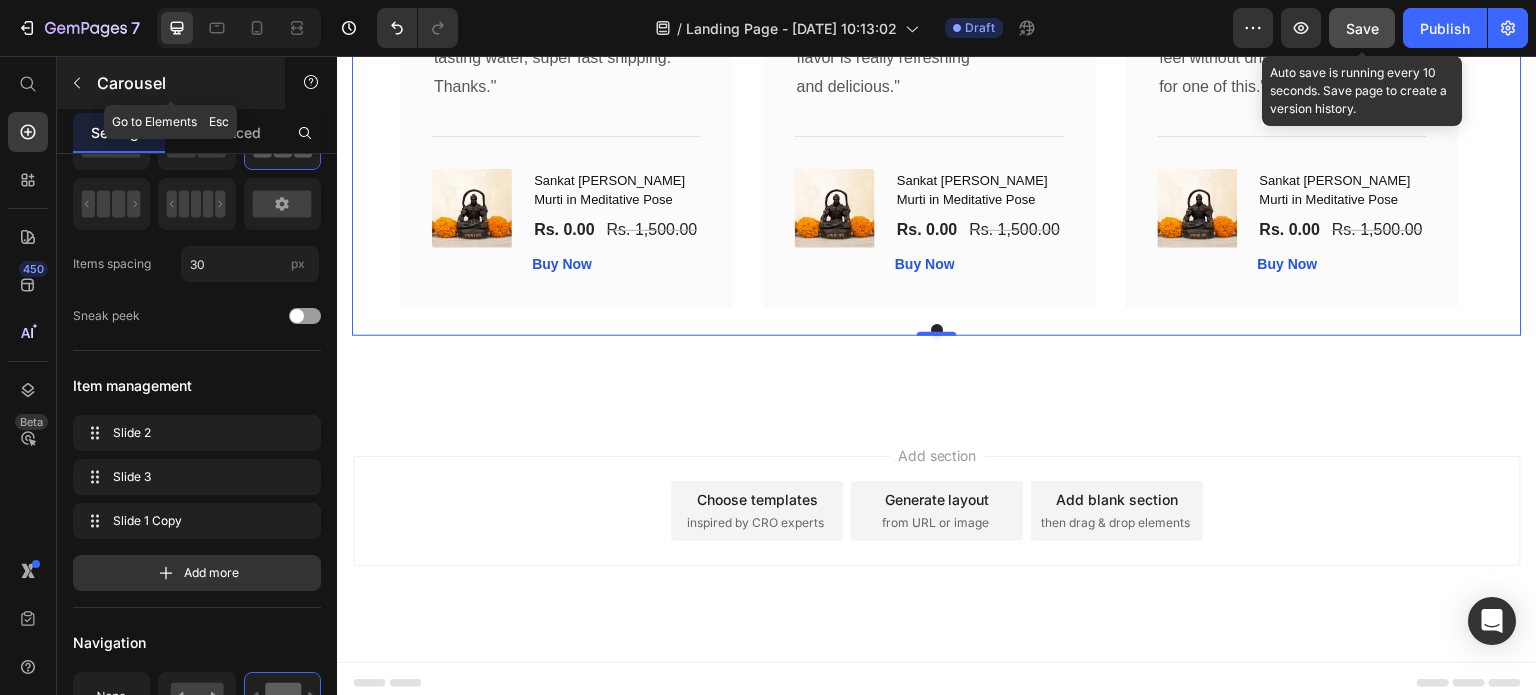click at bounding box center [77, 83] 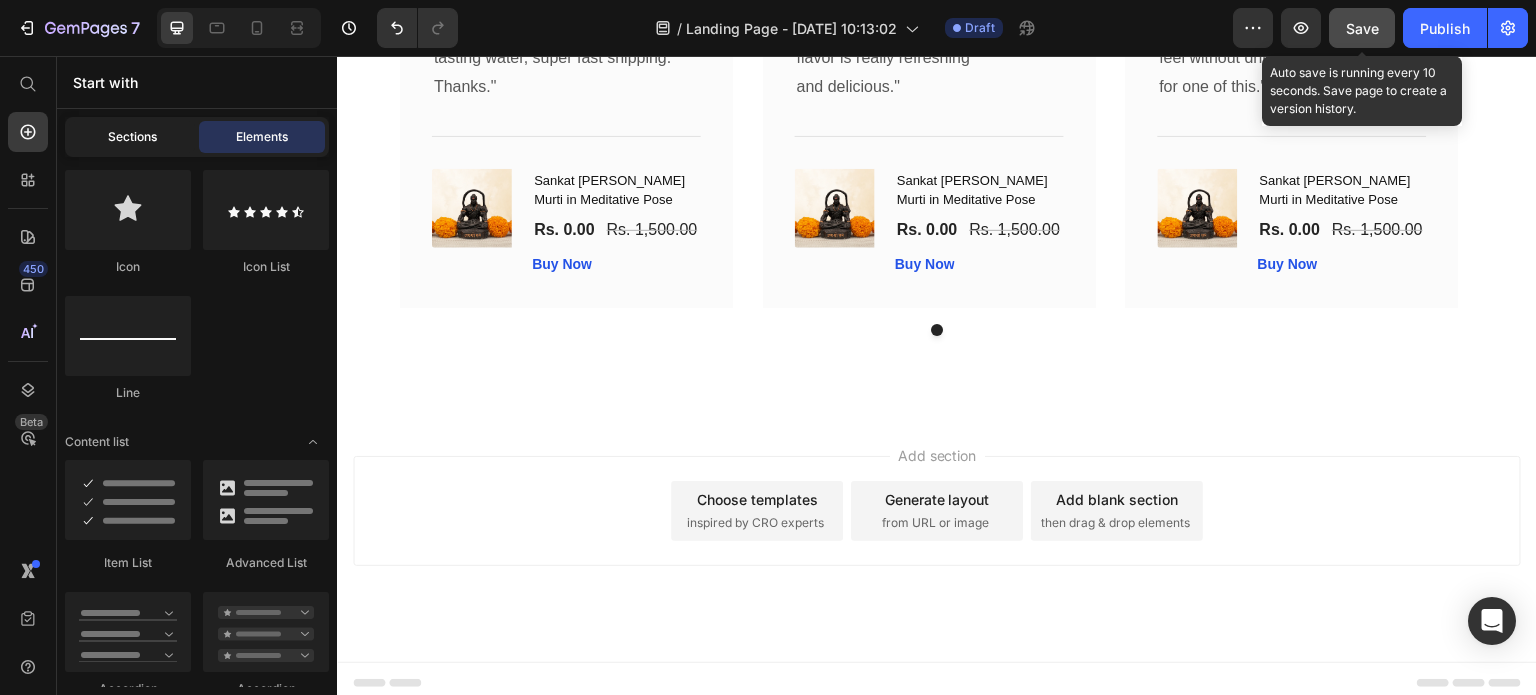 click on "Sections" 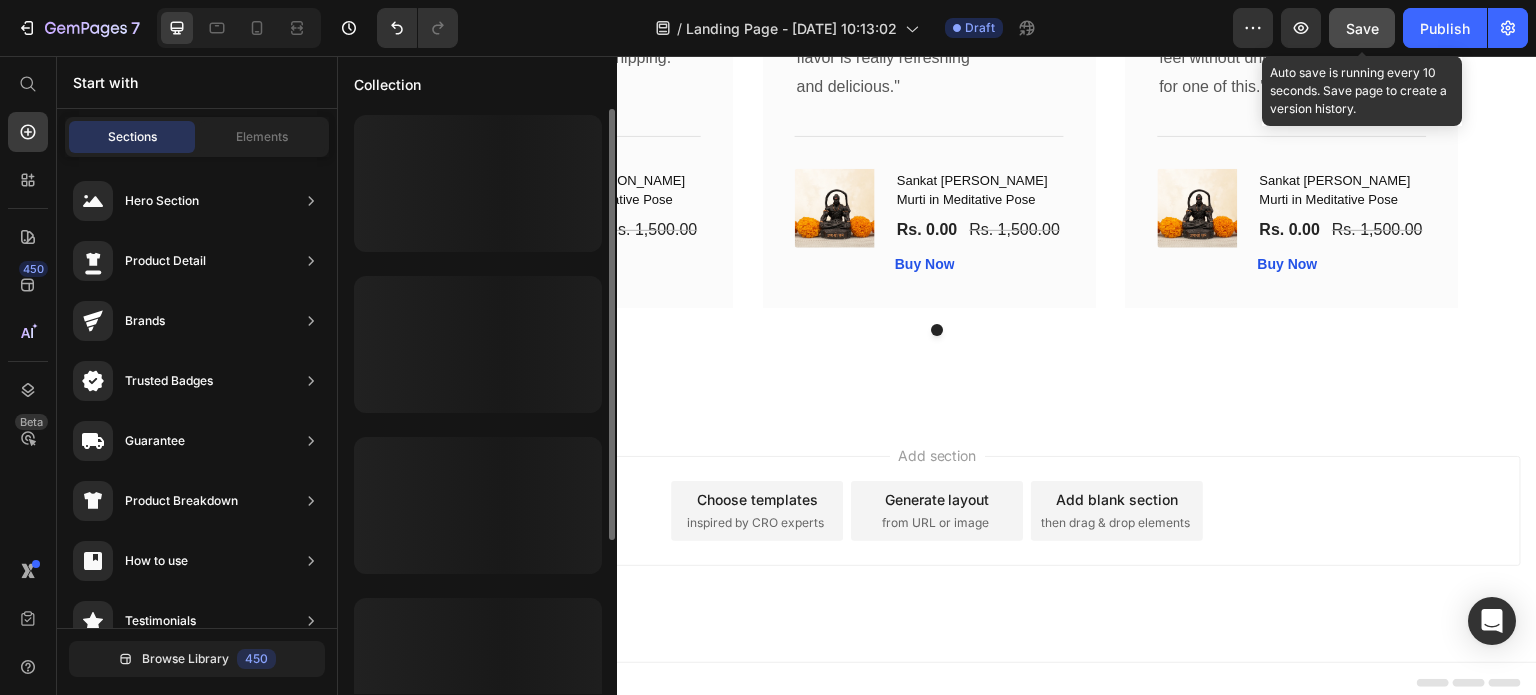 scroll, scrollTop: 0, scrollLeft: 0, axis: both 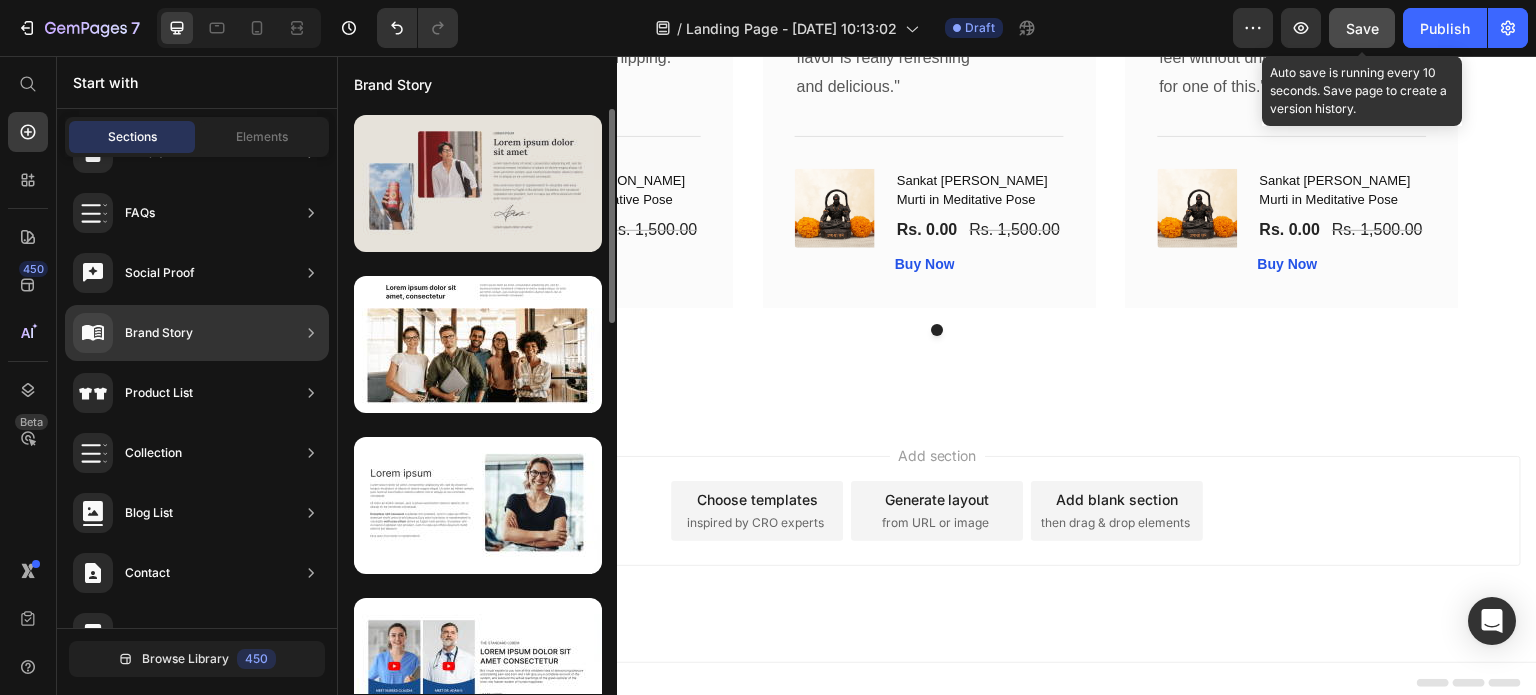 click at bounding box center (478, 183) 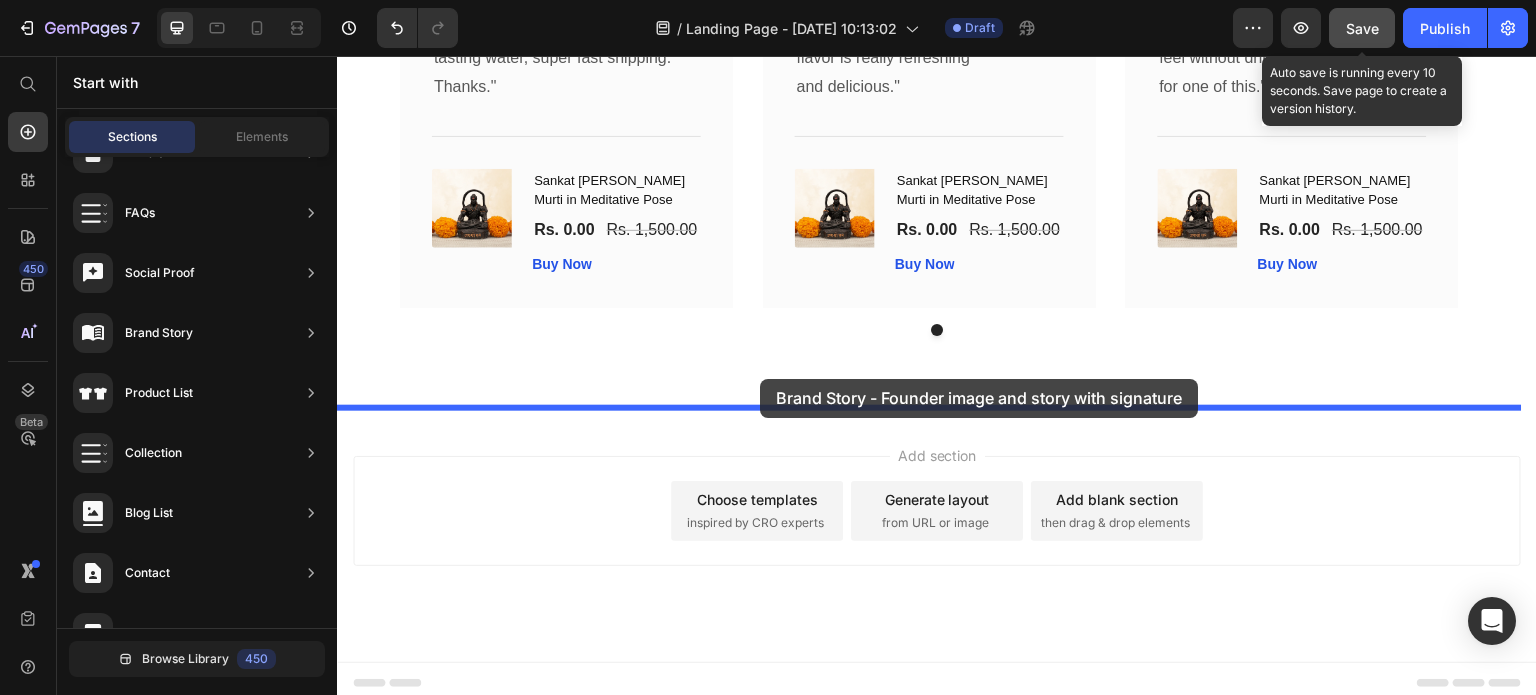 drag, startPoint x: 801, startPoint y: 265, endPoint x: 760, endPoint y: 379, distance: 121.14867 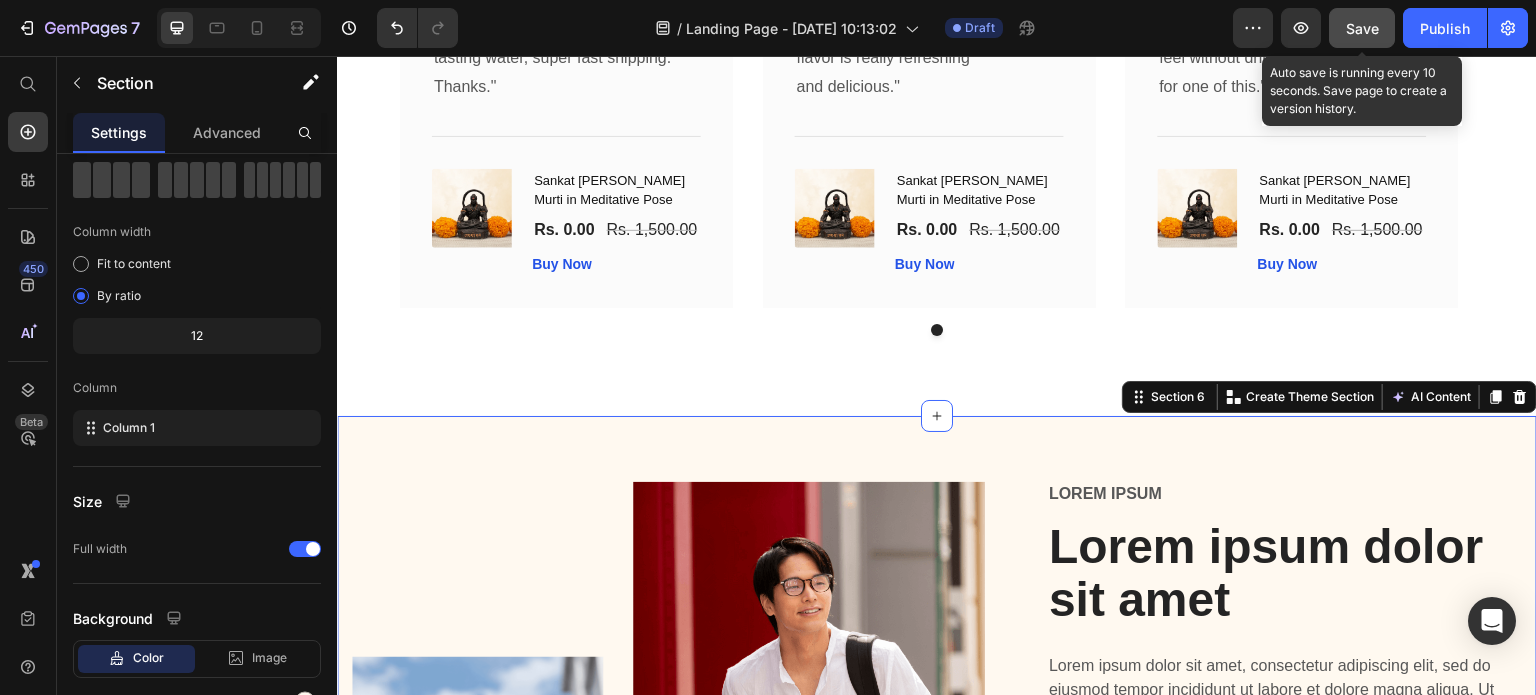 scroll, scrollTop: 2548, scrollLeft: 0, axis: vertical 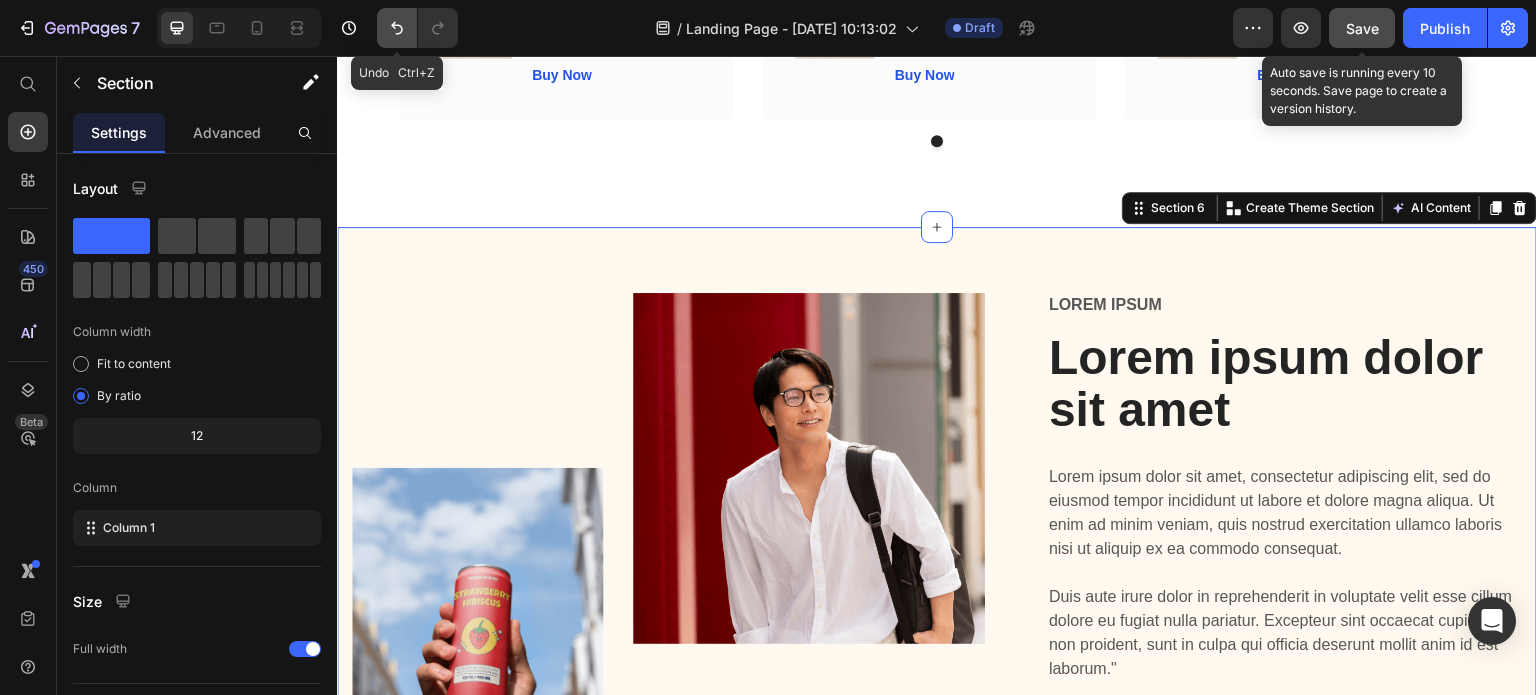click 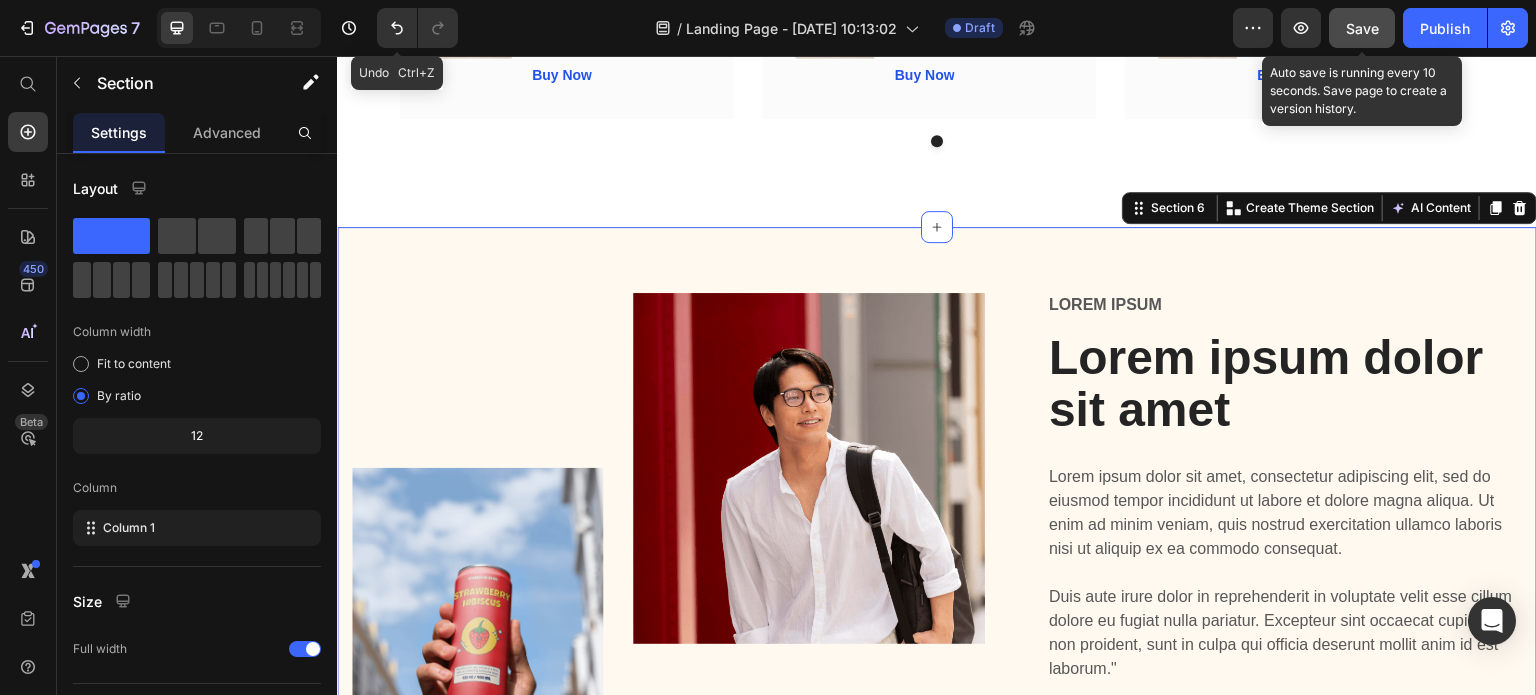 scroll, scrollTop: 2442, scrollLeft: 0, axis: vertical 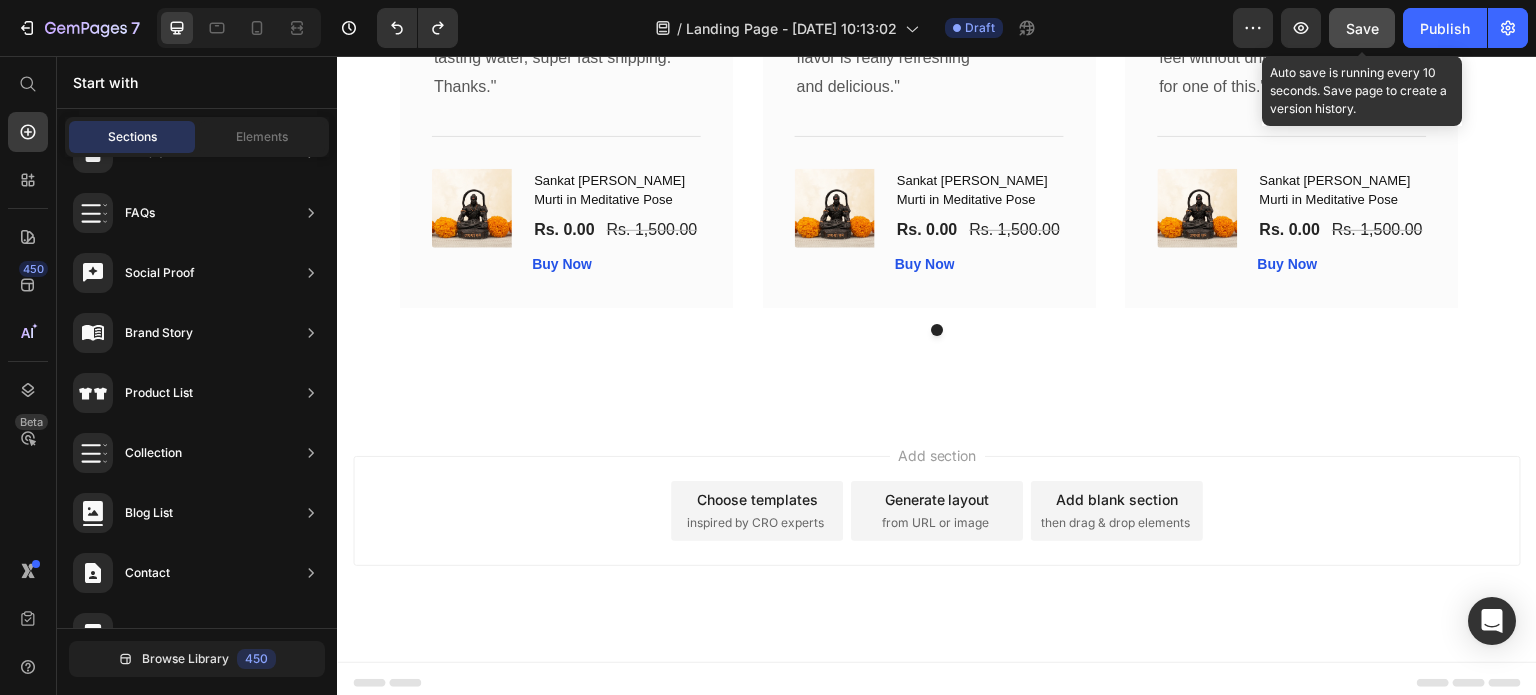 click on "Choose templates" at bounding box center [757, 499] 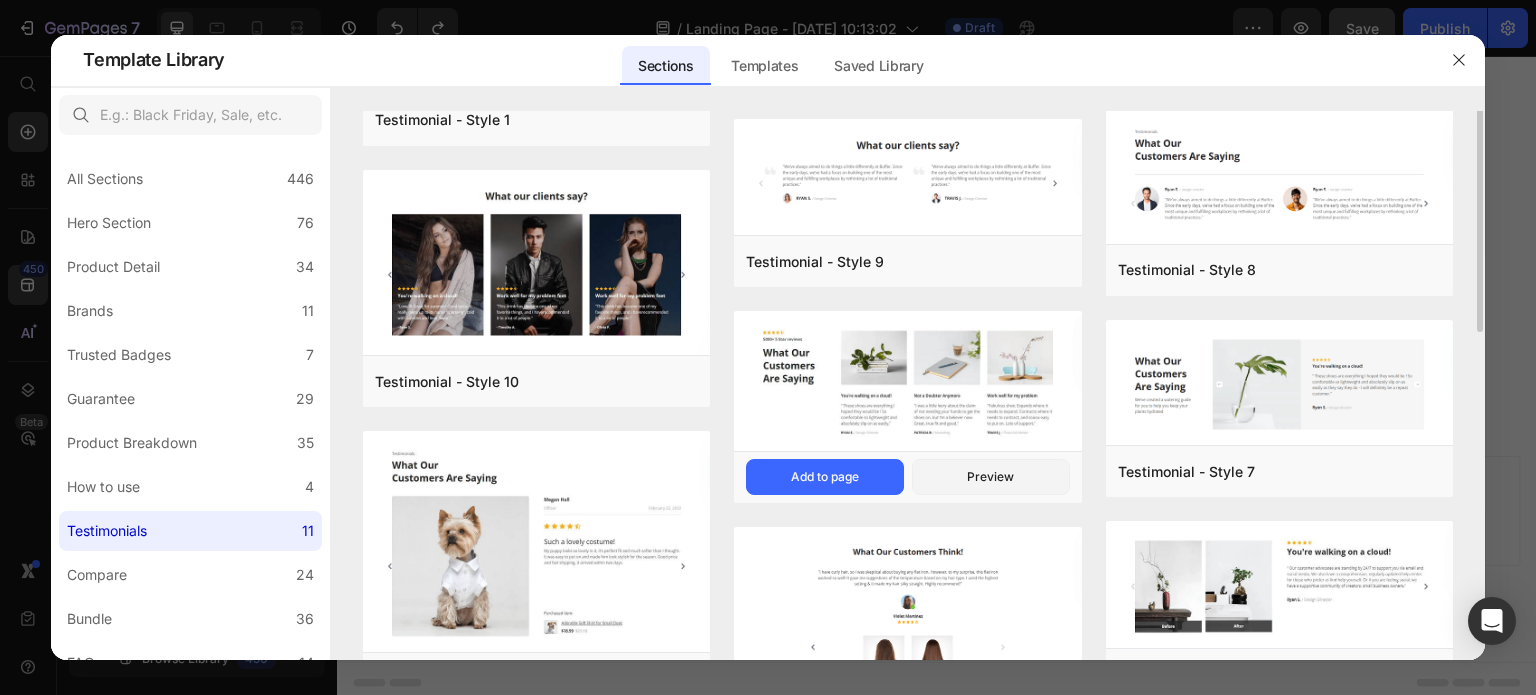 scroll, scrollTop: 300, scrollLeft: 0, axis: vertical 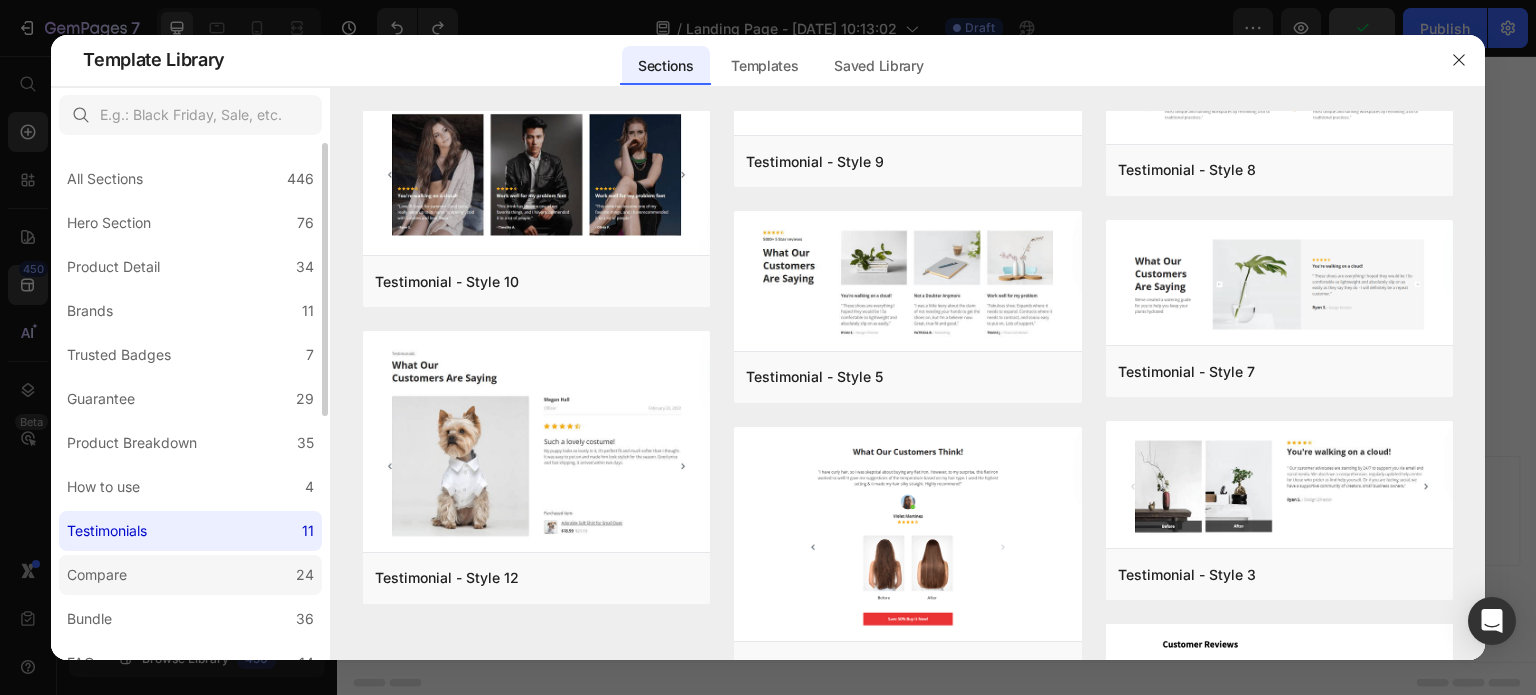 click on "Compare 24" 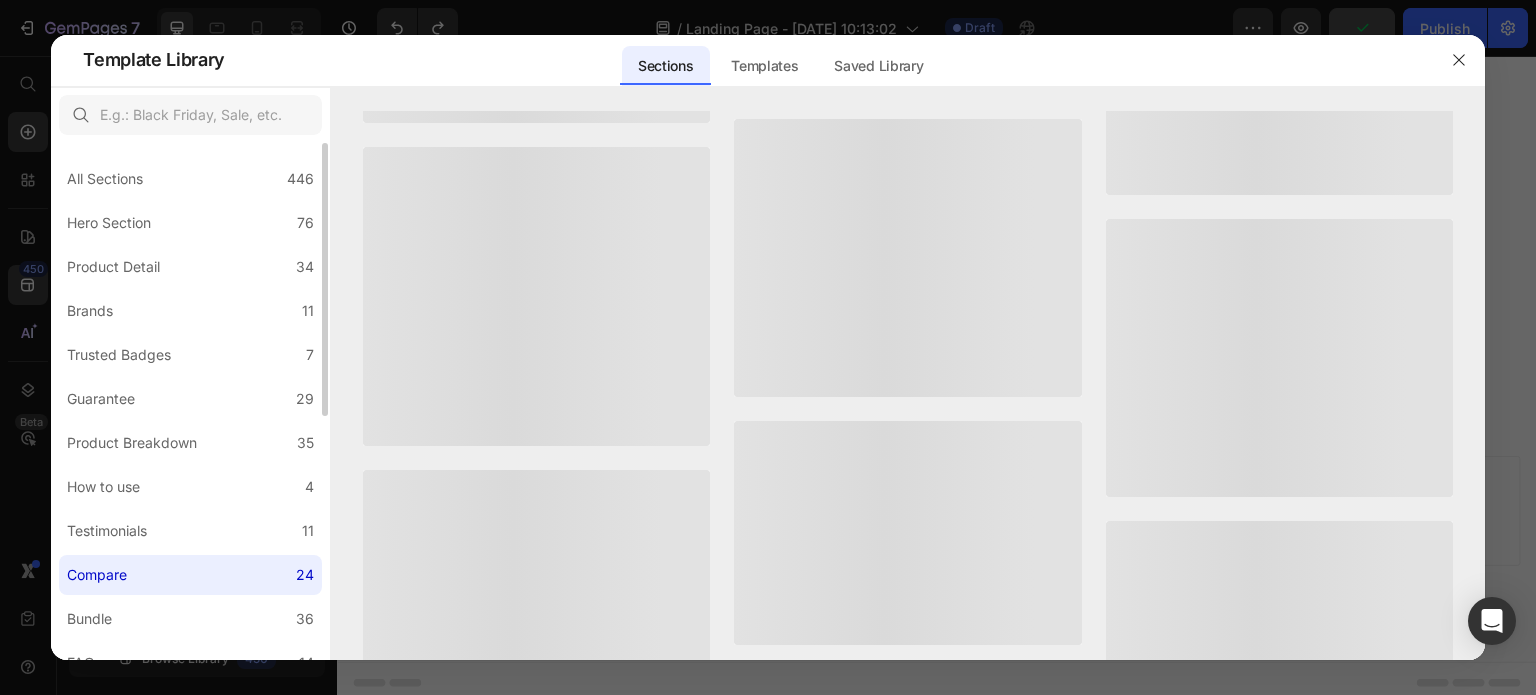 scroll, scrollTop: 0, scrollLeft: 0, axis: both 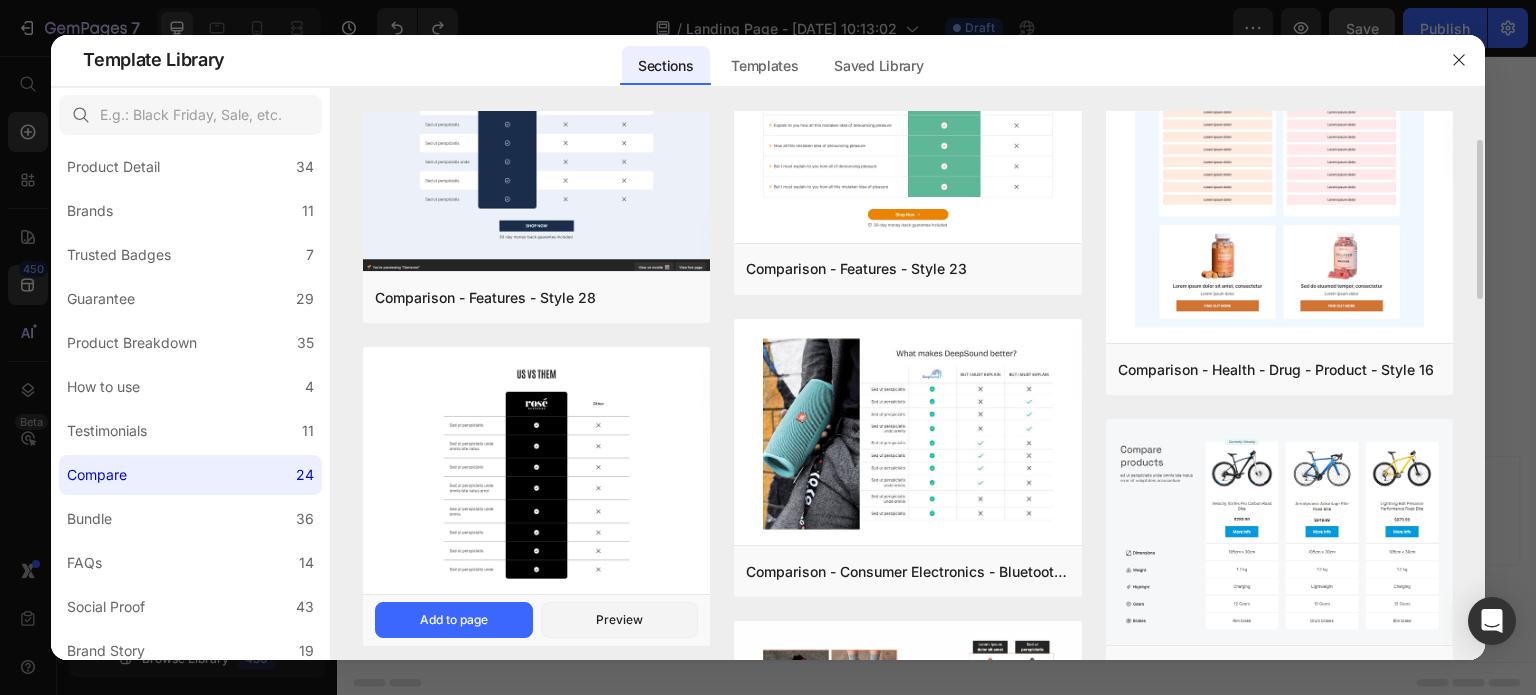 click at bounding box center [536, 473] 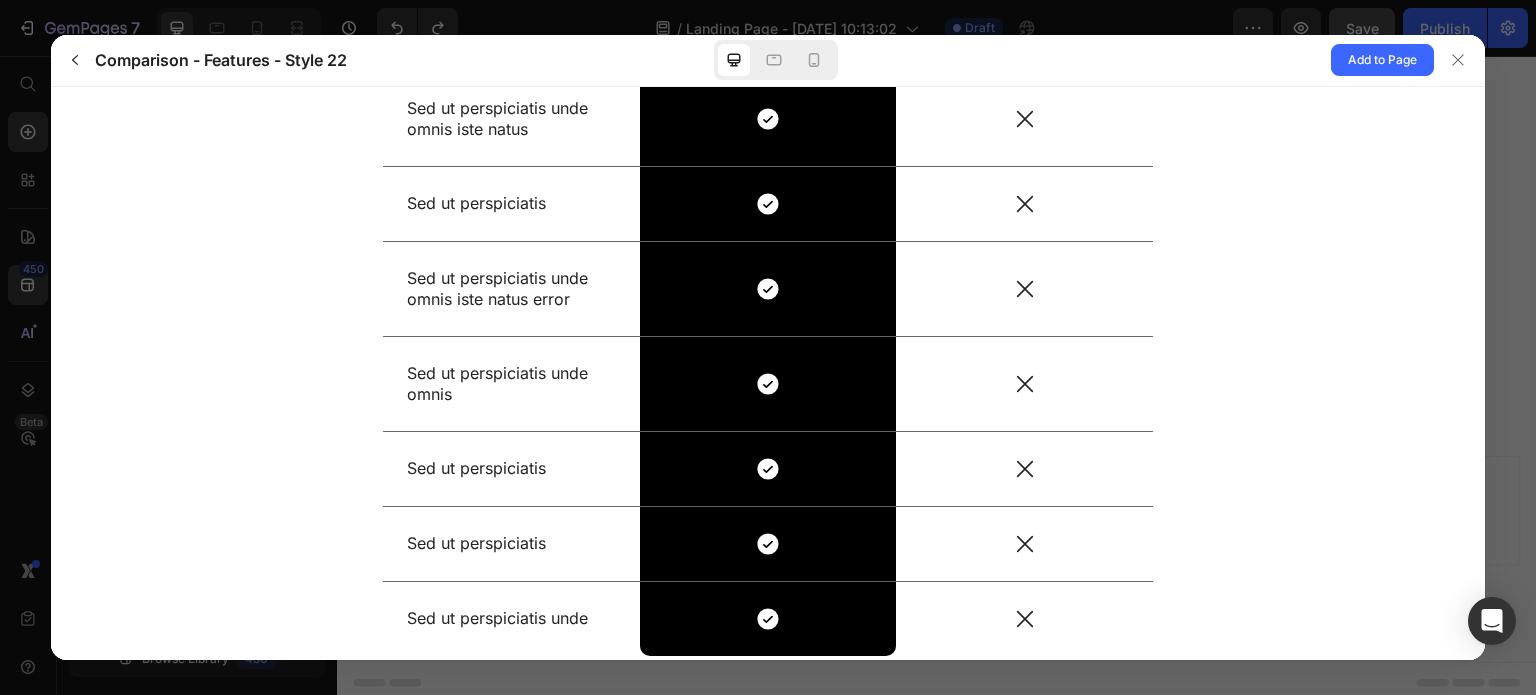 scroll, scrollTop: 442, scrollLeft: 0, axis: vertical 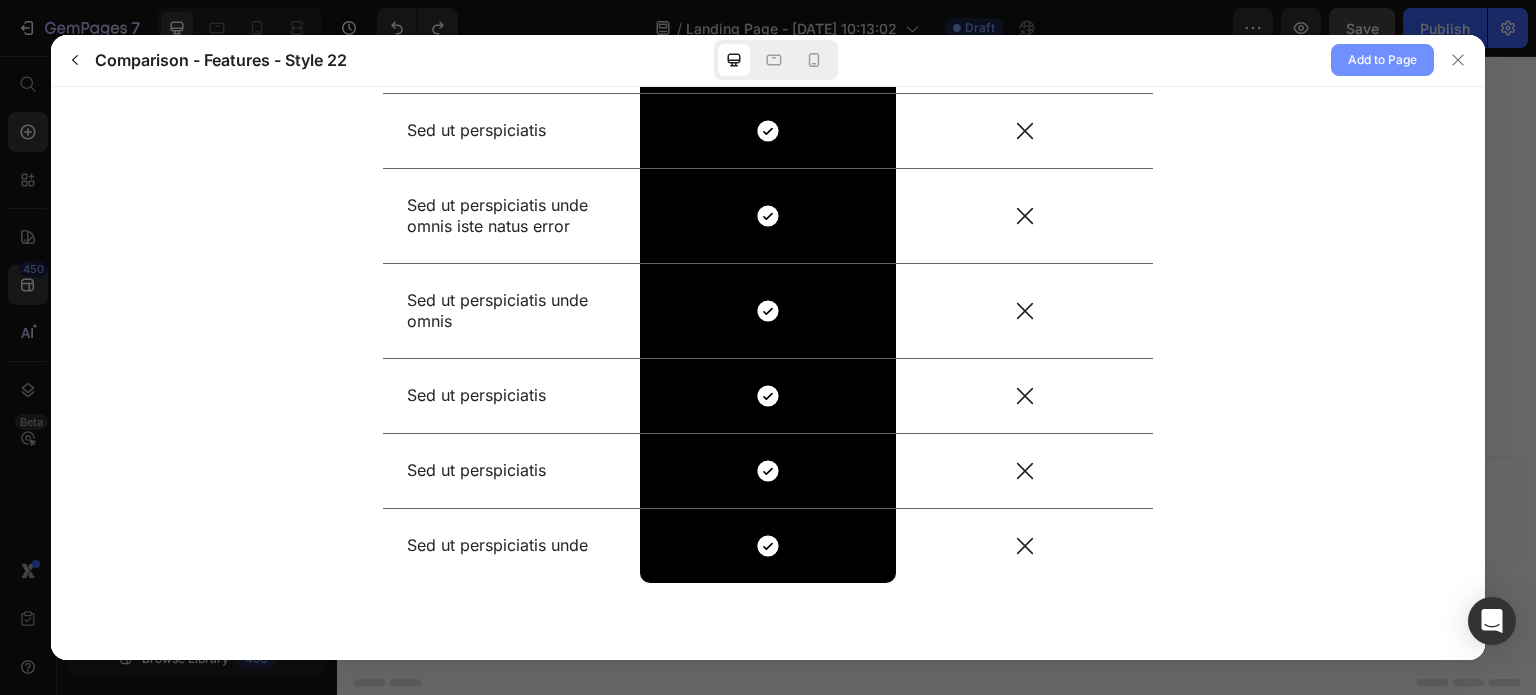 click on "Add to Page" 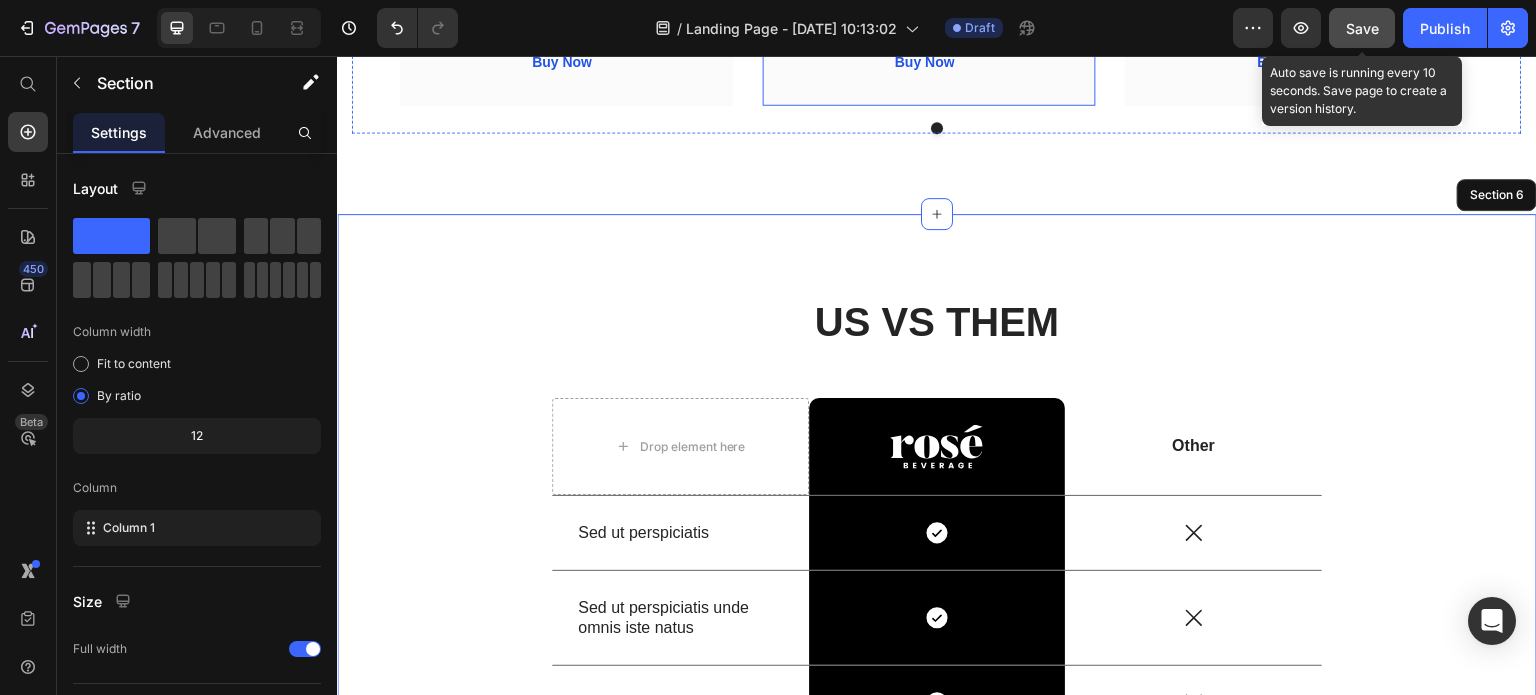 scroll, scrollTop: 2394, scrollLeft: 0, axis: vertical 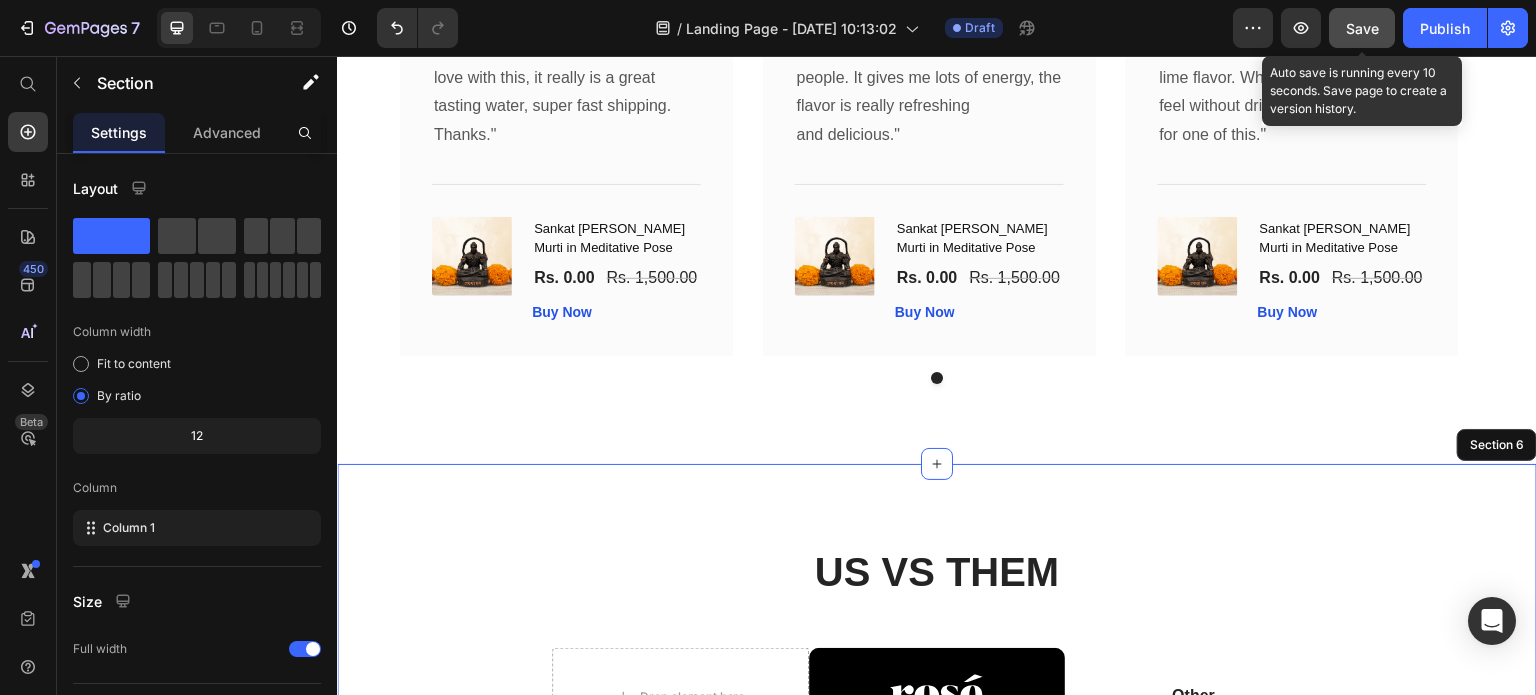click on "US VS THEM Heading
Drop element here Image Row Other Text Block Row Sed ut perspiciatis Text Block
Icon Row
Icon Row Sed ut perspiciatis unde omnis iste natus  Text Block
Icon Row
Icon Row Sed ut perspiciatis Text Block
Icon Row
Icon Row Sed ut perspiciatis unde omnis iste natus error  Text Block
Icon Row
Icon Row Sed ut perspiciatis unde omnis Text Block
Icon Row
Icon Row Sed ut perspiciatis Text Block
Icon Row
Icon Row Sed ut perspiciatis Text Block
Icon Row
Icon Row Sed ut perspiciatis unde Text Block
Icon Row
Icon Row Row Section 6" at bounding box center [937, 975] 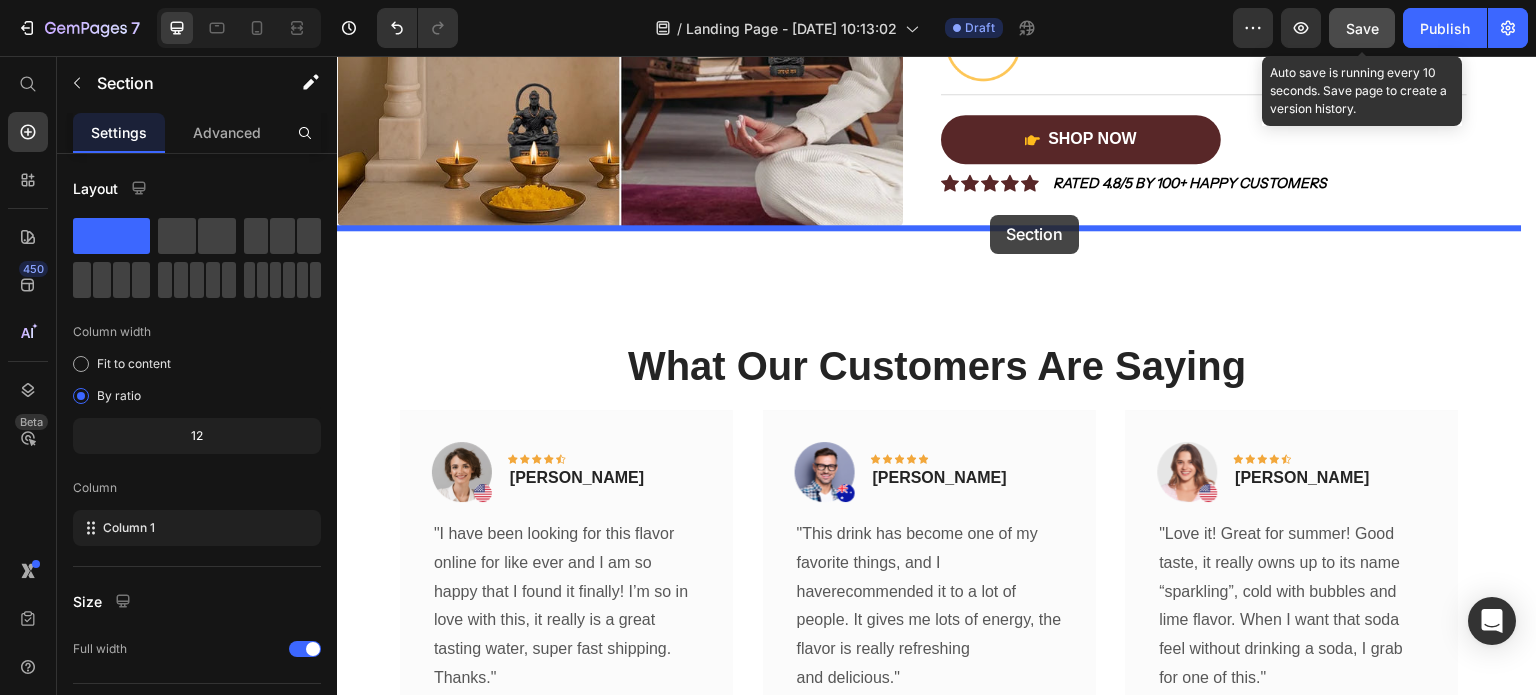 scroll, scrollTop: 1850, scrollLeft: 0, axis: vertical 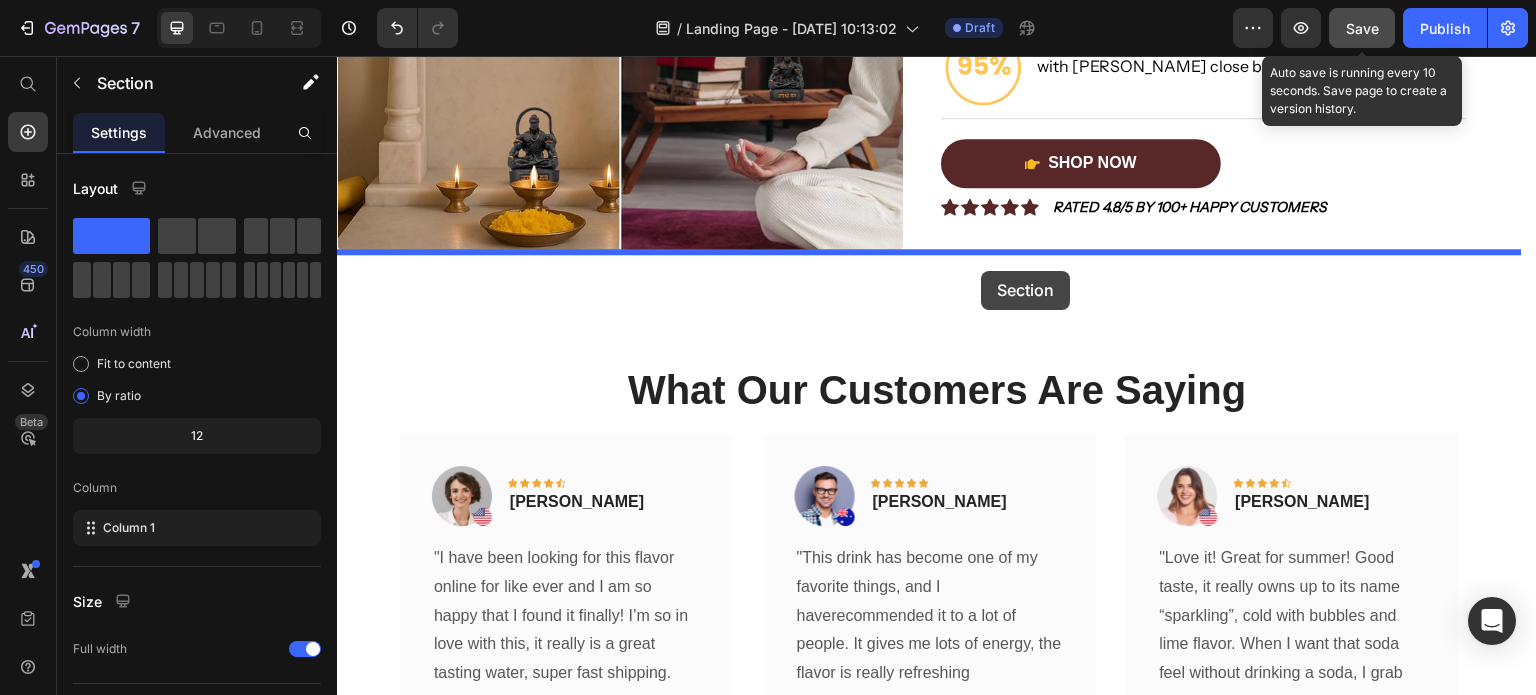 drag, startPoint x: 1452, startPoint y: 436, endPoint x: 982, endPoint y: 271, distance: 498.12146 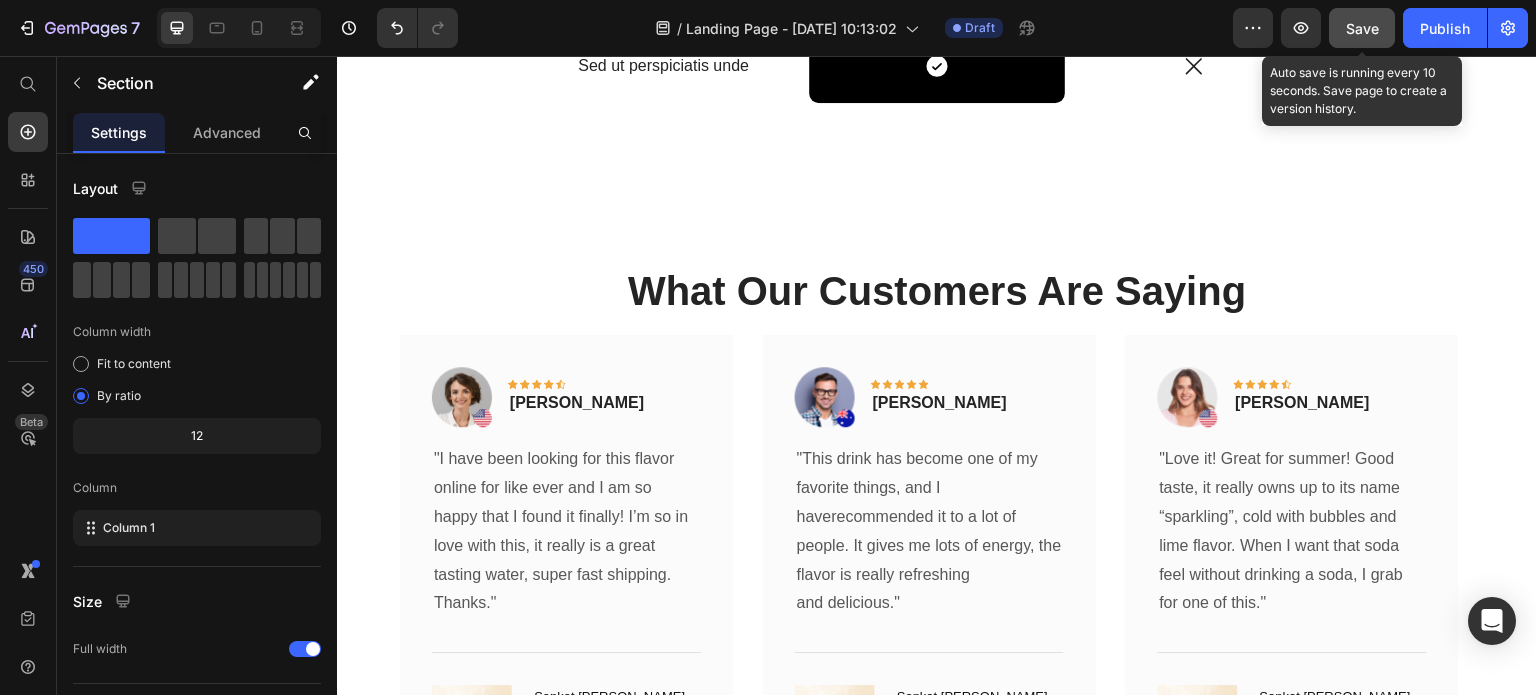 scroll, scrollTop: 2947, scrollLeft: 0, axis: vertical 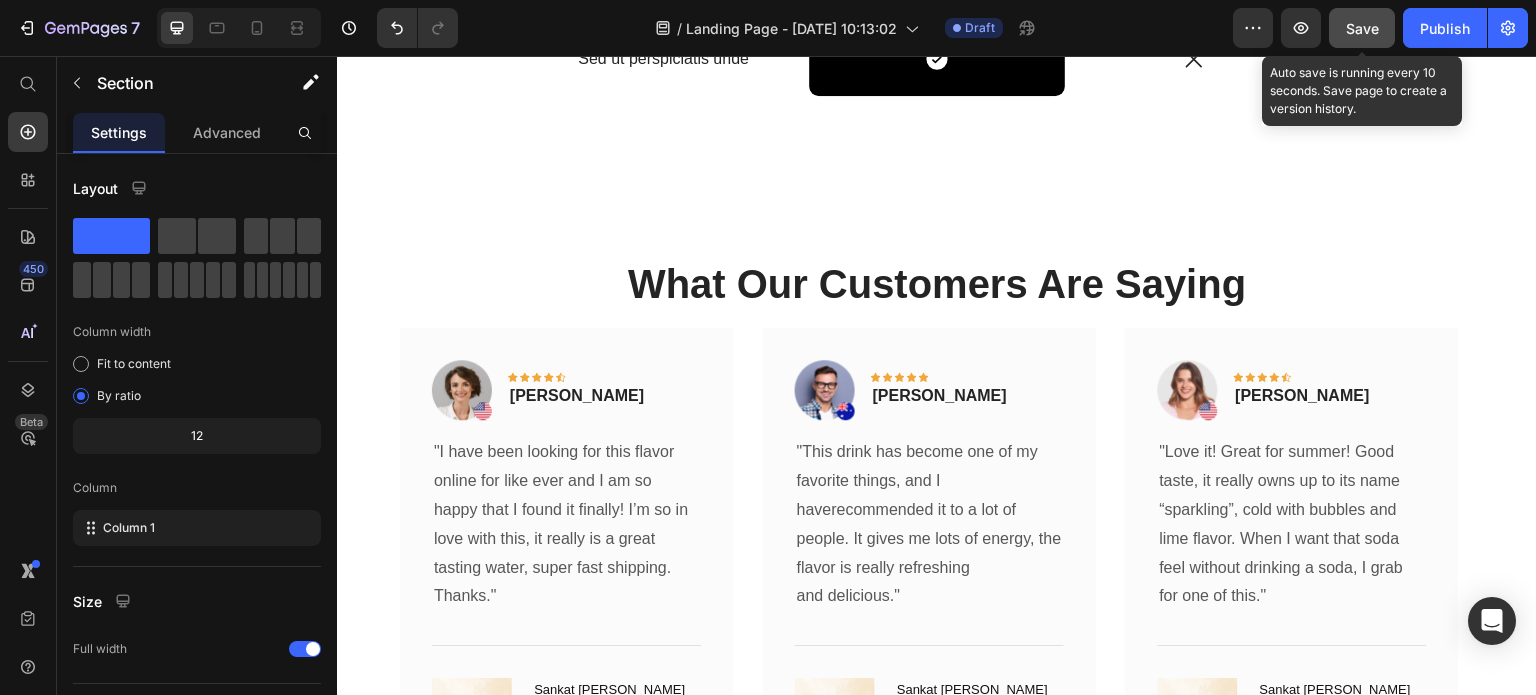 click on "Save" at bounding box center [1362, 28] 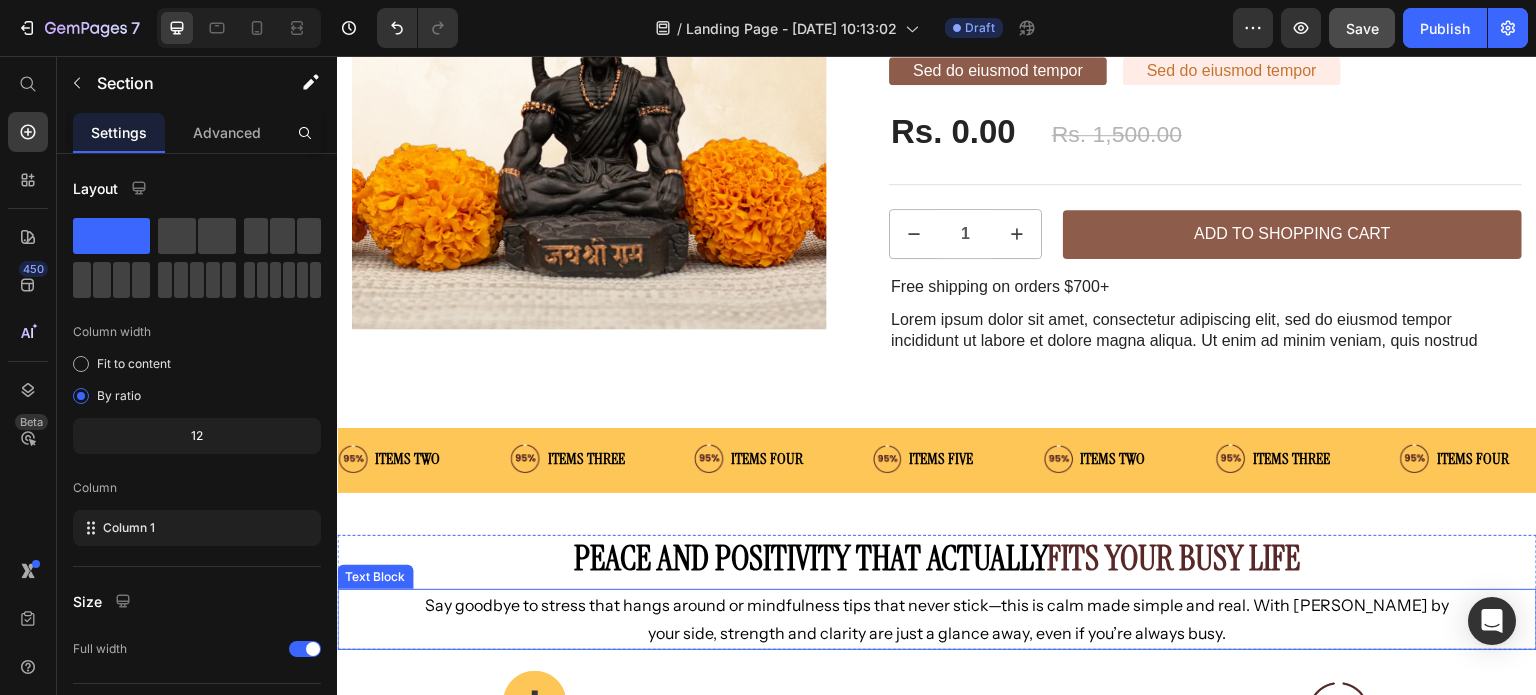 scroll, scrollTop: 862, scrollLeft: 0, axis: vertical 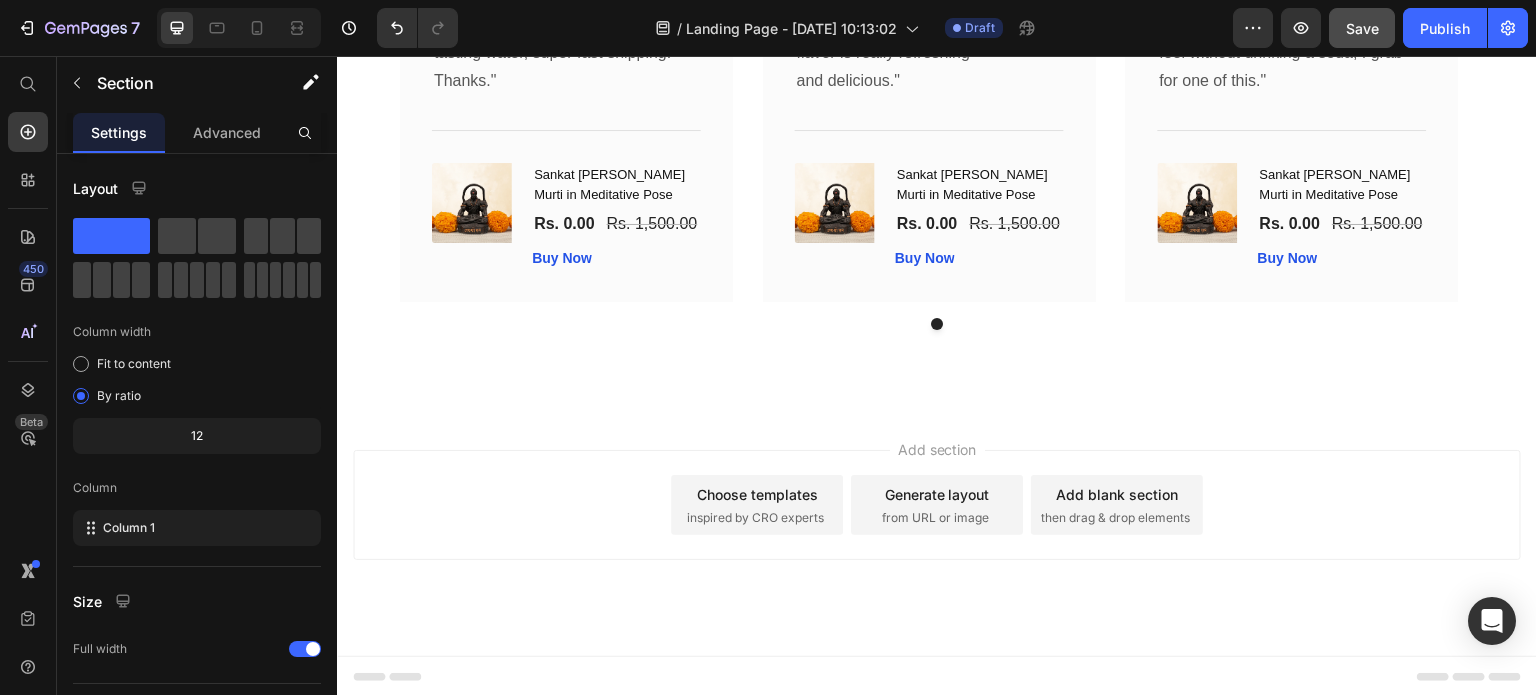 click on "Choose templates" at bounding box center (757, 494) 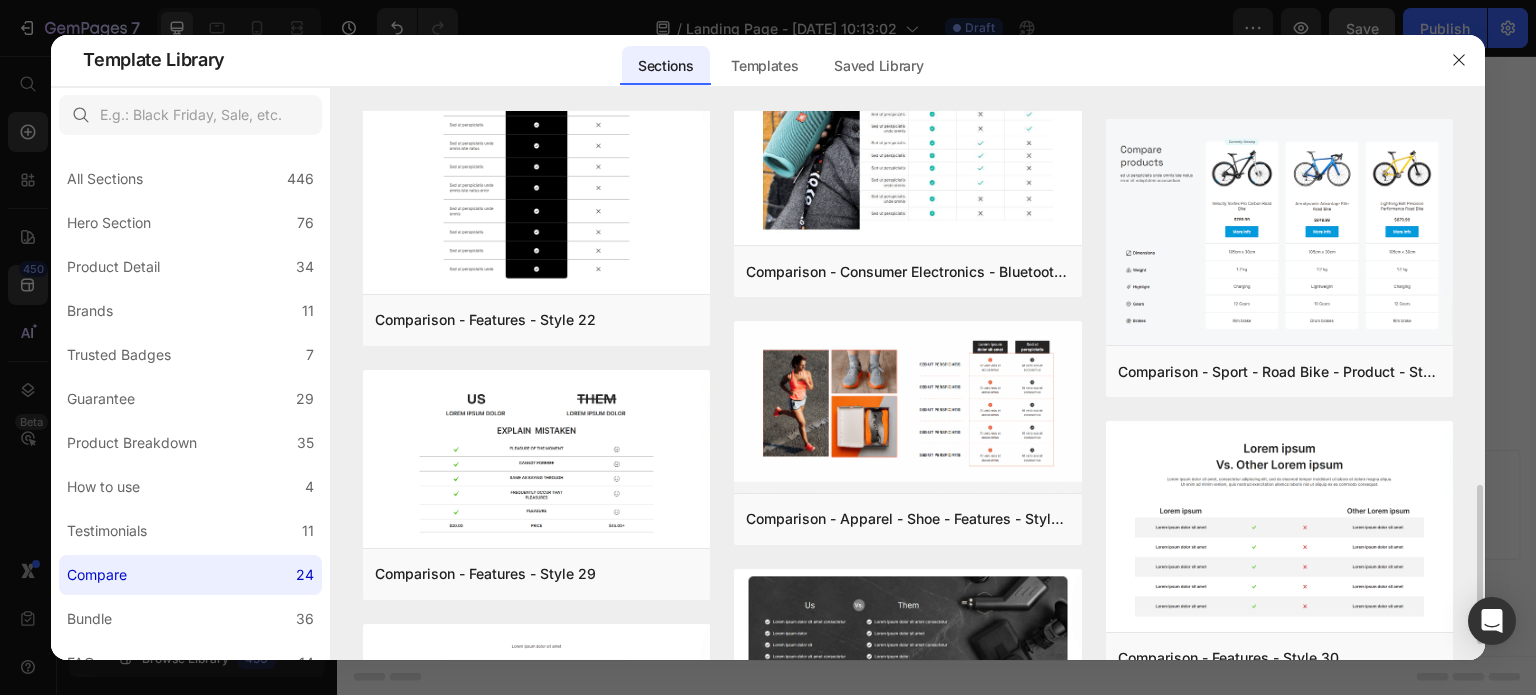 scroll, scrollTop: 600, scrollLeft: 0, axis: vertical 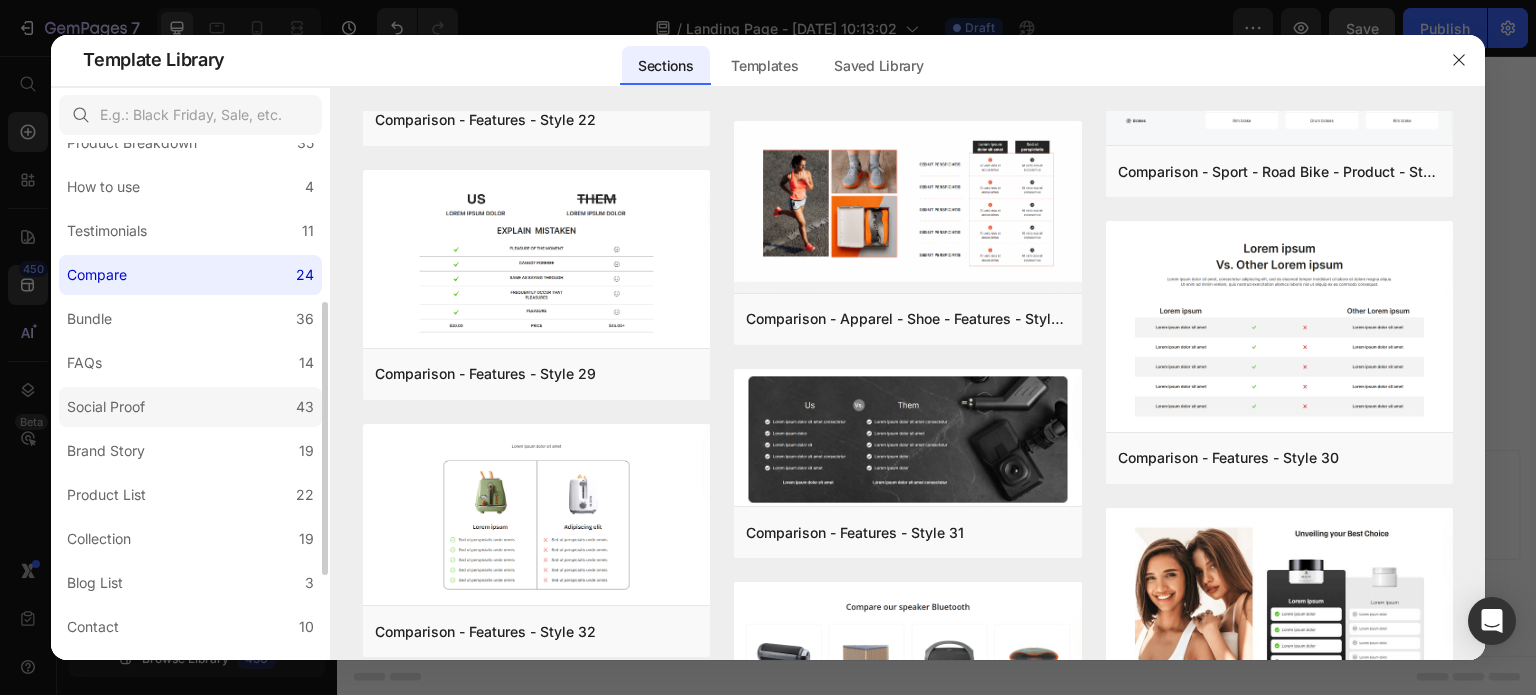 click on "Social Proof 43" 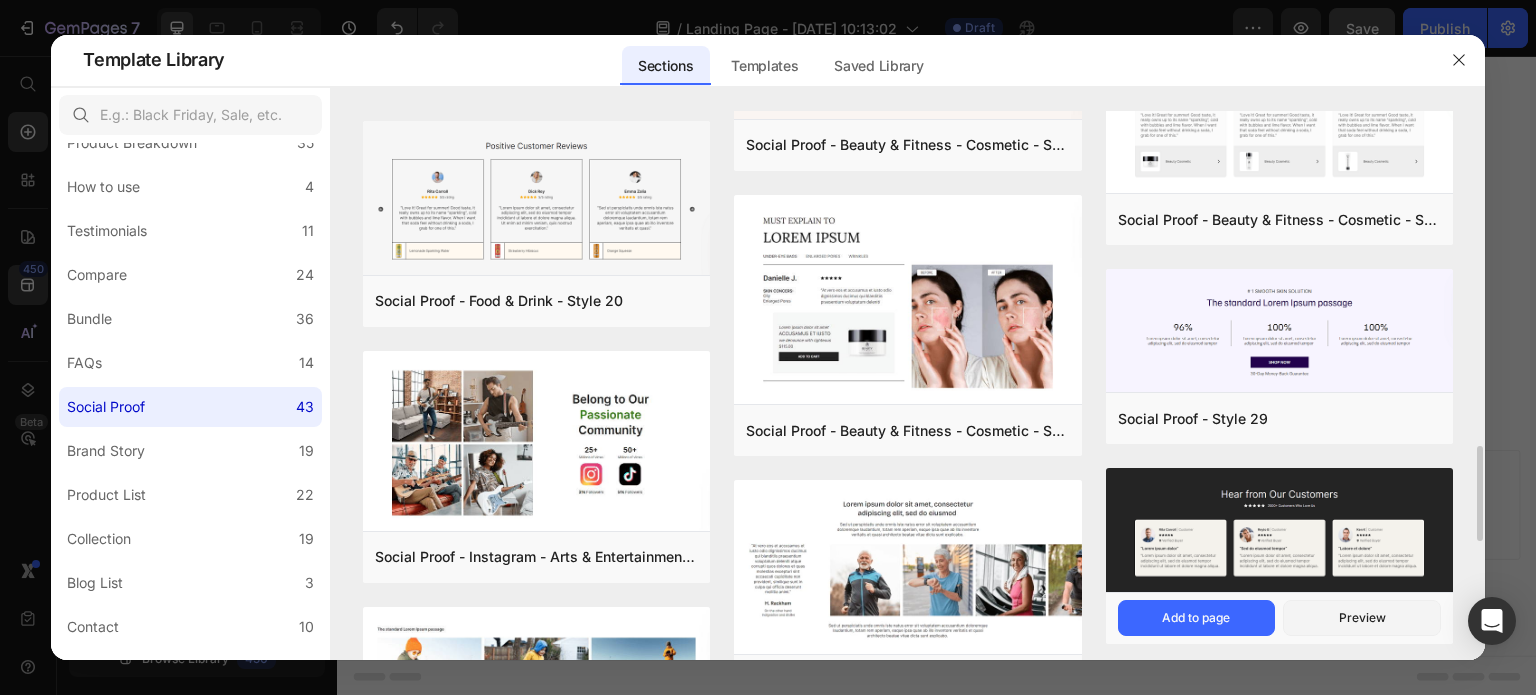 scroll, scrollTop: 2140, scrollLeft: 0, axis: vertical 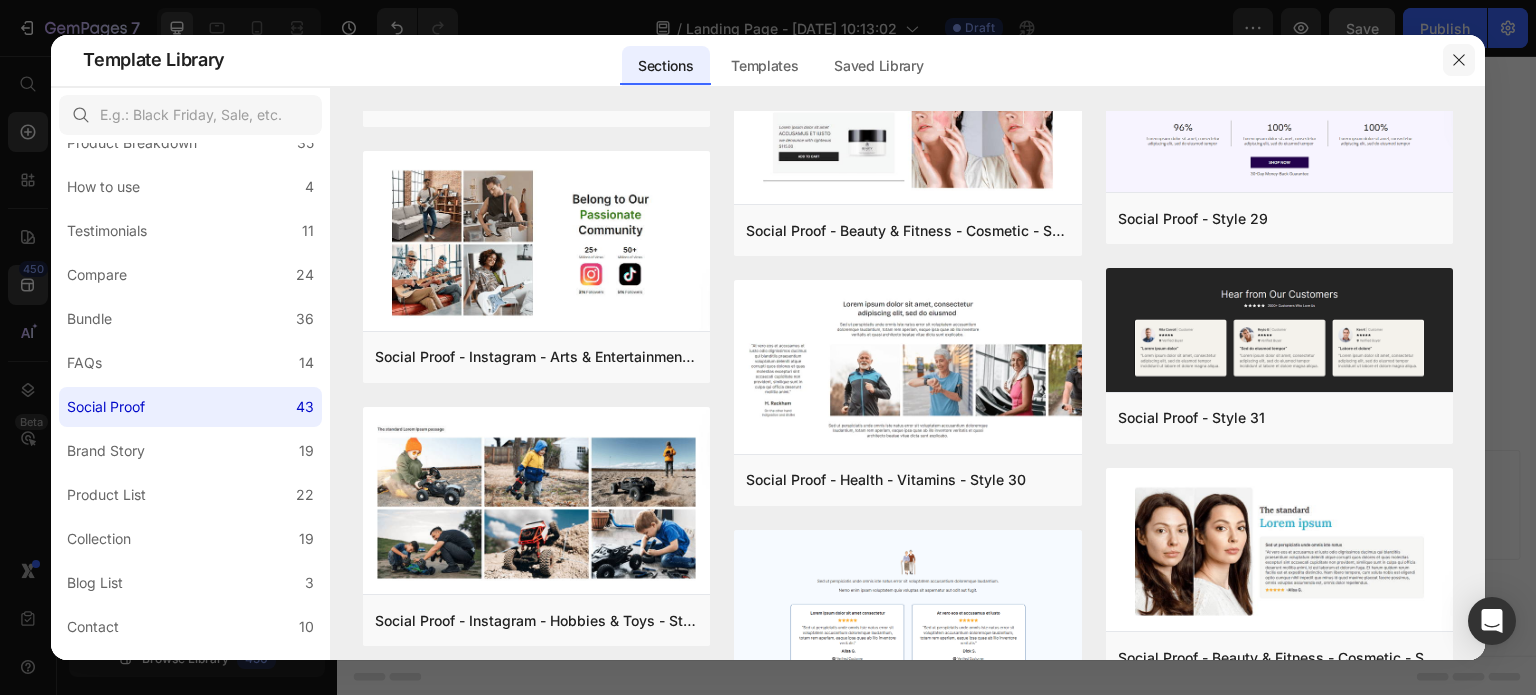 click 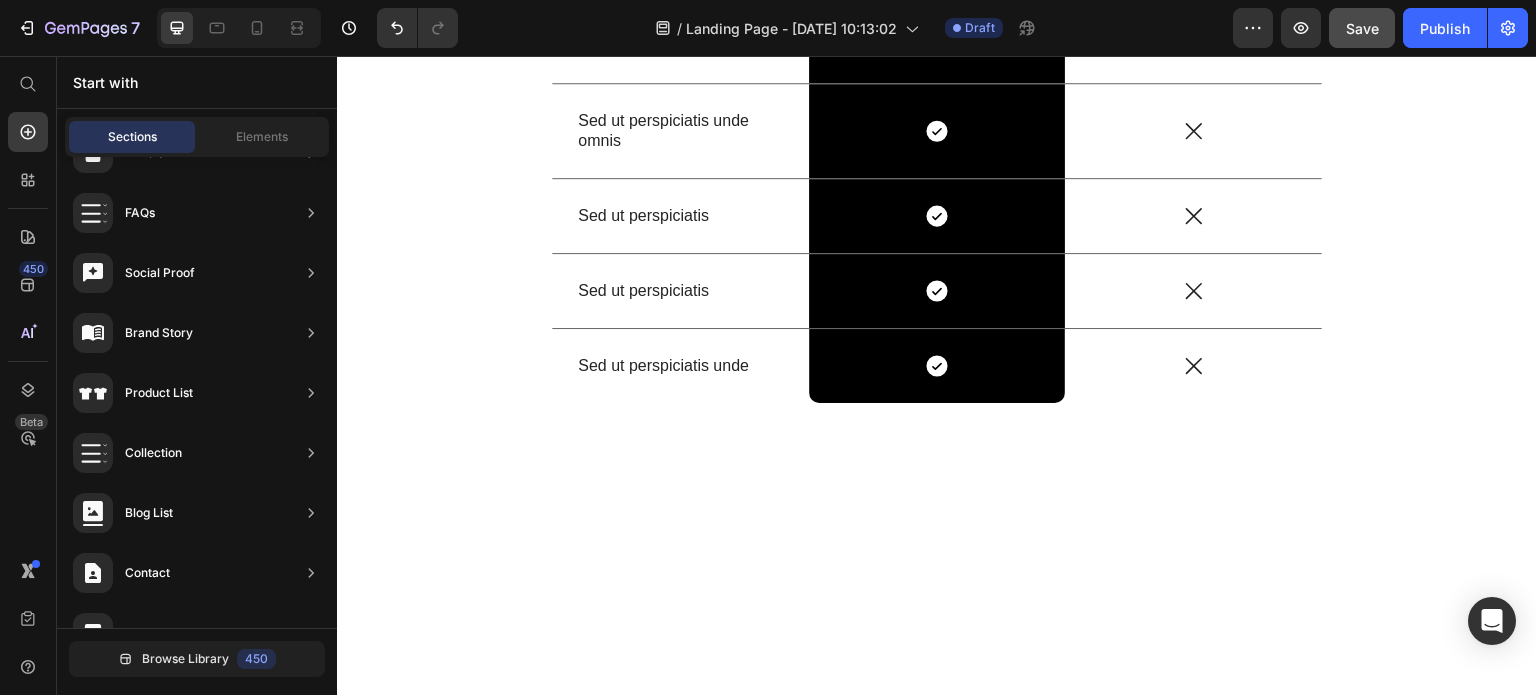scroll, scrollTop: 1285, scrollLeft: 0, axis: vertical 